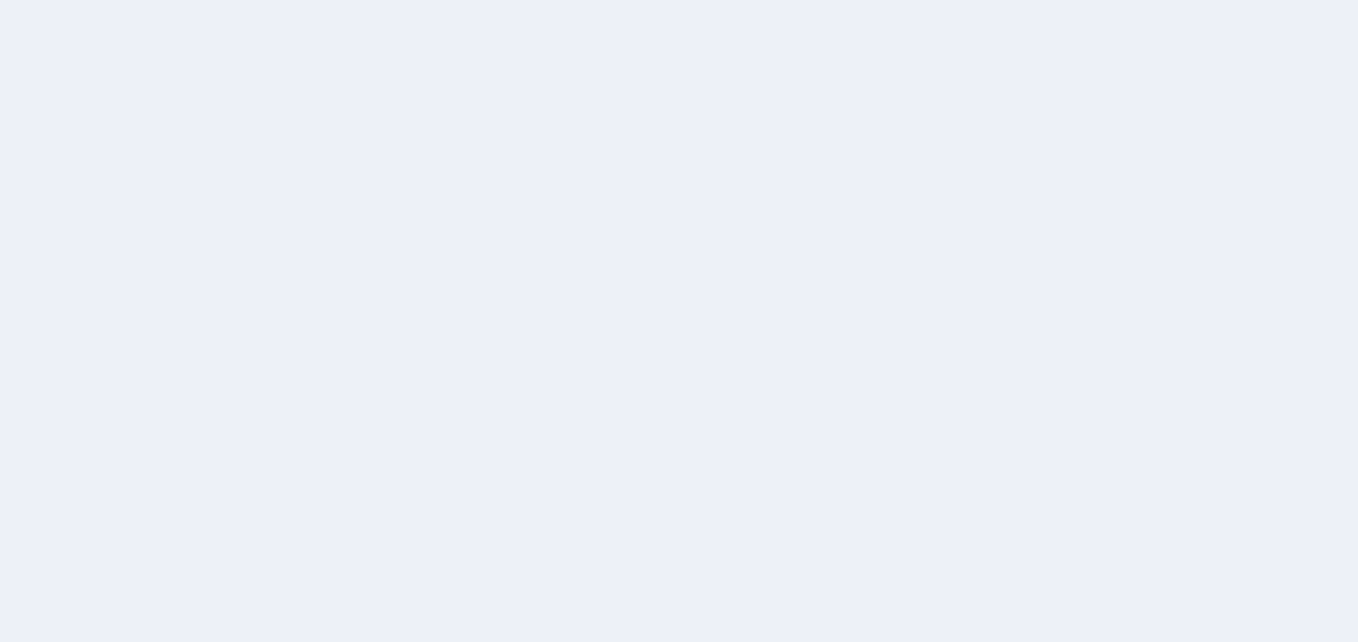 scroll, scrollTop: 0, scrollLeft: 0, axis: both 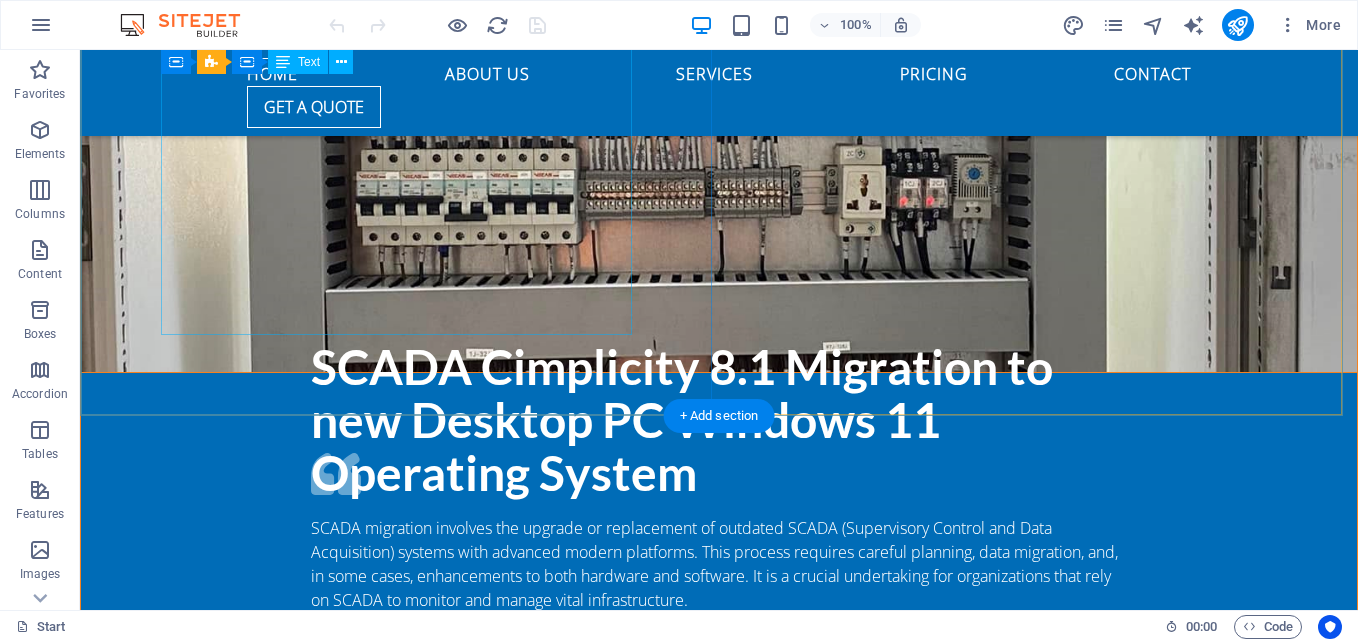click on "SCADA migration involves the upgrade or replacement of outdated SCADA (Supervisory Control and Data Acquisition) systems with advanced modern platforms. This process requires careful planning, data migration, and, in some cases, enhancements to both hardware and software. It is a crucial undertaking for organizations that rely on SCADA to monitor and manage vital infrastructure. Improved Functionality Modern SCADA systems provide enhanced features, superior performance, and better integration capabilities.   Enhanced Security   The latest systems often include advanced security measures designed to protect against cyber threats.   Reduced Downtime   A thoughtfully planned migration can minimize downtime, ensuring business continuity.   Cost Optimization   Upgrading to modern SCADA systems can yield long-term cost savings through increased efficiency and lower maintenance needs.   Future-Proofing   Transitioning to a contemporary system equips organizations to adapt to future technological advancements." at bounding box center [719, 792] 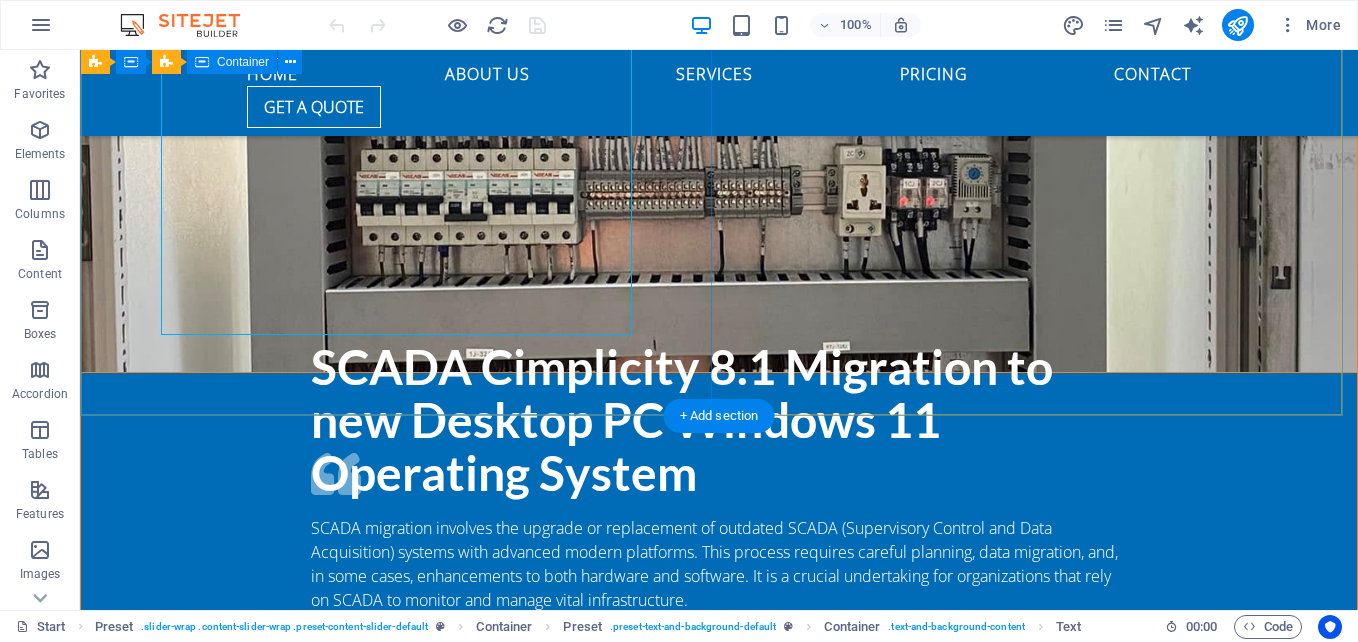 click on "SCADA Cimplicity 8.1 Migration to new Desktop PC Windows 11 Operating System SCADA migration involves the upgrade or replacement of outdated SCADA (Supervisory Control and Data Acquisition) systems with advanced modern platforms. This process requires careful planning, data migration, and, in some cases, enhancements to both hardware and software. It is a crucial undertaking for organizations that rely on SCADA to monitor and manage vital infrastructure. Improved Functionality Modern SCADA systems provide enhanced features, superior performance, and better integration capabilities.   Enhanced Security   The latest systems often include advanced security measures designed to protect against cyber threats.   Reduced Downtime   A thoughtfully planned migration can minimize downtime, ensuring business continuity.   Cost Optimization   Upgrading to modern SCADA systems can yield long-term cost savings through increased efficiency and lower maintenance needs.   Future-Proofing     Date: October 20, 2023" at bounding box center (719, 760) 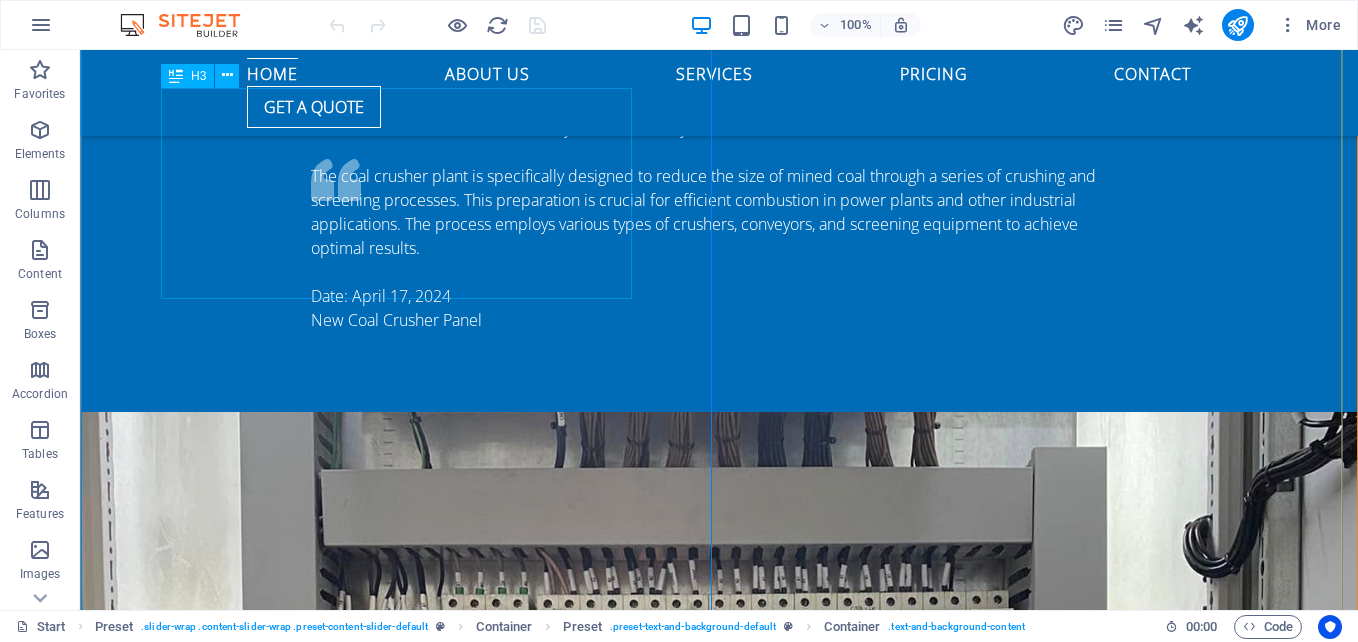 scroll, scrollTop: 1831, scrollLeft: 0, axis: vertical 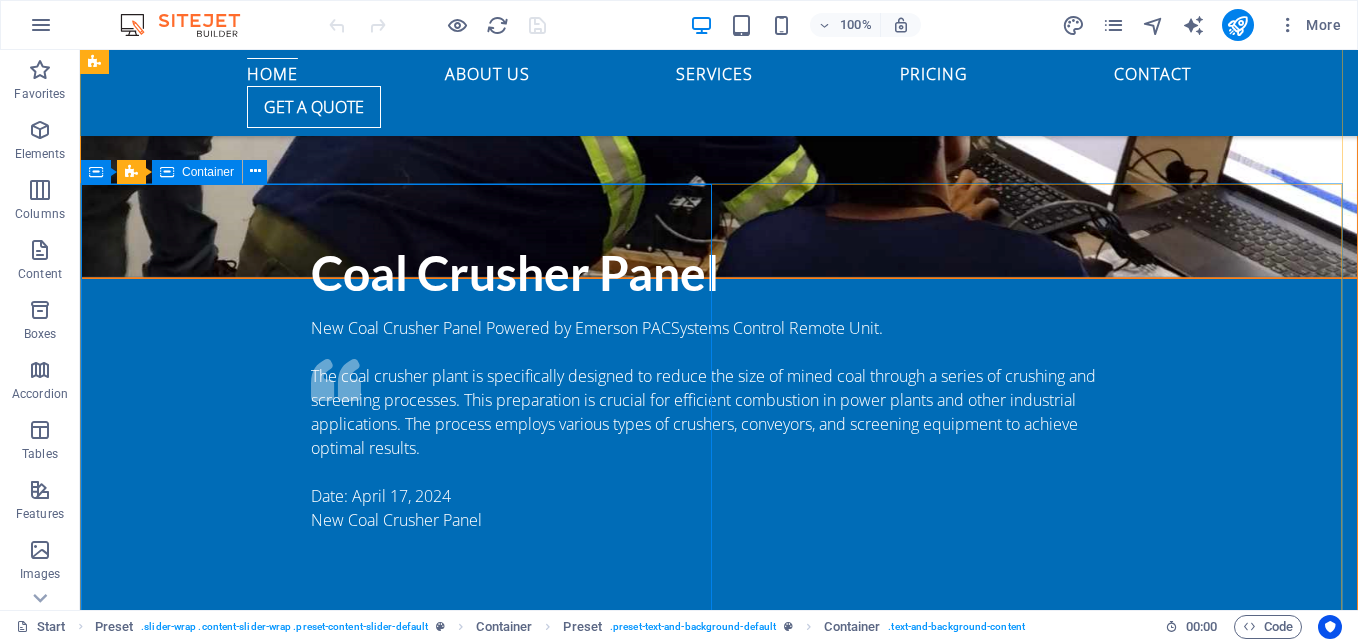 click on "SCADA Cimplicity 8.1 Migration to new Desktop PC Windows 11 Operating System SCADA migration involves the upgrade or replacement of outdated SCADA (Supervisory Control and Data Acquisition) systems with advanced modern platforms. This process requires careful planning, data migration, and, in some cases, enhancements to both hardware and software. It is a crucial undertaking for organizations that rely on SCADA to monitor and manage vital infrastructure. Improved Functionality Modern SCADA systems provide enhanced features, superior performance, and better integration capabilities.   Enhanced Security   The latest systems often include advanced security measures designed to protect against cyber threats.   Reduced Downtime   A thoughtfully planned migration can minimize downtime, ensuring business continuity.   Cost Optimization   Upgrading to modern SCADA systems can yield long-term cost savings through increased efficiency and lower maintenance needs.   Future-Proofing     Date: October 20, 2023" at bounding box center [719, 1660] 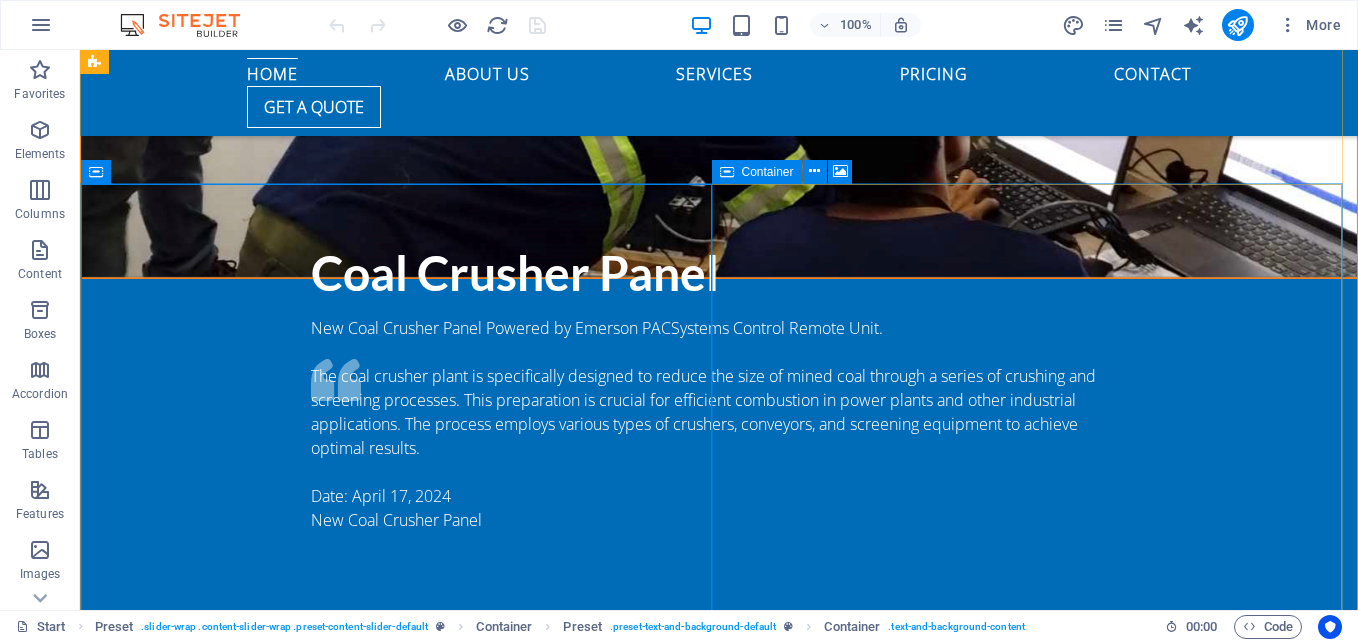 click on "Drop content here or  Add elements  Paste clipboard" at bounding box center [719, 3250] 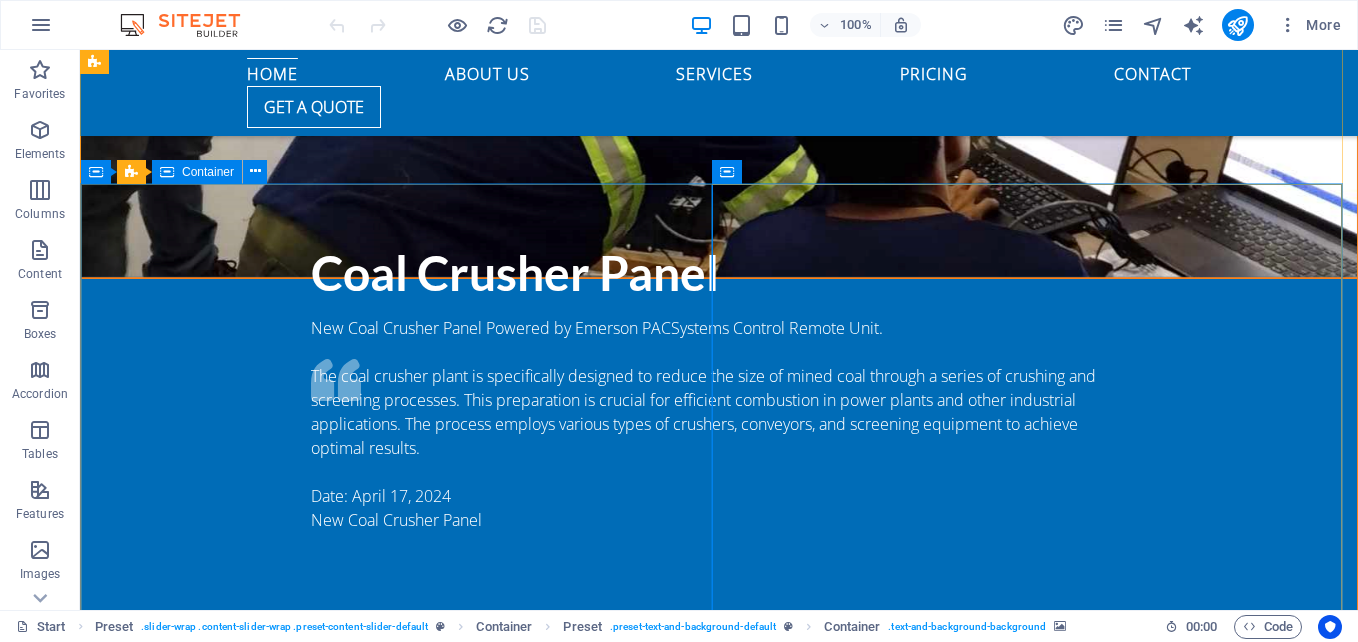 click on "SCADA Cimplicity 8.1 Migration to new Desktop PC Windows 11 Operating System SCADA migration involves the upgrade or replacement of outdated SCADA (Supervisory Control and Data Acquisition) systems with advanced modern platforms. This process requires careful planning, data migration, and, in some cases, enhancements to both hardware and software. It is a crucial undertaking for organizations that rely on SCADA to monitor and manage vital infrastructure. Improved Functionality Modern SCADA systems provide enhanced features, superior performance, and better integration capabilities.   Enhanced Security   The latest systems often include advanced security measures designed to protect against cyber threats.   Reduced Downtime   A thoughtfully planned migration can minimize downtime, ensuring business continuity.   Cost Optimization   Upgrading to modern SCADA systems can yield long-term cost savings through increased efficiency and lower maintenance needs.   Future-Proofing     Date: October 20, 2023" at bounding box center (719, 1660) 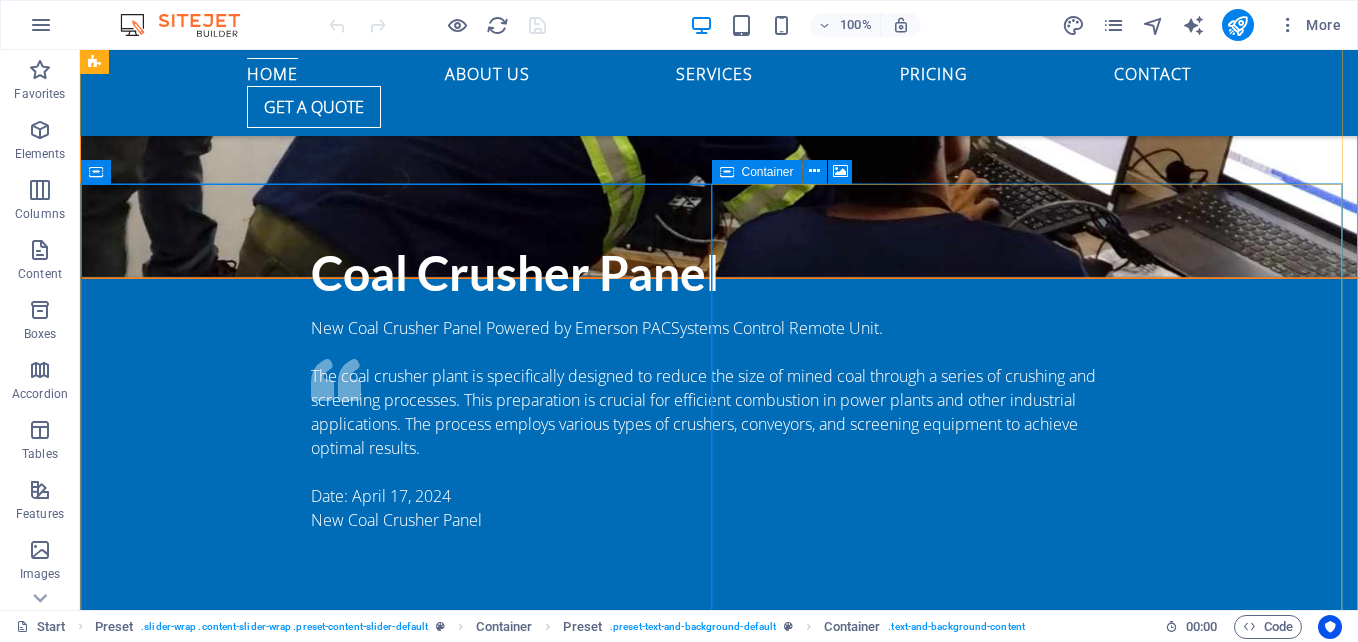 click on "Drop content here or  Add elements  Paste clipboard" at bounding box center [719, 3250] 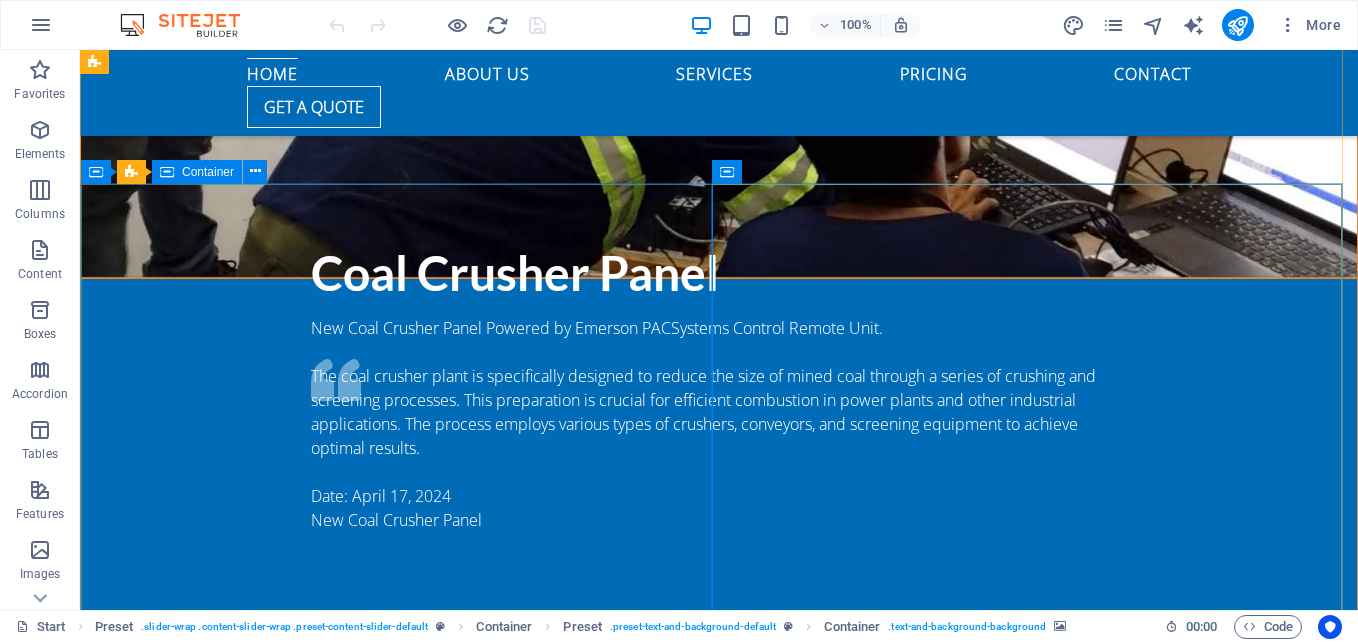 click on "SCADA Cimplicity 8.1 Migration to new Desktop PC Windows 11 Operating System SCADA migration involves the upgrade or replacement of outdated SCADA (Supervisory Control and Data Acquisition) systems with advanced modern platforms. This process requires careful planning, data migration, and, in some cases, enhancements to both hardware and software. It is a crucial undertaking for organizations that rely on SCADA to monitor and manage vital infrastructure. Improved Functionality Modern SCADA systems provide enhanced features, superior performance, and better integration capabilities.   Enhanced Security   The latest systems often include advanced security measures designed to protect against cyber threats.   Reduced Downtime   A thoughtfully planned migration can minimize downtime, ensuring business continuity.   Cost Optimization   Upgrading to modern SCADA systems can yield long-term cost savings through increased efficiency and lower maintenance needs.   Future-Proofing     Date: October 20, 2023" at bounding box center (719, 1660) 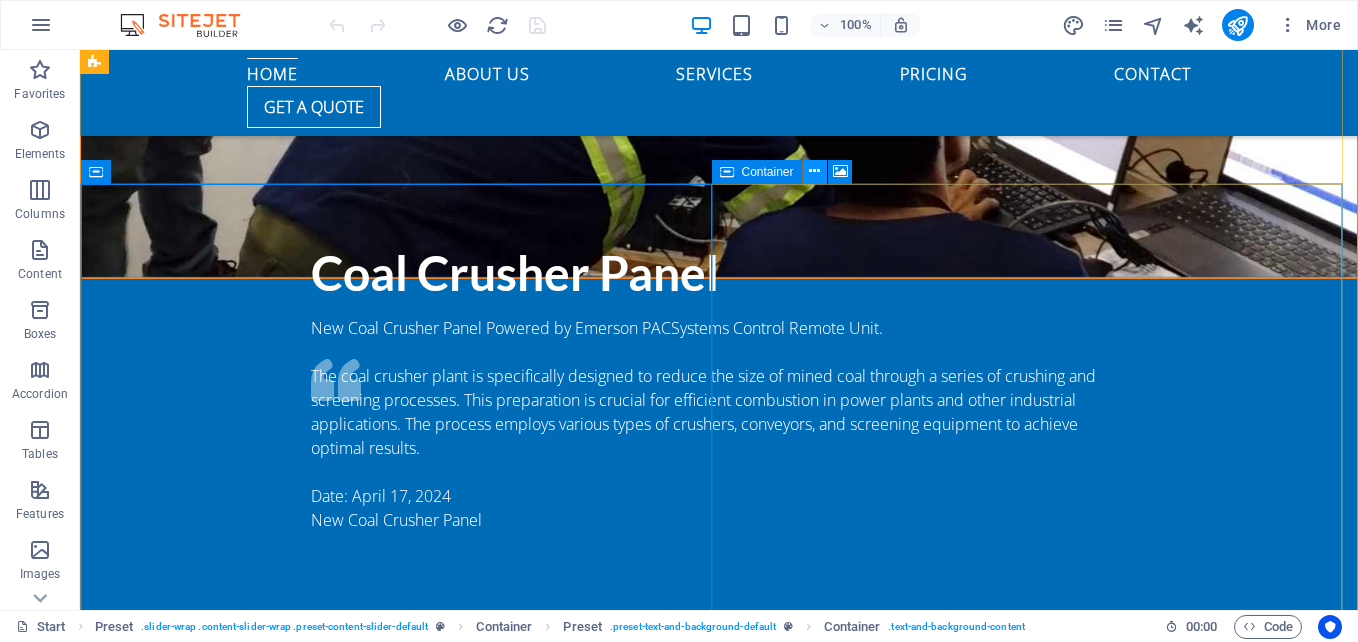 click at bounding box center (815, 172) 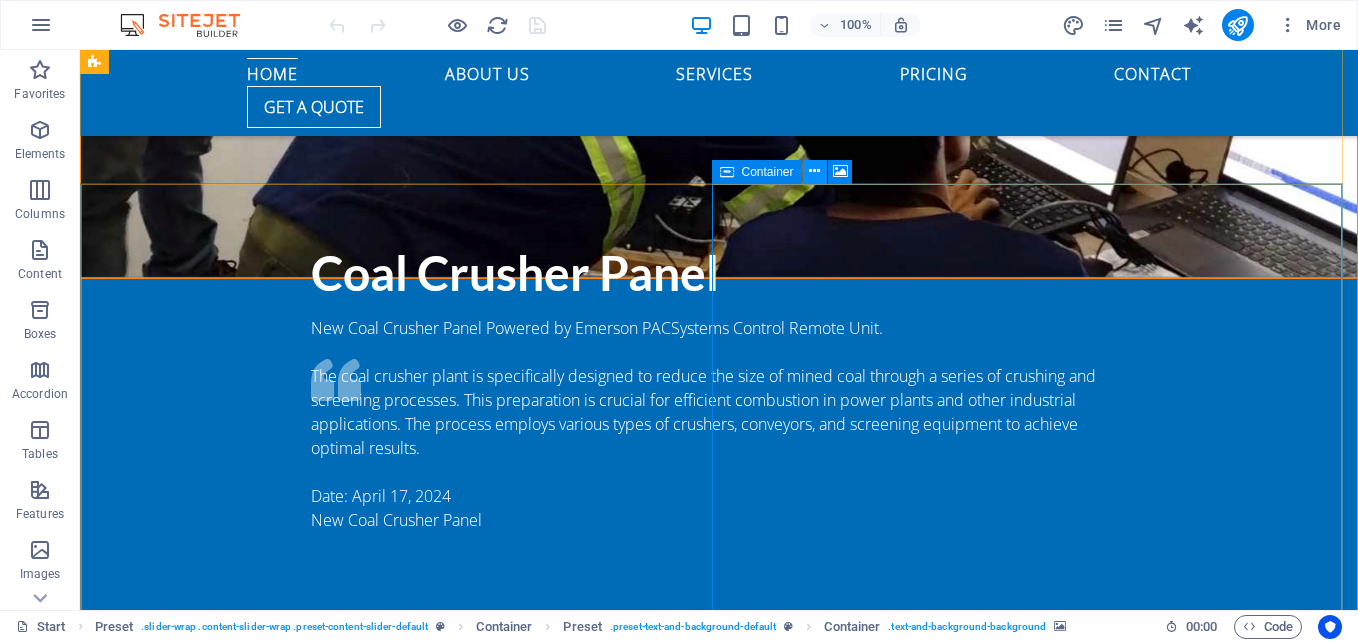click at bounding box center [815, 172] 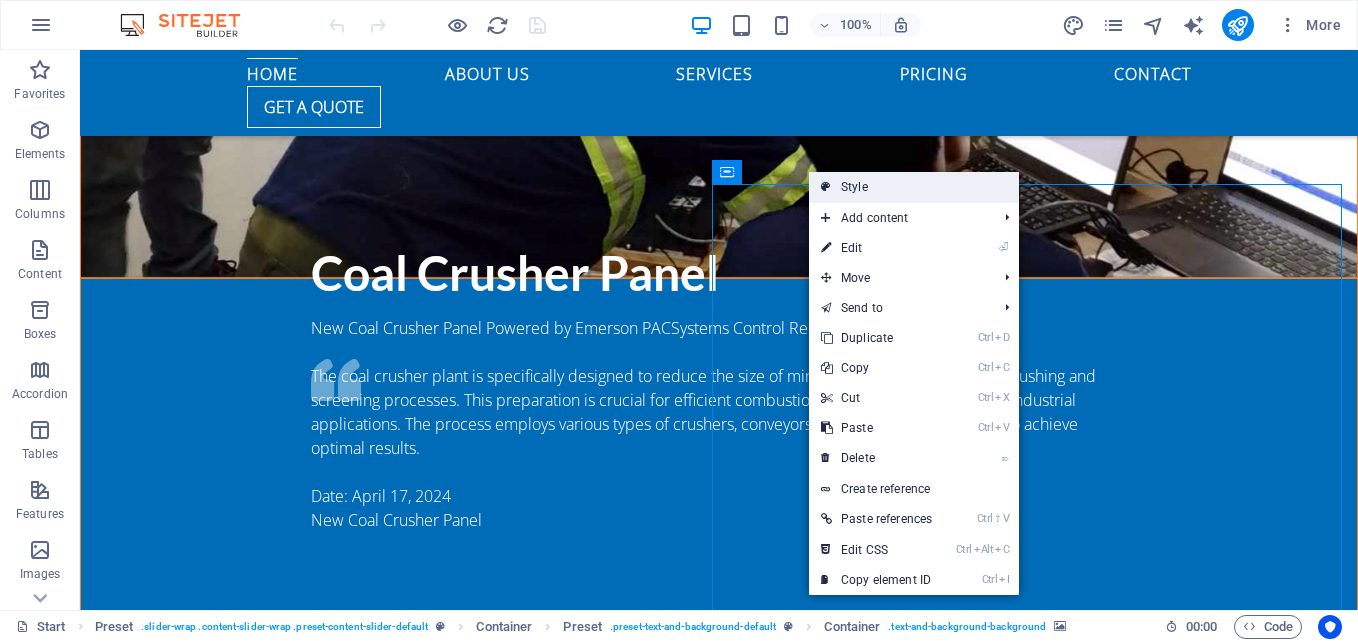 click on "Style" at bounding box center [914, 187] 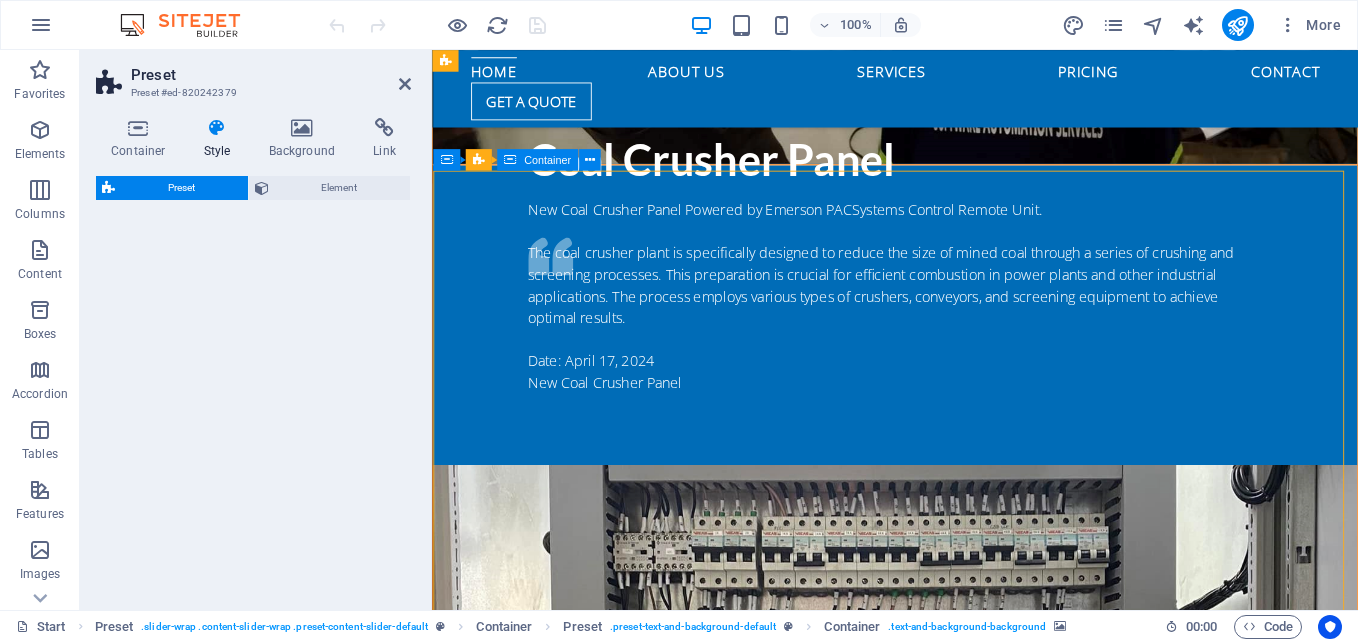 select on "px" 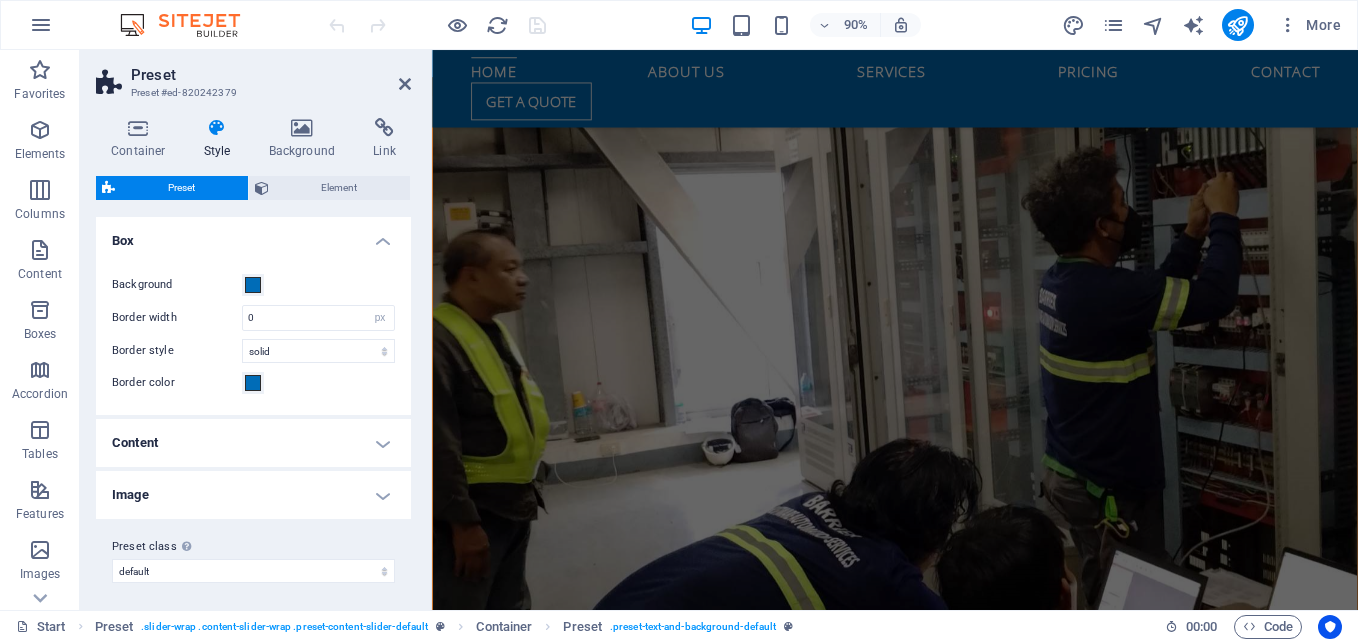 scroll, scrollTop: 866, scrollLeft: 0, axis: vertical 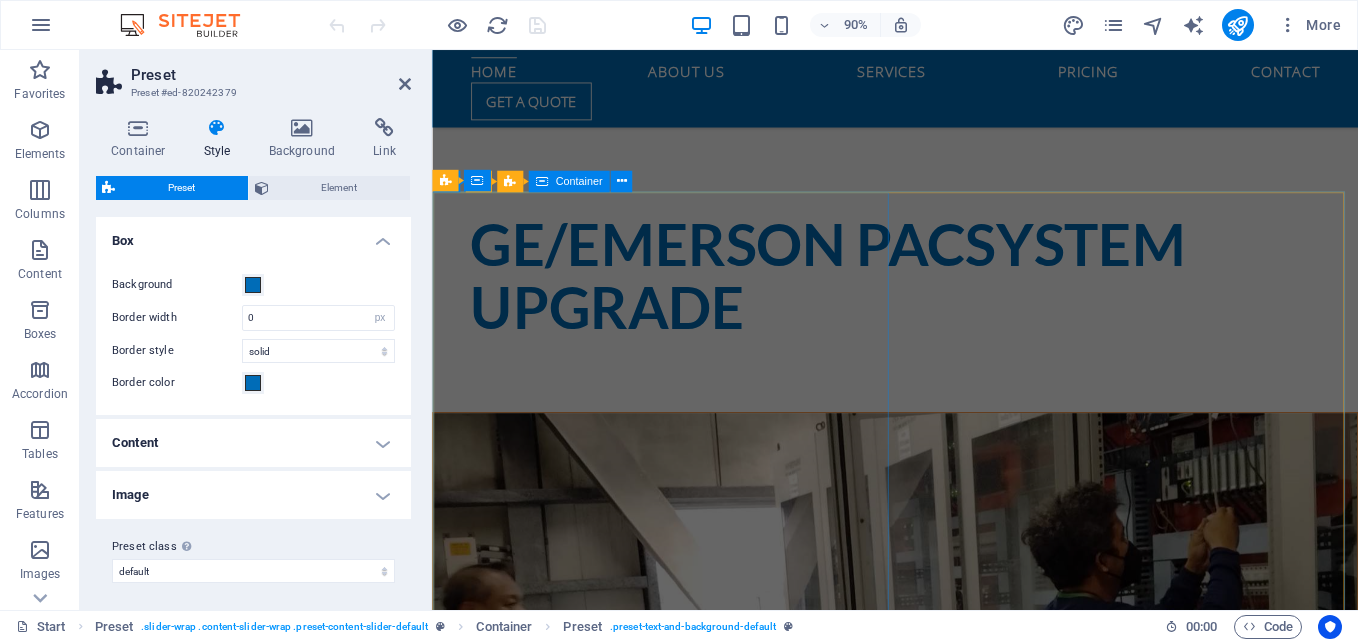 click on "Common ASH Handling CRU to CPE310 Ash Handling Common Control for Unit 1 and Unit 2 in GMEC Coal-Fired Power Plant at Alas Asin, Mariveles, Bataan. An ash handling system is a mechanical process designed to manage and dispose of ash produced during the combustion of materials like coal or biomass. It involves collecting, cooling, transporting, and storing or disposing of ash, often in thermal power plants or industrial settings. Date: February 14, 2024 CRU to CPE 310" at bounding box center [946, 1292] 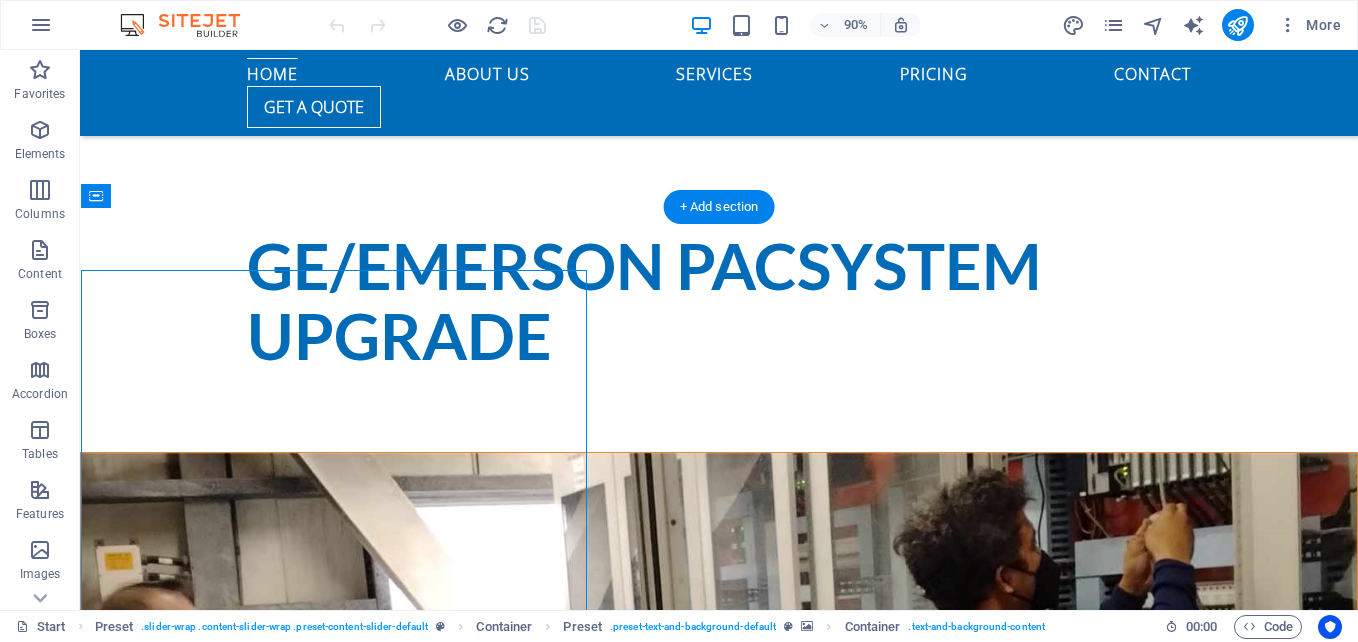 scroll, scrollTop: 704, scrollLeft: 0, axis: vertical 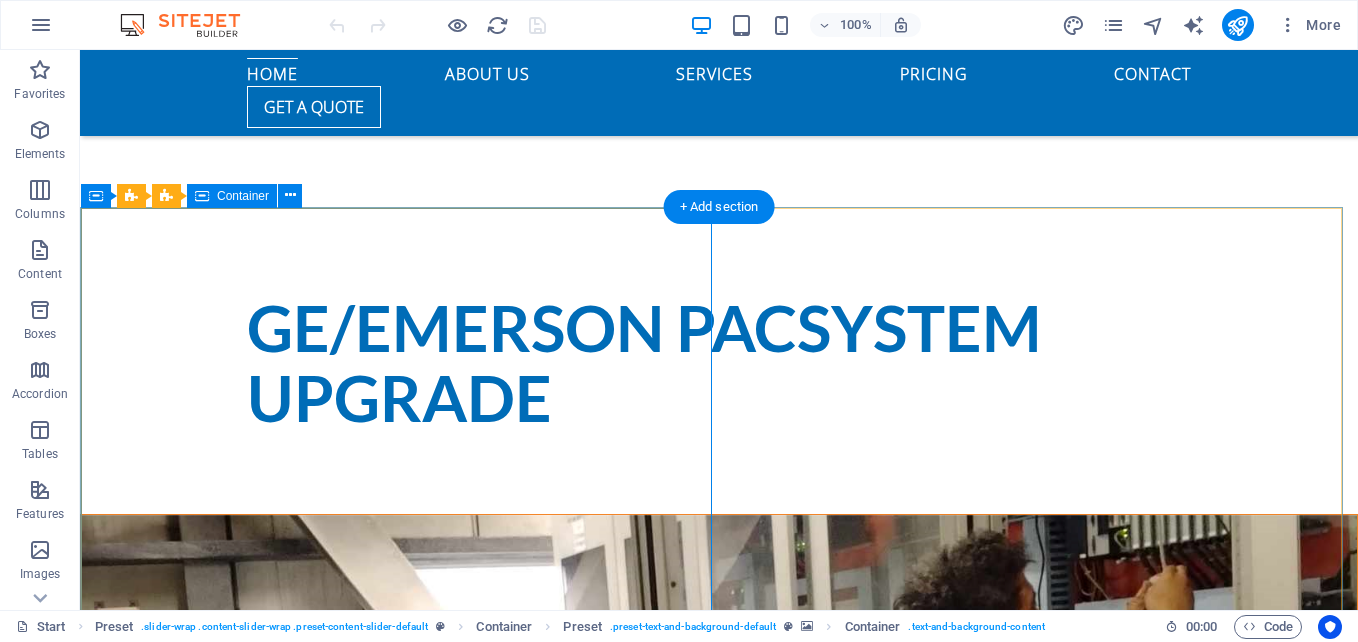 click on "Common ASH Handling CRU to CPE310 Ash Handling Common Control for Unit 1 and Unit 2 in GMEC Coal-Fired Power Plant at Alas Asin, Mariveles, Bataan. An ash handling system is a mechanical process designed to manage and dispose of ash produced during the combustion of materials like coal or biomass. It involves collecting, cooling, transporting, and storing or disposing of ash, often in thermal power plants or industrial settings. Date: February 14, 2024 CRU to CPE 310" at bounding box center (719, 1354) 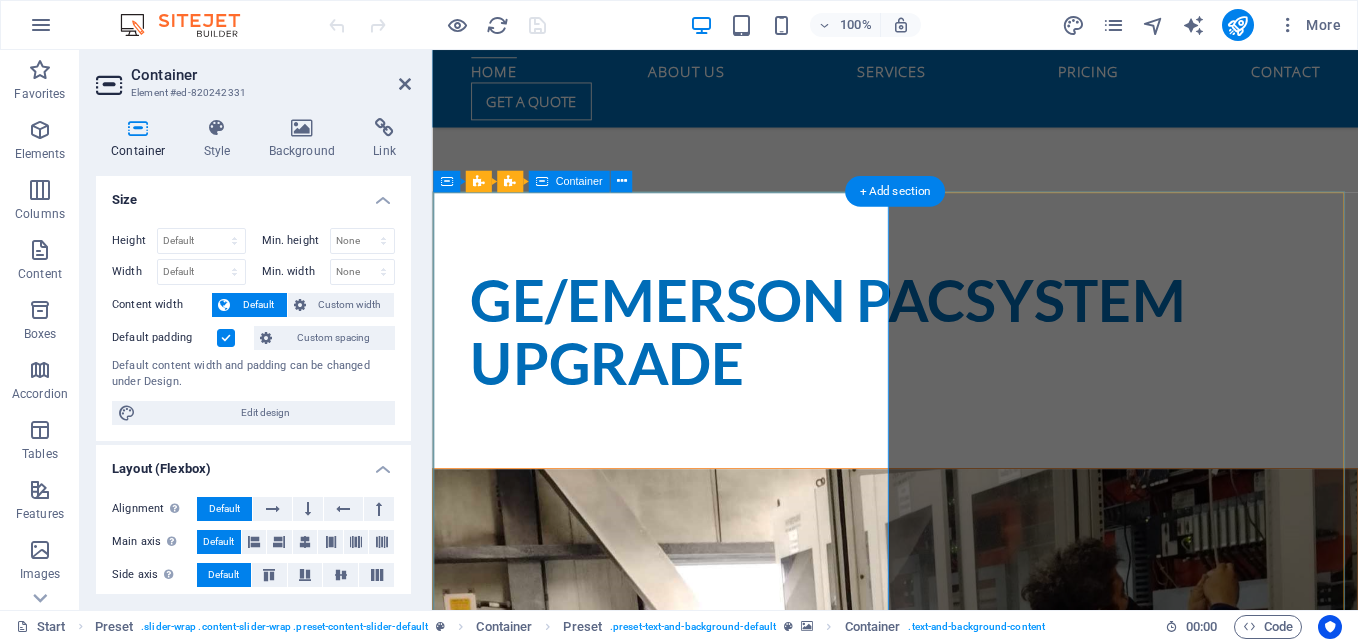 scroll, scrollTop: 766, scrollLeft: 0, axis: vertical 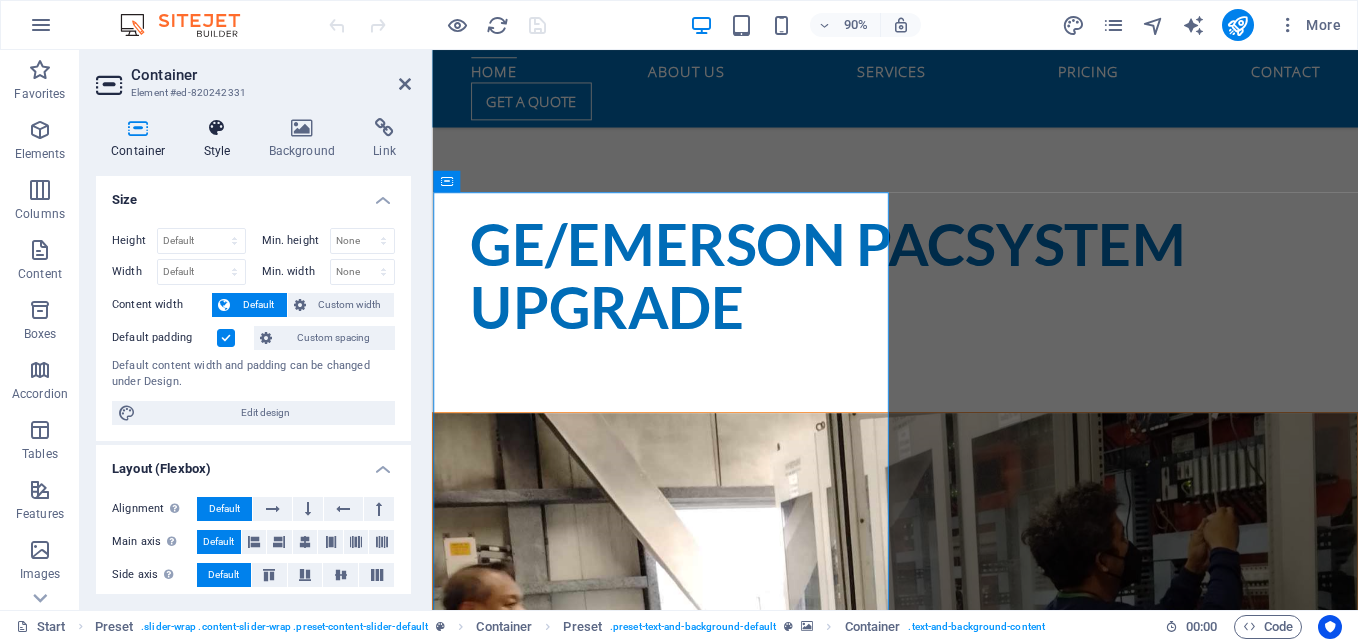 click on "Style" at bounding box center (221, 139) 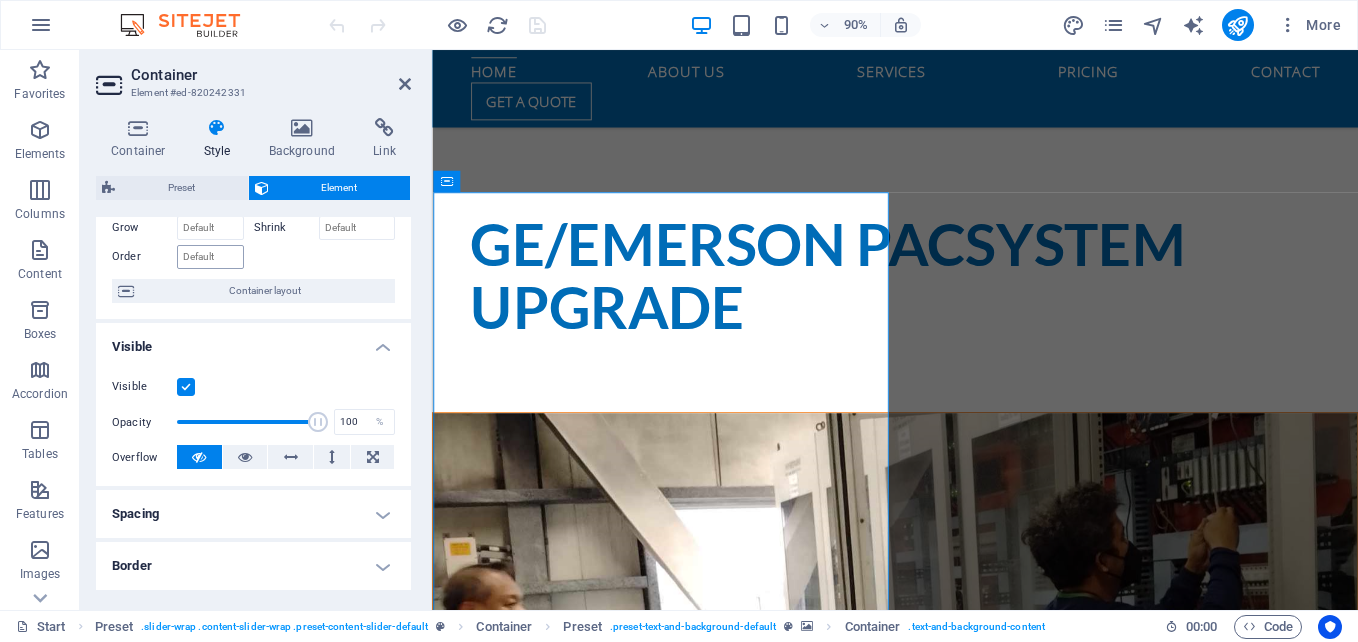 scroll, scrollTop: 0, scrollLeft: 0, axis: both 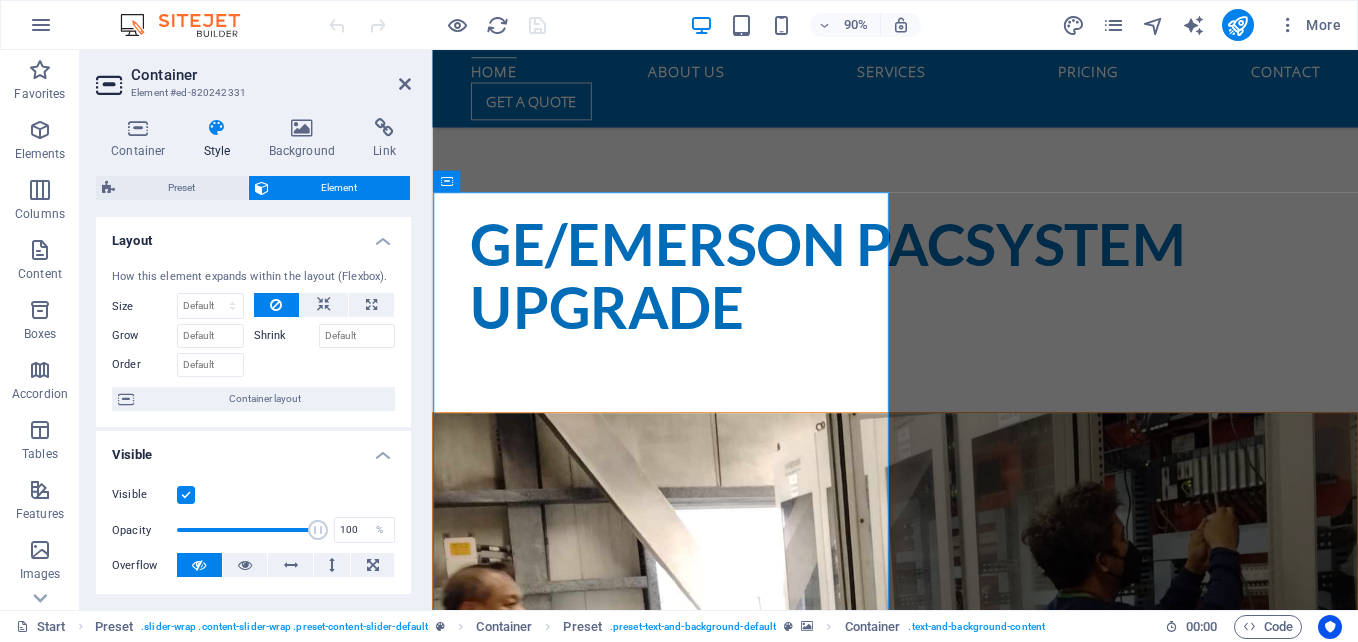 click at bounding box center (186, 495) 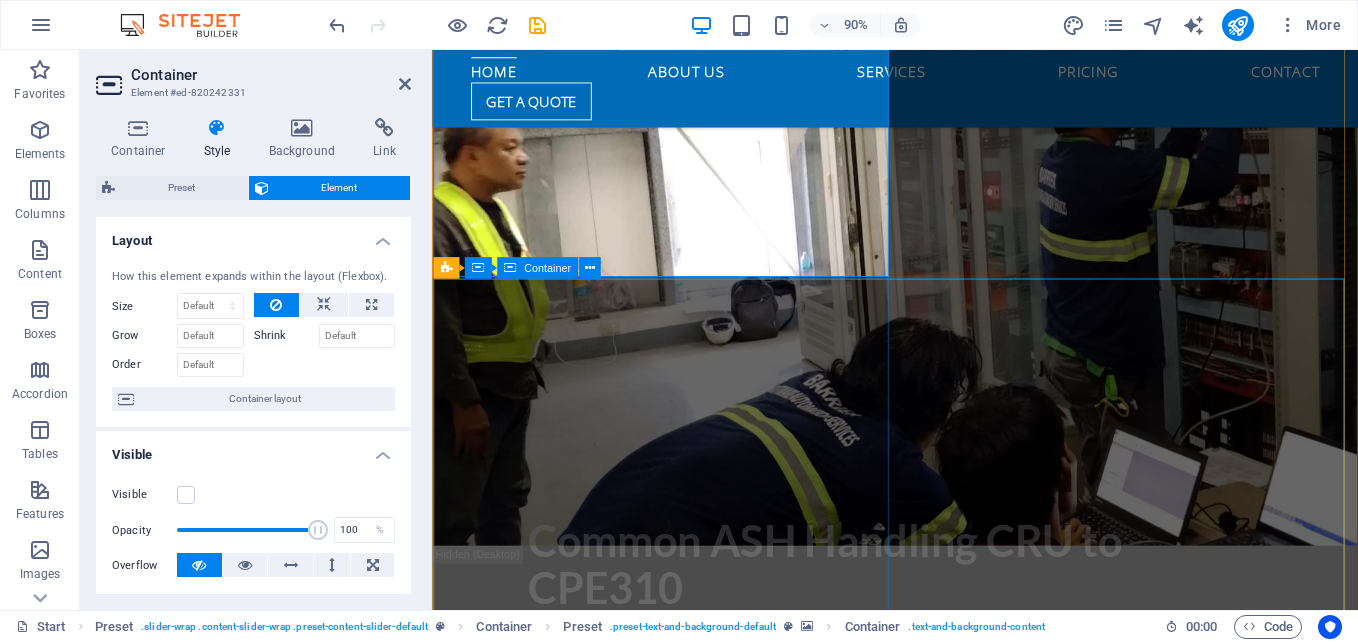 scroll, scrollTop: 1366, scrollLeft: 0, axis: vertical 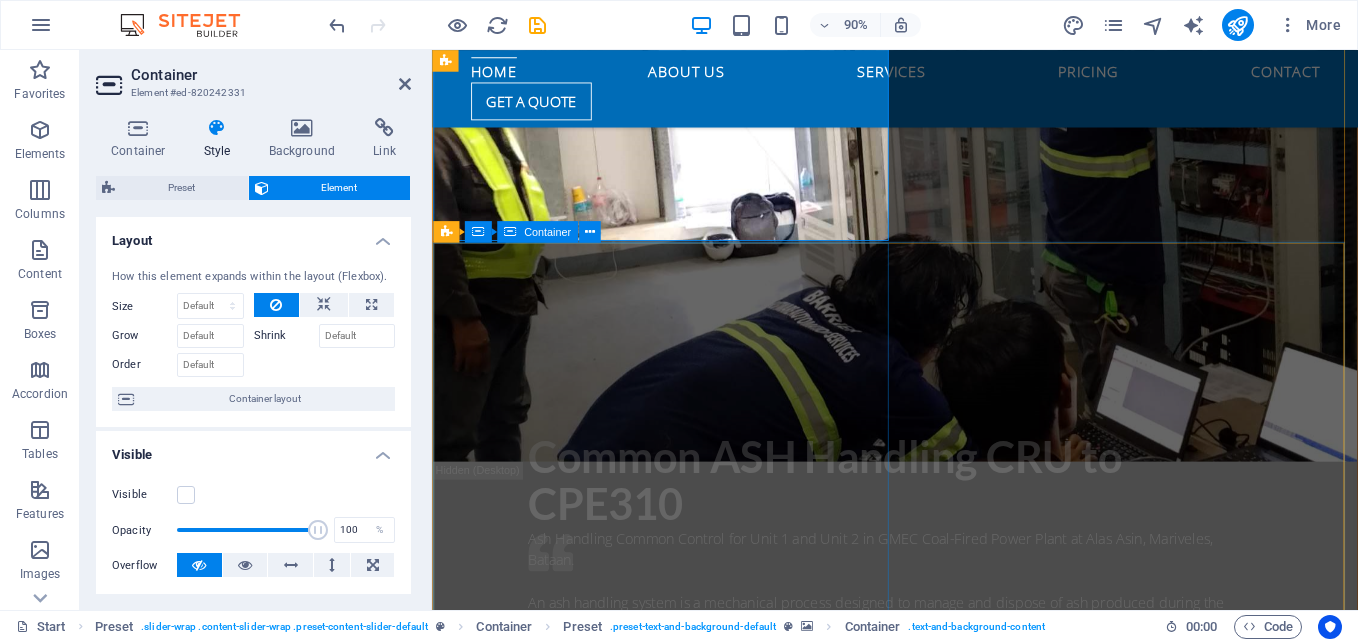 click on "Coal Crusher Panel  New Coal Crusher Panel Powered by Emerson PACSystems Control Remote Unit. The coal crusher plant is specifically designed to reduce the size of mined coal through a series of crushing and screening processes. This preparation is crucial for efficient combustion in power plants and other industrial applications. The process employs various types of crushers, conveyors, and screening equipment to achieve optimal results. Date: April 17, 2024 New Coal Crusher Panel" at bounding box center (946, 1044) 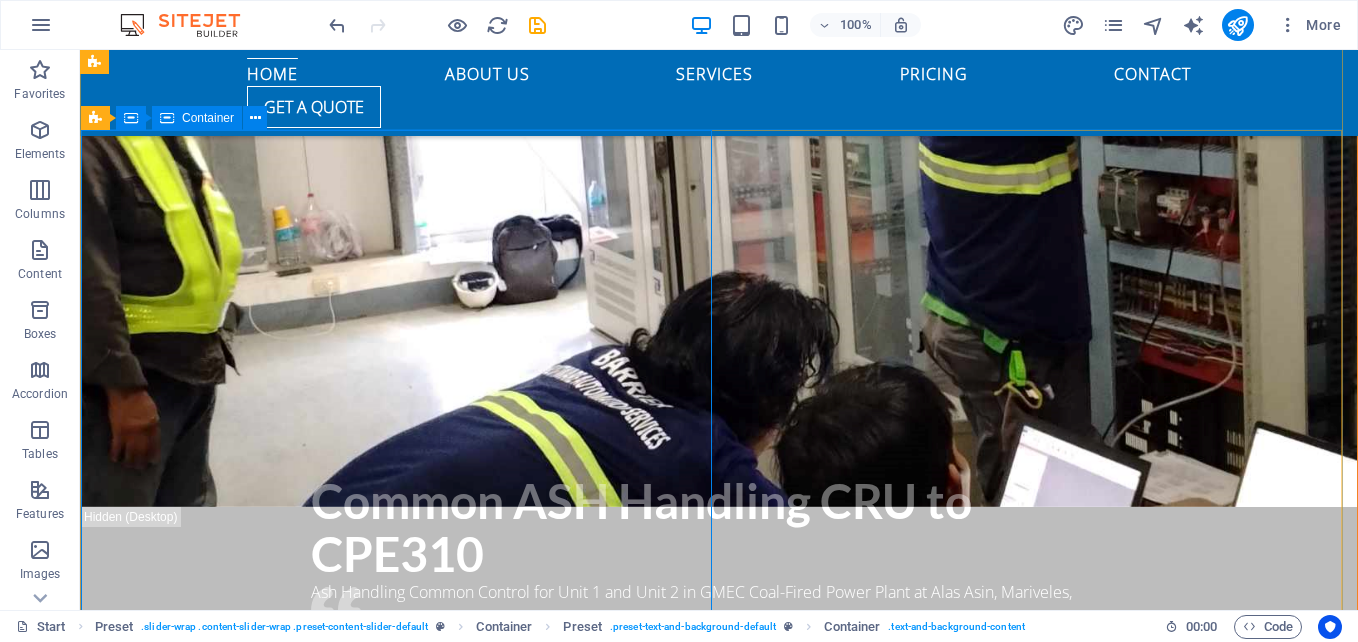click on "Coal Crusher Panel  New Coal Crusher Panel Powered by Emerson PACSystems Control Remote Unit. The coal crusher plant is specifically designed to reduce the size of mined coal through a series of crushing and screening processes. This preparation is crucial for efficient combustion in power plants and other industrial applications. The process employs various types of crushers, conveyors, and screening equipment to achieve optimal results. Date: April 17, 2024 New Coal Crusher Panel" at bounding box center (719, 1044) 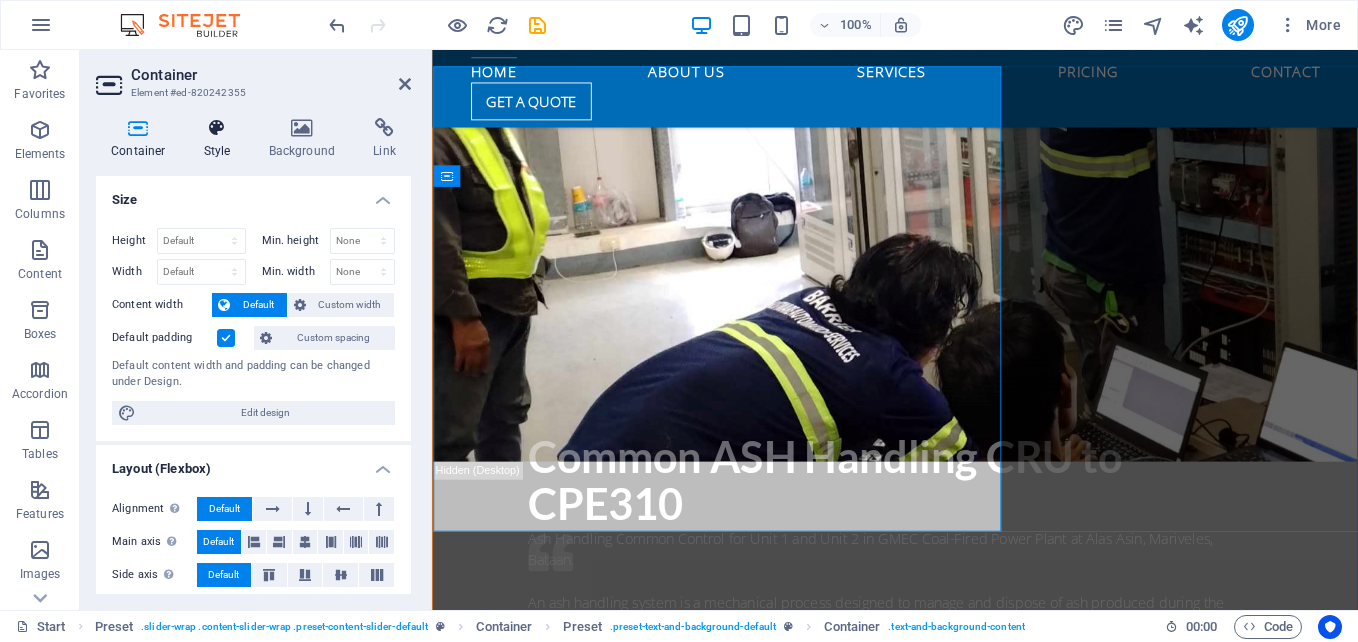 scroll, scrollTop: 1428, scrollLeft: 0, axis: vertical 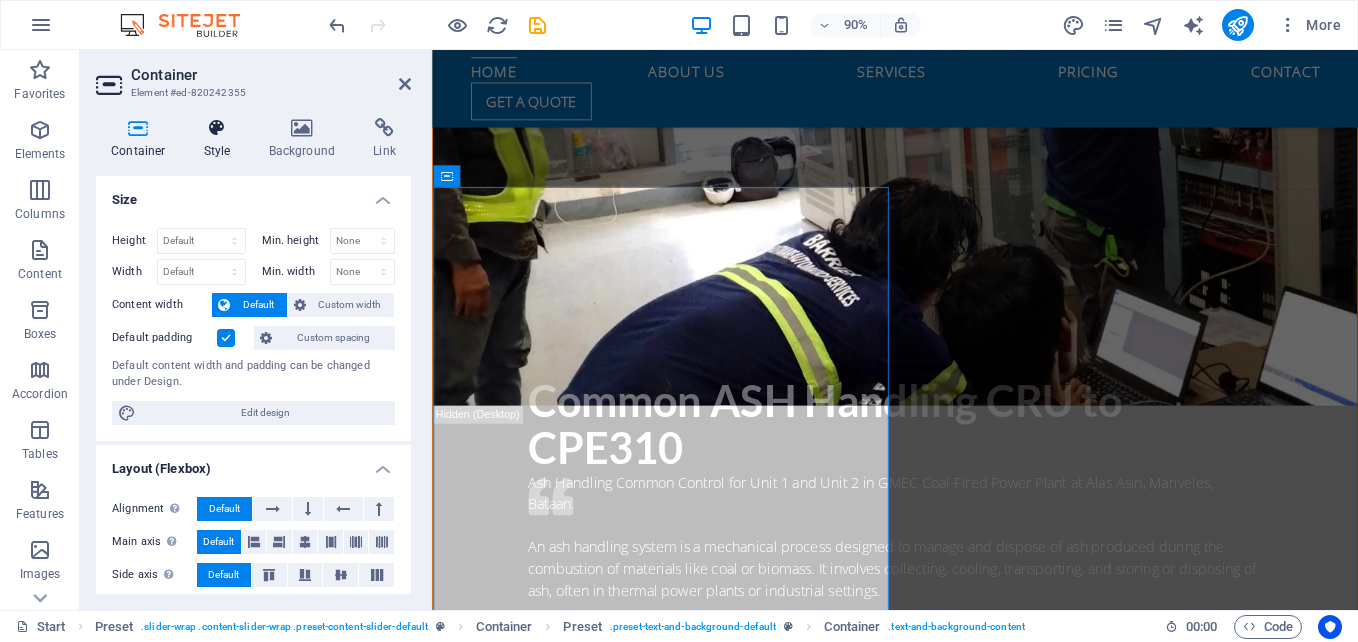 click at bounding box center [217, 128] 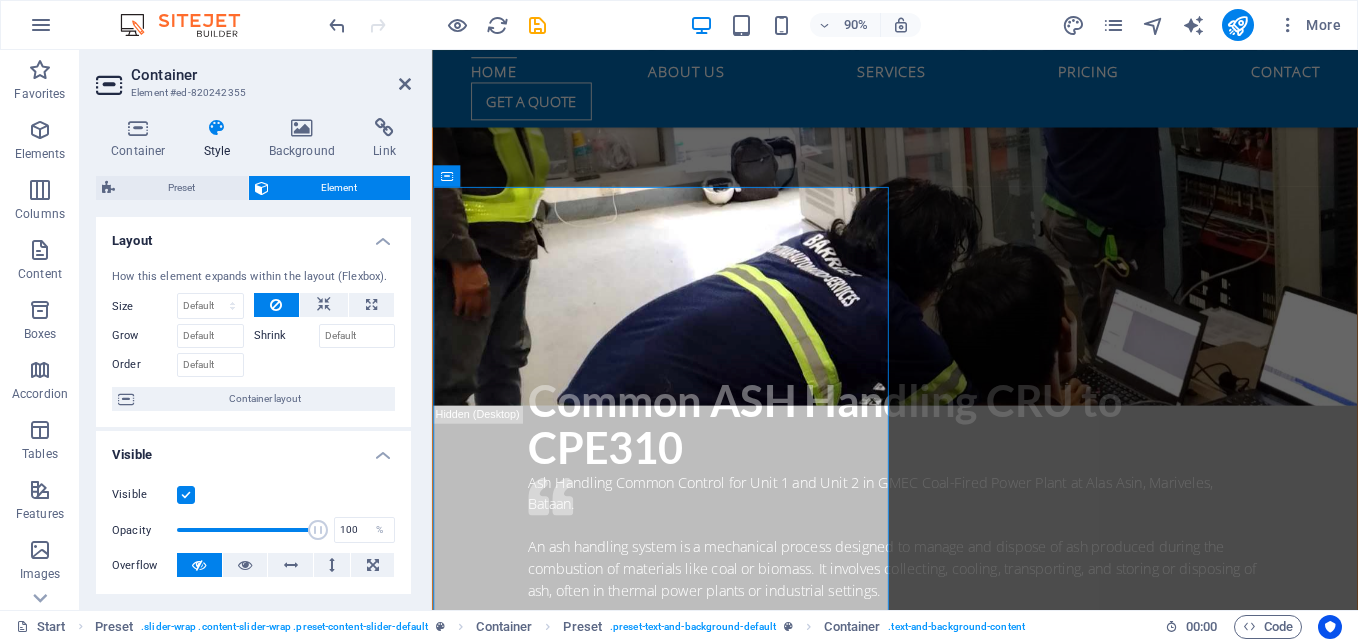 click at bounding box center [186, 495] 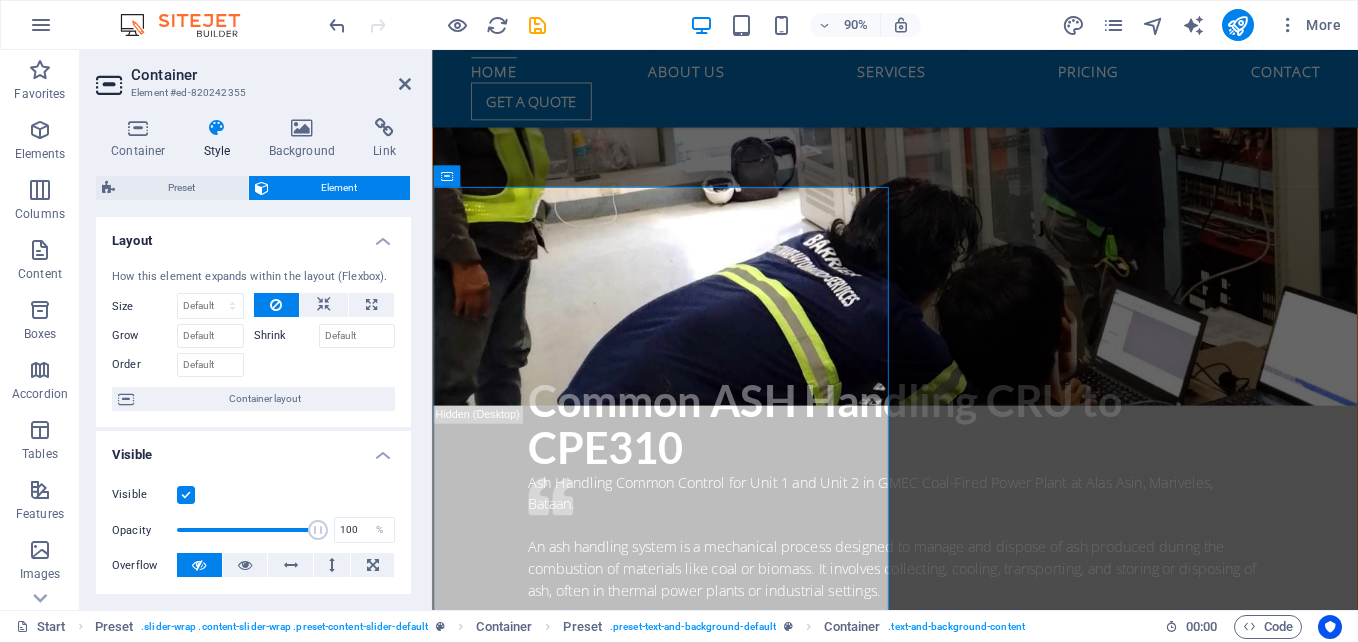 click on "Visible" at bounding box center [0, 0] 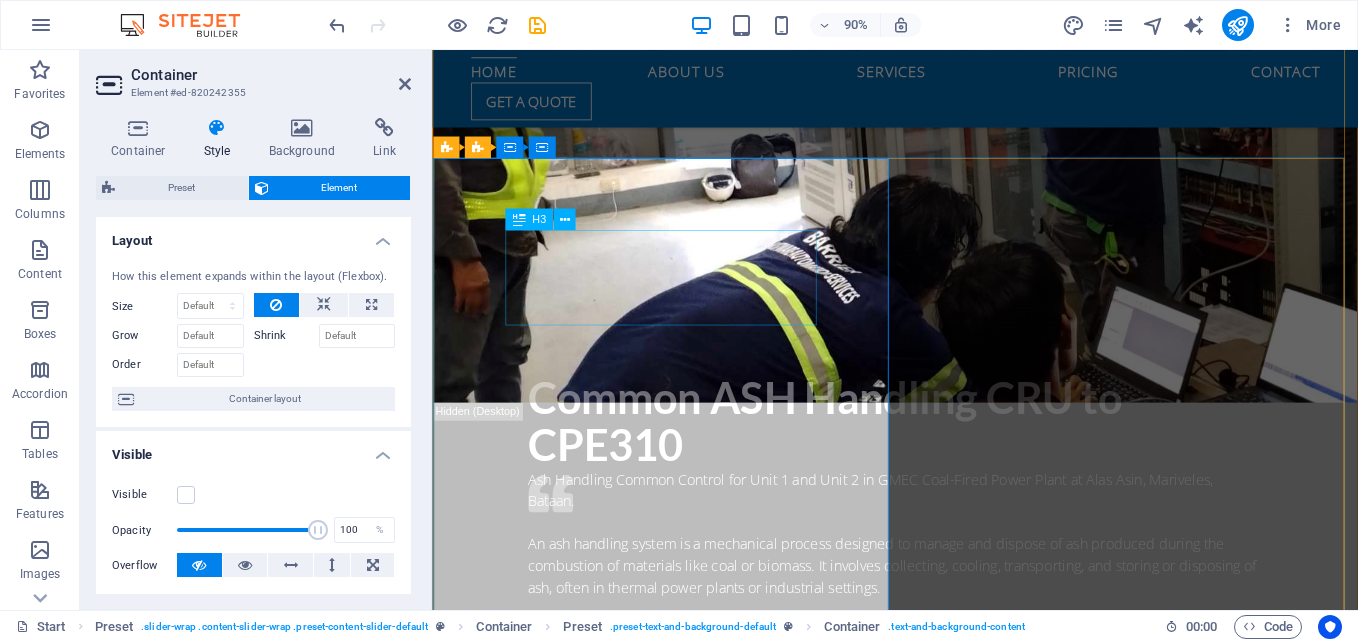 scroll, scrollTop: 1428, scrollLeft: 0, axis: vertical 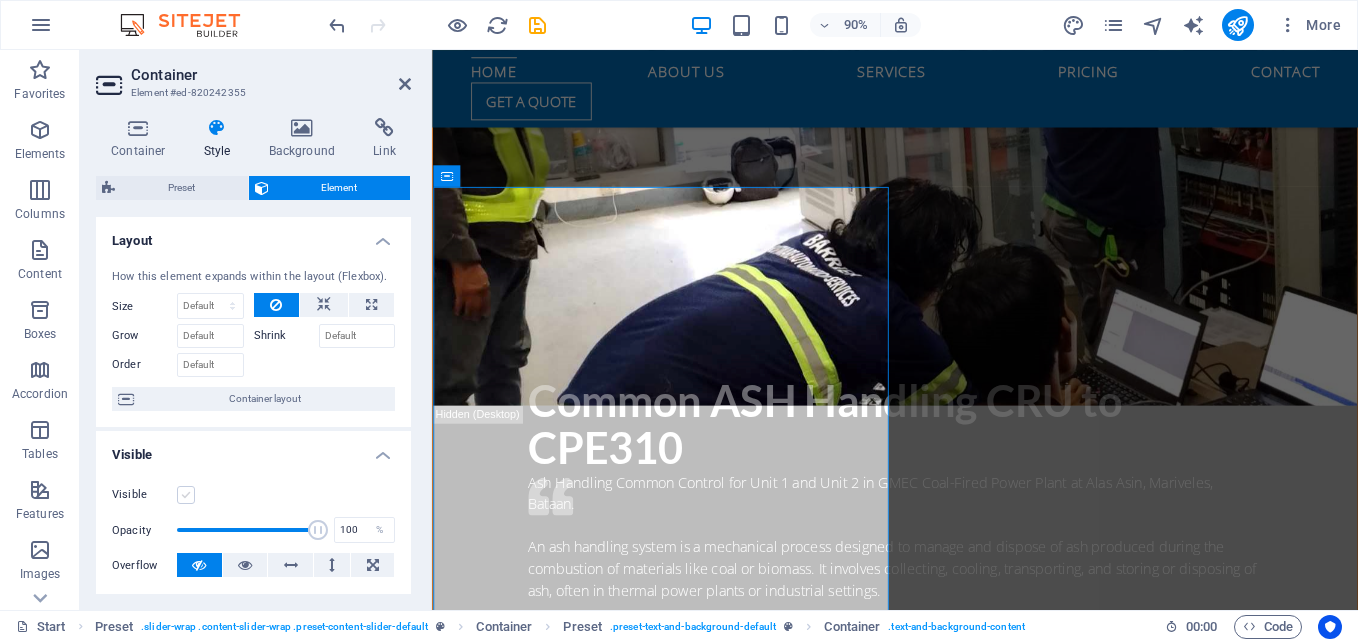 click at bounding box center [186, 495] 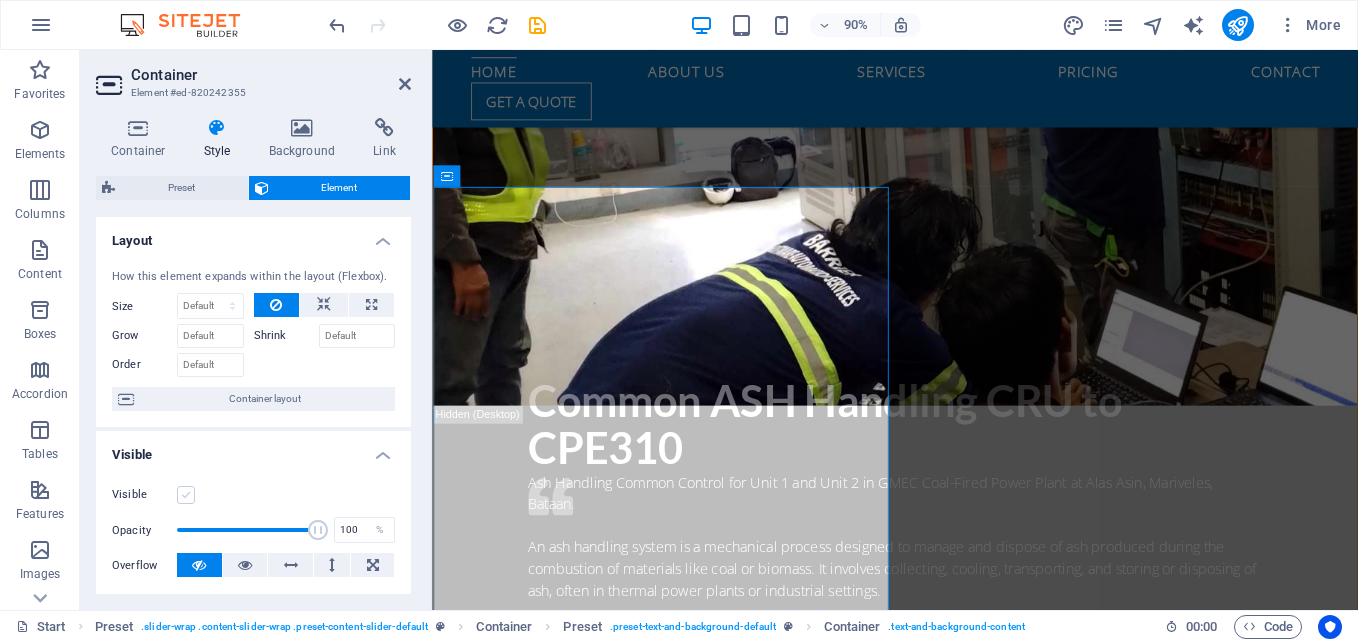 click on "Visible" at bounding box center [0, 0] 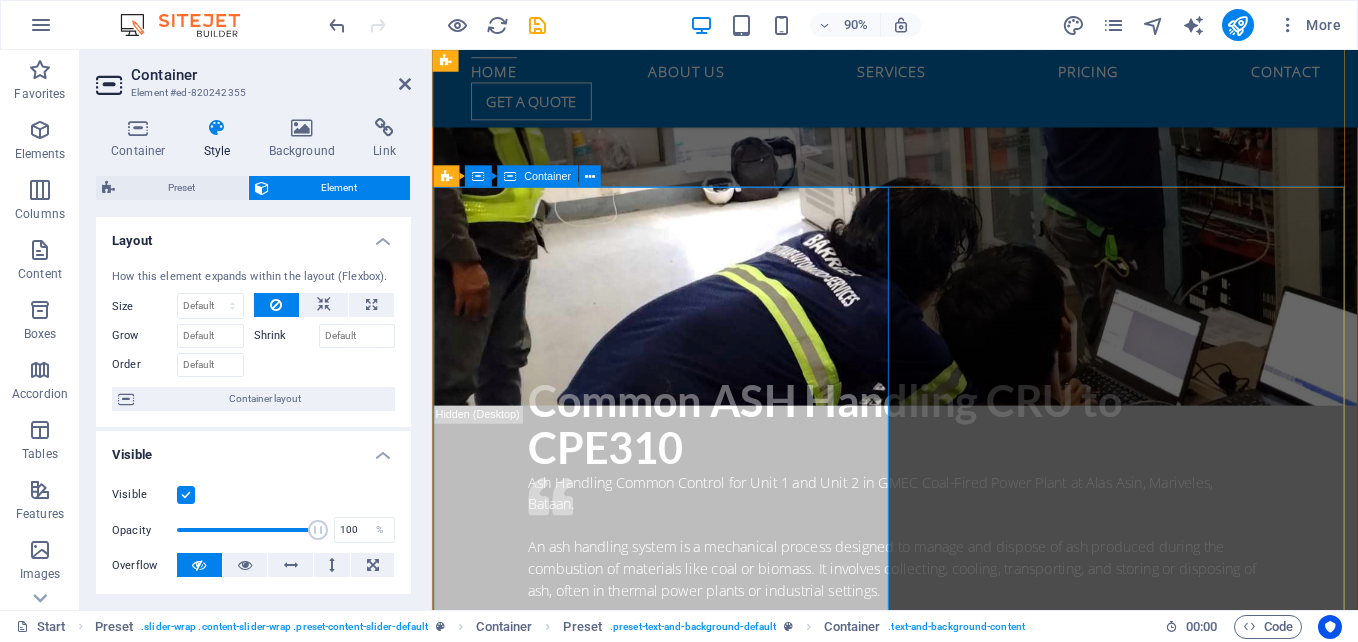 click on "Coal Crusher Panel  New Coal Crusher Panel Powered by Emerson PACSystems Control Remote Unit. The coal crusher plant is specifically designed to reduce the size of mined coal through a series of crushing and screening processes. This preparation is crucial for efficient combustion in power plants and other industrial applications. The process employs various types of crushers, conveyors, and screening equipment to achieve optimal results. Date: April 17, 2024 New Coal Crusher Panel" at bounding box center [946, 982] 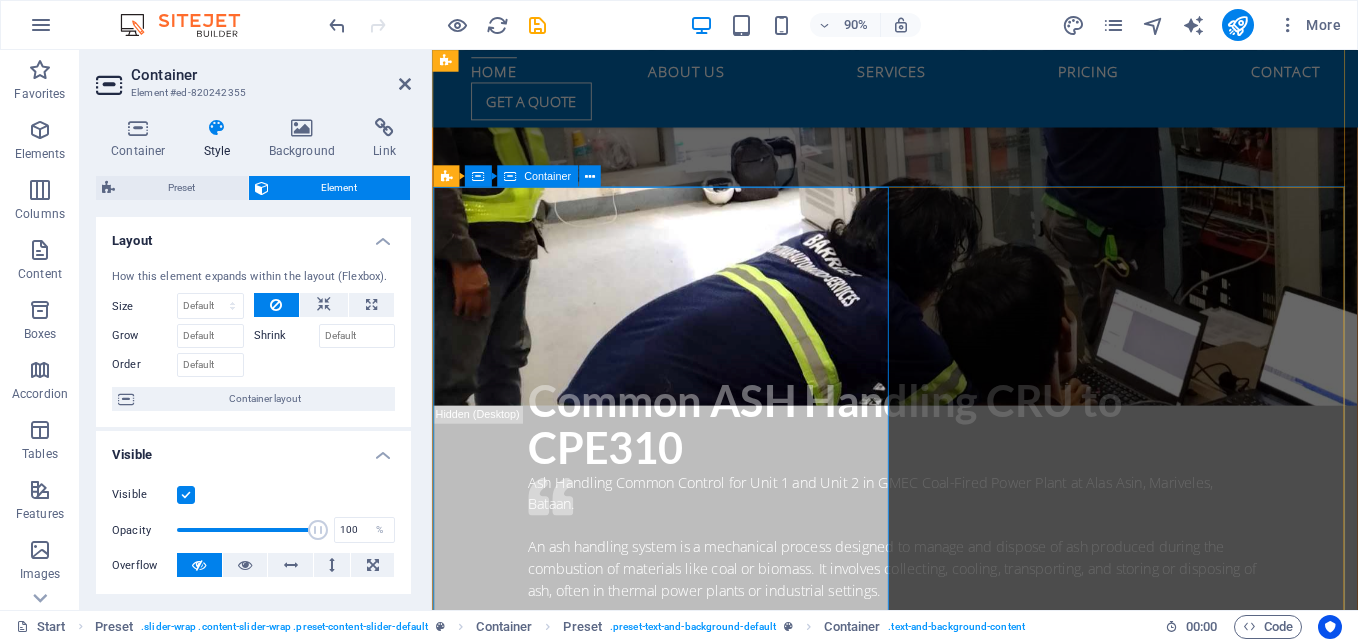 click on "Coal Crusher Panel  New Coal Crusher Panel Powered by Emerson PACSystems Control Remote Unit. The coal crusher plant is specifically designed to reduce the size of mined coal through a series of crushing and screening processes. This preparation is crucial for efficient combustion in power plants and other industrial applications. The process employs various types of crushers, conveyors, and screening equipment to achieve optimal results. Date: April 17, 2024 New Coal Crusher Panel" at bounding box center [946, 982] 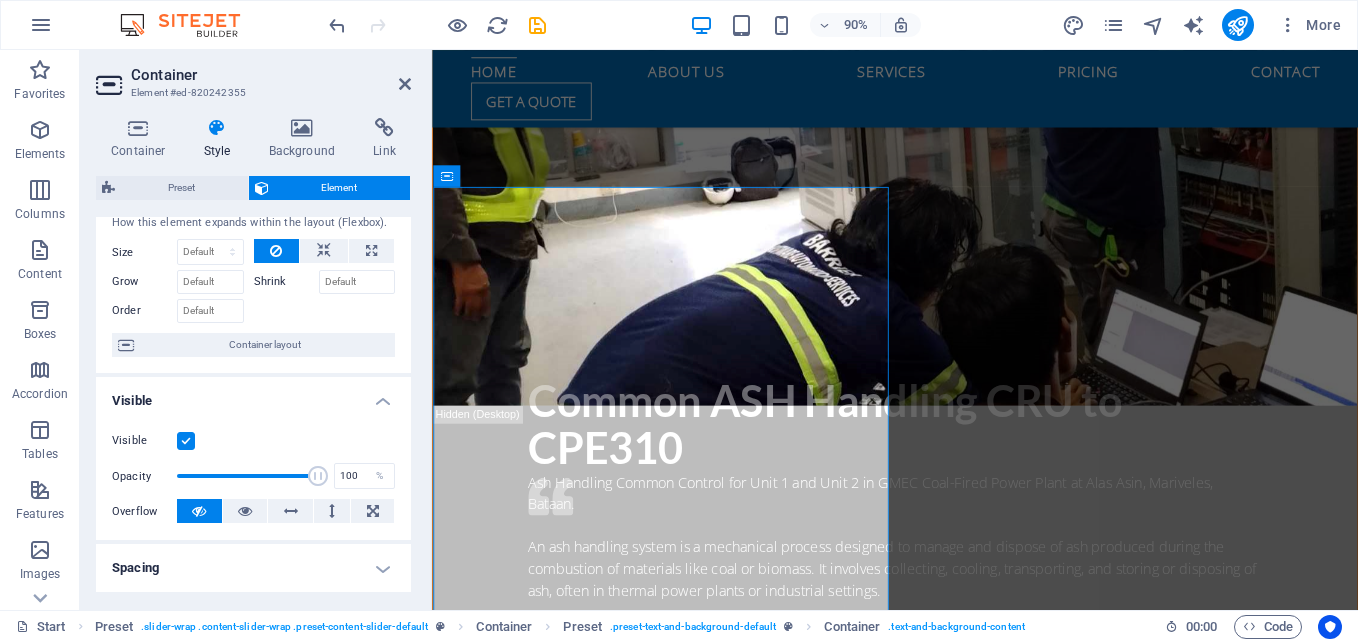scroll, scrollTop: 200, scrollLeft: 0, axis: vertical 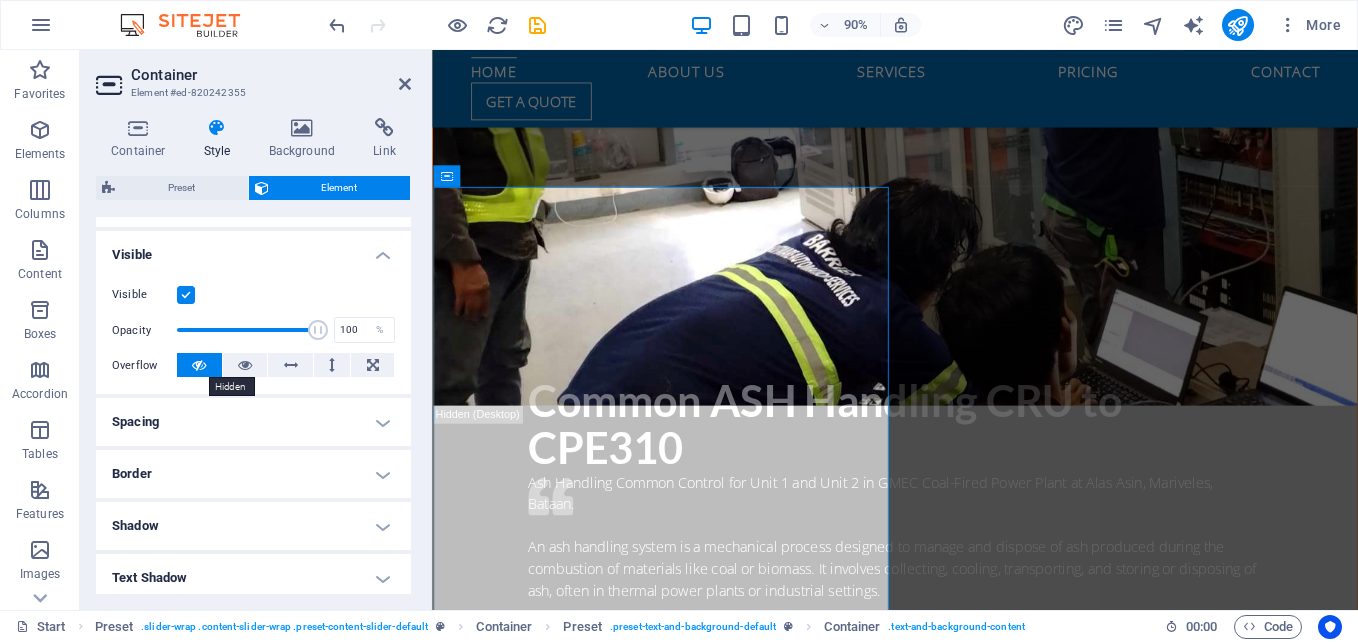 click at bounding box center [199, 365] 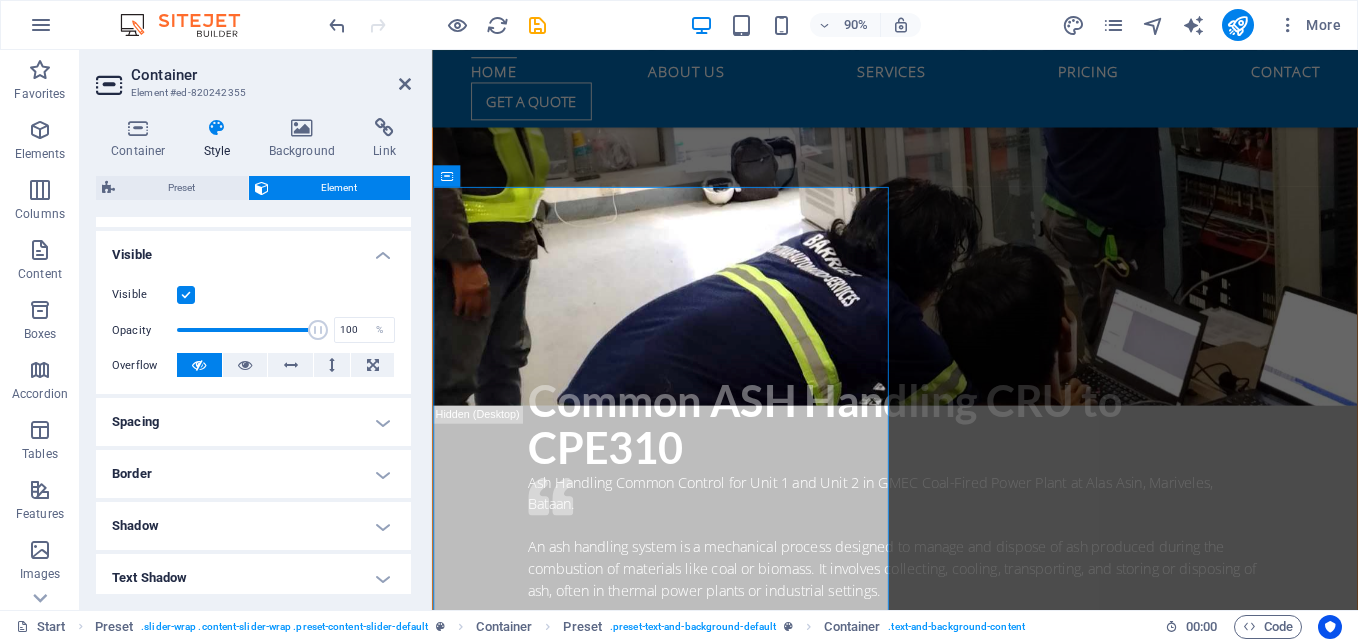 click at bounding box center (186, 295) 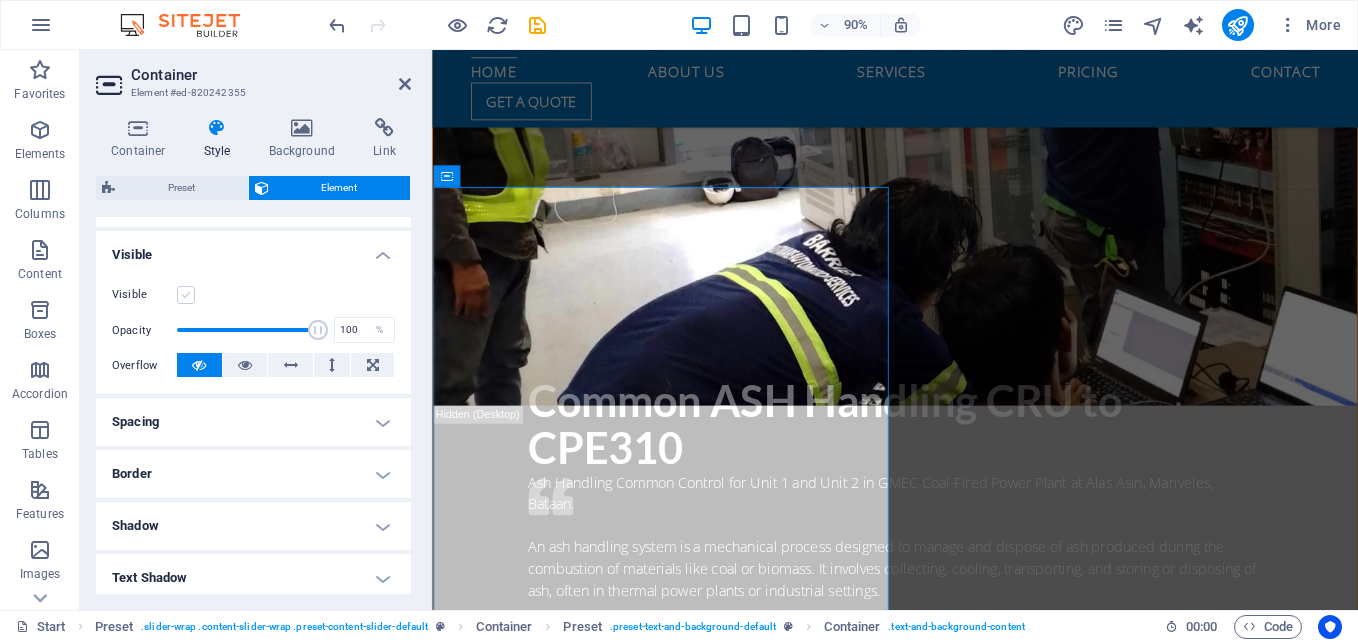 click at bounding box center (186, 295) 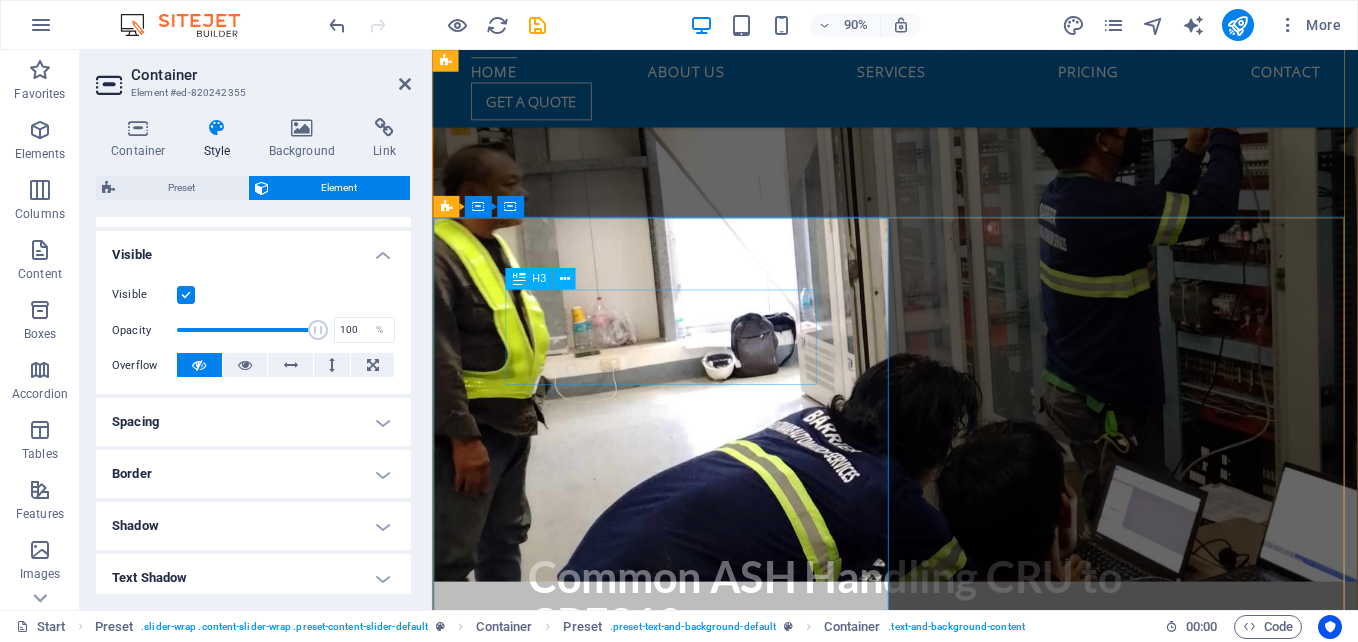 scroll, scrollTop: 1128, scrollLeft: 0, axis: vertical 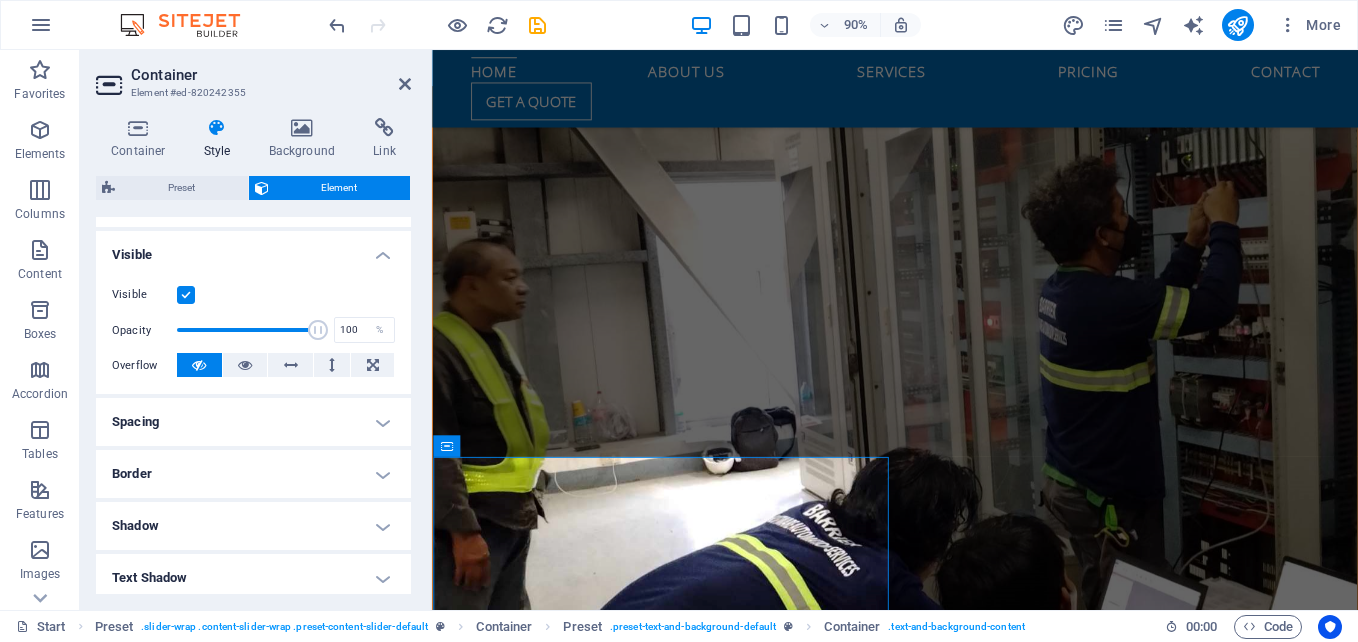 click at bounding box center (946, 418) 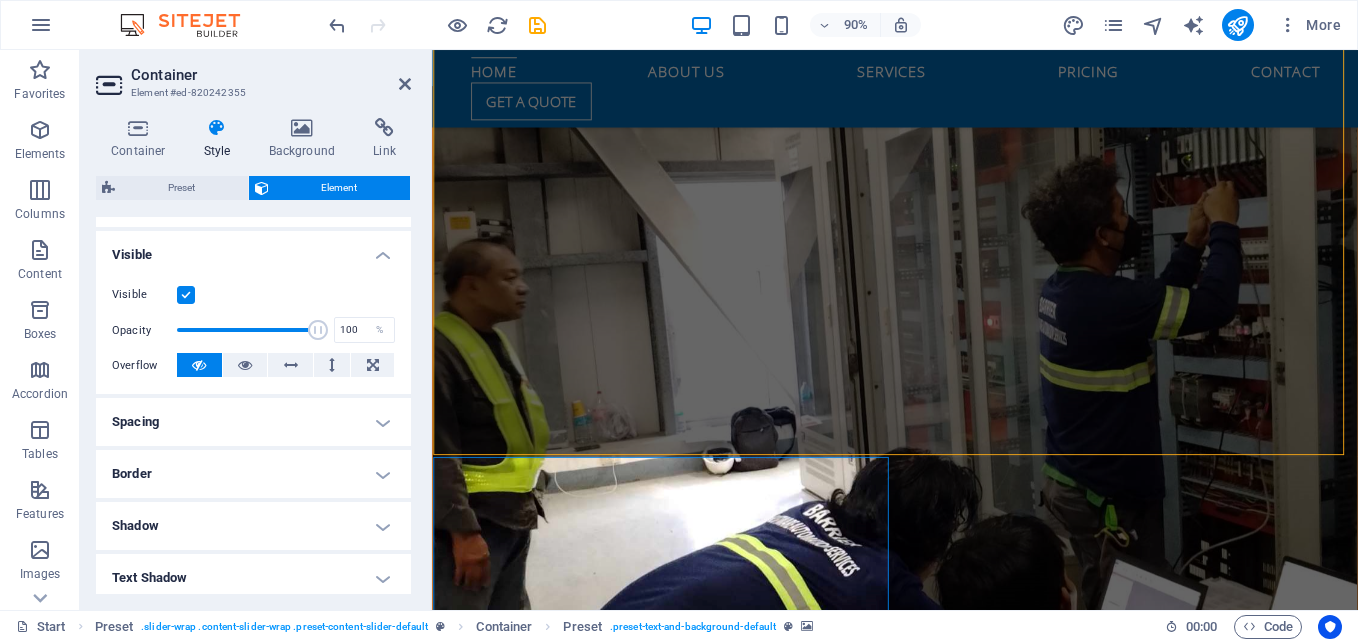 click at bounding box center (946, 418) 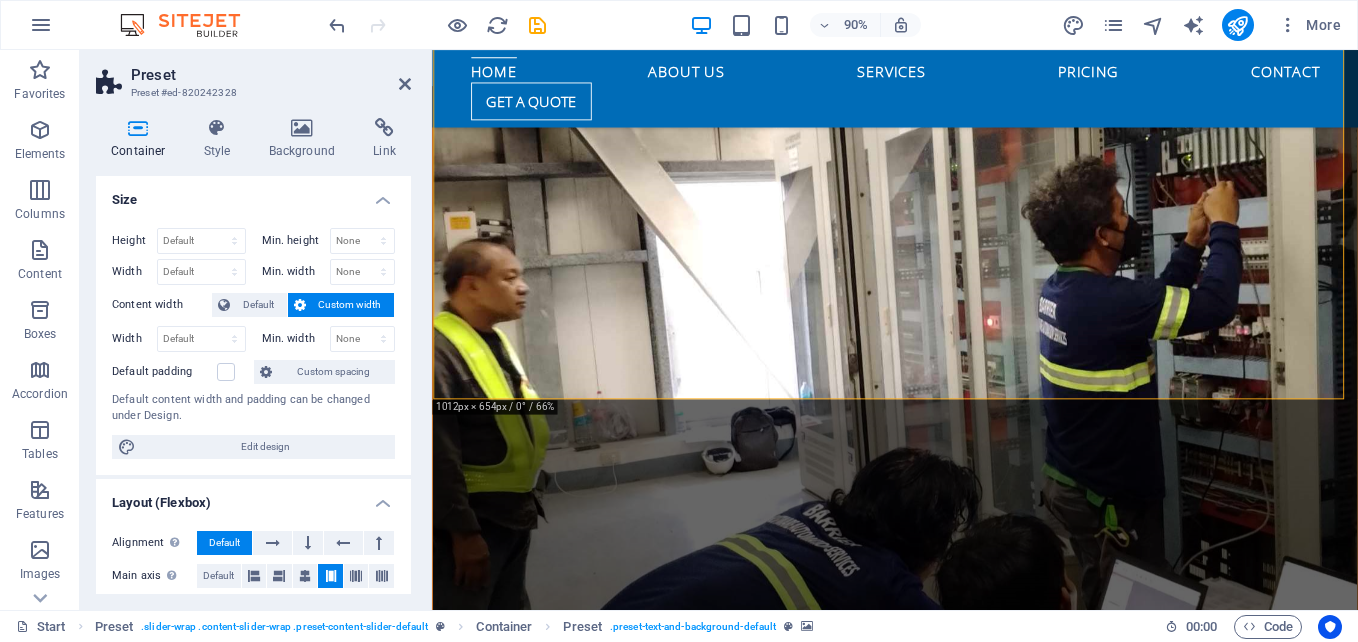 scroll, scrollTop: 1190, scrollLeft: 0, axis: vertical 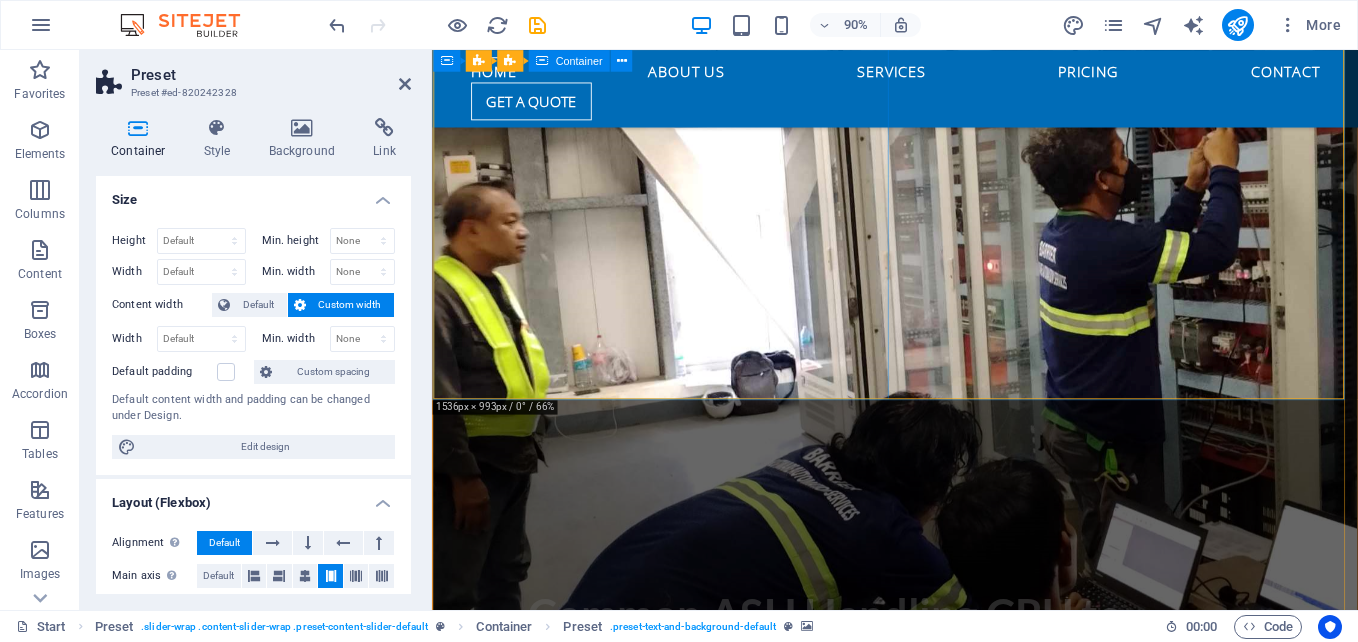 click on "Common ASH Handling CRU to CPE310 Ash Handling Common Control for Unit 1 and Unit 2 in GMEC Coal-Fired Power Plant at Alas Asin, Mariveles, Bataan. An ash handling system is a mechanical process designed to manage and dispose of ash produced during the combustion of materials like coal or biomass. It involves collecting, cooling, transporting, and storing or disposing of ash, often in thermal power plants or industrial settings. Date: February 14, 2024 CRU to CPE 310" at bounding box center (946, 868) 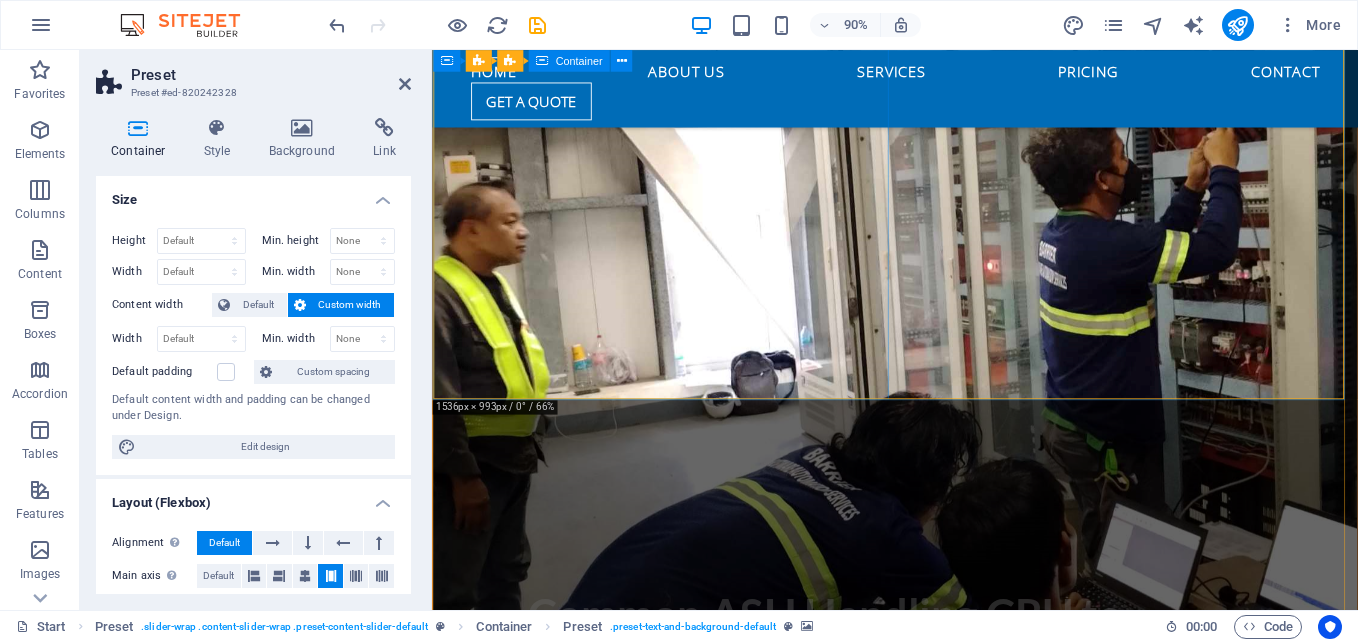 click on "Common ASH Handling CRU to CPE310 Ash Handling Common Control for Unit 1 and Unit 2 in GMEC Coal-Fired Power Plant at Alas Asin, Mariveles, Bataan. An ash handling system is a mechanical process designed to manage and dispose of ash produced during the combustion of materials like coal or biomass. It involves collecting, cooling, transporting, and storing or disposing of ash, often in thermal power plants or industrial settings. Date: February 14, 2024 CRU to CPE 310" at bounding box center (946, 868) 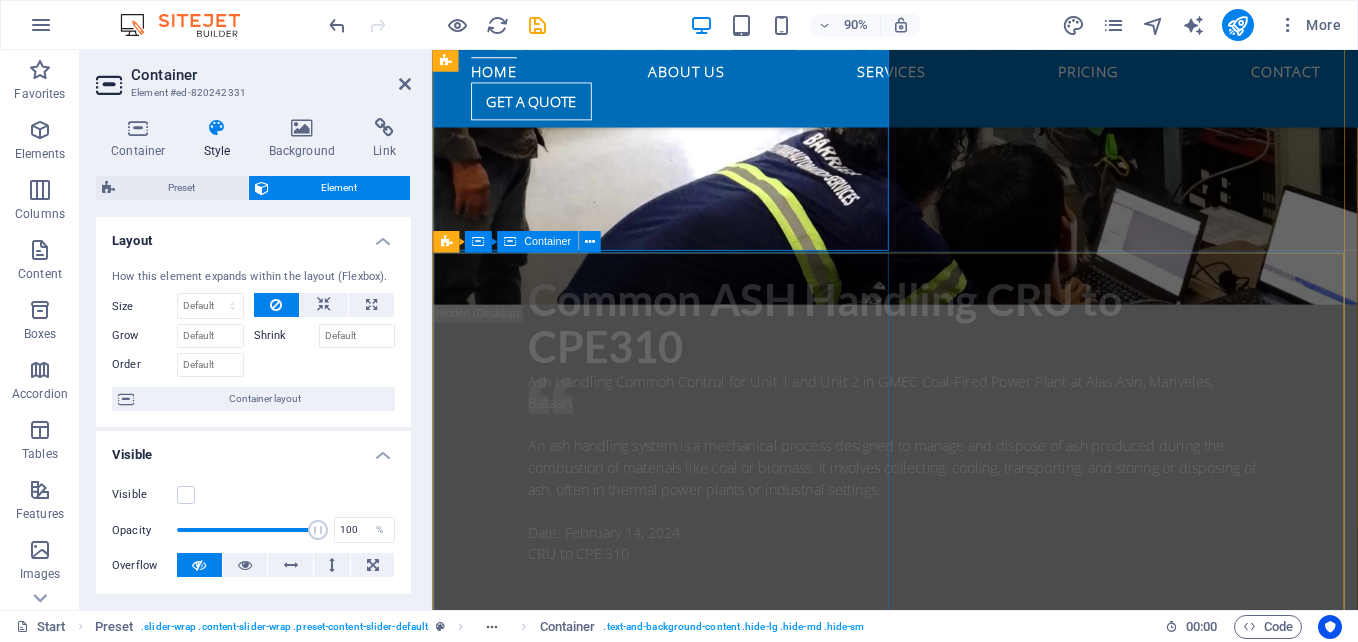 scroll, scrollTop: 1652, scrollLeft: 0, axis: vertical 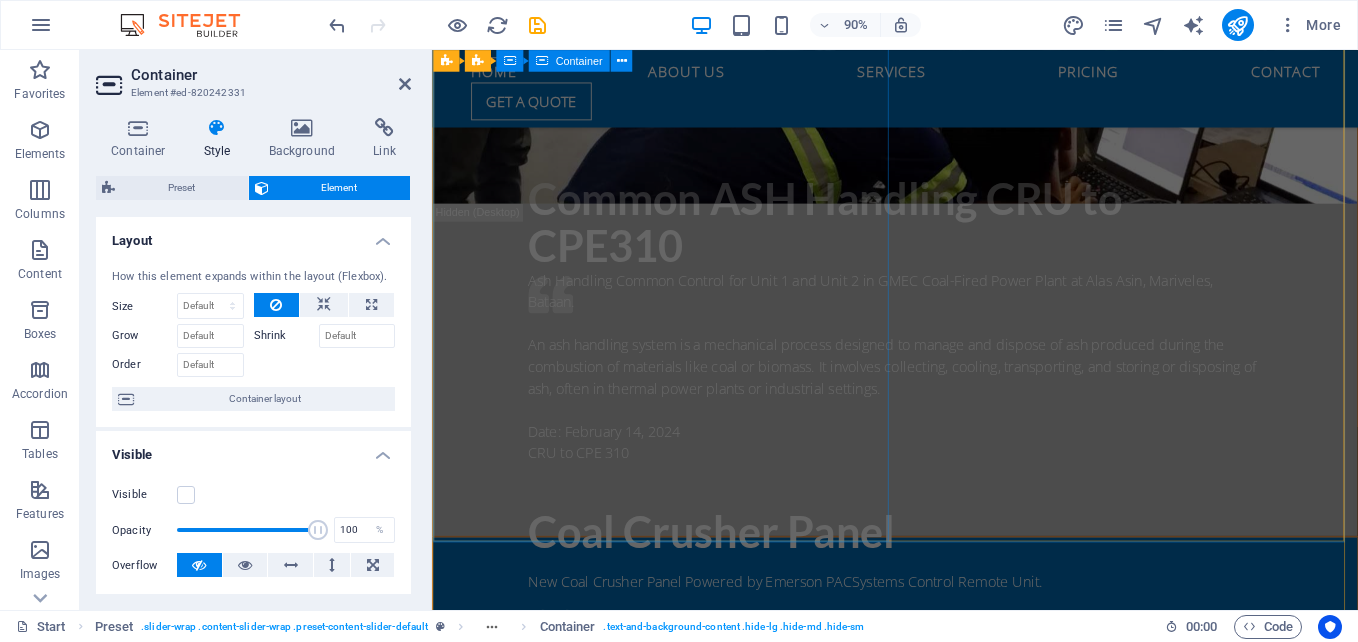 click on "Coal Crusher Panel  New Coal Crusher Panel Powered by Emerson PACSystems Control Remote Unit. The coal crusher plant is specifically designed to reduce the size of mined coal through a series of crushing and screening processes. This preparation is crucial for efficient combustion in power plants and other industrial applications. The process employs various types of crushers, conveyors, and screening equipment to achieve optimal results. Date: April 17, 2024 New Coal Crusher Panel" at bounding box center [946, 758] 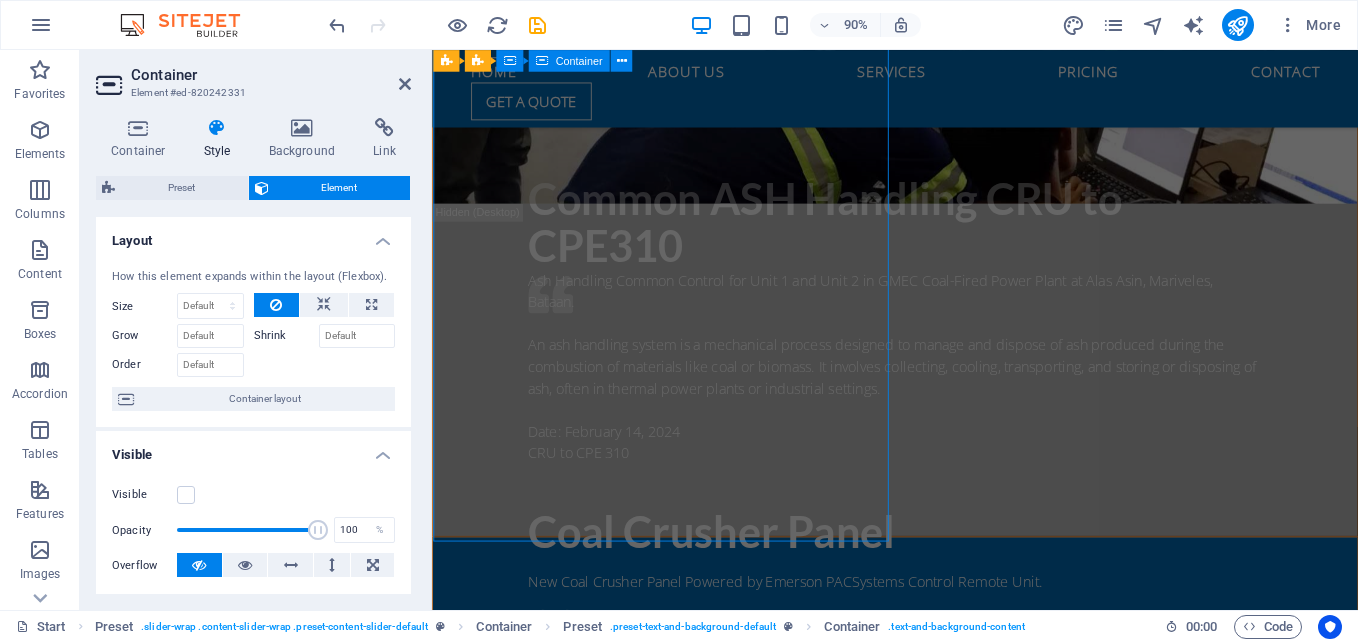 click on "Coal Crusher Panel  New Coal Crusher Panel Powered by Emerson PACSystems Control Remote Unit. The coal crusher plant is specifically designed to reduce the size of mined coal through a series of crushing and screening processes. This preparation is crucial for efficient combustion in power plants and other industrial applications. The process employs various types of crushers, conveyors, and screening equipment to achieve optimal results. Date: April 17, 2024 New Coal Crusher Panel" at bounding box center [946, 758] 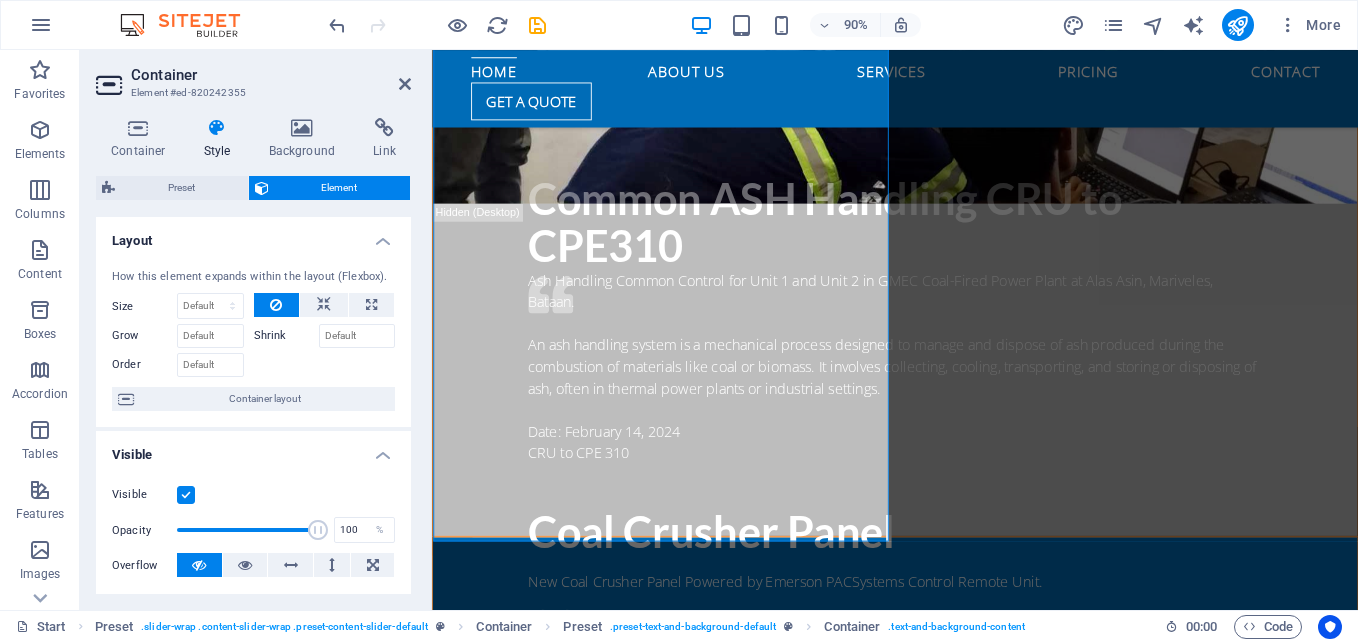 click on "Visible" at bounding box center [144, 495] 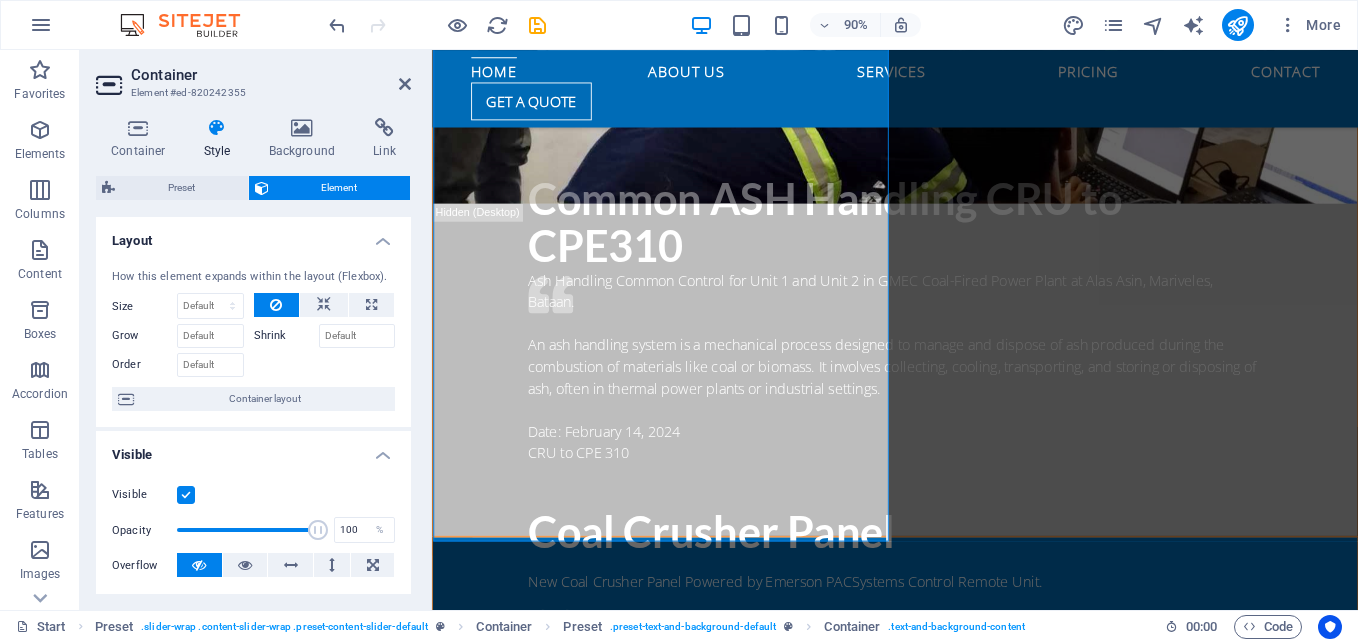 click on "Visible" at bounding box center [0, 0] 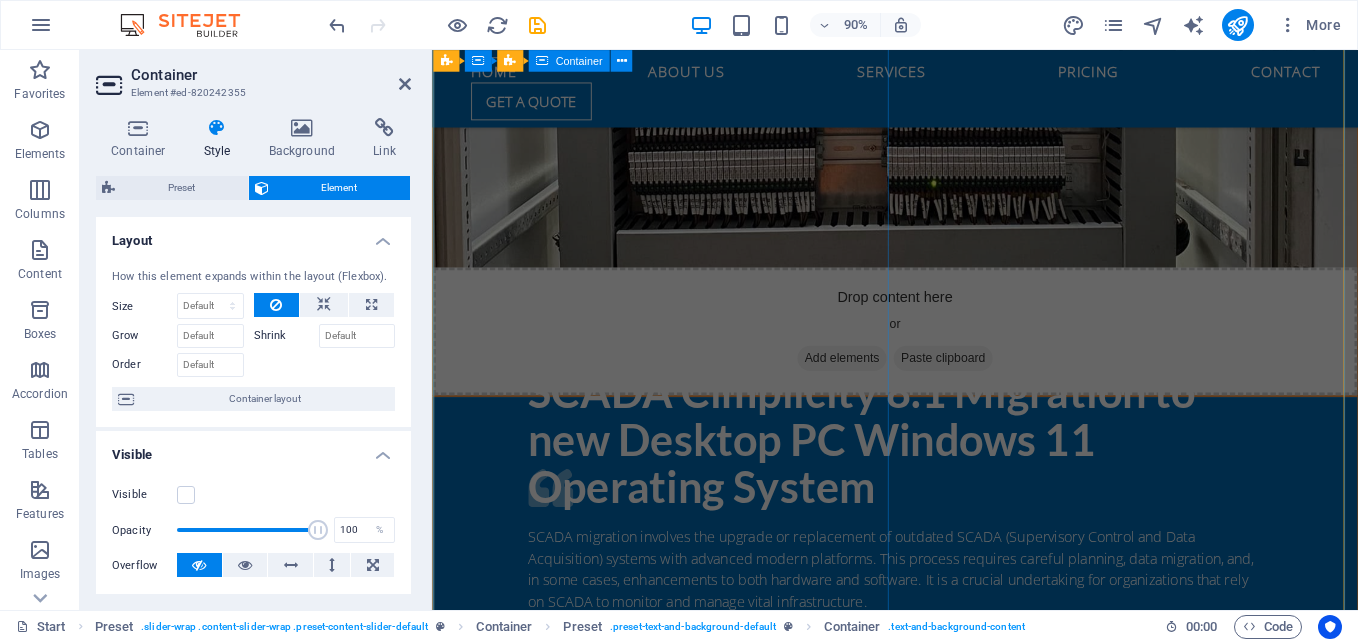 scroll, scrollTop: 3052, scrollLeft: 0, axis: vertical 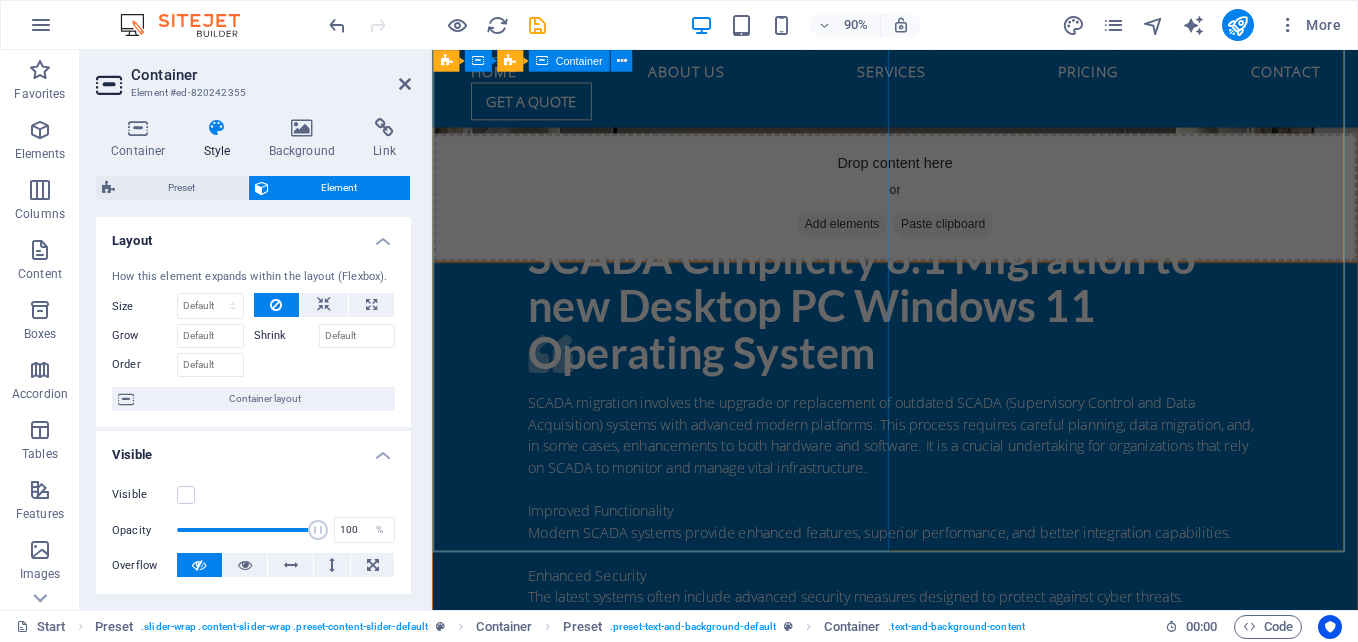 click on "SCADA Cimplicity 8.1 Migration to new Desktop PC Windows 11 Operating System SCADA migration involves the upgrade or replacement of outdated SCADA (Supervisory Control and Data Acquisition) systems with advanced modern platforms. This process requires careful planning, data migration, and, in some cases, enhancements to both hardware and software. It is a crucial undertaking for organizations that rely on SCADA to monitor and manage vital infrastructure. Improved Functionality Modern SCADA systems provide enhanced features, superior performance, and better integration capabilities.   Enhanced Security   The latest systems often include advanced security measures designed to protect against cyber threats.   Reduced Downtime   A thoughtfully planned migration can minimize downtime, ensuring business continuity.   Cost Optimization   Upgrading to modern SCADA systems can yield long-term cost savings through increased efficiency and lower maintenance needs.   Future-Proofing     Date: October 20, 2023" at bounding box center [946, 674] 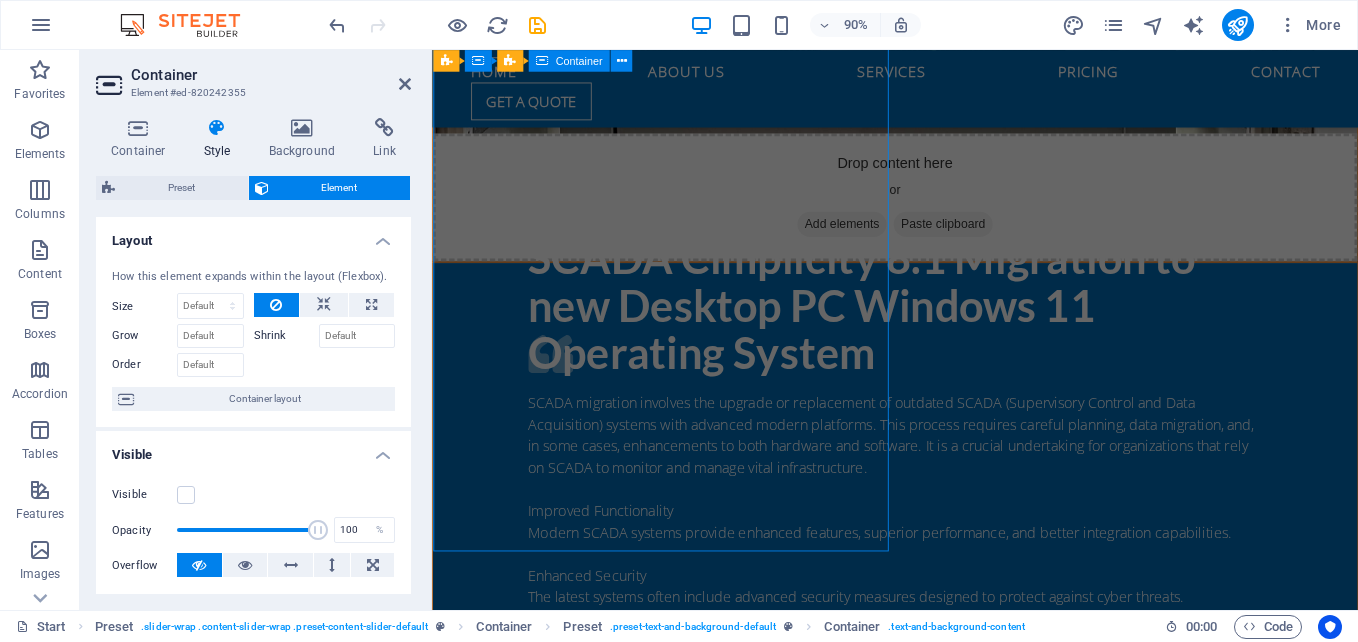 click on "SCADA Cimplicity 8.1 Migration to new Desktop PC Windows 11 Operating System SCADA migration involves the upgrade or replacement of outdated SCADA (Supervisory Control and Data Acquisition) systems with advanced modern platforms. This process requires careful planning, data migration, and, in some cases, enhancements to both hardware and software. It is a crucial undertaking for organizations that rely on SCADA to monitor and manage vital infrastructure. Improved Functionality Modern SCADA systems provide enhanced features, superior performance, and better integration capabilities.   Enhanced Security   The latest systems often include advanced security measures designed to protect against cyber threats.   Reduced Downtime   A thoughtfully planned migration can minimize downtime, ensuring business continuity.   Cost Optimization   Upgrading to modern SCADA systems can yield long-term cost savings through increased efficiency and lower maintenance needs.   Future-Proofing     Date: October 20, 2023" at bounding box center (946, 674) 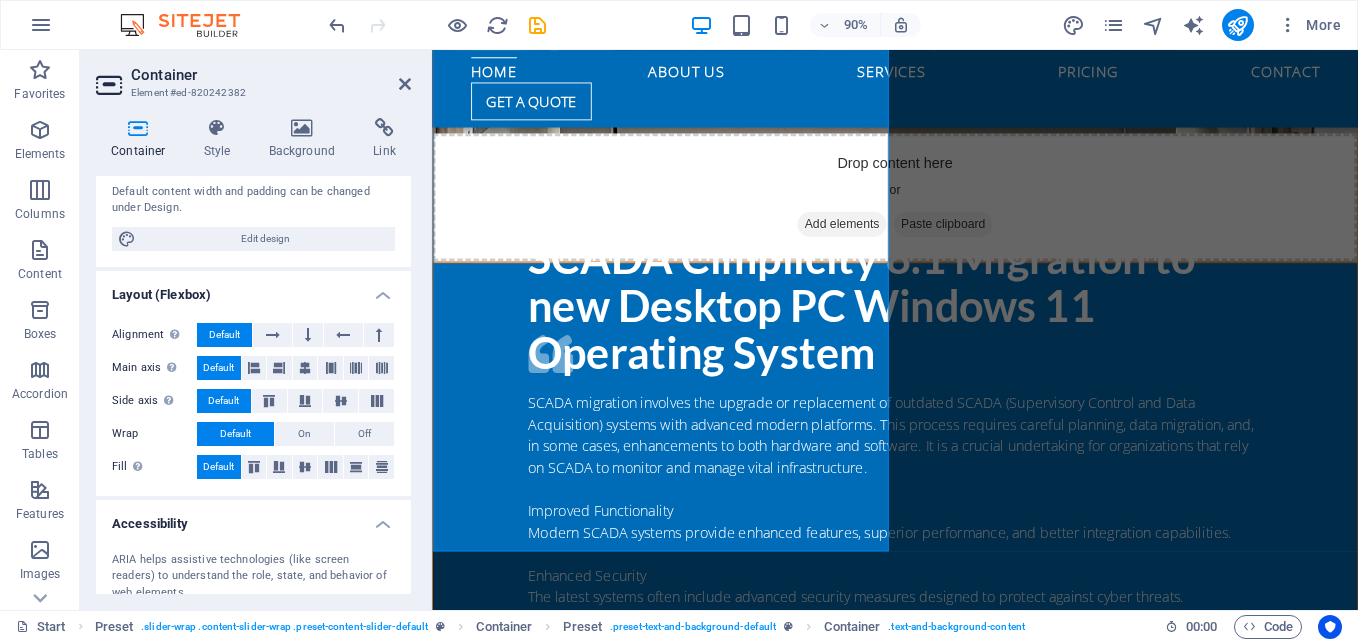 scroll, scrollTop: 0, scrollLeft: 0, axis: both 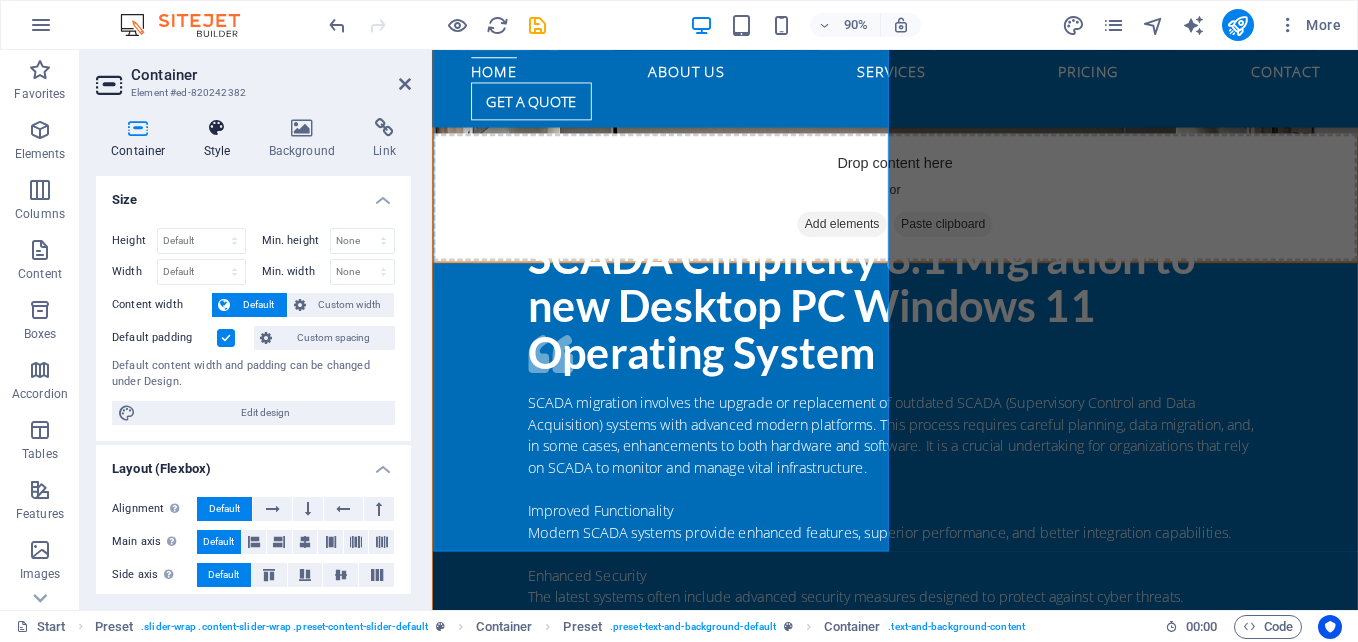 click at bounding box center (217, 128) 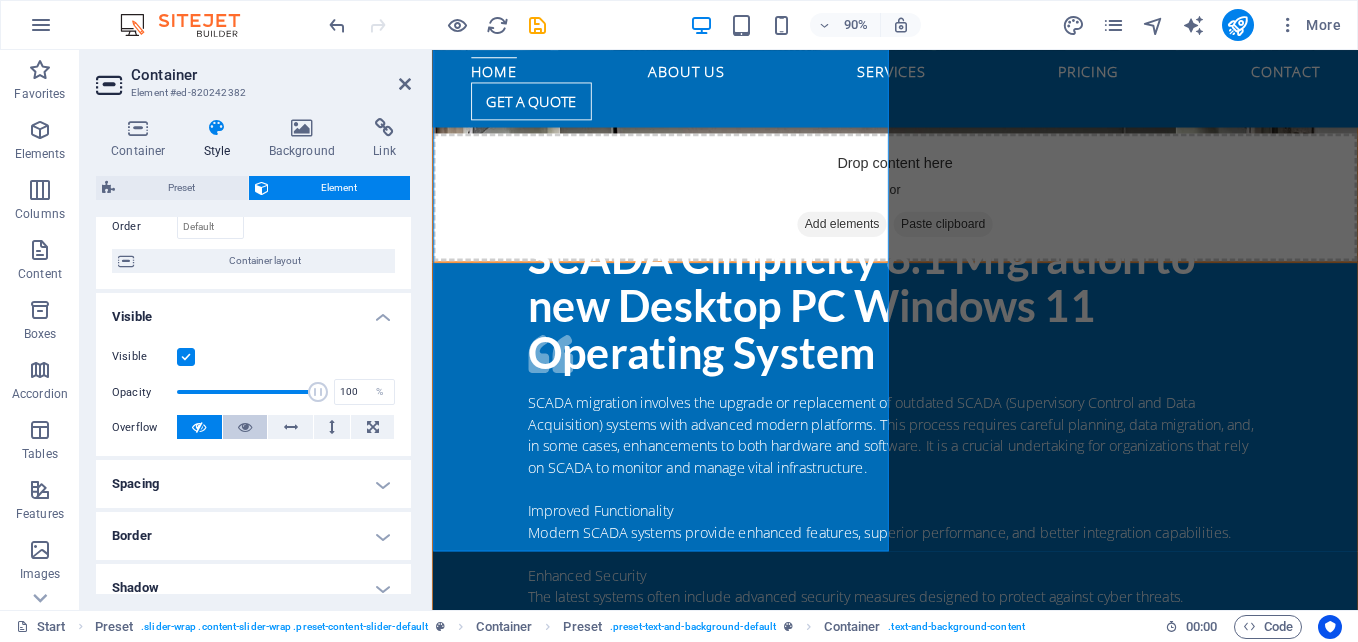 scroll, scrollTop: 200, scrollLeft: 0, axis: vertical 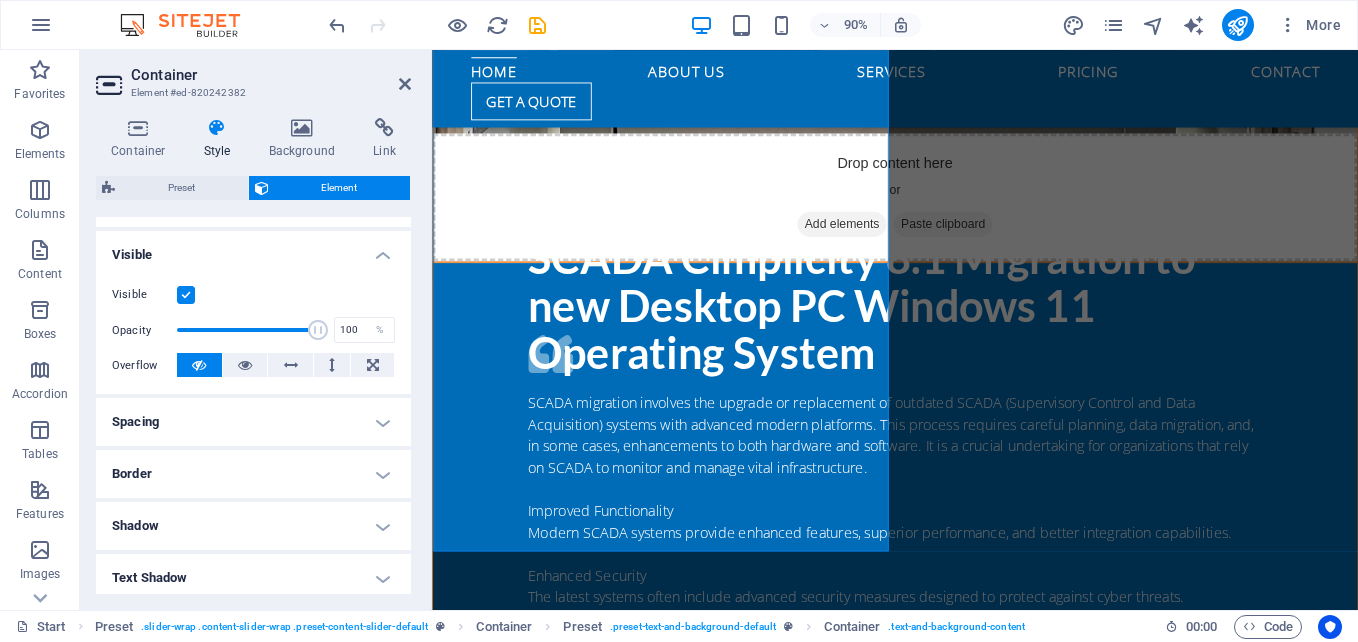 click at bounding box center (186, 295) 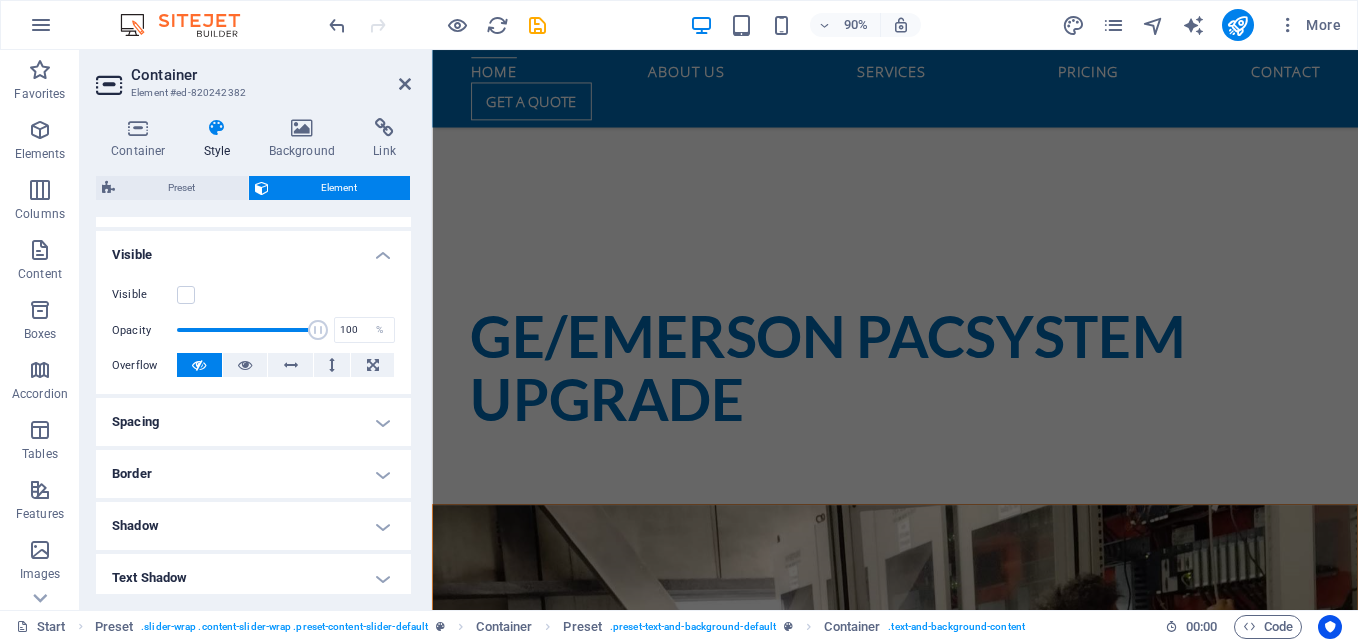 scroll, scrollTop: 652, scrollLeft: 0, axis: vertical 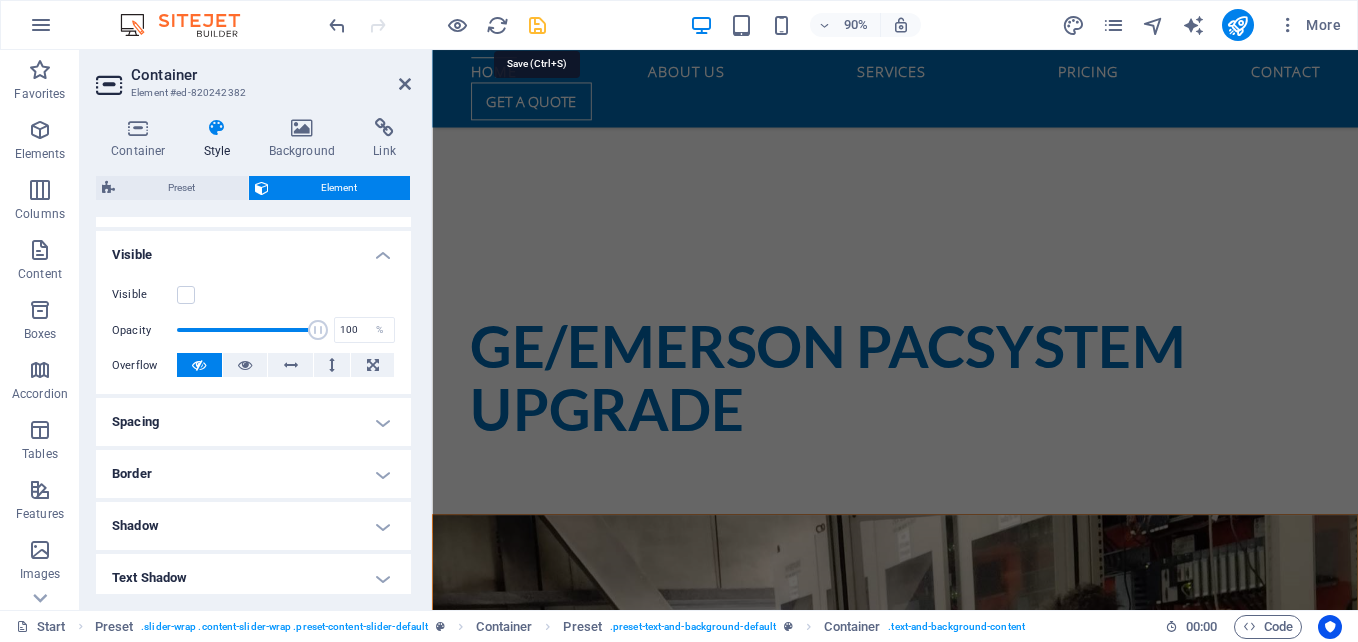drag, startPoint x: 535, startPoint y: 20, endPoint x: 538, endPoint y: 35, distance: 15.297058 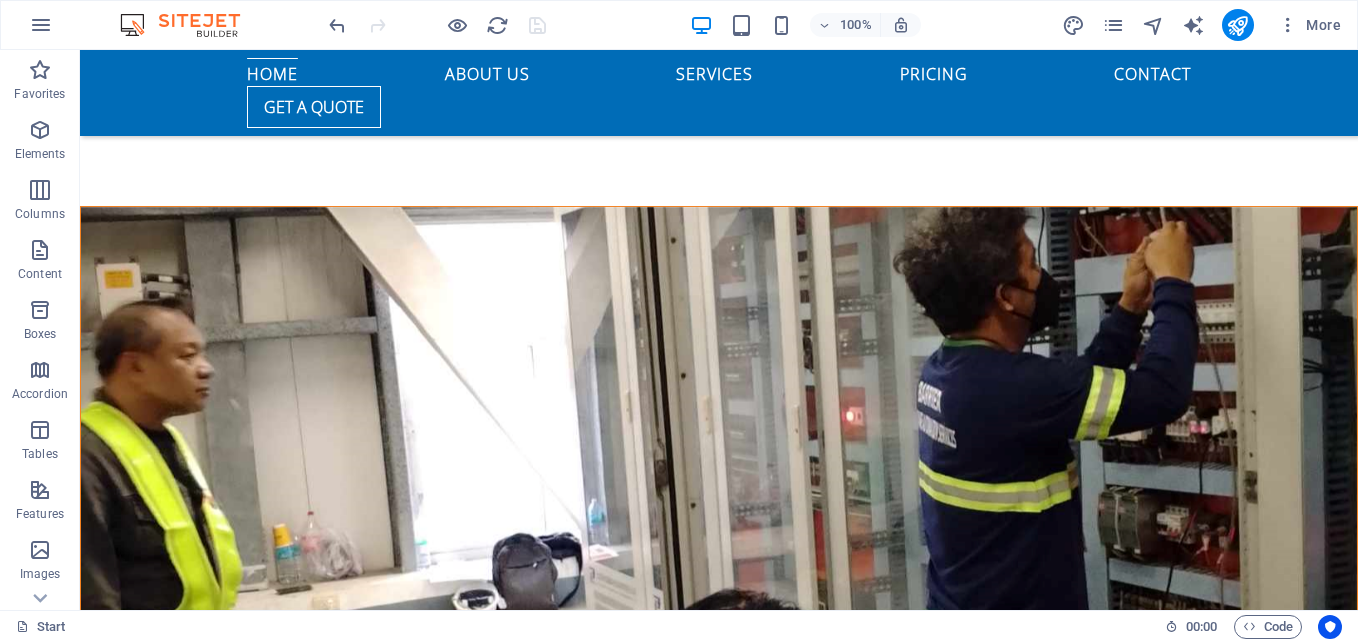 scroll, scrollTop: 850, scrollLeft: 0, axis: vertical 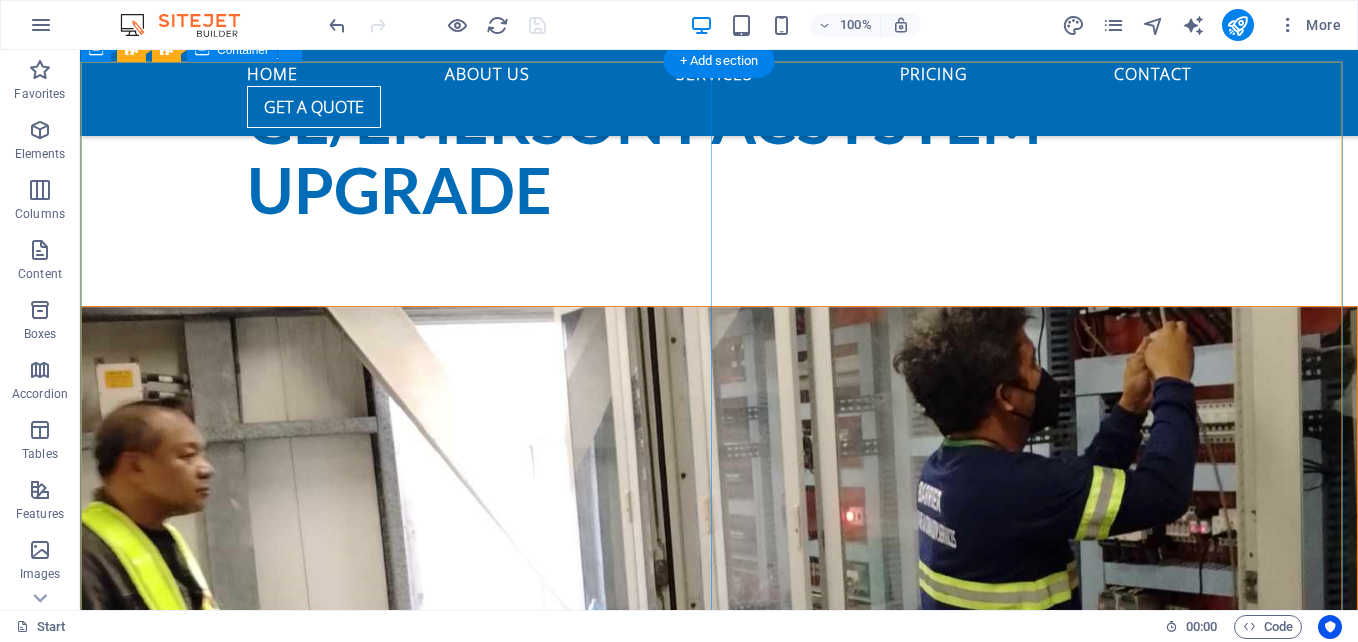 click on "Common ASH Handling CRU to CPE310 Ash Handling Common Control for Unit 1 and Unit 2 in GMEC Coal-Fired Power Plant at Alas Asin, Mariveles, Bataan. An ash handling system is a mechanical process designed to manage and dispose of ash produced during the combustion of materials like coal or biomass. It involves collecting, cooling, transporting, and storing or disposing of ash, often in thermal power plants or industrial settings. Date: February 14, 2024 CRU to CPE 310" at bounding box center [719, 1074] 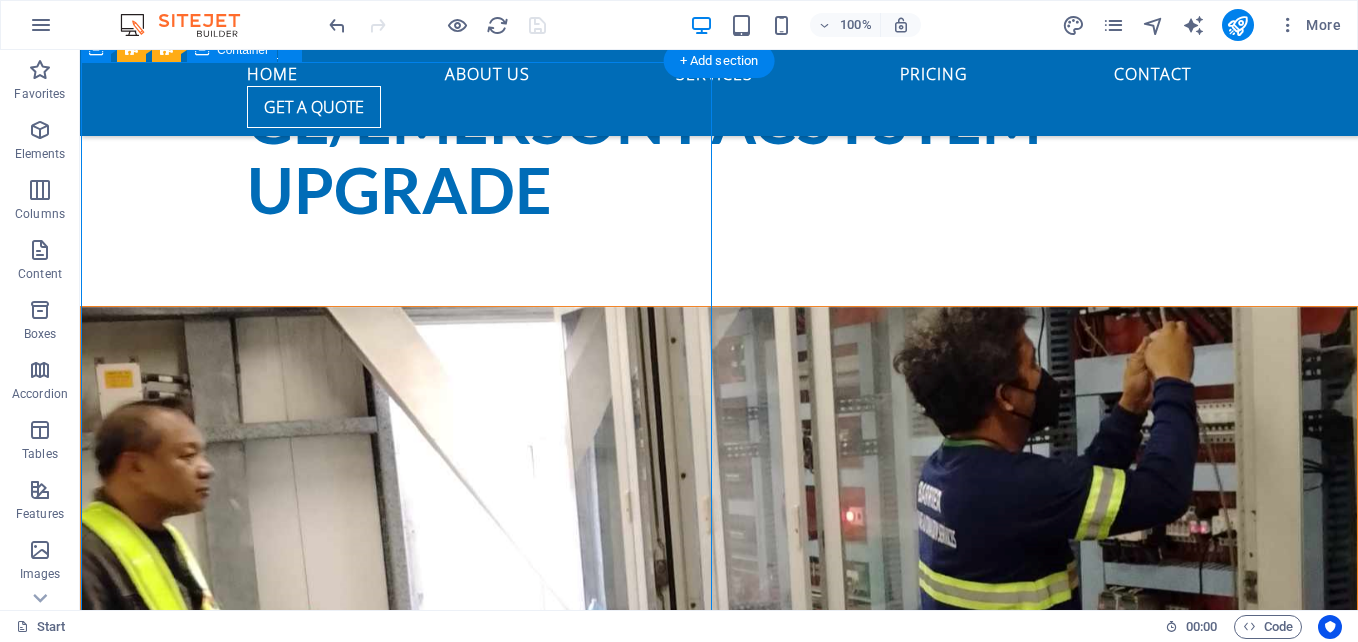 click on "Common ASH Handling CRU to CPE310 Ash Handling Common Control for Unit 1 and Unit 2 in GMEC Coal-Fired Power Plant at Alas Asin, Mariveles, Bataan. An ash handling system is a mechanical process designed to manage and dispose of ash produced during the combustion of materials like coal or biomass. It involves collecting, cooling, transporting, and storing or disposing of ash, often in thermal power plants or industrial settings. Date: February 14, 2024 CRU to CPE 310" at bounding box center [719, 1074] 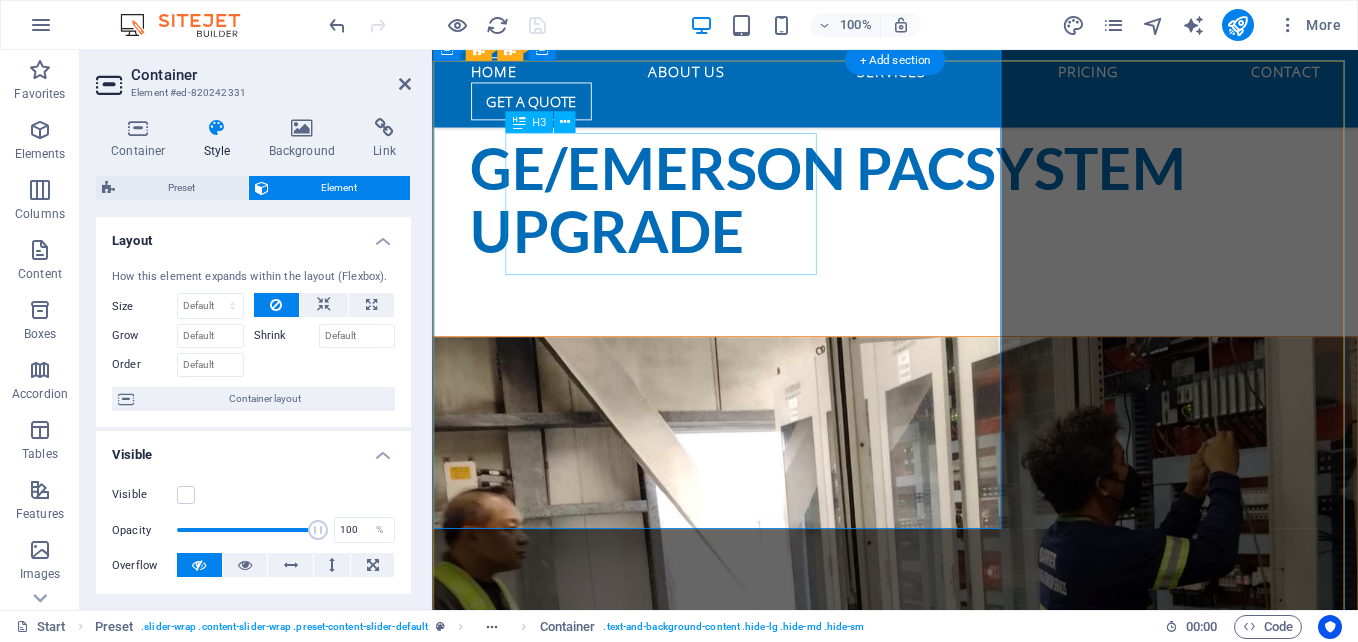 scroll, scrollTop: 912, scrollLeft: 0, axis: vertical 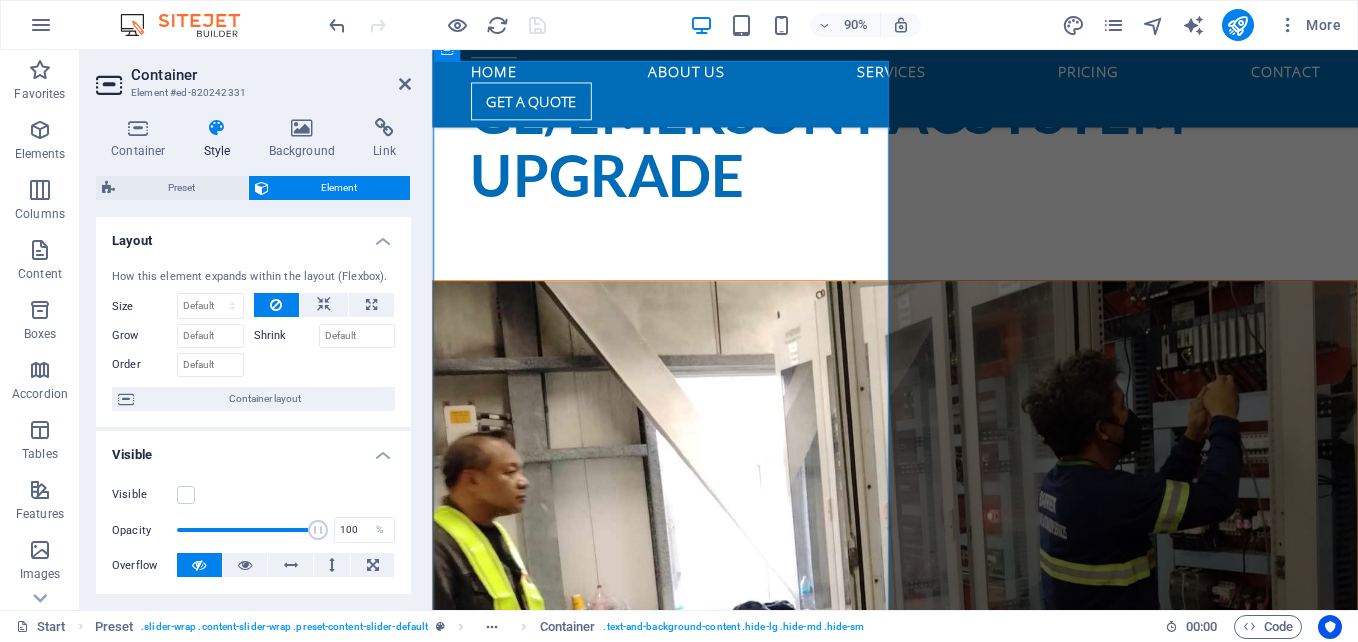 click at bounding box center [276, 305] 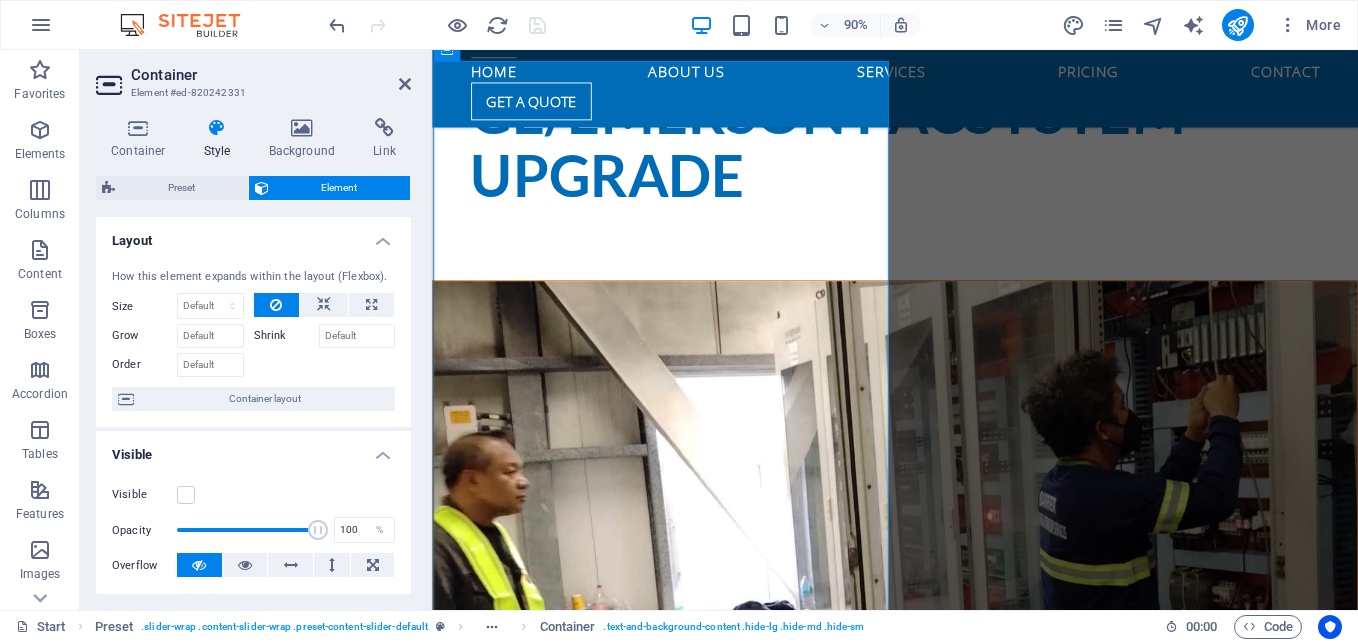 click at bounding box center [217, 128] 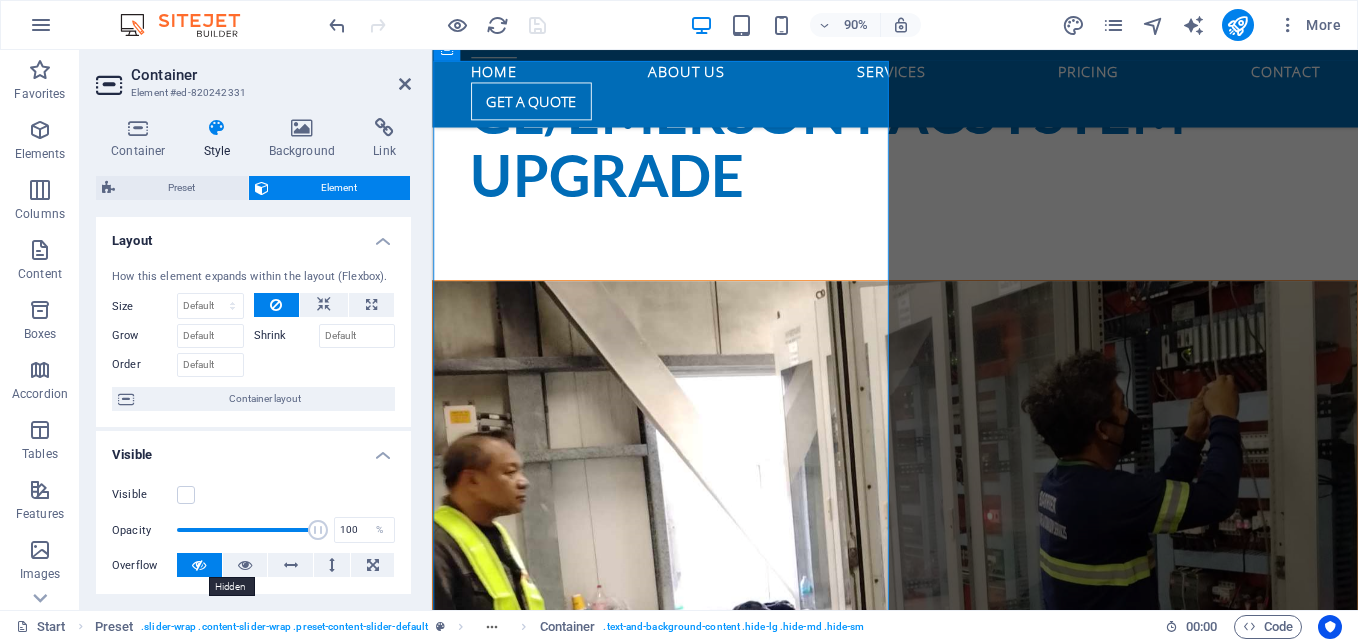 click at bounding box center (199, 565) 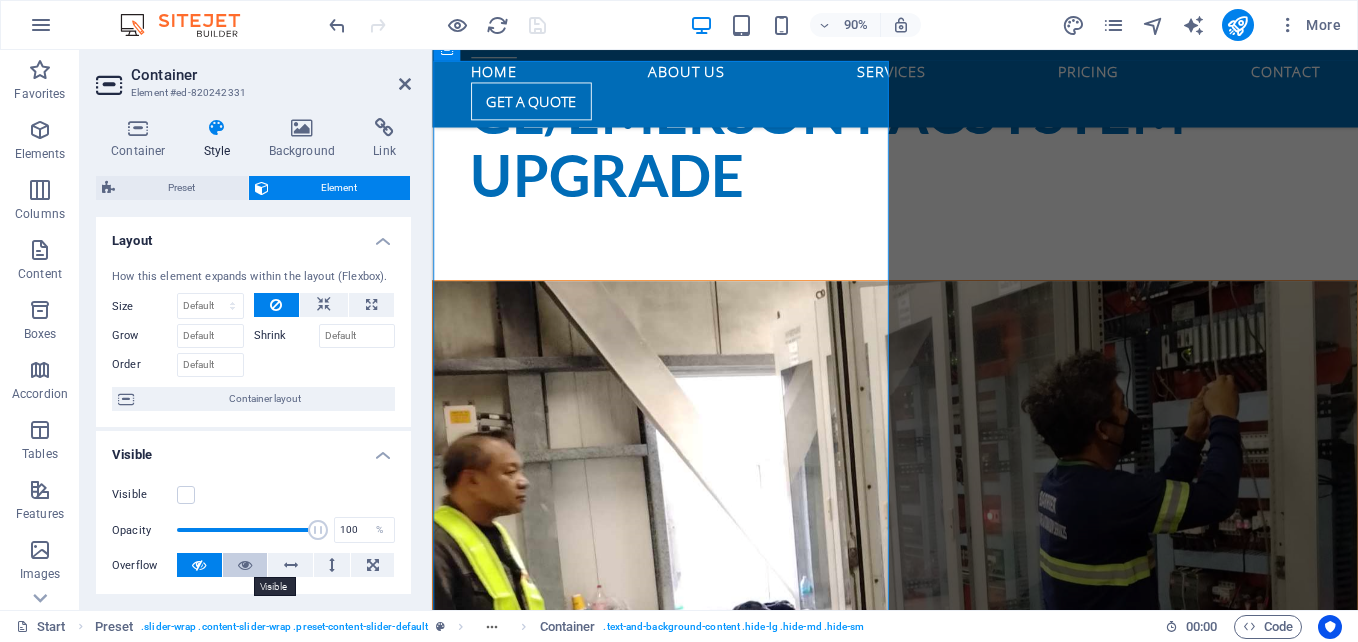 click at bounding box center (245, 565) 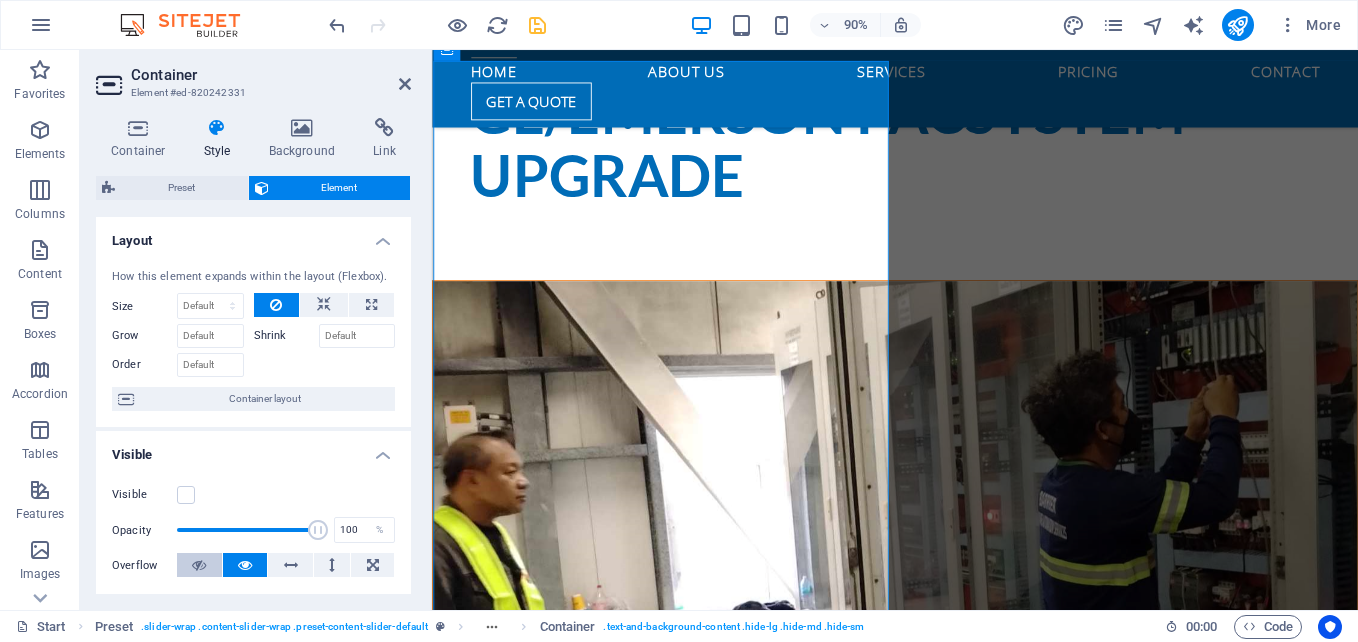 click at bounding box center [199, 565] 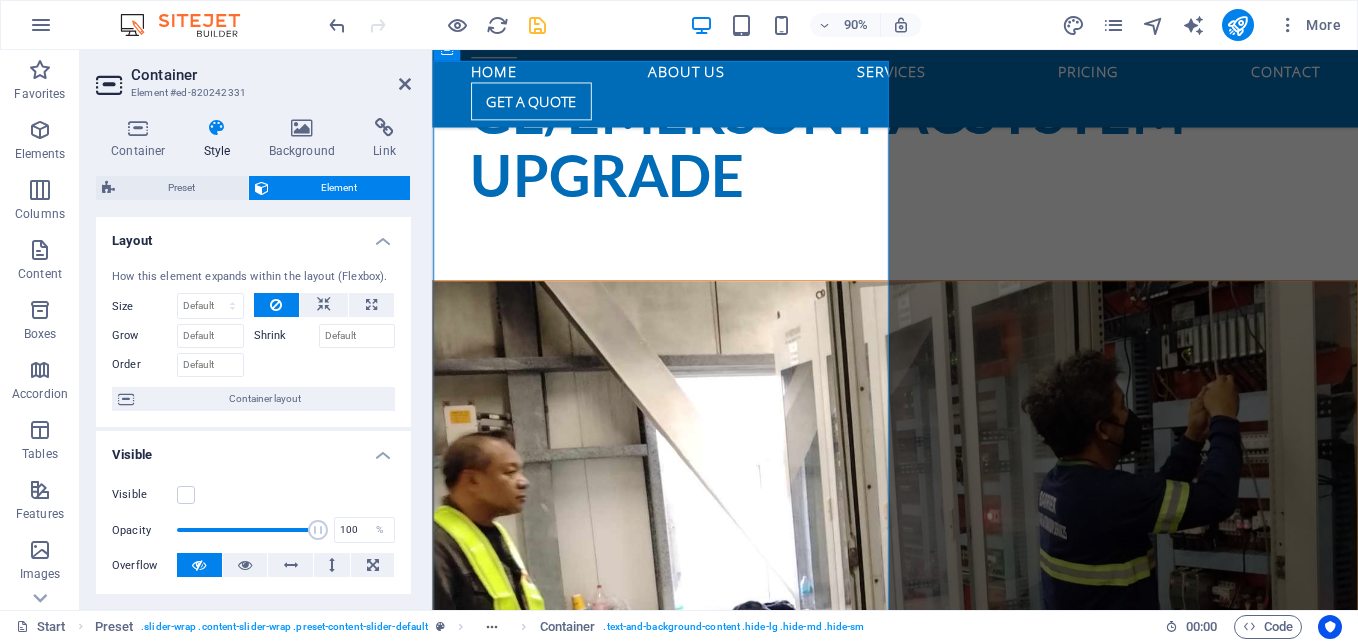 click at bounding box center [946, 634] 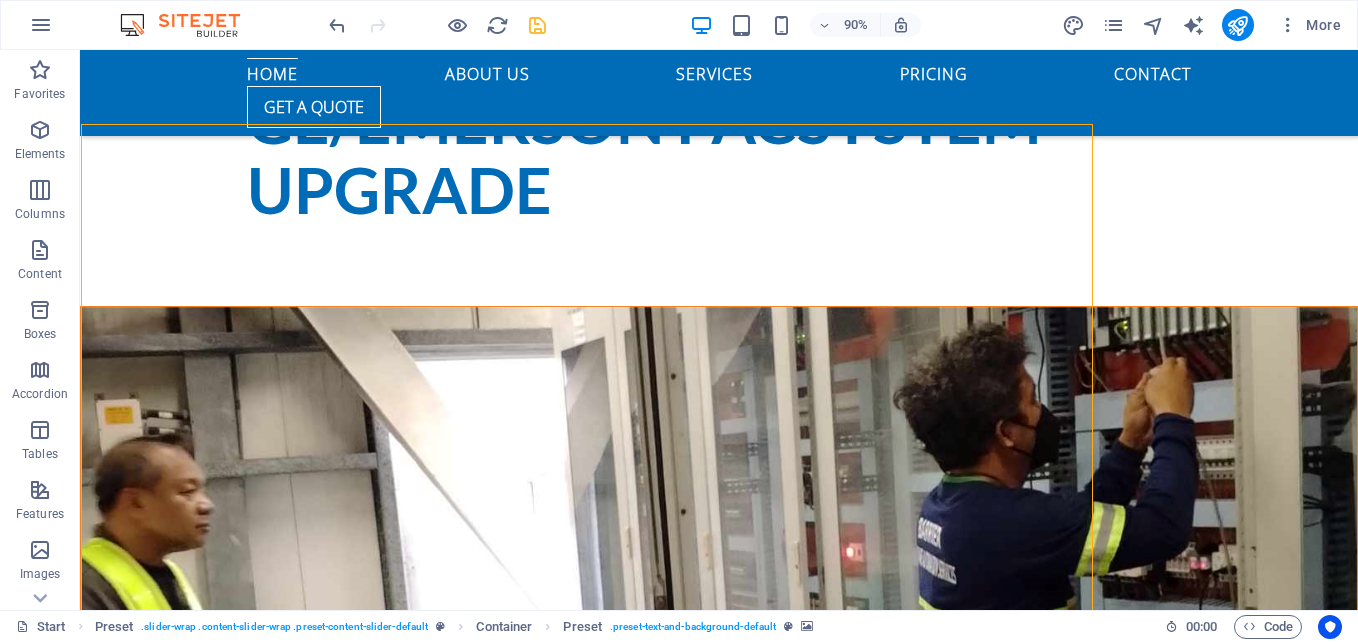 scroll, scrollTop: 850, scrollLeft: 0, axis: vertical 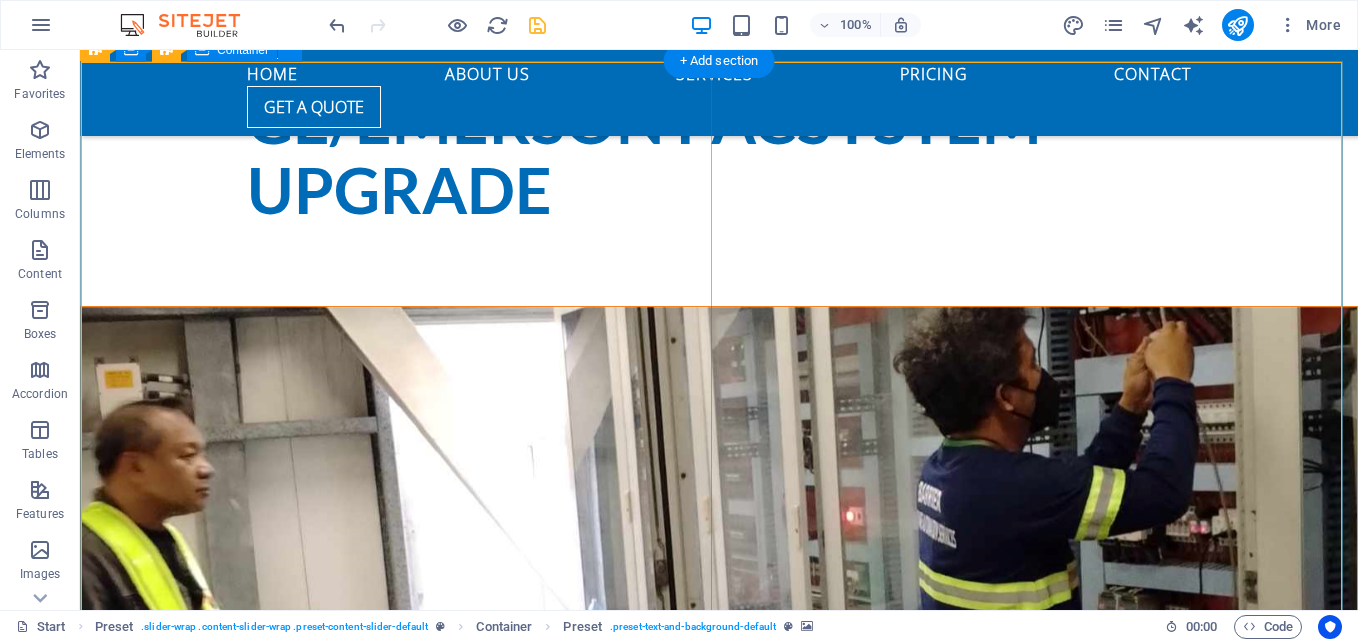 click on "Common ASH Handling CRU to CPE310 Ash Handling Common Control for Unit 1 and Unit 2 in GMEC Coal-Fired Power Plant at Alas Asin, Mariveles, Bataan. An ash handling system is a mechanical process designed to manage and dispose of ash produced during the combustion of materials like coal or biomass. It involves collecting, cooling, transporting, and storing or disposing of ash, often in thermal power plants or industrial settings. Date: February 14, 2024 CRU to CPE 310" at bounding box center [719, 1074] 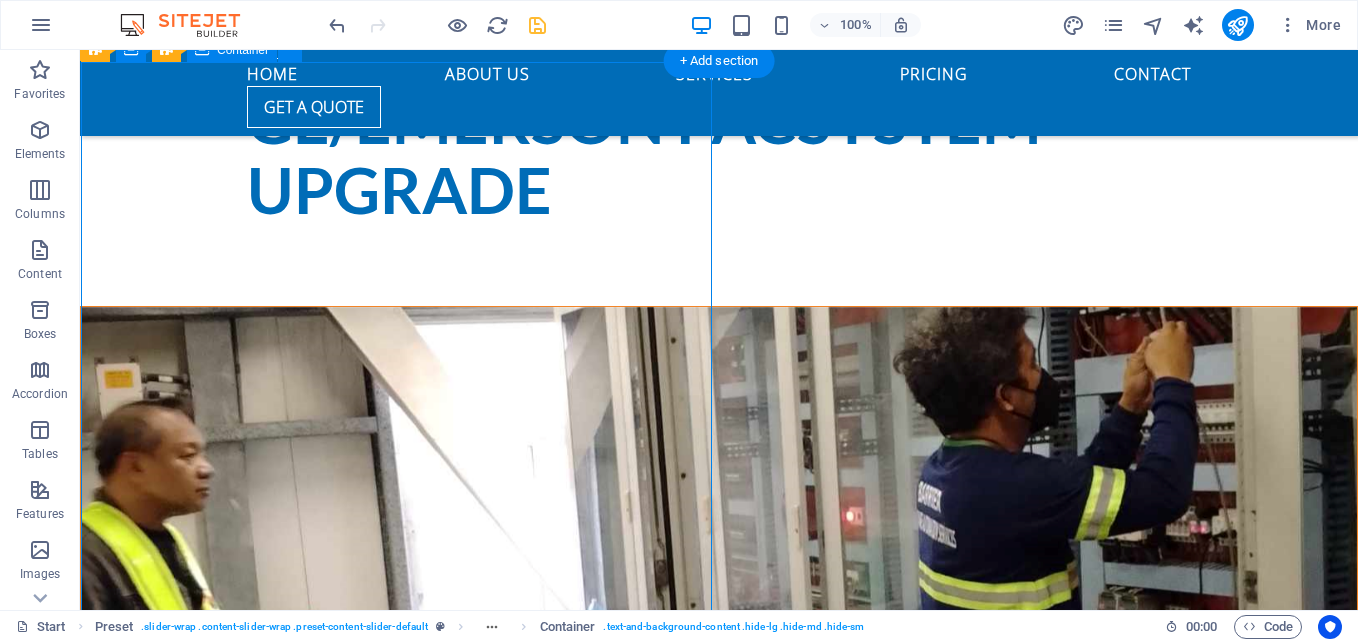 click on "Common ASH Handling CRU to CPE310 Ash Handling Common Control for Unit 1 and Unit 2 in GMEC Coal-Fired Power Plant at Alas Asin, Mariveles, Bataan. An ash handling system is a mechanical process designed to manage and dispose of ash produced during the combustion of materials like coal or biomass. It involves collecting, cooling, transporting, and storing or disposing of ash, often in thermal power plants or industrial settings. Date: February 14, 2024 CRU to CPE 310" at bounding box center [719, 1074] 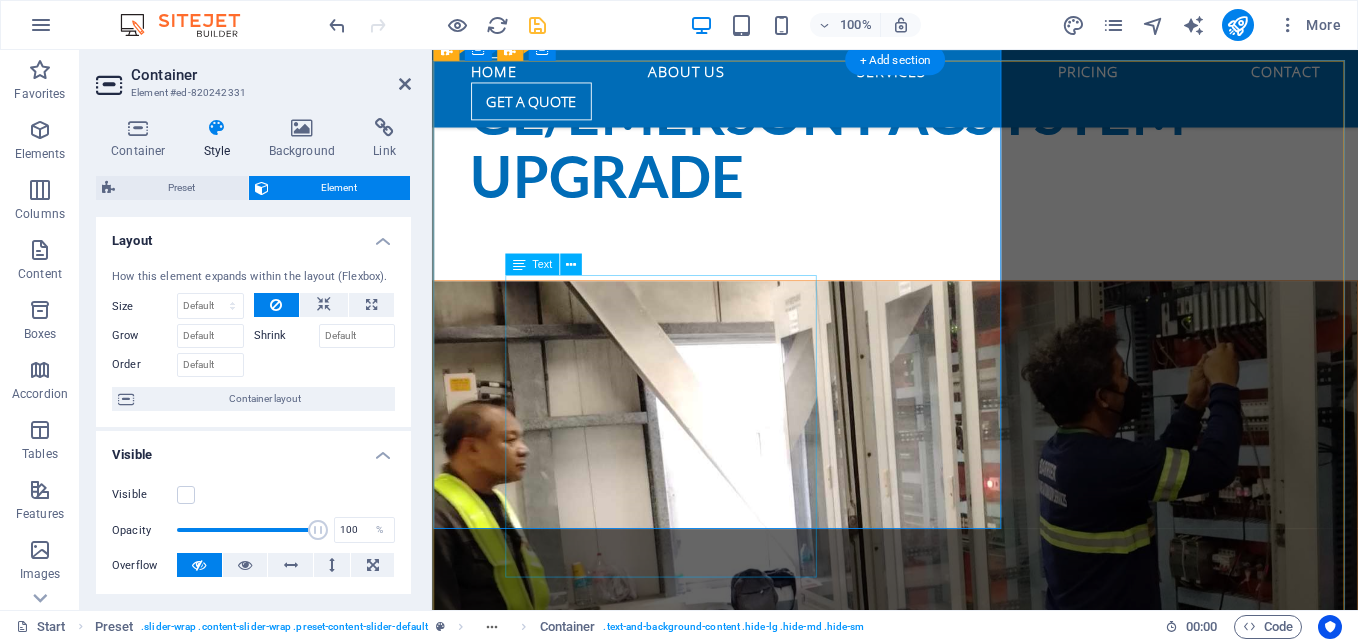scroll, scrollTop: 912, scrollLeft: 0, axis: vertical 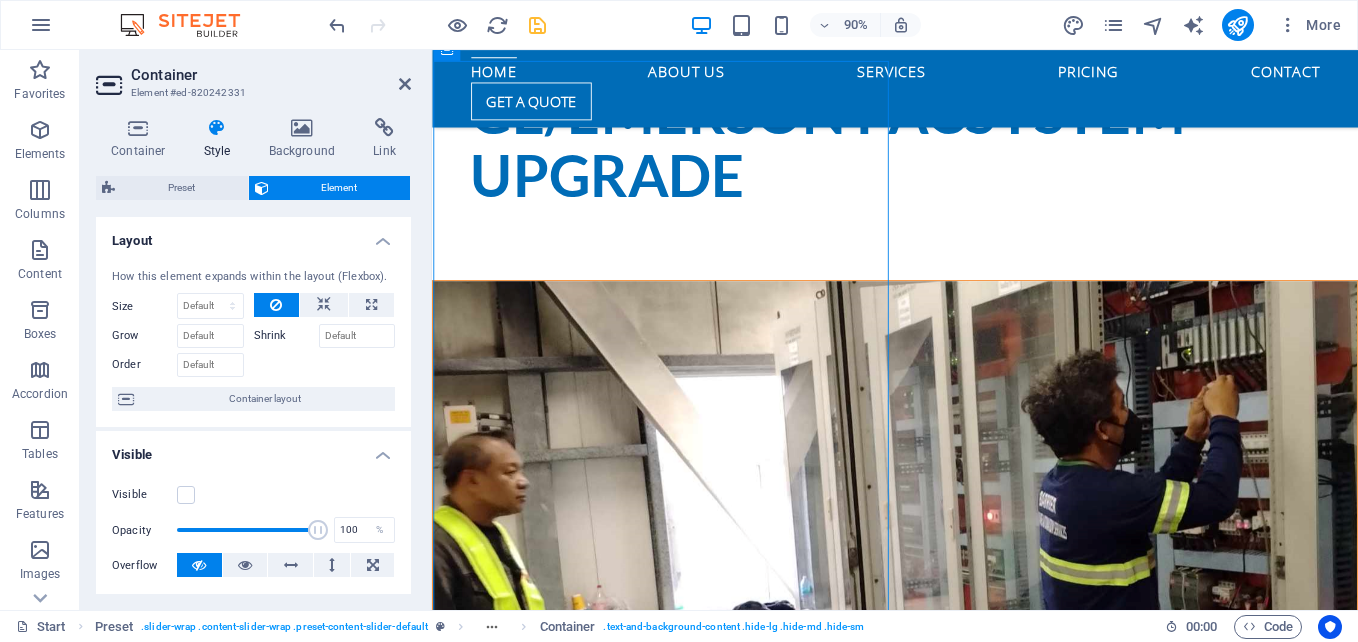 drag, startPoint x: 900, startPoint y: 186, endPoint x: 1074, endPoint y: 191, distance: 174.07182 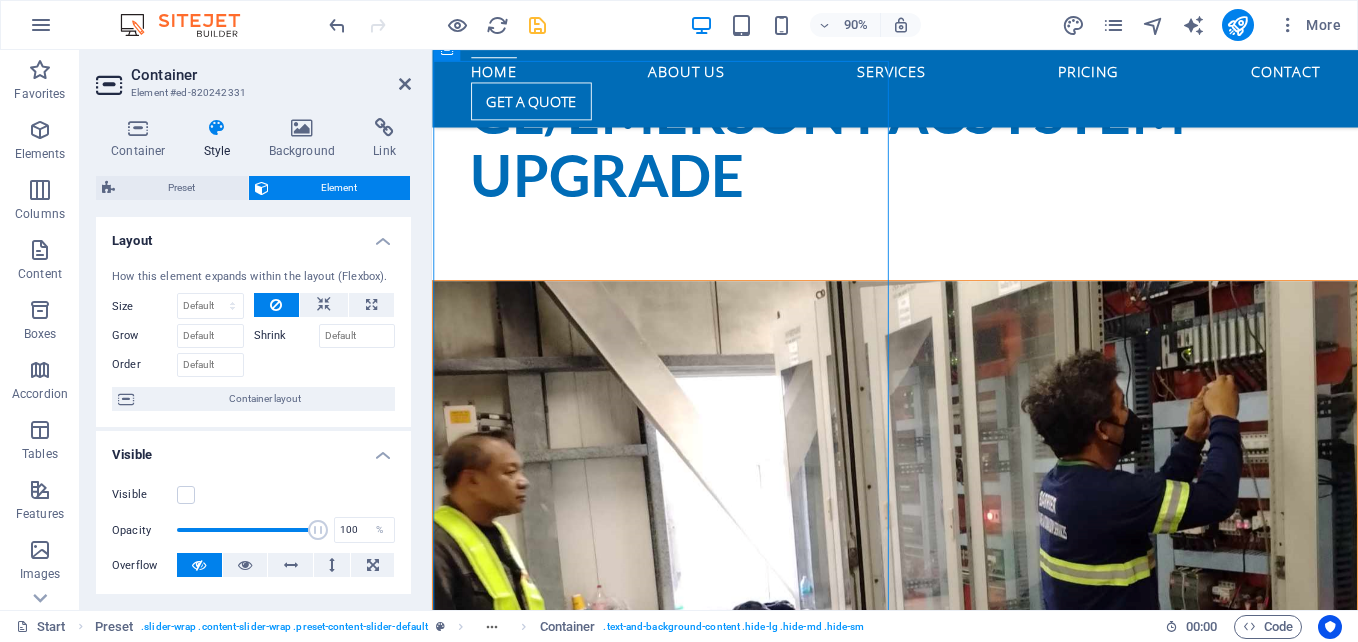 click on "Common ASH Handling CRU to CPE310 Ash Handling Common Control for Unit 1 and Unit 2 in GMEC Coal-Fired Power Plant at Alas Asin, Mariveles, Bataan. An ash handling system is a mechanical process designed to manage and dispose of ash produced during the combustion of materials like coal or biomass. It involves collecting, cooling, transporting, and storing or disposing of ash, often in thermal power plants or industrial settings. Date: February 14, 2024 CRU to CPE 310" at bounding box center (946, 819) 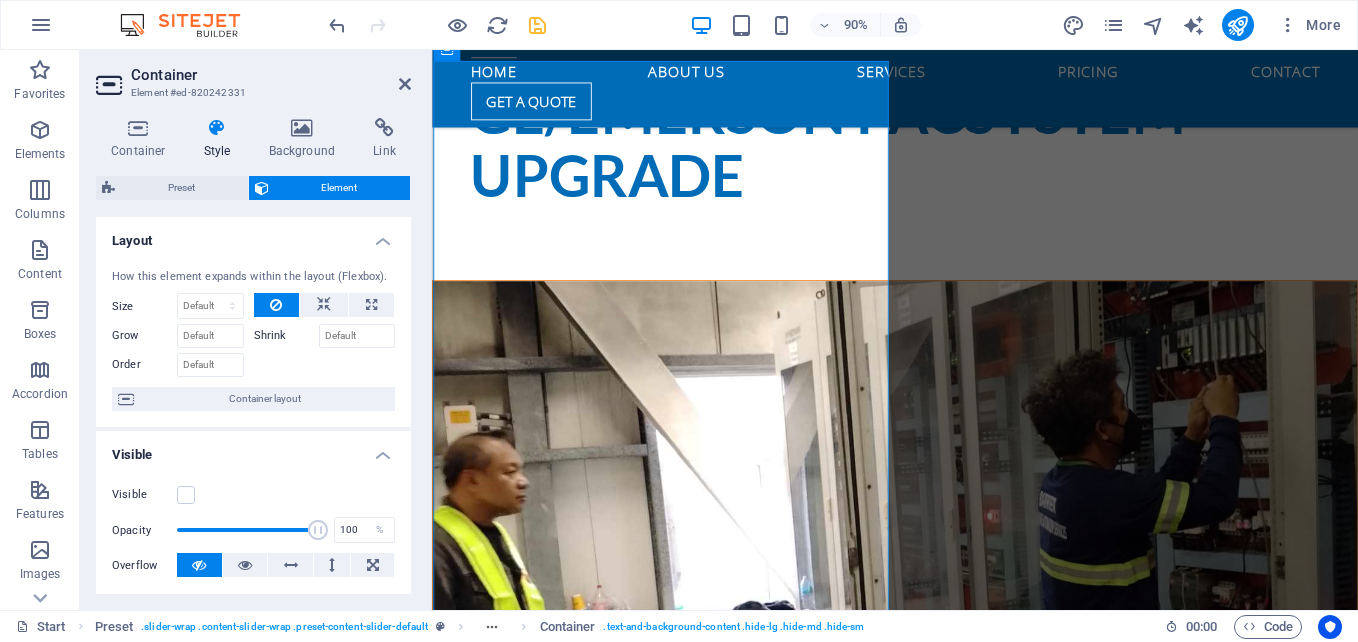 click on "Style" at bounding box center [221, 139] 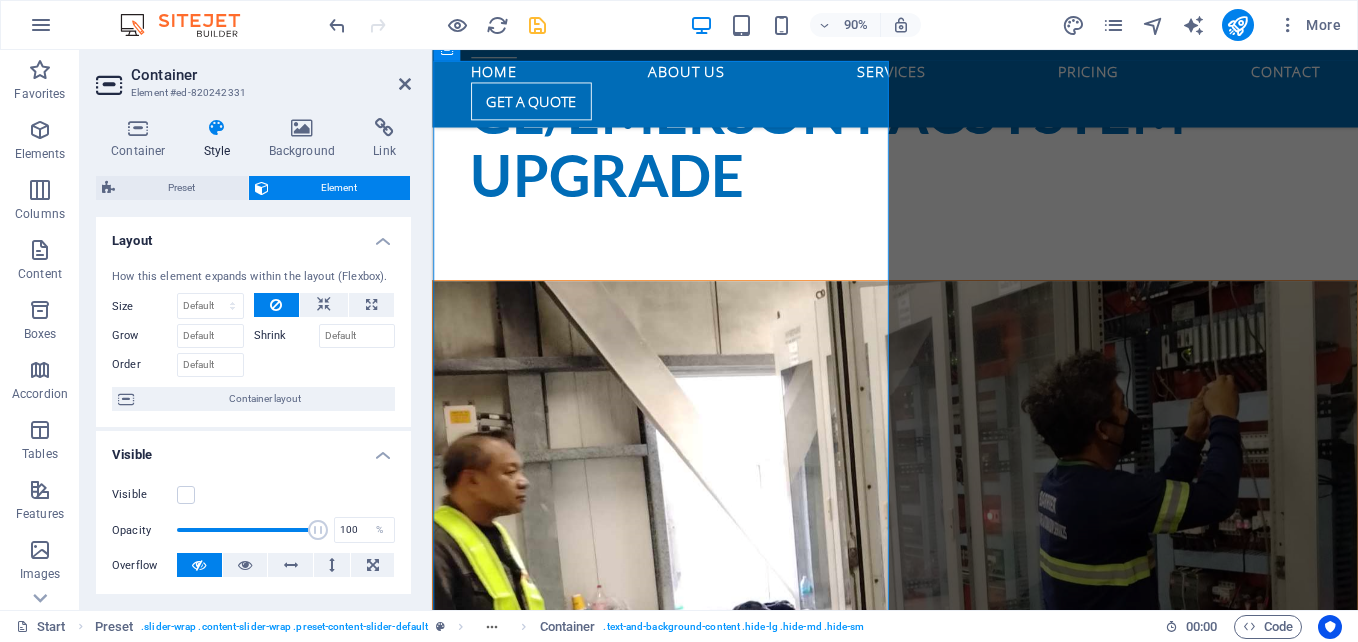 click at bounding box center (946, 634) 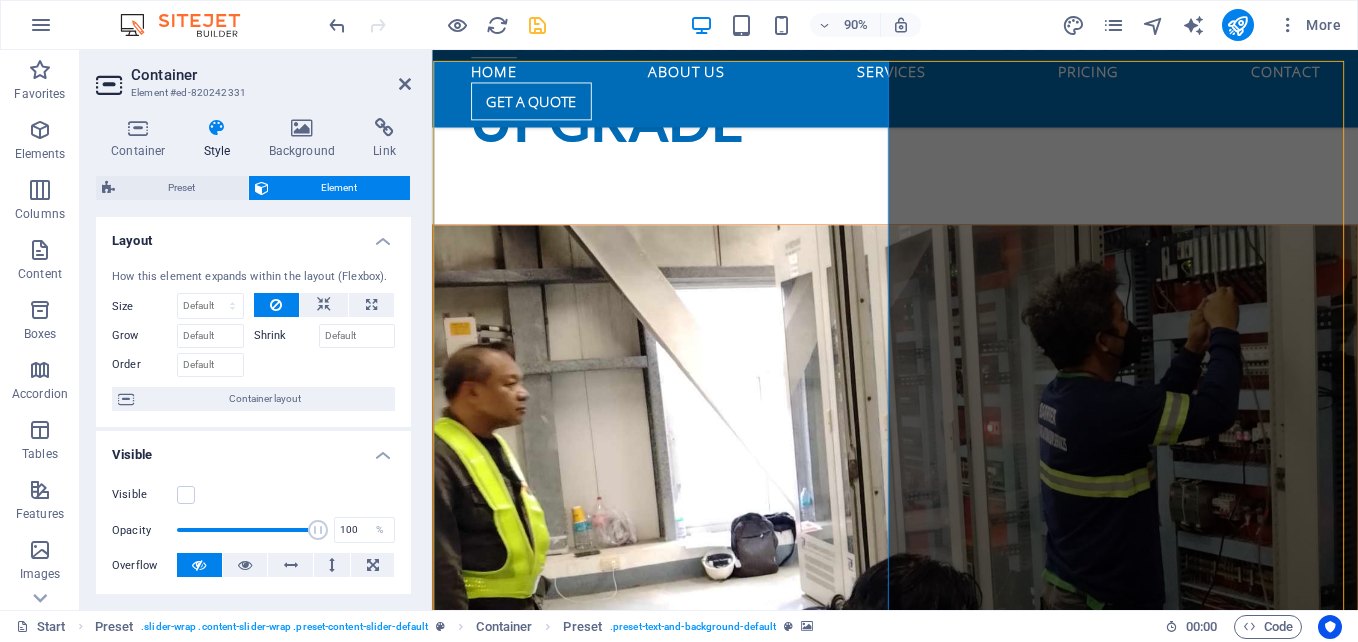 scroll, scrollTop: 850, scrollLeft: 0, axis: vertical 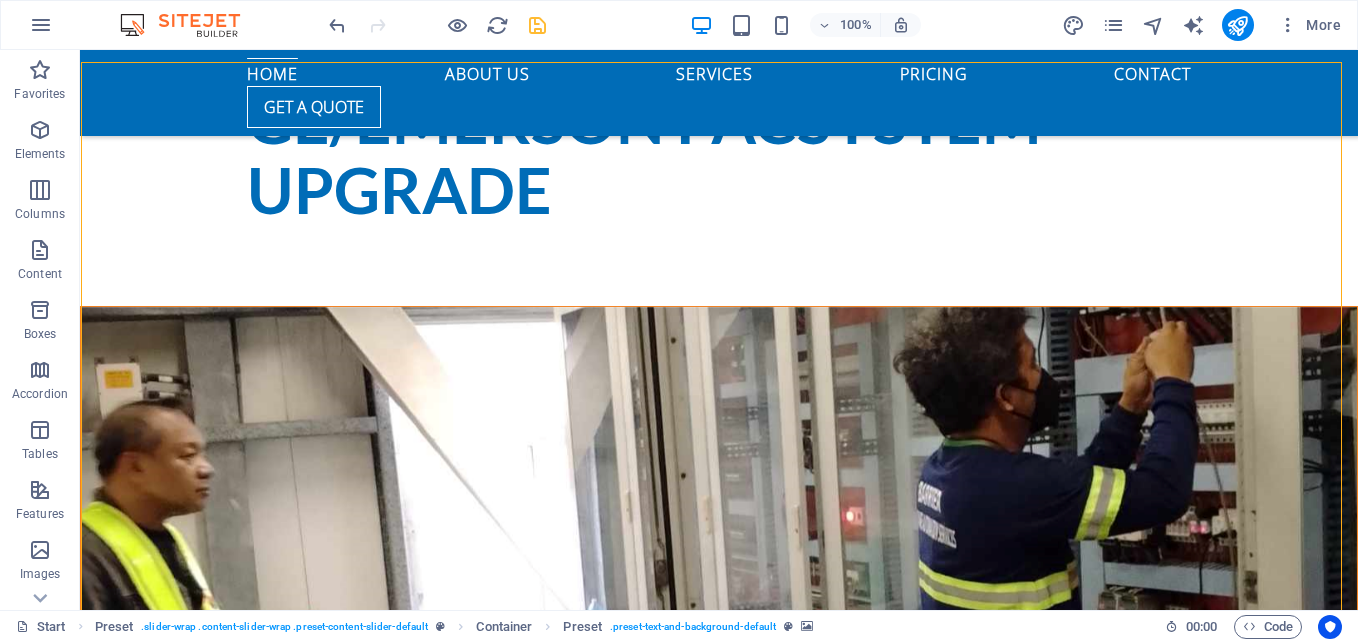 click at bounding box center [719, 598] 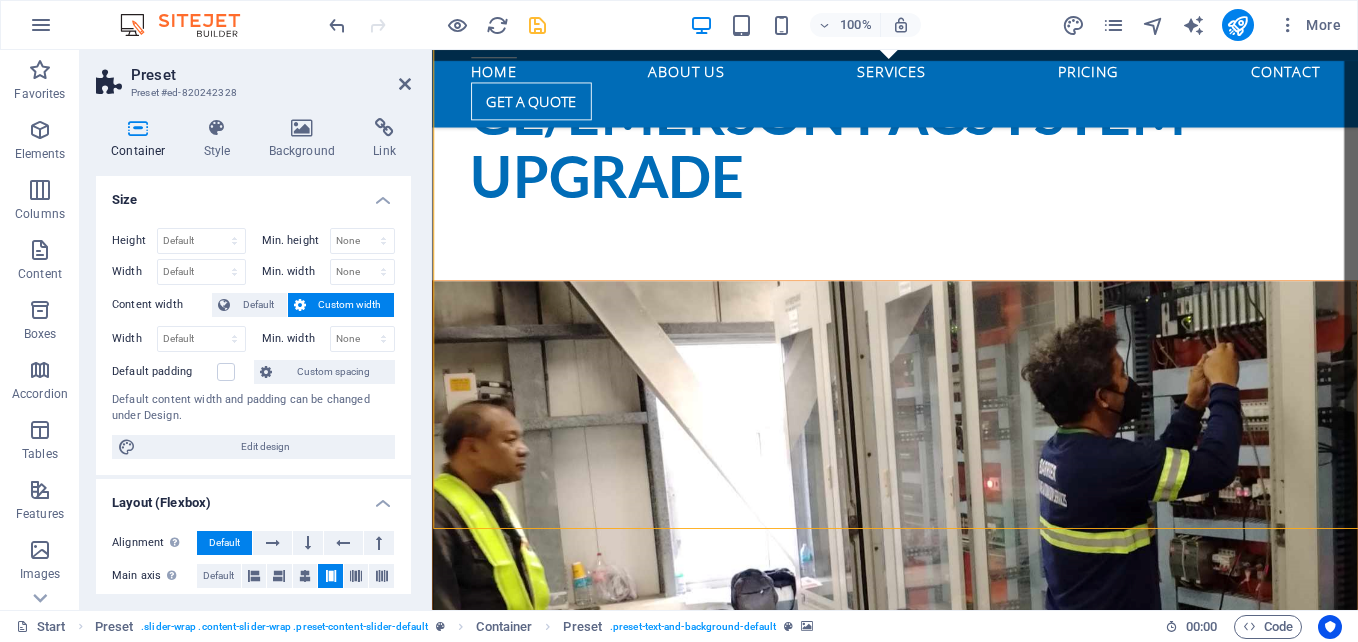 scroll, scrollTop: 912, scrollLeft: 0, axis: vertical 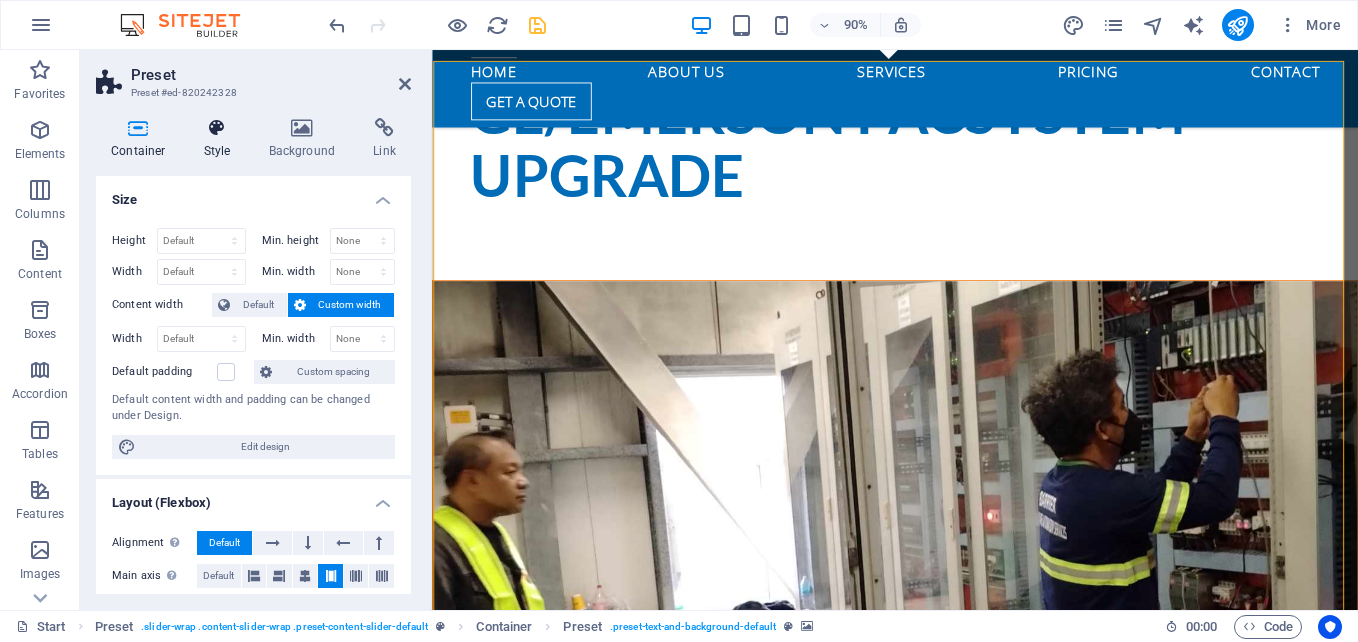 click on "Style" at bounding box center (221, 139) 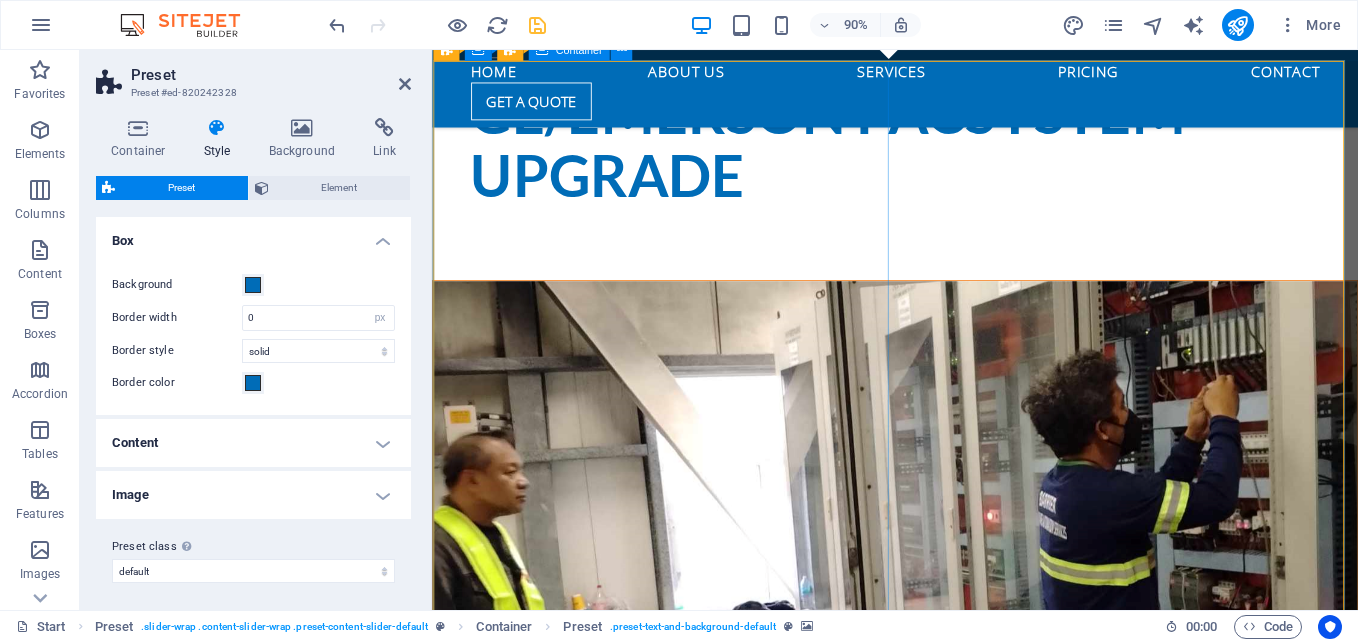 click on "Common ASH Handling CRU to CPE310 Ash Handling Common Control for Unit 1 and Unit 2 in GMEC Coal-Fired Power Plant at Alas Asin, Mariveles, Bataan. An ash handling system is a mechanical process designed to manage and dispose of ash produced during the combustion of materials like coal or biomass. It involves collecting, cooling, transporting, and storing or disposing of ash, often in thermal power plants or industrial settings. Date: February 14, 2024 CRU to CPE 310" at bounding box center [946, 1146] 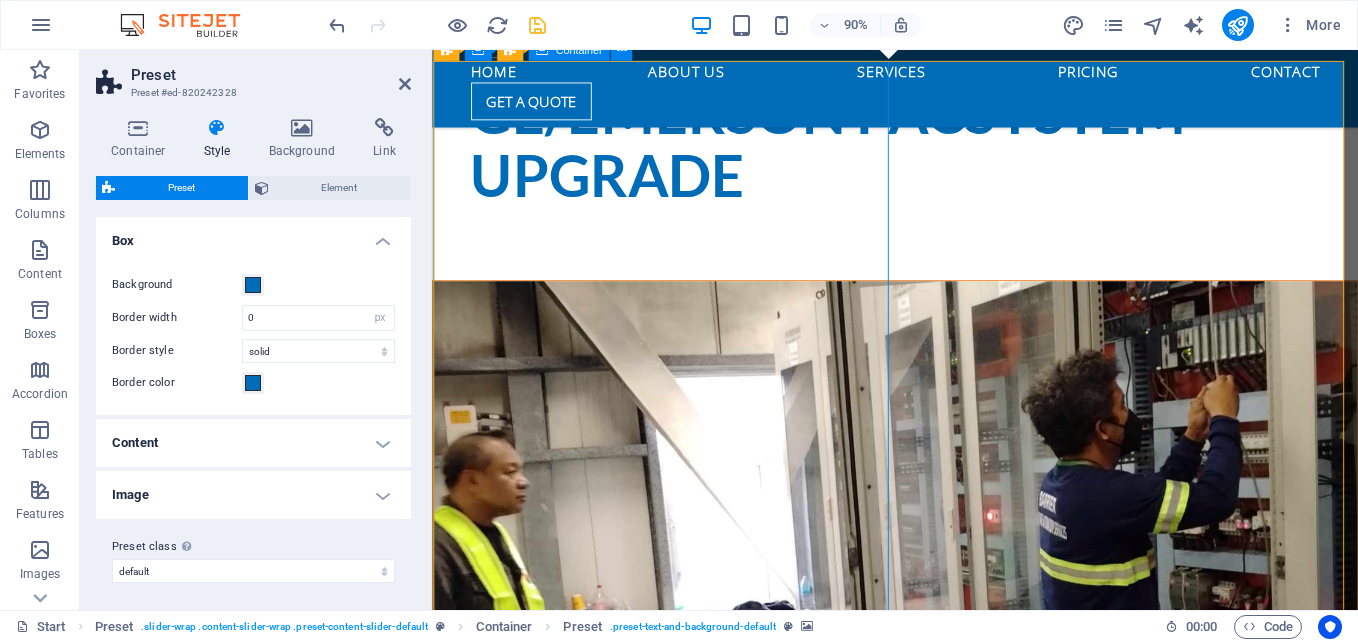click on "Common ASH Handling CRU to CPE310 Ash Handling Common Control for Unit 1 and Unit 2 in GMEC Coal-Fired Power Plant at Alas Asin, Mariveles, Bataan. An ash handling system is a mechanical process designed to manage and dispose of ash produced during the combustion of materials like coal or biomass. It involves collecting, cooling, transporting, and storing or disposing of ash, often in thermal power plants or industrial settings. Date: February 14, 2024 CRU to CPE 310" at bounding box center [946, 1146] 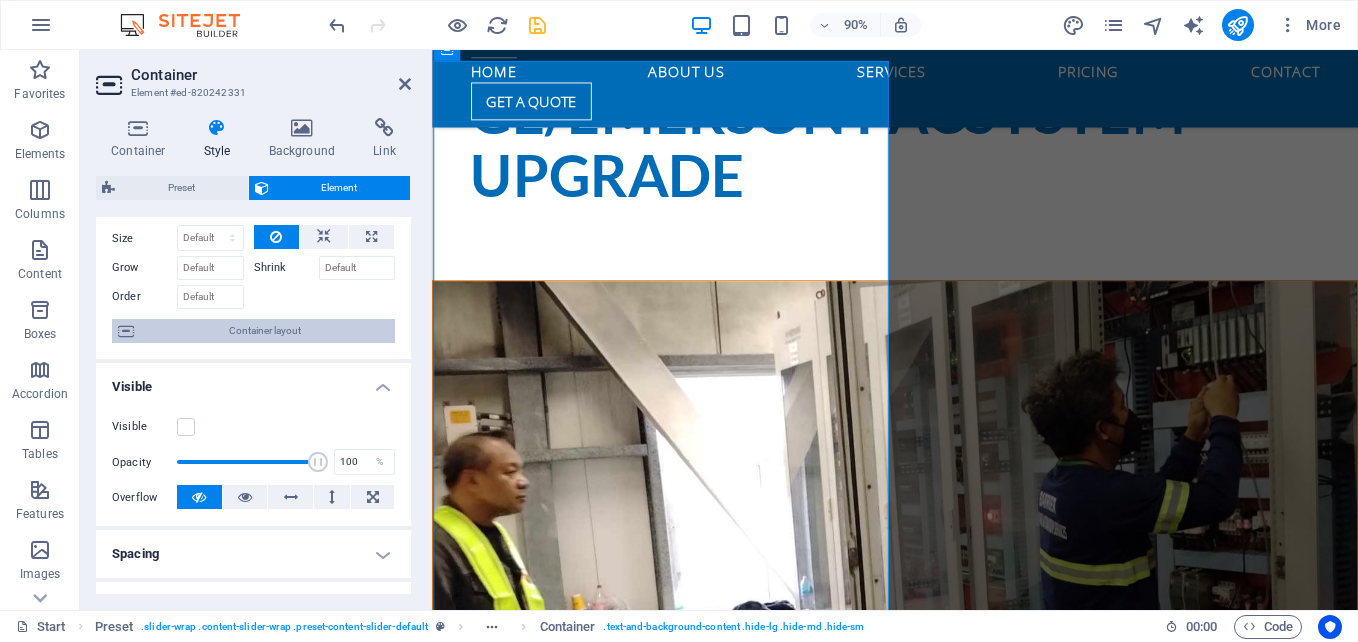 scroll, scrollTop: 100, scrollLeft: 0, axis: vertical 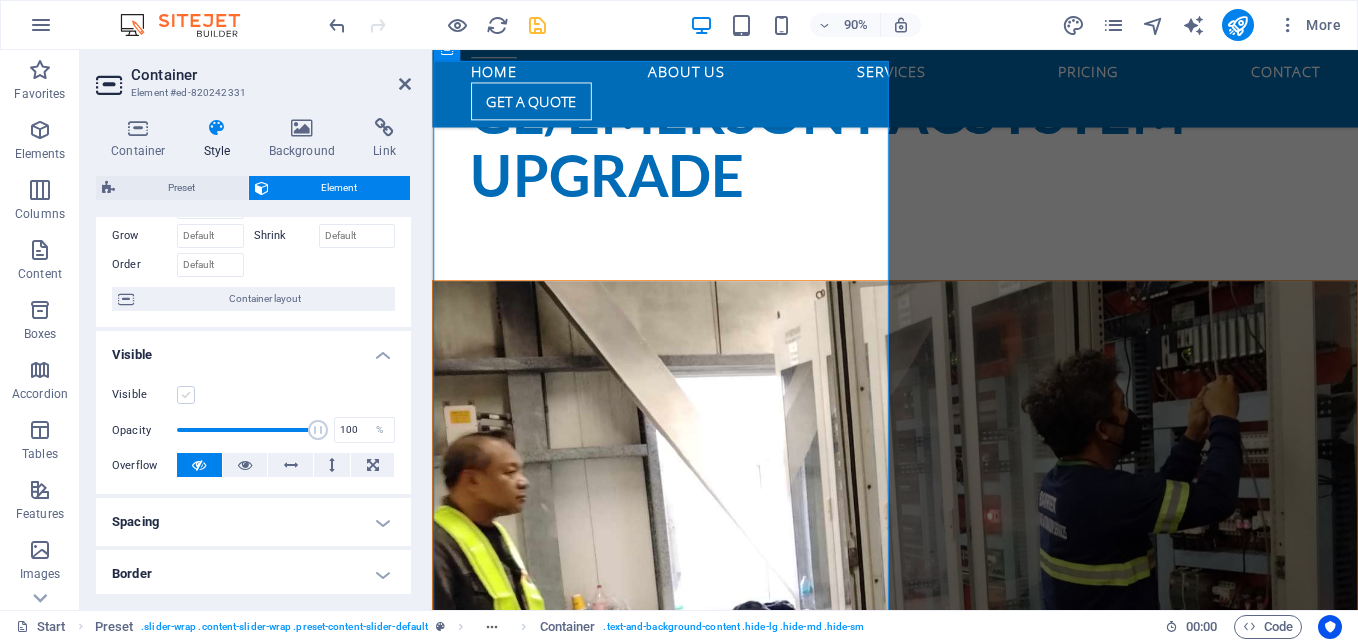 click at bounding box center [186, 395] 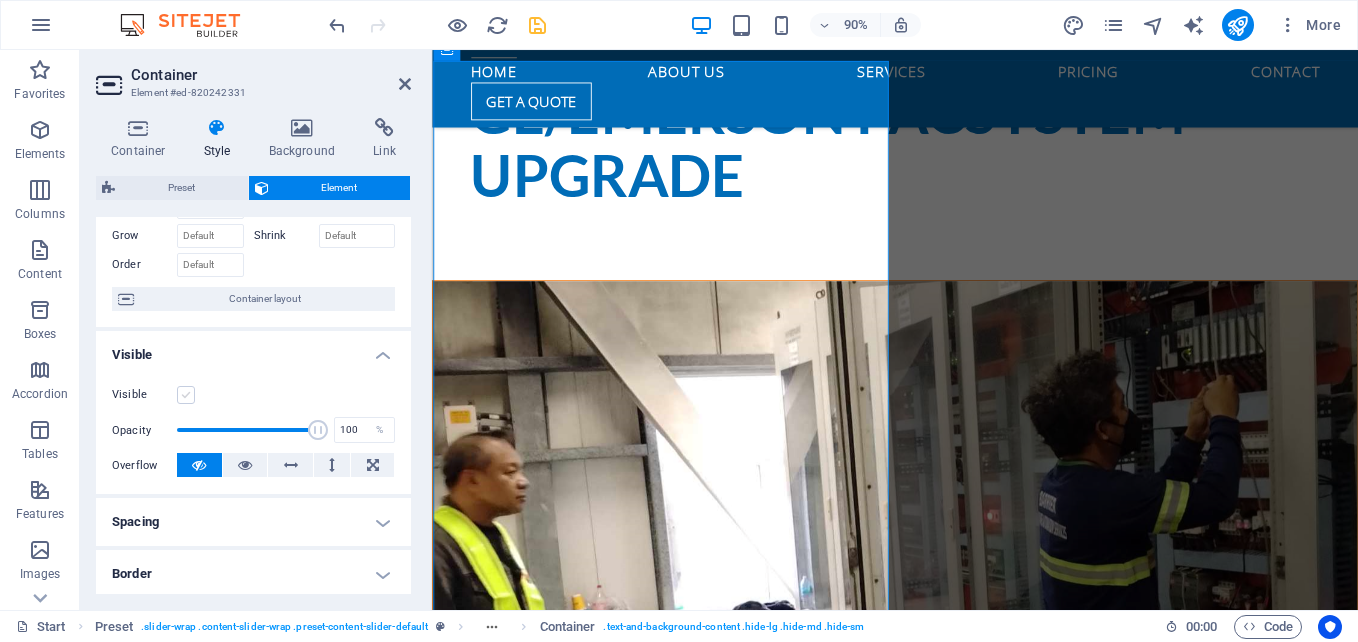 click on "Visible" at bounding box center (0, 0) 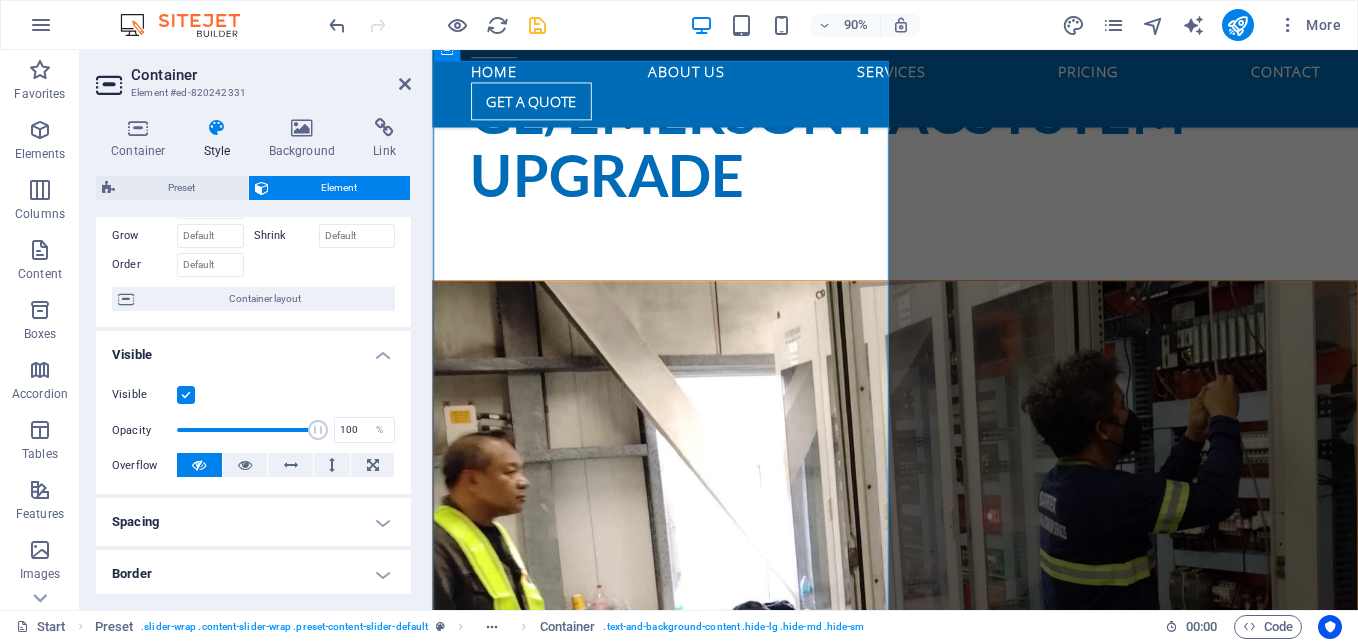 click at bounding box center (186, 395) 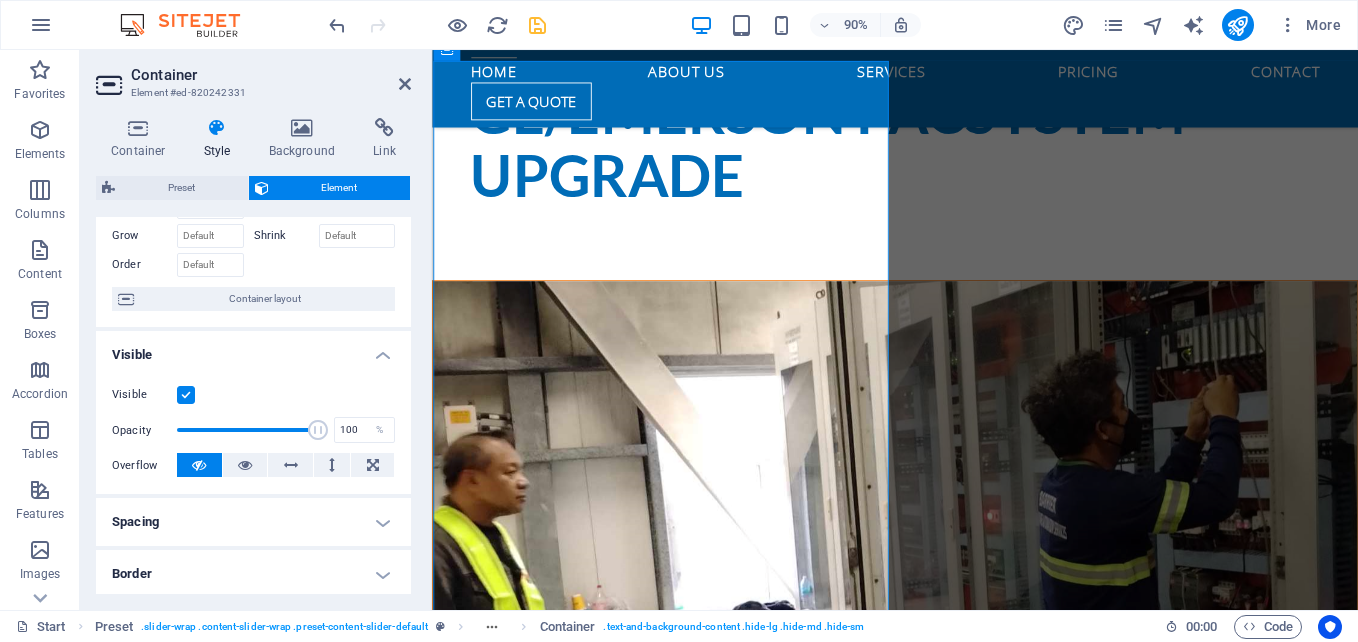 click on "Visible" at bounding box center [0, 0] 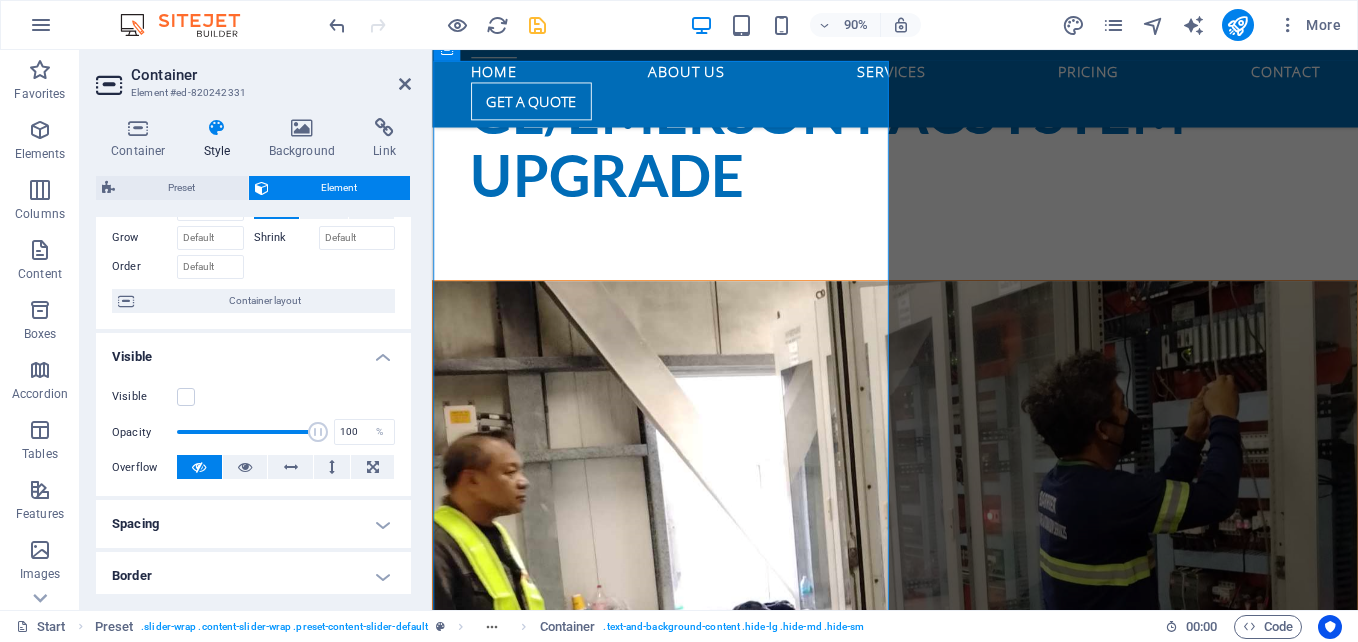 scroll, scrollTop: 0, scrollLeft: 0, axis: both 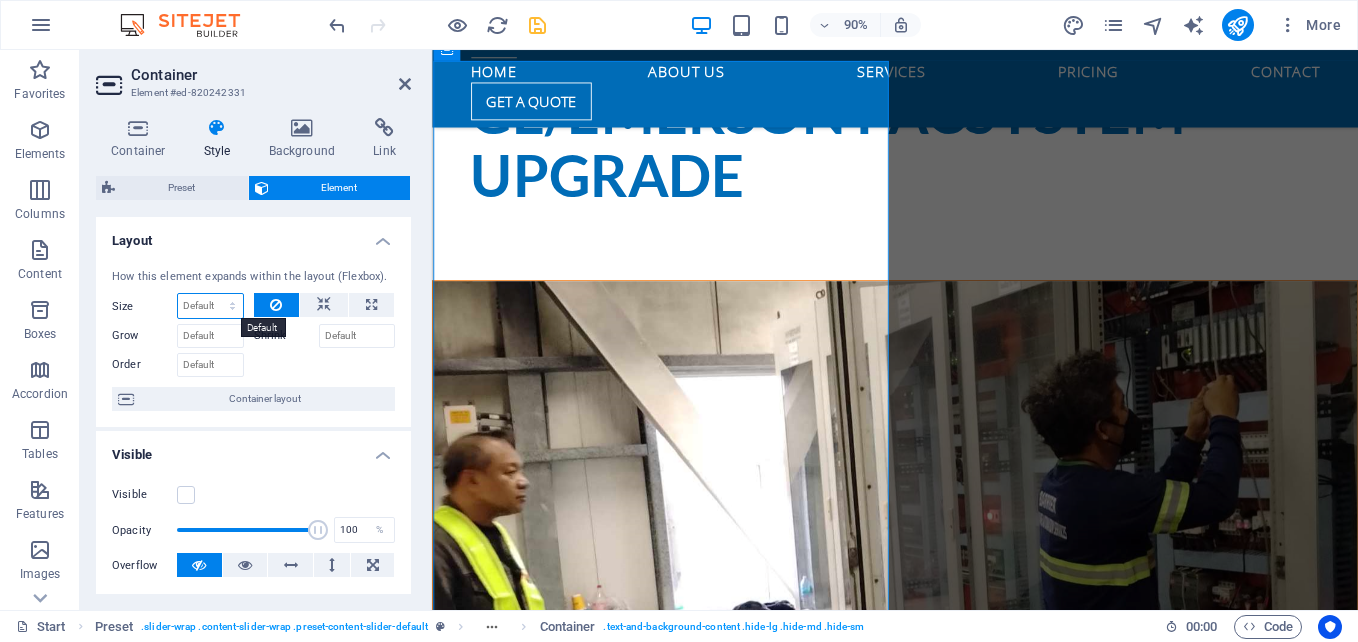 click on "Default auto px % 1/1 1/2 1/3 1/4 1/5 1/6 1/7 1/8 1/9 1/10" at bounding box center (210, 306) 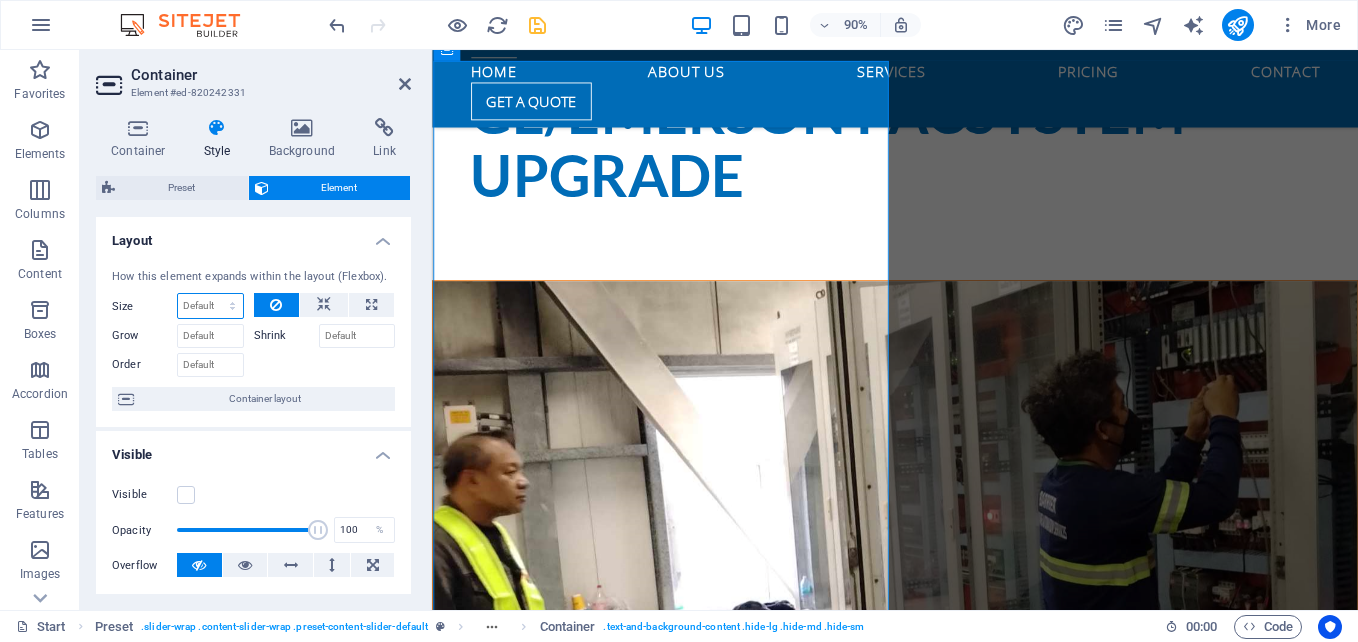 click on "Default auto px % 1/1 1/2 1/3 1/4 1/5 1/6 1/7 1/8 1/9 1/10" at bounding box center (210, 306) 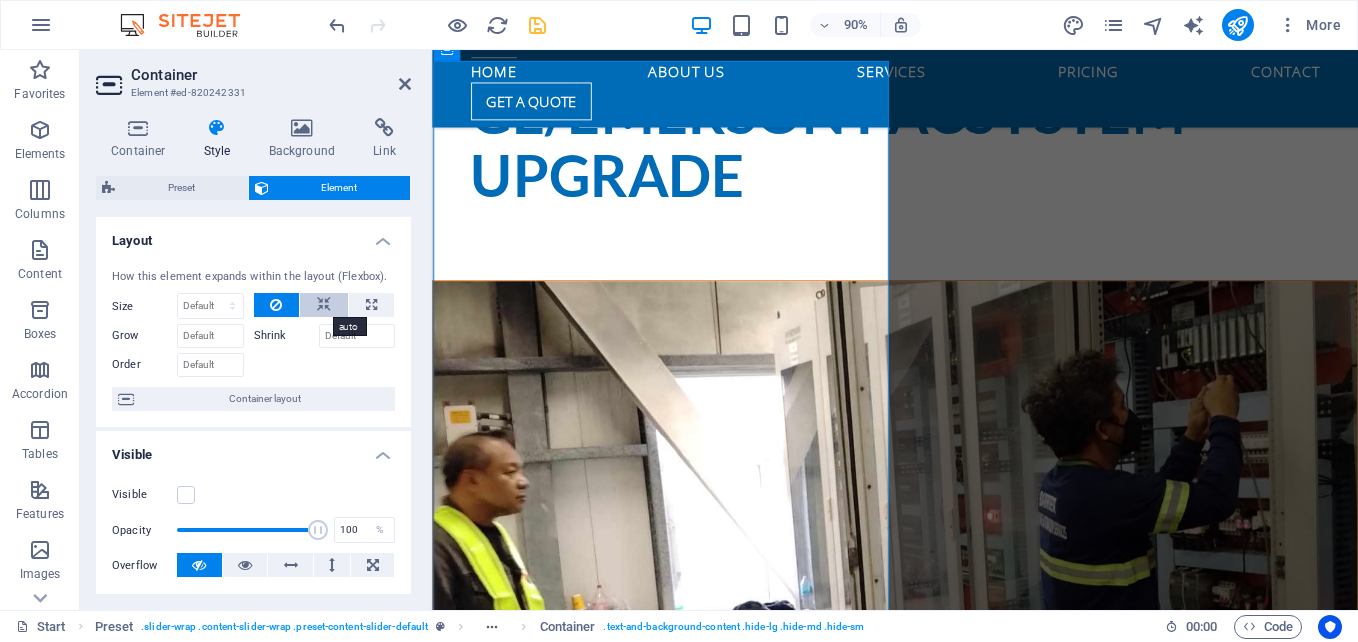 click at bounding box center (324, 305) 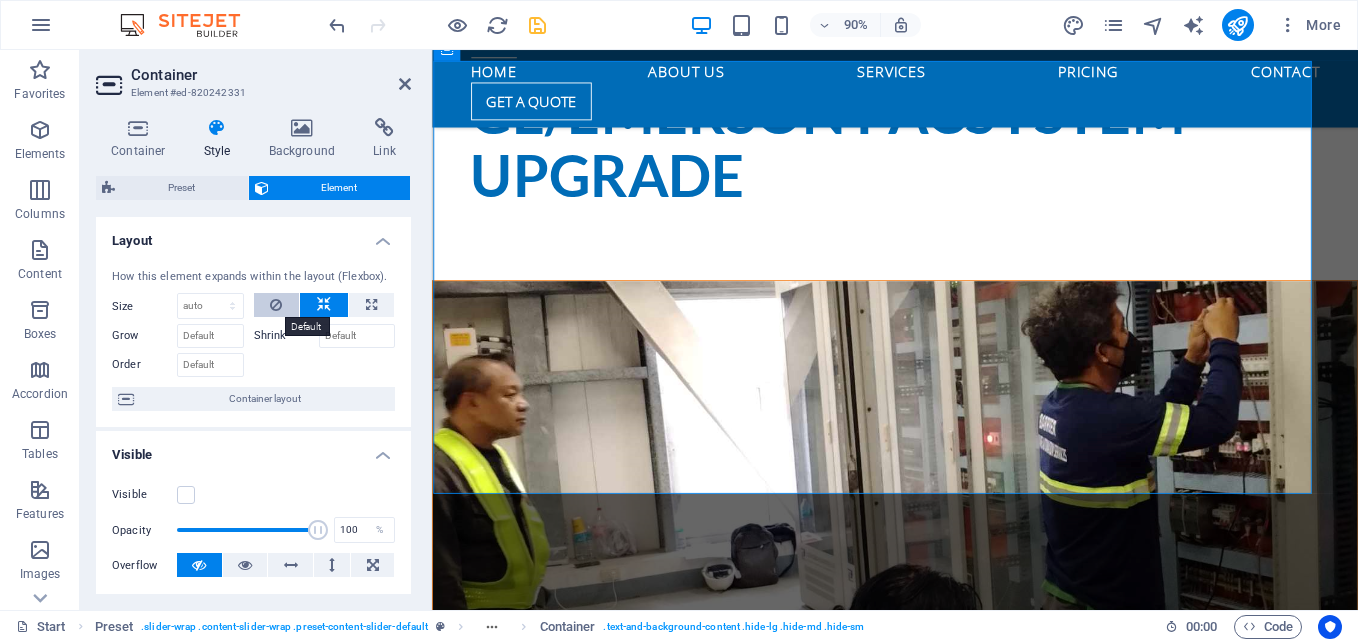 click at bounding box center [277, 305] 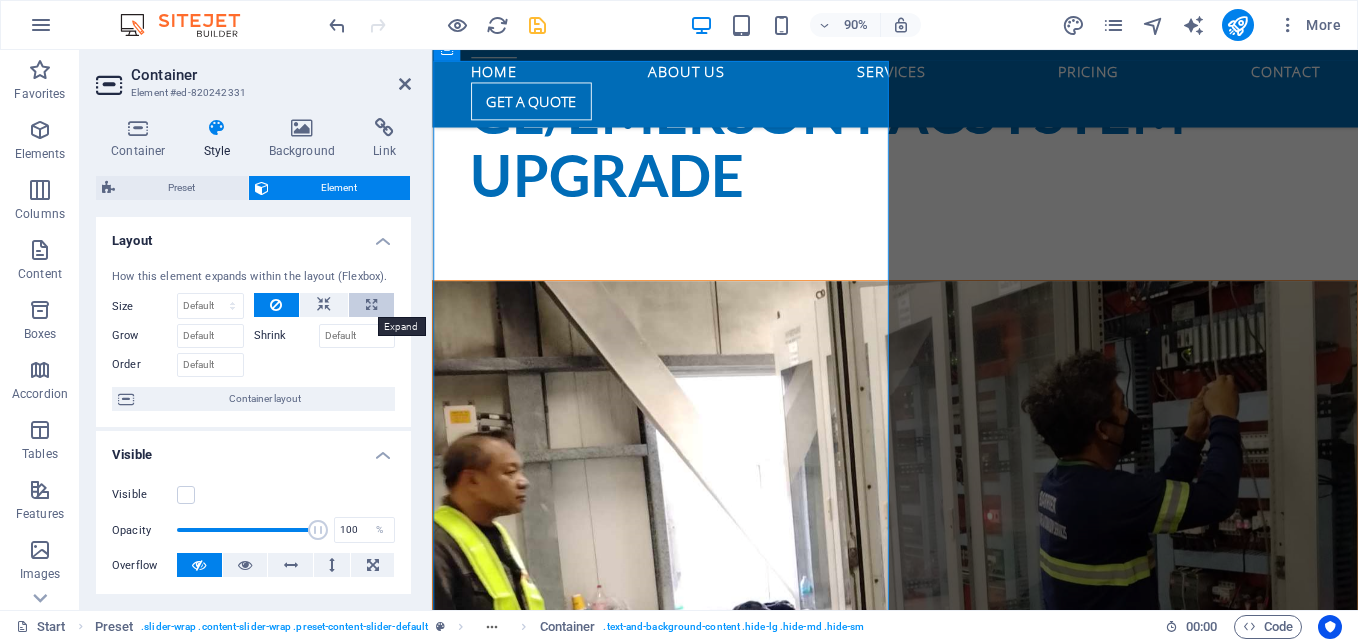 click at bounding box center [371, 305] 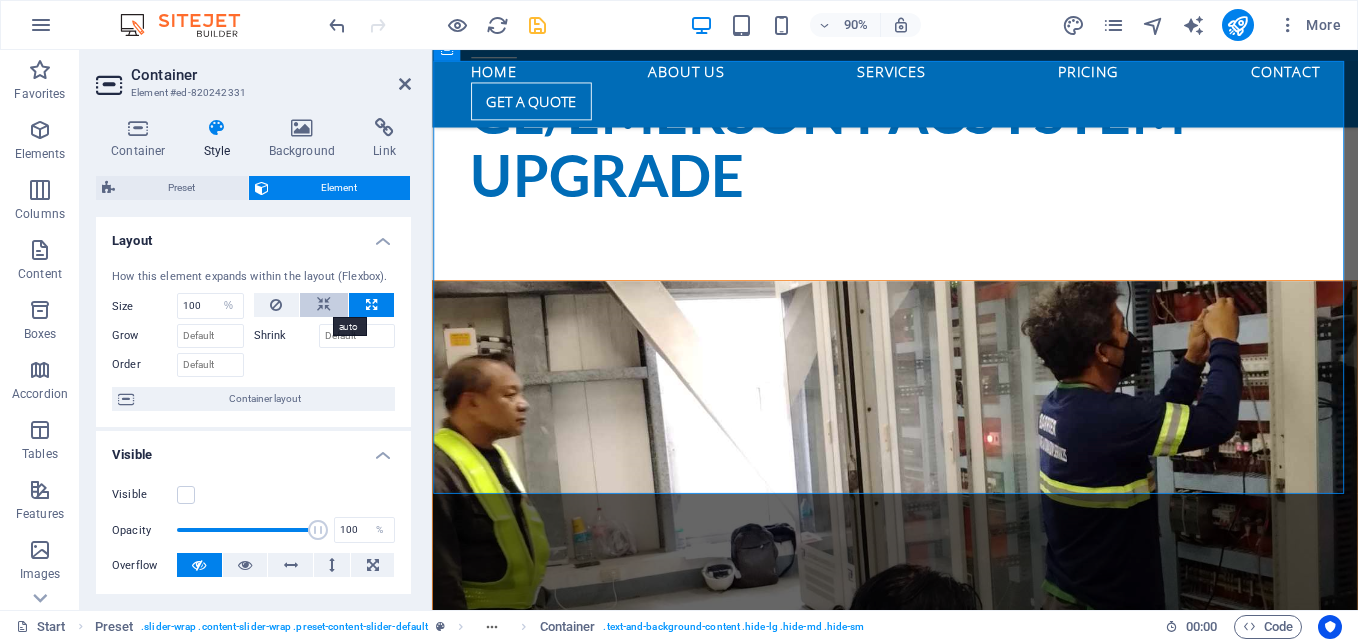 click at bounding box center (324, 305) 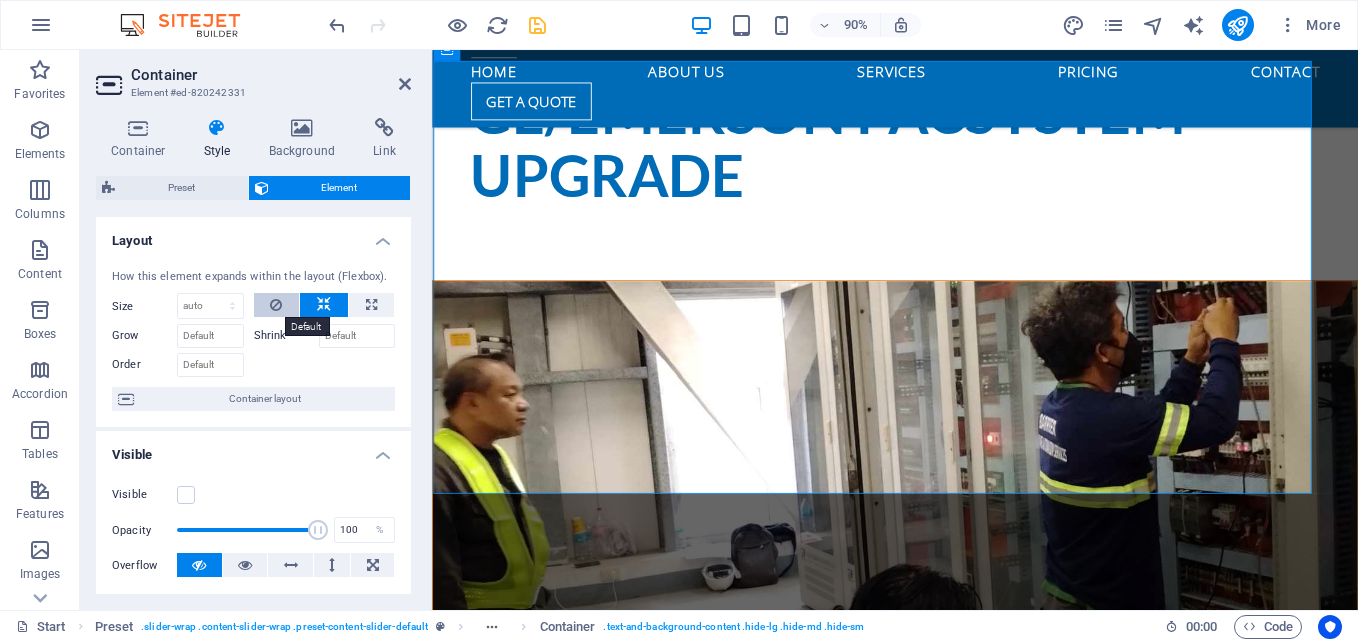 click at bounding box center (276, 305) 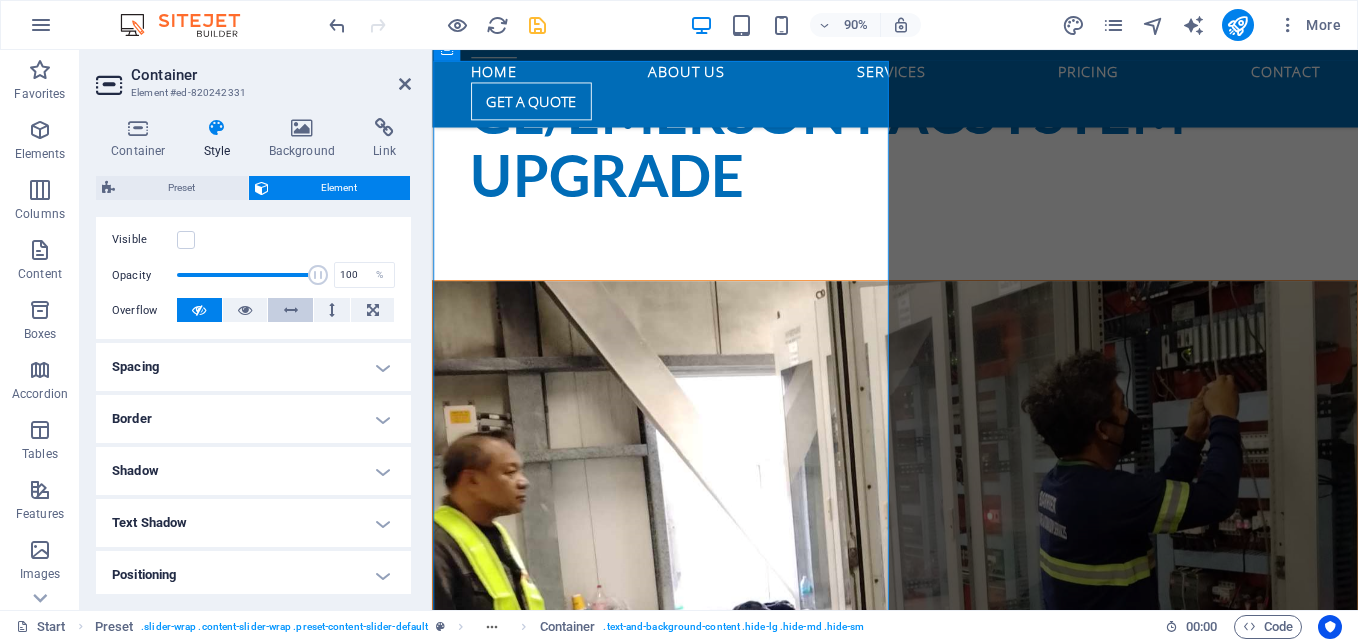 scroll, scrollTop: 200, scrollLeft: 0, axis: vertical 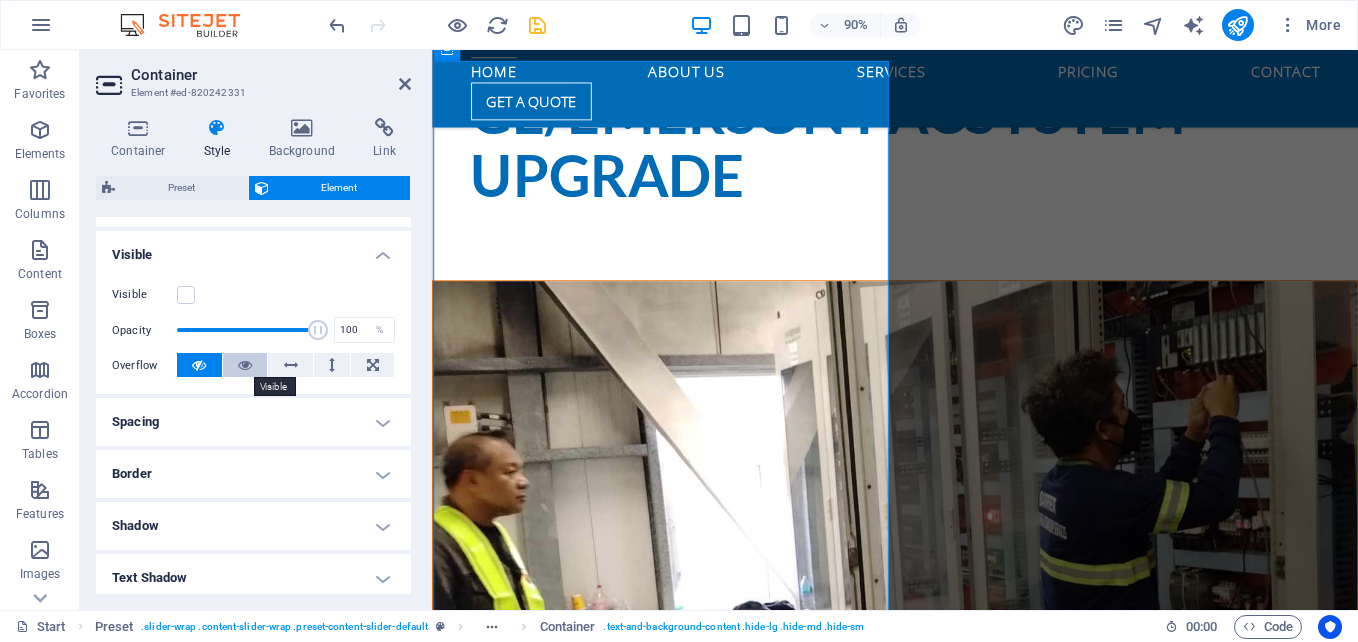 click at bounding box center [245, 365] 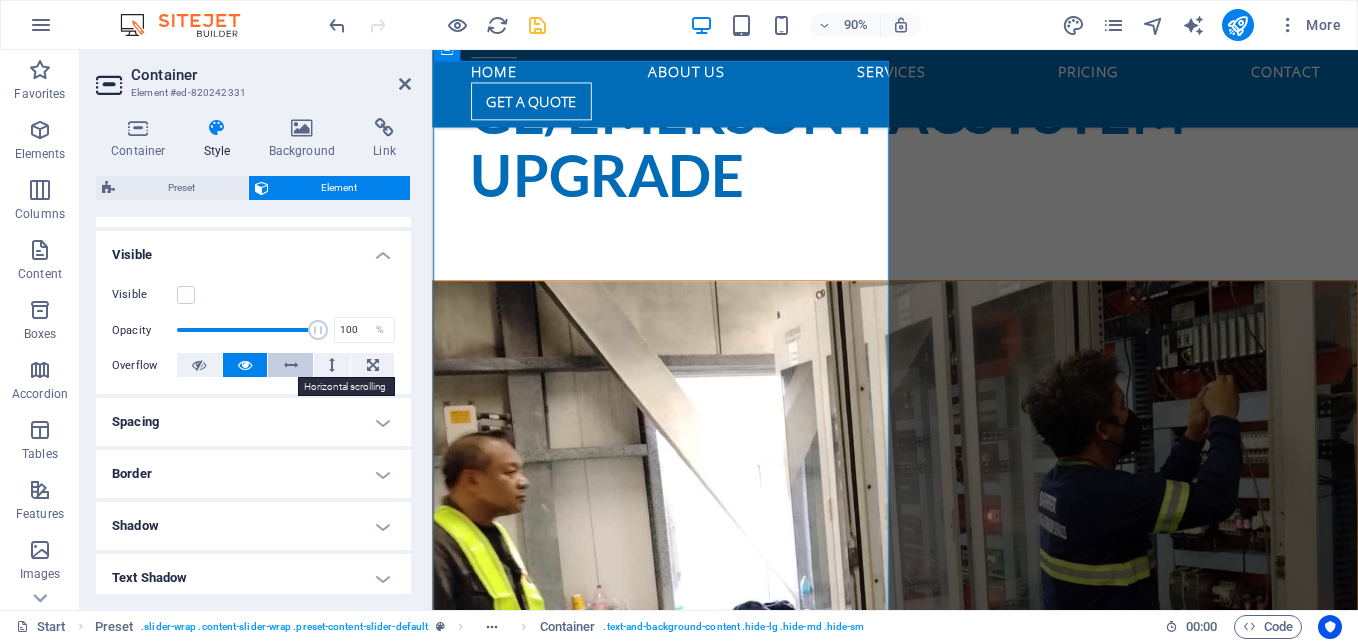 click at bounding box center [291, 365] 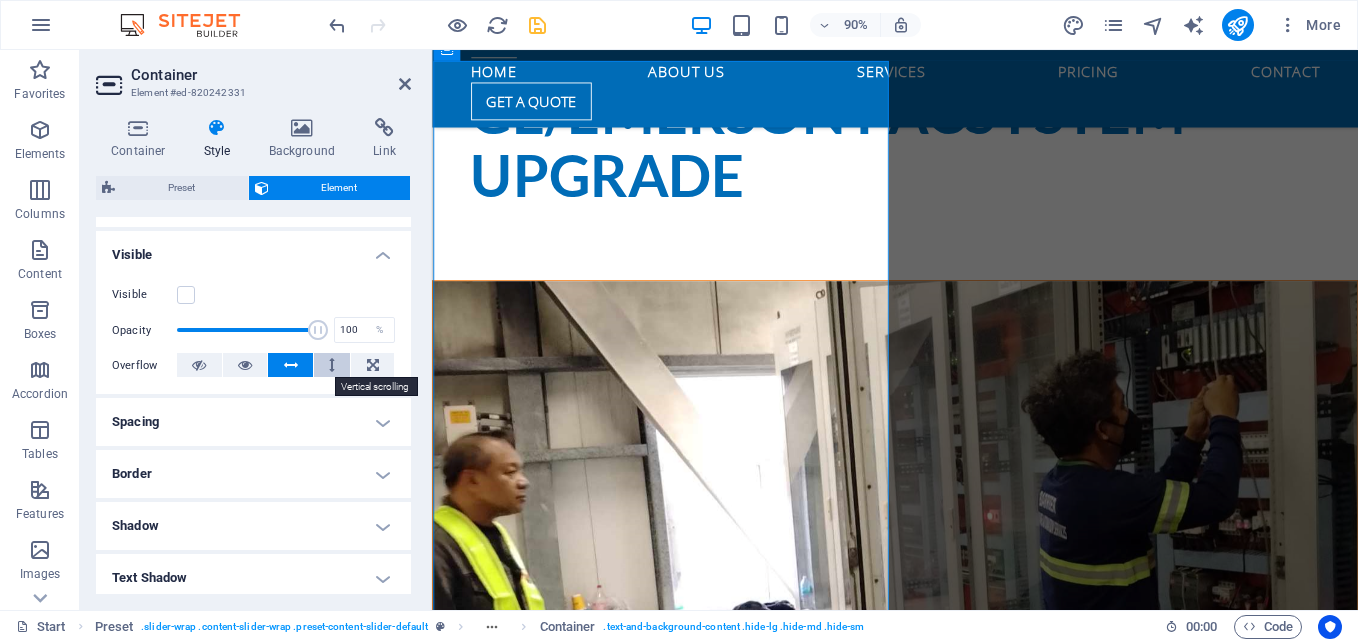 click at bounding box center (332, 365) 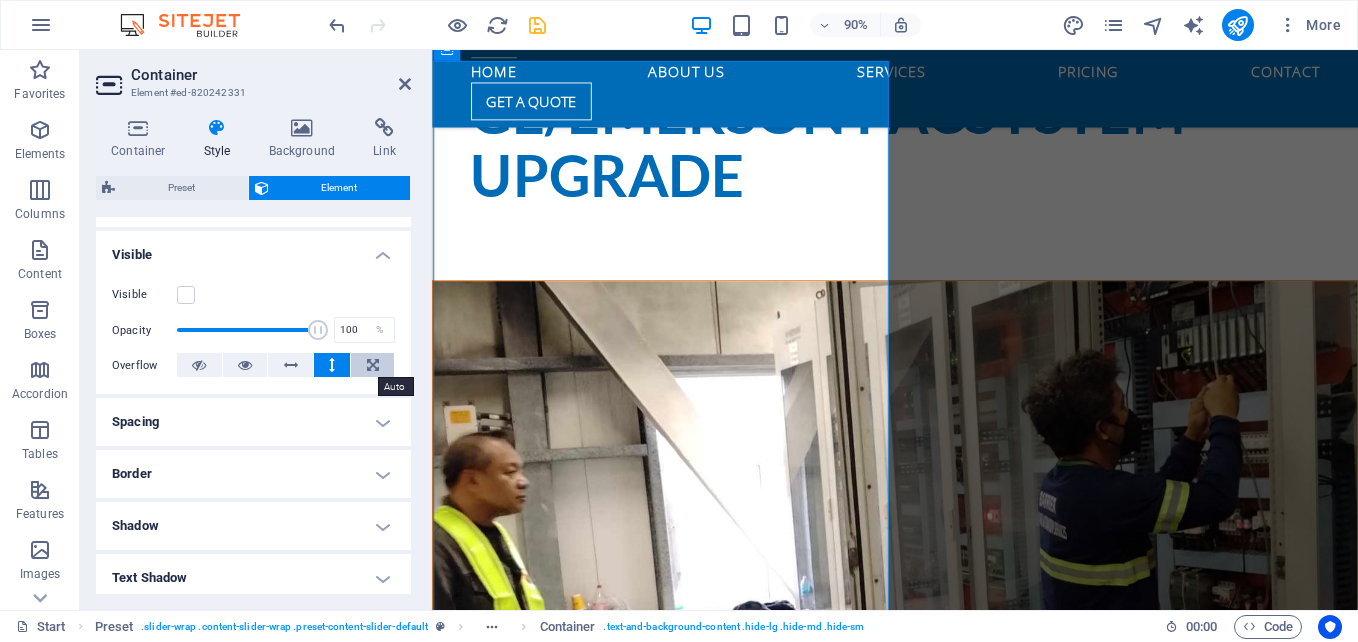 click at bounding box center [373, 365] 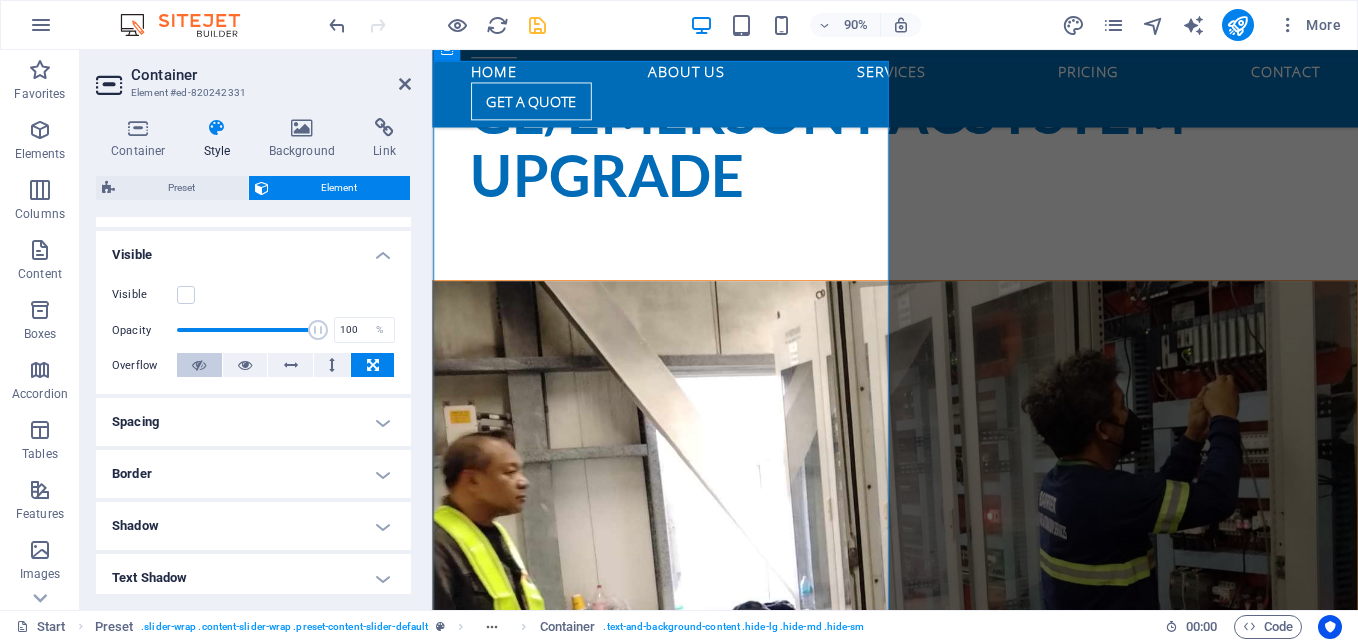 click at bounding box center [199, 365] 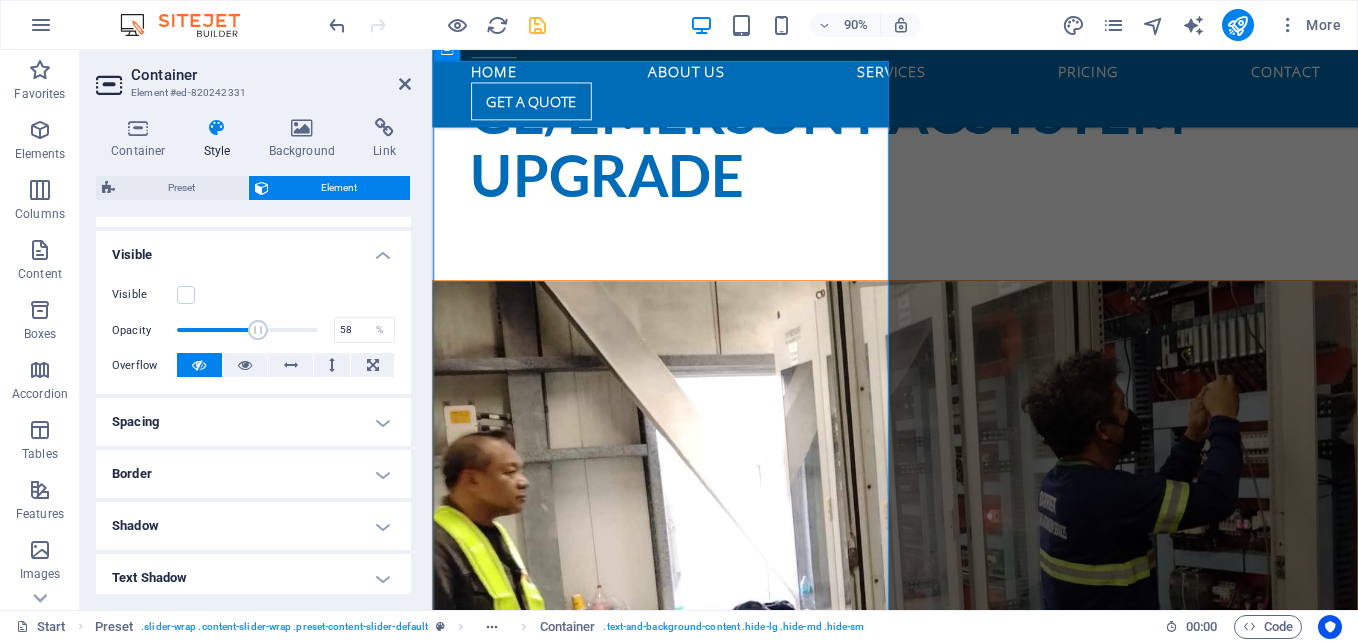 drag, startPoint x: 323, startPoint y: 329, endPoint x: 256, endPoint y: 333, distance: 67.11929 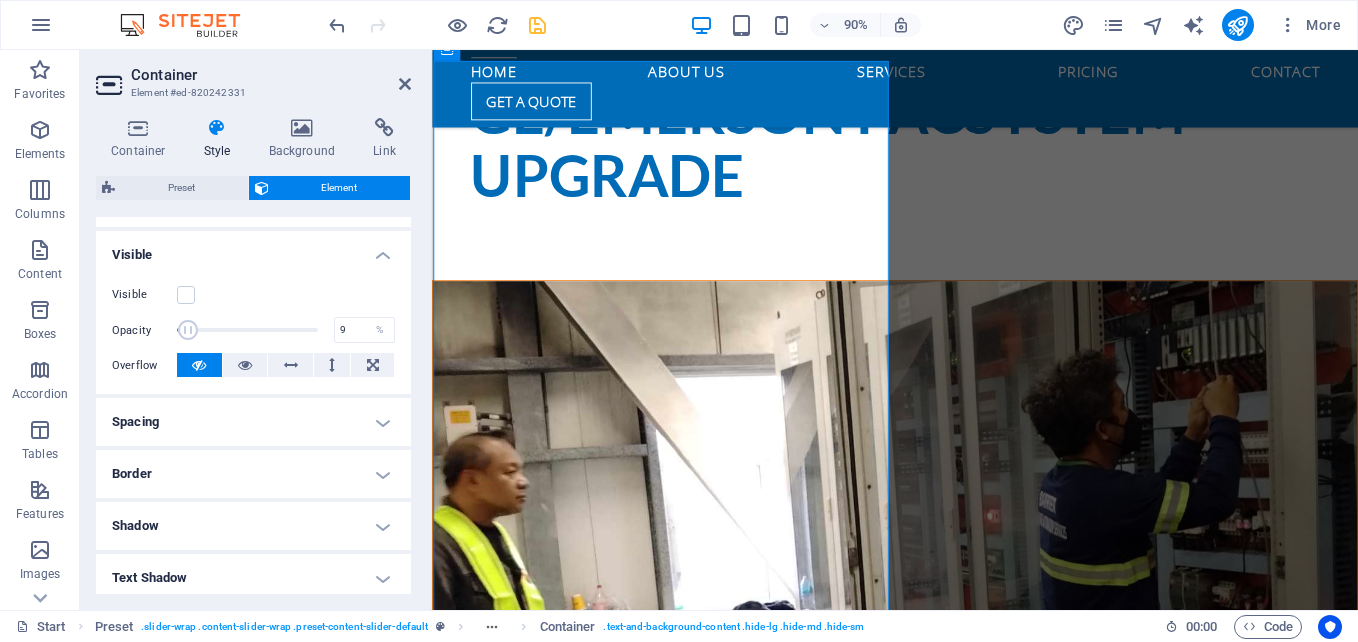 drag, startPoint x: 256, startPoint y: 333, endPoint x: 188, endPoint y: 334, distance: 68.007355 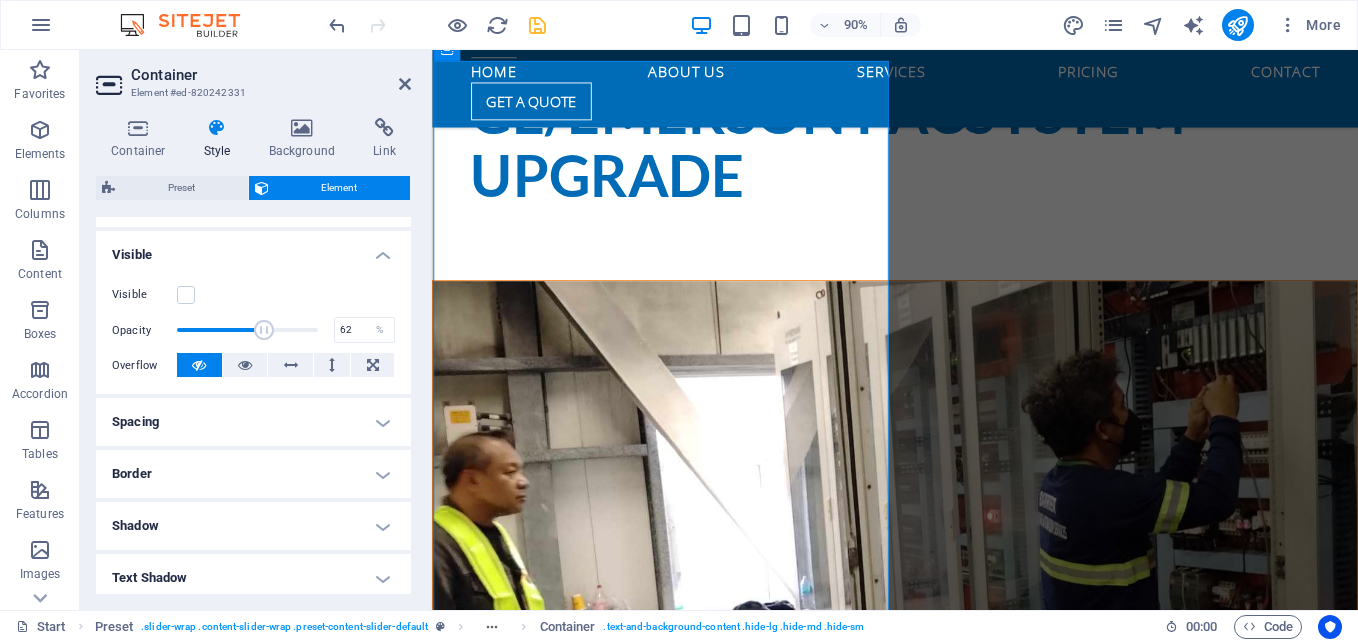 drag, startPoint x: 190, startPoint y: 334, endPoint x: 261, endPoint y: 335, distance: 71.00704 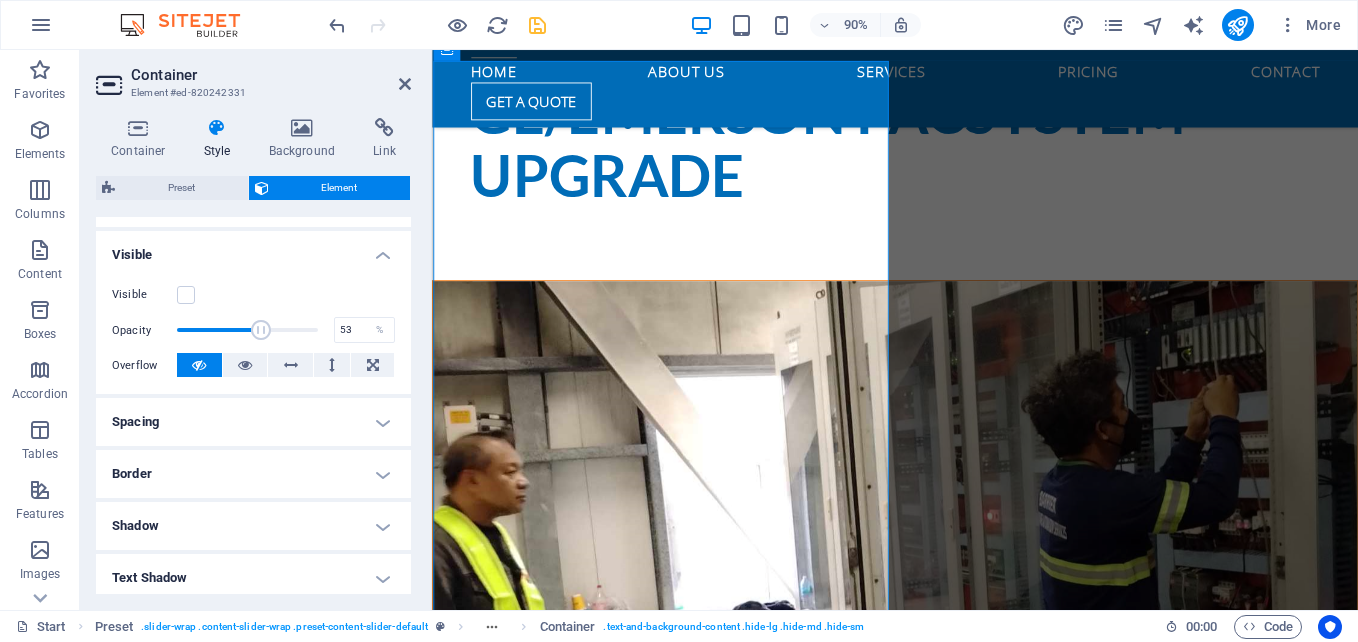 type on "52" 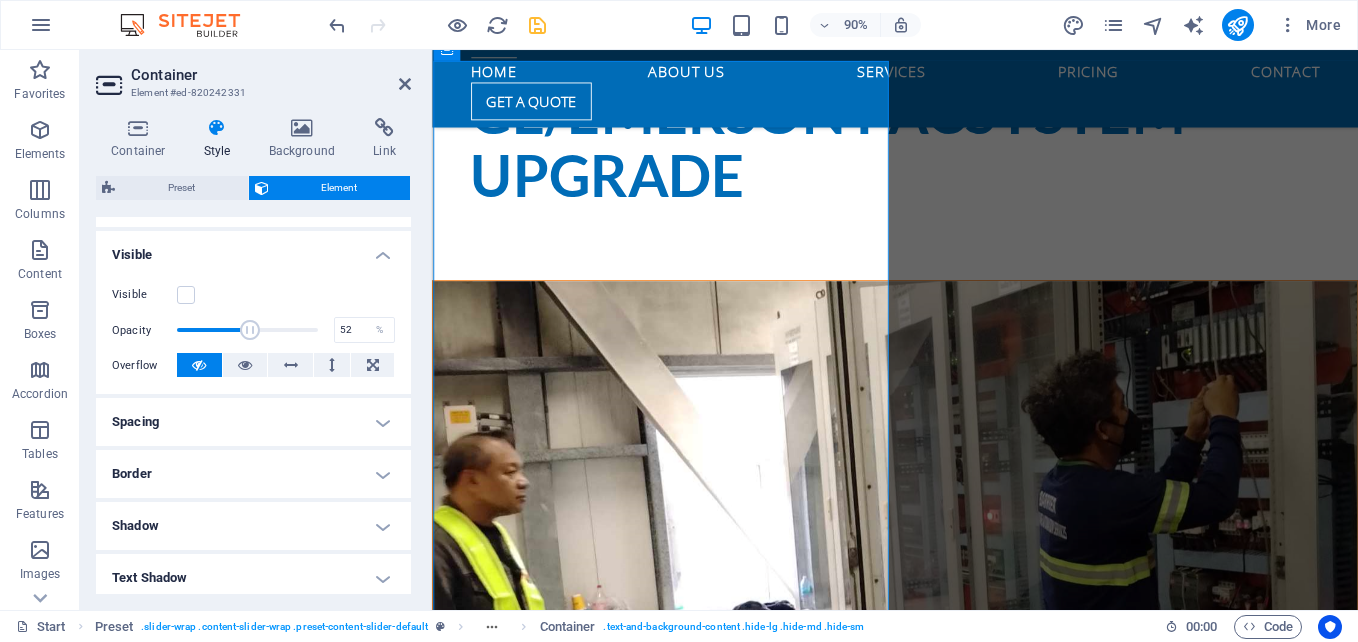 drag, startPoint x: 261, startPoint y: 335, endPoint x: 247, endPoint y: 339, distance: 14.56022 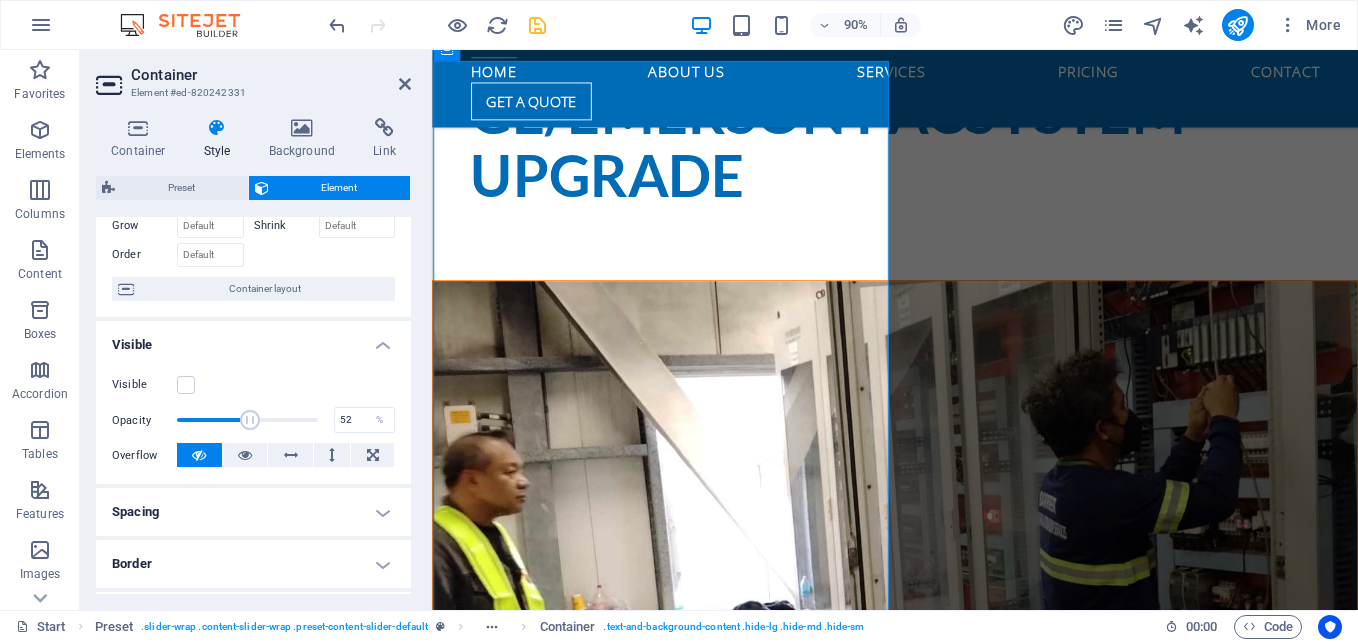 scroll, scrollTop: 100, scrollLeft: 0, axis: vertical 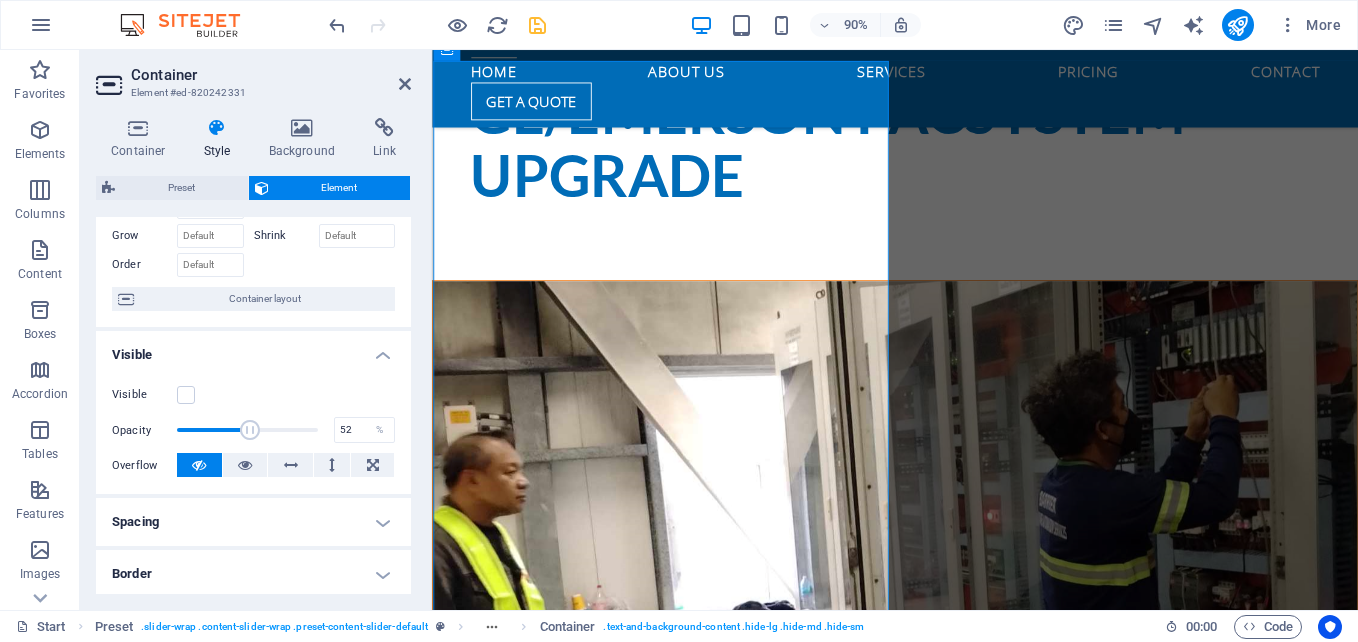 click at bounding box center (946, 634) 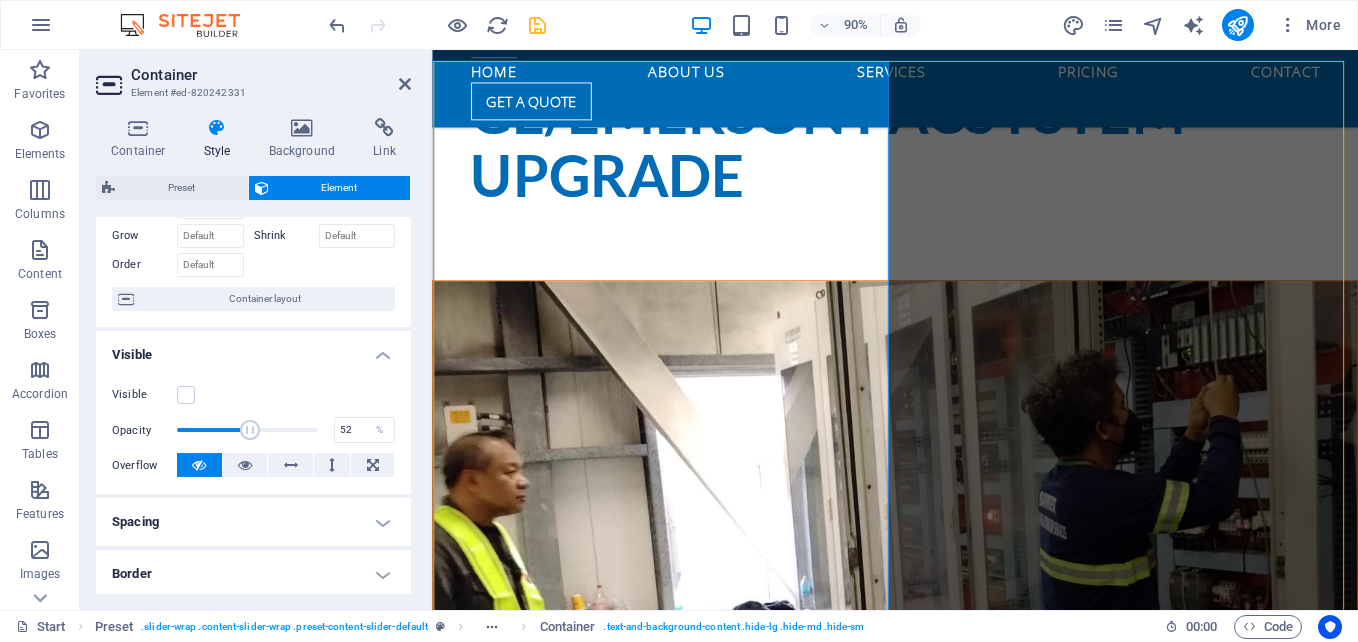 click at bounding box center [946, 634] 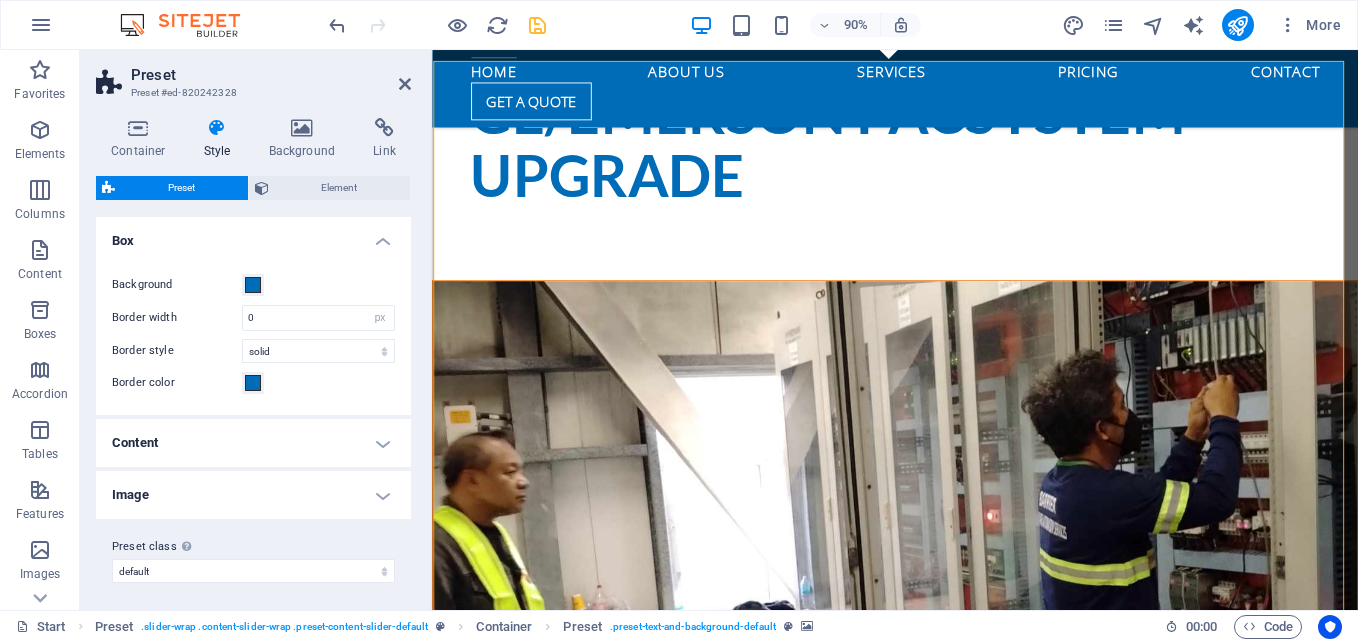 click at bounding box center [537, 25] 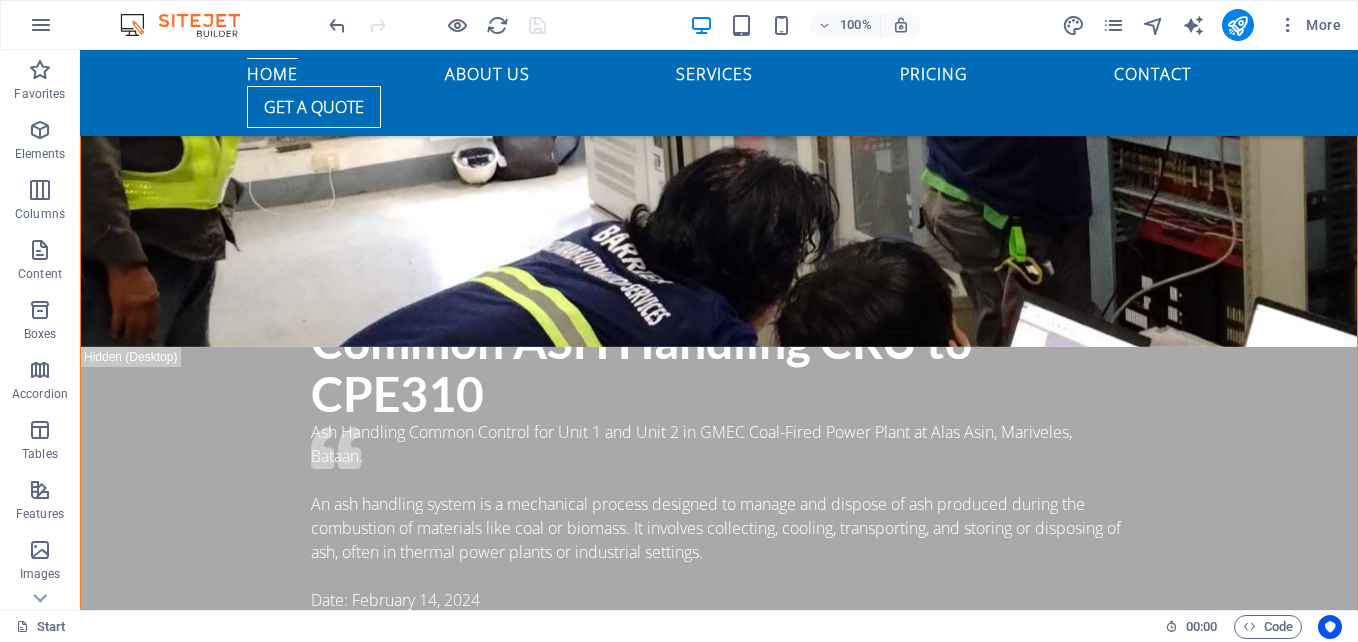 scroll, scrollTop: 1450, scrollLeft: 0, axis: vertical 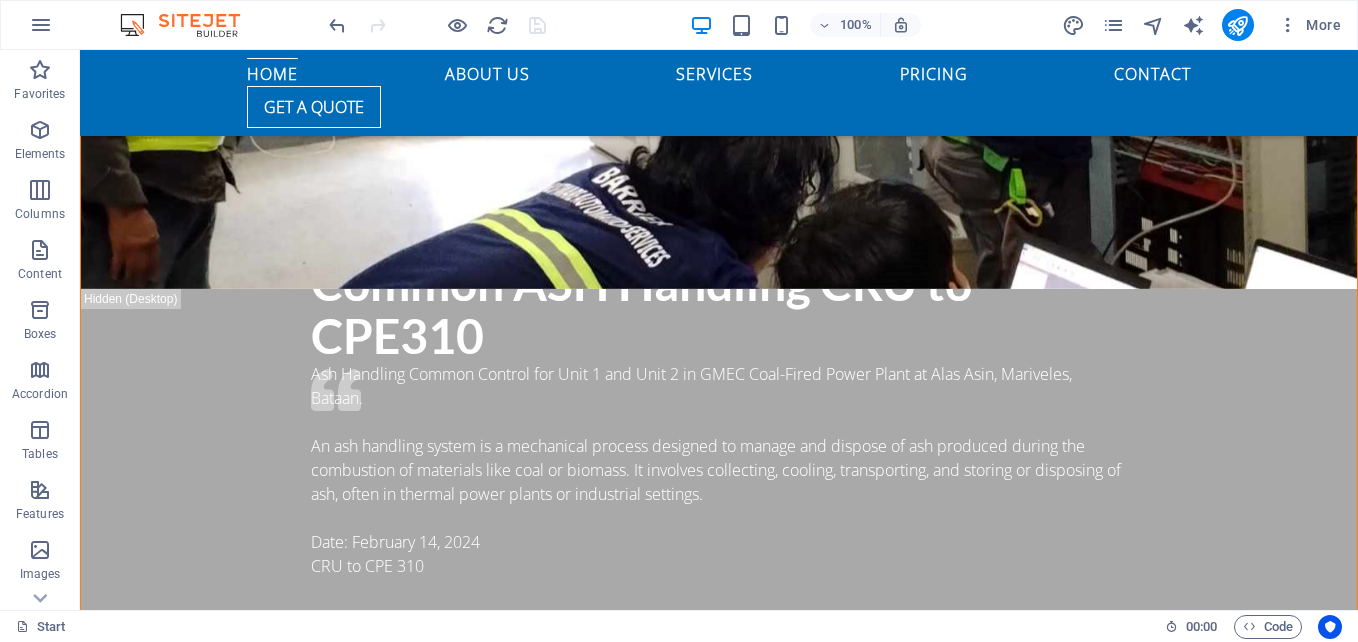 click at bounding box center [719, 1251] 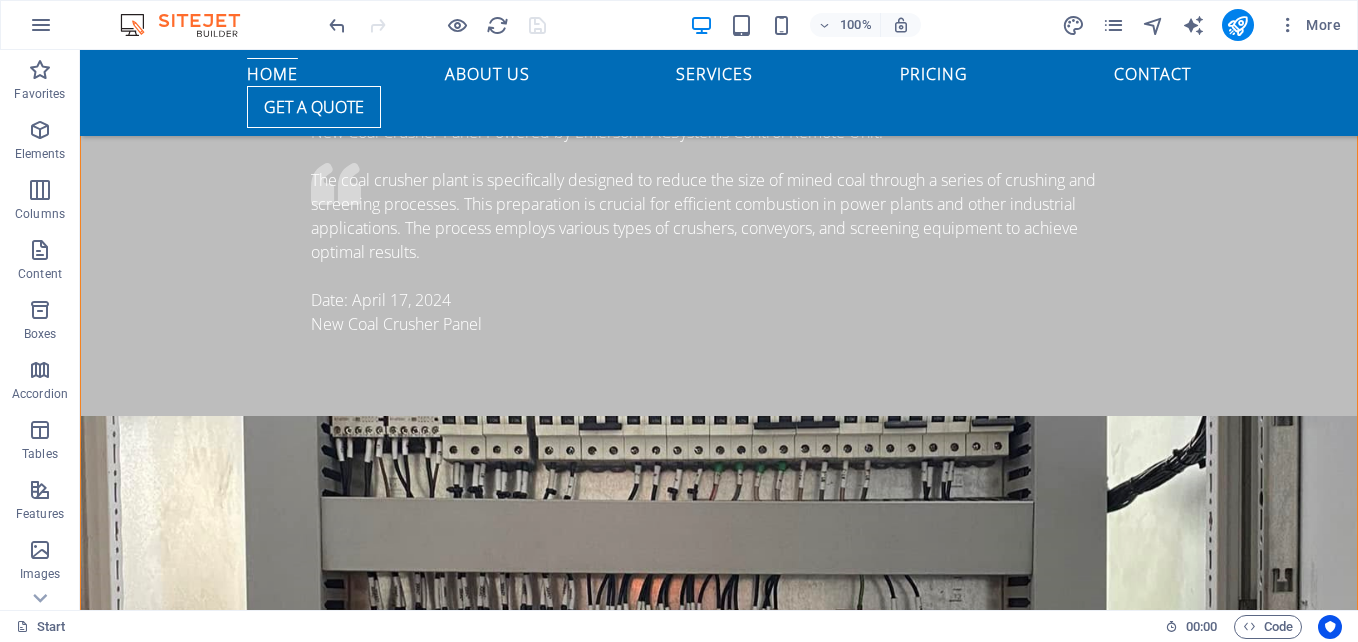 scroll, scrollTop: 1850, scrollLeft: 0, axis: vertical 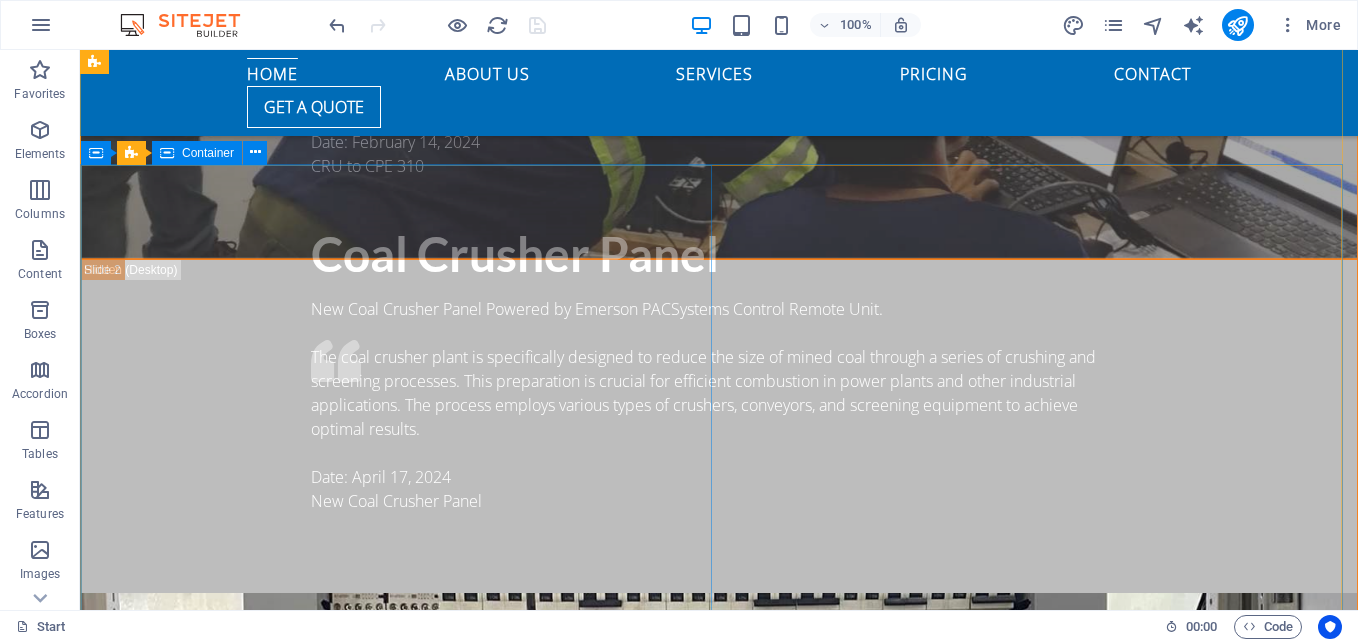 click on "SCADA Cimplicity 8.1 Migration to new Desktop PC Windows 11 Operating System SCADA migration involves the upgrade or replacement of outdated SCADA (Supervisory Control and Data Acquisition) systems with advanced modern platforms. This process requires careful planning, data migration, and, in some cases, enhancements to both hardware and software. It is a crucial undertaking for organizations that rely on SCADA to monitor and manage vital infrastructure. Improved Functionality Modern SCADA systems provide enhanced features, superior performance, and better integration capabilities.   Enhanced Security   The latest systems often include advanced security measures designed to protect against cyber threats.   Reduced Downtime   A thoughtfully planned migration can minimize downtime, ensuring business continuity.   Cost Optimization   Upgrading to modern SCADA systems can yield long-term cost savings through increased efficiency and lower maintenance needs.   Future-Proofing     Date: October 20, 2023" at bounding box center [719, 1641] 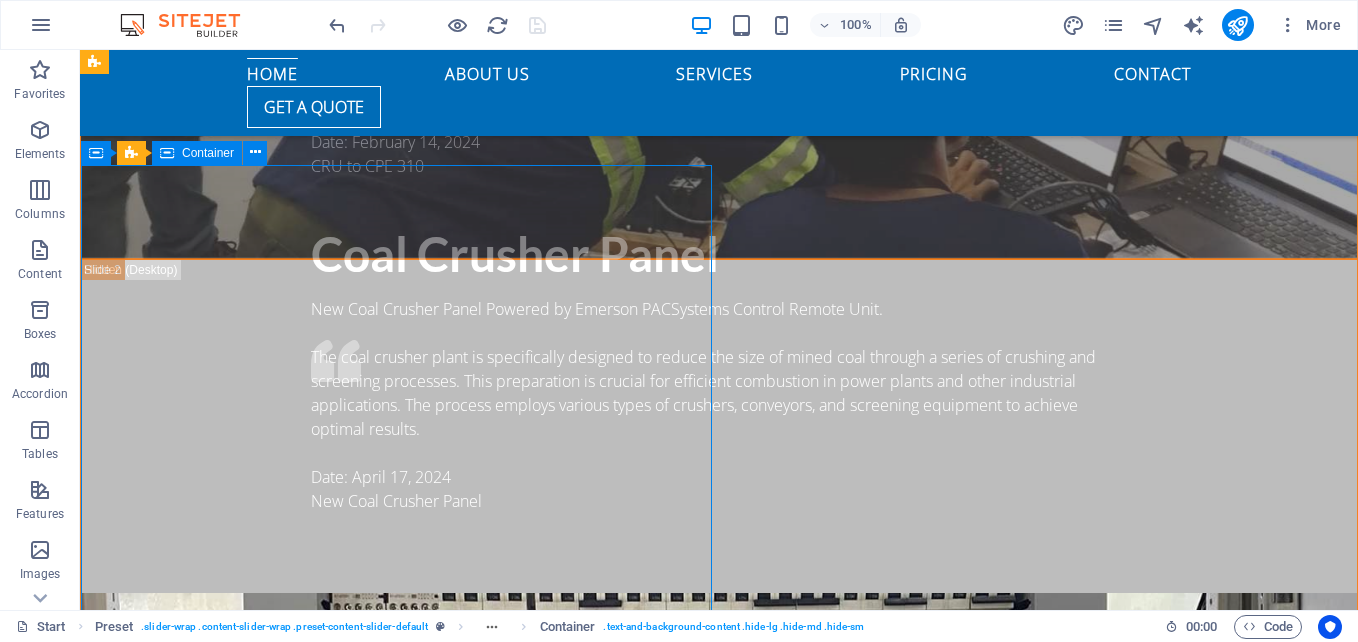 click on "SCADA Cimplicity 8.1 Migration to new Desktop PC Windows 11 Operating System SCADA migration involves the upgrade or replacement of outdated SCADA (Supervisory Control and Data Acquisition) systems with advanced modern platforms. This process requires careful planning, data migration, and, in some cases, enhancements to both hardware and software. It is a crucial undertaking for organizations that rely on SCADA to monitor and manage vital infrastructure. Improved Functionality Modern SCADA systems provide enhanced features, superior performance, and better integration capabilities.   Enhanced Security   The latest systems often include advanced security measures designed to protect against cyber threats.   Reduced Downtime   A thoughtfully planned migration can minimize downtime, ensuring business continuity.   Cost Optimization   Upgrading to modern SCADA systems can yield long-term cost savings through increased efficiency and lower maintenance needs.   Future-Proofing     Date: October 20, 2023" at bounding box center (719, 1641) 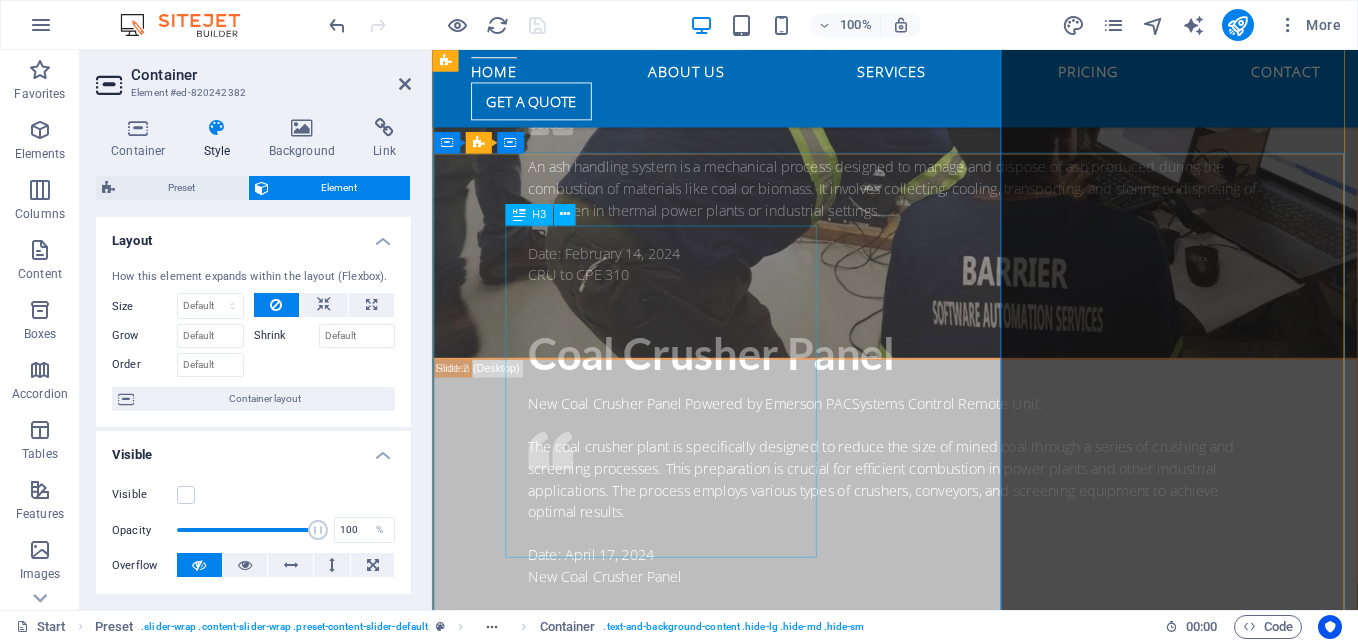 scroll, scrollTop: 2085, scrollLeft: 0, axis: vertical 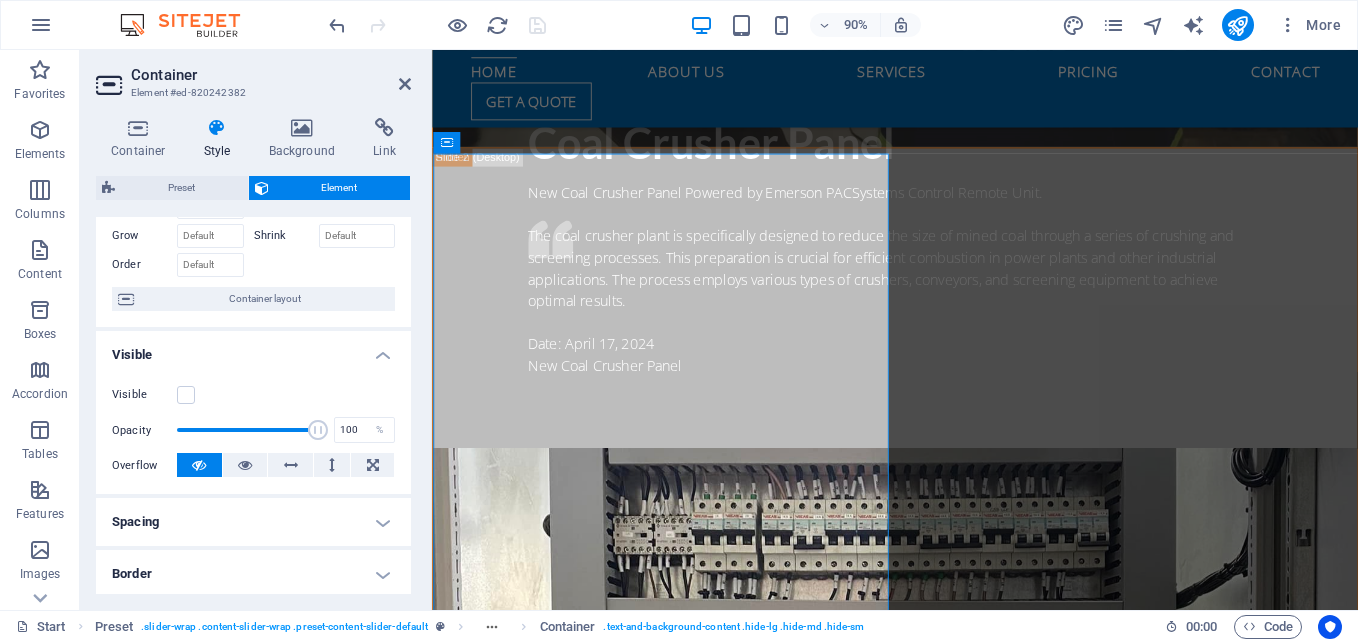 click on "Style" at bounding box center [221, 139] 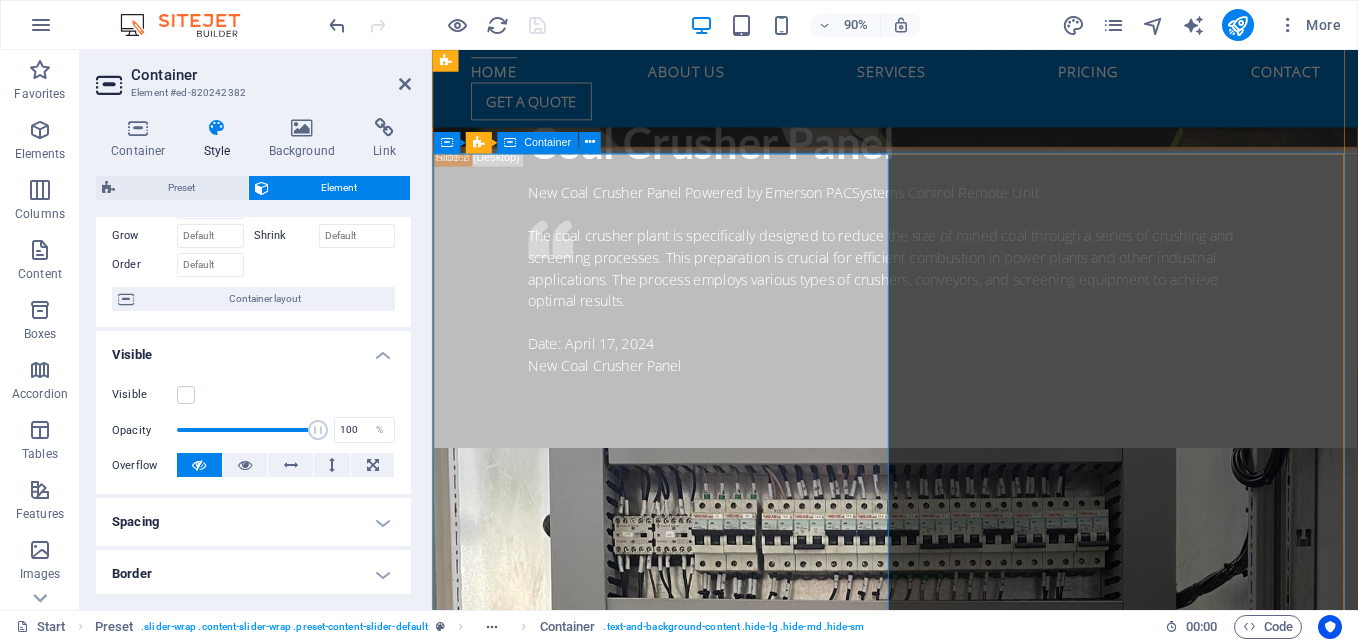 click on "SCADA Cimplicity 8.1 Migration to new Desktop PC Windows 11 Operating System SCADA migration involves the upgrade or replacement of outdated SCADA (Supervisory Control and Data Acquisition) systems with advanced modern platforms. This process requires careful planning, data migration, and, in some cases, enhancements to both hardware and software. It is a crucial undertaking for organizations that rely on SCADA to monitor and manage vital infrastructure. Improved Functionality Modern SCADA systems provide enhanced features, superior performance, and better integration capabilities.   Enhanced Security   The latest systems often include advanced security measures designed to protect against cyber threats.   Reduced Downtime   A thoughtfully planned migration can minimize downtime, ensuring business continuity.   Cost Optimization   Upgrading to modern SCADA systems can yield long-term cost savings through increased efficiency and lower maintenance needs.   Future-Proofing     Date: October 20, 2023" at bounding box center [946, 1641] 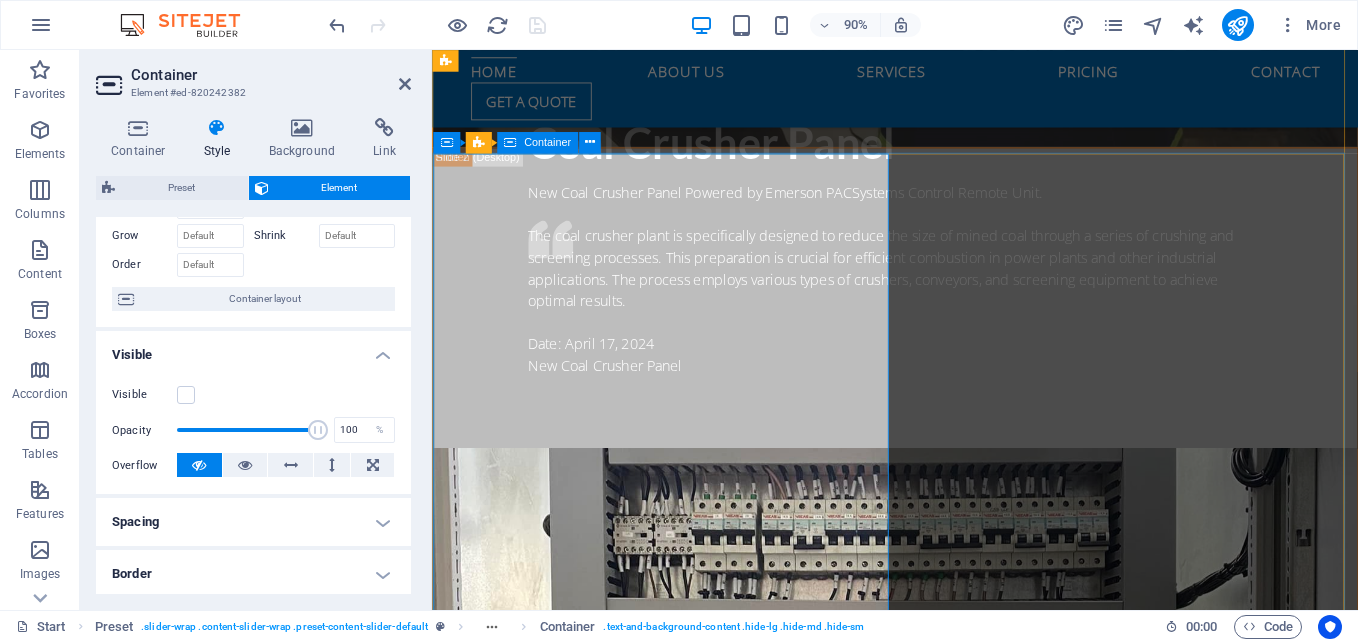 click on "SCADA Cimplicity 8.1 Migration to new Desktop PC Windows 11 Operating System SCADA migration involves the upgrade or replacement of outdated SCADA (Supervisory Control and Data Acquisition) systems with advanced modern platforms. This process requires careful planning, data migration, and, in some cases, enhancements to both hardware and software. It is a crucial undertaking for organizations that rely on SCADA to monitor and manage vital infrastructure. Improved Functionality Modern SCADA systems provide enhanced features, superior performance, and better integration capabilities.   Enhanced Security   The latest systems often include advanced security measures designed to protect against cyber threats.   Reduced Downtime   A thoughtfully planned migration can minimize downtime, ensuring business continuity.   Cost Optimization   Upgrading to modern SCADA systems can yield long-term cost savings through increased efficiency and lower maintenance needs.   Future-Proofing     Date: October 20, 2023" at bounding box center [946, 1641] 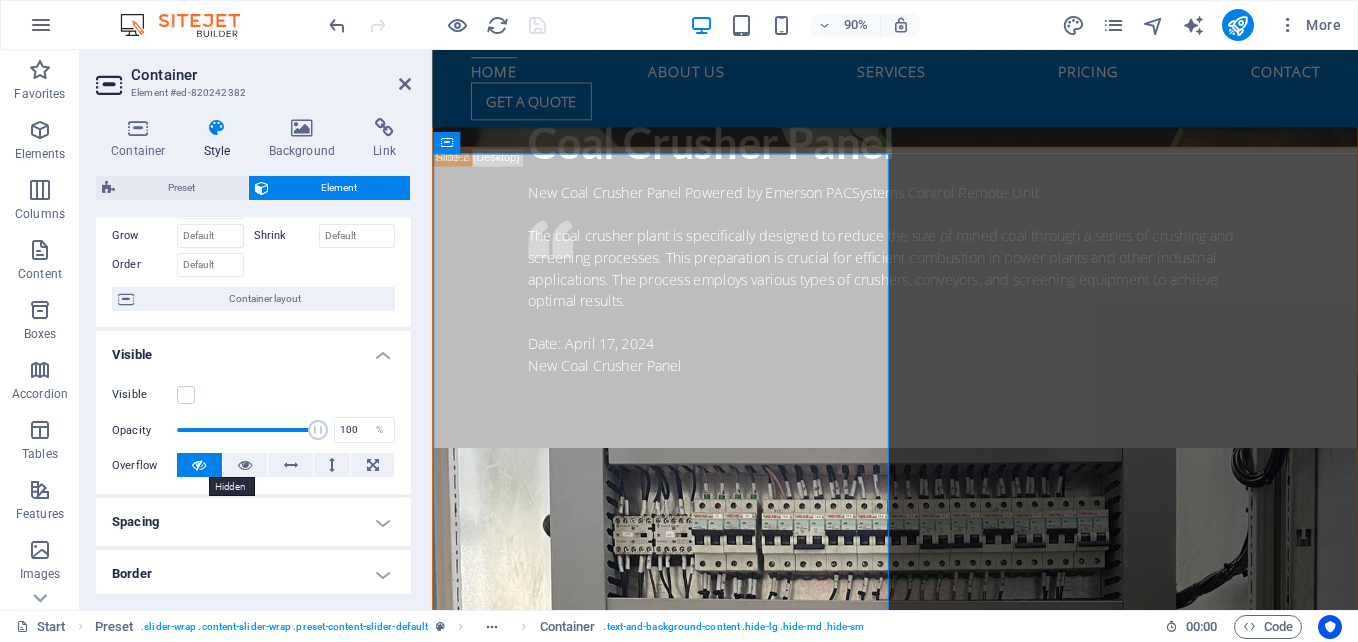 click at bounding box center (199, 465) 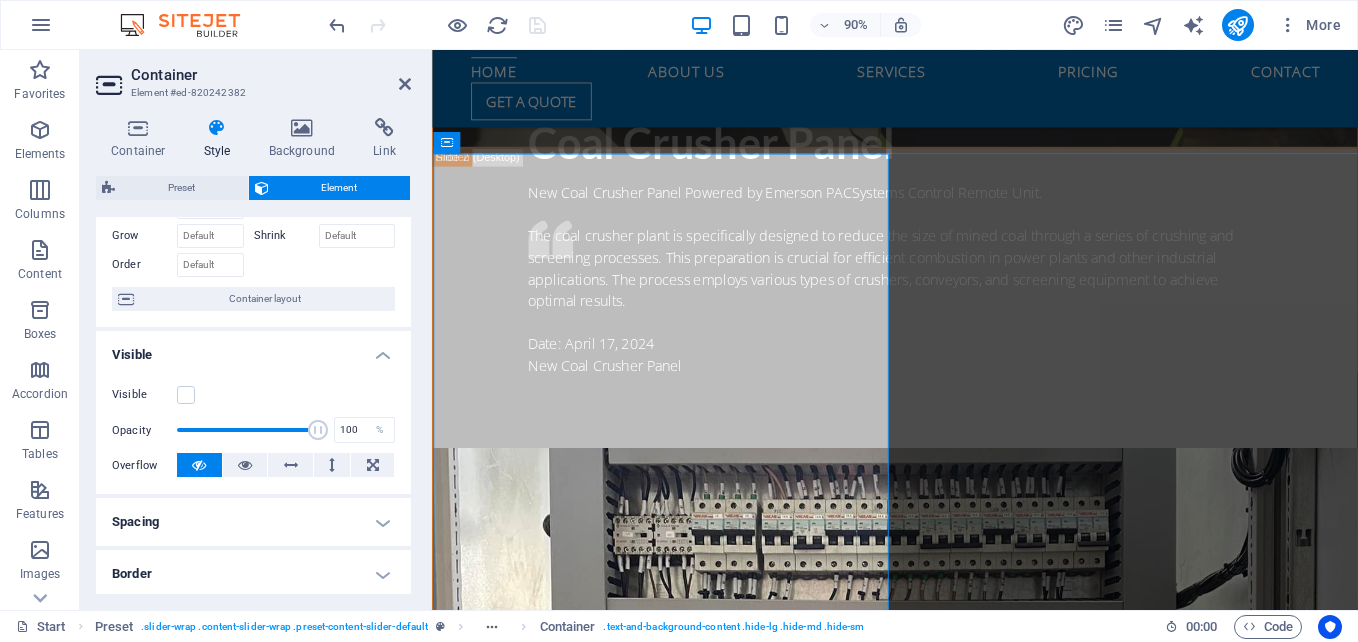 click at bounding box center [199, 465] 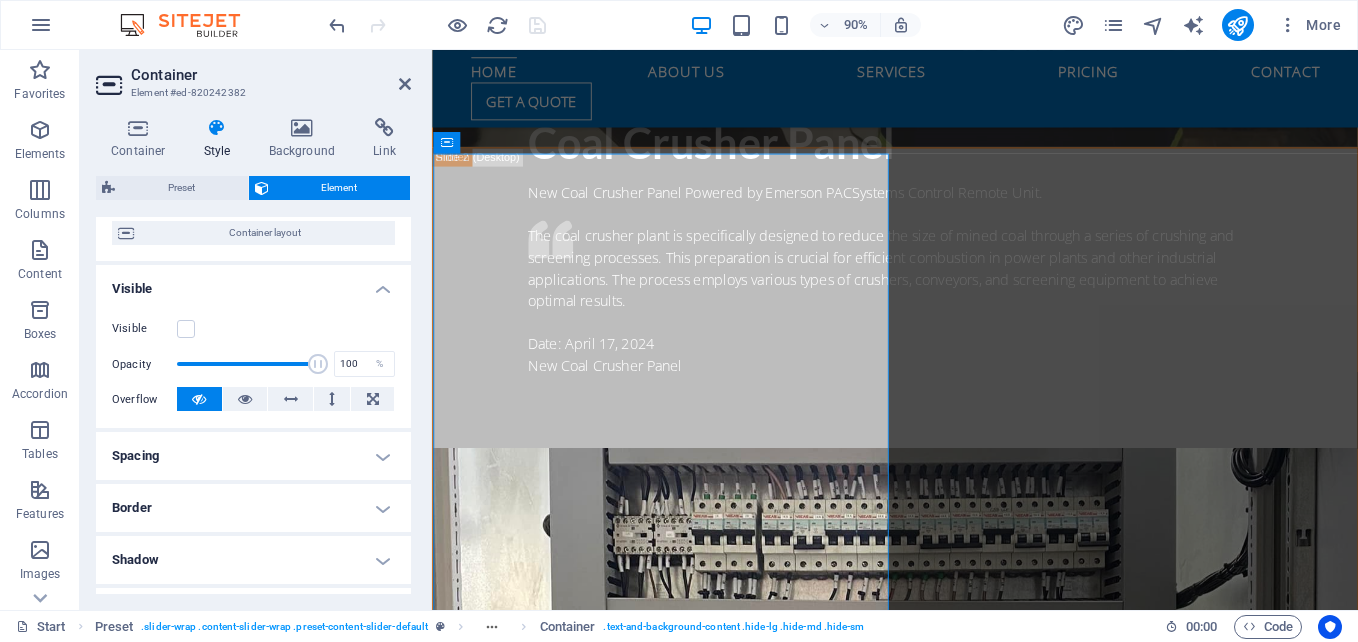 scroll, scrollTop: 0, scrollLeft: 0, axis: both 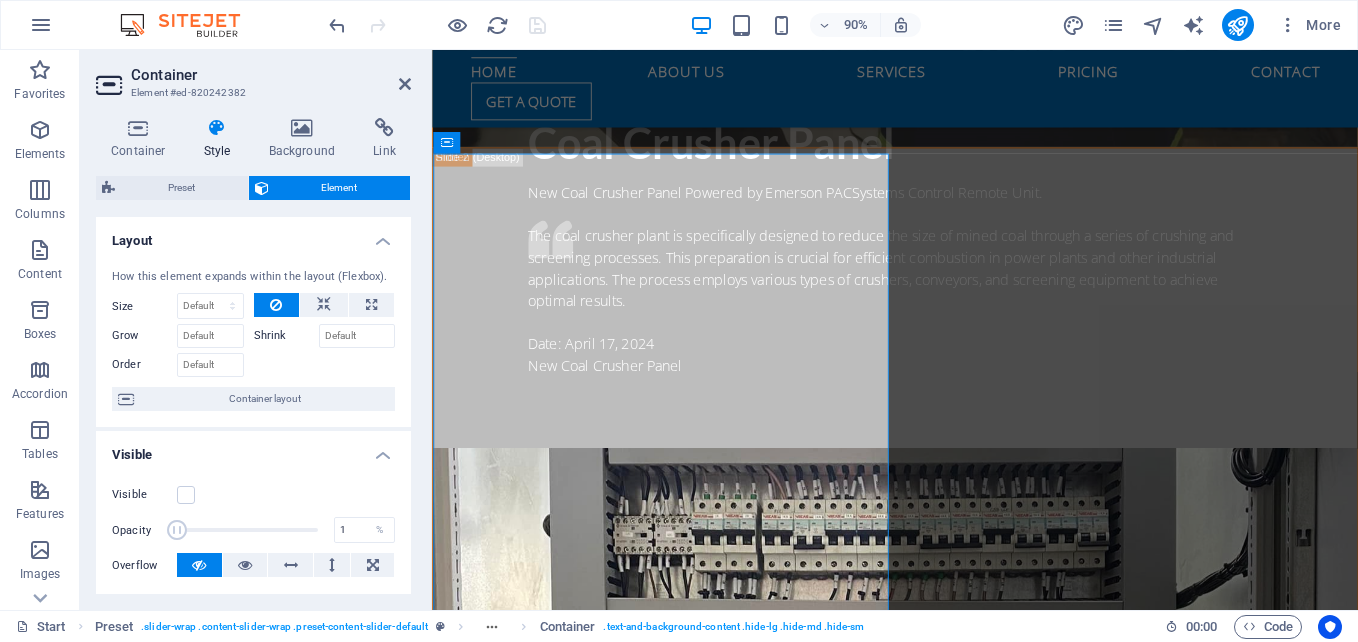 drag, startPoint x: 311, startPoint y: 532, endPoint x: 176, endPoint y: 536, distance: 135.05925 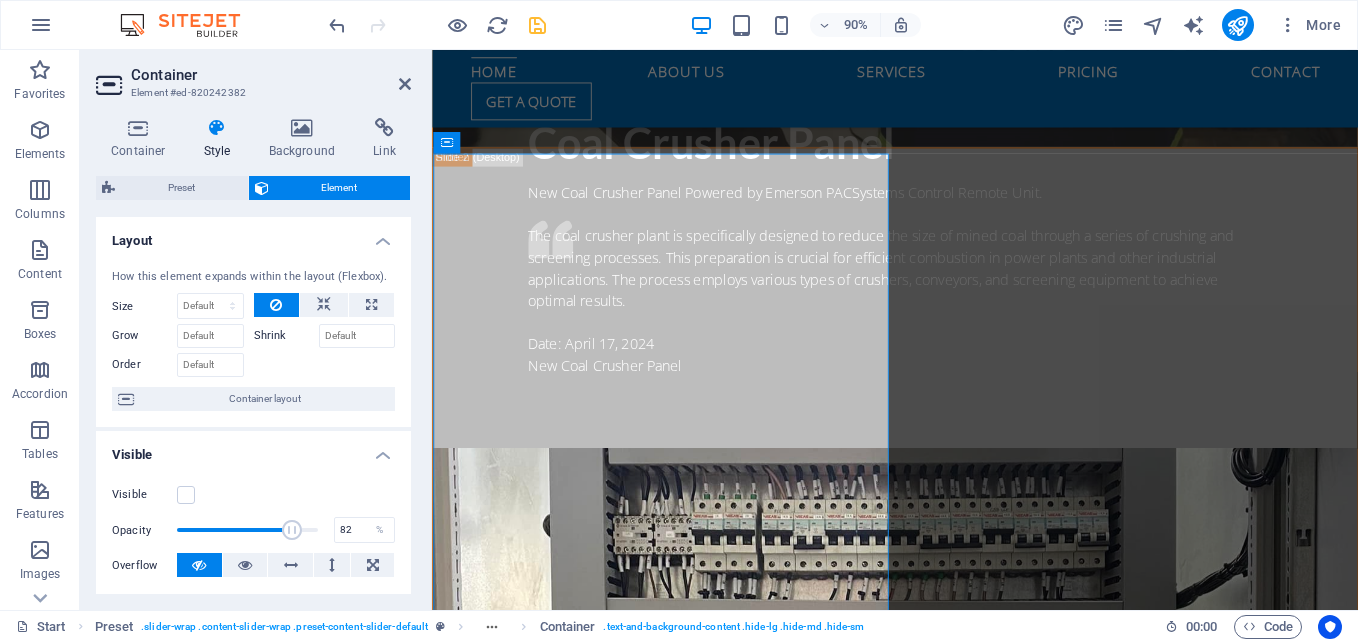 drag, startPoint x: 174, startPoint y: 532, endPoint x: 289, endPoint y: 532, distance: 115 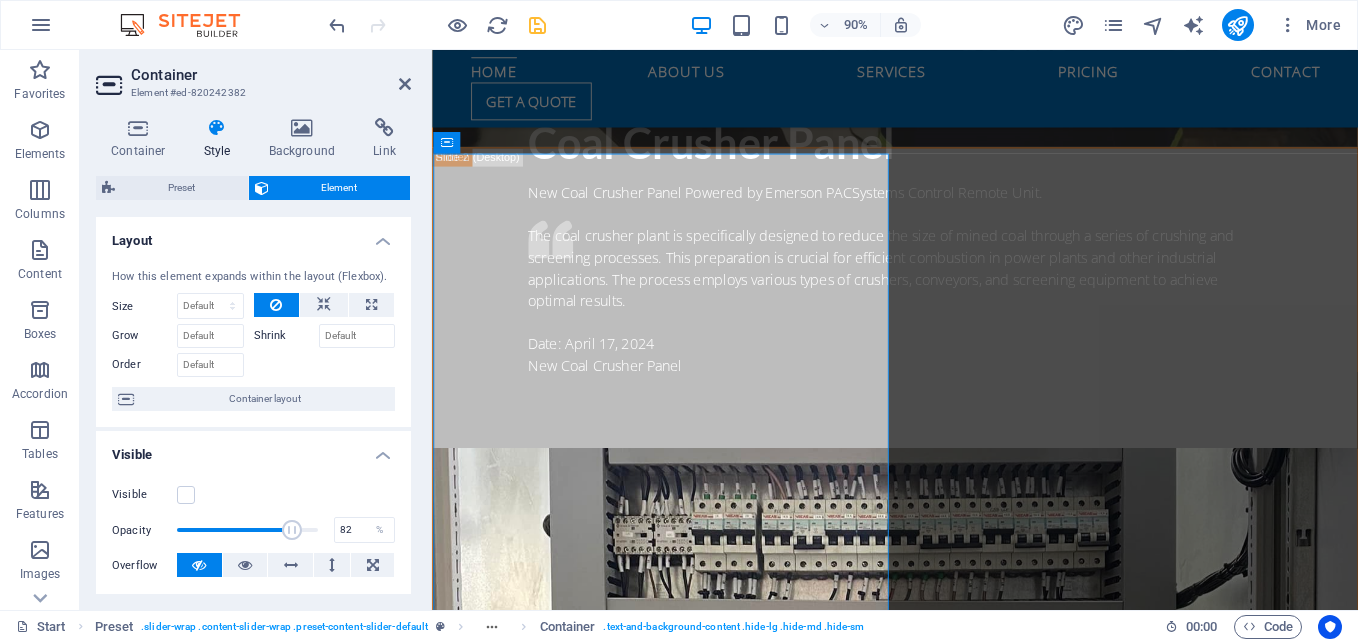 click at bounding box center (292, 530) 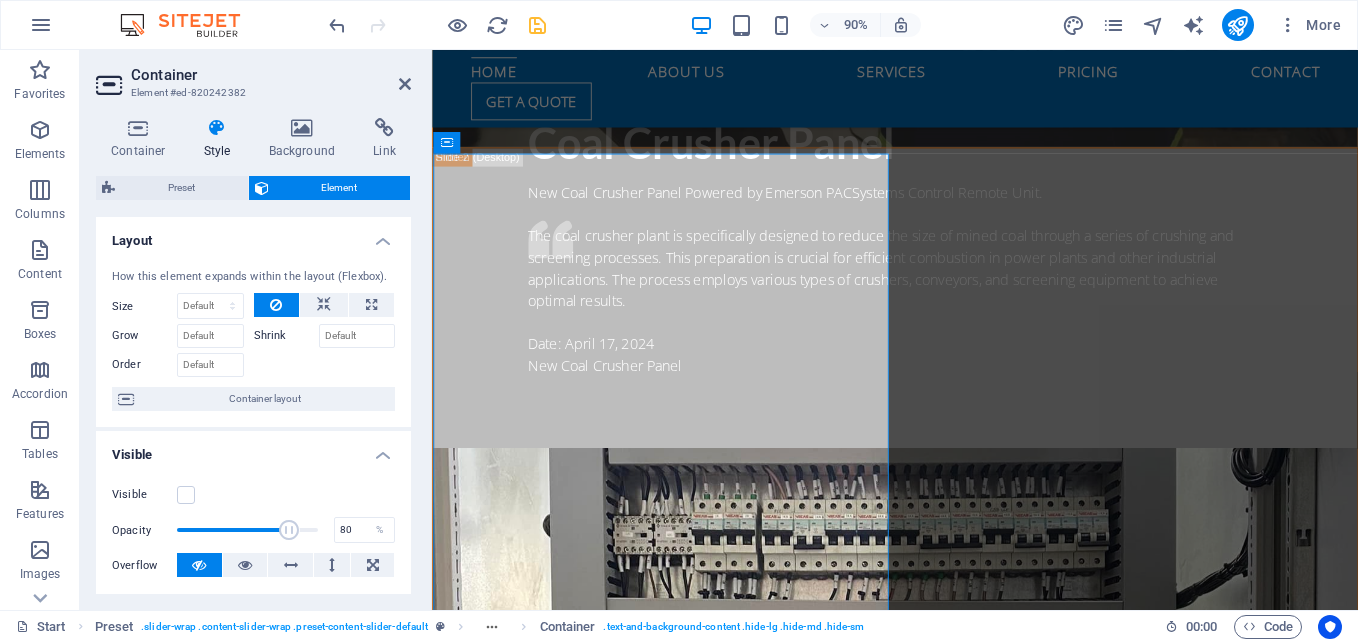 drag, startPoint x: 294, startPoint y: 531, endPoint x: 223, endPoint y: 509, distance: 74.330345 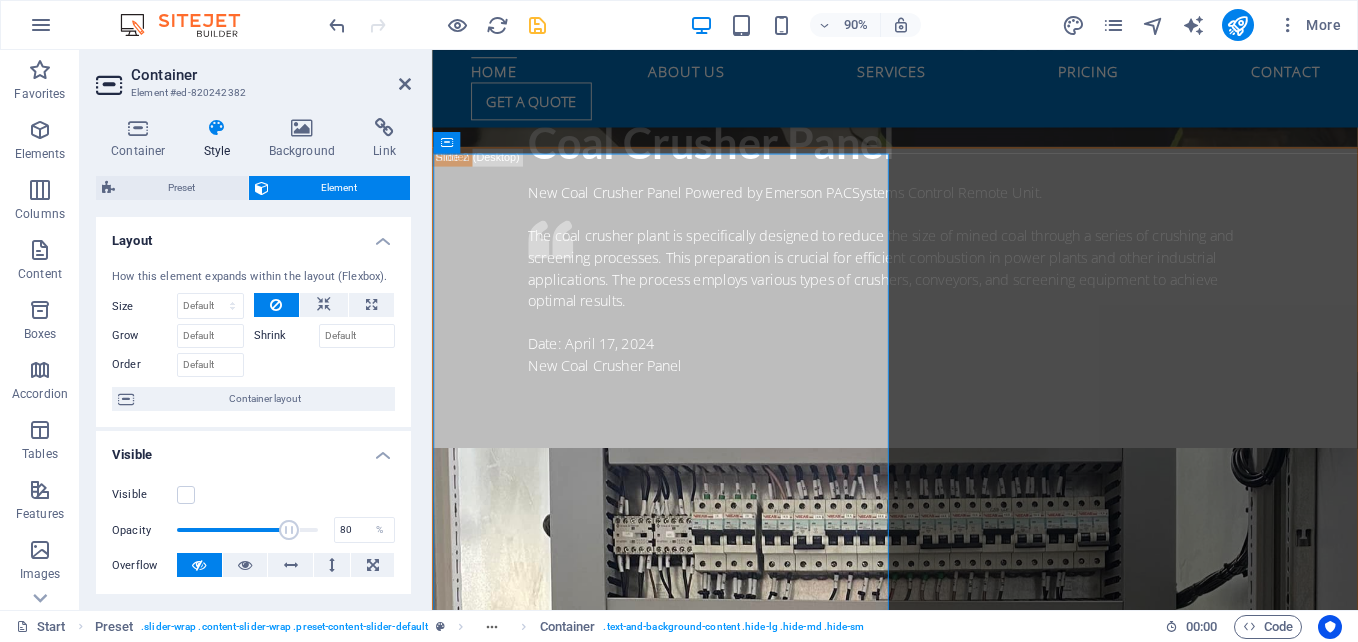 click at bounding box center (290, 530) 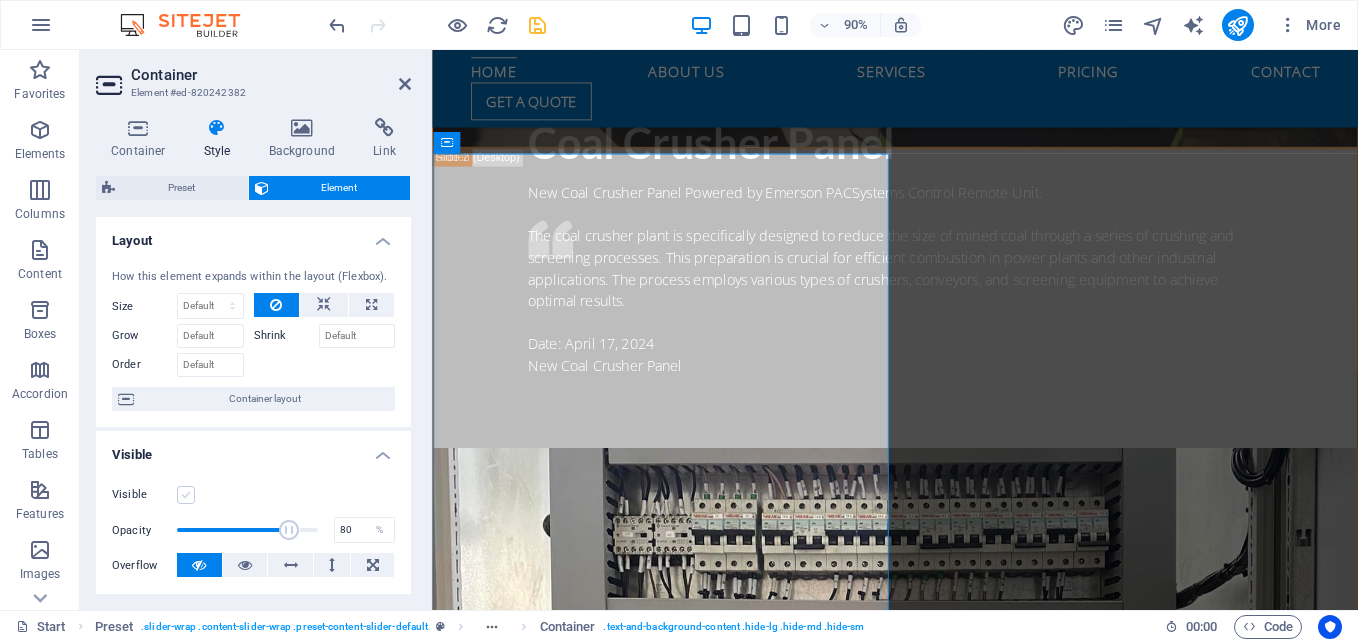click at bounding box center (186, 495) 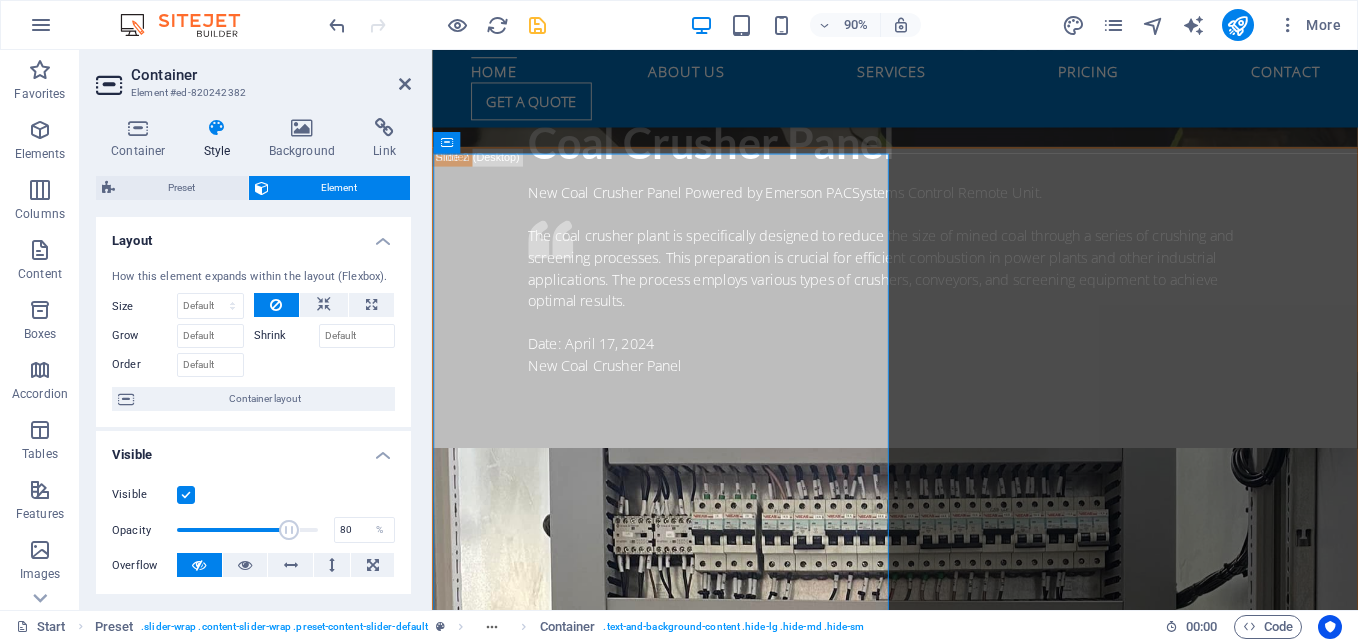 click at bounding box center (186, 495) 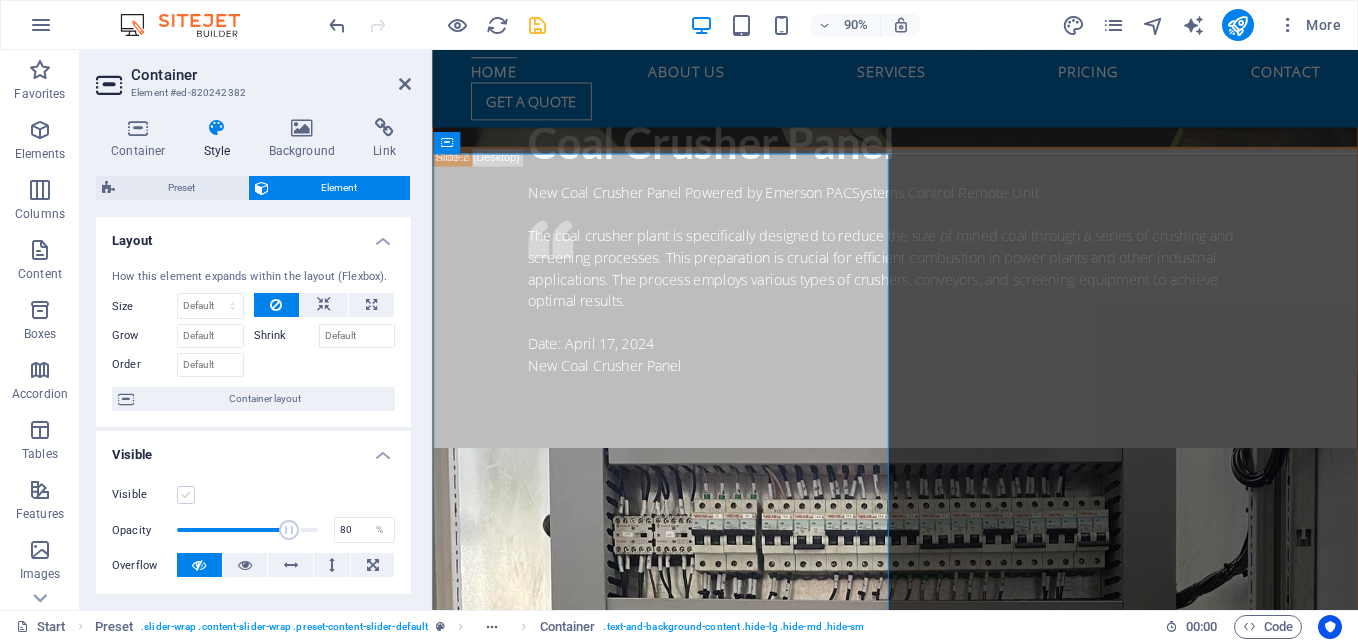 click at bounding box center (186, 495) 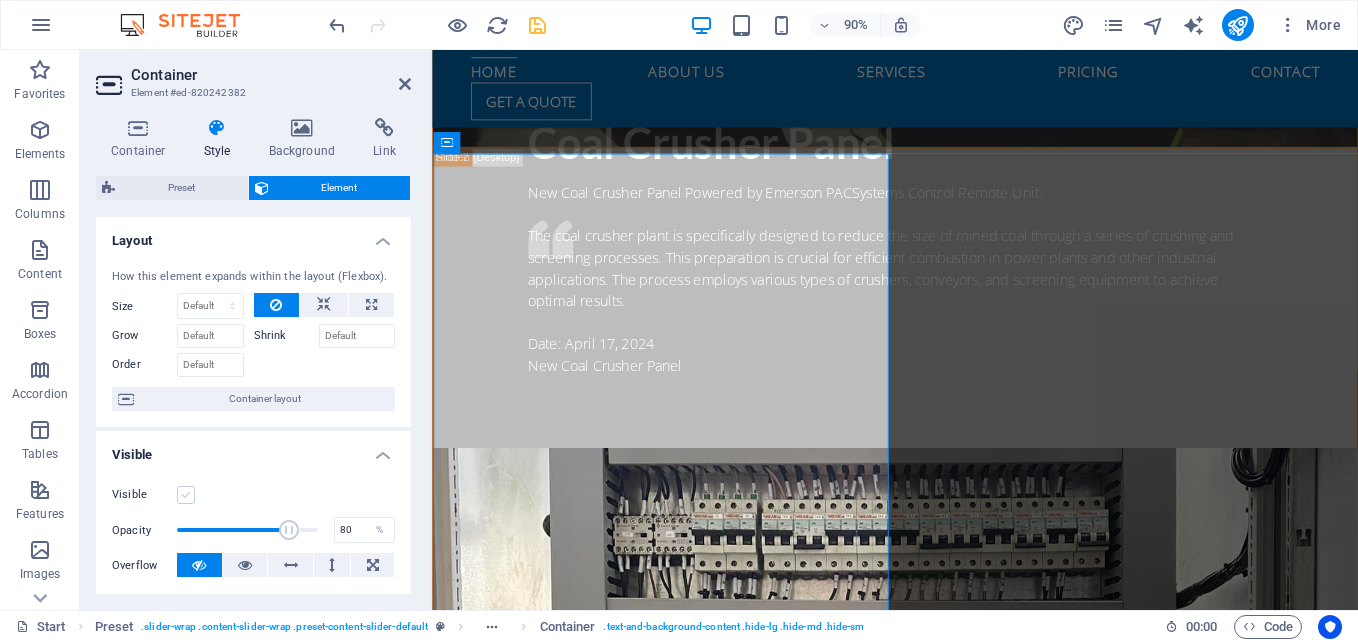 click on "Visible" at bounding box center [0, 0] 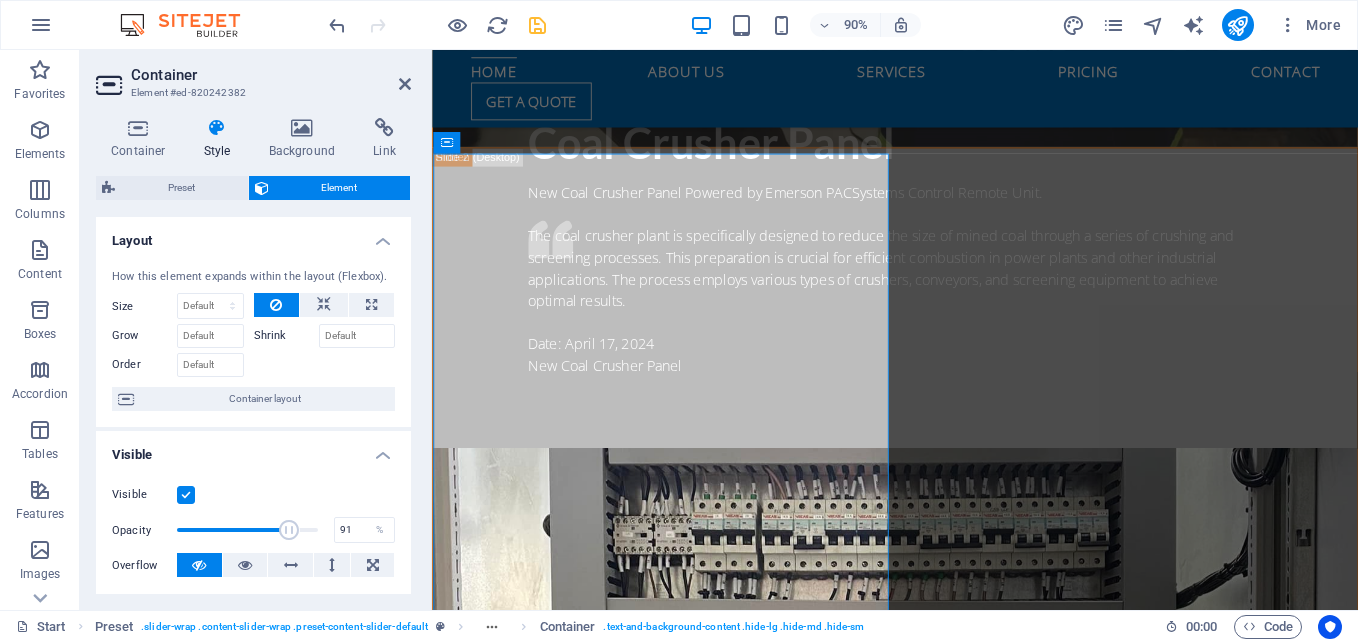 type on "92" 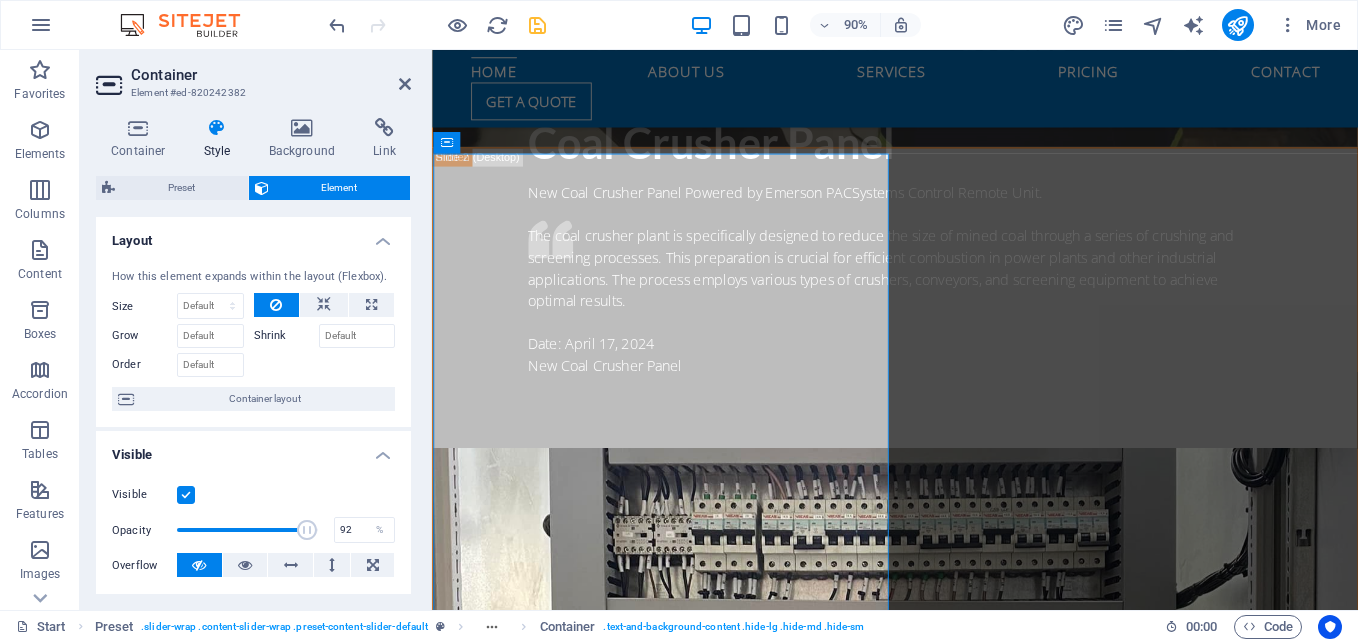 drag, startPoint x: 286, startPoint y: 537, endPoint x: 303, endPoint y: 540, distance: 17.262676 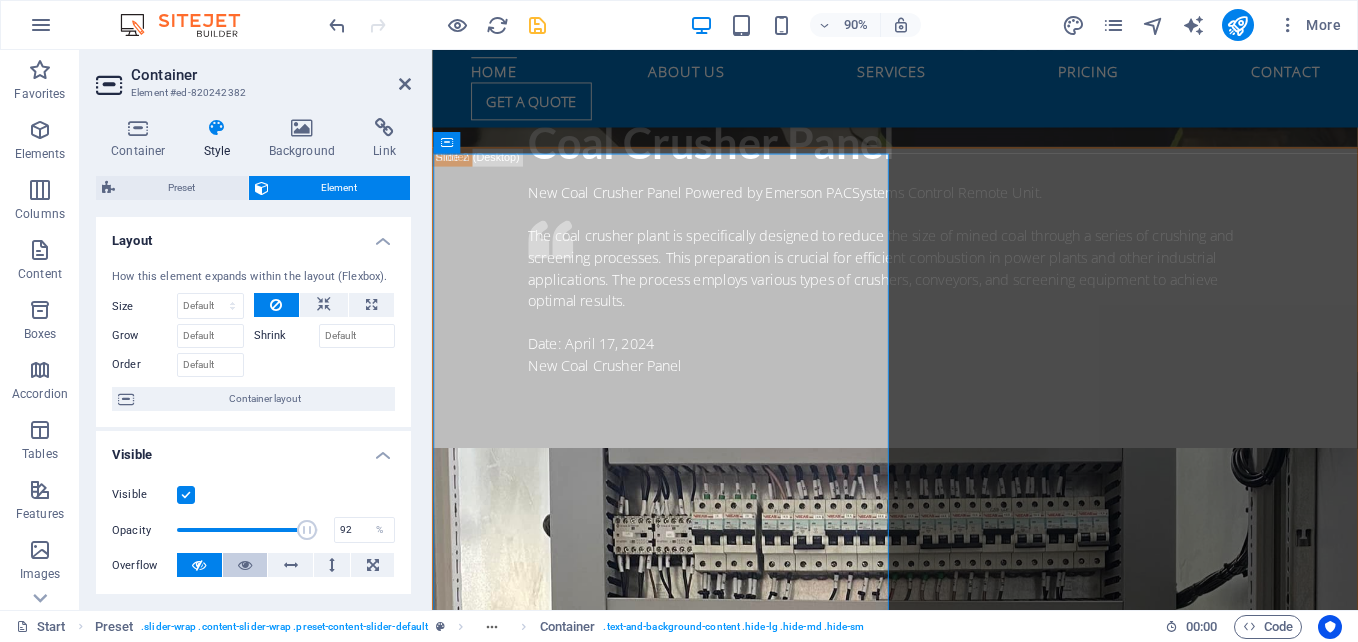 click at bounding box center (245, 565) 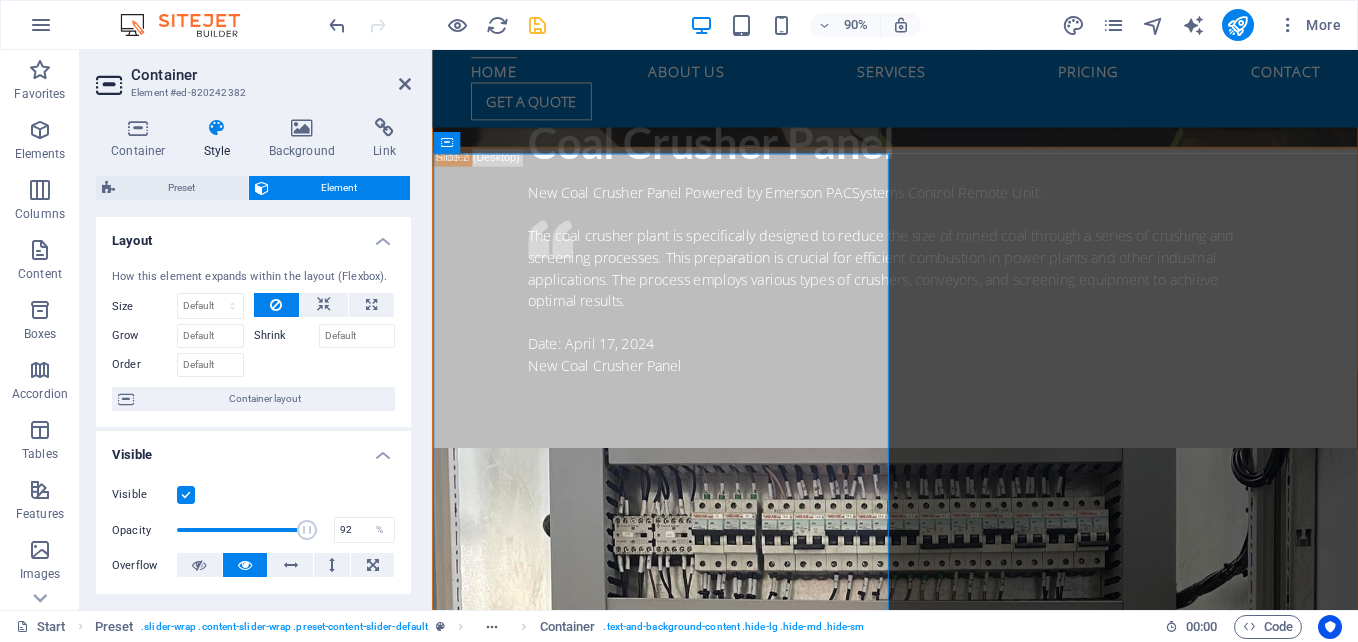 scroll, scrollTop: 100, scrollLeft: 0, axis: vertical 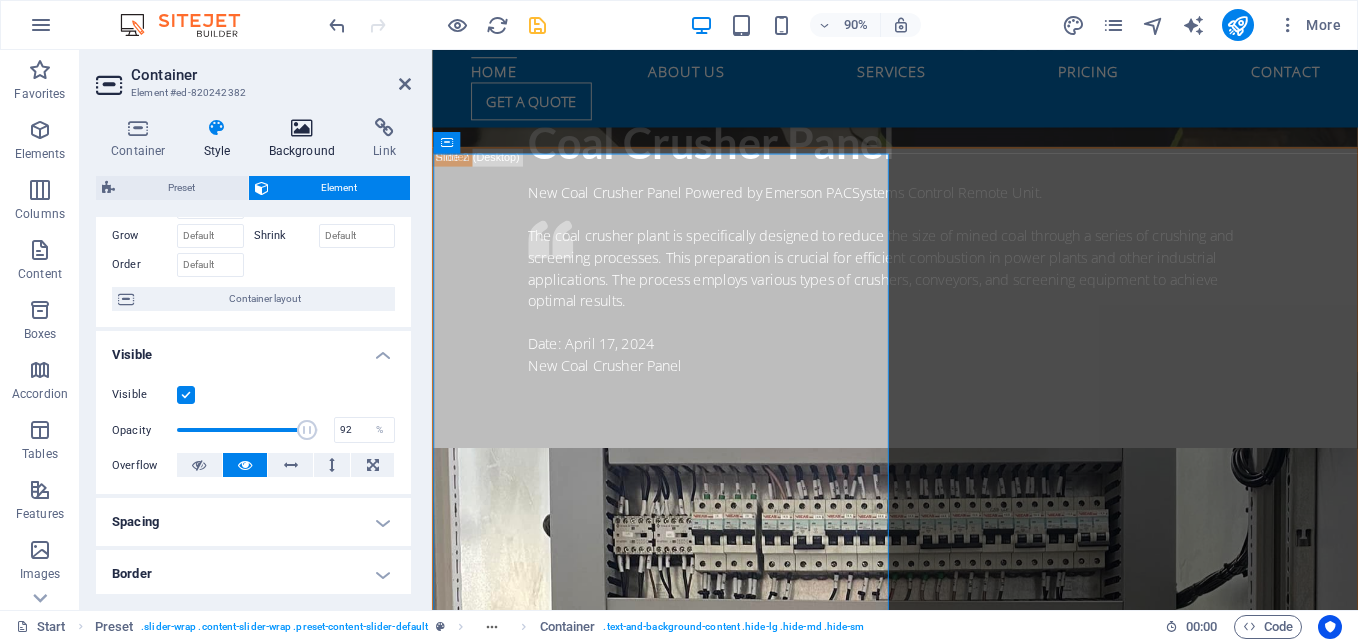 click at bounding box center [302, 128] 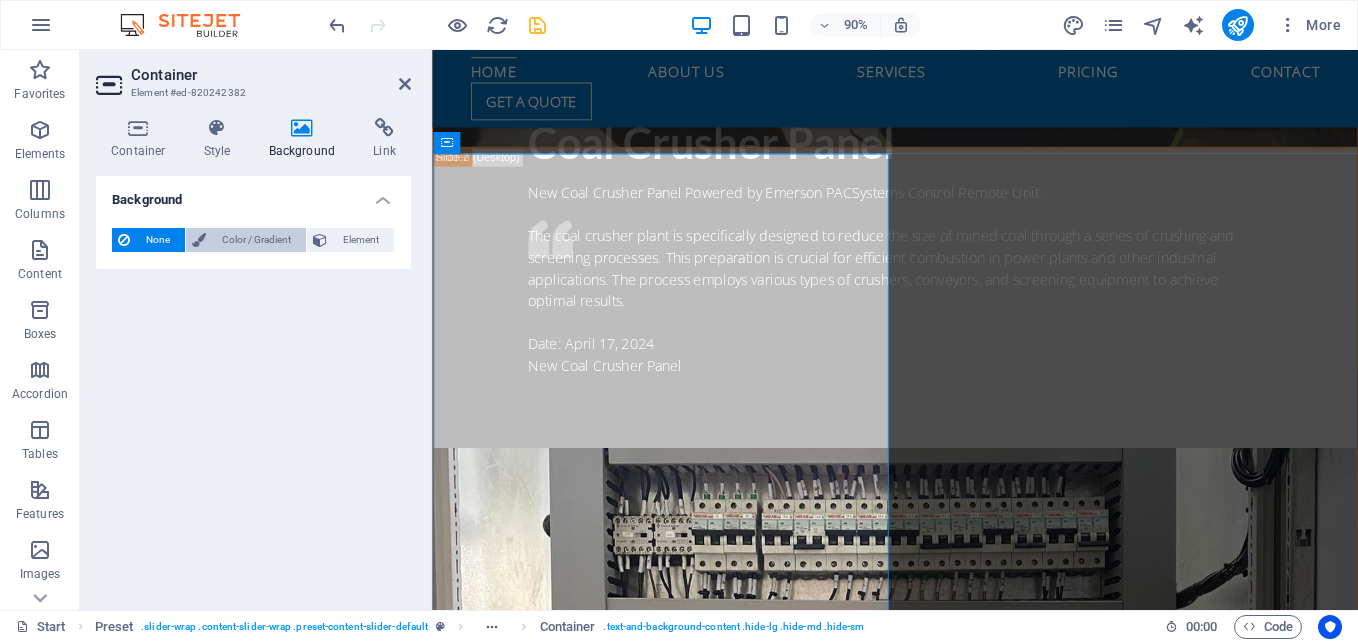 click on "Color / Gradient" at bounding box center (256, 240) 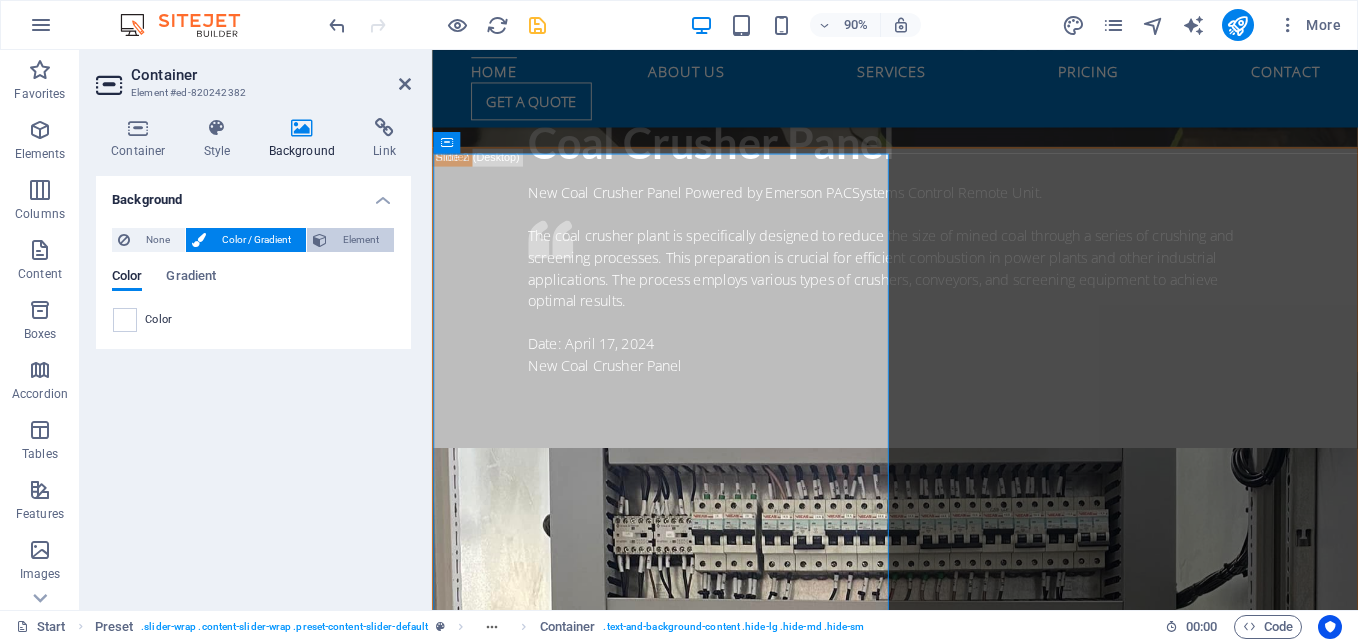 click on "Element" at bounding box center (360, 240) 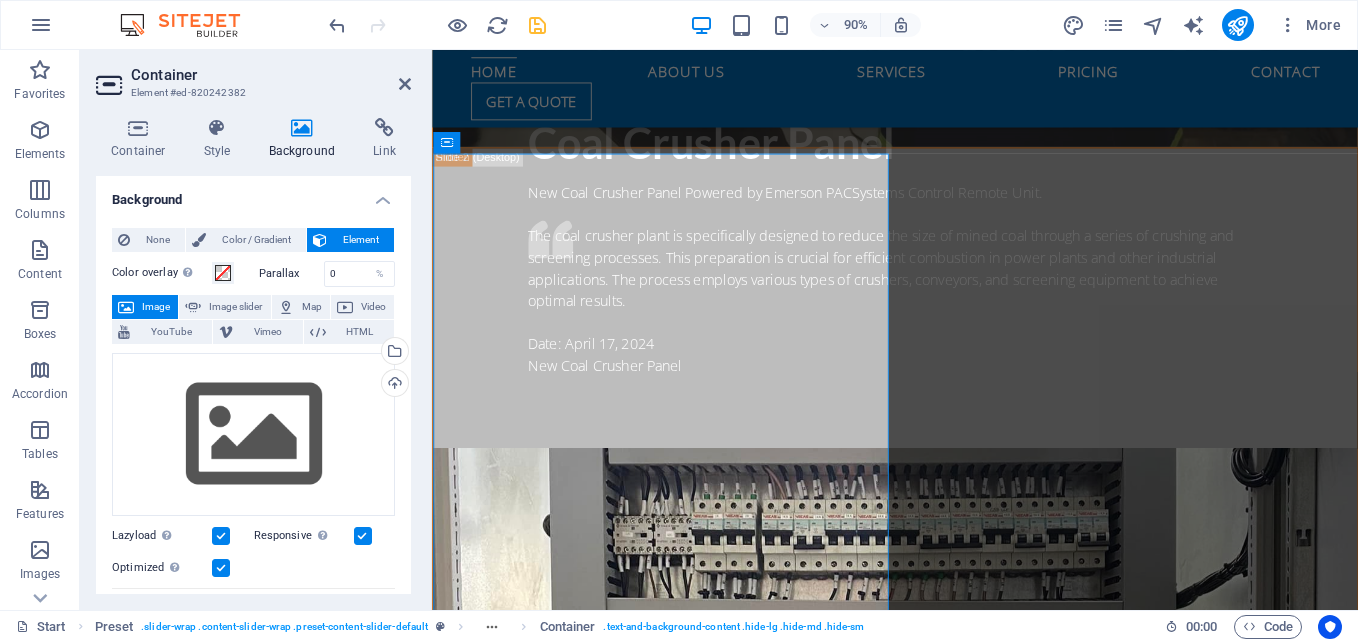click at bounding box center [221, 536] 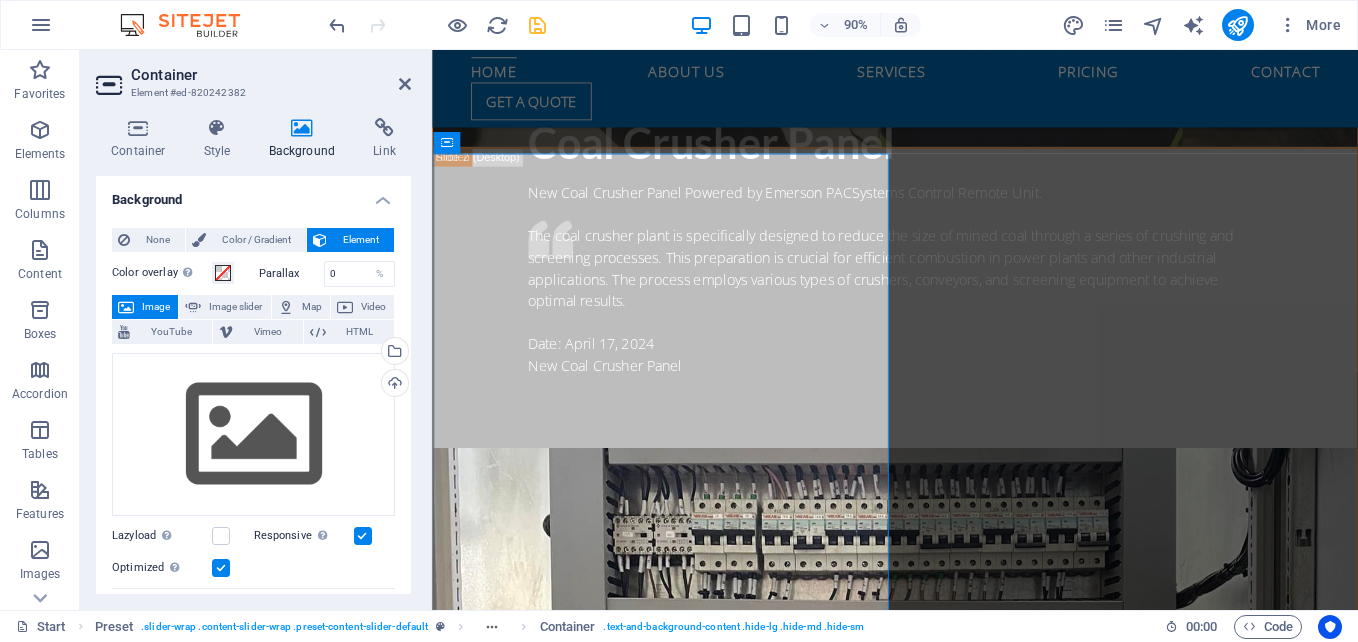 click at bounding box center [221, 568] 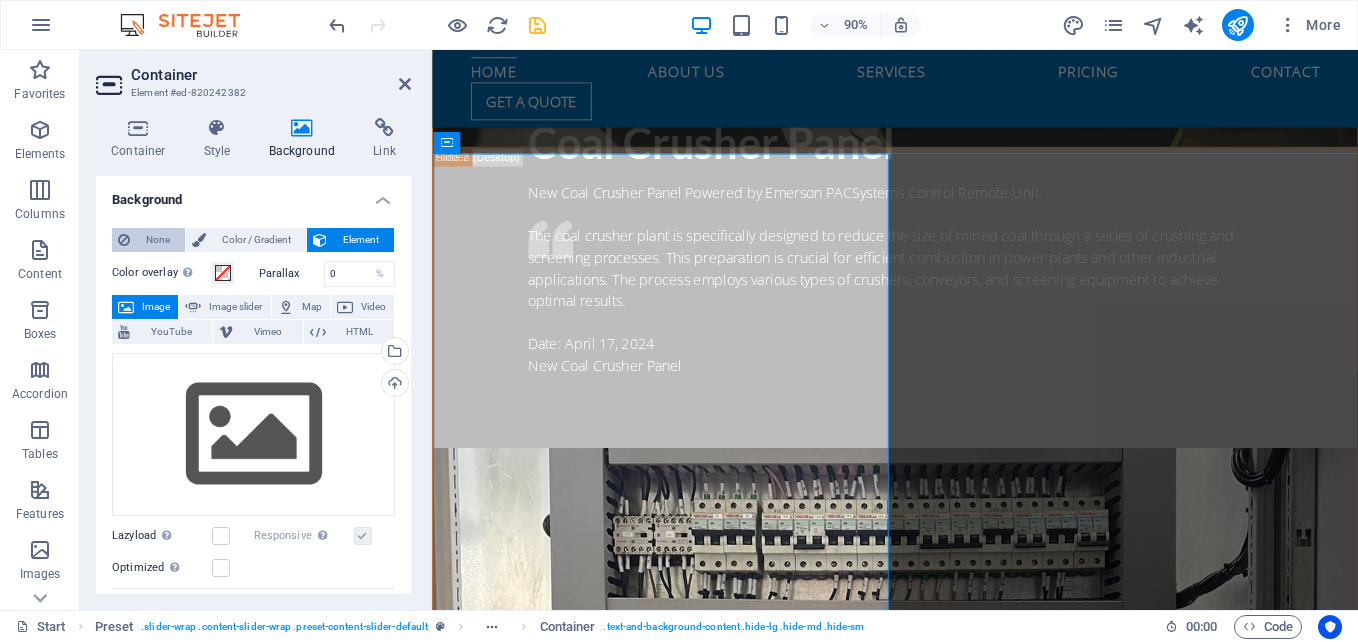 click on "None" at bounding box center (157, 240) 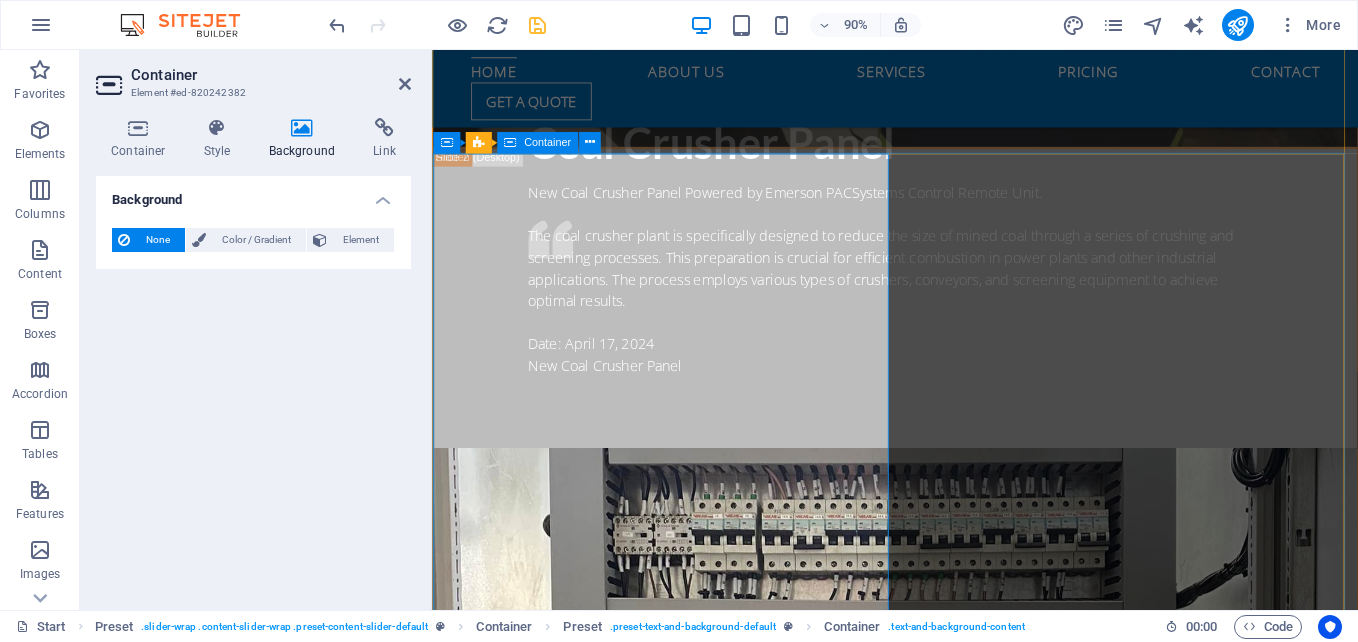 scroll, scrollTop: 1885, scrollLeft: 0, axis: vertical 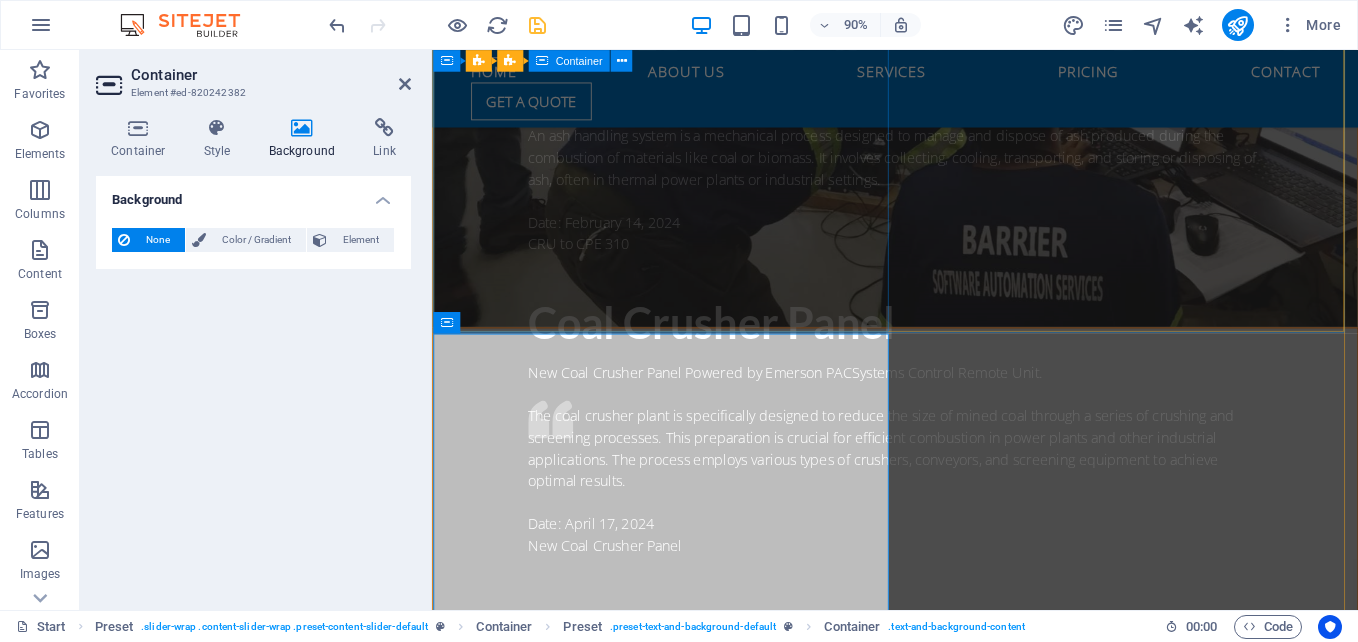 click on "Coal Crusher Panel  New Coal Crusher Panel Powered by Emerson PACSystems Control Remote Unit. The coal crusher plant is specifically designed to reduce the size of mined coal through a series of crushing and screening processes. This preparation is crucial for efficient combustion in power plants and other industrial applications. The process employs various types of crushers, conveyors, and screening equipment to achieve optimal results. Date: April 17, 2024 New Coal Crusher Panel" at bounding box center [946, 525] 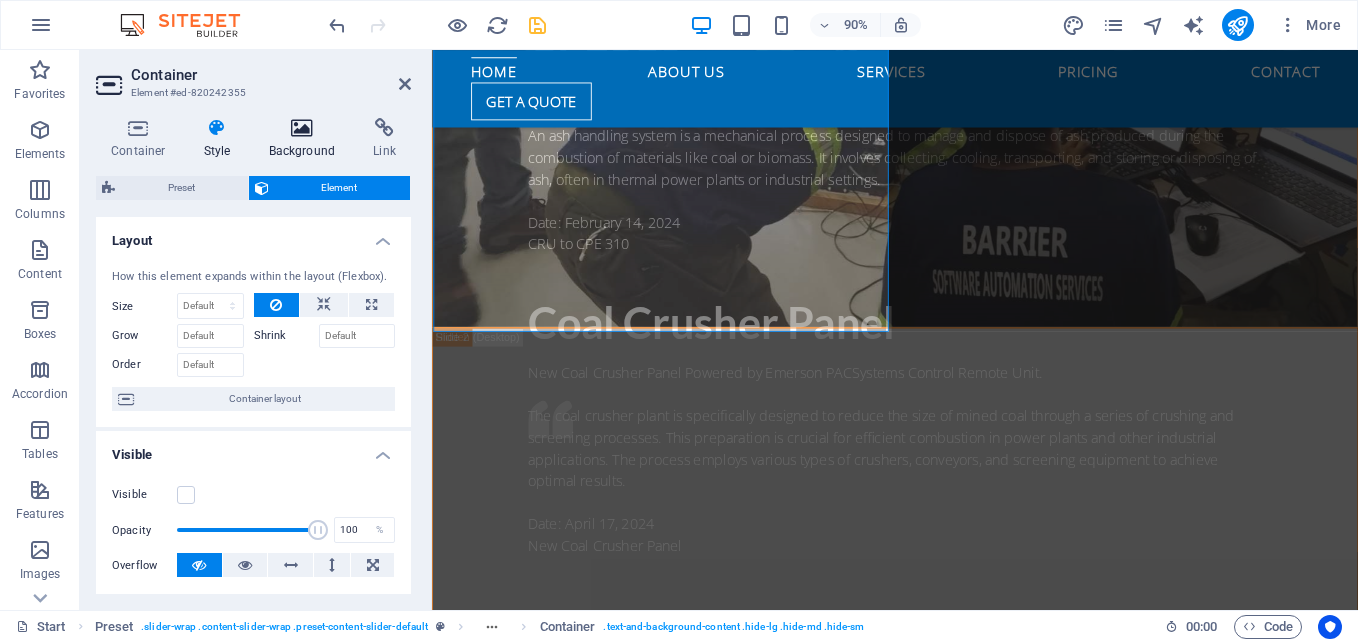 click at bounding box center (302, 128) 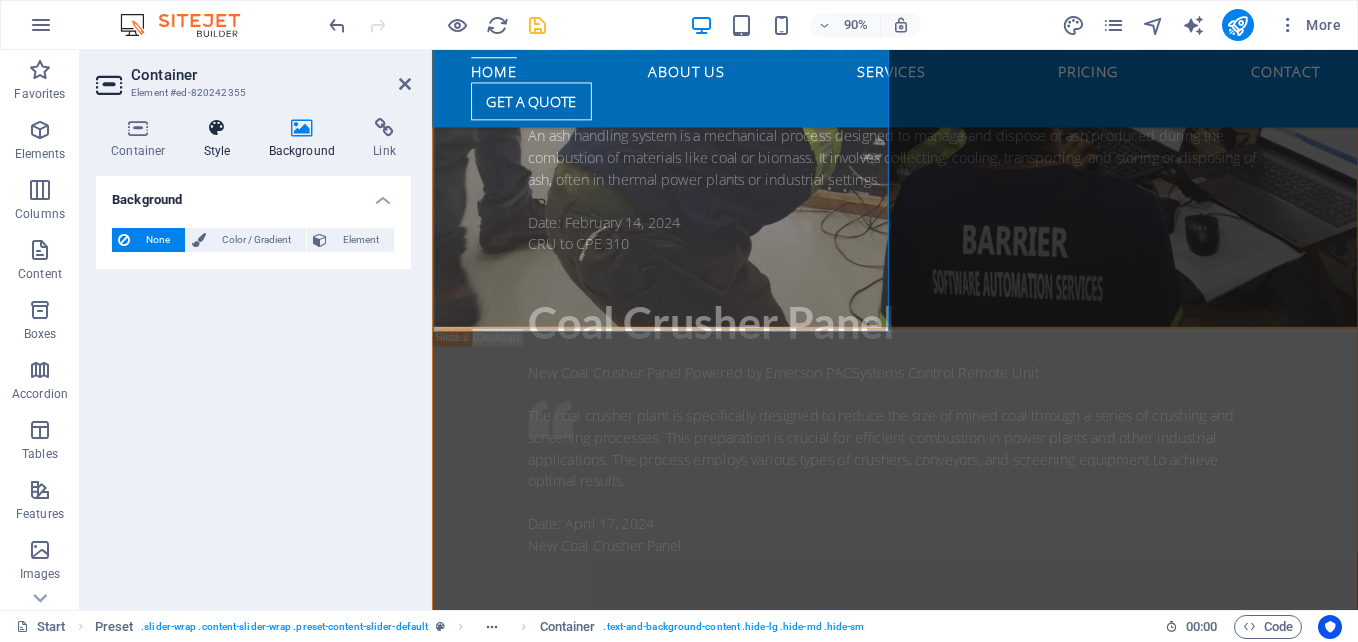 click on "Style" at bounding box center (221, 139) 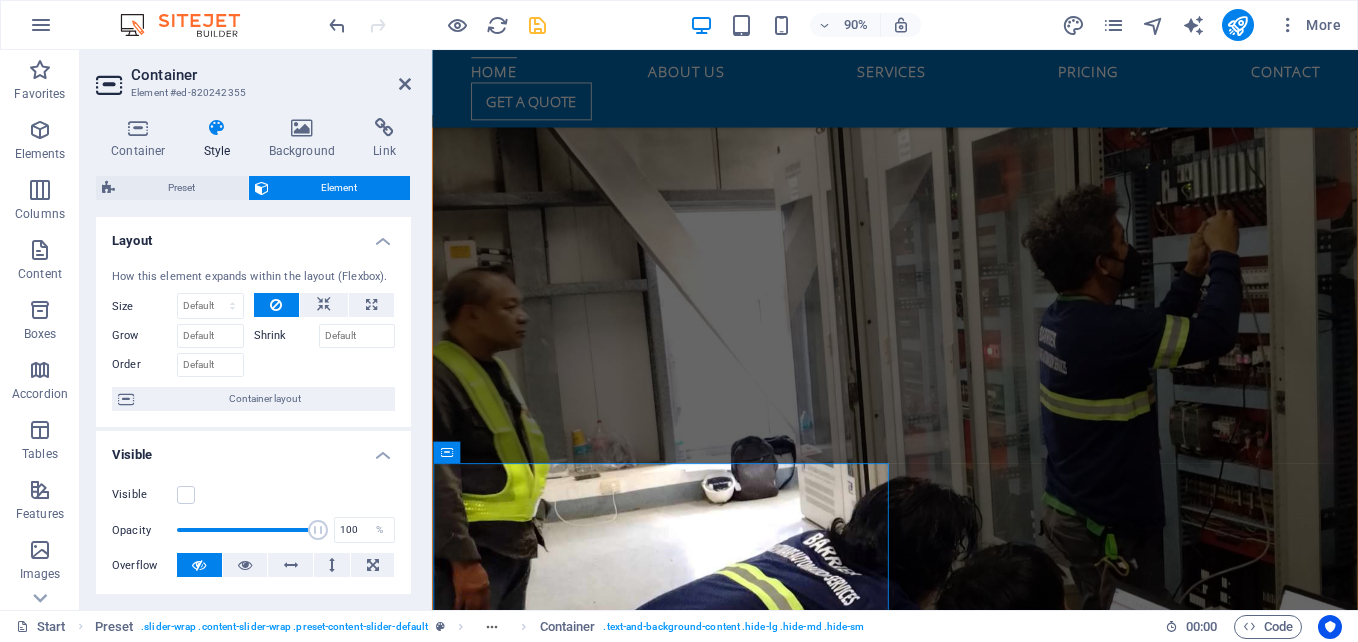 scroll, scrollTop: 1085, scrollLeft: 0, axis: vertical 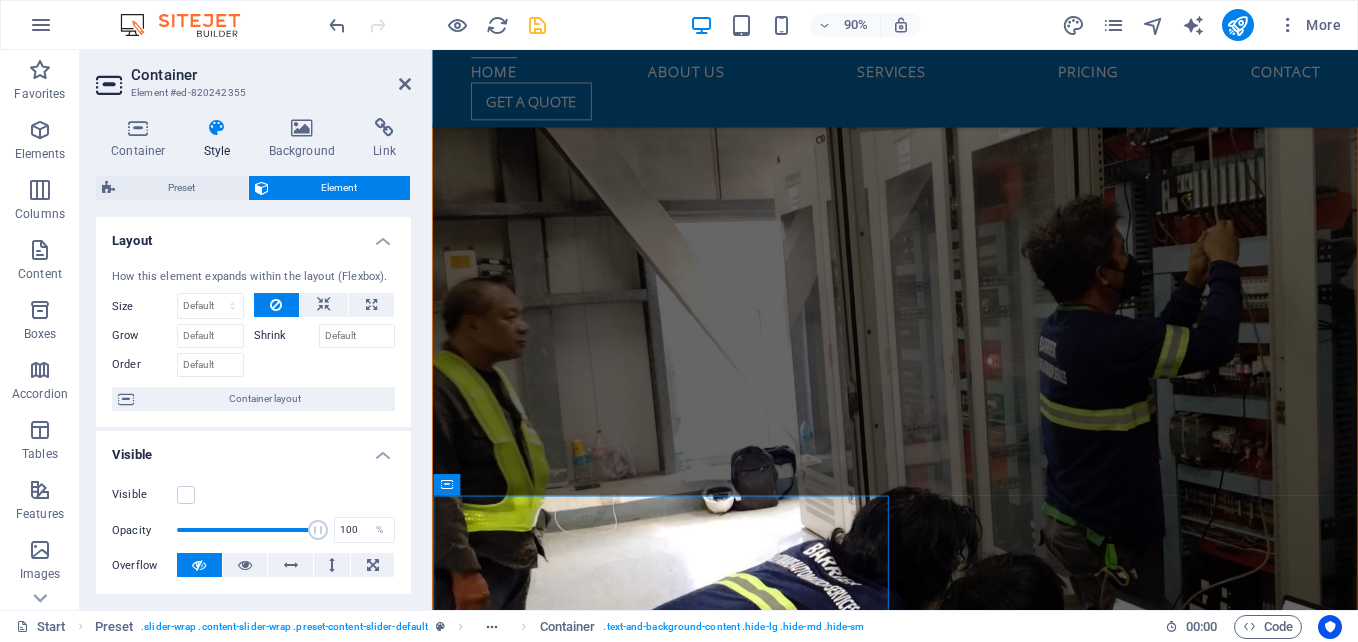 click at bounding box center [946, 461] 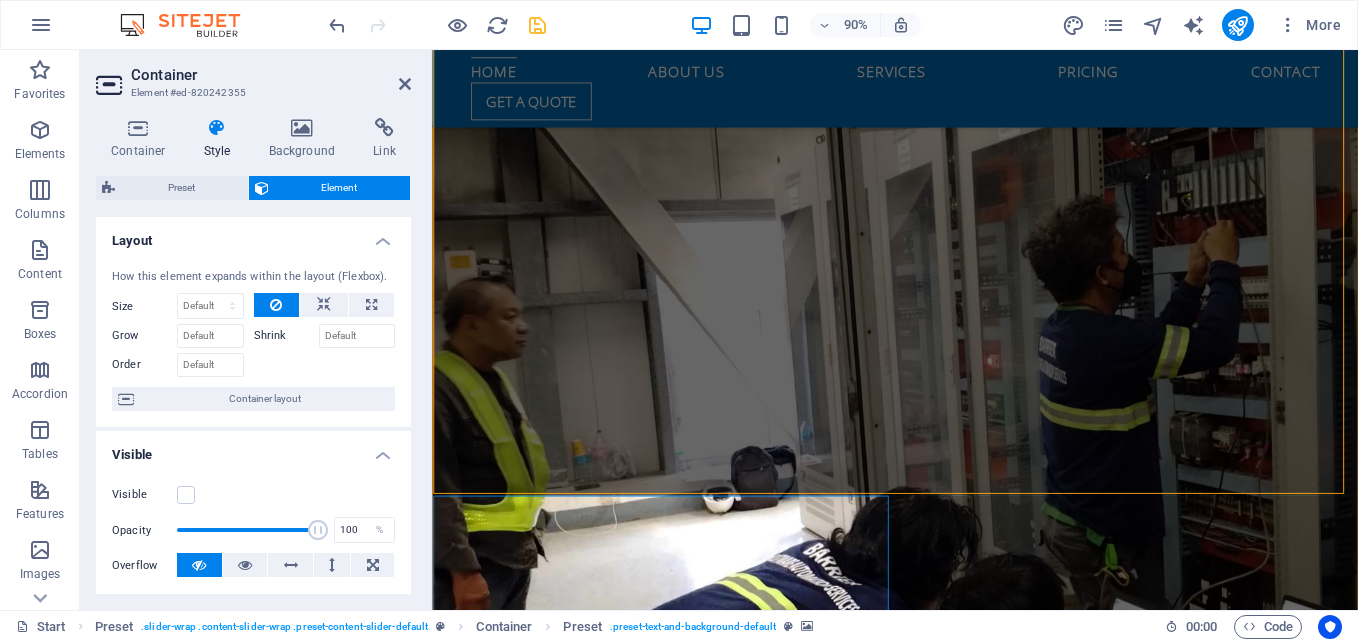 click at bounding box center (946, 461) 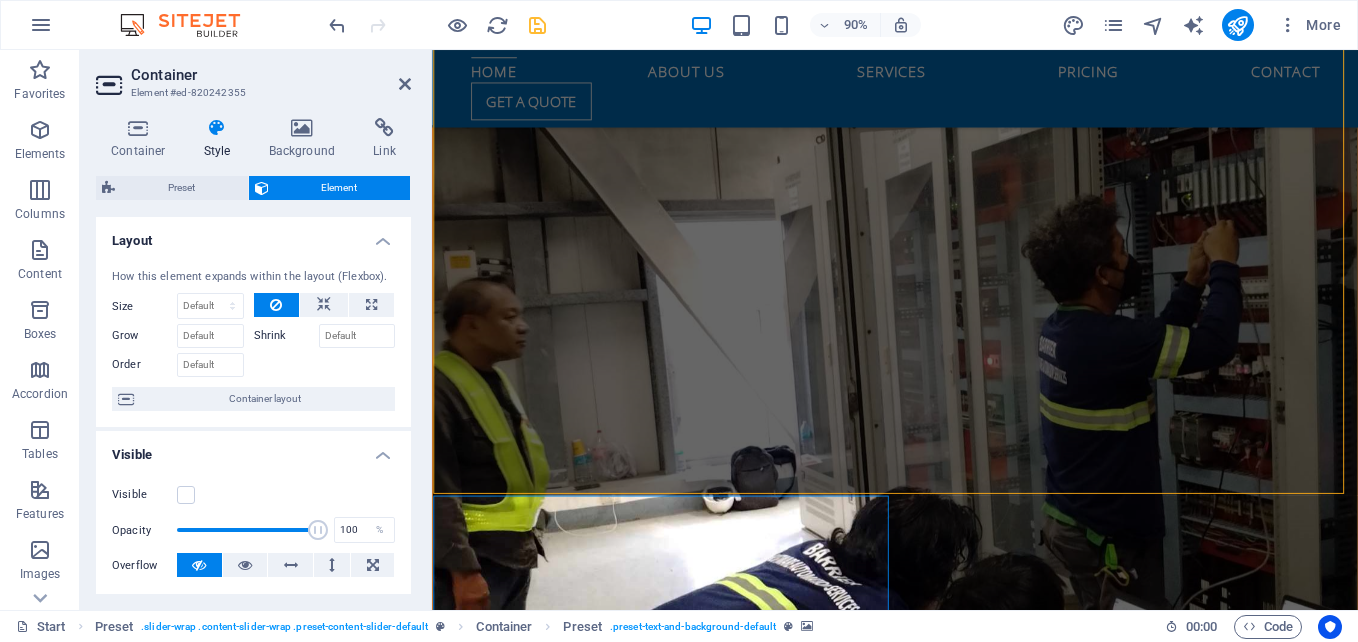 scroll, scrollTop: 1147, scrollLeft: 0, axis: vertical 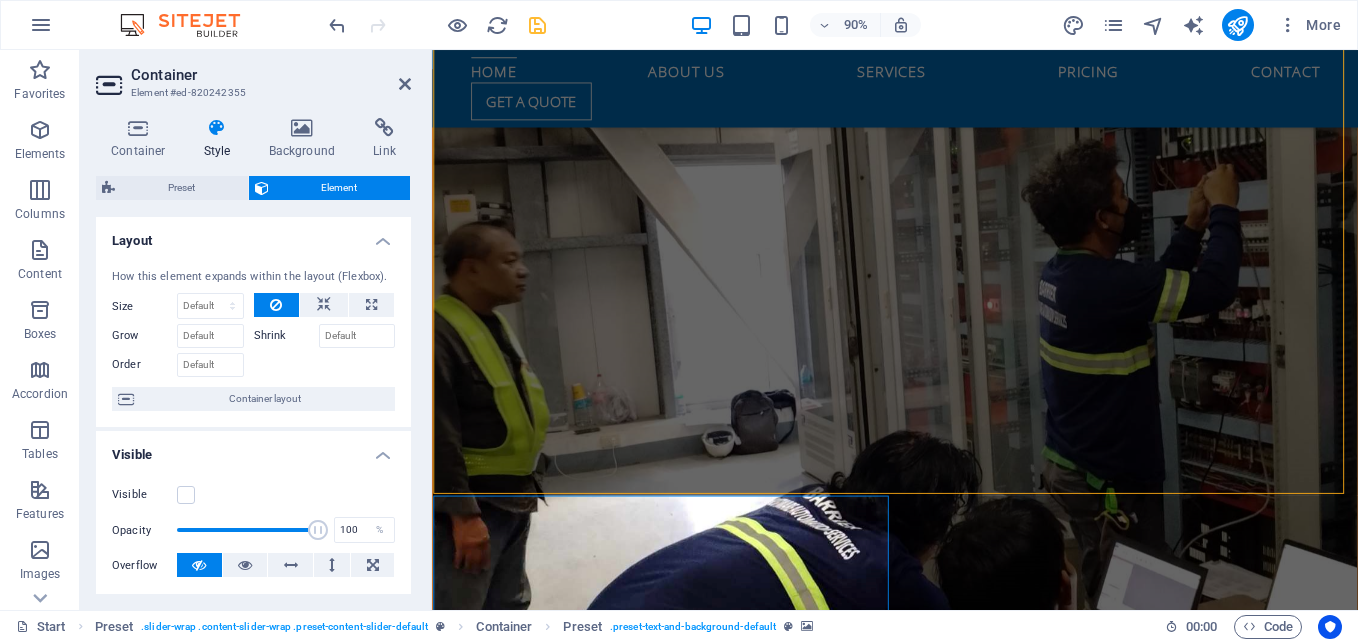 select on "px" 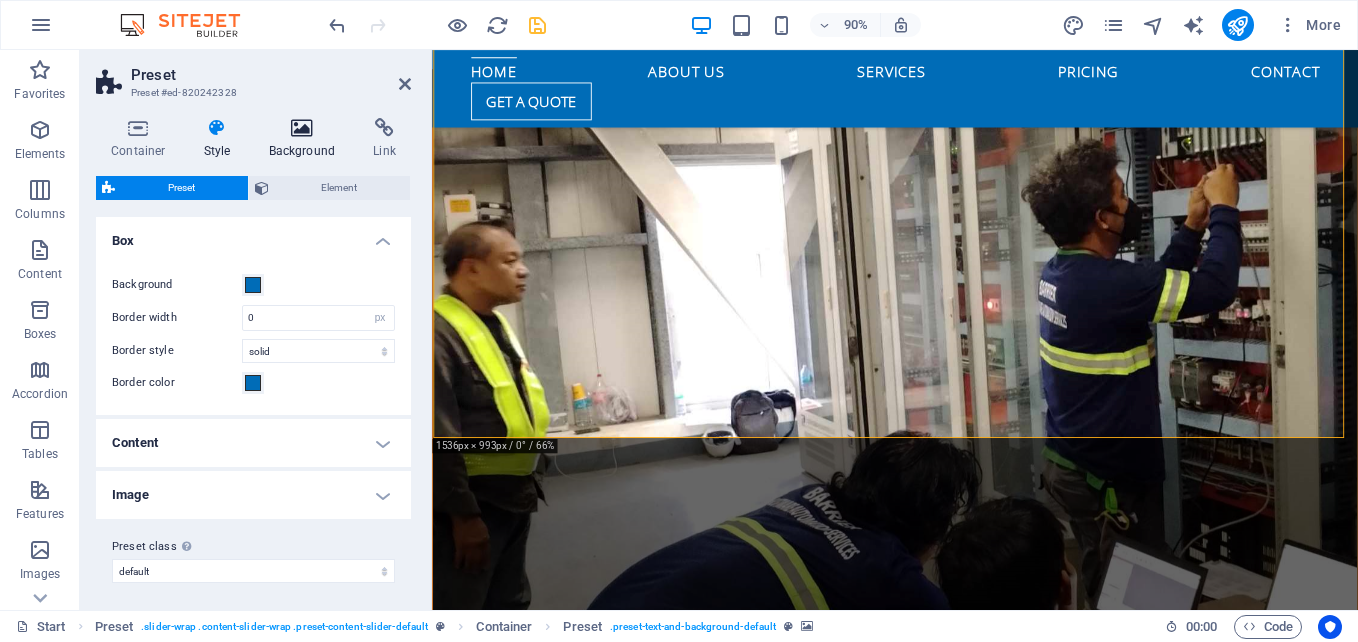 click at bounding box center [302, 128] 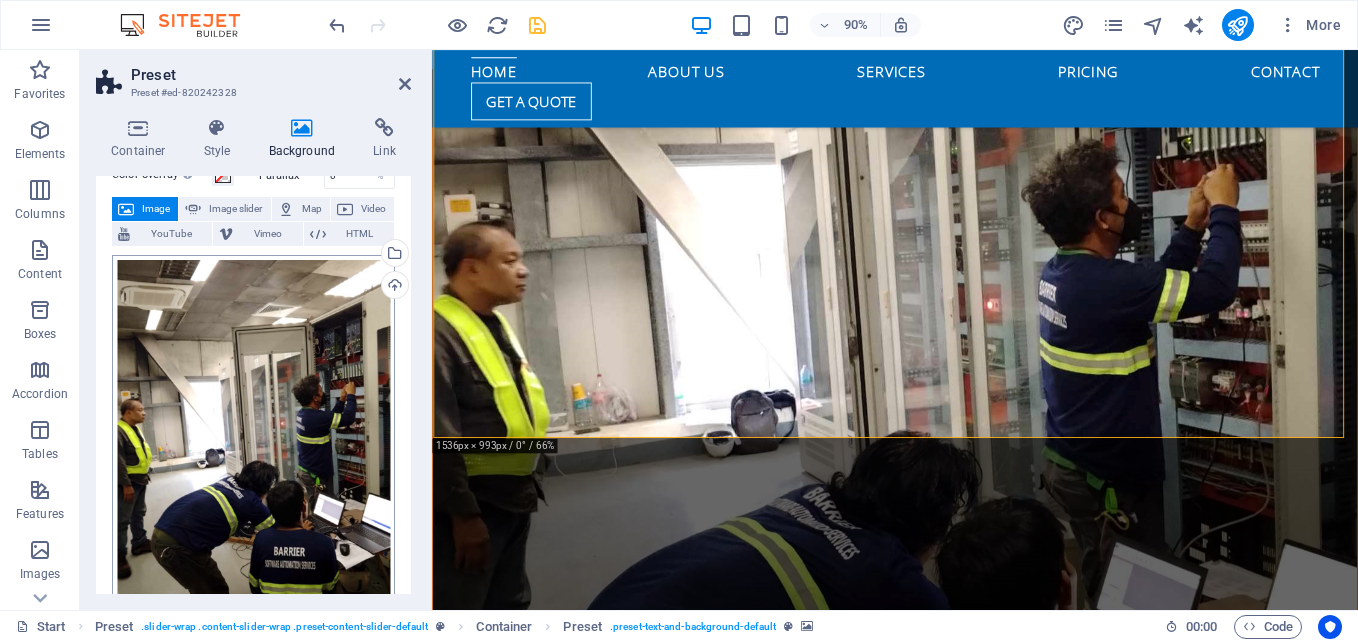 scroll, scrollTop: 200, scrollLeft: 0, axis: vertical 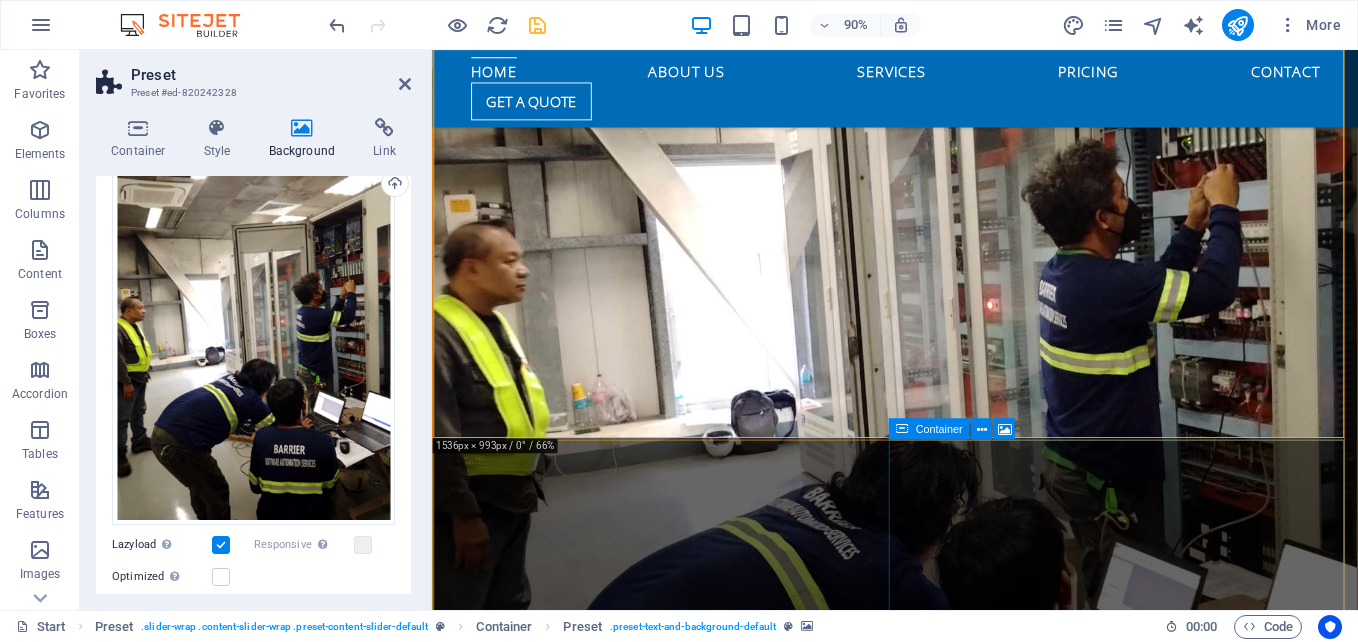 click on "Drop content here or  Add elements  Paste clipboard" at bounding box center [946, 2119] 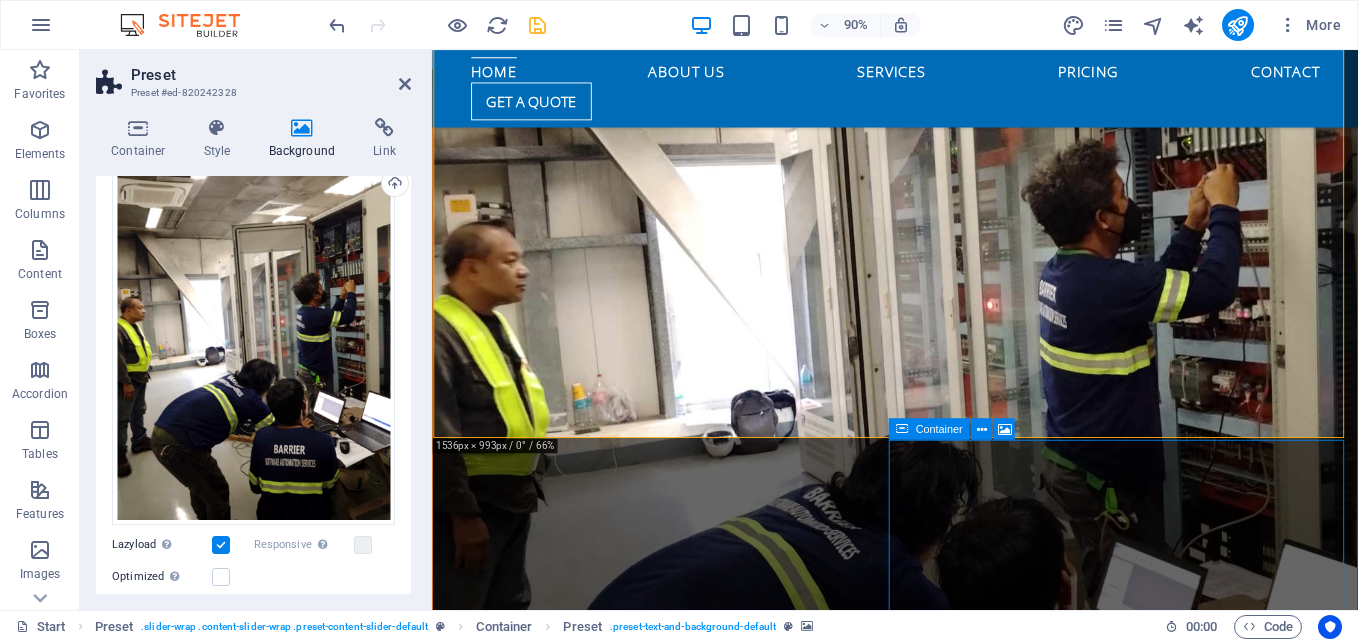 click on "Drop content here or  Add elements  Paste clipboard" at bounding box center (946, 2119) 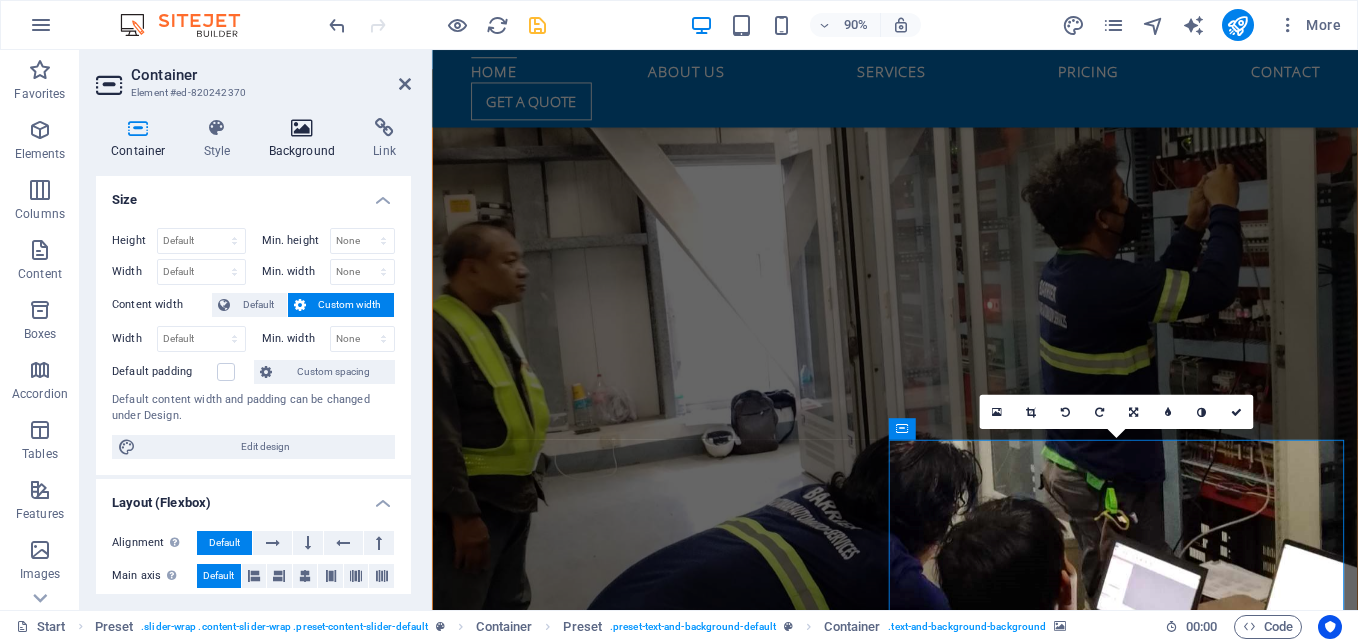 click at bounding box center (302, 128) 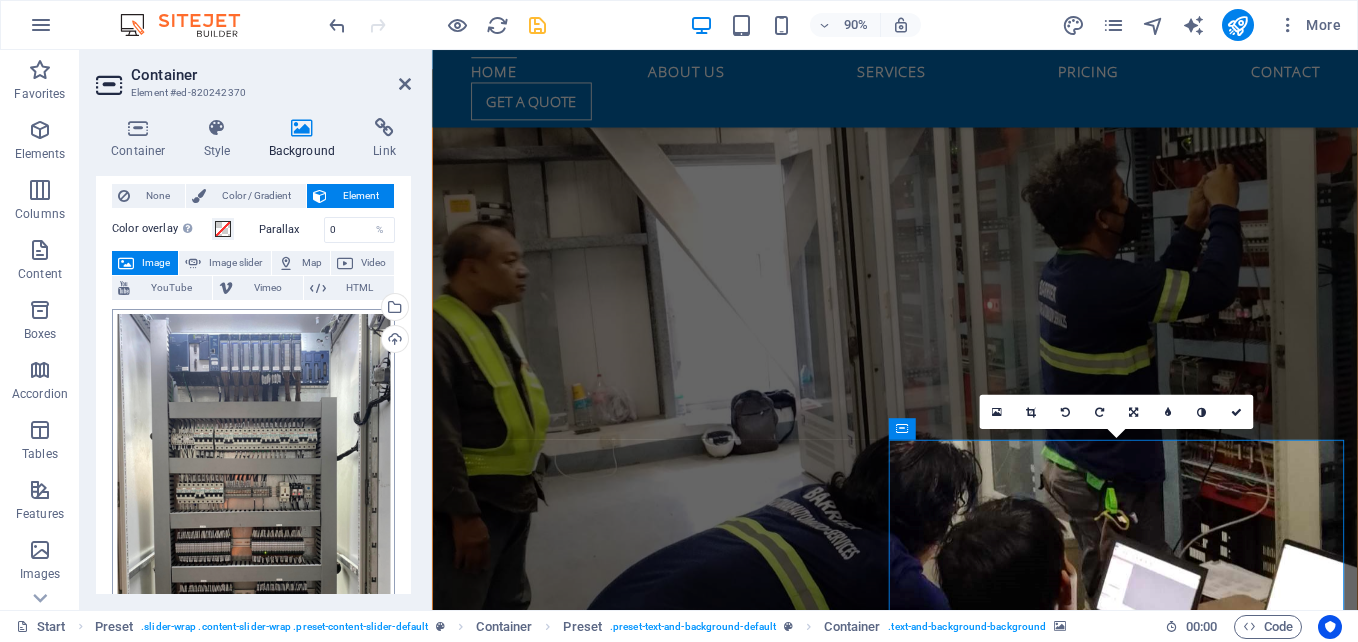 scroll, scrollTop: 0, scrollLeft: 0, axis: both 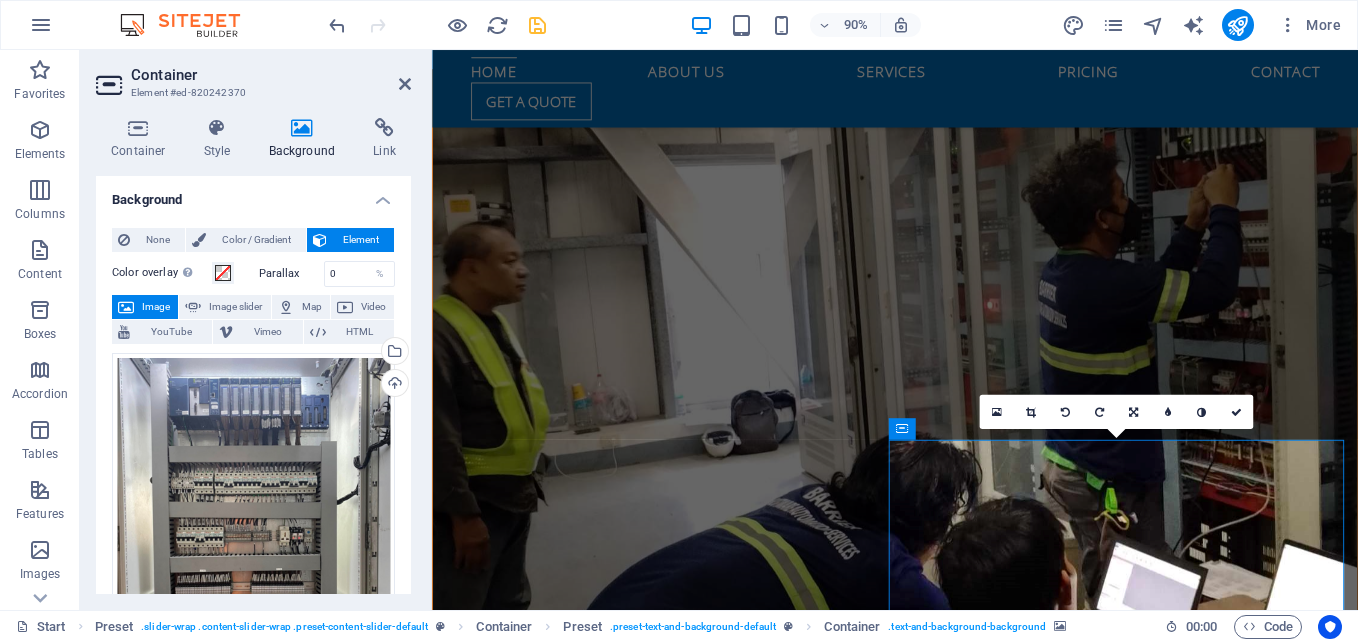 click at bounding box center [946, 399] 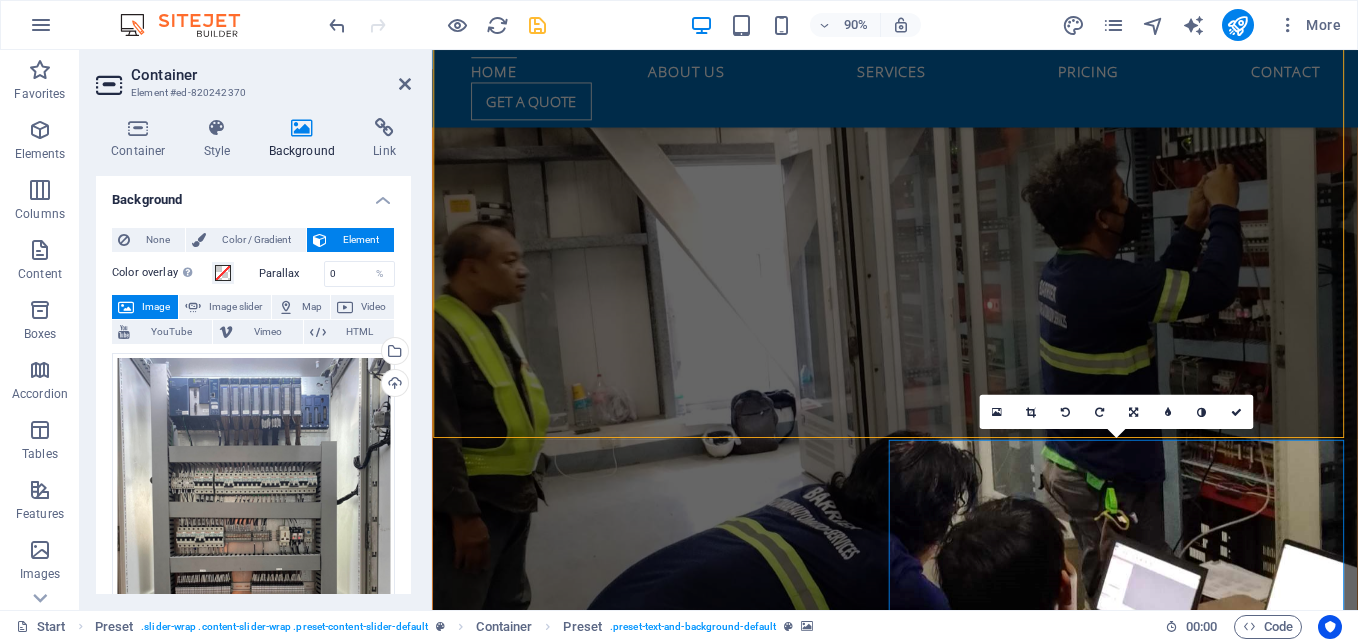 click at bounding box center [946, 399] 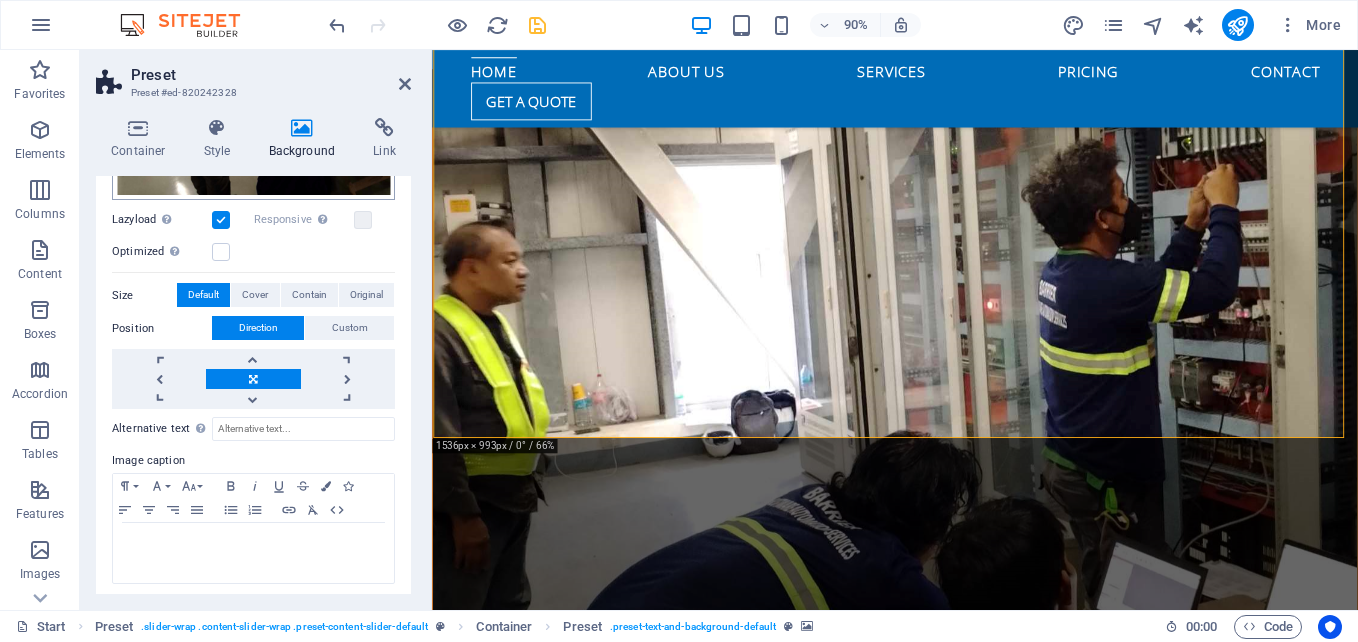 scroll, scrollTop: 527, scrollLeft: 0, axis: vertical 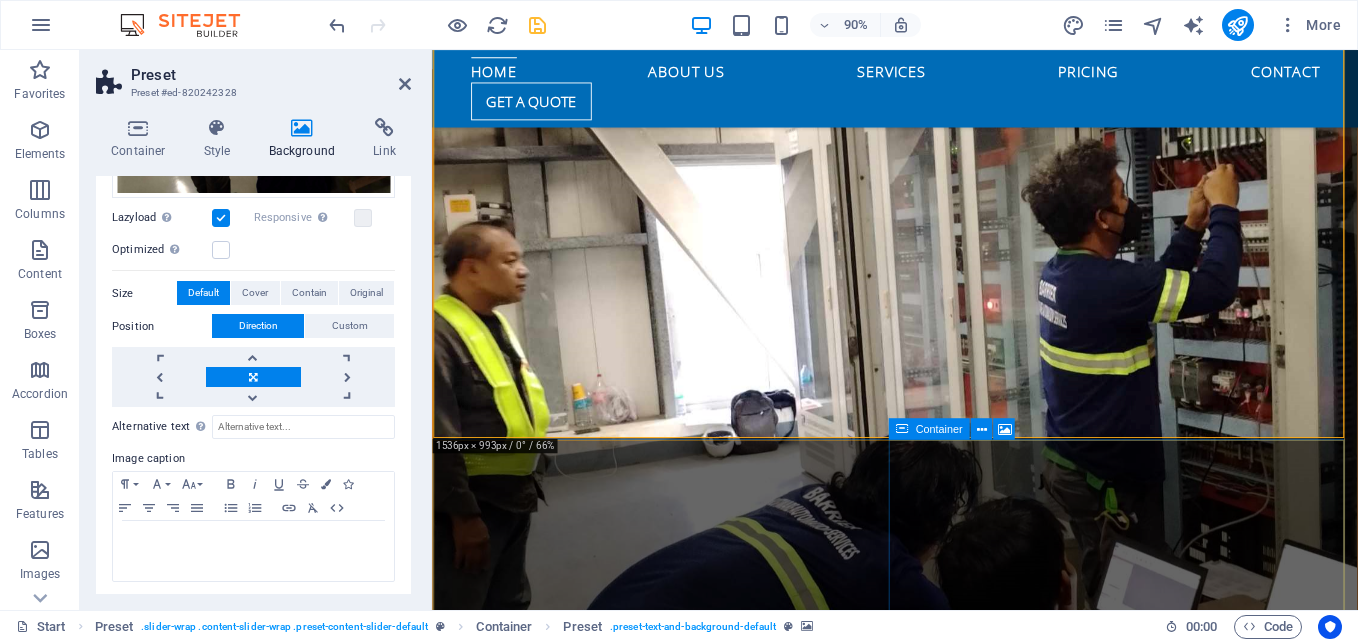 click on "Paste clipboard" at bounding box center [1000, 2149] 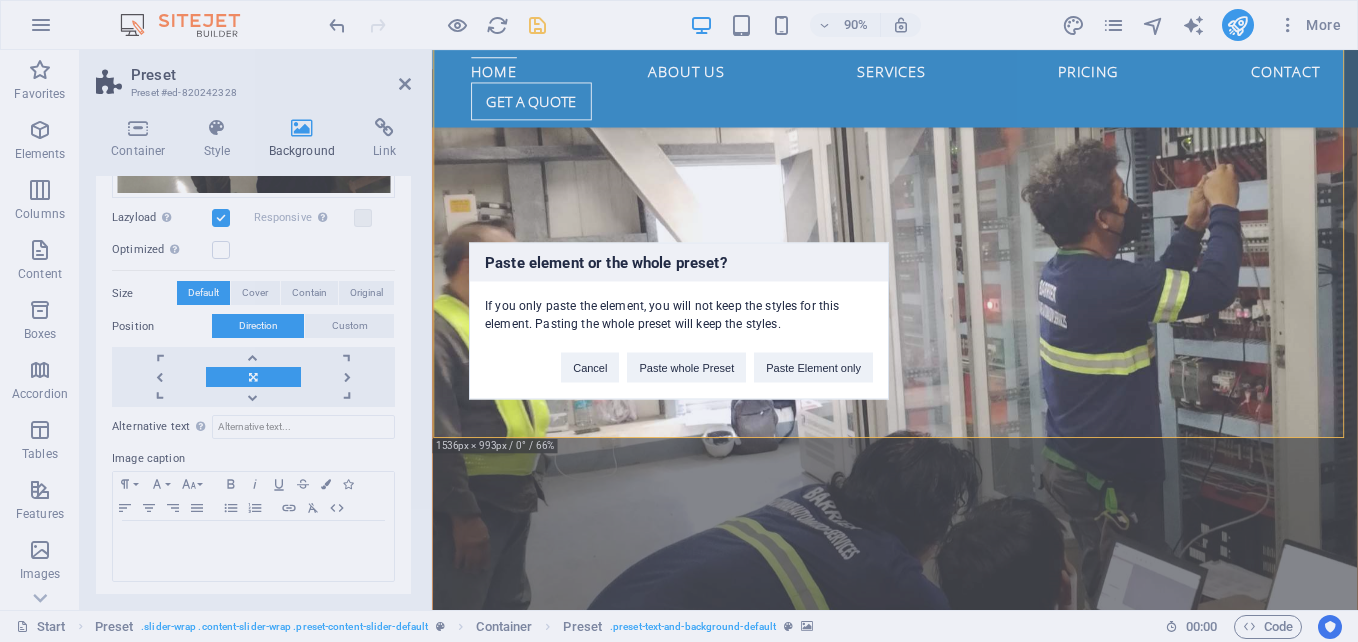 click on "Paste element or the whole preset? If you only paste the element, you will not keep the styles for this element. Pasting the whole preset will keep the styles. Cancel Paste whole Preset Paste Element only" at bounding box center (679, 321) 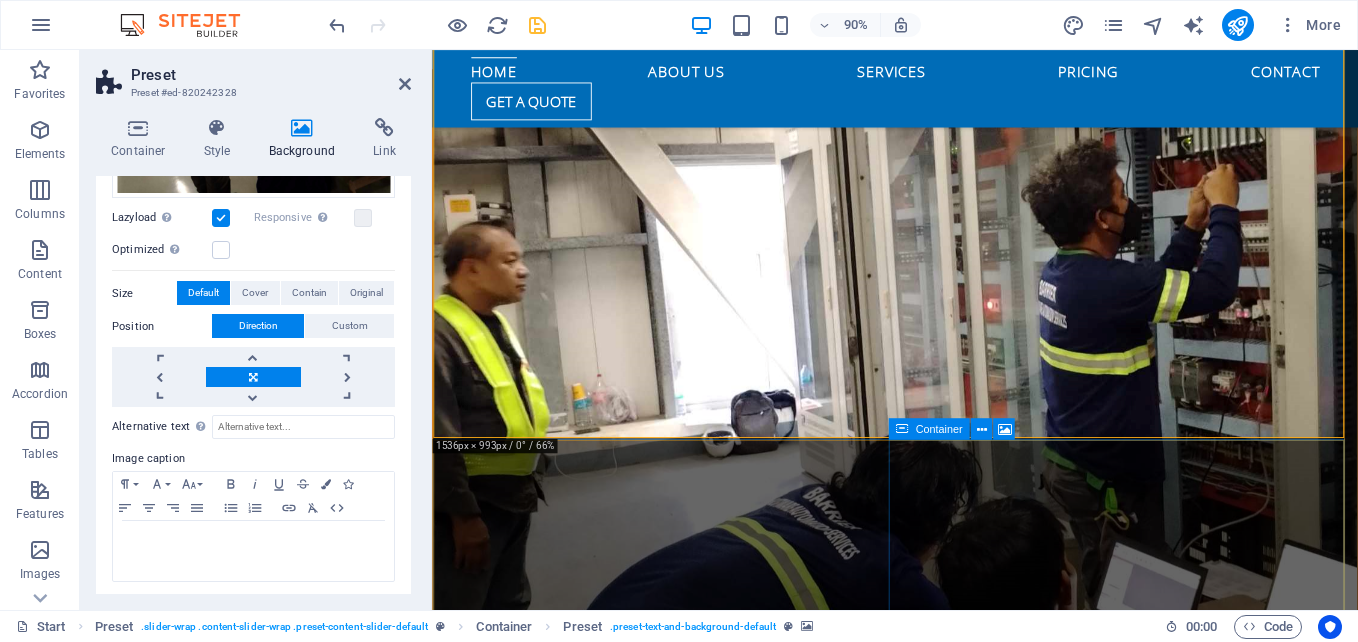 click on "Add elements" at bounding box center [887, 2149] 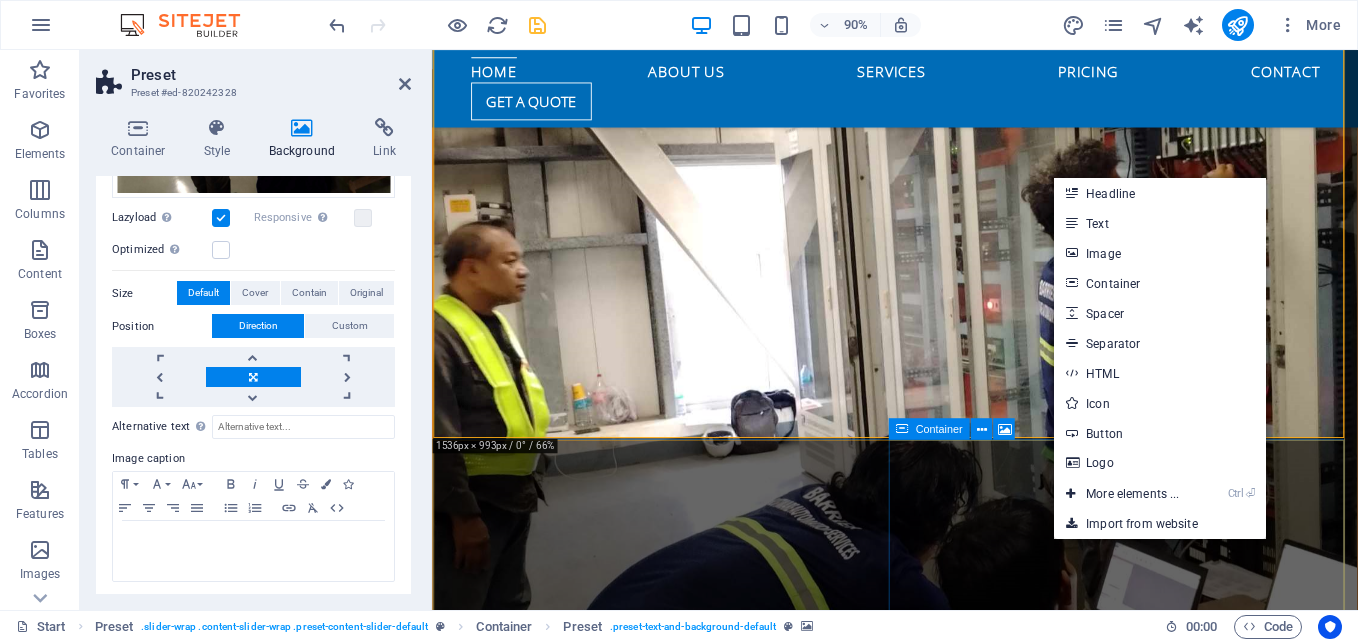 click on "Add elements" at bounding box center [887, 2149] 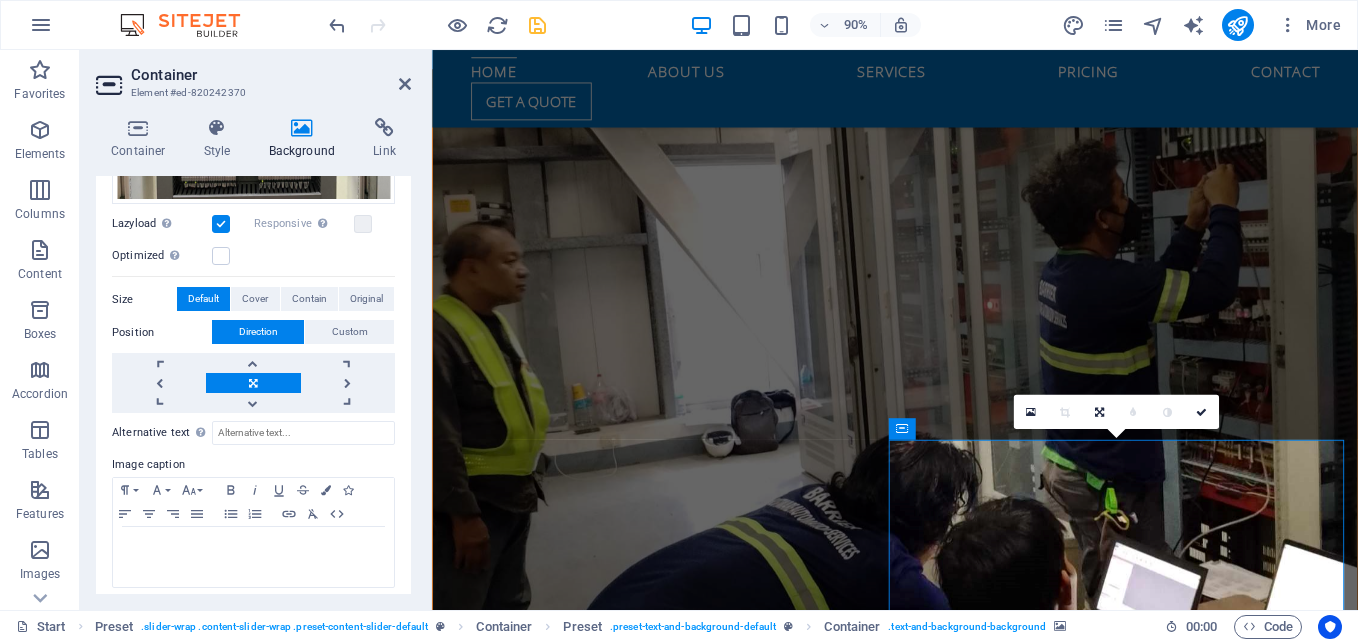 scroll, scrollTop: 528, scrollLeft: 0, axis: vertical 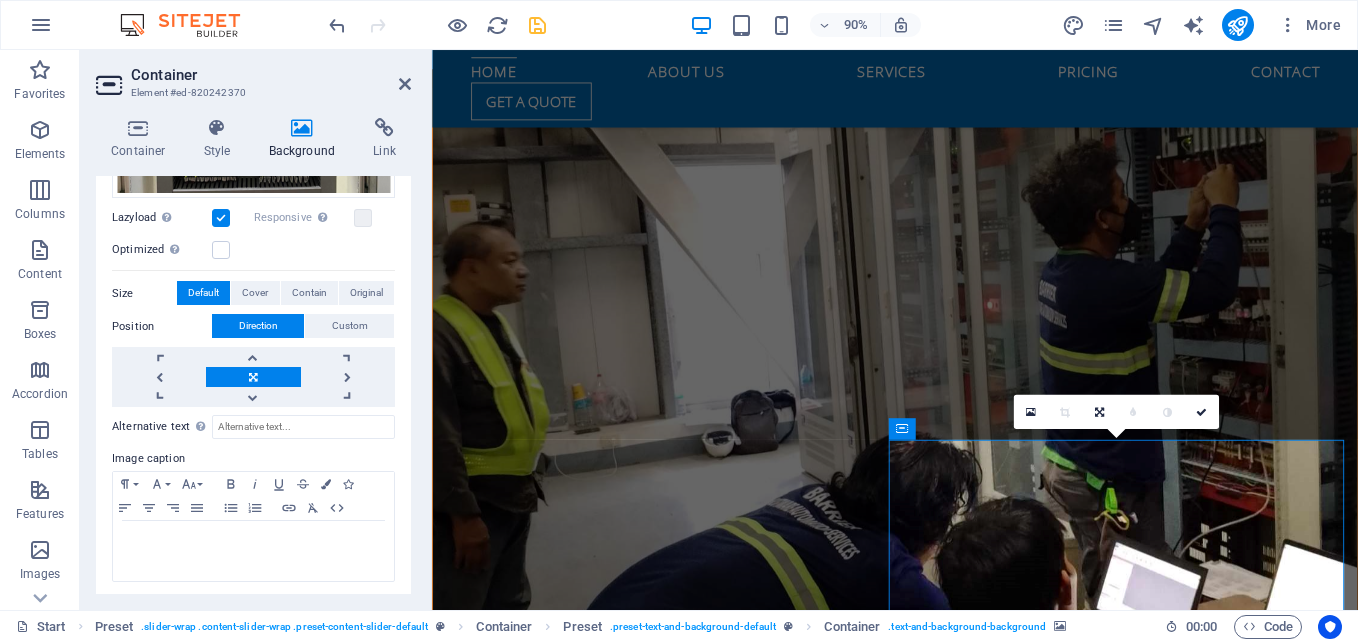 click at bounding box center (946, 1739) 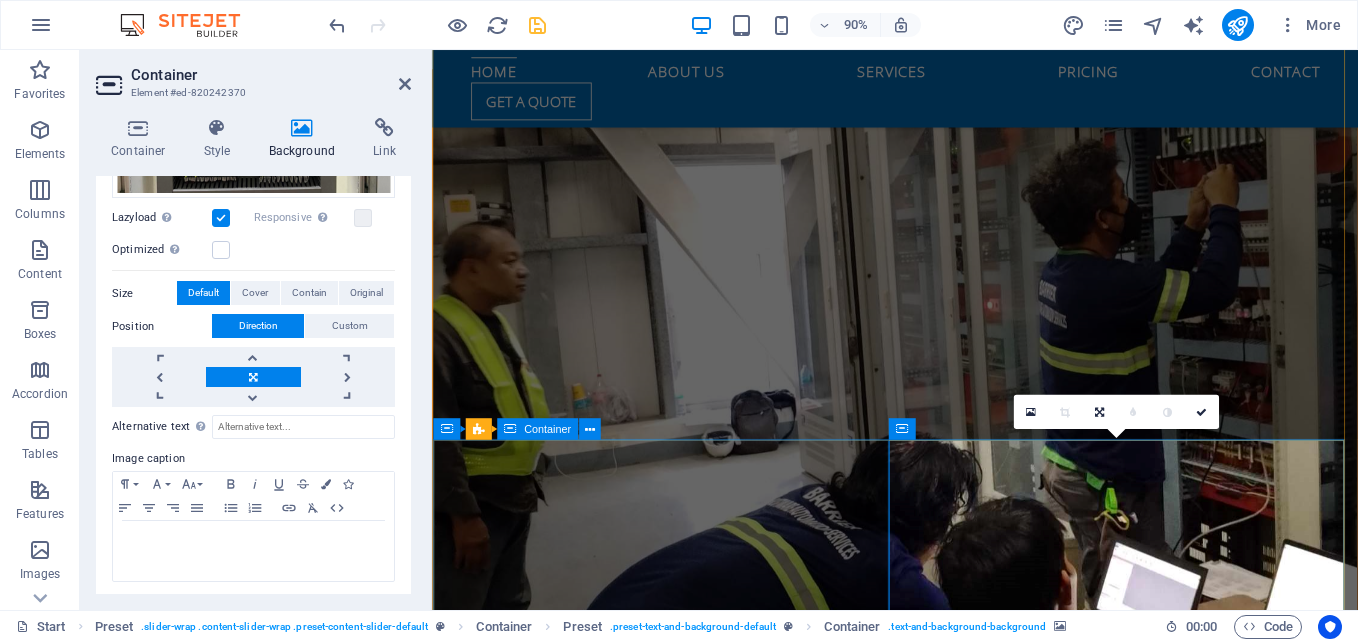 click on "Coal Crusher Panel  New Coal Crusher Panel Powered by Emerson PACSystems Control Remote Unit. The coal crusher plant is specifically designed to reduce the size of mined coal through a series of crushing and screening processes. This preparation is crucial for efficient combustion in power plants and other industrial applications. The process employs various types of crushers, conveyors, and screening equipment to achieve optimal results. Date: April 17, 2024 New Coal Crusher Panel" at bounding box center [946, 1263] 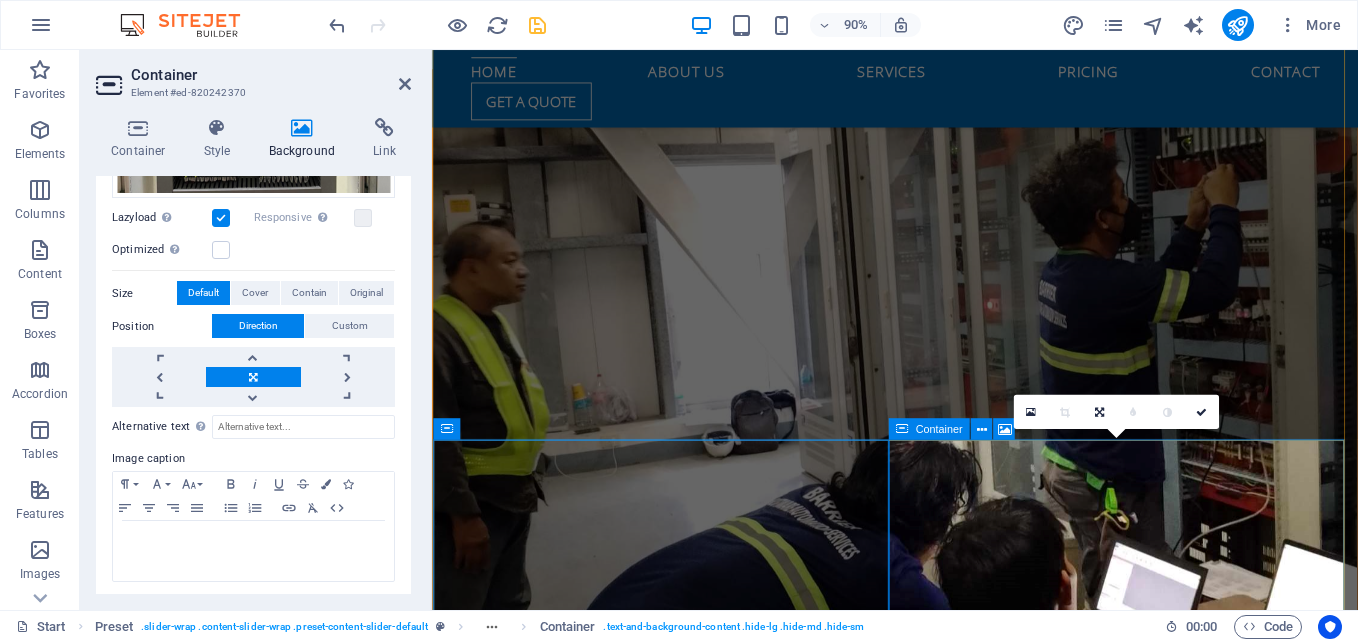 click on "Drop content here or  Add elements  Paste clipboard" at bounding box center (946, 2119) 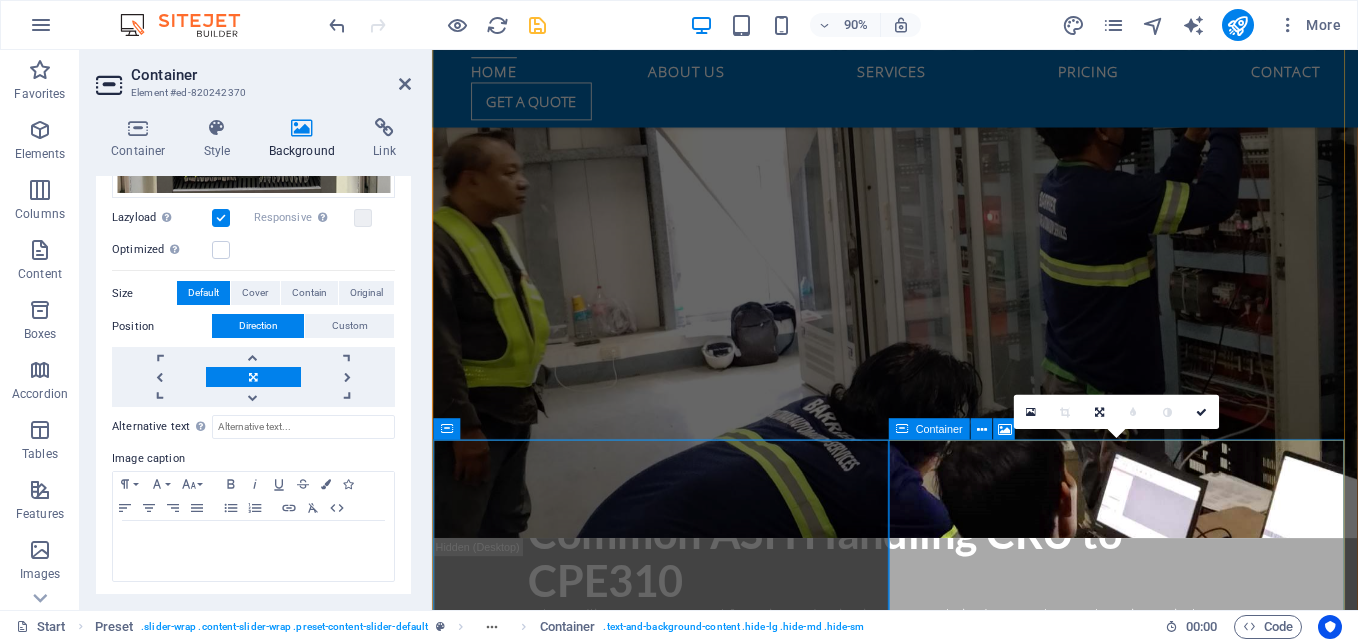 scroll, scrollTop: 1085, scrollLeft: 0, axis: vertical 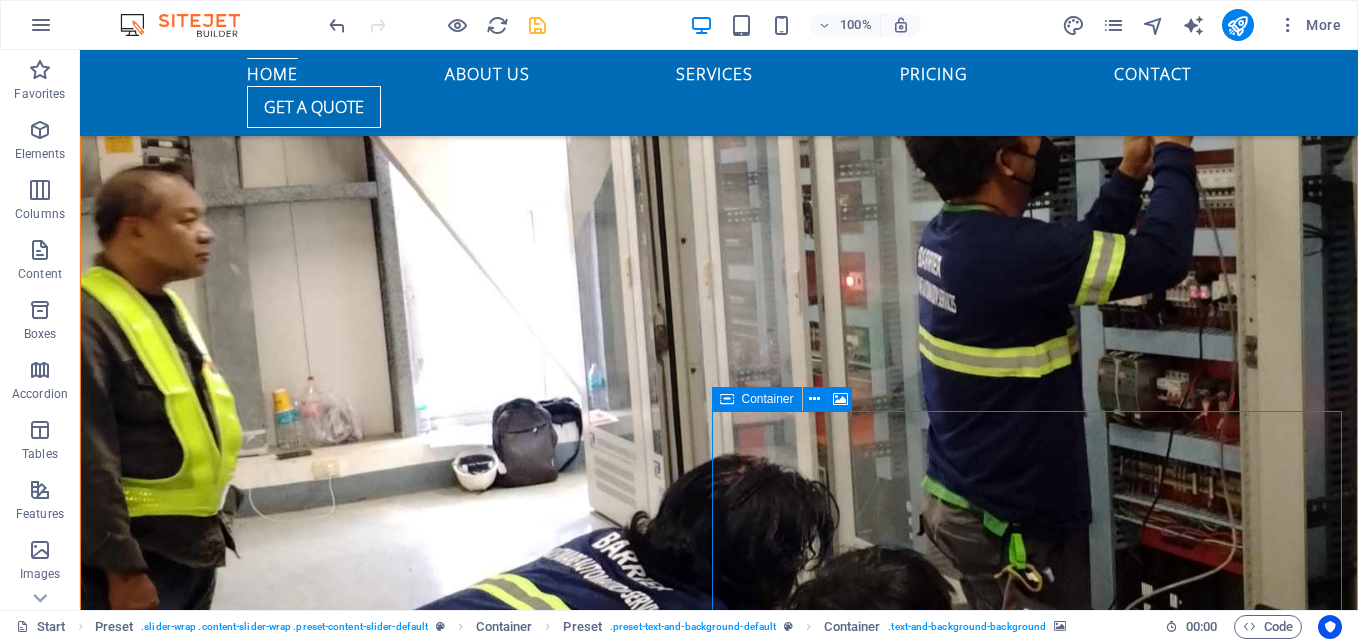 click on "Drop content here or  Add elements  Paste clipboard" at bounding box center [719, 1946] 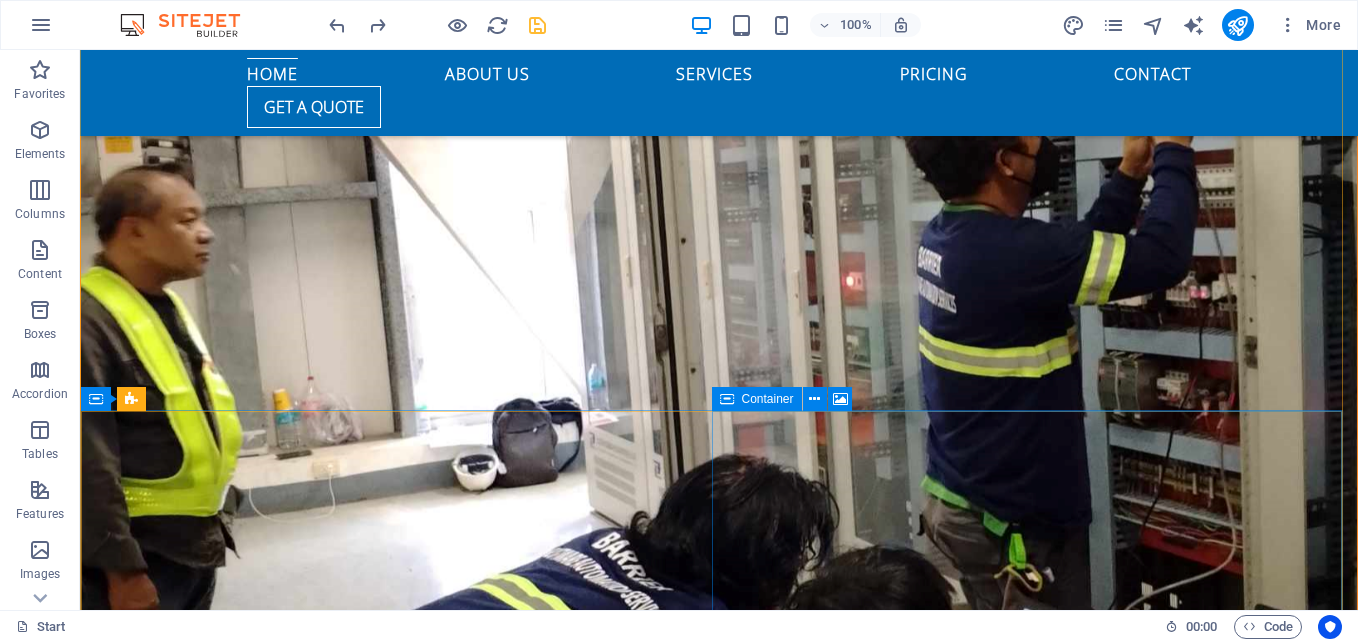 click on "Drop content here or  Add elements  Paste clipboard" at bounding box center (719, 1946) 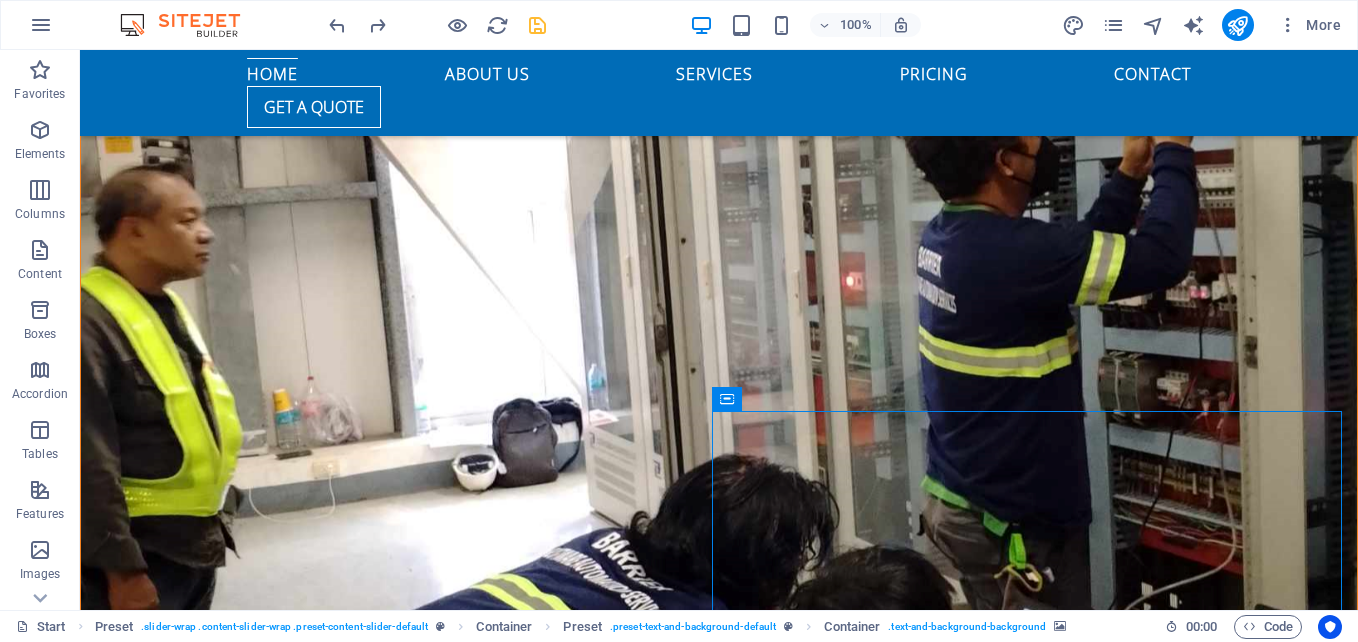 click at bounding box center (719, 363) 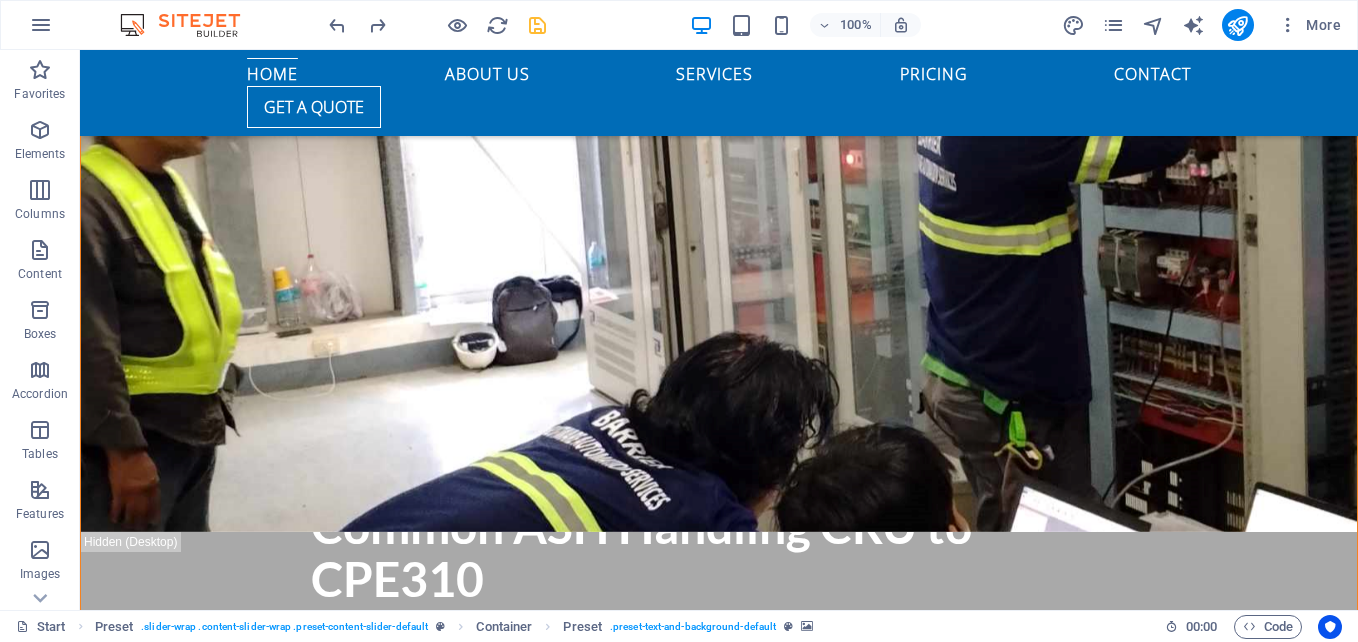 scroll, scrollTop: 1485, scrollLeft: 0, axis: vertical 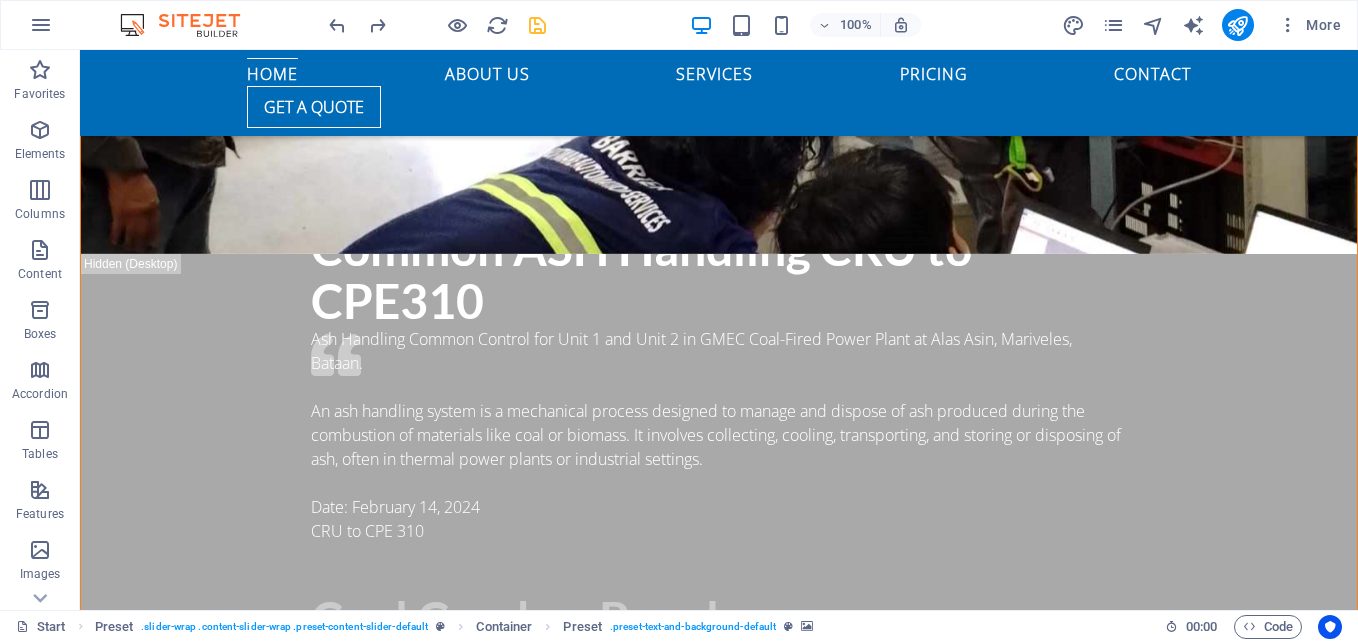 click at bounding box center (719, 1216) 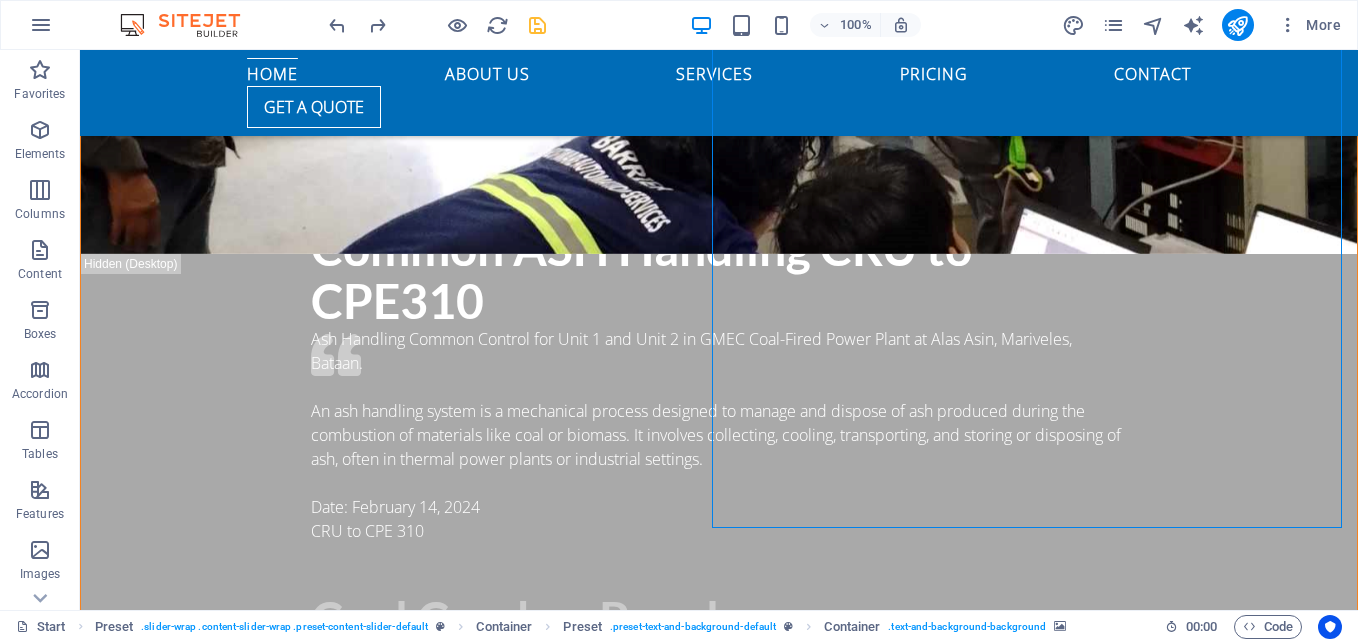 click at bounding box center [719, 1216] 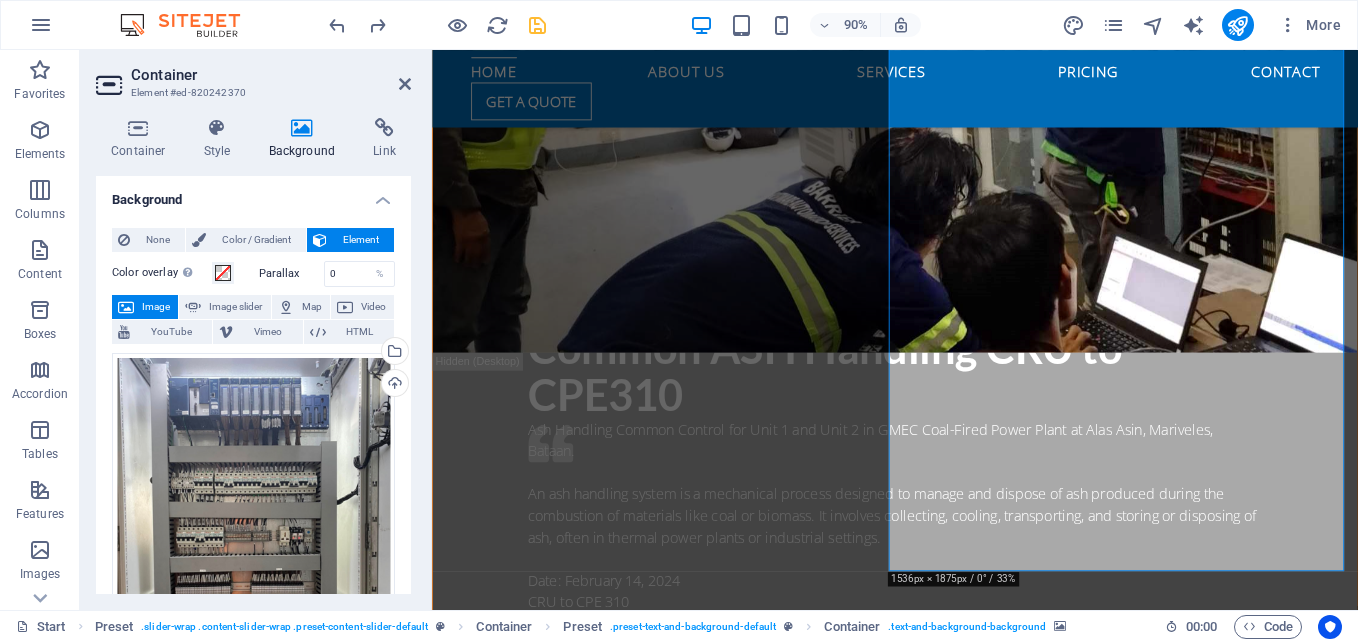 scroll, scrollTop: 1319, scrollLeft: 0, axis: vertical 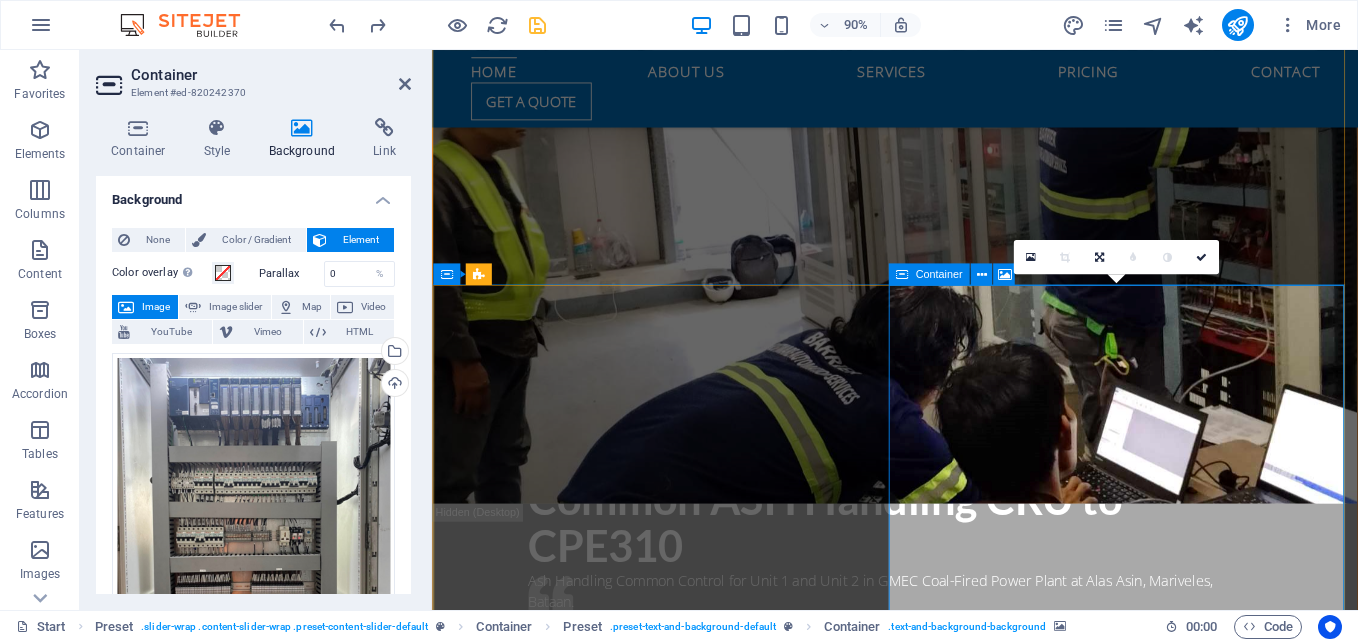 click on "Drop content here or  Add elements  Paste clipboard" at bounding box center (946, 1947) 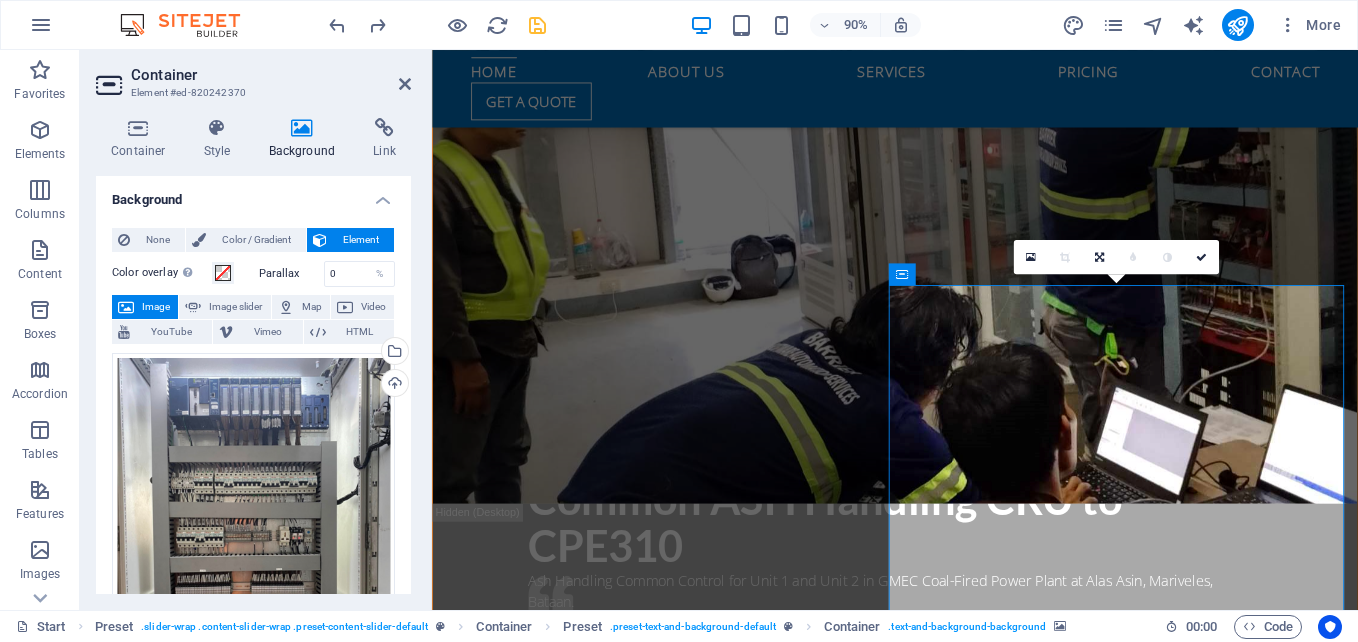 click at bounding box center (946, 227) 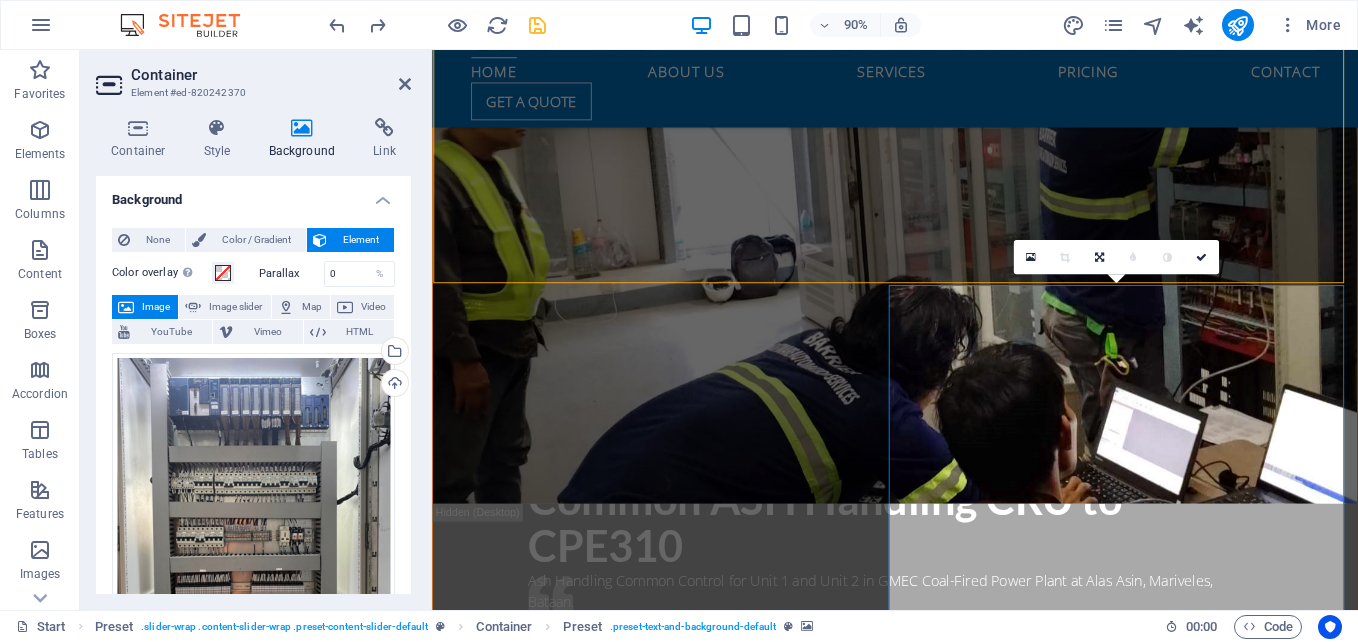 click at bounding box center [946, 227] 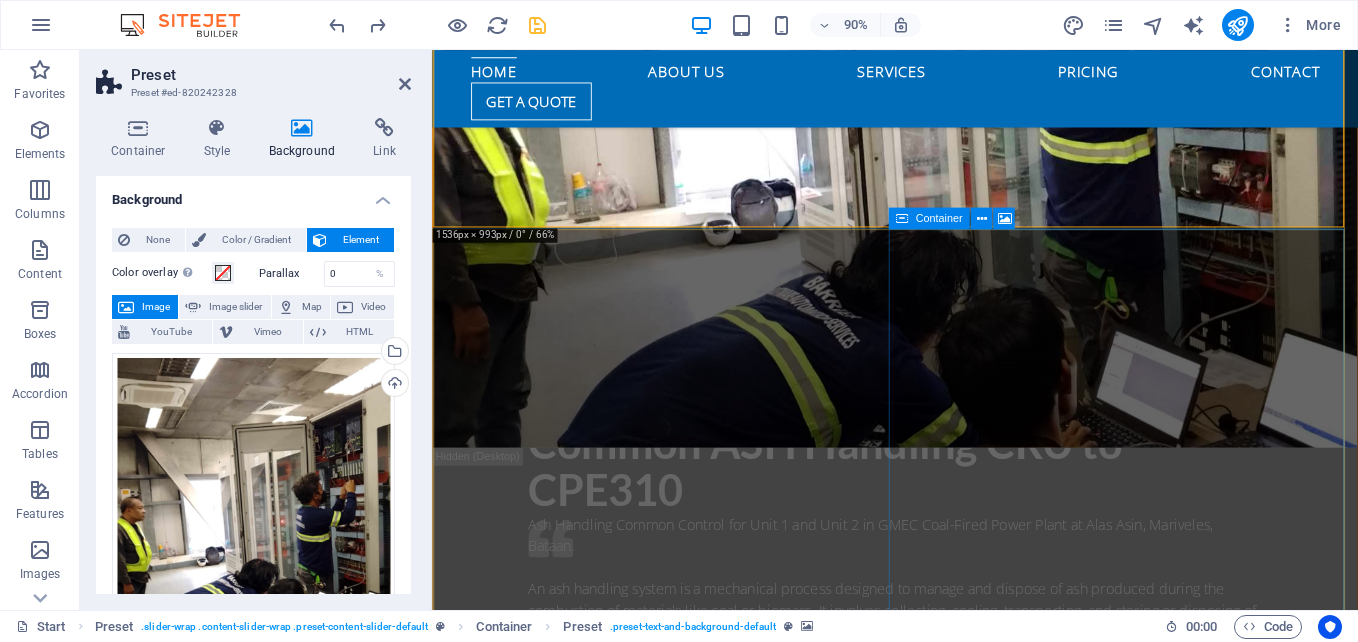 click on "Paste clipboard" at bounding box center [1000, 1915] 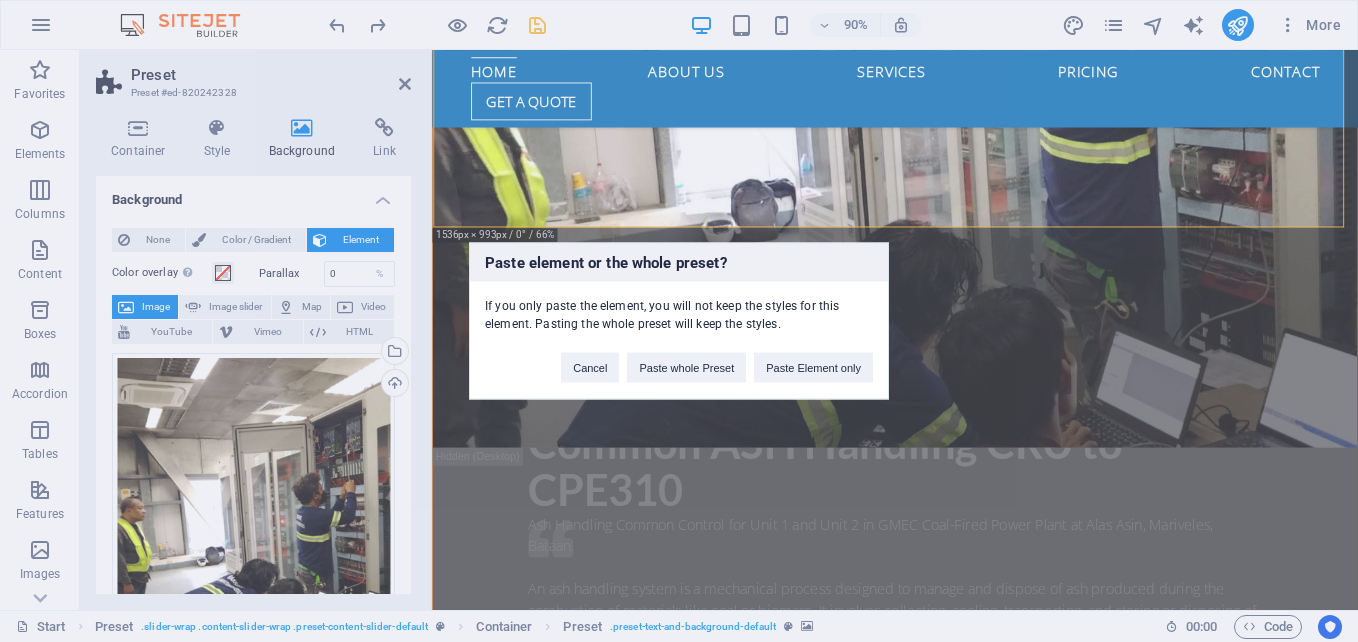 click on "Paste element or the whole preset? If you only paste the element, you will not keep the styles for this element. Pasting the whole preset will keep the styles. Cancel Paste whole Preset Paste Element only" at bounding box center (679, 321) 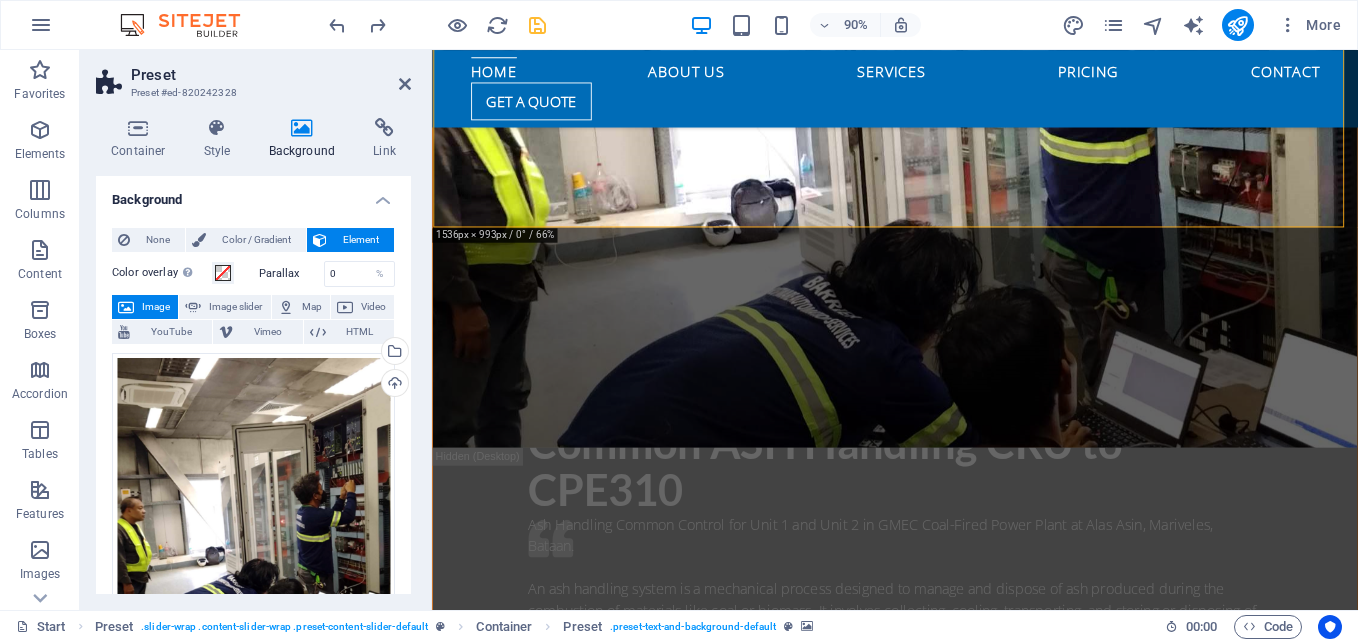click at bounding box center (946, 1505) 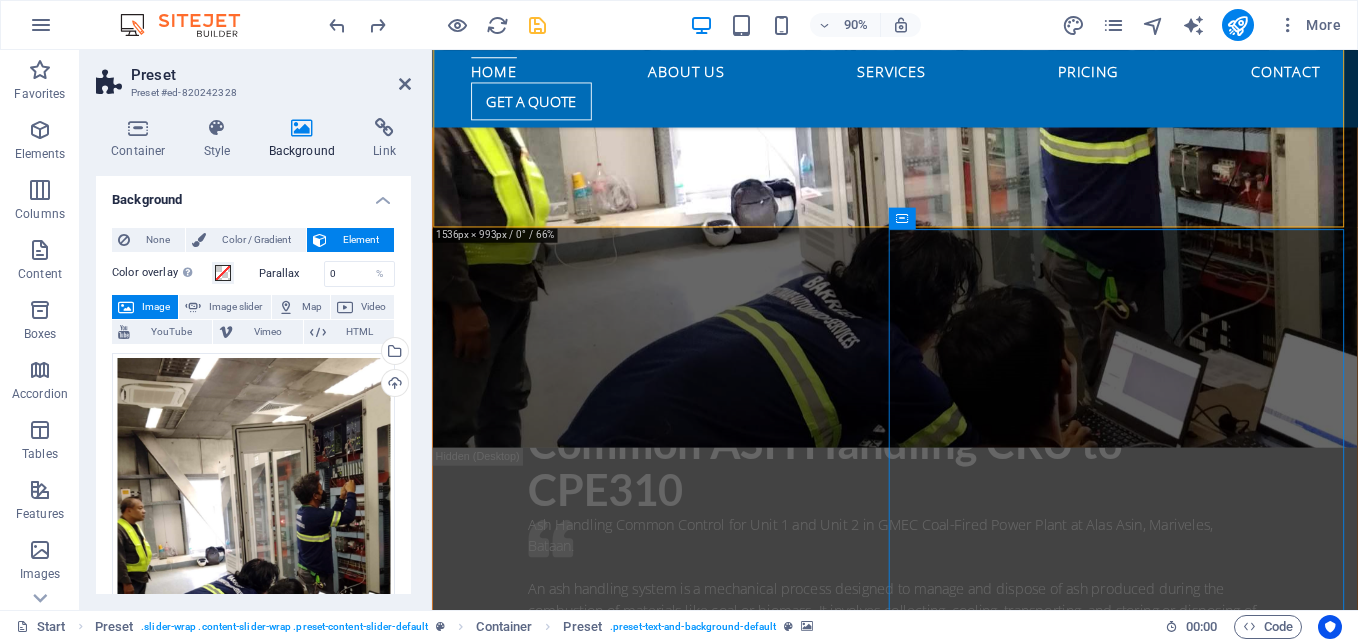 click at bounding box center [946, 1505] 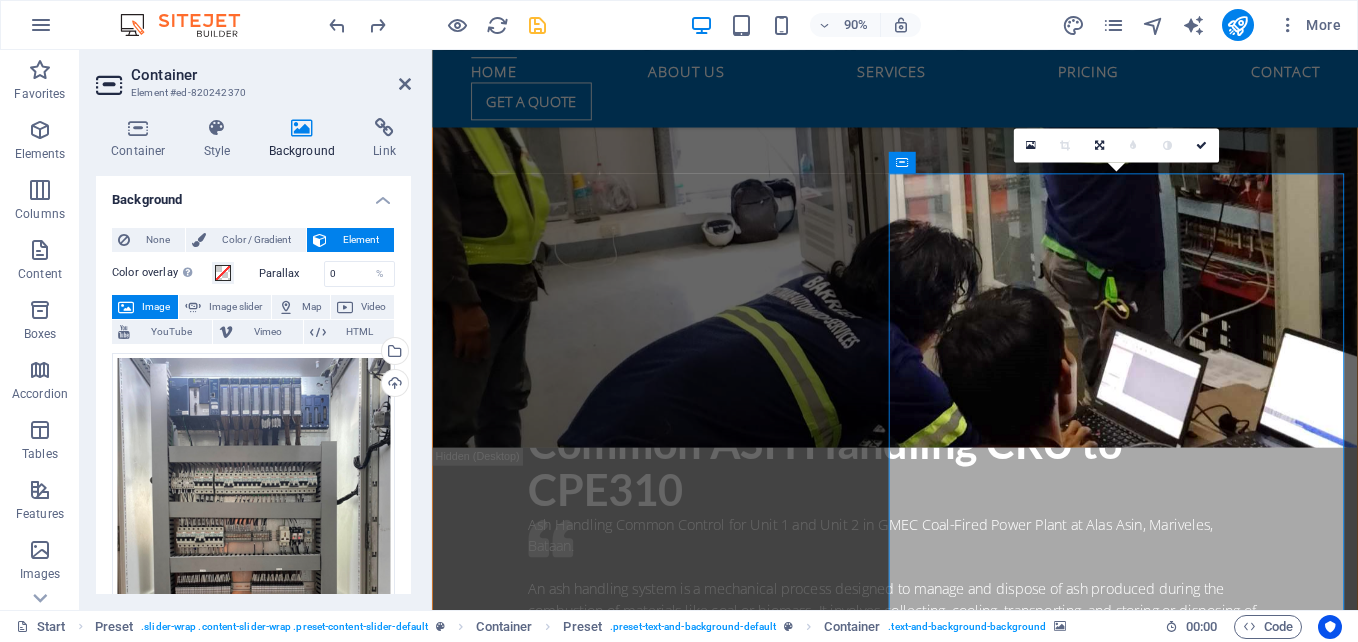 scroll, scrollTop: 1443, scrollLeft: 0, axis: vertical 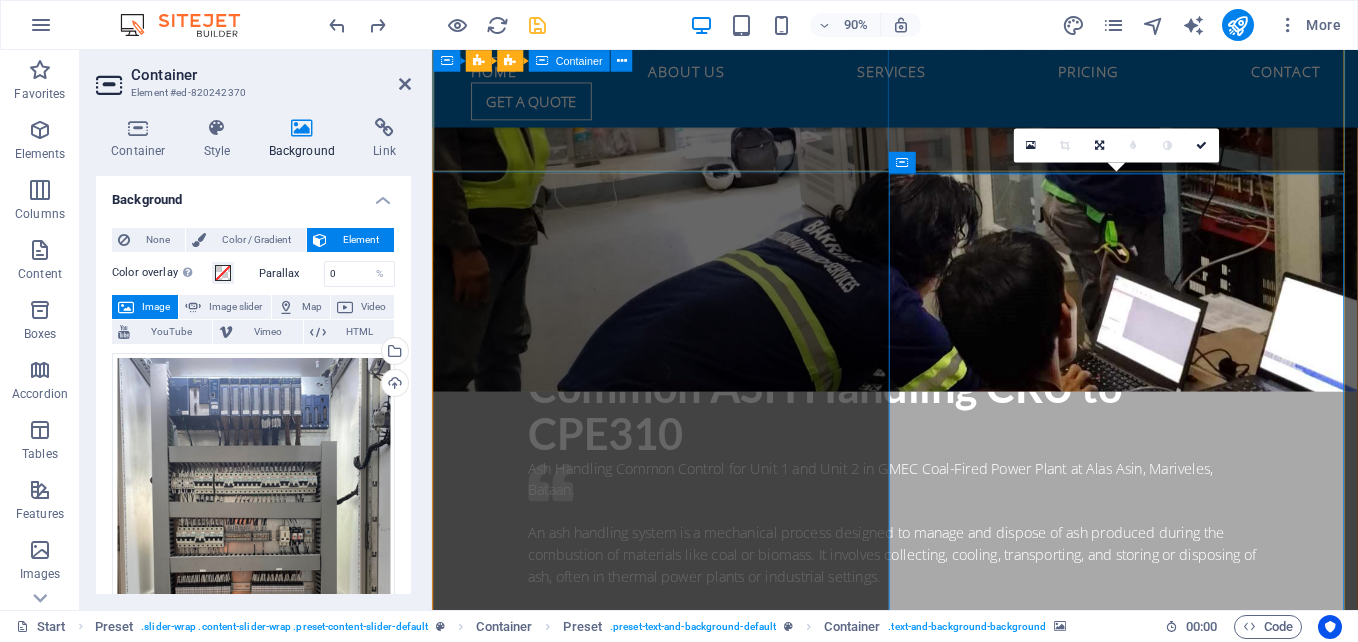 click on "Common ASH Handling CRU to CPE310 Ash Handling Common Control for Unit 1 and Unit 2 in GMEC Coal-Fired Power Plant at Alas Asin, Mariveles, Bataan. An ash handling system is a mechanical process designed to manage and dispose of ash produced during the combustion of materials like coal or biomass. It involves collecting, cooling, transporting, and storing or disposing of ash, often in thermal power plants or industrial settings. Date: February 14, 2024 CRU to CPE 310" at bounding box center [946, 615] 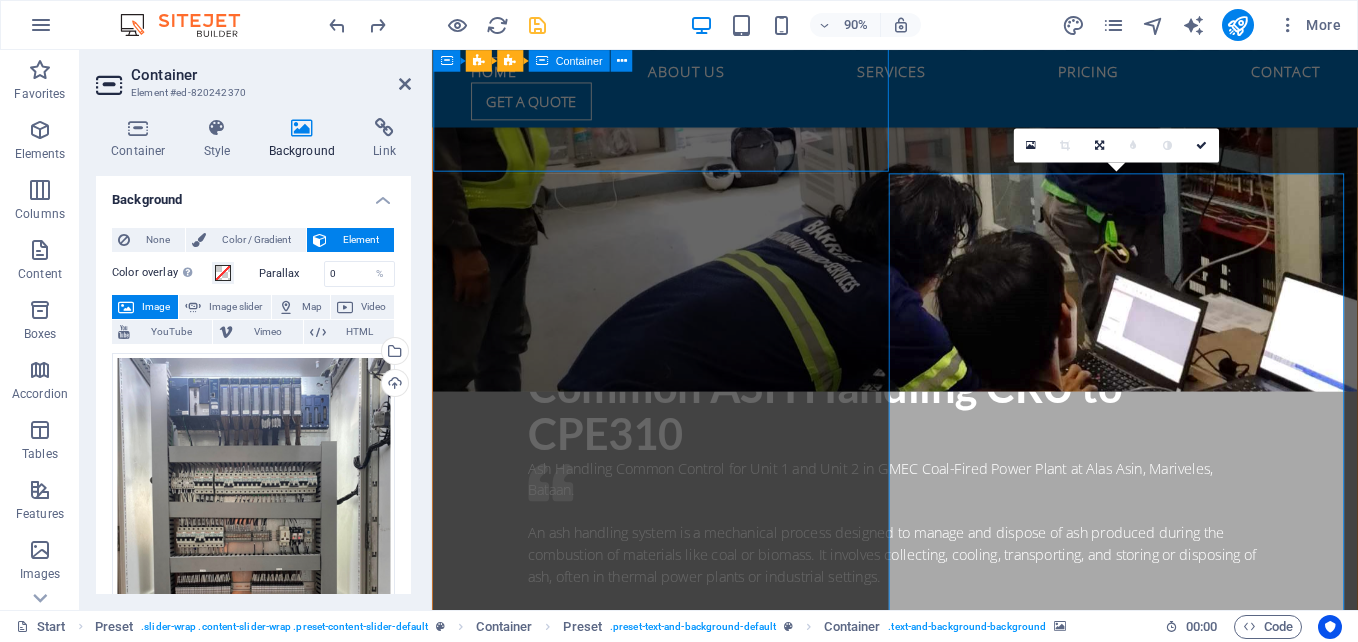 click on "Common ASH Handling CRU to CPE310 Ash Handling Common Control for Unit 1 and Unit 2 in GMEC Coal-Fired Power Plant at Alas Asin, Mariveles, Bataan. An ash handling system is a mechanical process designed to manage and dispose of ash produced during the combustion of materials like coal or biomass. It involves collecting, cooling, transporting, and storing or disposing of ash, often in thermal power plants or industrial settings. Date: February 14, 2024 CRU to CPE 310" at bounding box center [946, 615] 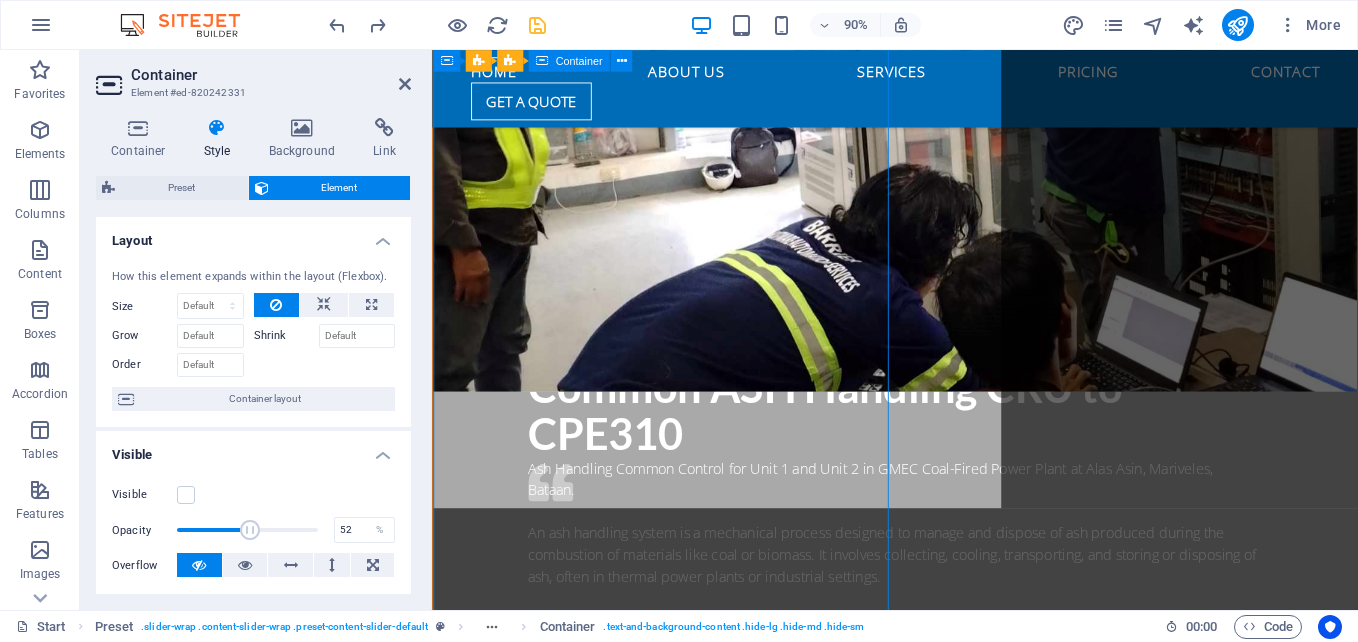 scroll, scrollTop: 935, scrollLeft: 0, axis: vertical 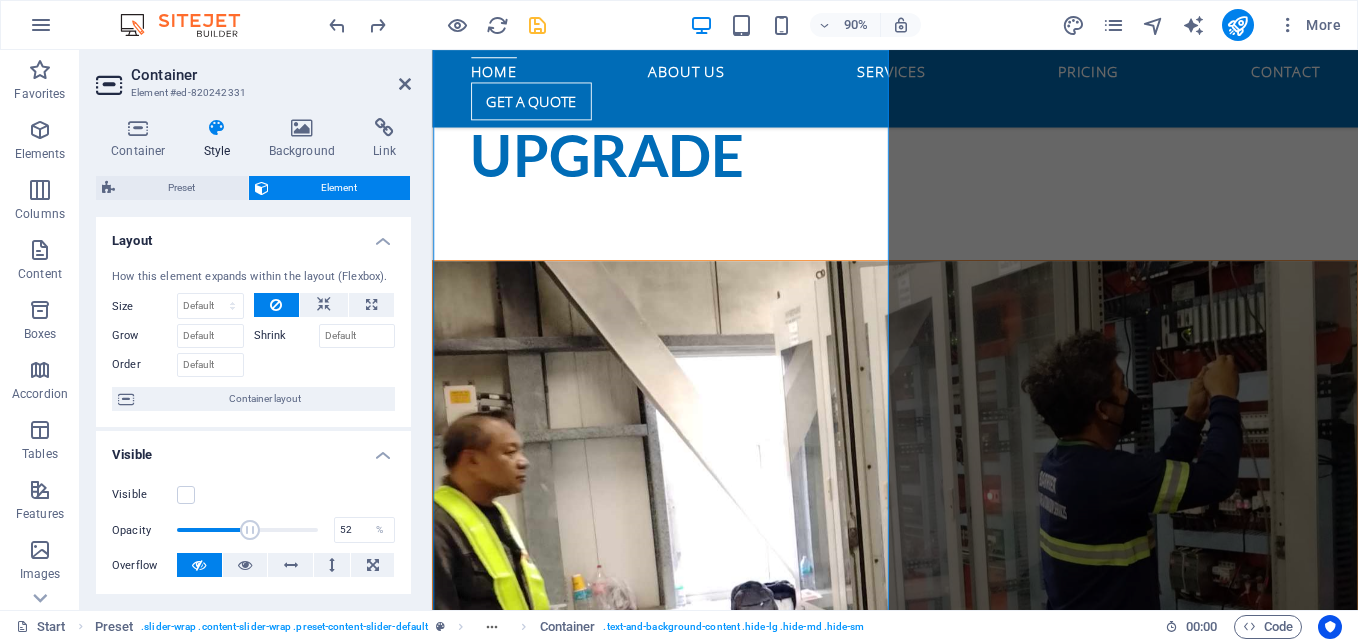 click at bounding box center [946, 611] 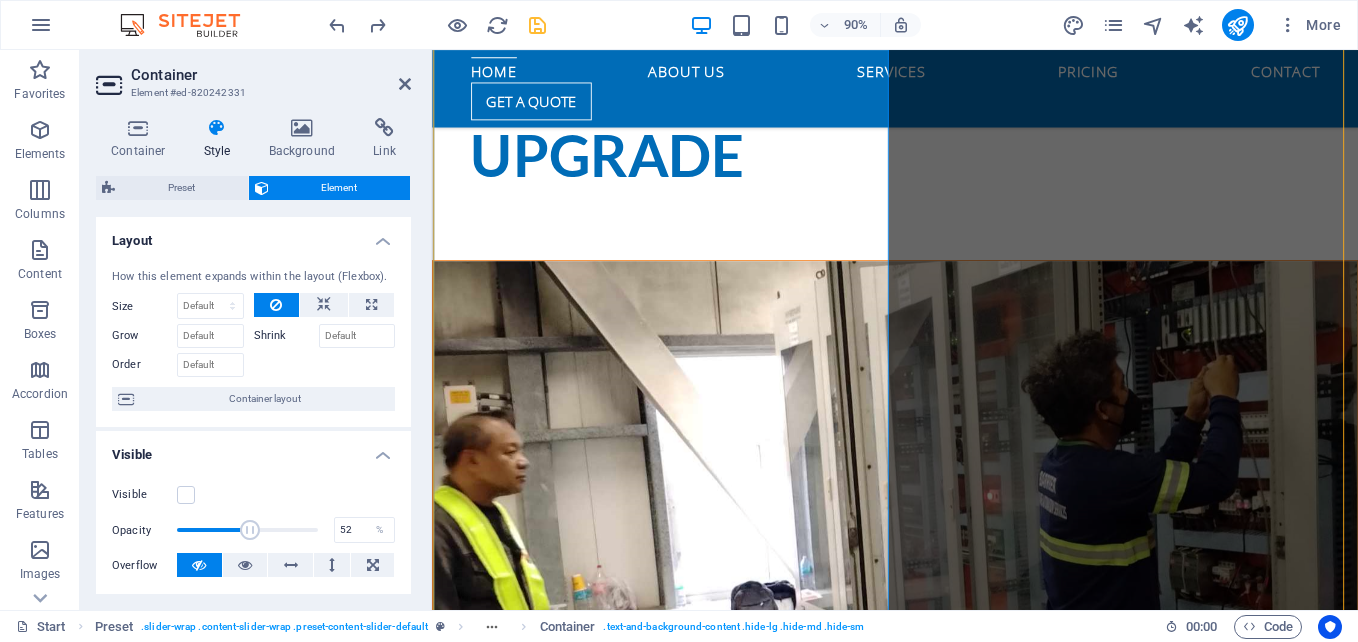 click at bounding box center (946, 611) 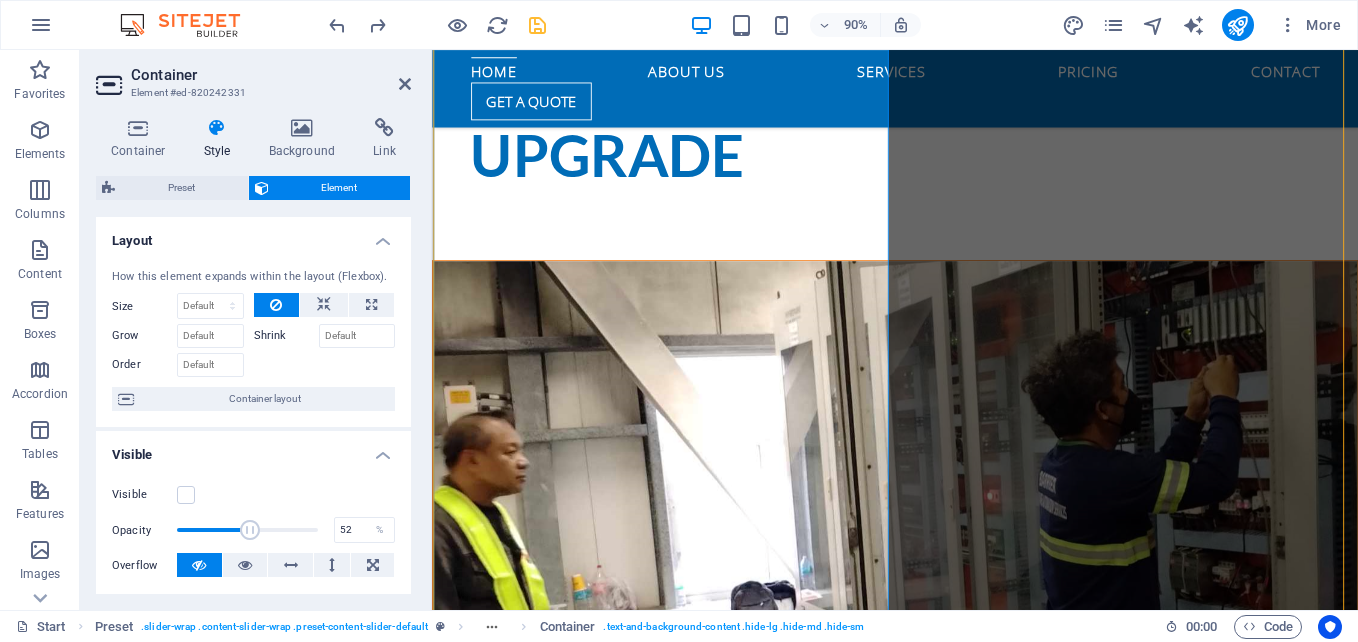 select on "px" 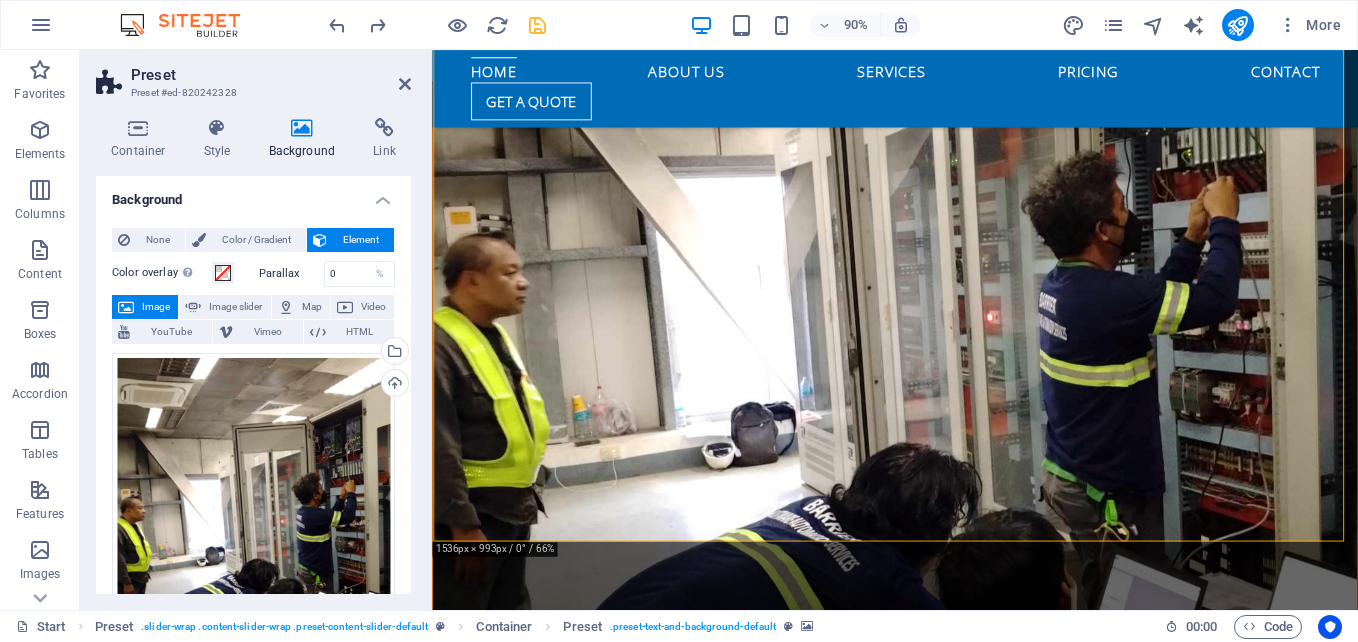 scroll, scrollTop: 1297, scrollLeft: 0, axis: vertical 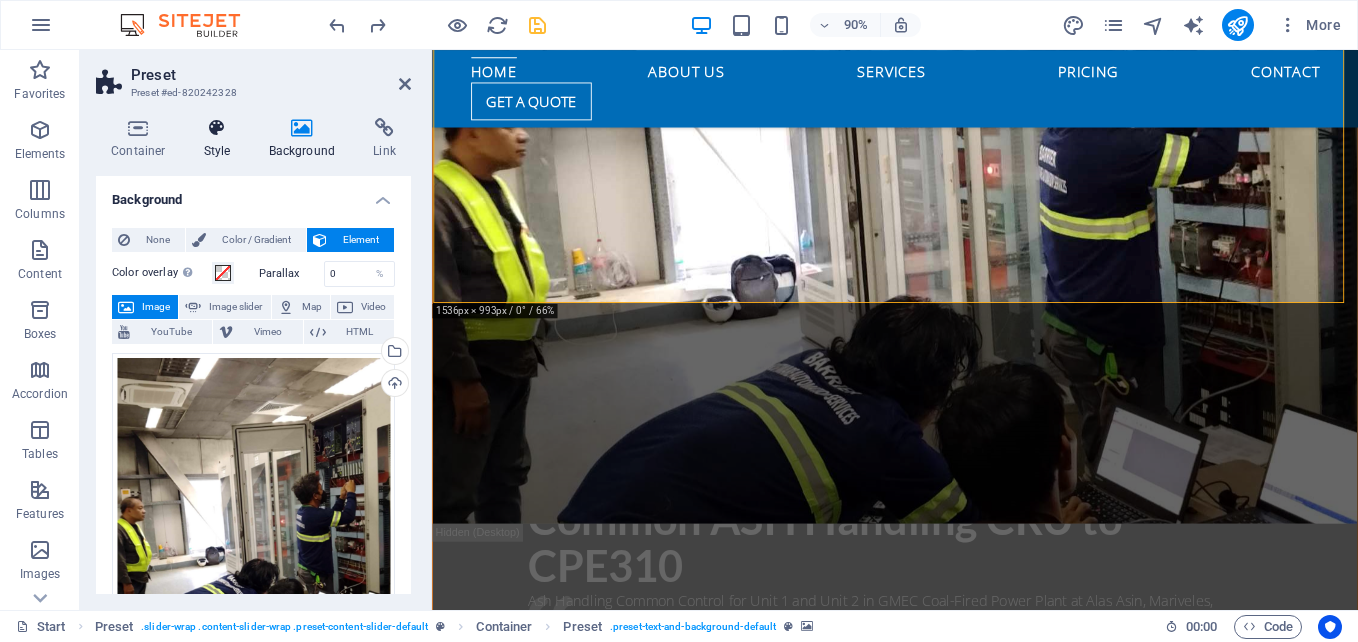 click at bounding box center [217, 128] 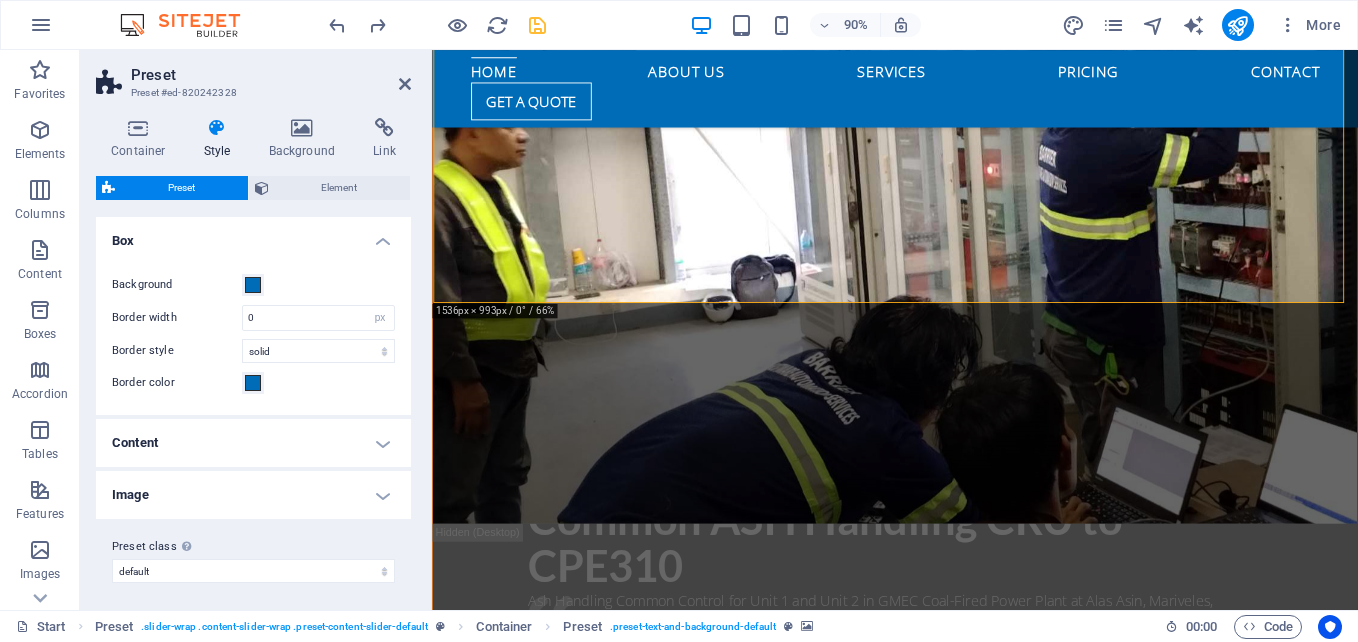 click at bounding box center (946, 1589) 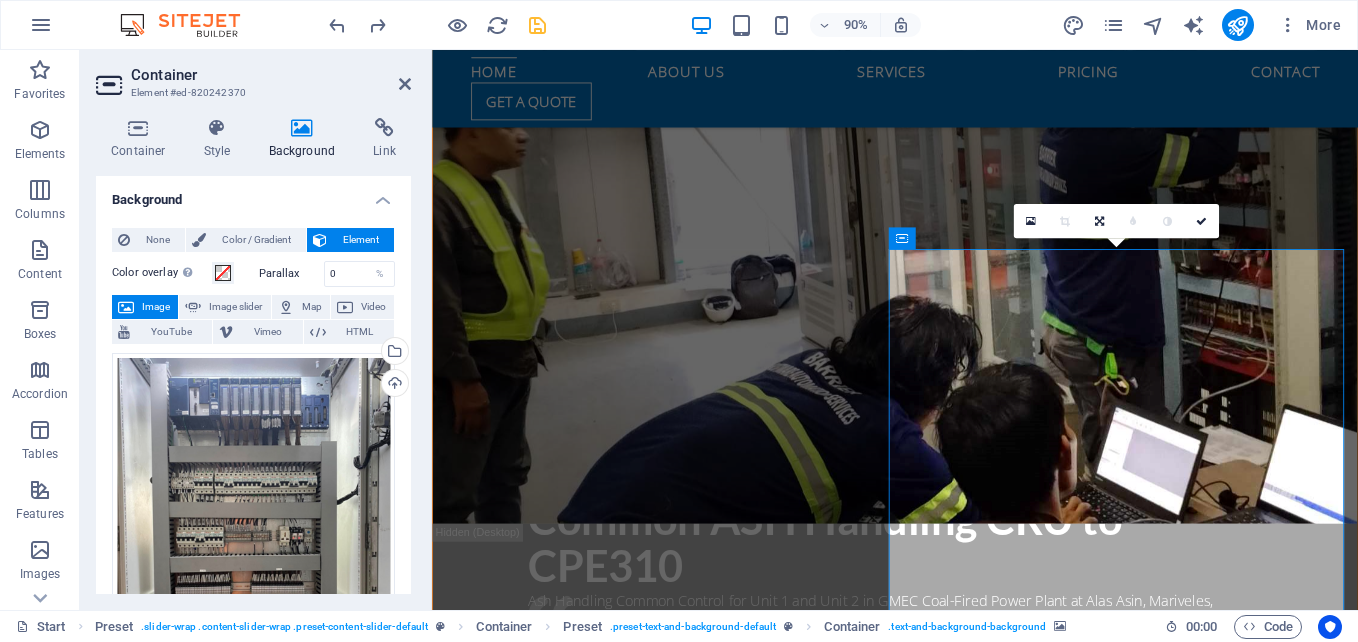 scroll, scrollTop: 1359, scrollLeft: 0, axis: vertical 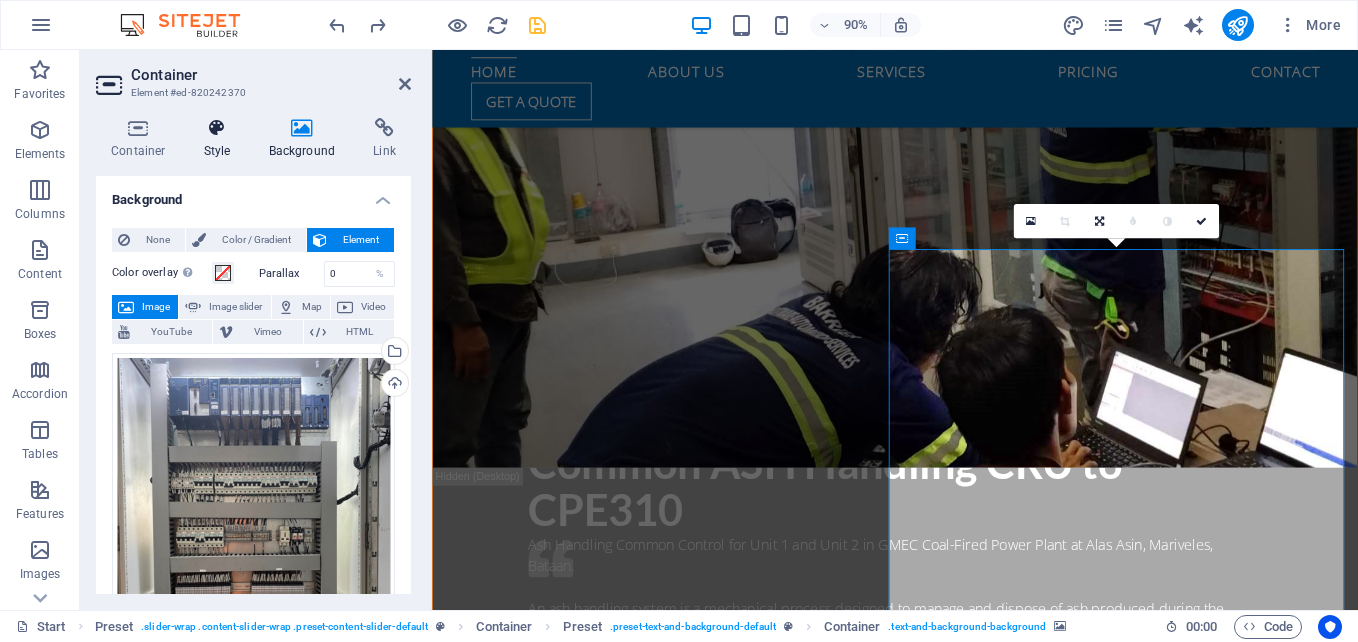click on "Style" at bounding box center (221, 139) 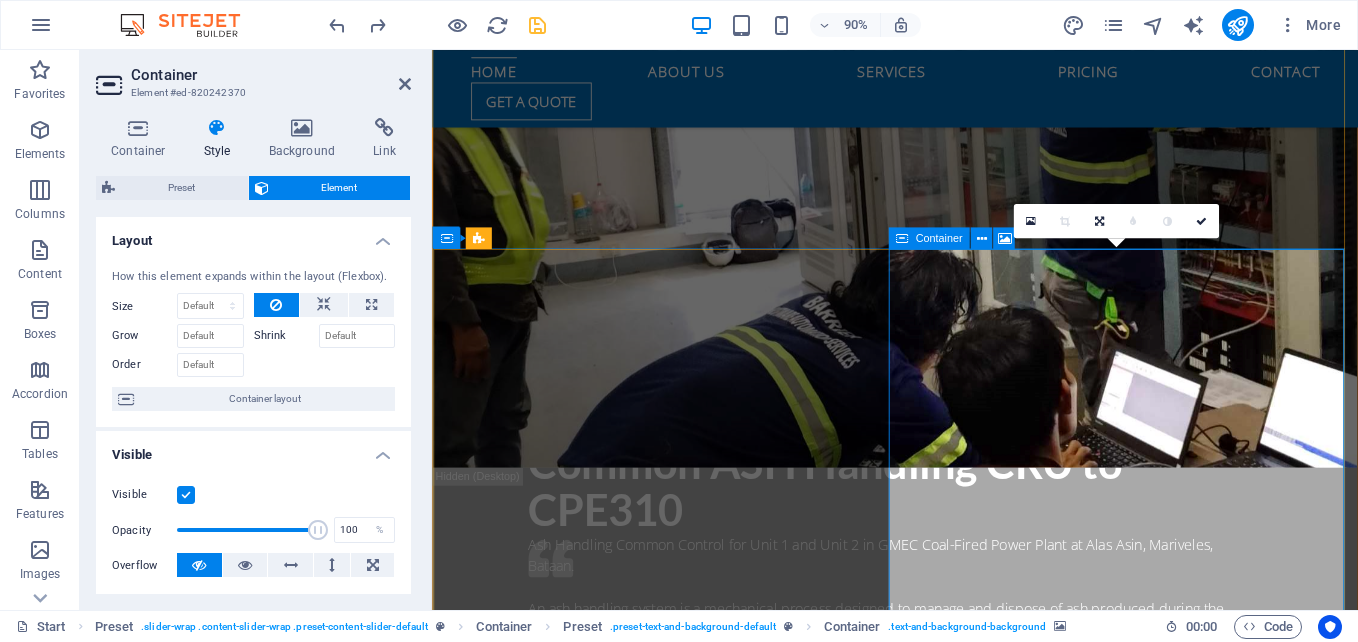 scroll, scrollTop: 1559, scrollLeft: 0, axis: vertical 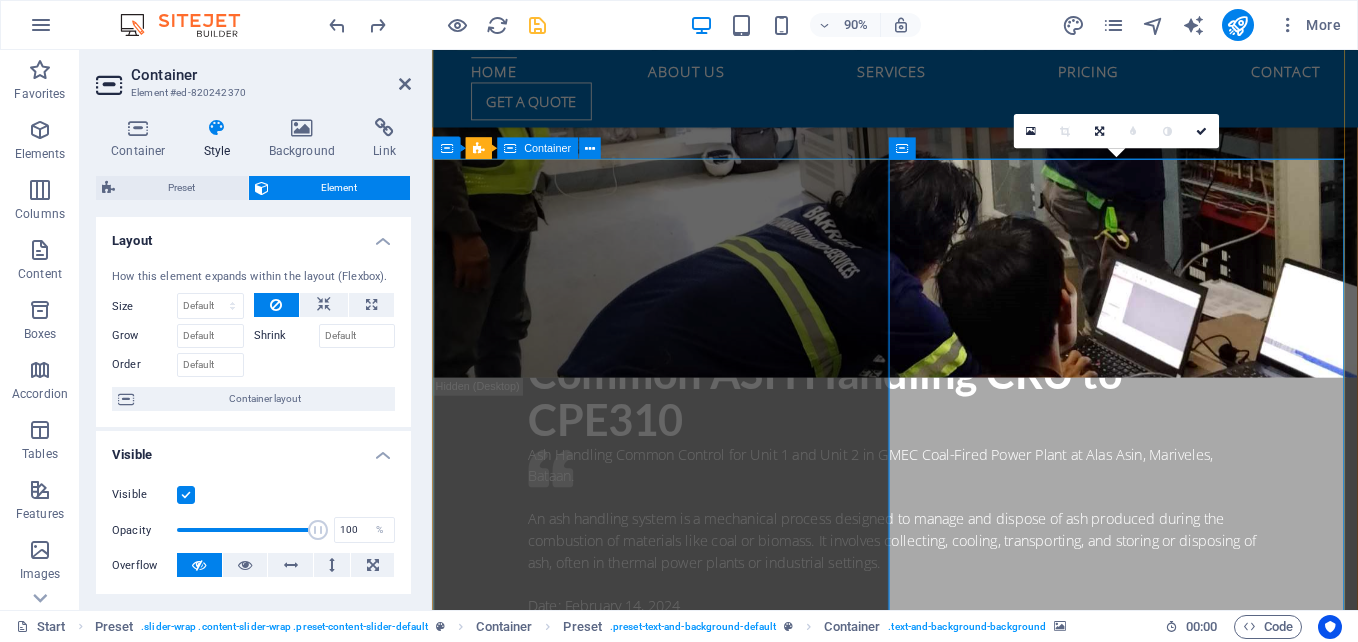 click on "Coal Crusher Panel  New Coal Crusher Panel Powered by Emerson PACSystems Control Remote Unit. The coal crusher plant is specifically designed to reduce the size of mined coal through a series of crushing and screening processes. This preparation is crucial for efficient combustion in power plants and other industrial applications. The process employs various types of crushers, conveyors, and screening equipment to achieve optimal results. Date: April 17, 2024 New Coal Crusher Panel" at bounding box center (946, 951) 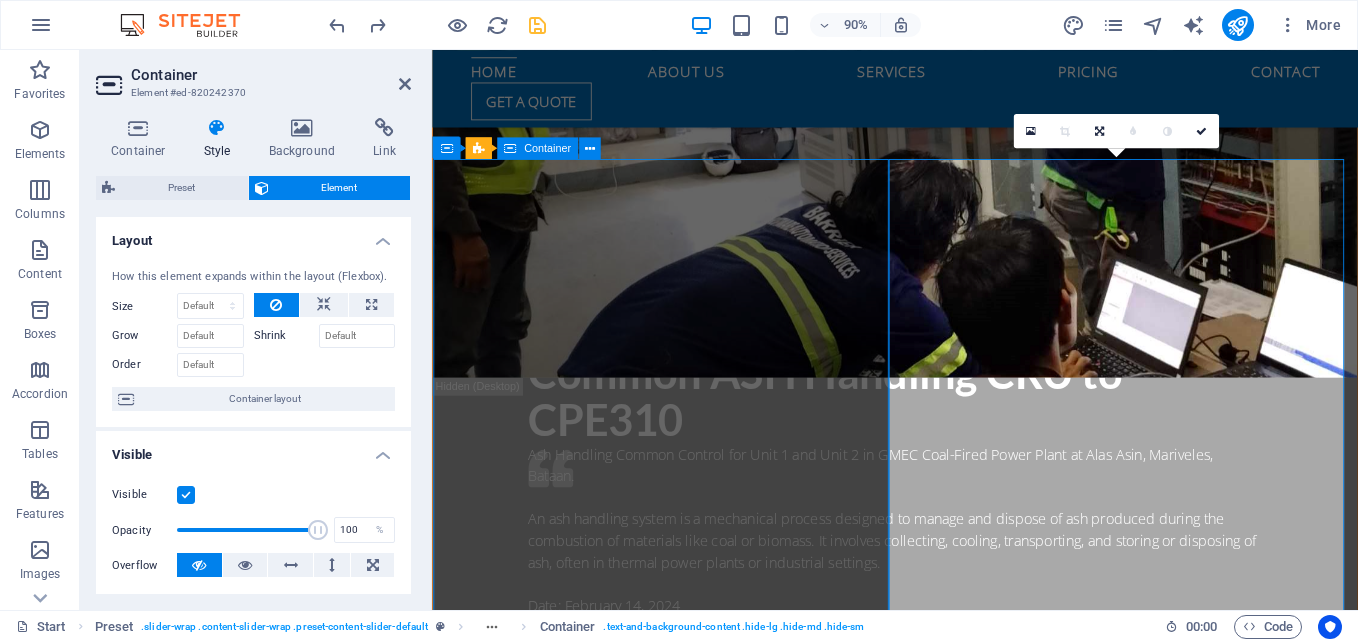 click on "Coal Crusher Panel  New Coal Crusher Panel Powered by Emerson PACSystems Control Remote Unit. The coal crusher plant is specifically designed to reduce the size of mined coal through a series of crushing and screening processes. This preparation is crucial for efficient combustion in power plants and other industrial applications. The process employs various types of crushers, conveyors, and screening equipment to achieve optimal results. Date: April 17, 2024 New Coal Crusher Panel" at bounding box center [946, 951] 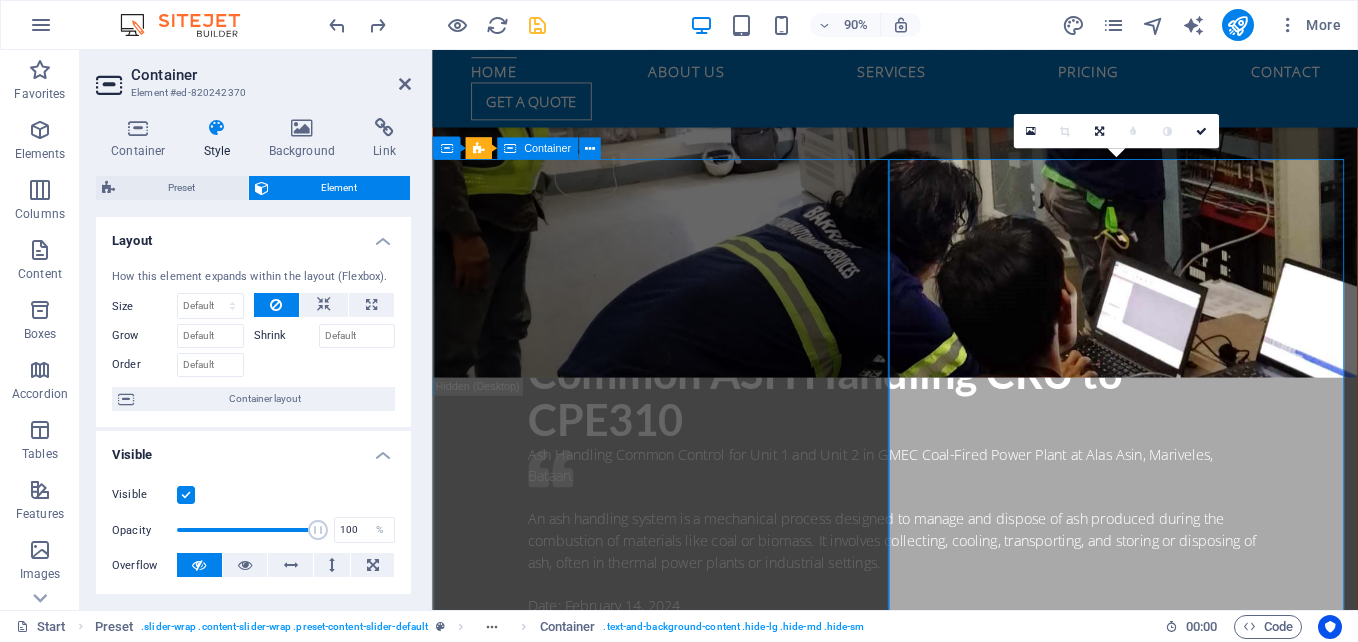 scroll, scrollTop: 1593, scrollLeft: 0, axis: vertical 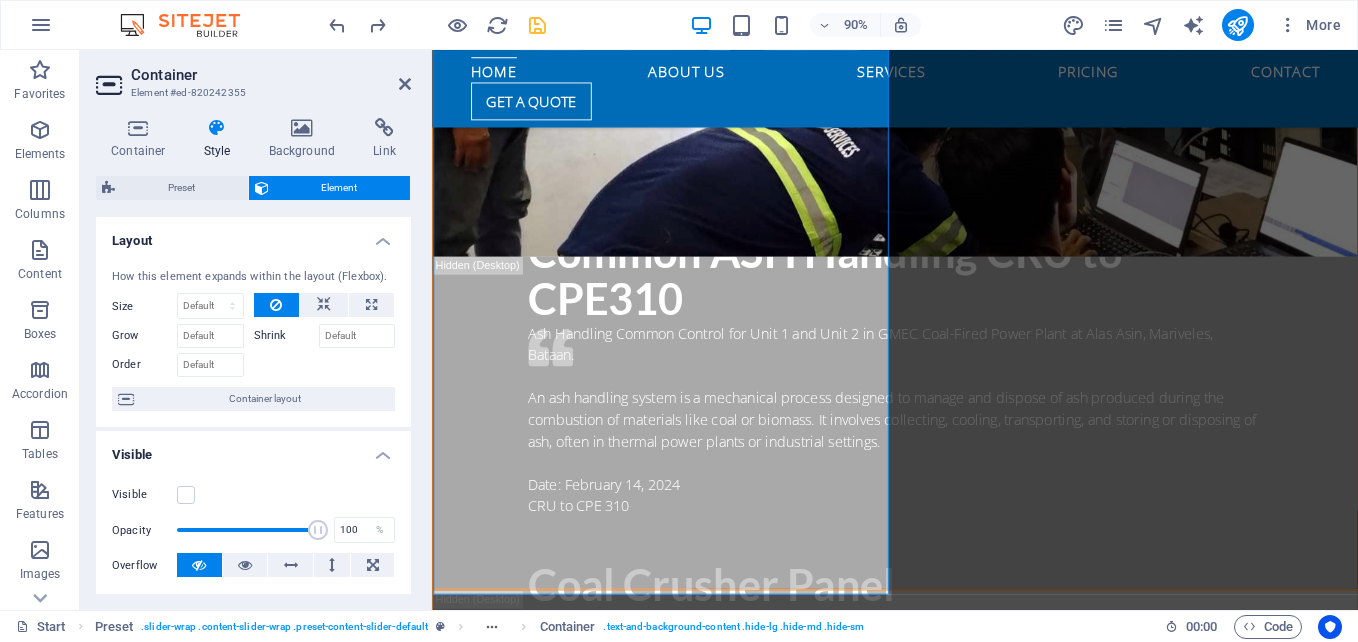 click at bounding box center (946, 1293) 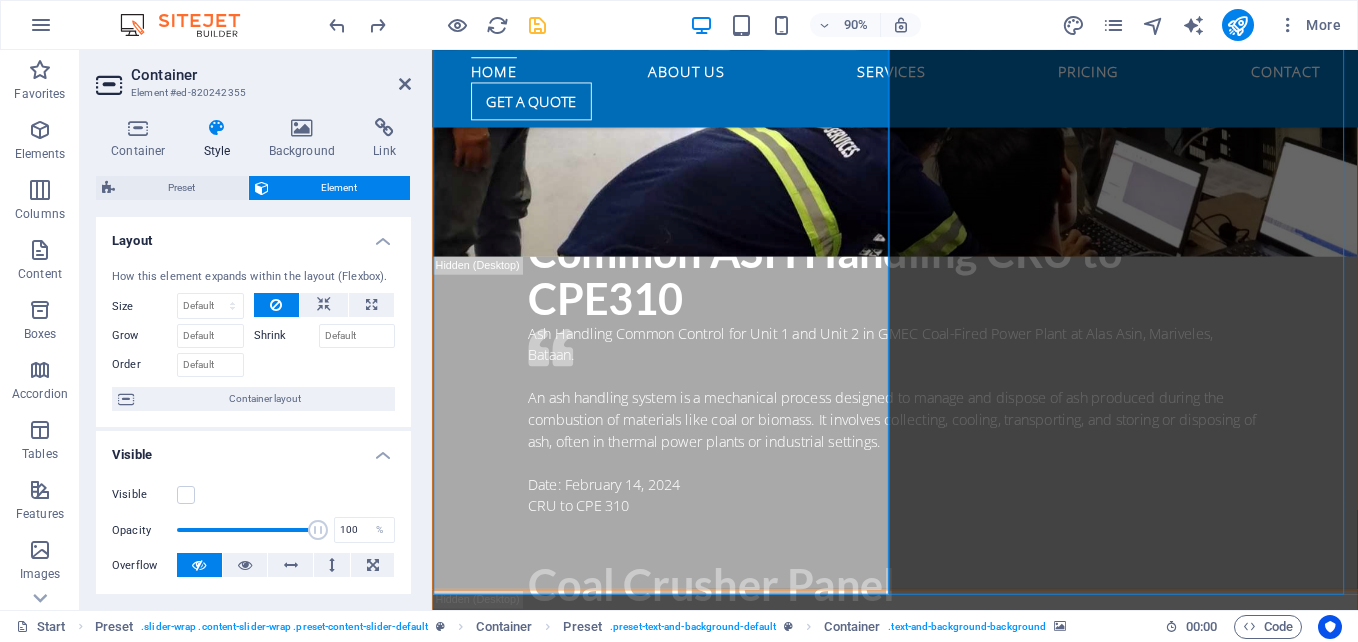 click at bounding box center [946, 1293] 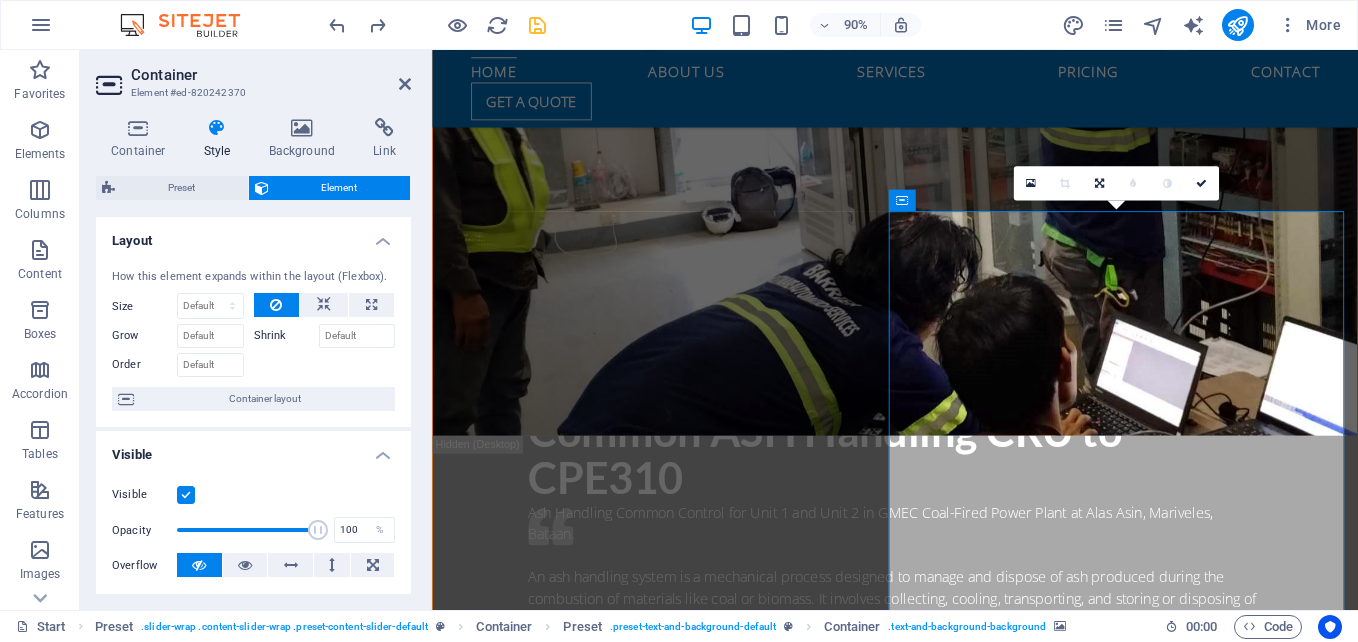 scroll, scrollTop: 1393, scrollLeft: 0, axis: vertical 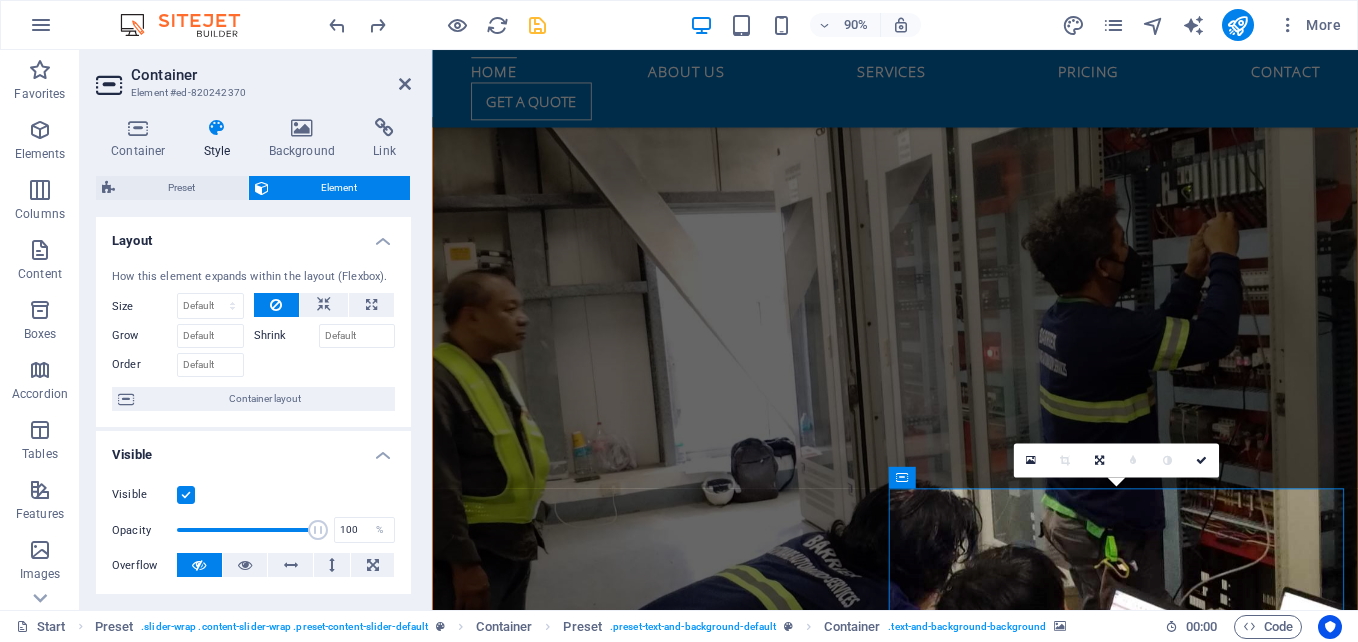 click at bounding box center [946, 453] 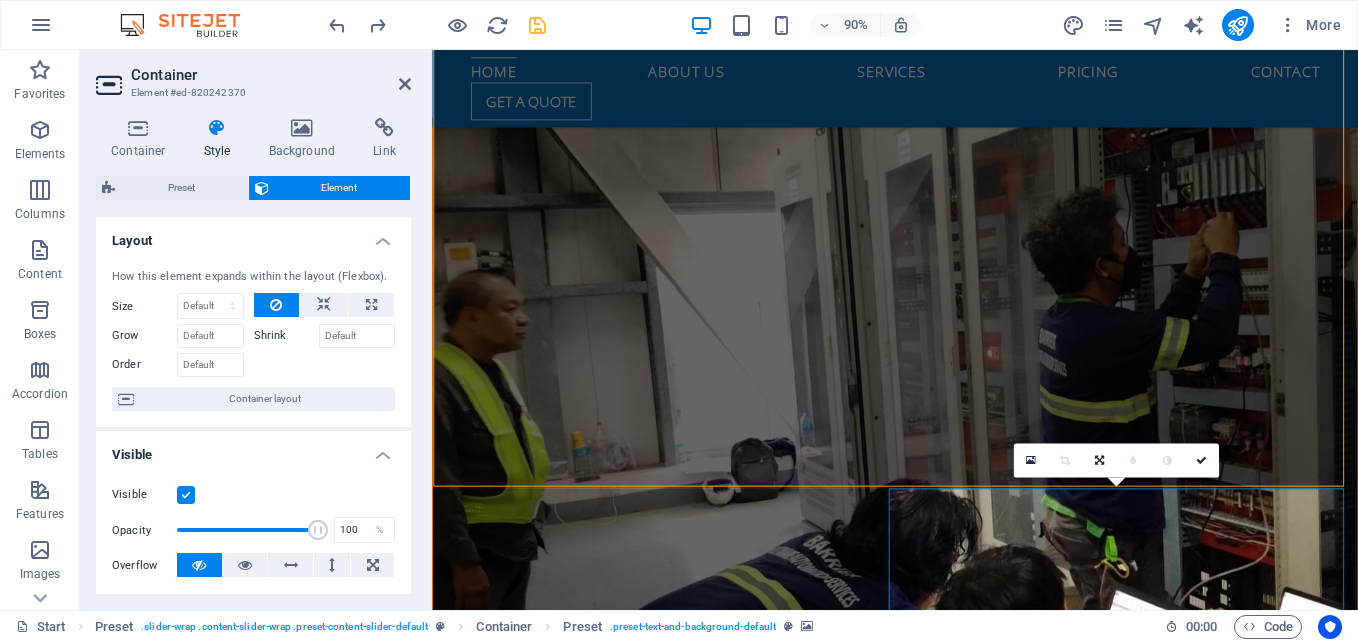 click at bounding box center [946, 453] 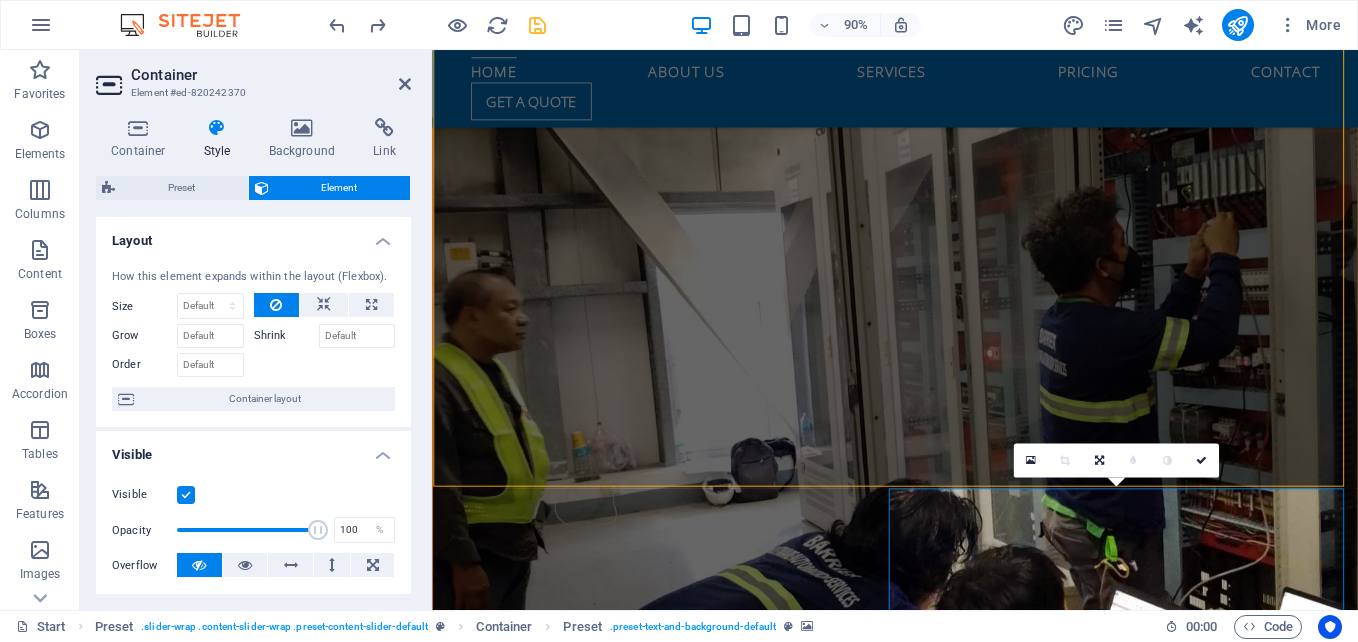 scroll, scrollTop: 1155, scrollLeft: 0, axis: vertical 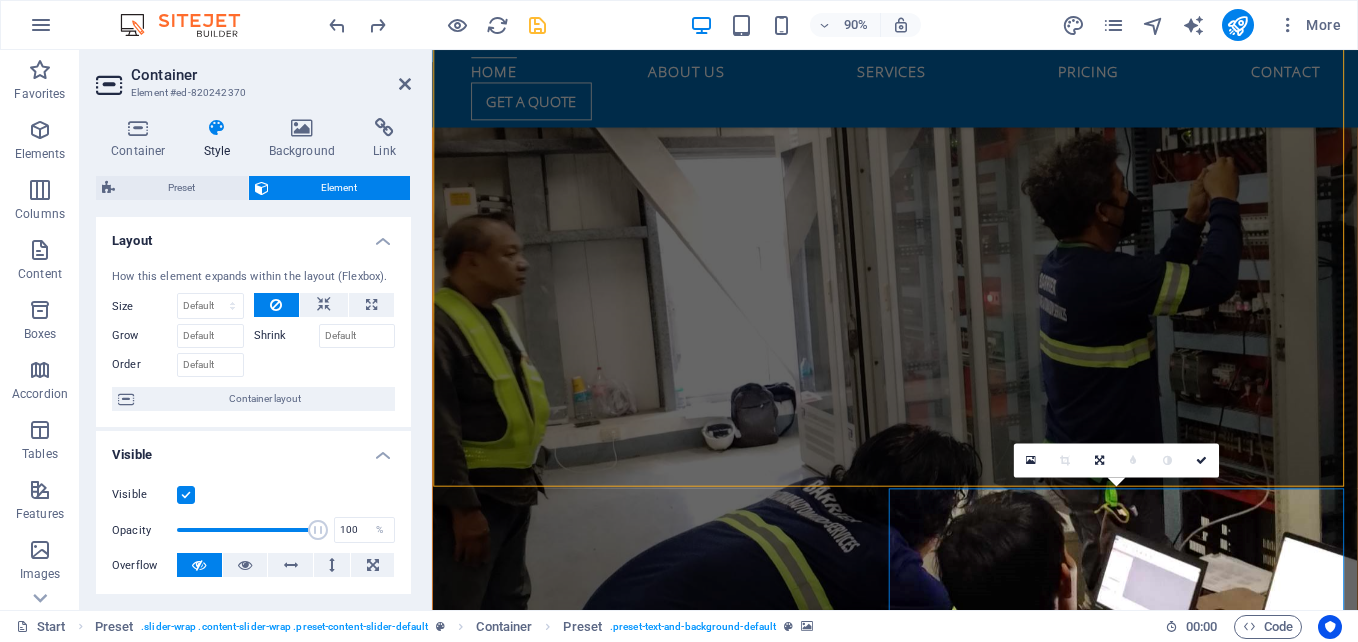 select on "px" 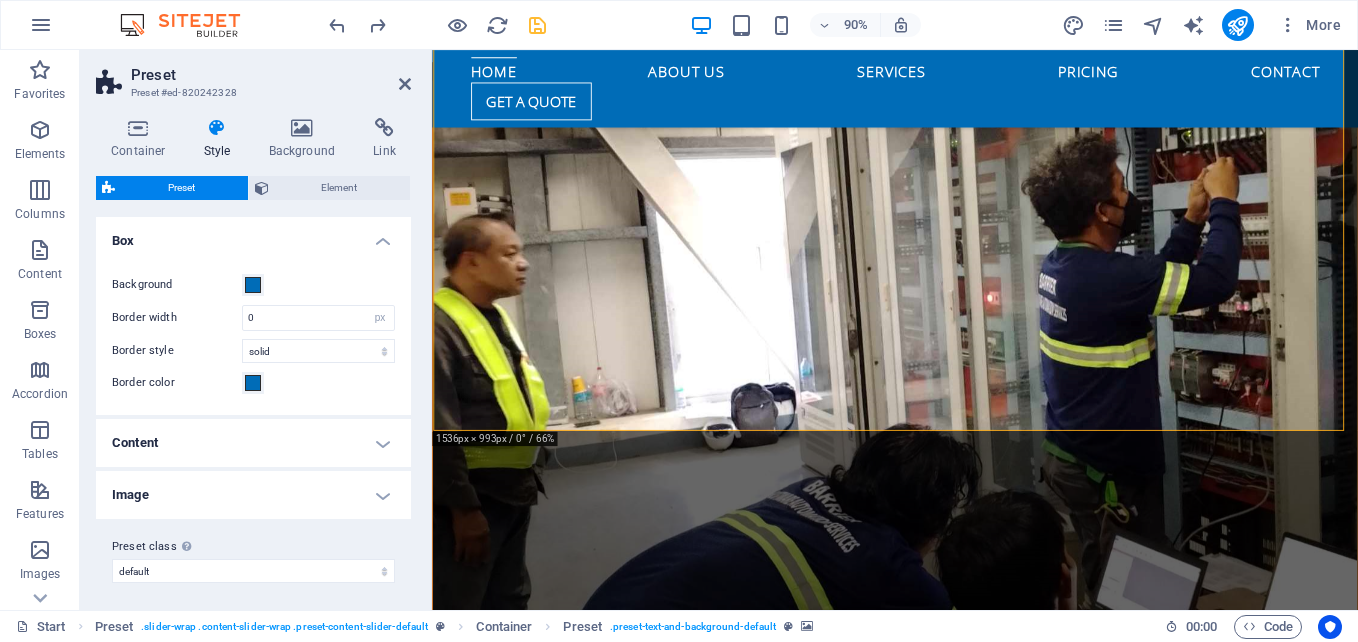 click at bounding box center (946, 1731) 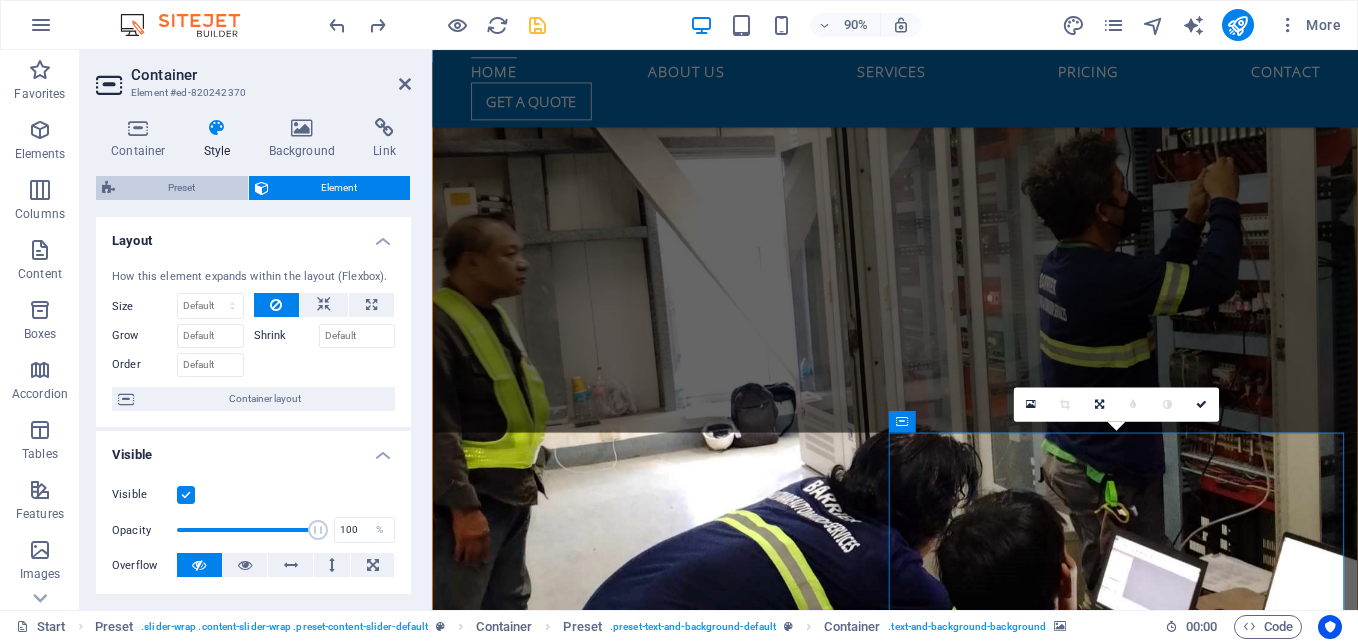 click on "Preset" at bounding box center (181, 188) 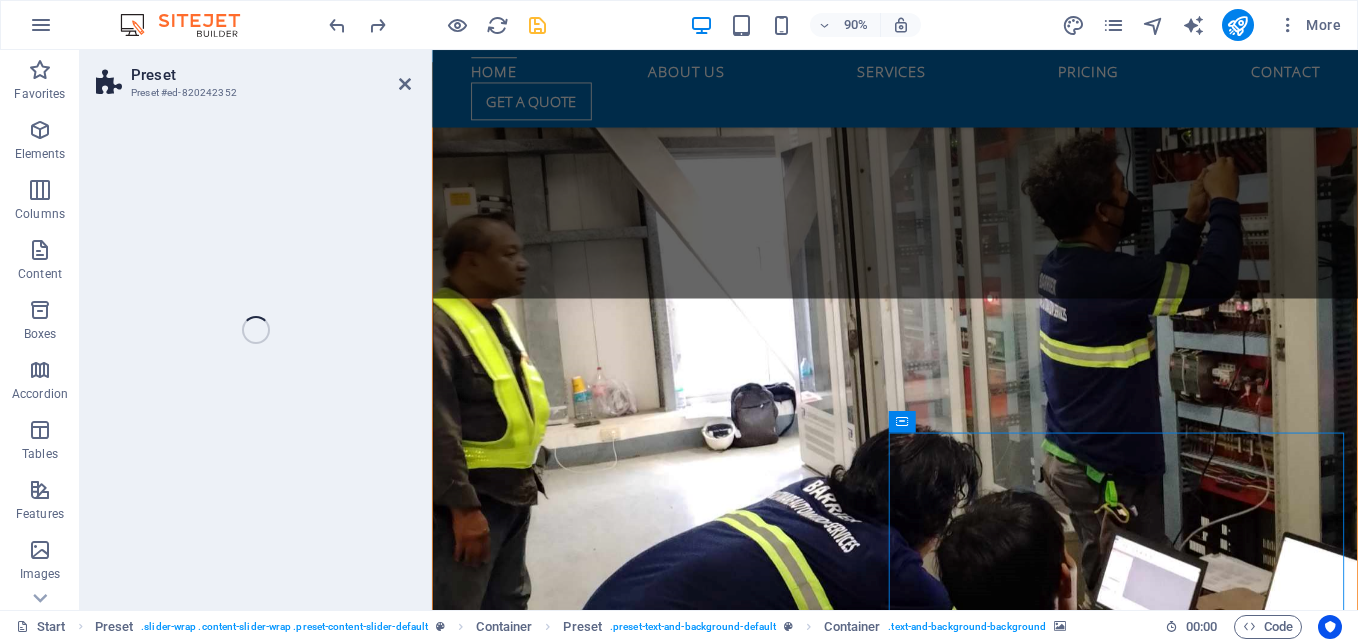 select on "px" 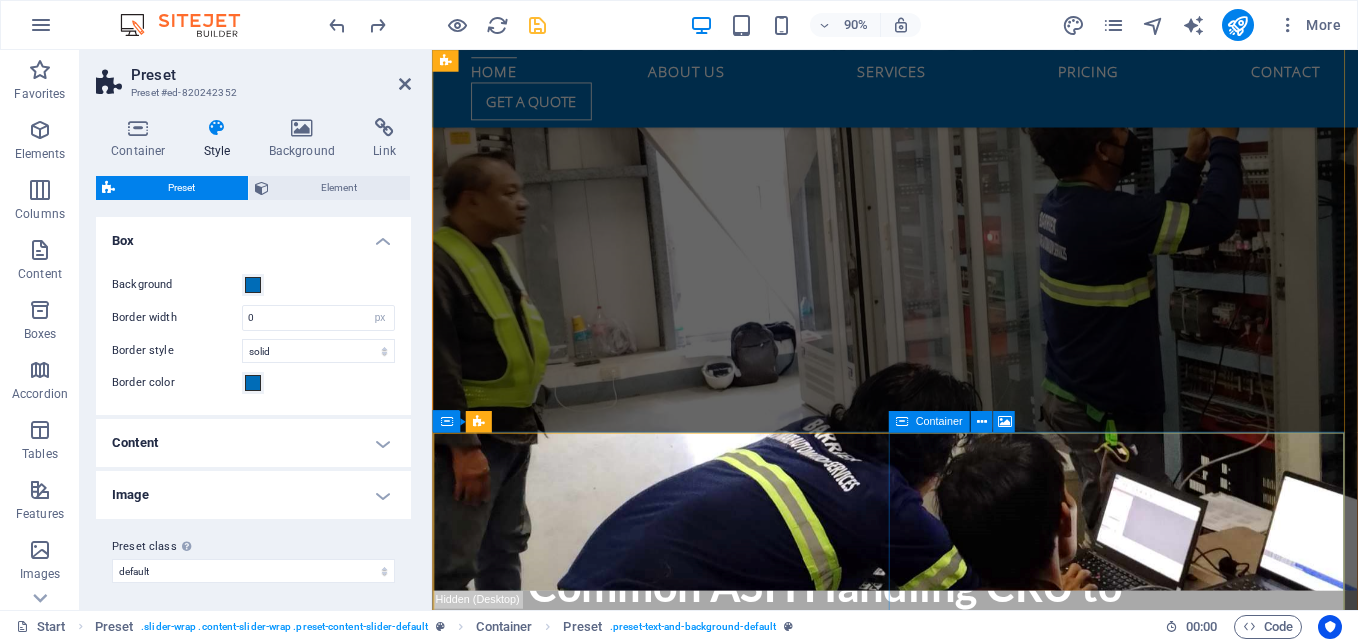 scroll, scrollTop: 1255, scrollLeft: 0, axis: vertical 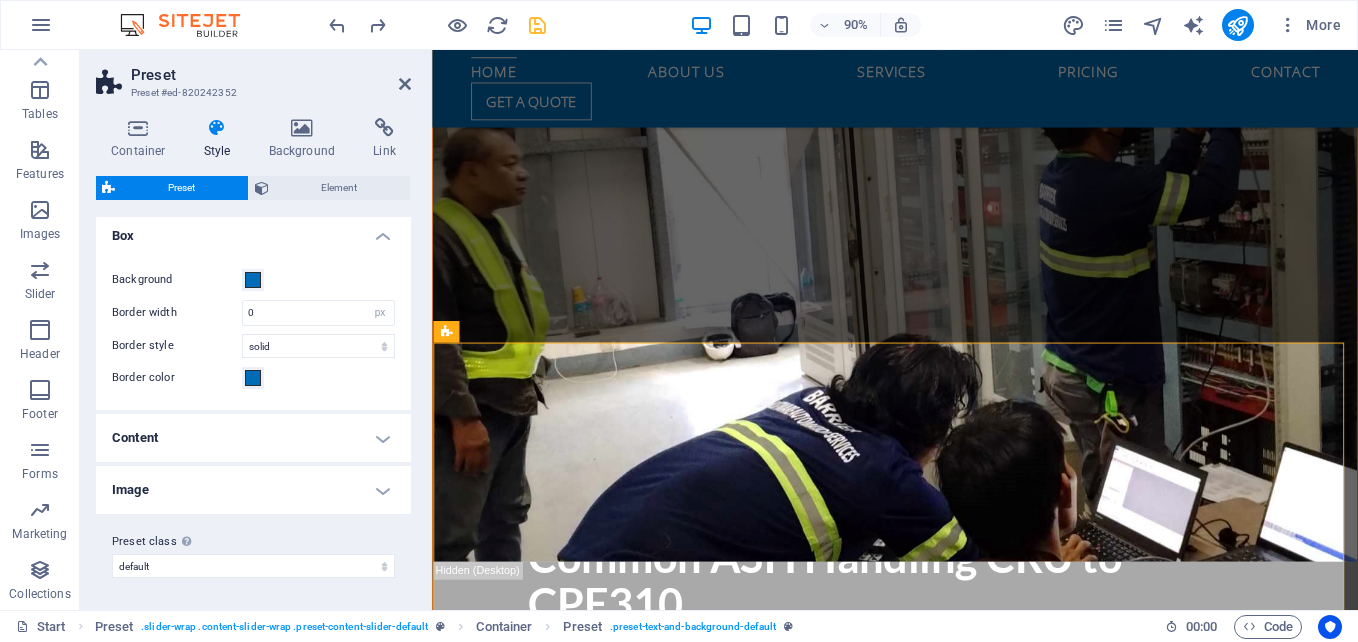 click at bounding box center [946, 291] 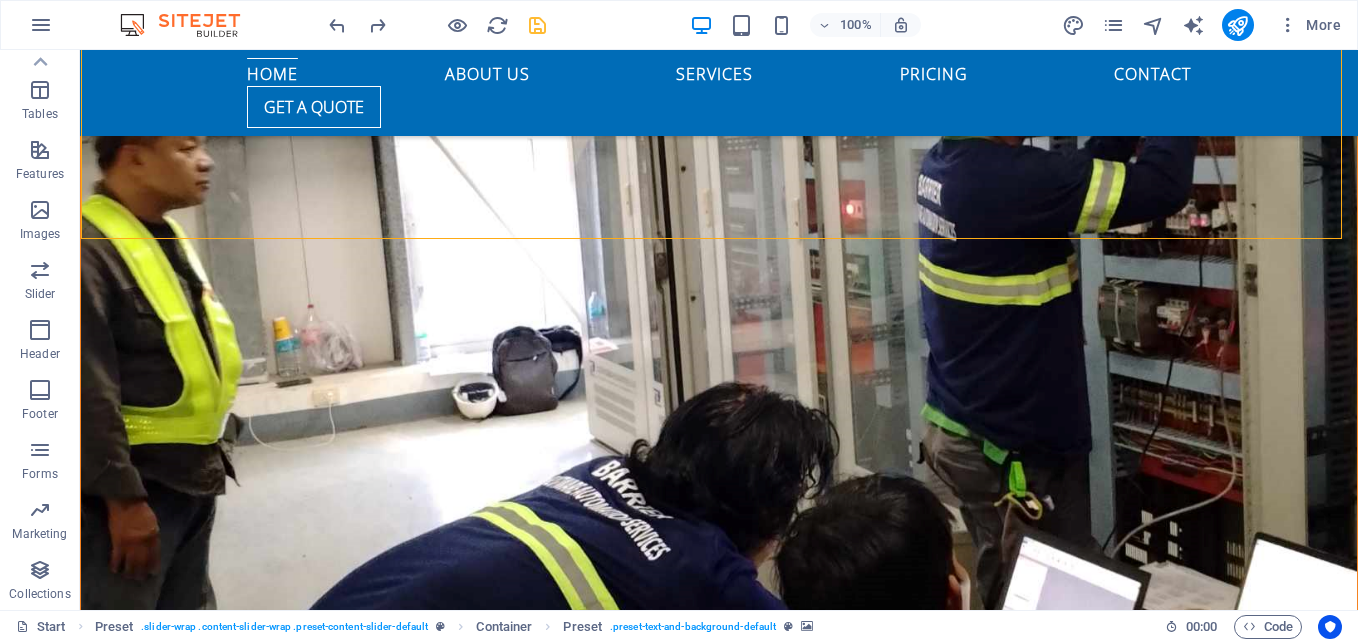 click at bounding box center (719, 291) 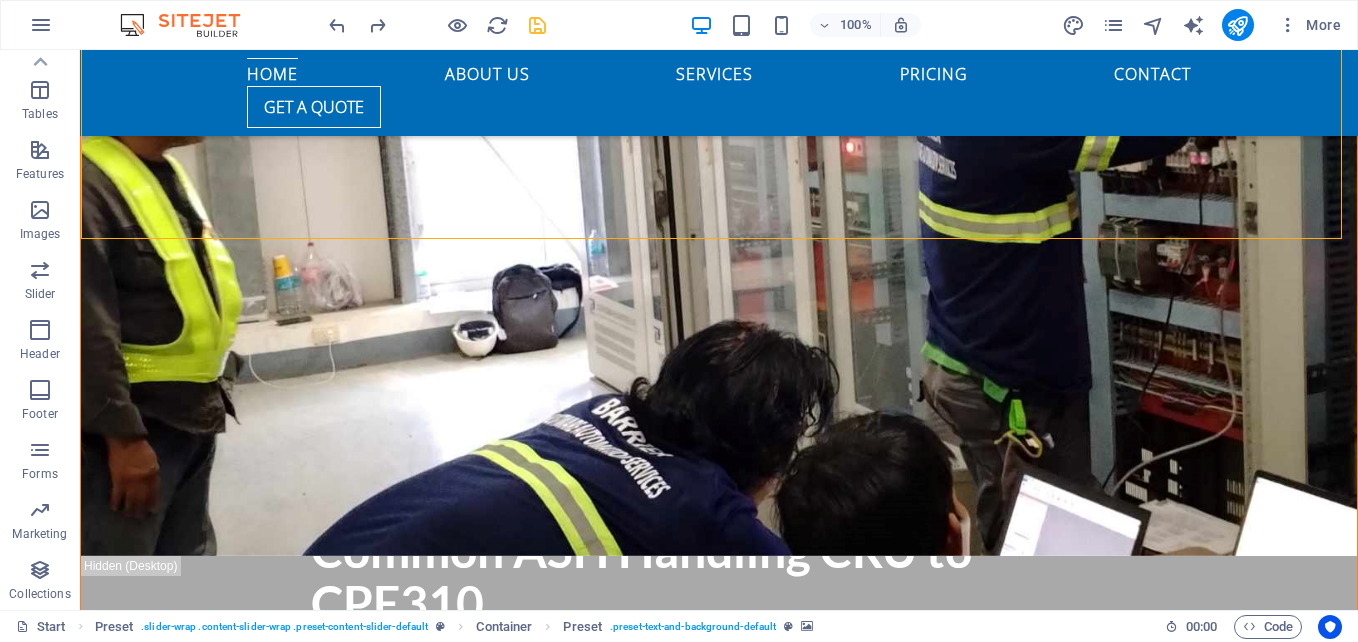 select on "px" 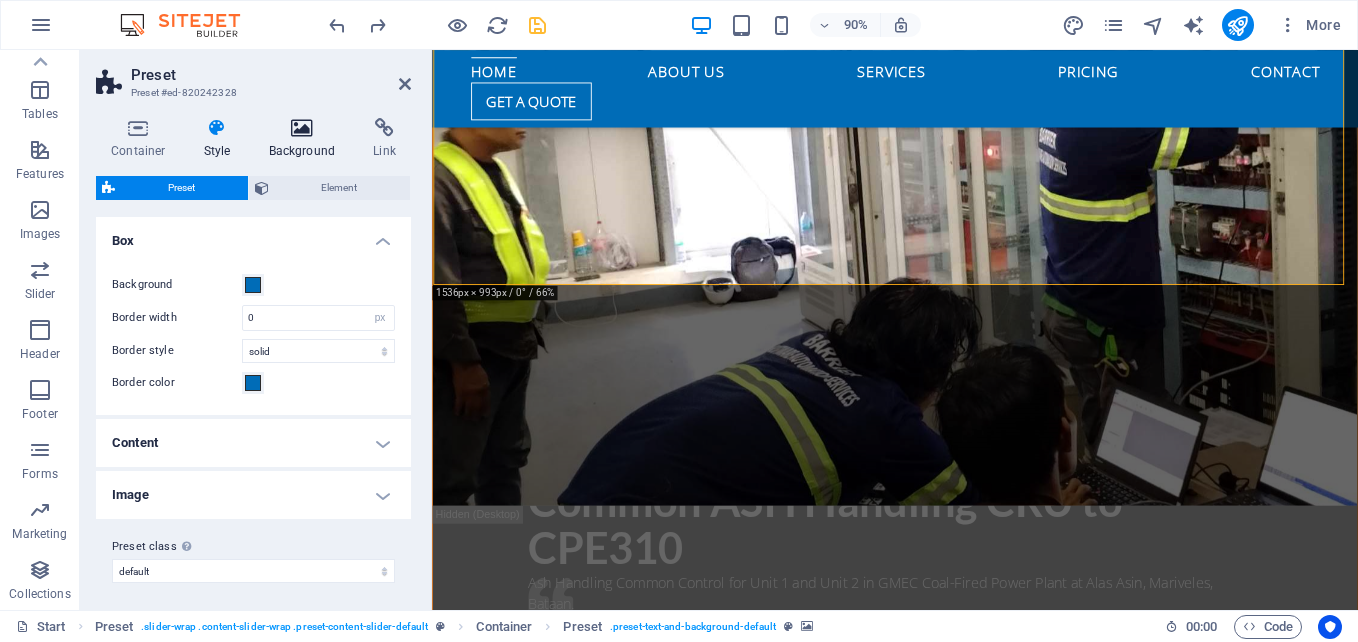 click at bounding box center (302, 128) 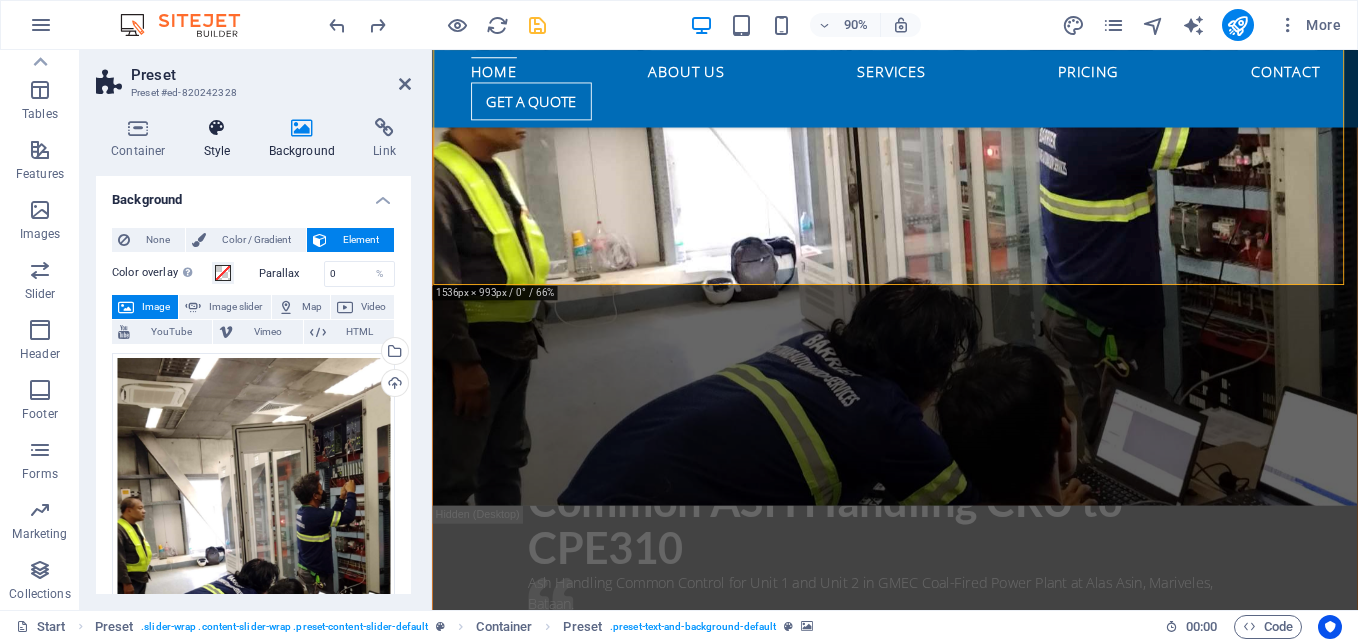 click at bounding box center (217, 128) 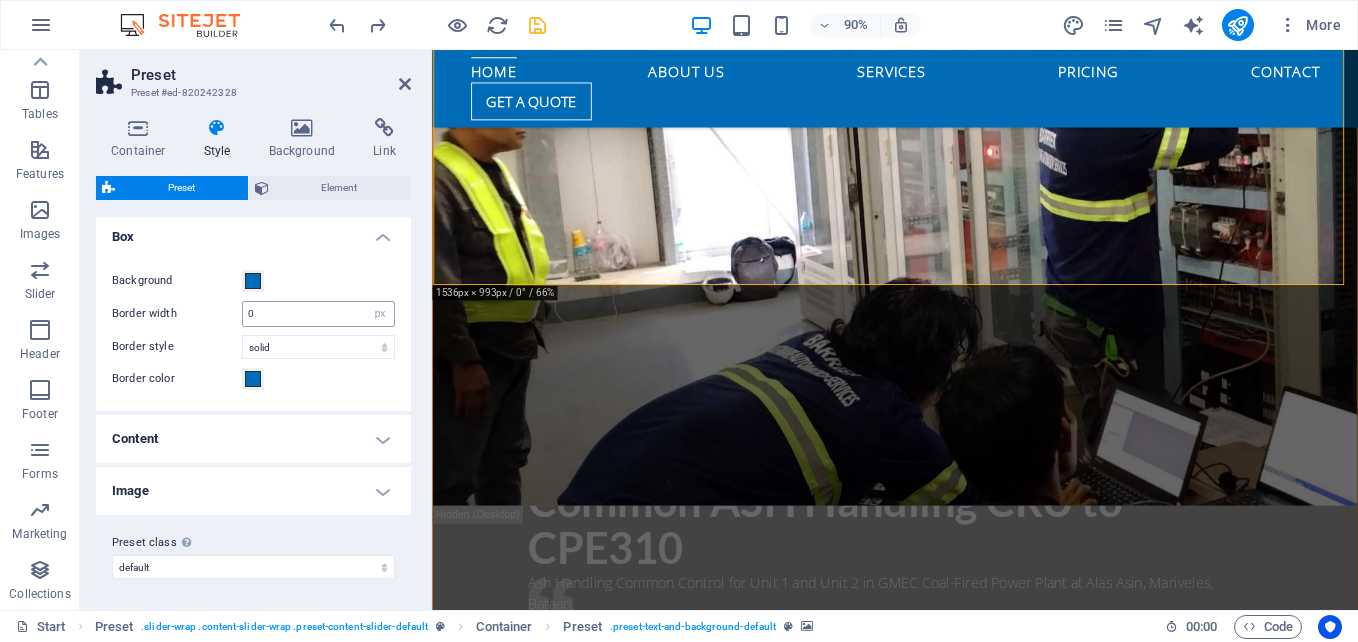 scroll, scrollTop: 5, scrollLeft: 0, axis: vertical 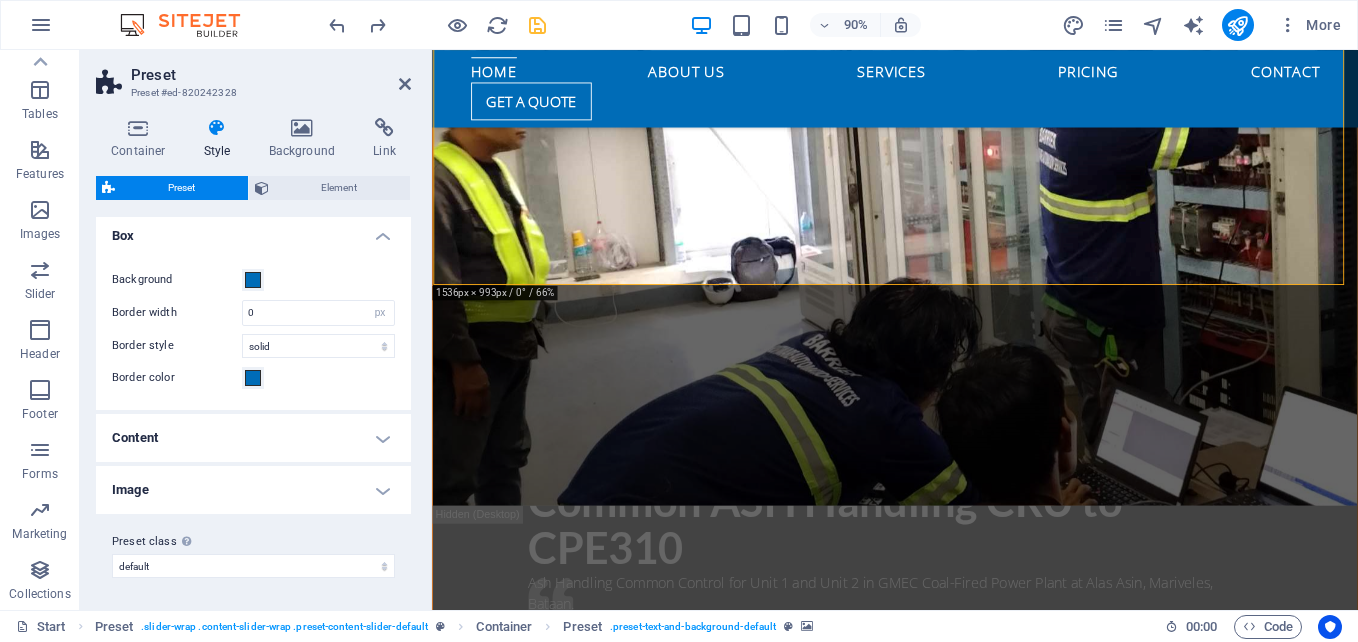 click at bounding box center (946, 1569) 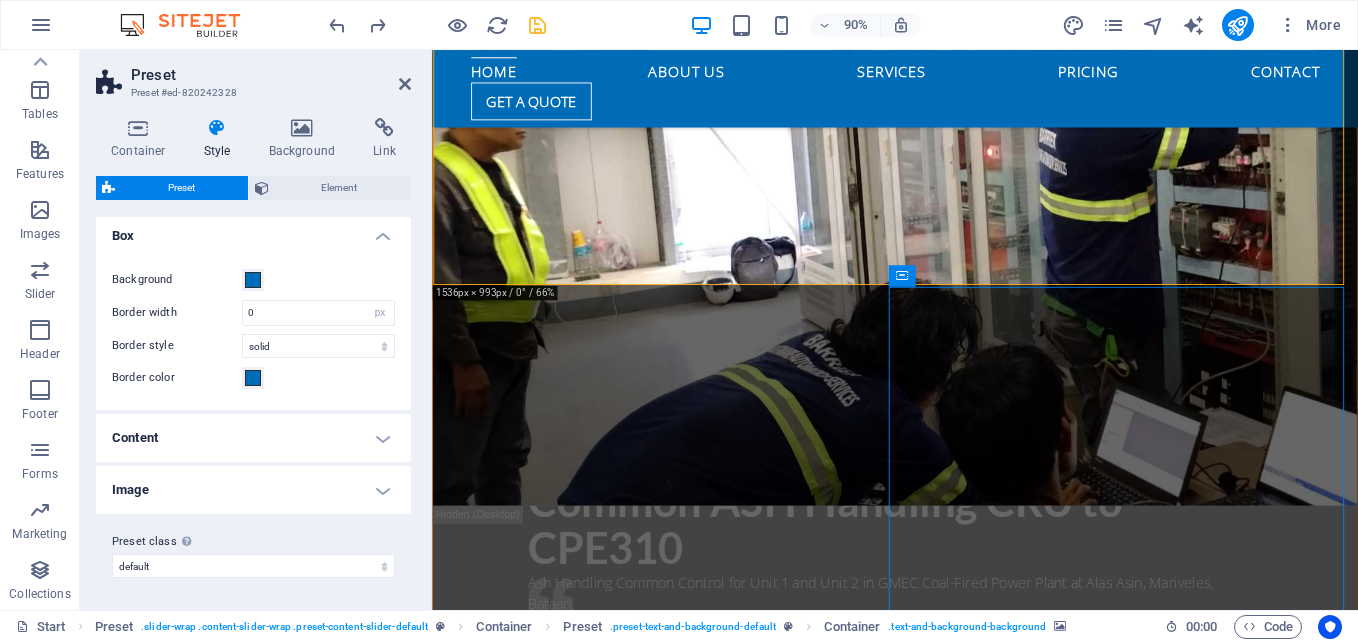 click at bounding box center (946, 1569) 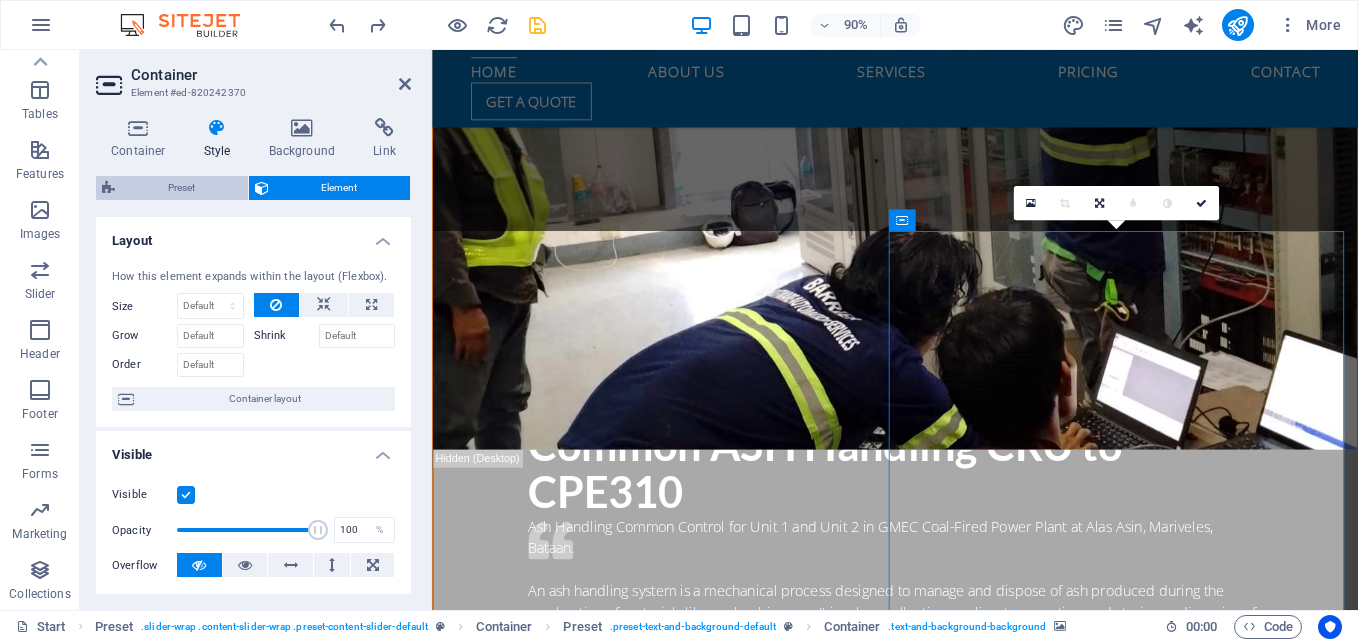 click on "Preset" at bounding box center [181, 188] 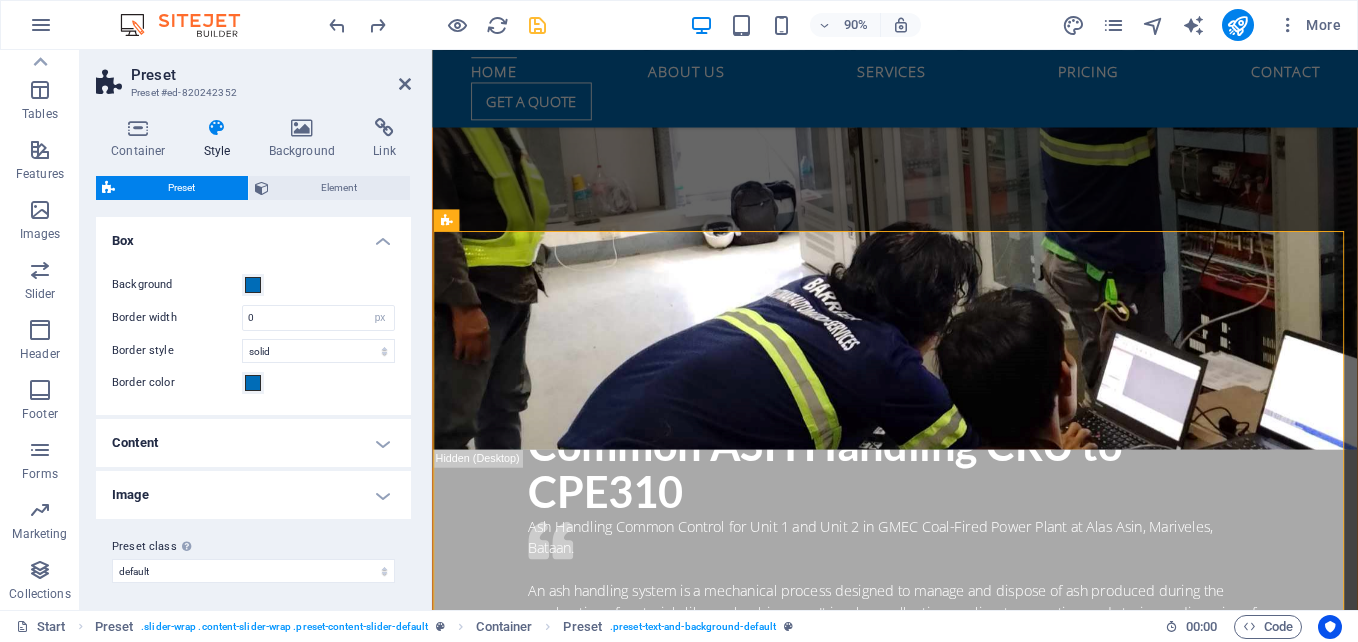 click at bounding box center (946, 1507) 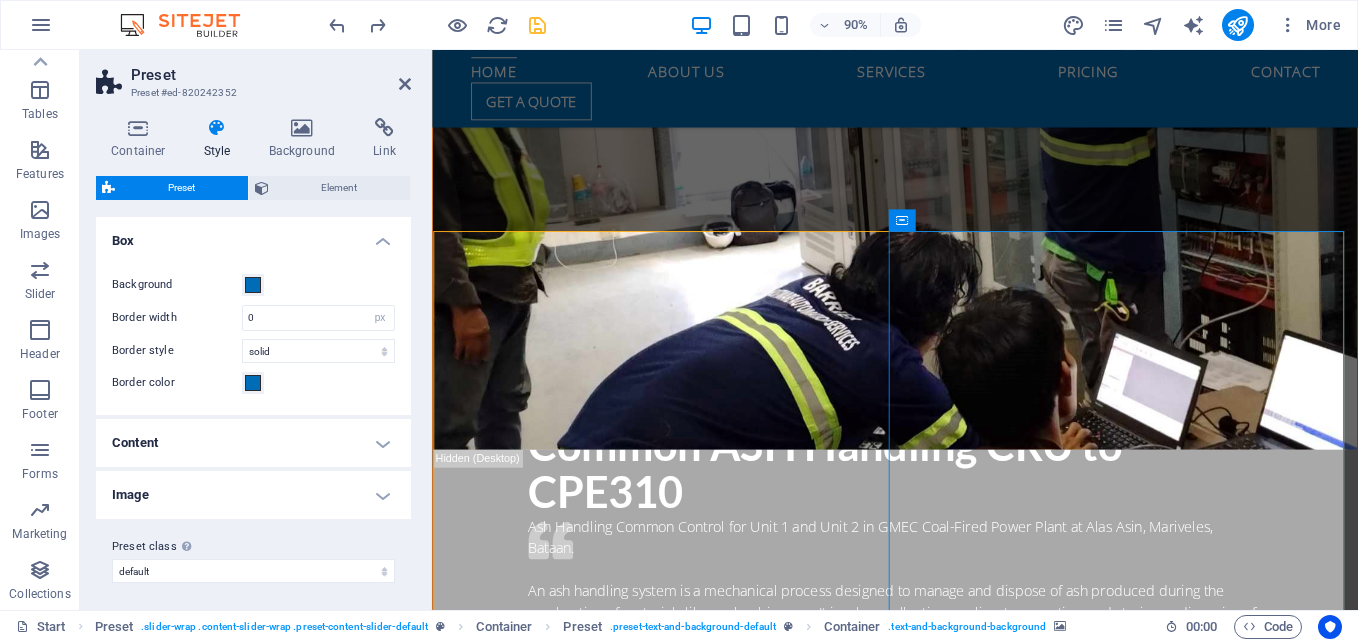 click at bounding box center (946, 1507) 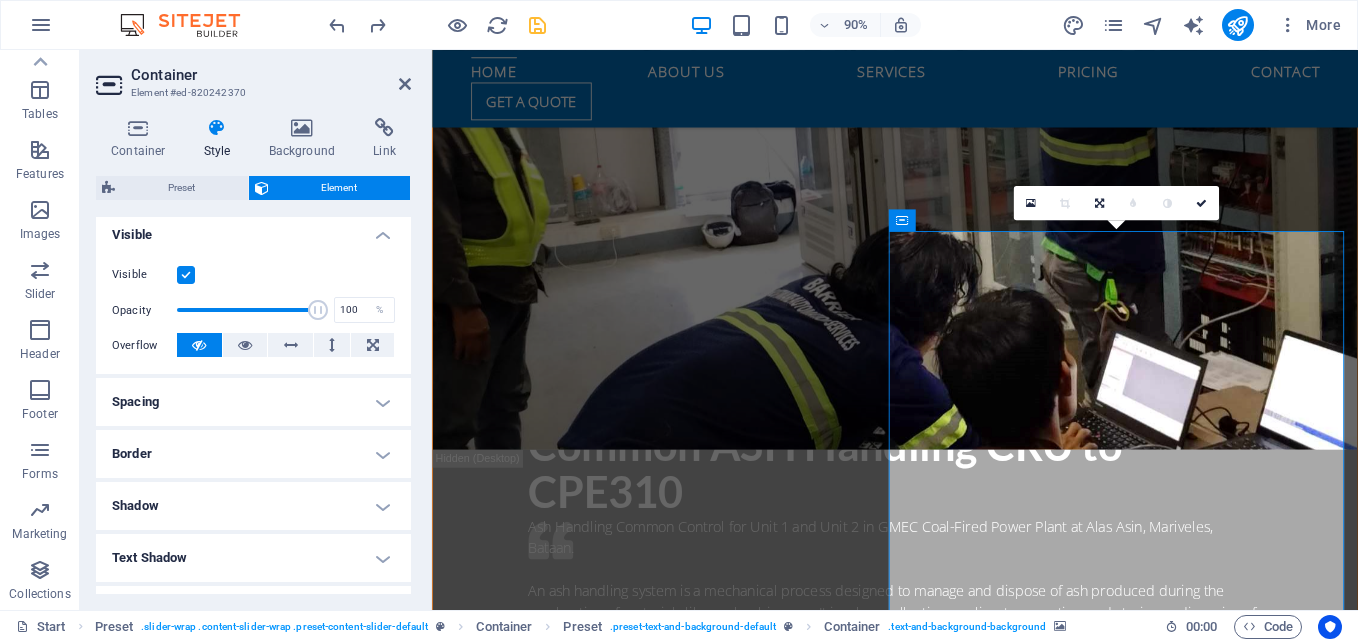 scroll, scrollTop: 400, scrollLeft: 0, axis: vertical 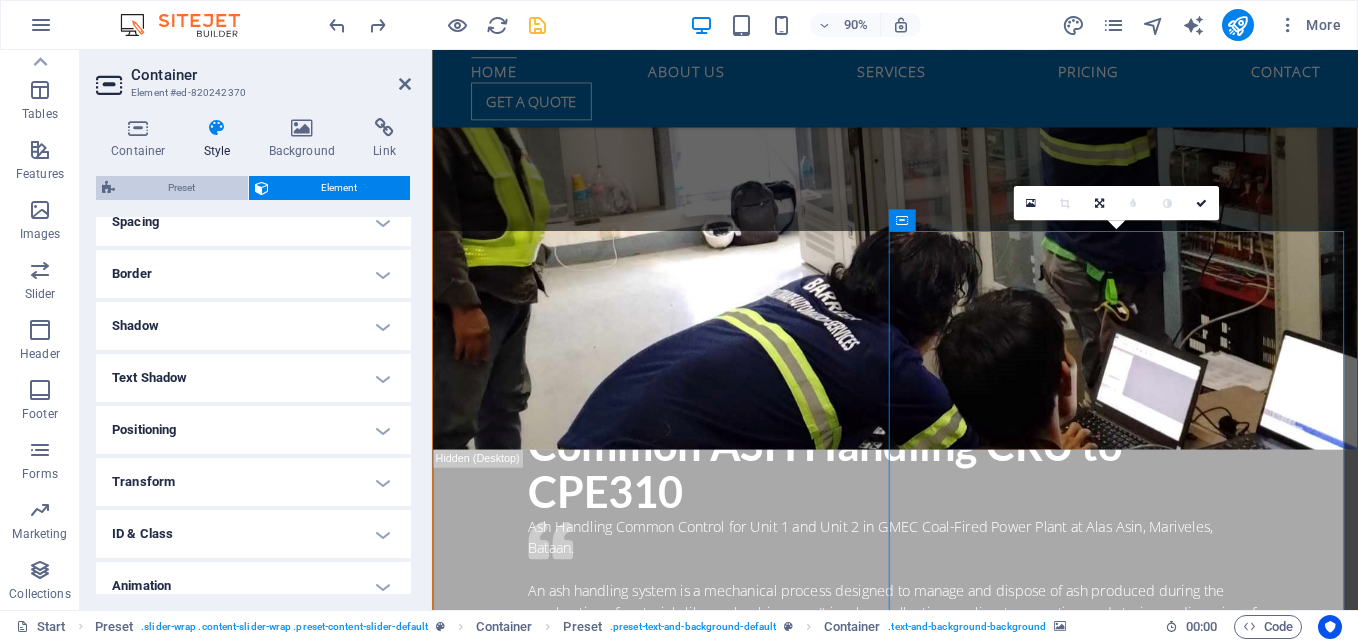 click on "Preset" at bounding box center (181, 188) 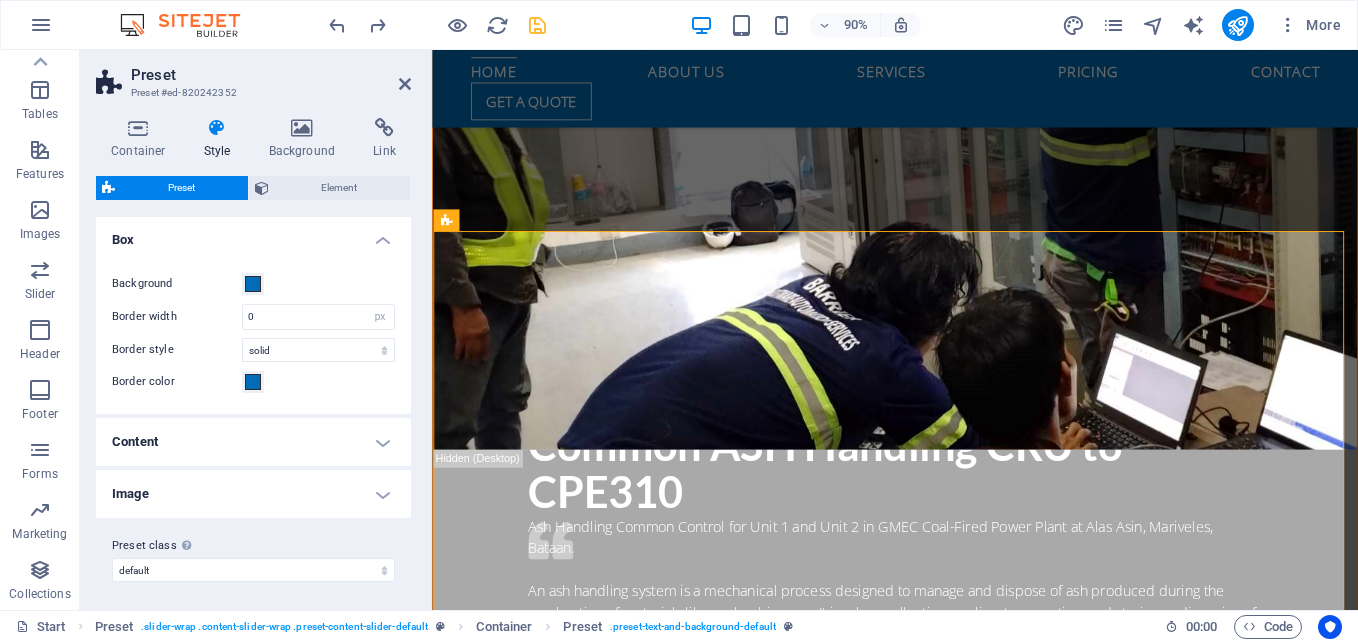 scroll, scrollTop: 0, scrollLeft: 0, axis: both 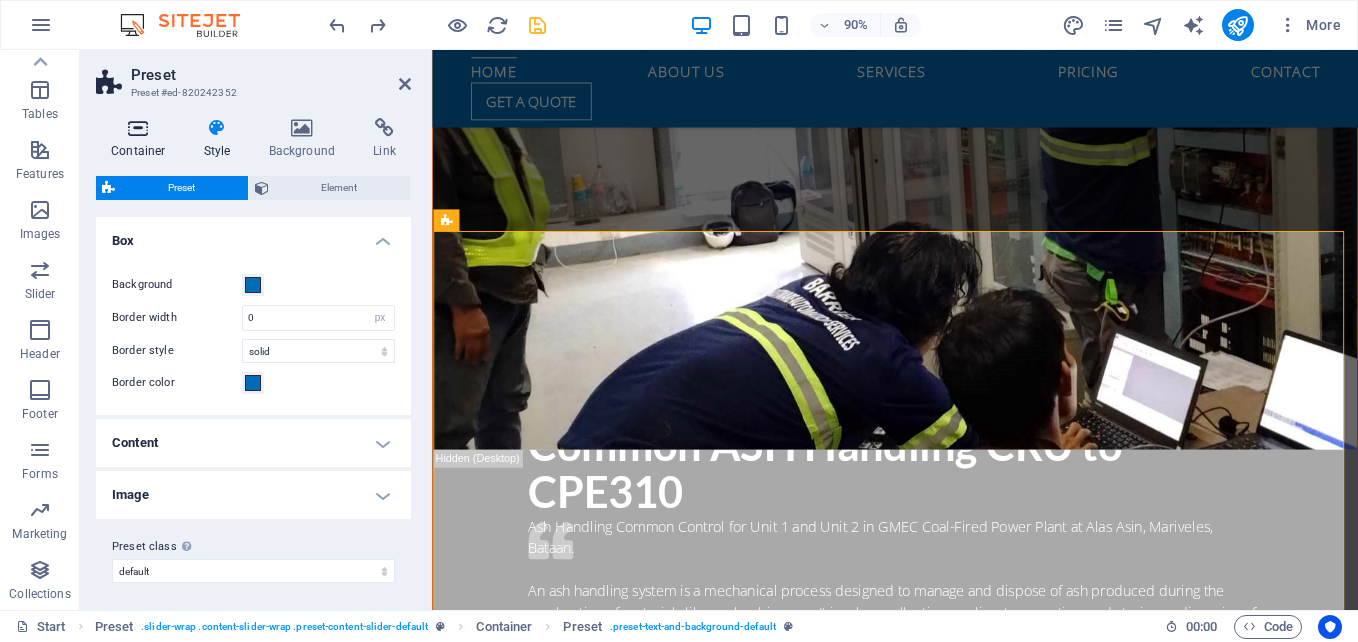 click on "Container" at bounding box center (142, 139) 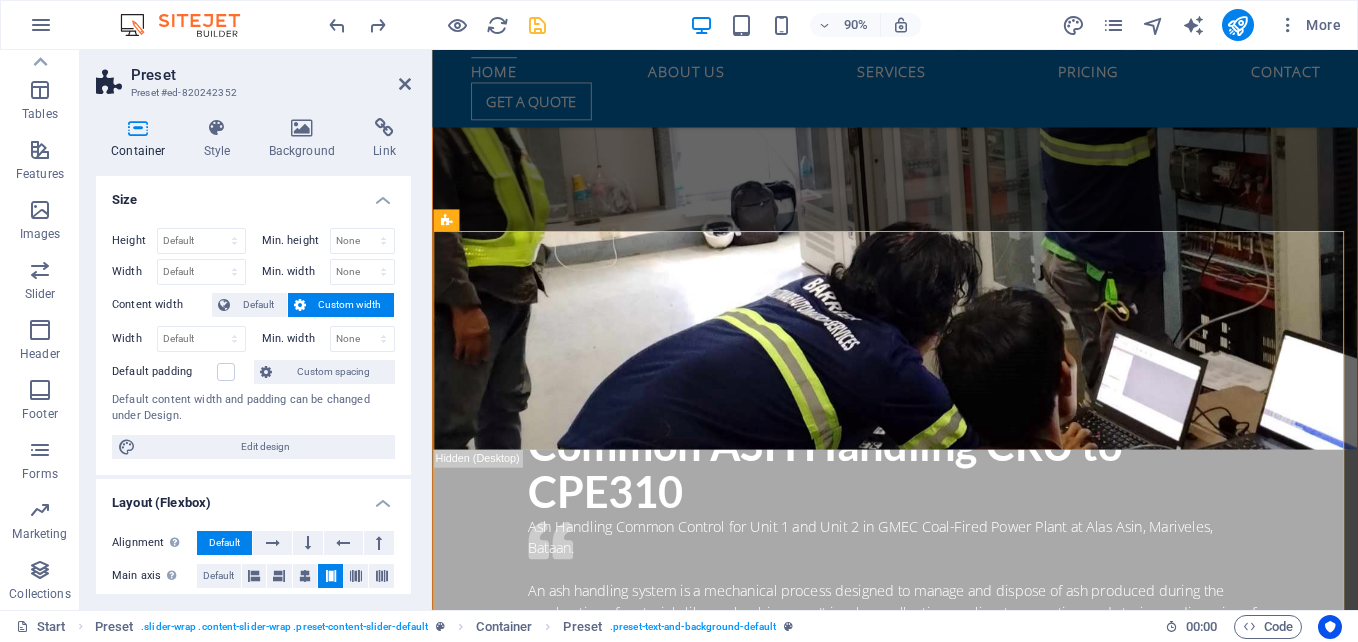 click at bounding box center [946, 167] 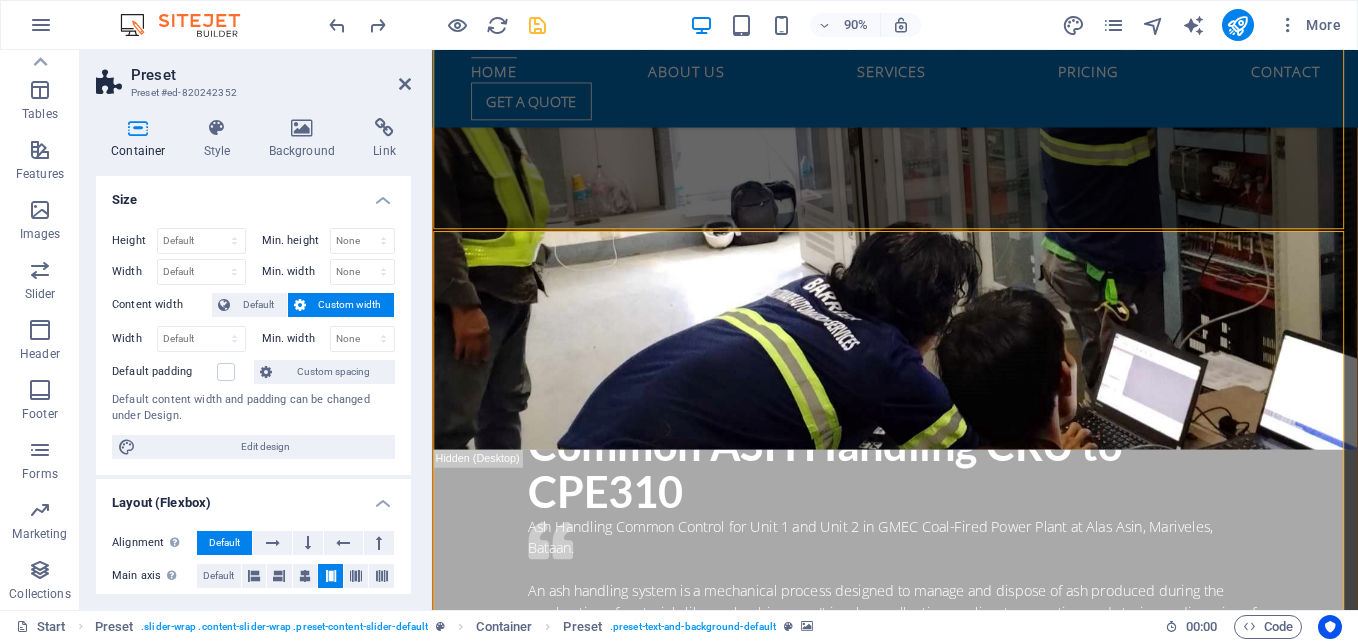 click at bounding box center (946, 167) 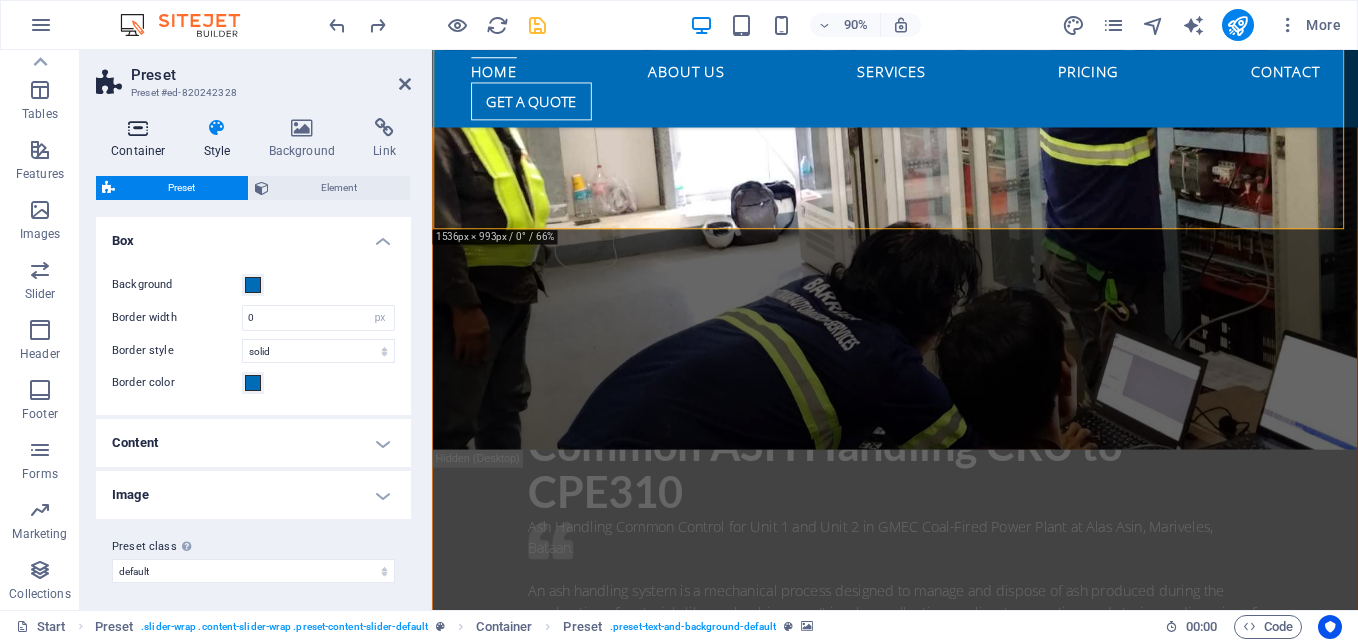 click at bounding box center [138, 128] 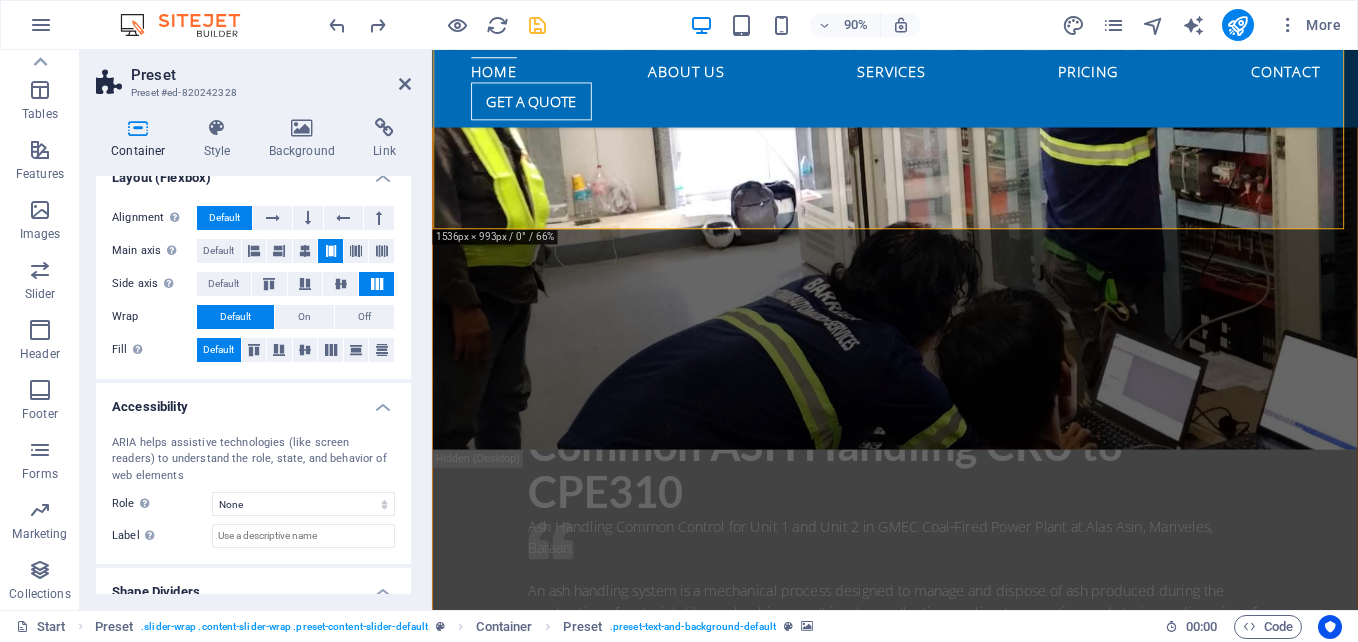 scroll, scrollTop: 291, scrollLeft: 0, axis: vertical 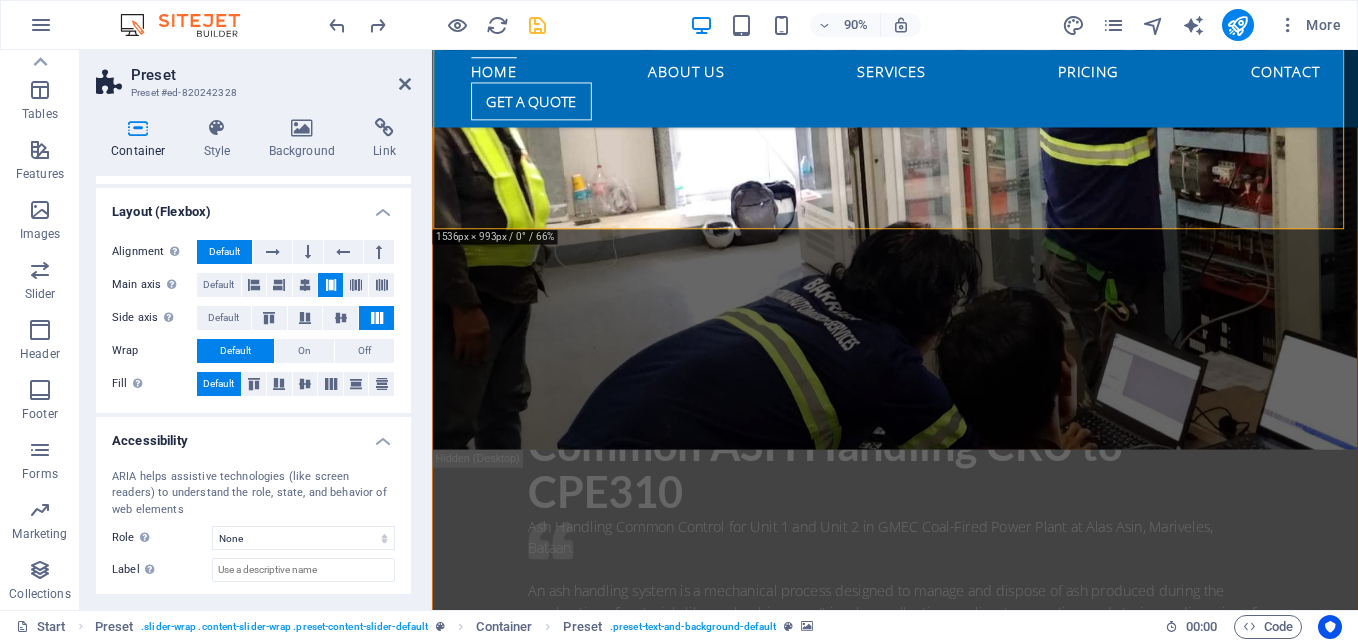 click at bounding box center [946, 1507] 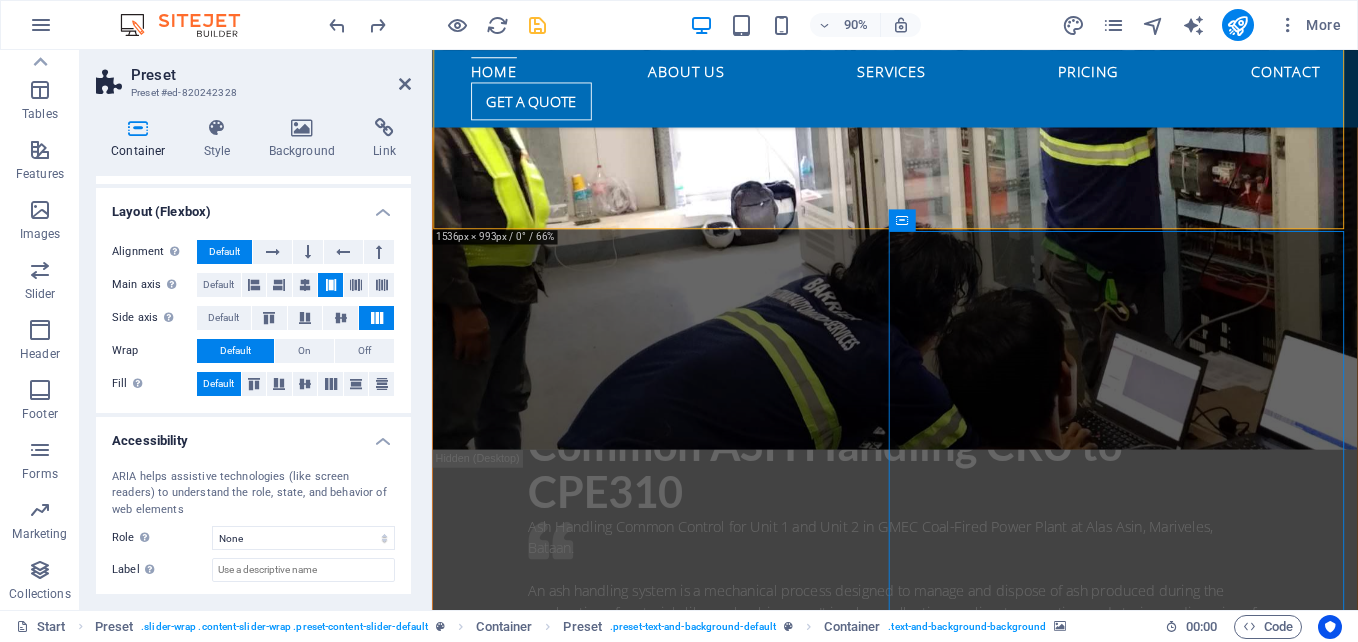 click at bounding box center [946, 1507] 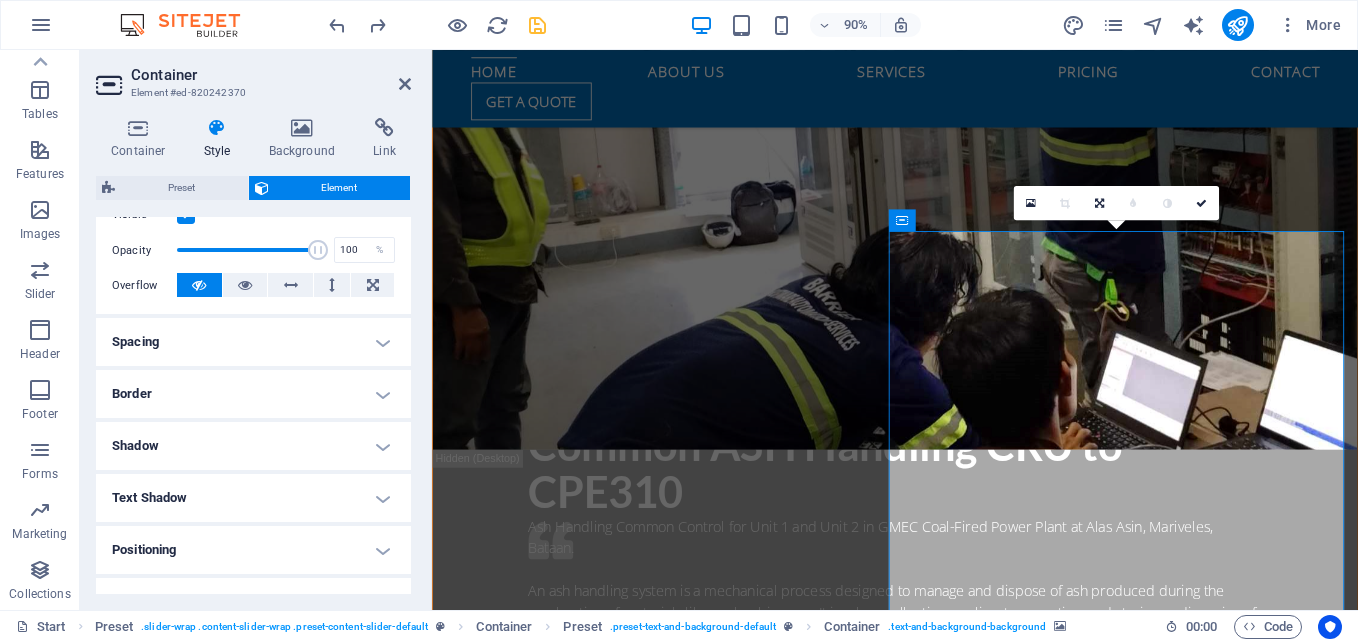 scroll, scrollTop: 68, scrollLeft: 0, axis: vertical 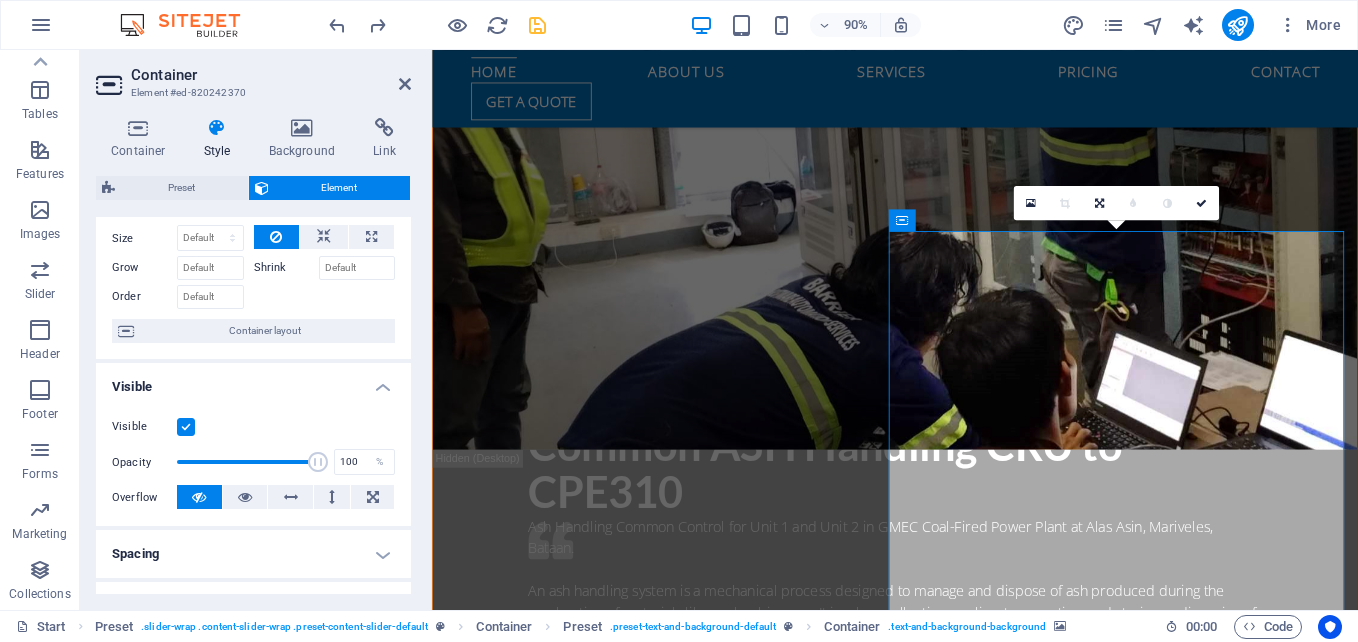 click on "Container Style Background Link Size Height Default px rem % vh vw Min. height None px rem % vh vw Width Default px rem % em vh vw Min. width None px rem % vh vw Content width Default Custom width Width Default px rem % em vh vw Min. width None px rem % vh vw Default padding Custom spacing Default content width and padding can be changed under Design. Edit design Layout (Flexbox) Alignment Determines the flex direction. Default Main axis Determine how elements should behave along the main axis inside this container (justify content). Default Side axis Control the vertical direction of the element inside of the container (align items). Default Wrap Default On Off Fill Controls the distances and direction of elements on the y-axis across several lines (align content). Default Accessibility ARIA helps assistive technologies (like screen readers) to understand the role, state, and behavior of web elements Role The ARIA role defines the purpose of an element.  None Alert Article Banner Comment Fan" at bounding box center [253, 356] 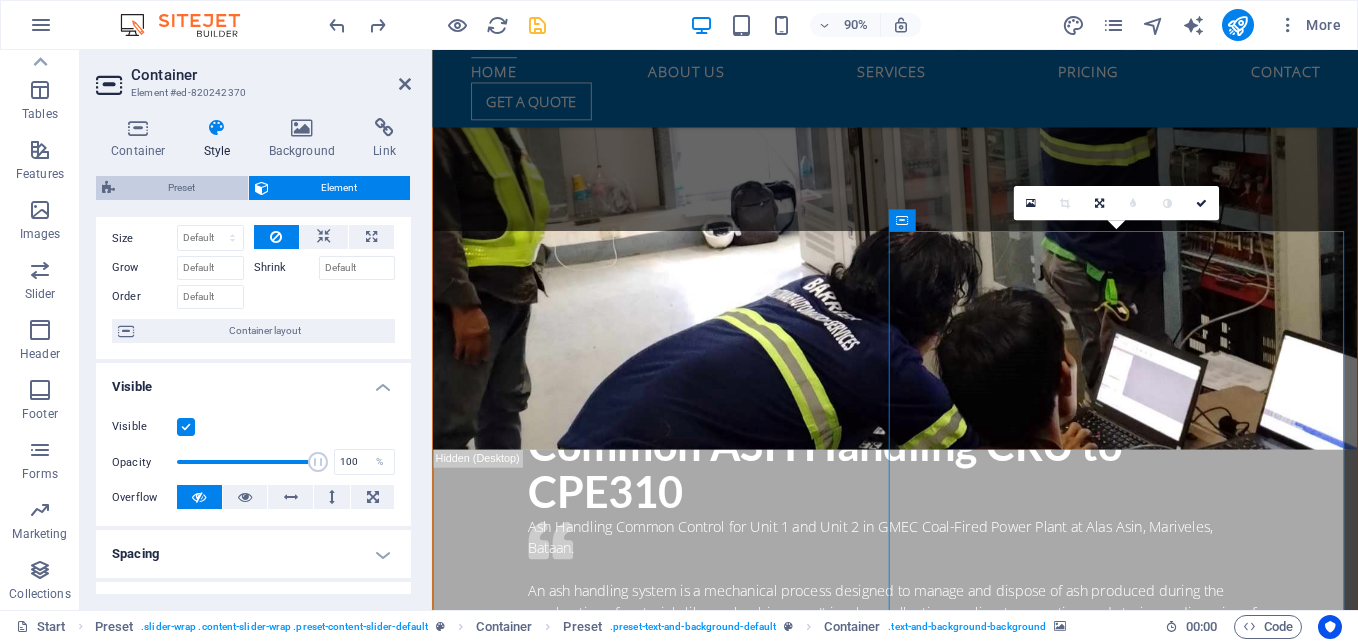 click on "Preset" at bounding box center [181, 188] 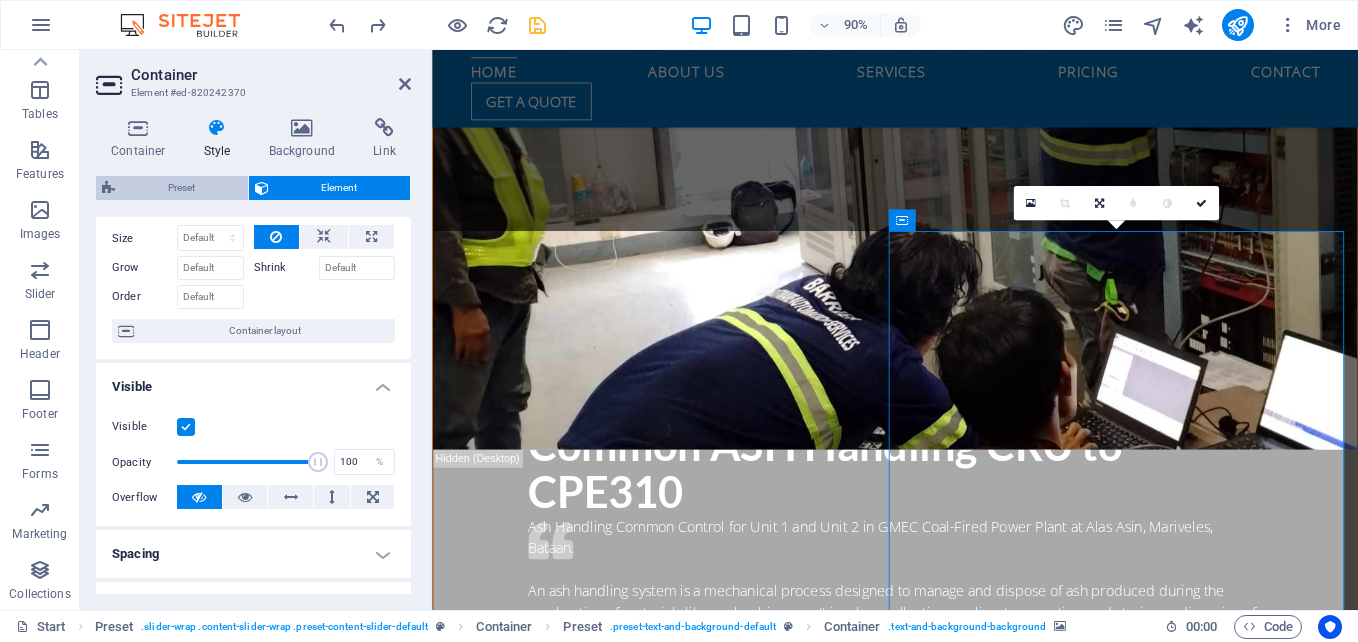 select on "px" 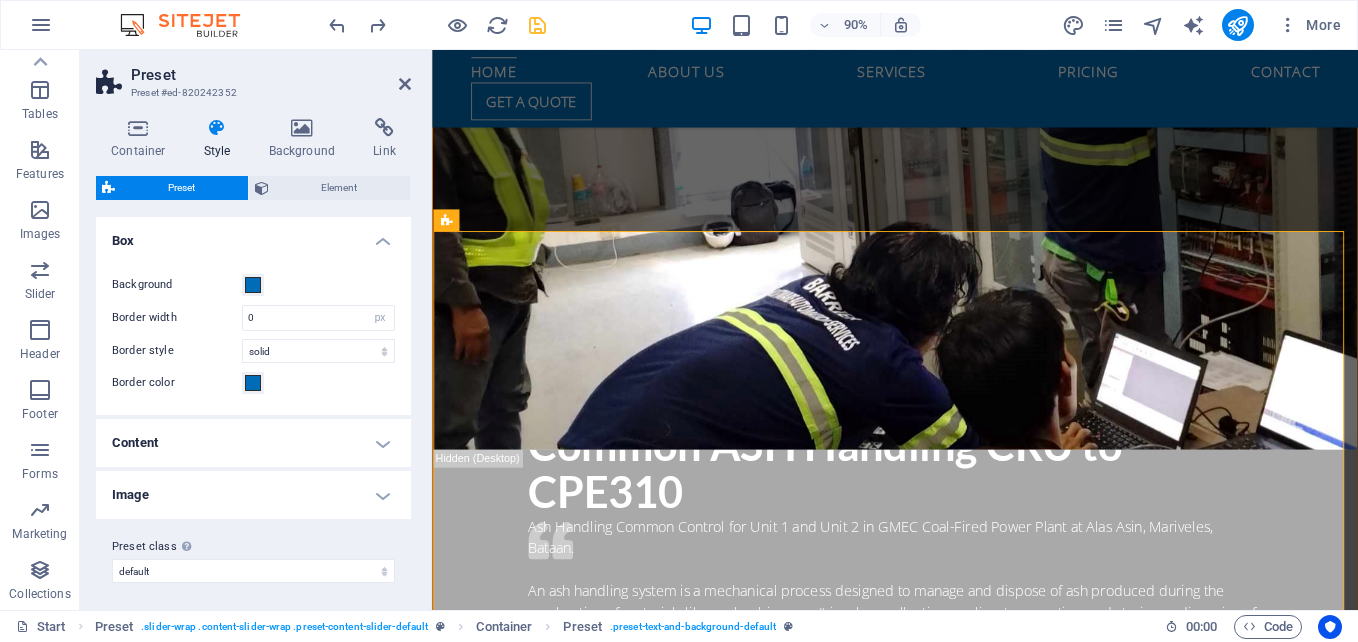 scroll, scrollTop: 5, scrollLeft: 0, axis: vertical 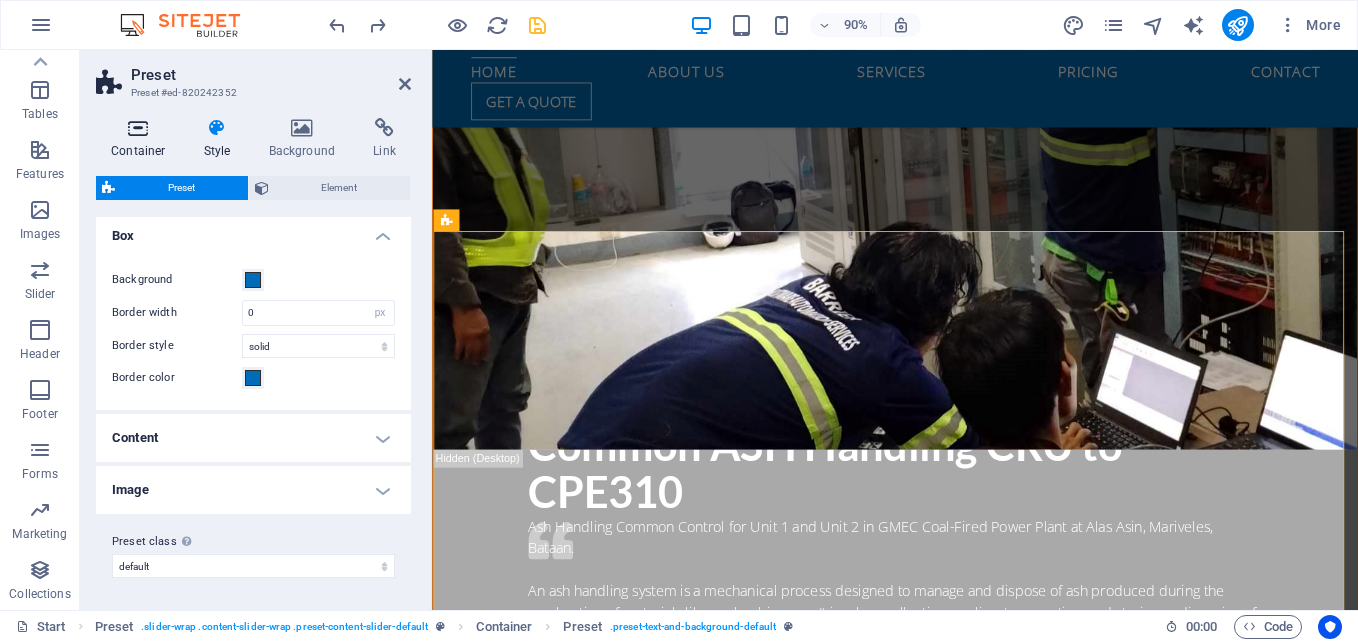 click at bounding box center (138, 128) 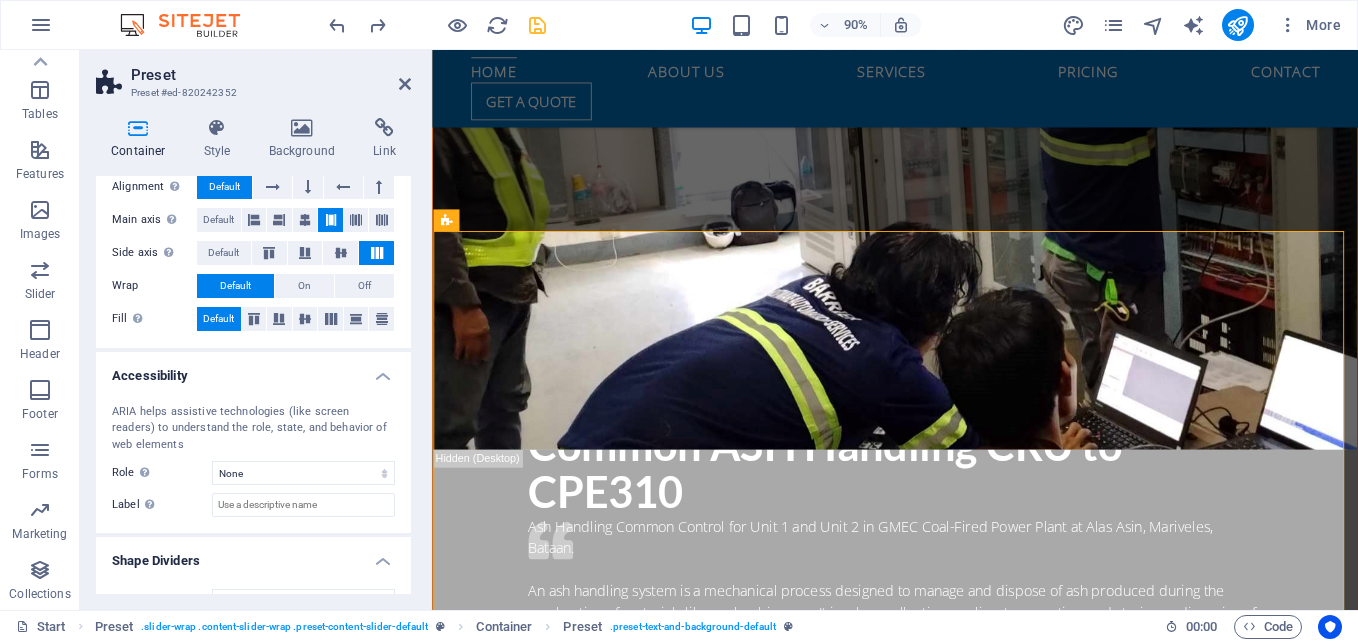 scroll, scrollTop: 391, scrollLeft: 0, axis: vertical 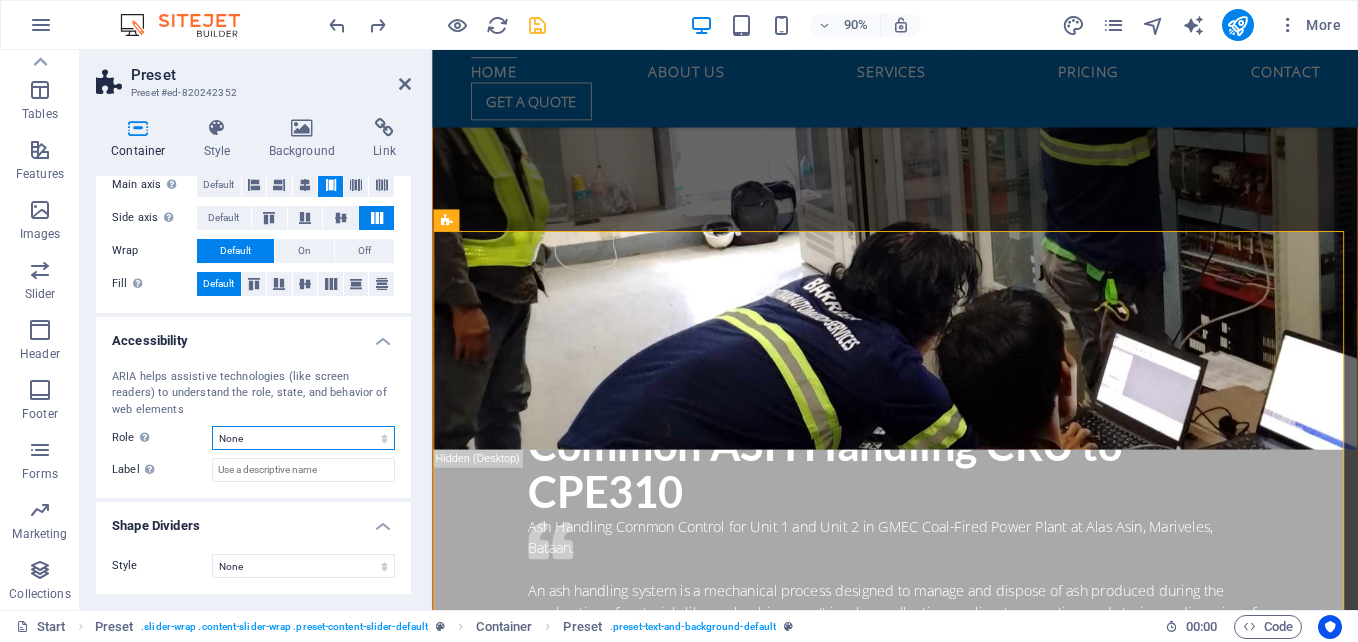 click on "None Alert Article Banner Comment Complementary Dialog Footer Header Marquee Presentation Region Section Separator Status Timer" at bounding box center [303, 438] 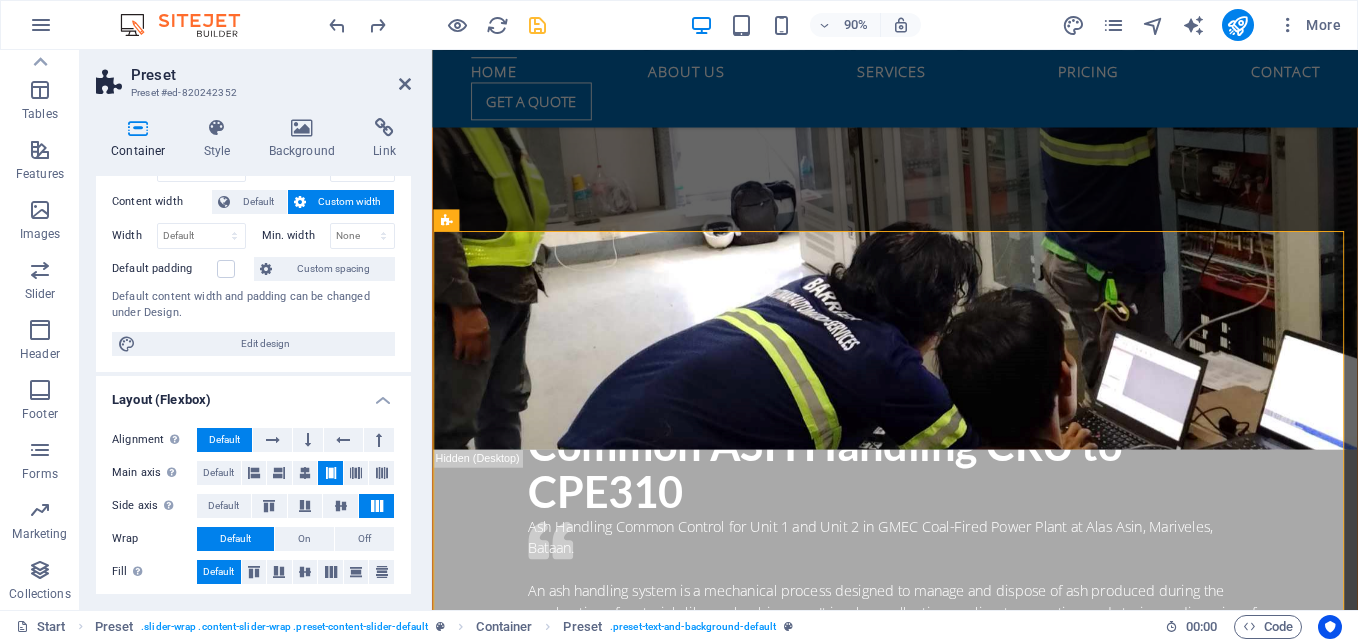 scroll, scrollTop: 0, scrollLeft: 0, axis: both 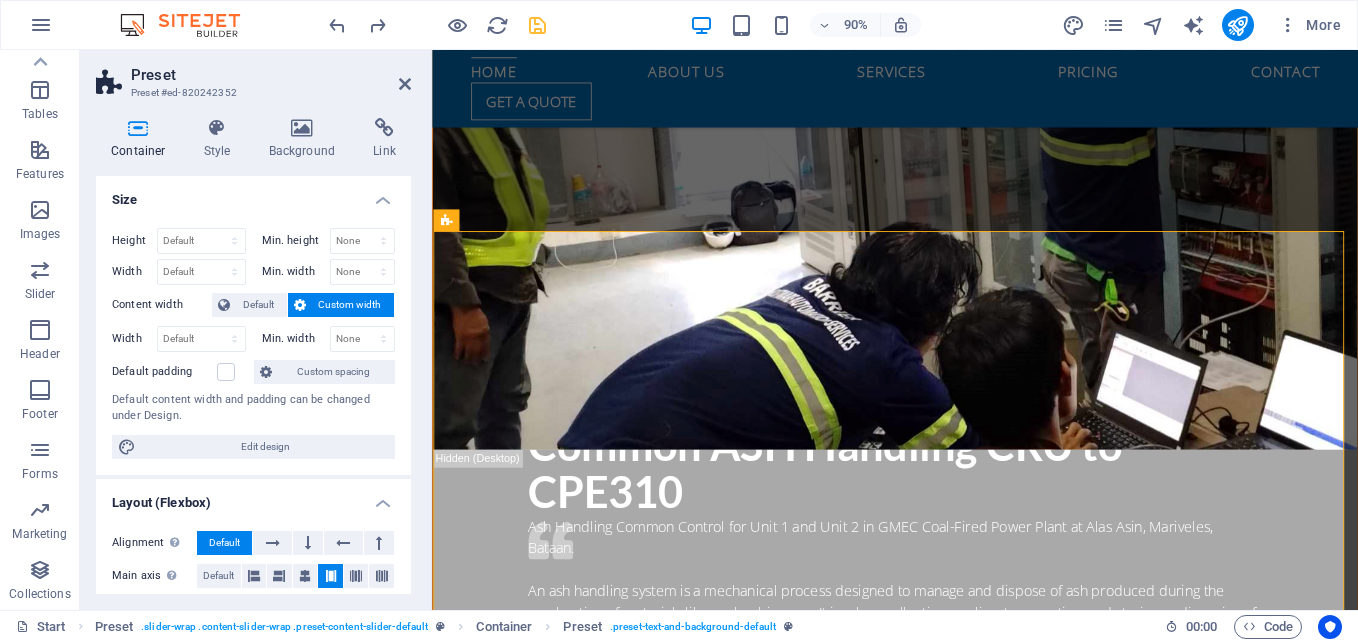 click at bounding box center (946, 167) 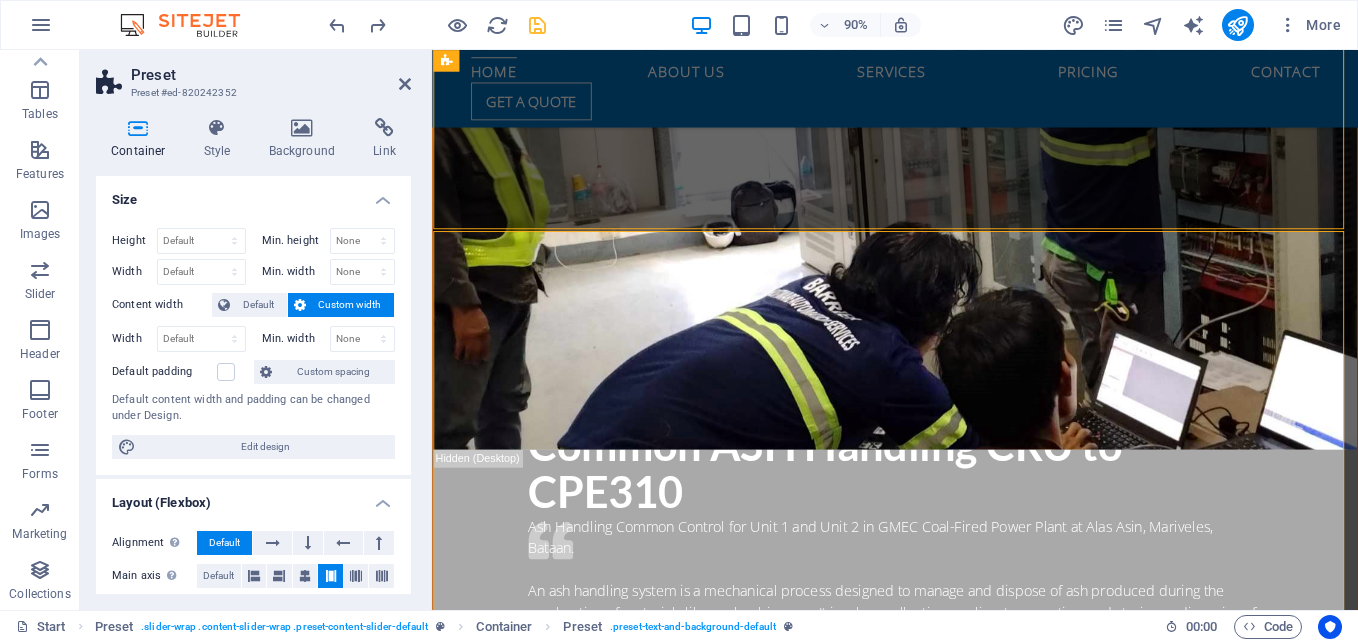 click at bounding box center (946, 167) 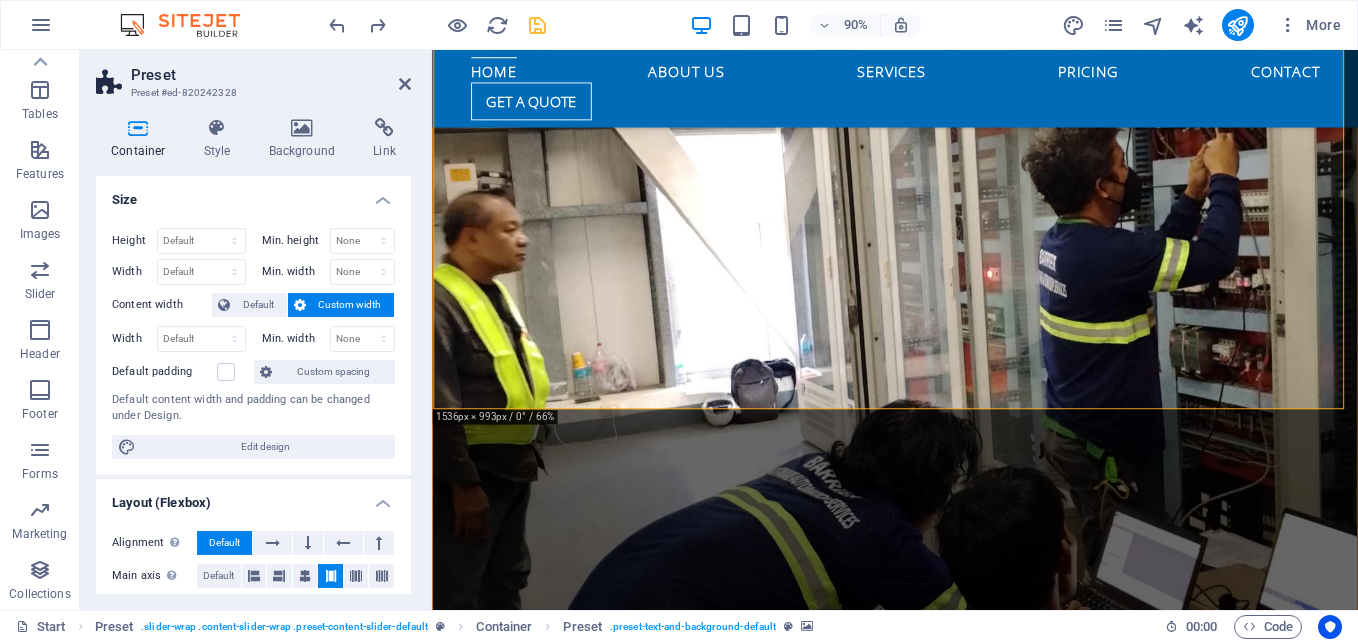 scroll, scrollTop: 1179, scrollLeft: 0, axis: vertical 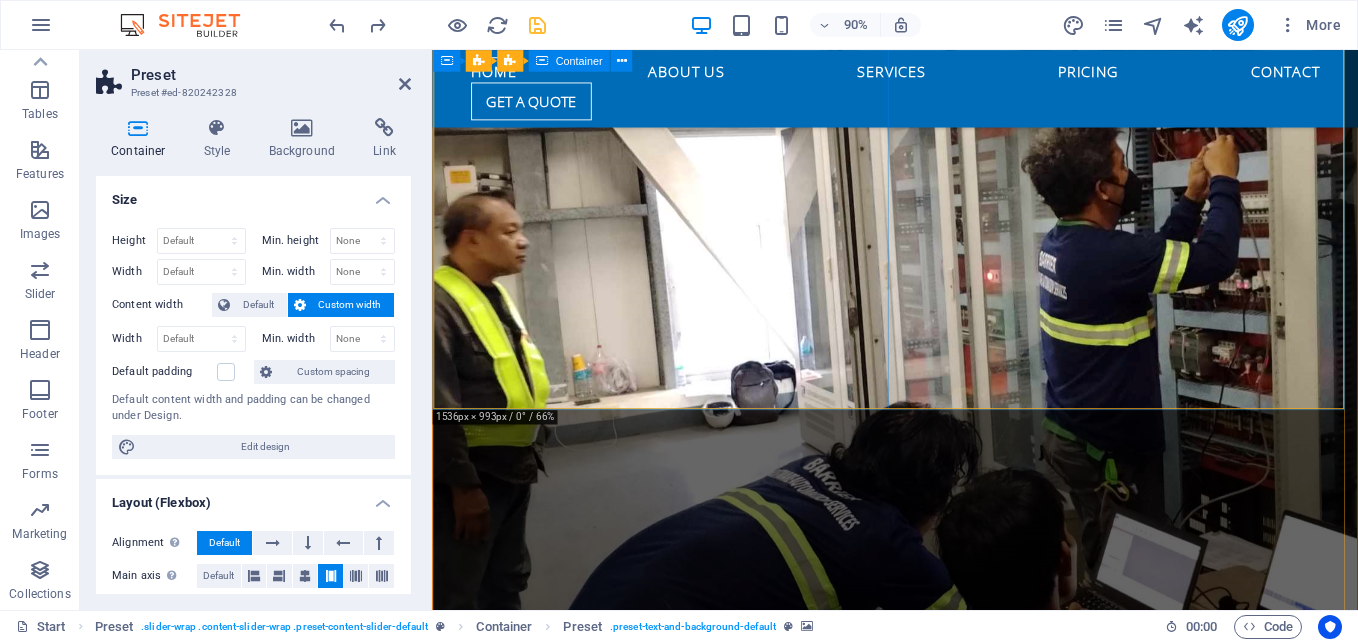 click on "Common ASH Handling CRU to CPE310 Ash Handling Common Control for Unit 1 and Unit 2 in GMEC Coal-Fired Power Plant at Alas Asin, Mariveles, Bataan. An ash handling system is a mechanical process designed to manage and dispose of ash produced during the combustion of materials like coal or biomass. It involves collecting, cooling, transporting, and storing or disposing of ash, often in thermal power plants or industrial settings. Date: February 14, 2024 CRU to CPE 310" at bounding box center [946, 879] 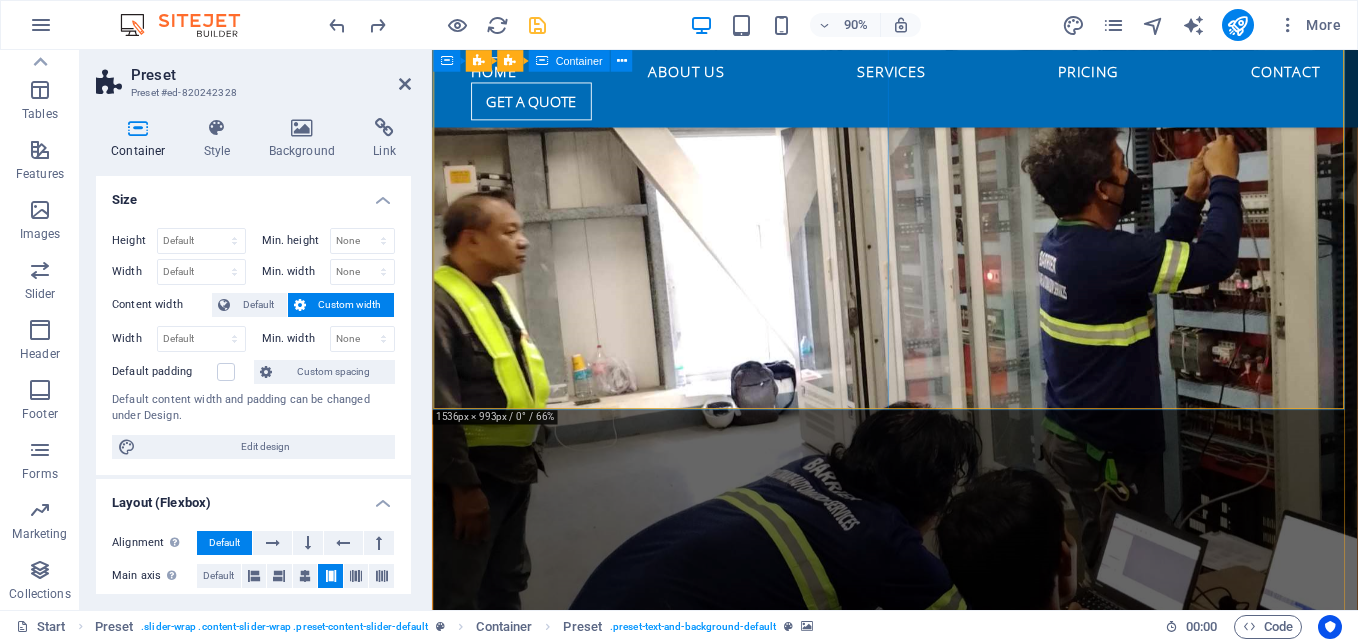 click on "Common ASH Handling CRU to CPE310 Ash Handling Common Control for Unit 1 and Unit 2 in GMEC Coal-Fired Power Plant at Alas Asin, Mariveles, Bataan. An ash handling system is a mechanical process designed to manage and dispose of ash produced during the combustion of materials like coal or biomass. It involves collecting, cooling, transporting, and storing or disposing of ash, often in thermal power plants or industrial settings. Date: February 14, 2024 CRU to CPE 310" at bounding box center (946, 879) 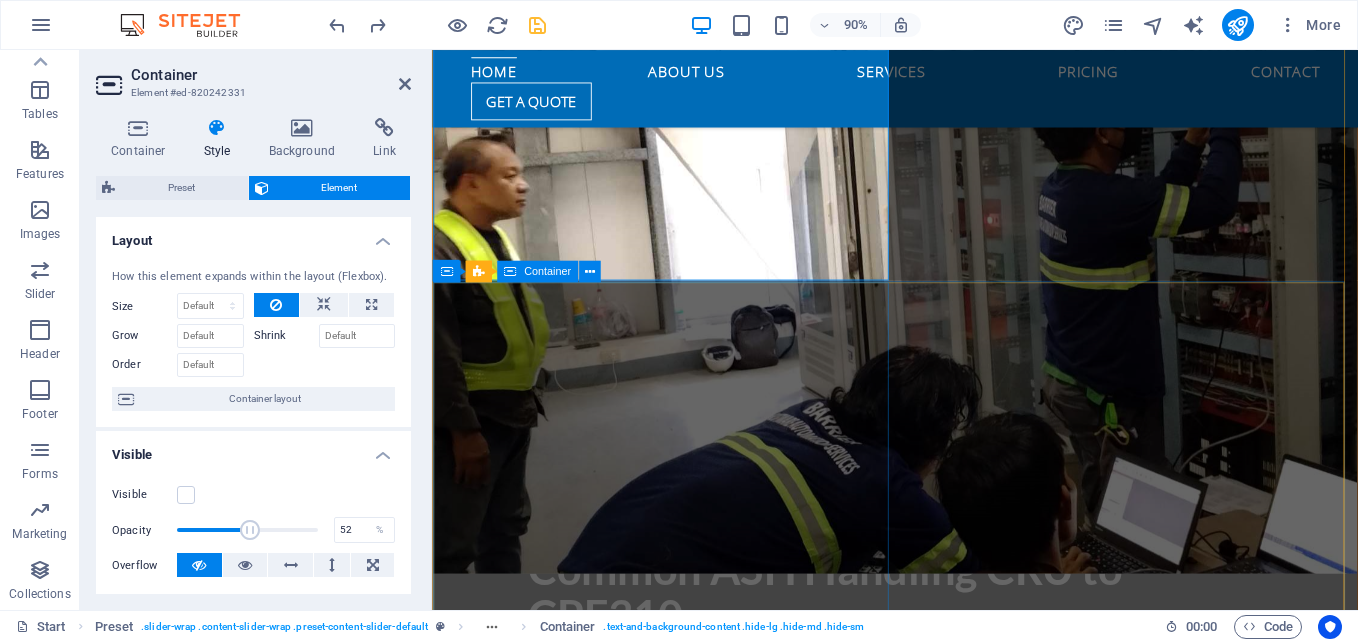 scroll, scrollTop: 1441, scrollLeft: 0, axis: vertical 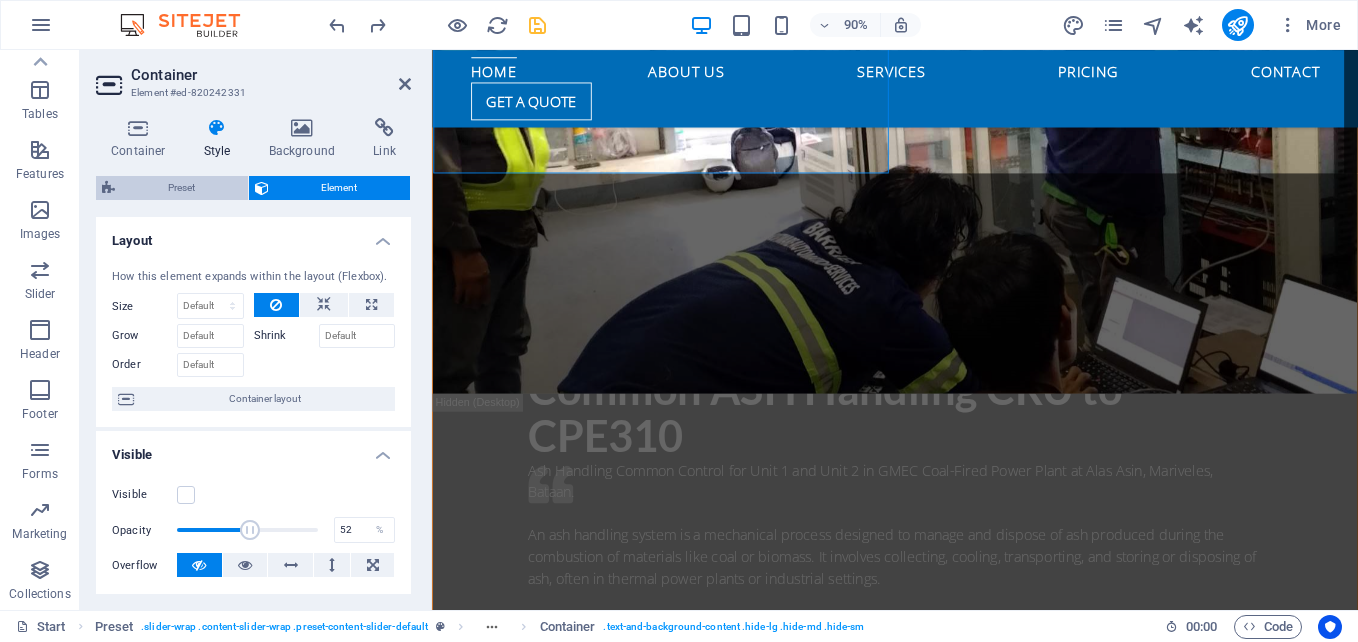 click on "Preset" at bounding box center [181, 188] 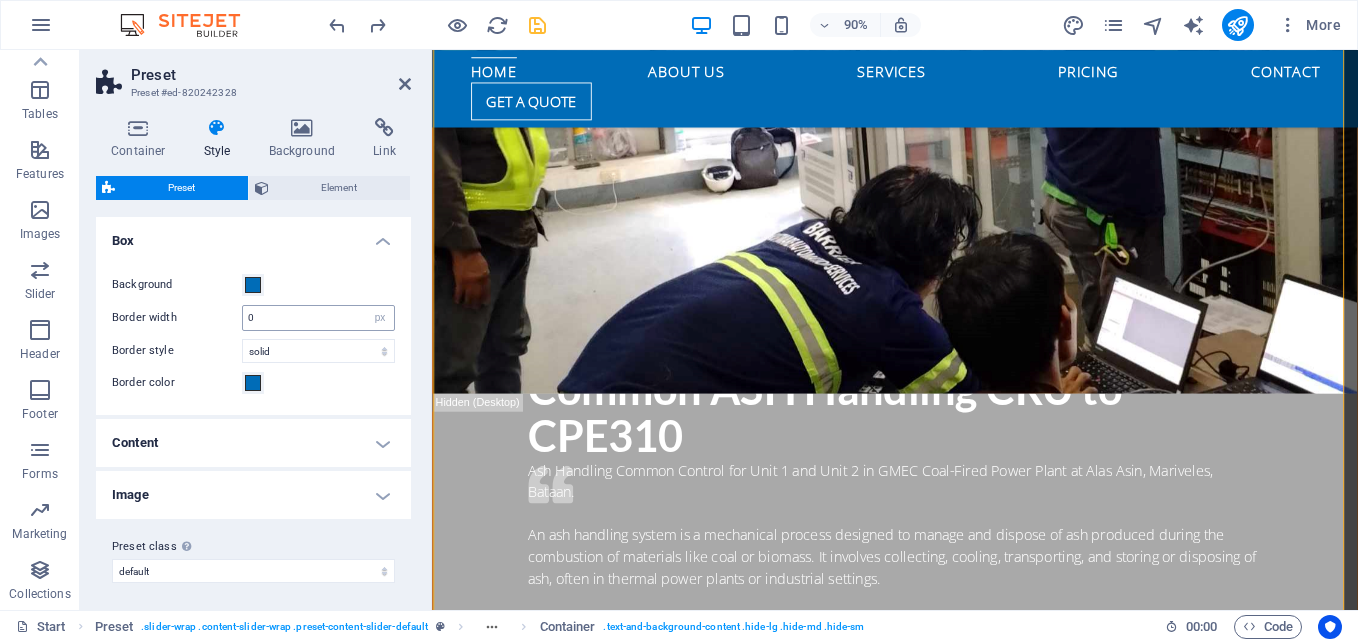 scroll, scrollTop: 935, scrollLeft: 0, axis: vertical 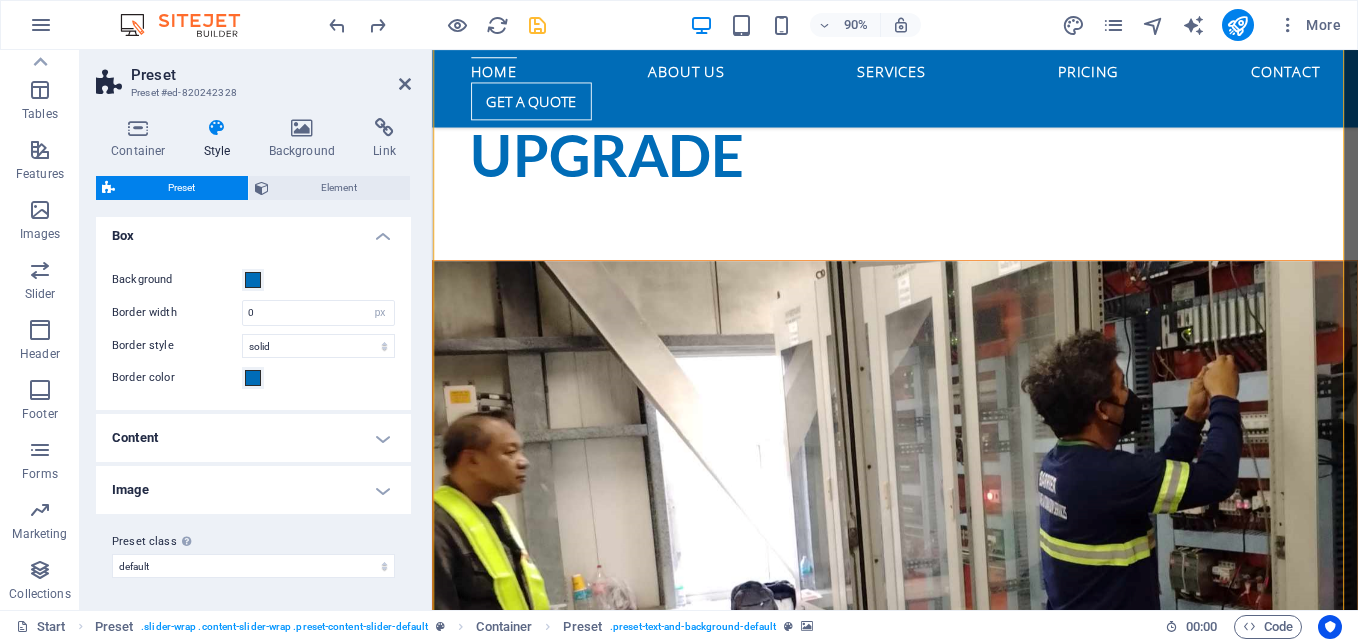 click at bounding box center [946, 611] 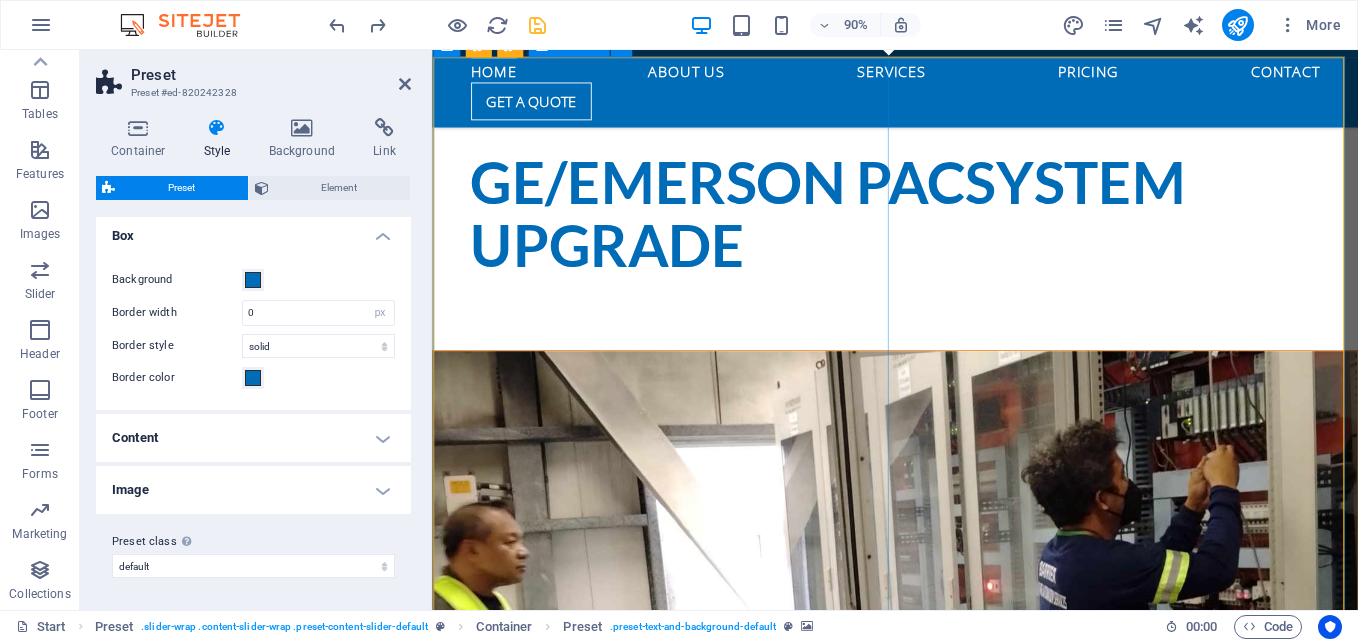 scroll, scrollTop: 1335, scrollLeft: 0, axis: vertical 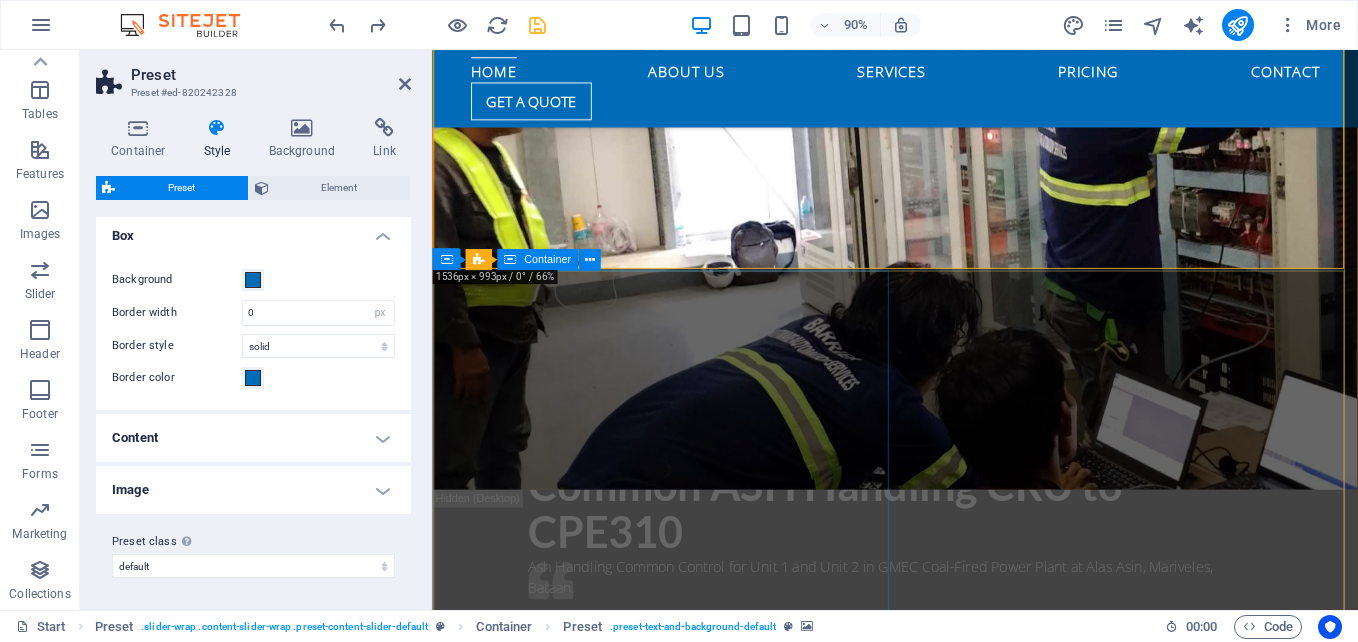 click on "Coal Crusher Panel  New Coal Crusher Panel Powered by Emerson PACSystems Control Remote Unit. The coal crusher plant is specifically designed to reduce the size of mined coal through a series of crushing and screening processes. This preparation is crucial for efficient combustion in power plants and other industrial applications. The process employs various types of crushers, conveyors, and screening equipment to achieve optimal results. Date: April 17, 2024 New Coal Crusher Panel" at bounding box center (946, 1075) 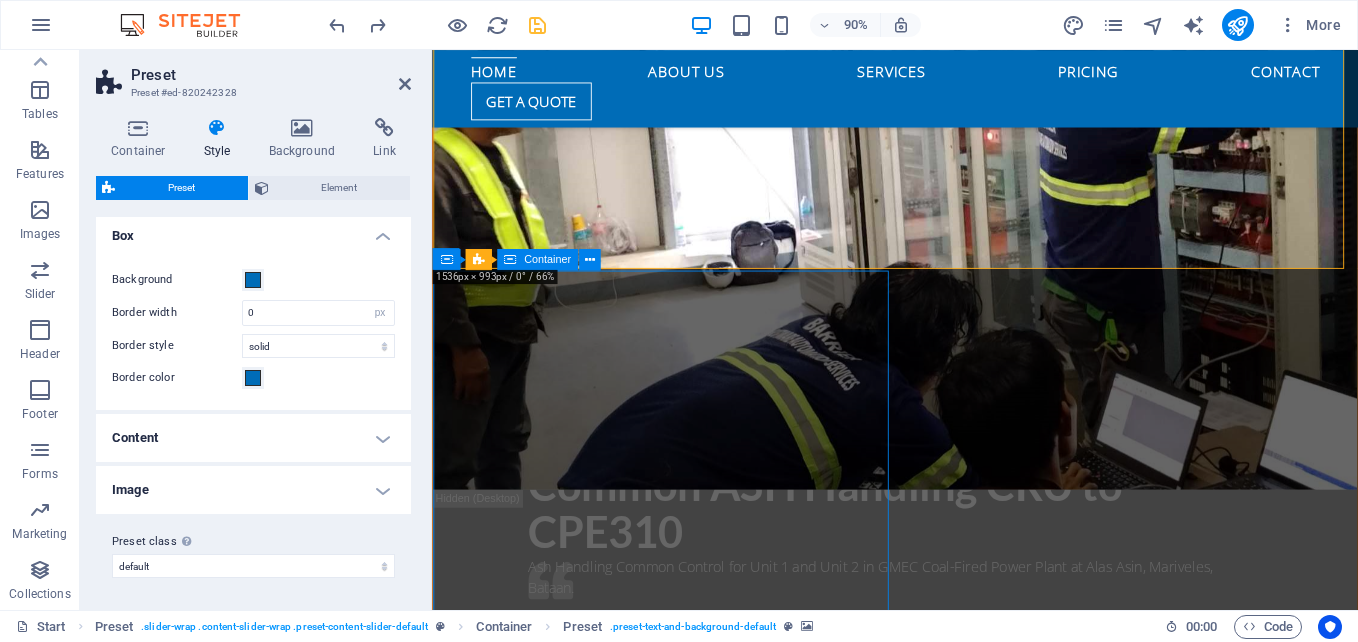 click on "Coal Crusher Panel  New Coal Crusher Panel Powered by Emerson PACSystems Control Remote Unit. The coal crusher plant is specifically designed to reduce the size of mined coal through a series of crushing and screening processes. This preparation is crucial for efficient combustion in power plants and other industrial applications. The process employs various types of crushers, conveyors, and screening equipment to achieve optimal results. Date: April 17, 2024 New Coal Crusher Panel" at bounding box center [946, 1075] 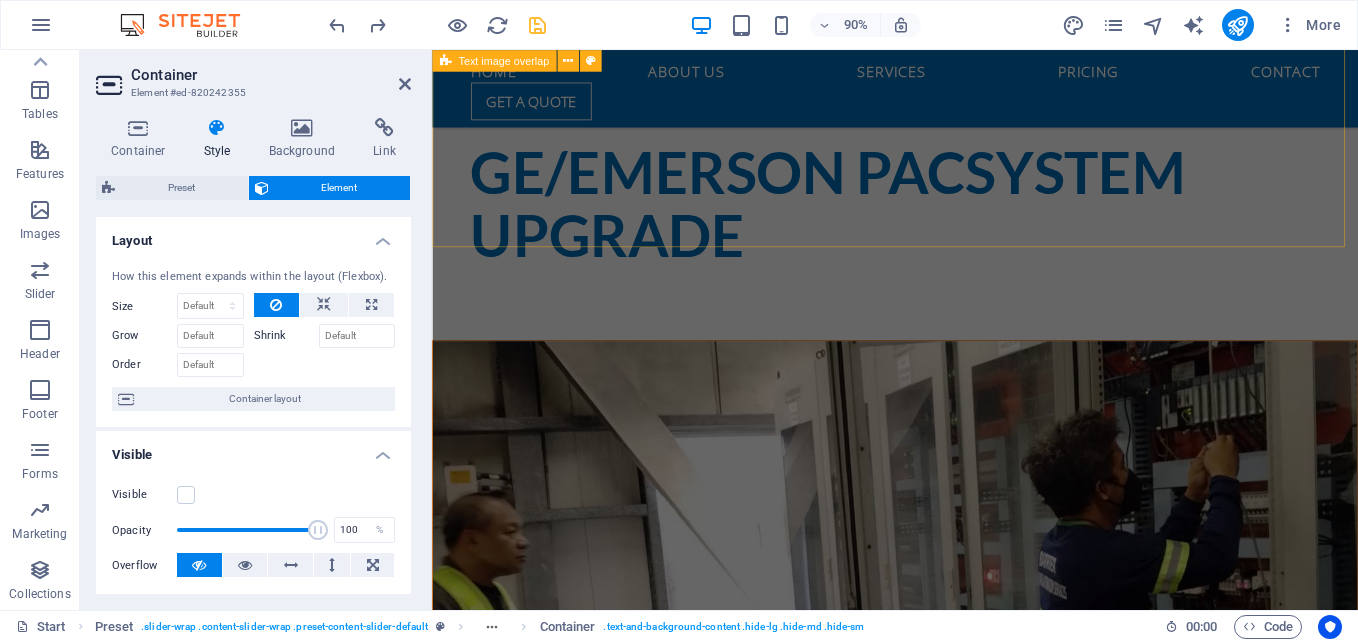 scroll, scrollTop: 697, scrollLeft: 0, axis: vertical 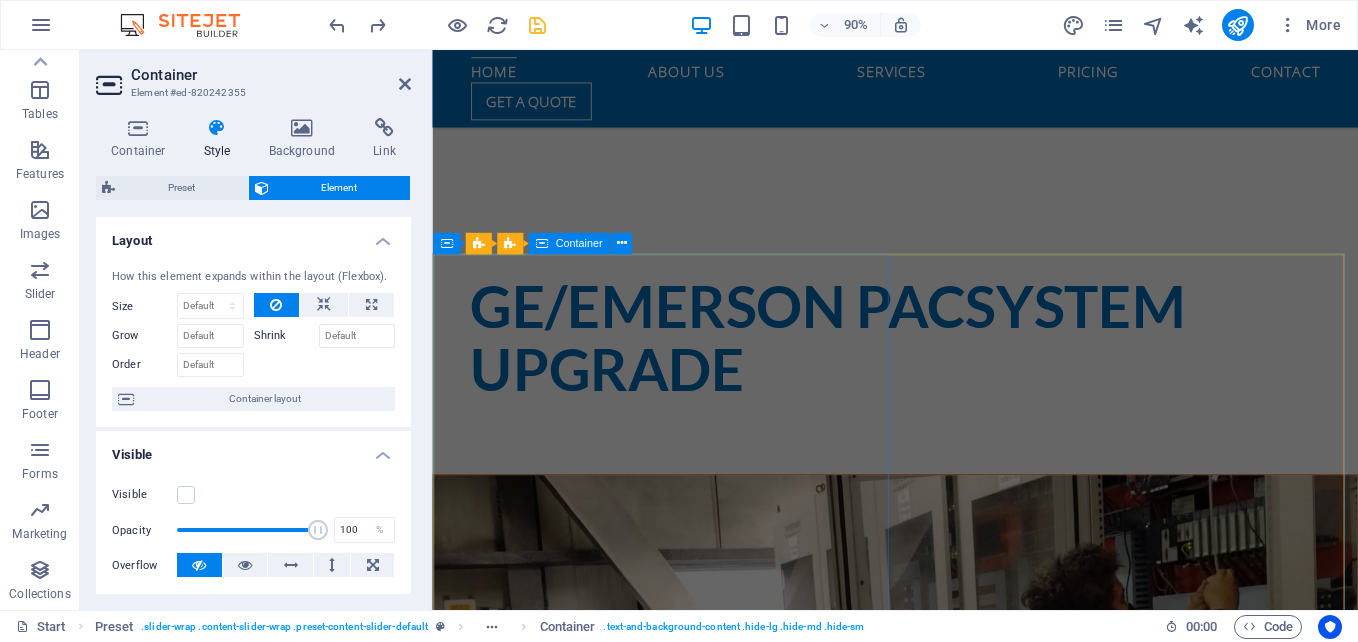 click on "Common ASH Handling CRU to CPE310 Ash Handling Common Control for Unit 1 and Unit 2 in GMEC Coal-Fired Power Plant at Alas Asin, Mariveles, Bataan. An ash handling system is a mechanical process designed to manage and dispose of ash produced during the combustion of materials like coal or biomass. It involves collecting, cooling, transporting, and storing or disposing of ash, often in thermal power plants or industrial settings. Date: February 14, 2024 CRU to CPE 310" at bounding box center (946, 1361) 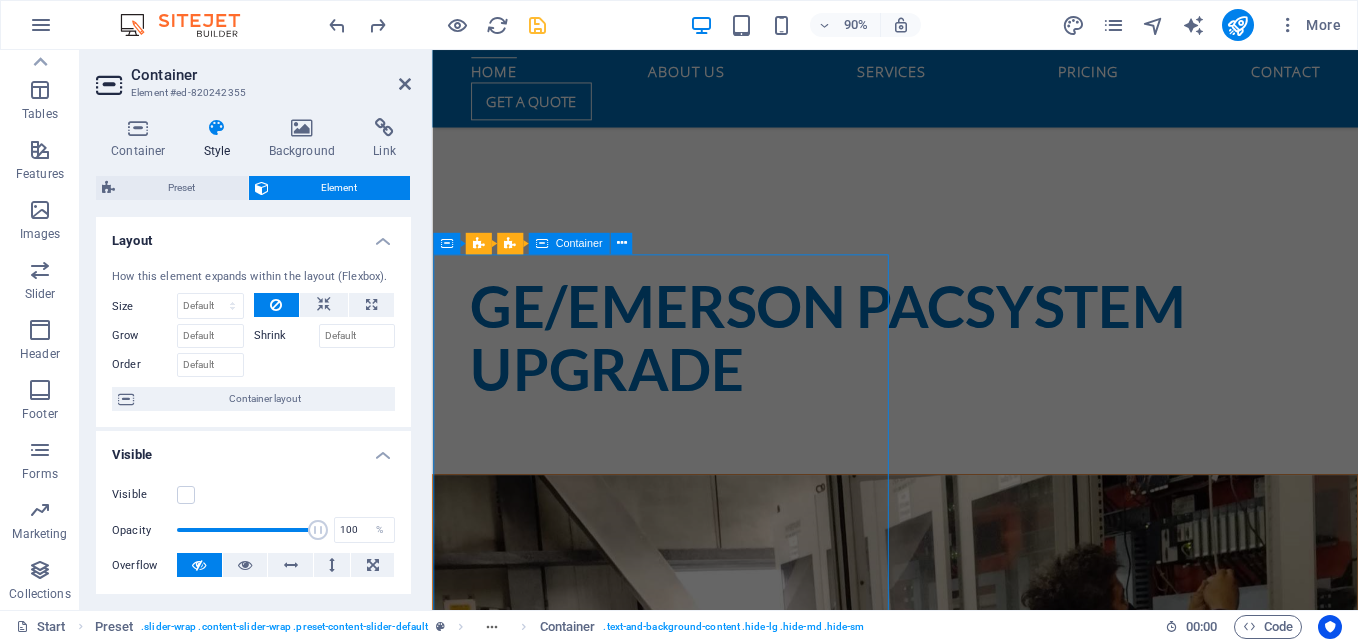 click on "Common ASH Handling CRU to CPE310 Ash Handling Common Control for Unit 1 and Unit 2 in GMEC Coal-Fired Power Plant at Alas Asin, Mariveles, Bataan. An ash handling system is a mechanical process designed to manage and dispose of ash produced during the combustion of materials like coal or biomass. It involves collecting, cooling, transporting, and storing or disposing of ash, often in thermal power plants or industrial settings. Date: February 14, 2024 CRU to CPE 310" at bounding box center [946, 1361] 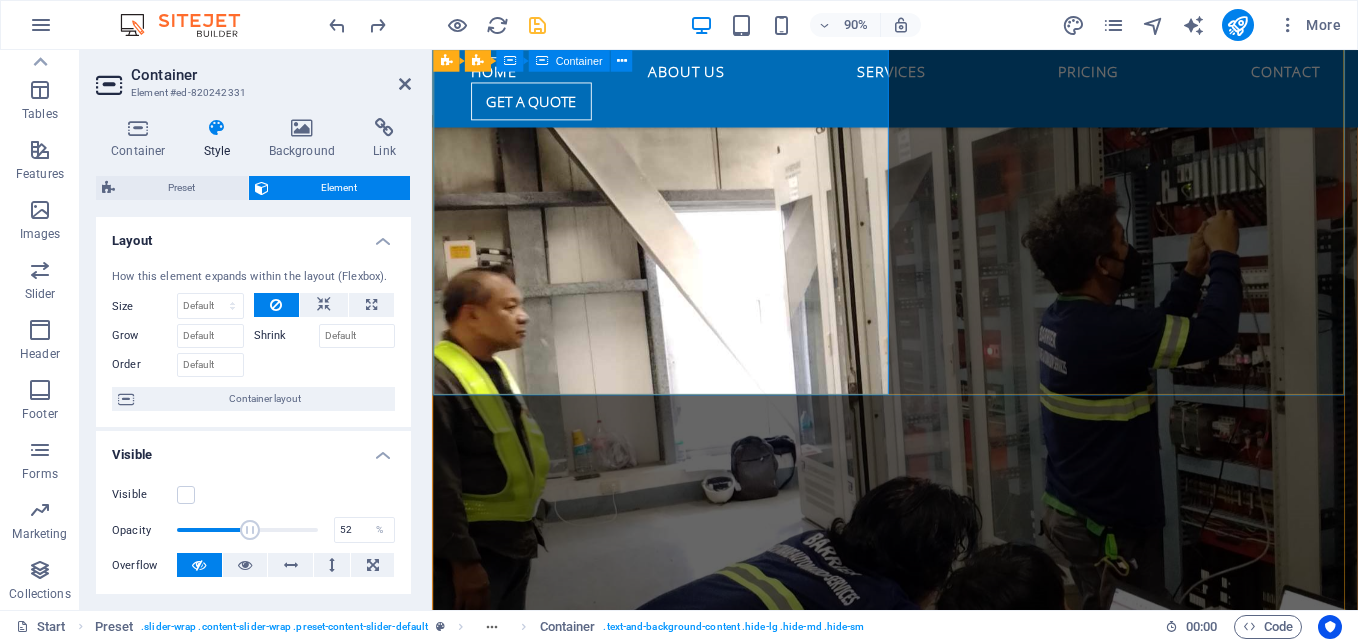 scroll, scrollTop: 1197, scrollLeft: 0, axis: vertical 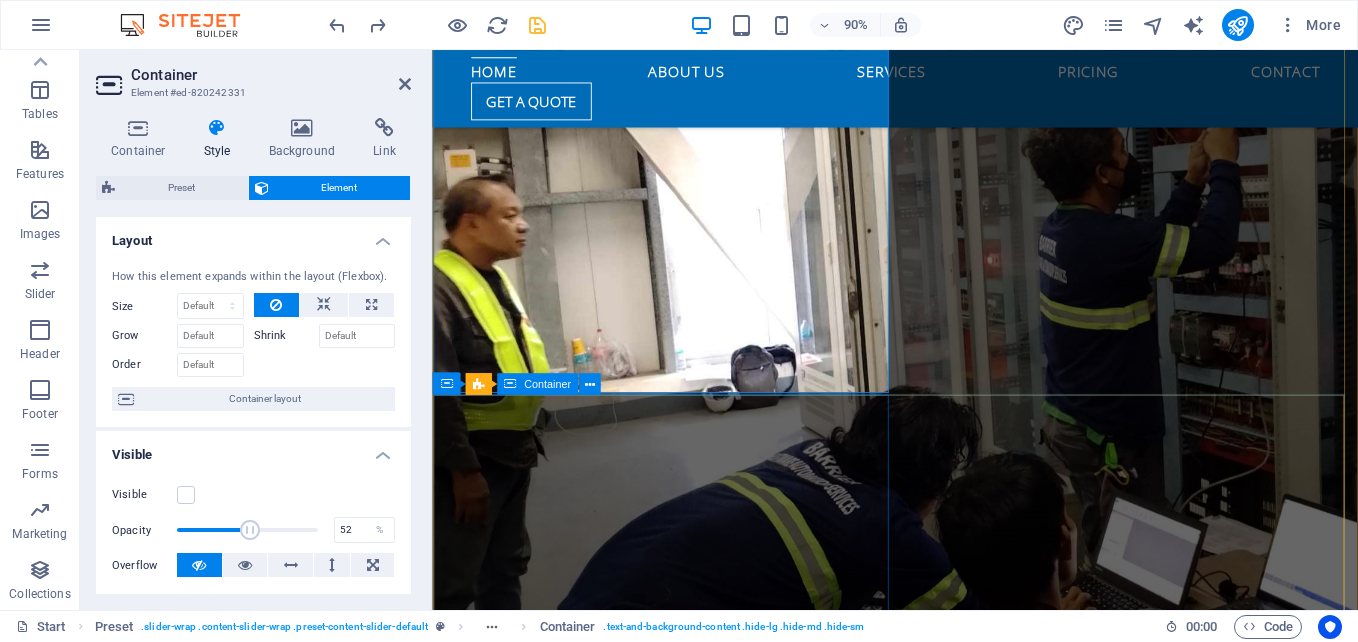 drag, startPoint x: 467, startPoint y: 484, endPoint x: 816, endPoint y: 443, distance: 351.40005 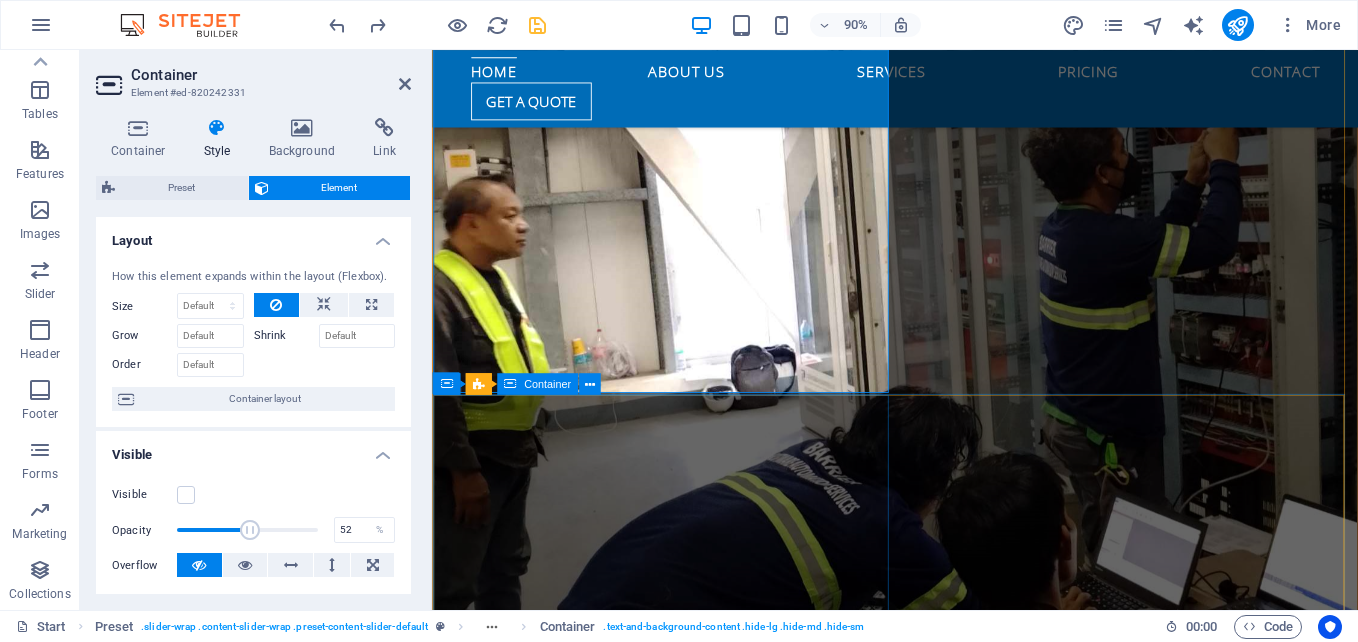 click on "Coal Crusher Panel  New Coal Crusher Panel Powered by Emerson PACSystems Control Remote Unit. The coal crusher plant is specifically designed to reduce the size of mined coal through a series of crushing and screening processes. This preparation is crucial for efficient combustion in power plants and other industrial applications. The process employs various types of crushers, conveyors, and screening equipment to achieve optimal results. Date: April 17, 2024 New Coal Crusher Panel" at bounding box center (946, 1213) 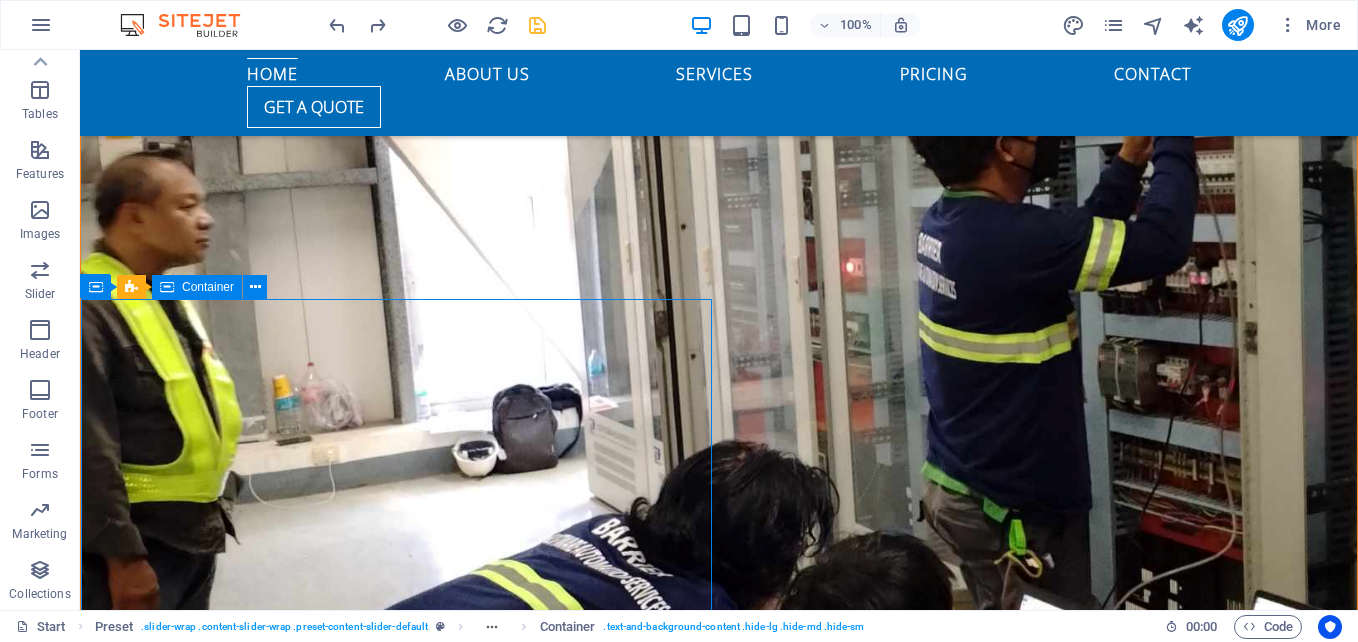 click at bounding box center [719, 1076] 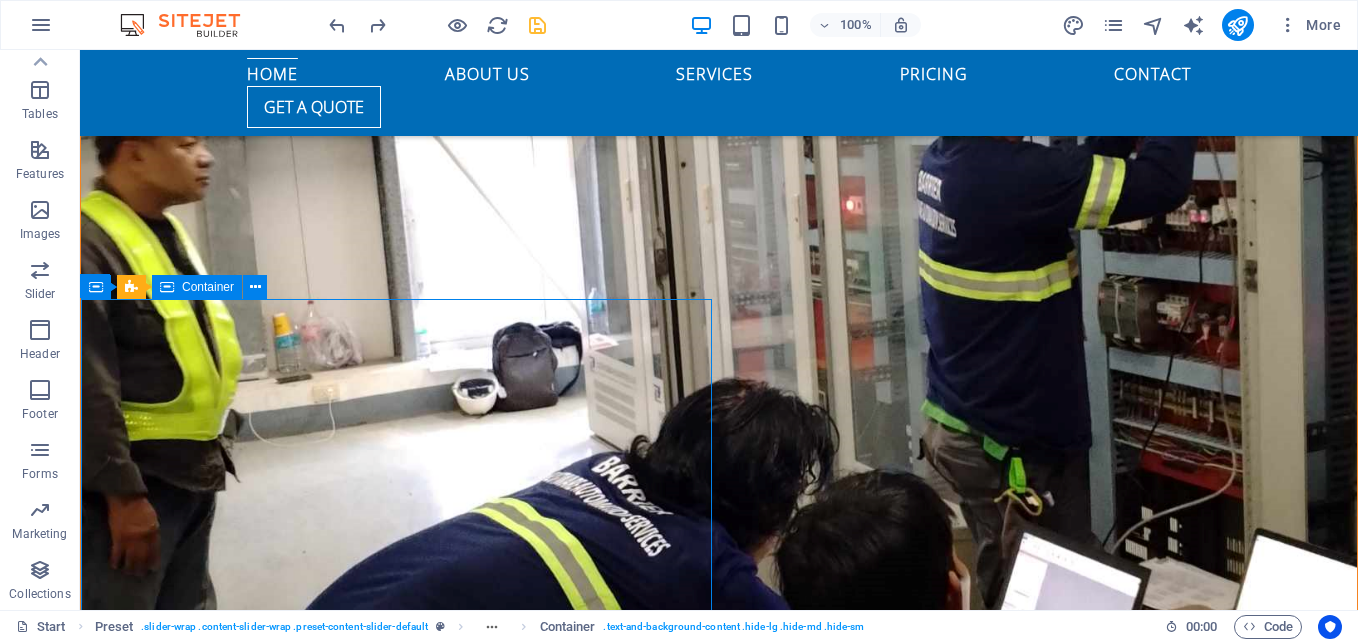 select on "rem" 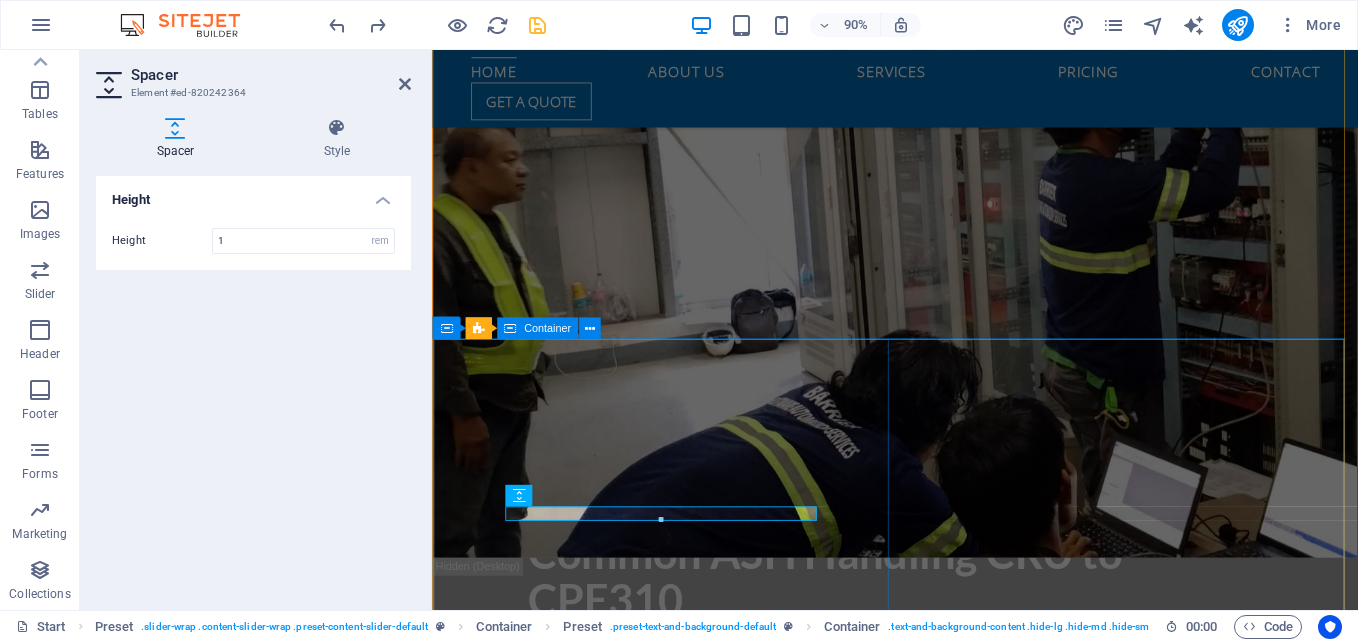 click on "Coal Crusher Panel  New Coal Crusher Panel Powered by Emerson PACSystems Control Remote Unit. The coal crusher plant is specifically designed to reduce the size of mined coal through a series of crushing and screening processes. This preparation is crucial for efficient combustion in power plants and other industrial applications. The process employs various types of crushers, conveyors, and screening equipment to achieve optimal results. Date: April 17, 2024 New Coal Crusher Panel" at bounding box center (946, 1151) 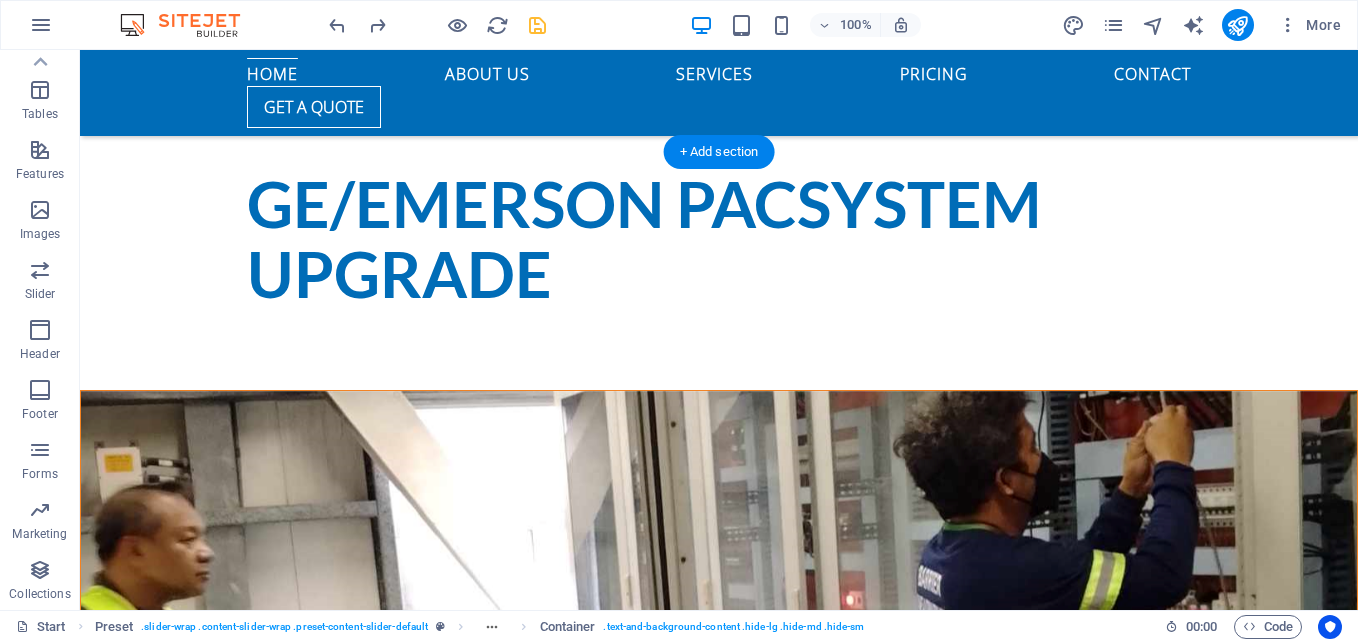 scroll, scrollTop: 759, scrollLeft: 0, axis: vertical 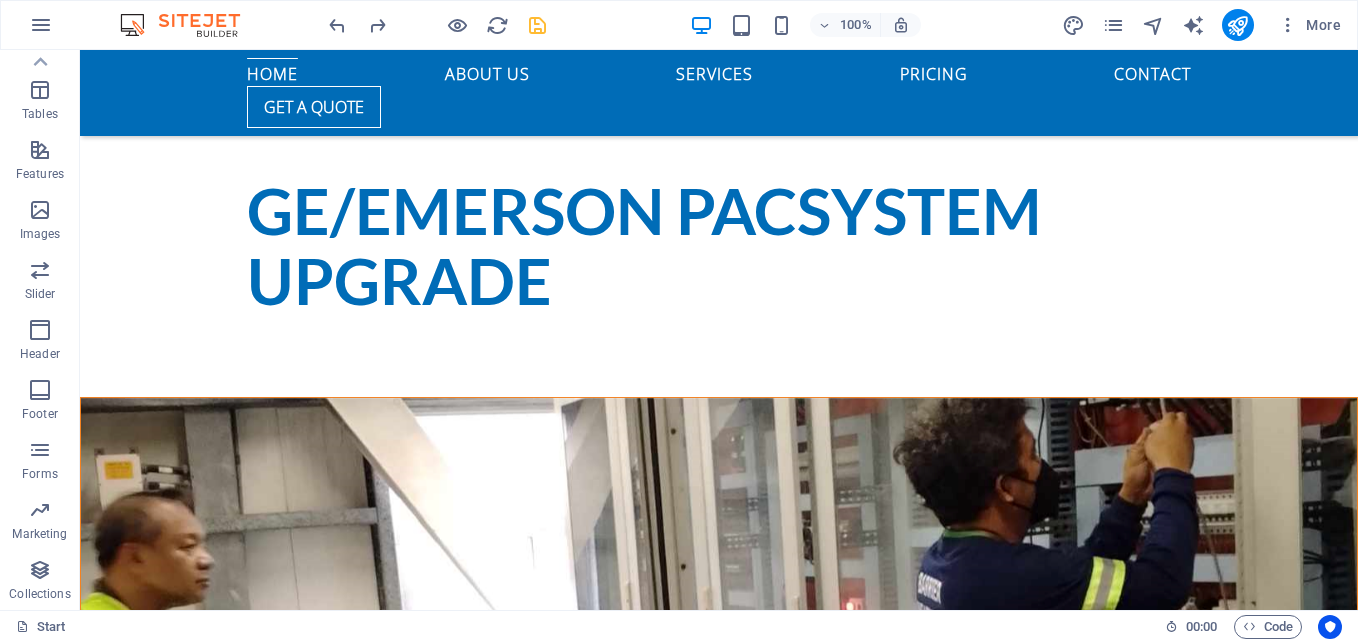click at bounding box center (537, 25) 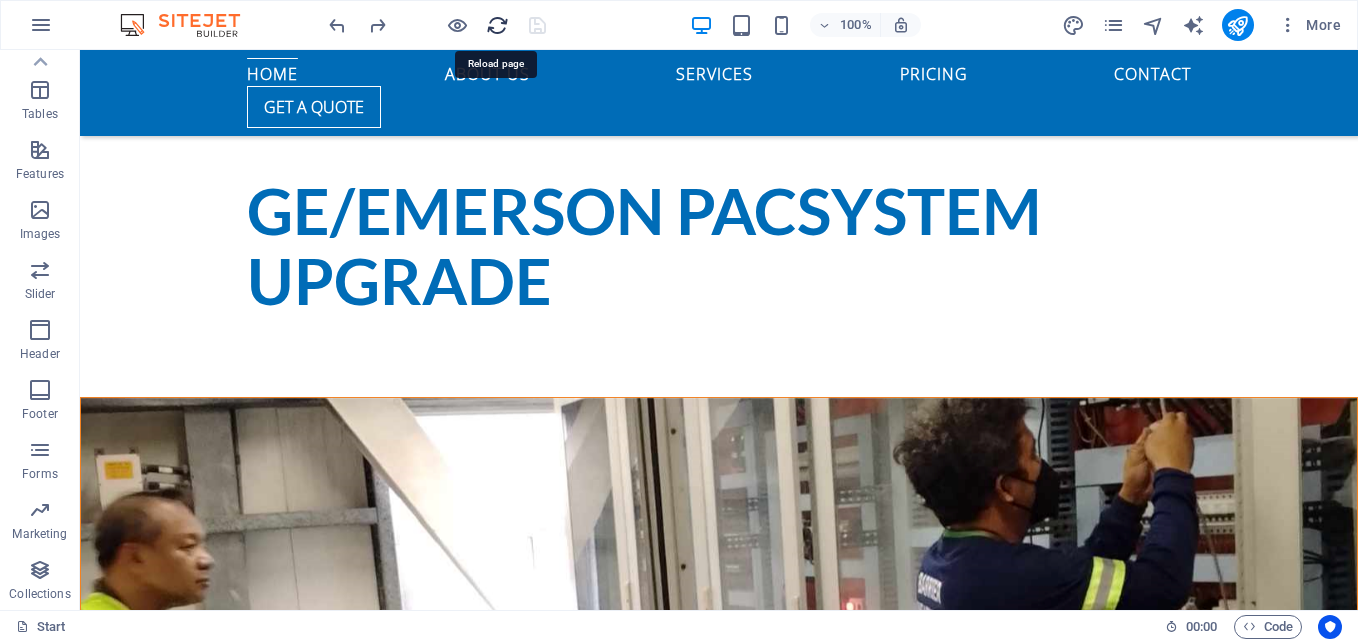 click at bounding box center (497, 25) 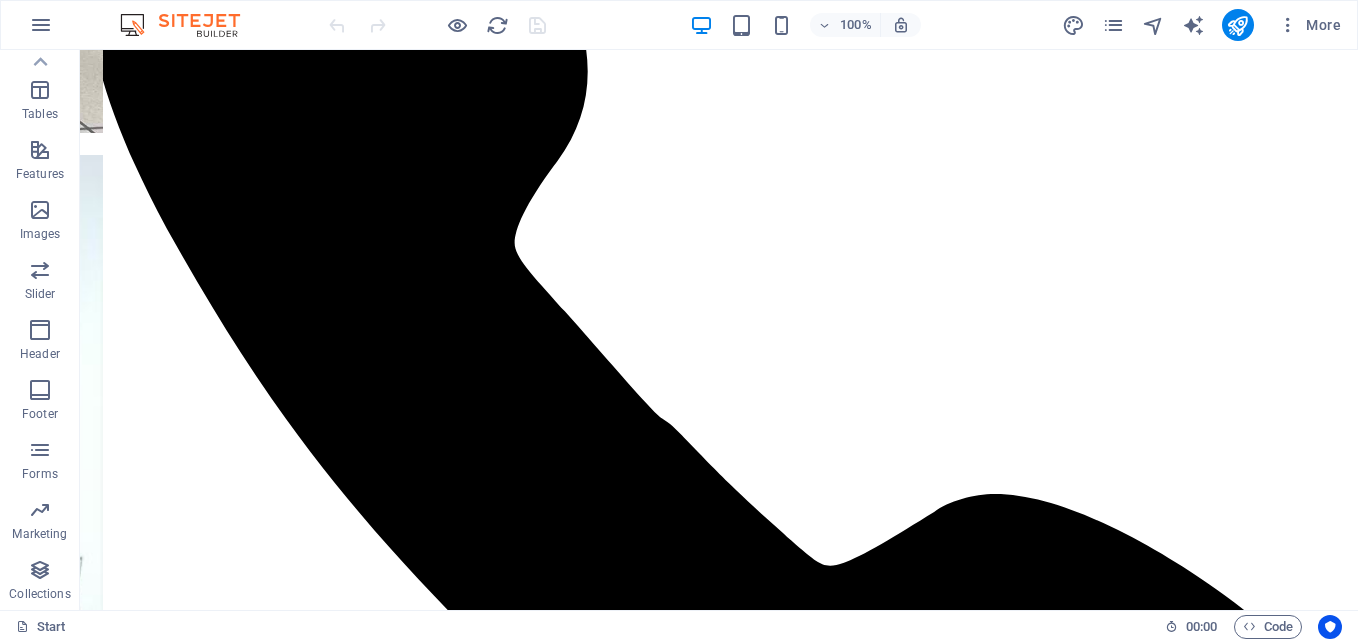scroll, scrollTop: 900, scrollLeft: 0, axis: vertical 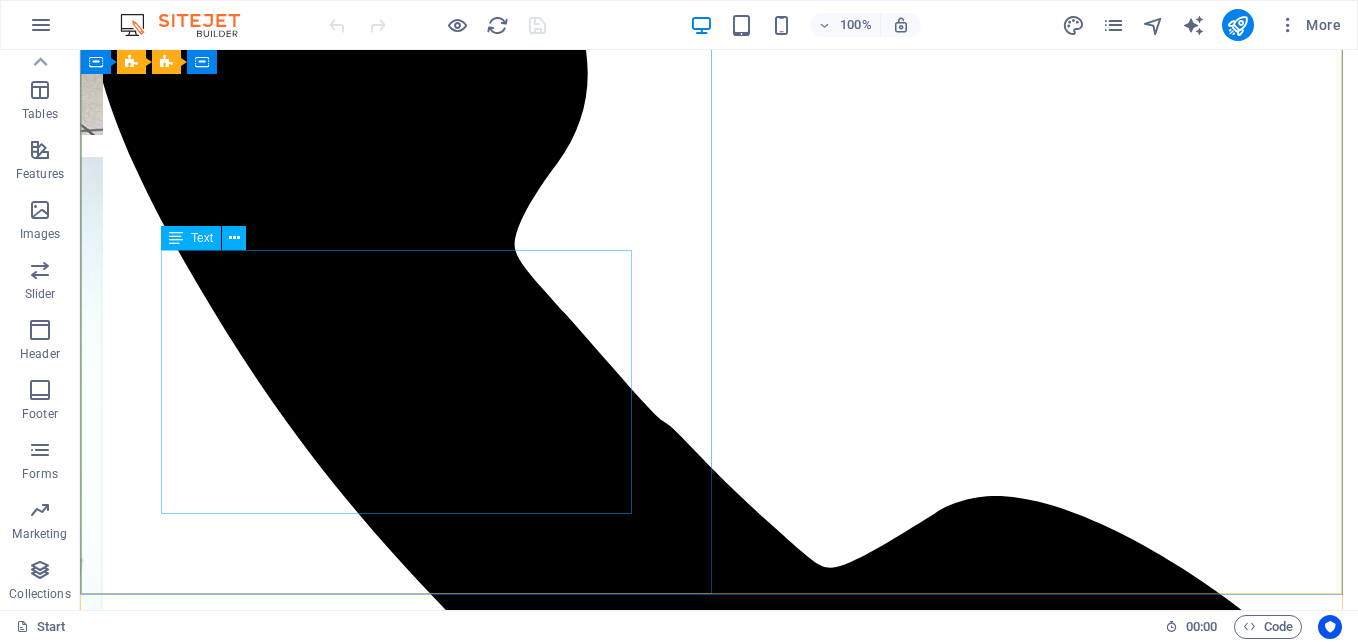 click on "Ash Handling Common Control for Unit 1 and Unit 2 in GMEC Coal-Fired Power Plant at Alas Asin, Mariveles, Bataan. An ash handling system is a mechanical process designed to manage and dispose of ash produced during the combustion of materials like coal or biomass. It involves collecting, cooling, transporting, and storing or disposing of ash, often in thermal power plants or industrial settings. Date: February 14, 2024 CRU to CPE 310" at bounding box center (719, 12693) 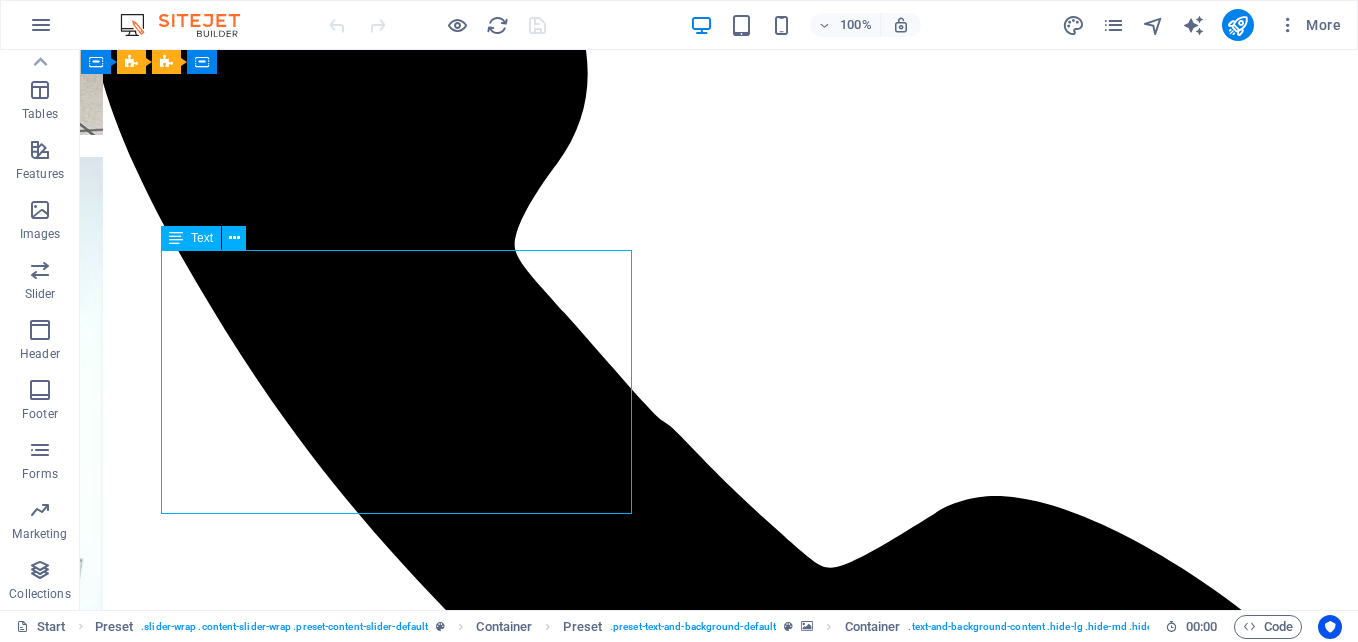 click on "Ash Handling Common Control for Unit 1 and Unit 2 in GMEC Coal-Fired Power Plant at Alas Asin, Mariveles, Bataan. An ash handling system is a mechanical process designed to manage and dispose of ash produced during the combustion of materials like coal or biomass. It involves collecting, cooling, transporting, and storing or disposing of ash, often in thermal power plants or industrial settings. Date: February 14, 2024 CRU to CPE 310" at bounding box center [719, 12693] 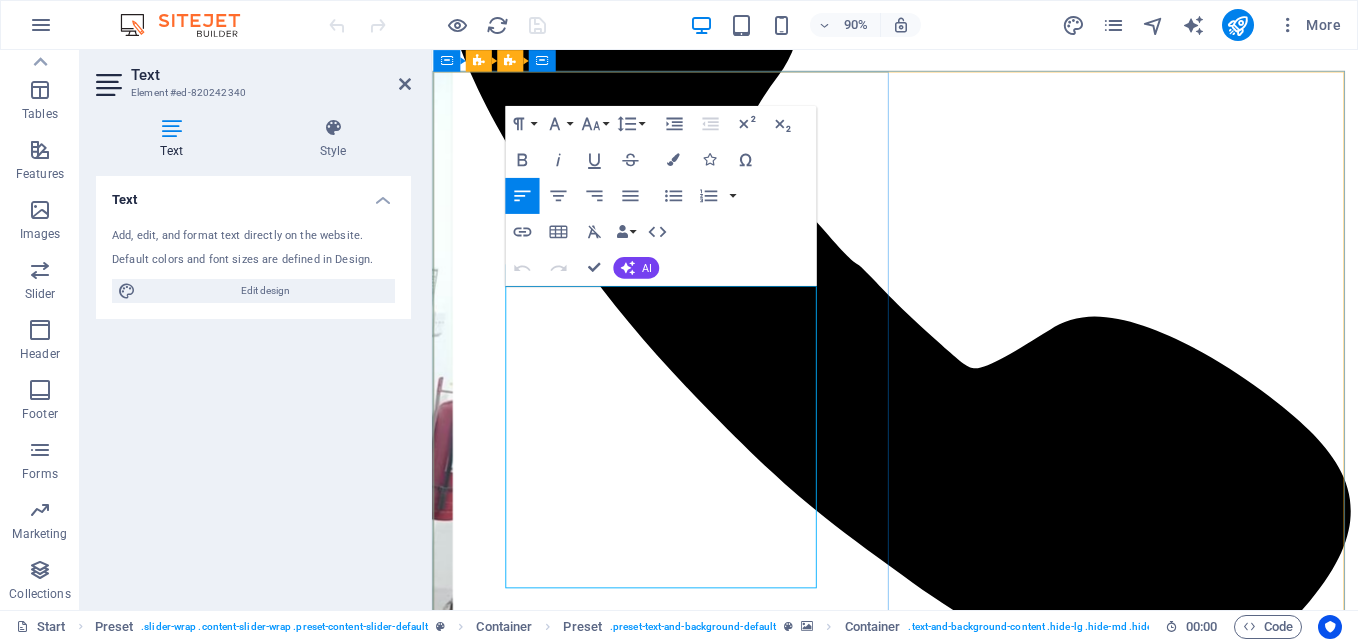 drag, startPoint x: 513, startPoint y: 329, endPoint x: 761, endPoint y: 634, distance: 393.10178 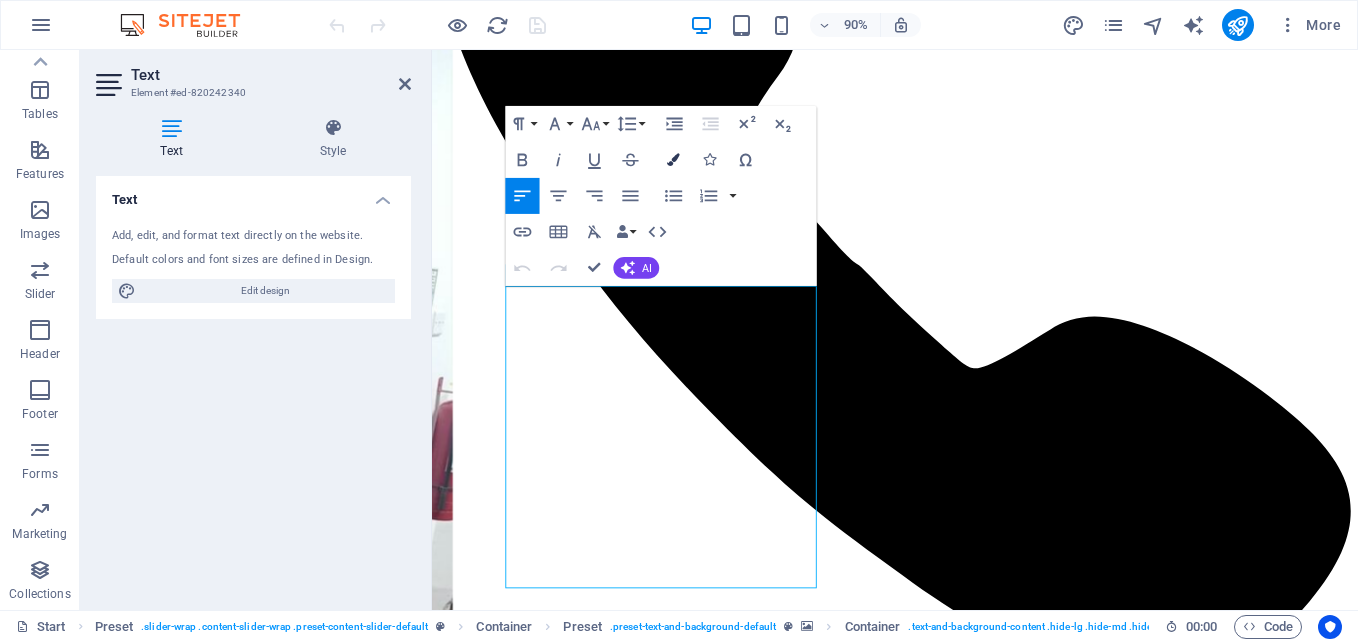 click on "Colors" at bounding box center (673, 160) 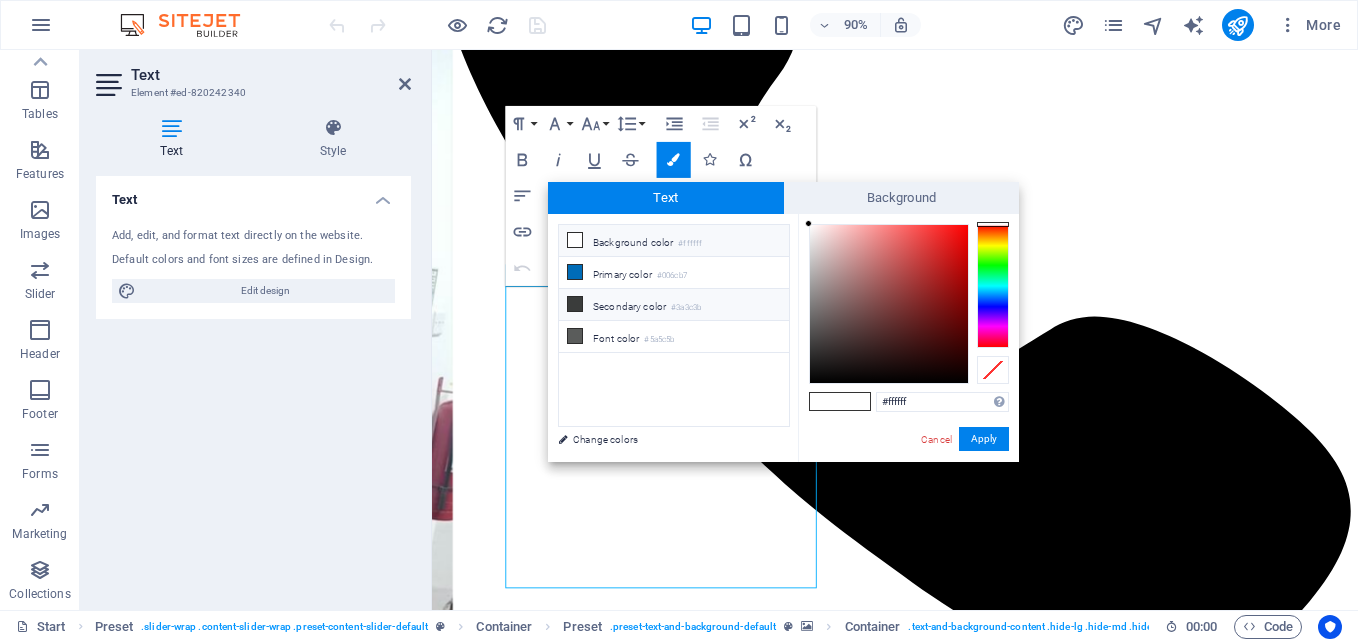 click at bounding box center [575, 304] 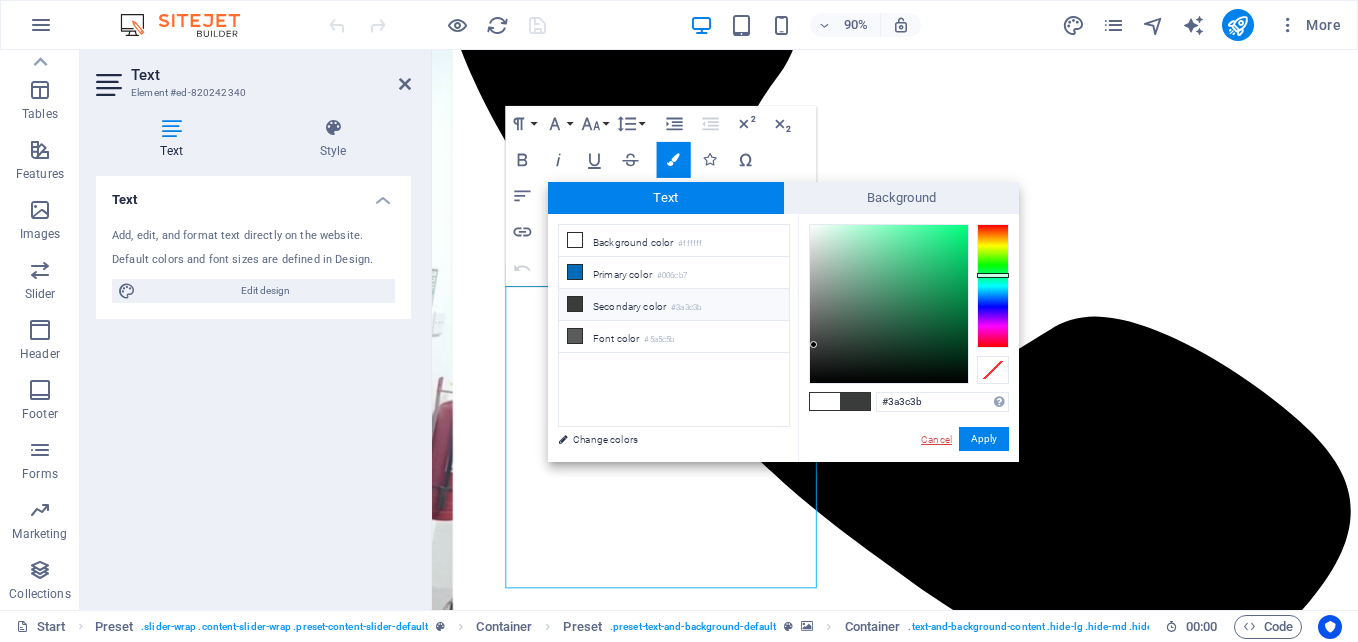 click on "Cancel" at bounding box center (936, 439) 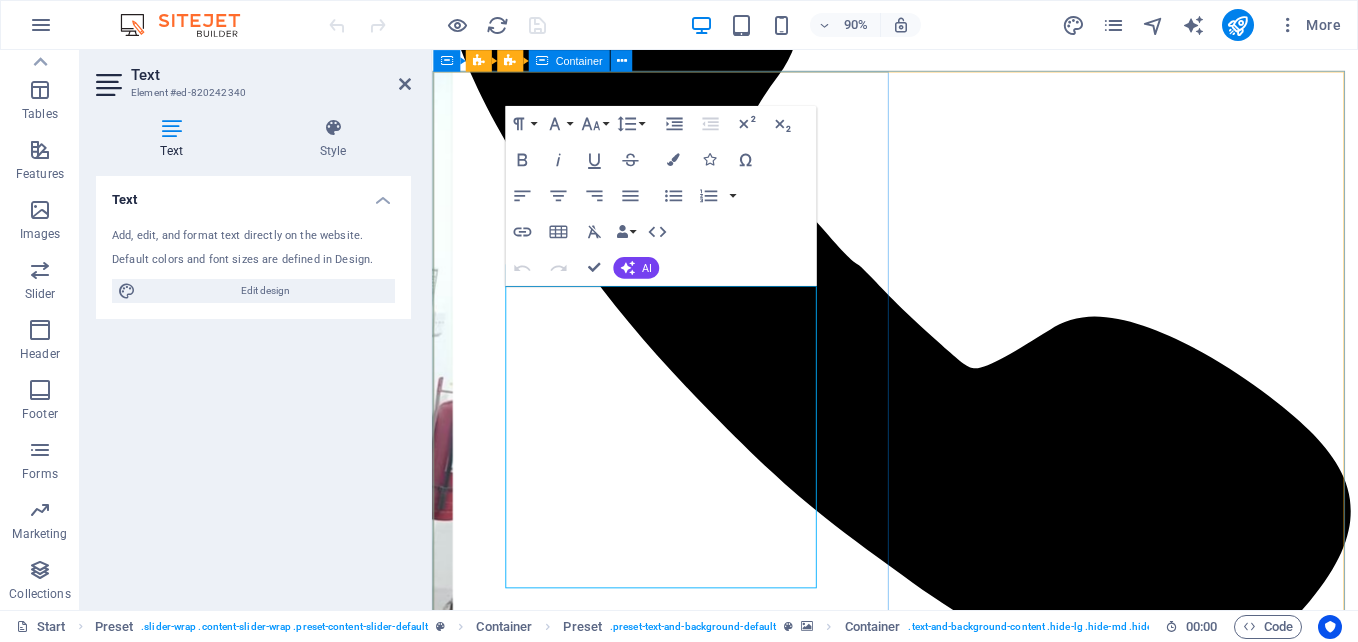 click on "Common ASH Handling CRU to CPE310 Ash Handling Common Control for Unit 1 and Unit 2 in GMEC Coal-Fired Power Plant at Alas Asin, Mariveles, Bataan. An ash handling system is a mechanical process designed to manage and dispose of ash produced during the combustion of materials like coal or biomass. It involves collecting, cooling, transporting, and storing or disposing of ash, often in thermal power plants or industrial settings. Date: February 14, 2024 CRU to CPE 310" at bounding box center (946, 10302) 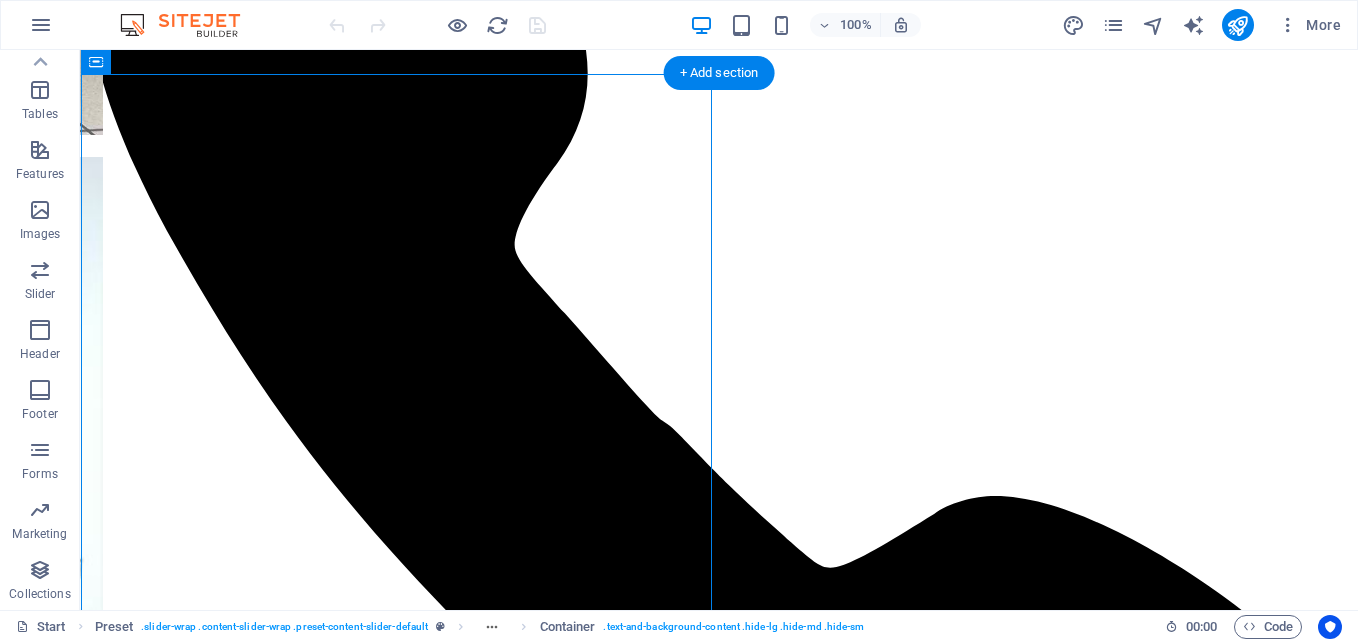 scroll, scrollTop: 838, scrollLeft: 0, axis: vertical 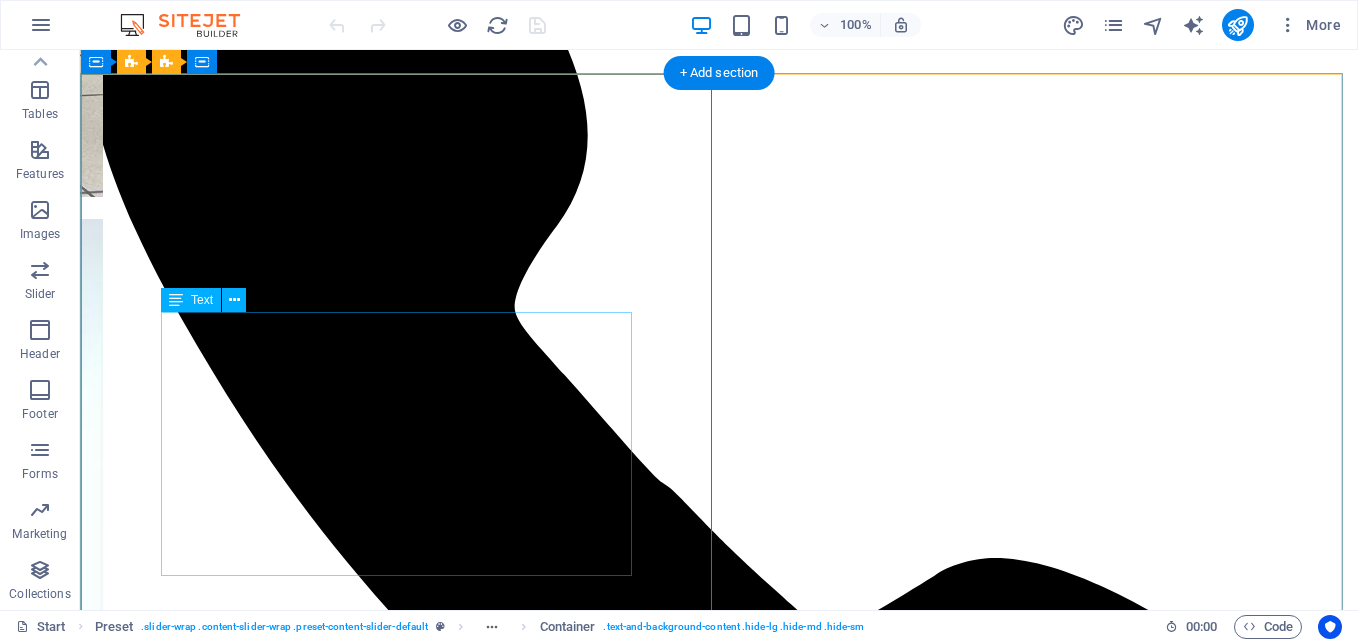 click on "Ash Handling Common Control for Unit 1 and Unit 2 in GMEC Coal-Fired Power Plant at Alas Asin, Mariveles, Bataan. An ash handling system is a mechanical process designed to manage and dispose of ash produced during the combustion of materials like coal or biomass. It involves collecting, cooling, transporting, and storing or disposing of ash, often in thermal power plants or industrial settings. Date: February 14, 2024 CRU to CPE 310" at bounding box center (719, 12755) 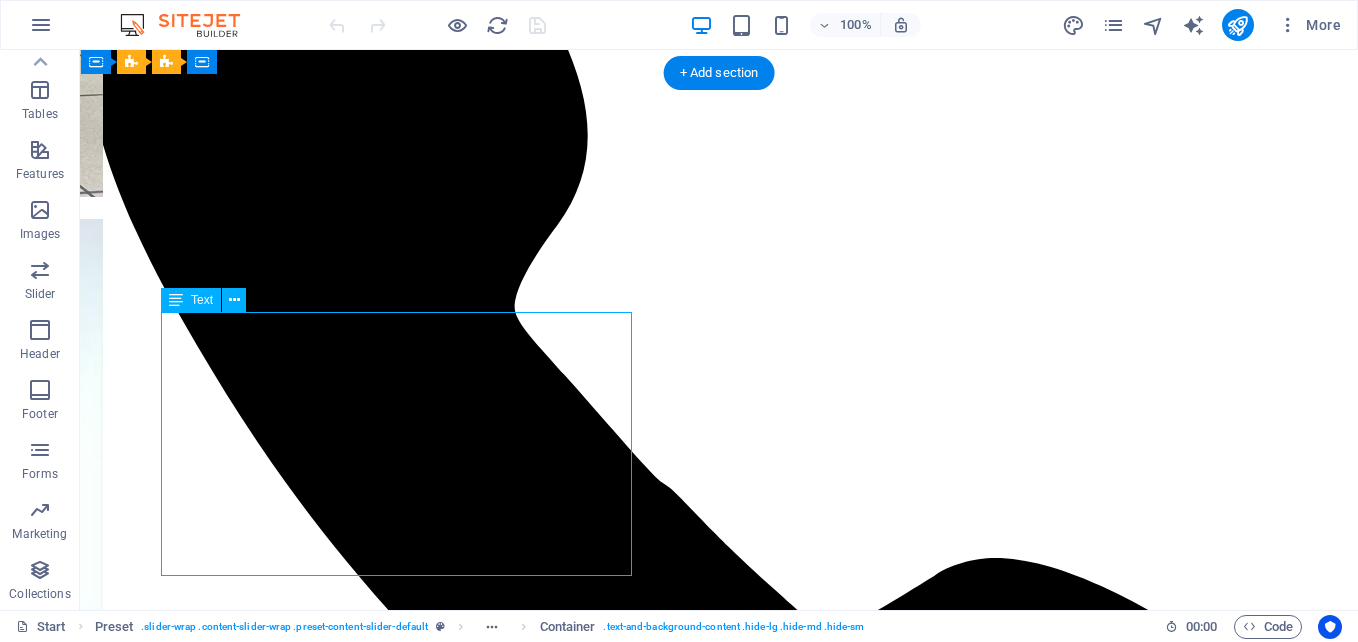 click on "Ash Handling Common Control for Unit 1 and Unit 2 in GMEC Coal-Fired Power Plant at Alas Asin, Mariveles, Bataan. An ash handling system is a mechanical process designed to manage and dispose of ash produced during the combustion of materials like coal or biomass. It involves collecting, cooling, transporting, and storing or disposing of ash, often in thermal power plants or industrial settings. Date: February 14, 2024 CRU to CPE 310" at bounding box center (719, 12755) 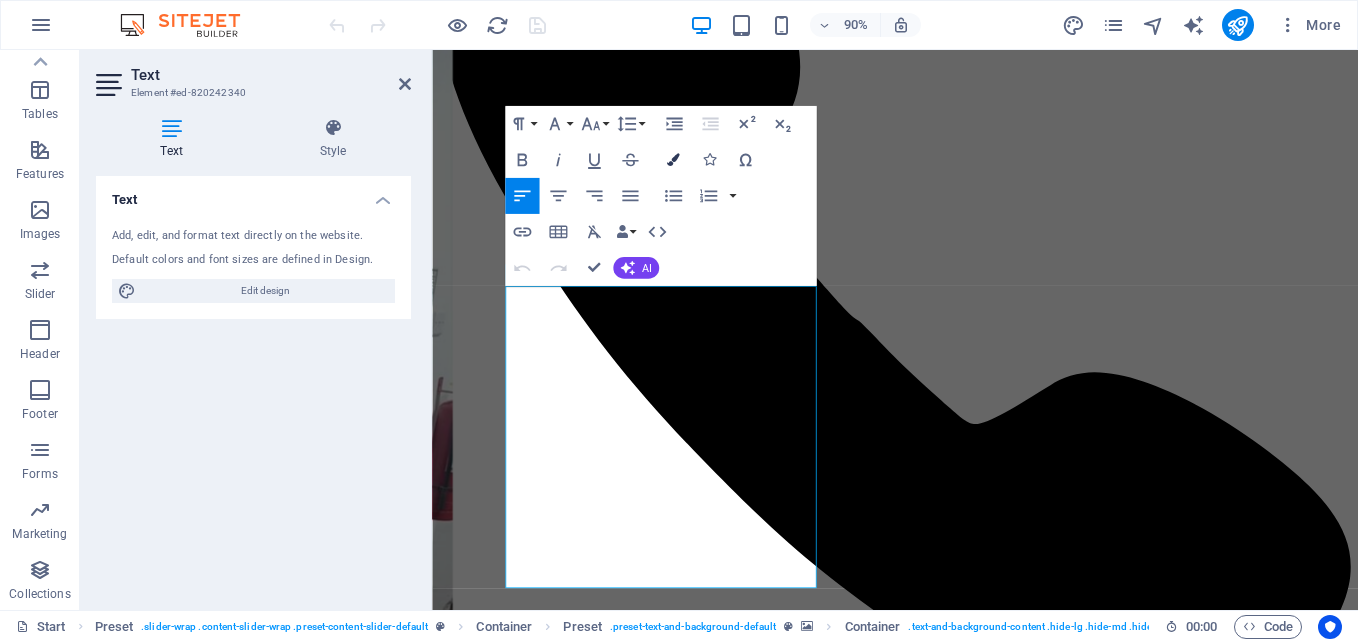 click at bounding box center [673, 160] 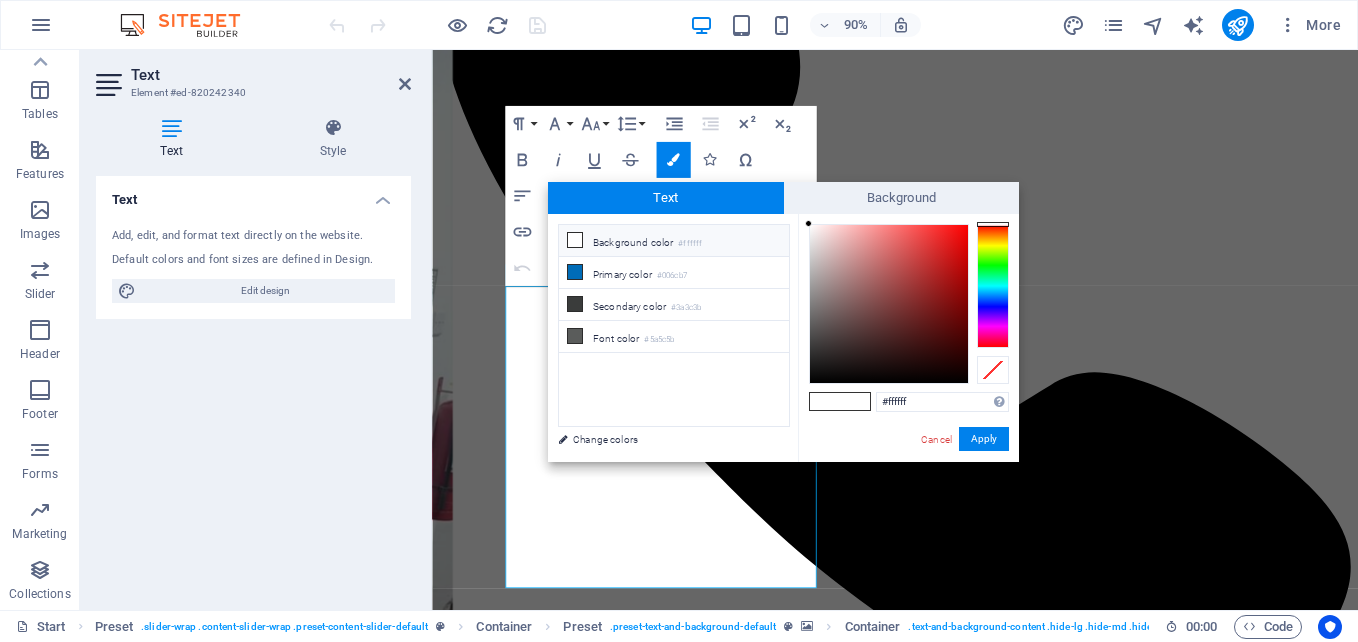 click on "Background color
#ffffff" at bounding box center [674, 241] 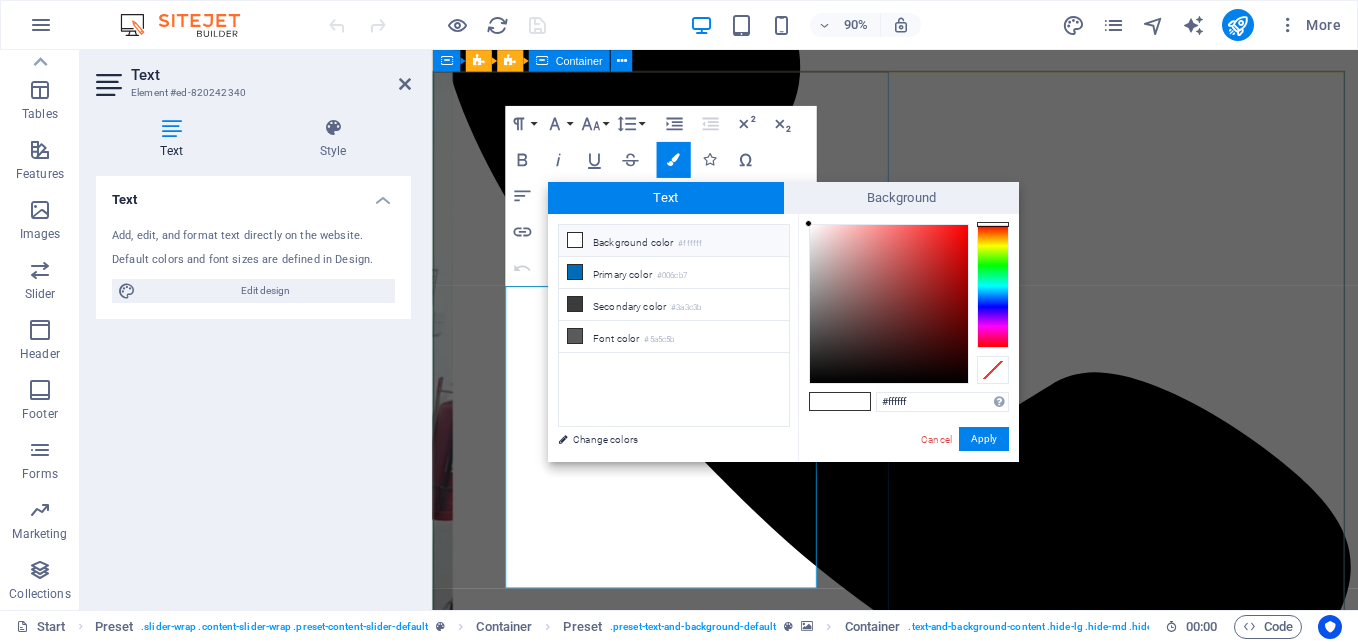 click on "Common ASH Handling CRU to CPE310 ​ ​ Ash Handling Common Control for Unit 1 and Unit 2 in GMEC Coal-Fired Power Plant at Alas Asin, Mariveles, Bataan. An ash handling system is a mechanical process designed to manage and dispose of ash produced during the combustion of materials like coal or biomass. It involves collecting, cooling, transporting, and storing or disposing of ash, often in thermal power plants or industrial settings. Date: February 14, 2024 CRU to CPE 310" at bounding box center [946, 10100] 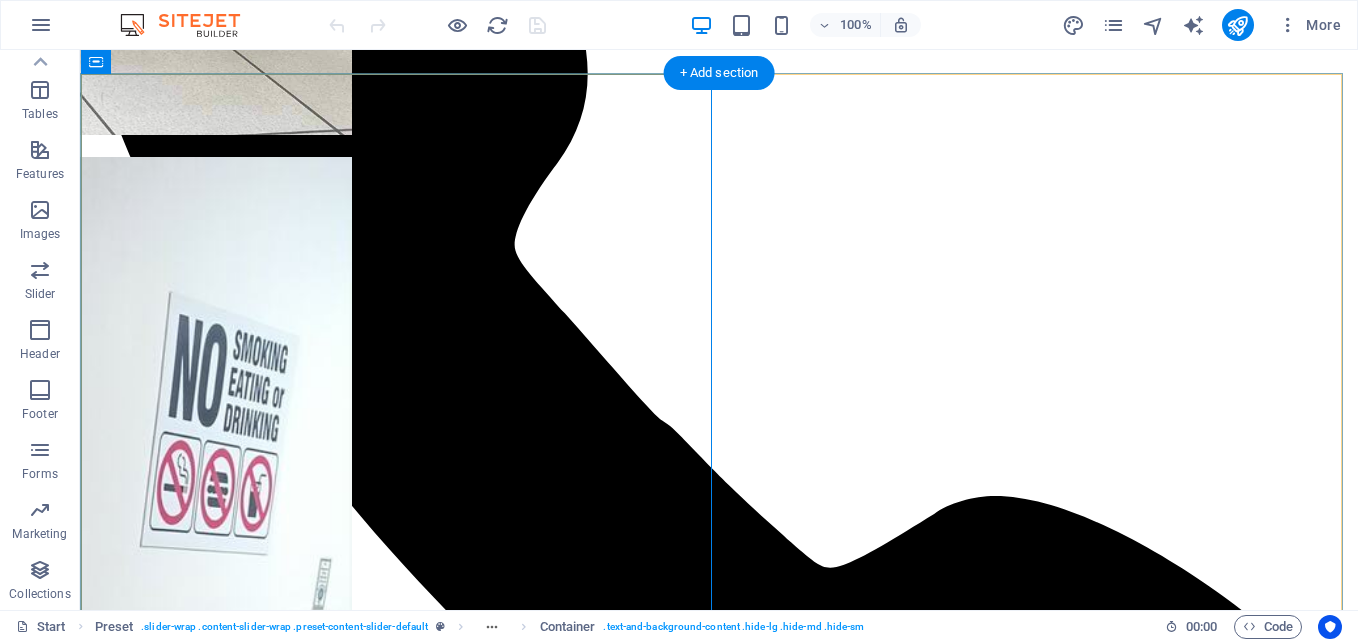scroll, scrollTop: 838, scrollLeft: 0, axis: vertical 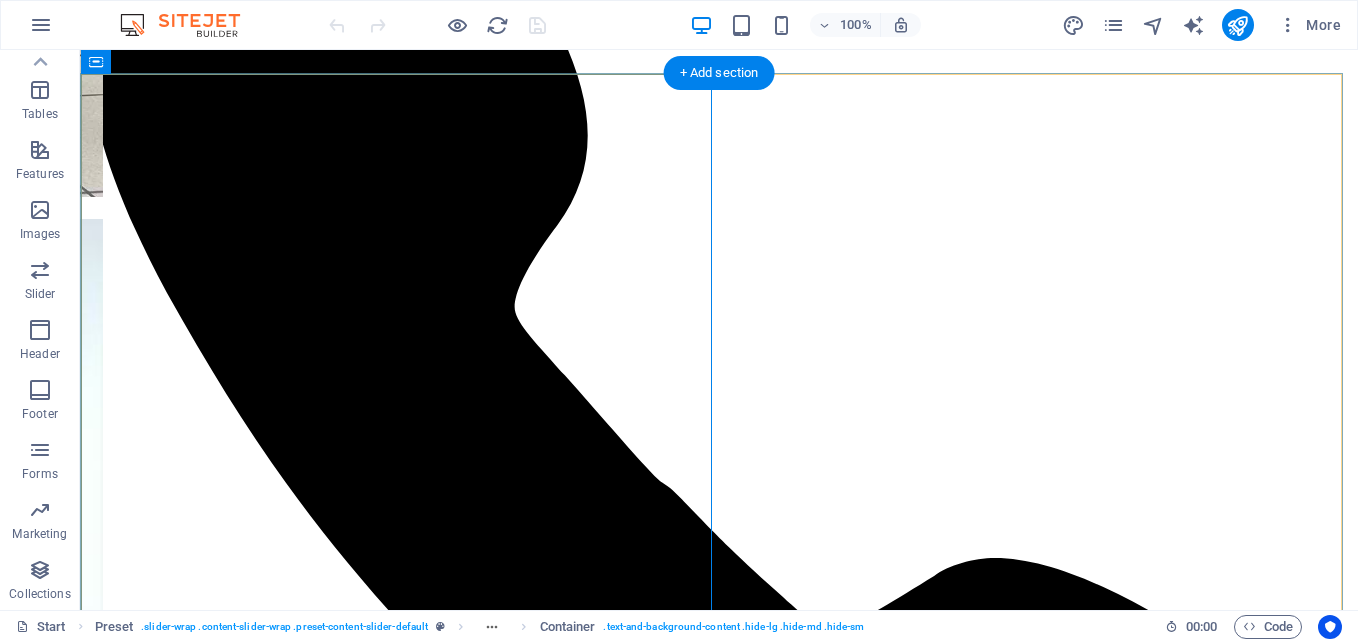 click at bounding box center (719, 12004) 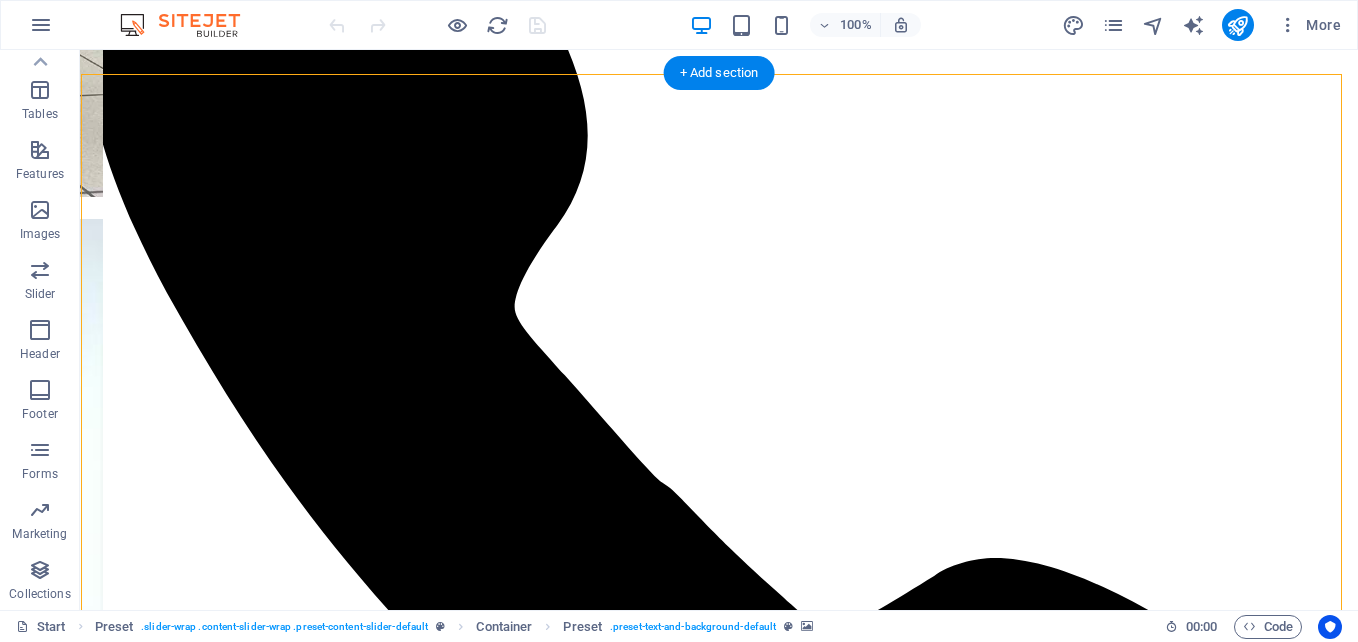 click at bounding box center (719, 12004) 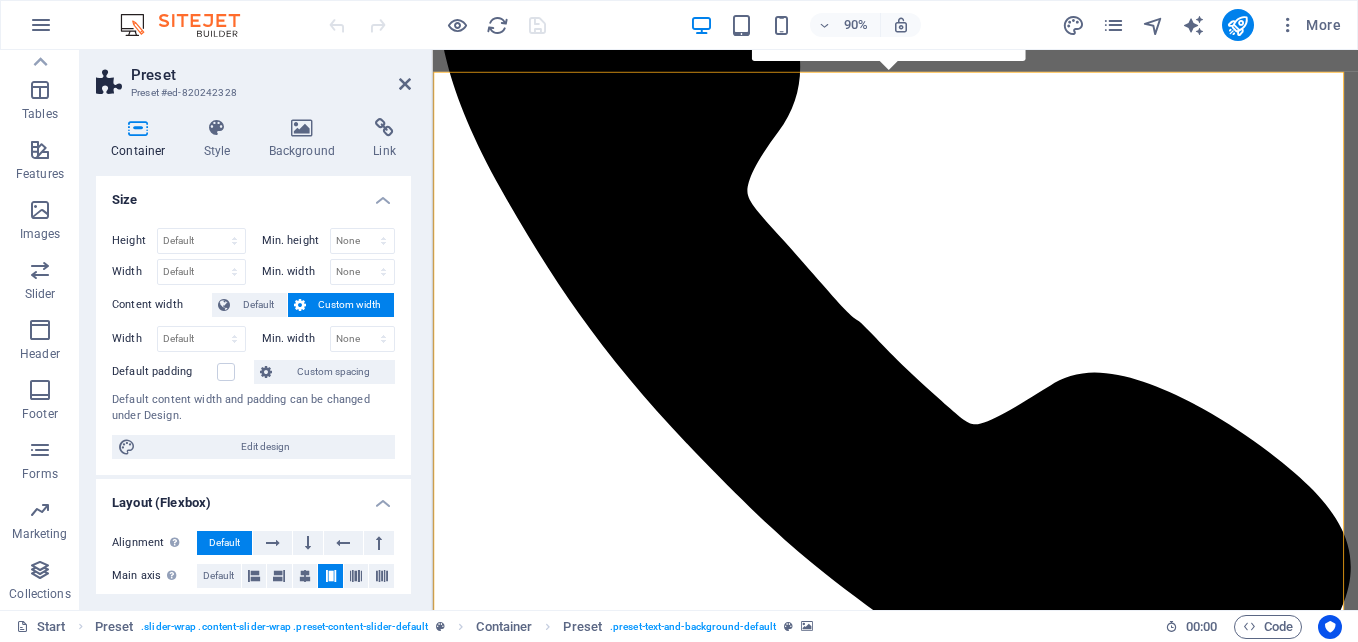 scroll, scrollTop: 900, scrollLeft: 0, axis: vertical 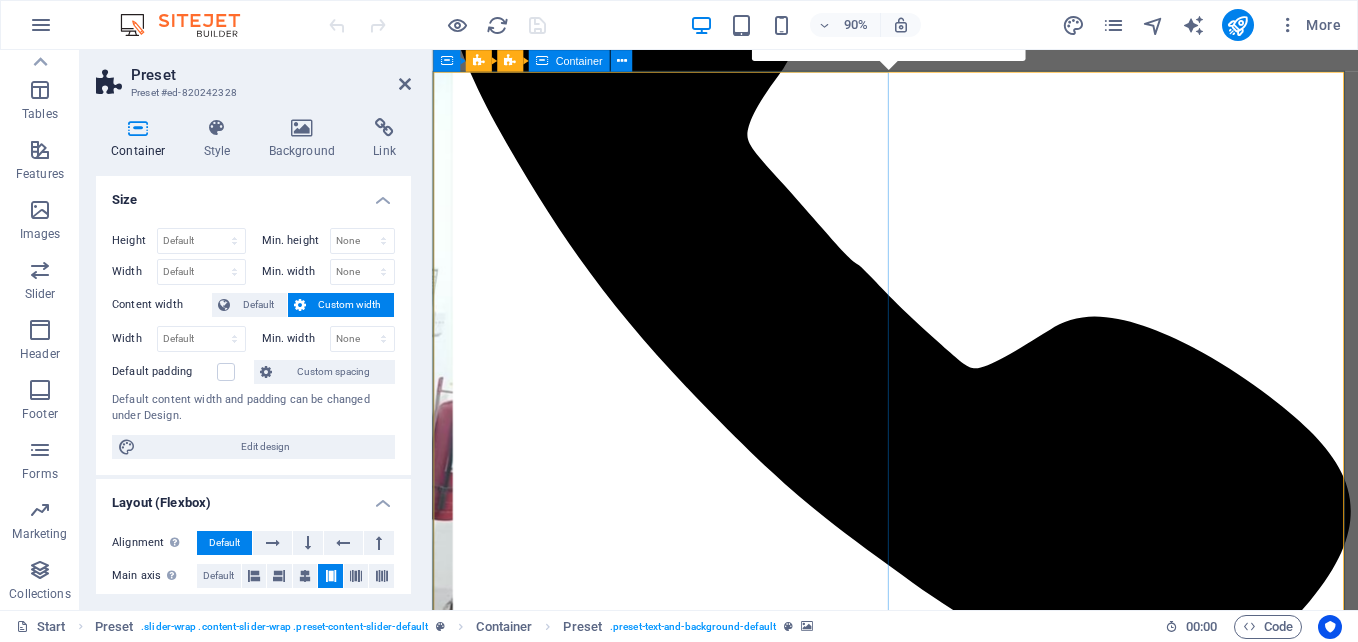 click on "Common ASH Handling CRU to CPE310 Ash Handling Common Control for Unit 1 and Unit 2 in GMEC Coal-Fired Power Plant at Alas Asin, Mariveles, Bataan. An ash handling system is a mechanical process designed to manage and dispose of ash produced during the combustion of materials like coal or biomass. It involves collecting, cooling, transporting, and storing or disposing of ash, often in thermal power plants or industrial settings. Date: February 14, 2024 CRU to CPE 310" at bounding box center [946, 10302] 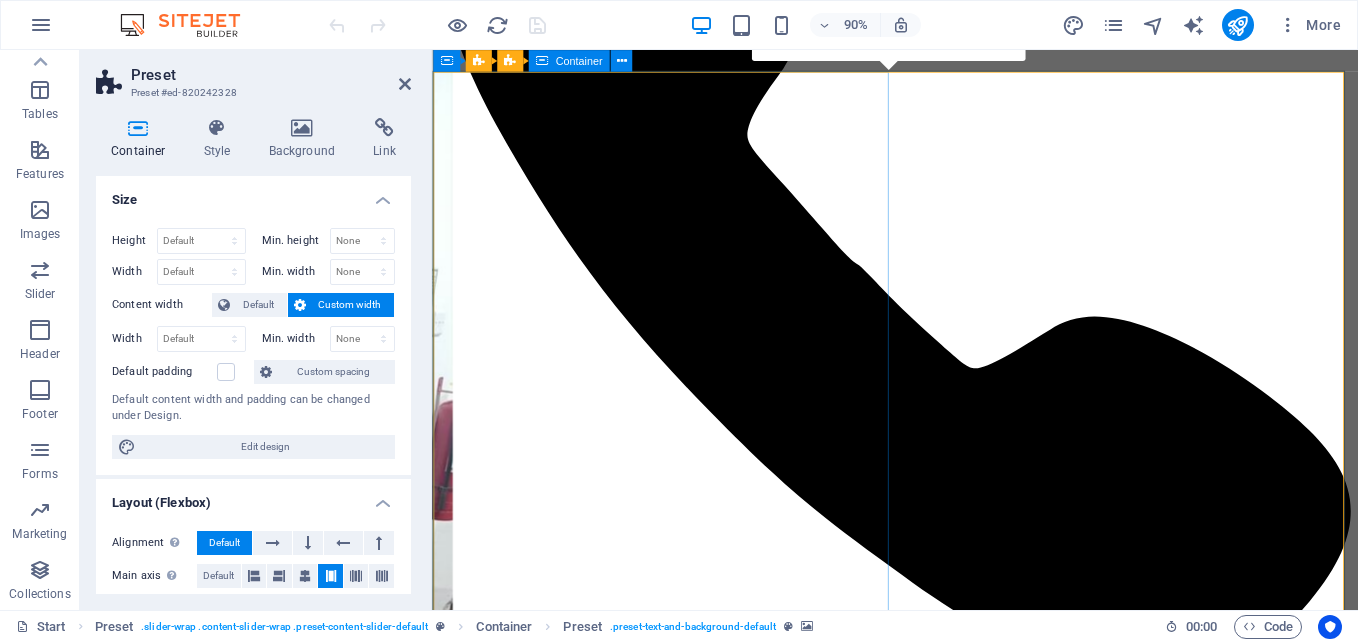 click on "Common ASH Handling CRU to CPE310 Ash Handling Common Control for Unit 1 and Unit 2 in GMEC Coal-Fired Power Plant at Alas Asin, Mariveles, Bataan. An ash handling system is a mechanical process designed to manage and dispose of ash produced during the combustion of materials like coal or biomass. It involves collecting, cooling, transporting, and storing or disposing of ash, often in thermal power plants or industrial settings. Date: February 14, 2024 CRU to CPE 310" at bounding box center (946, 10302) 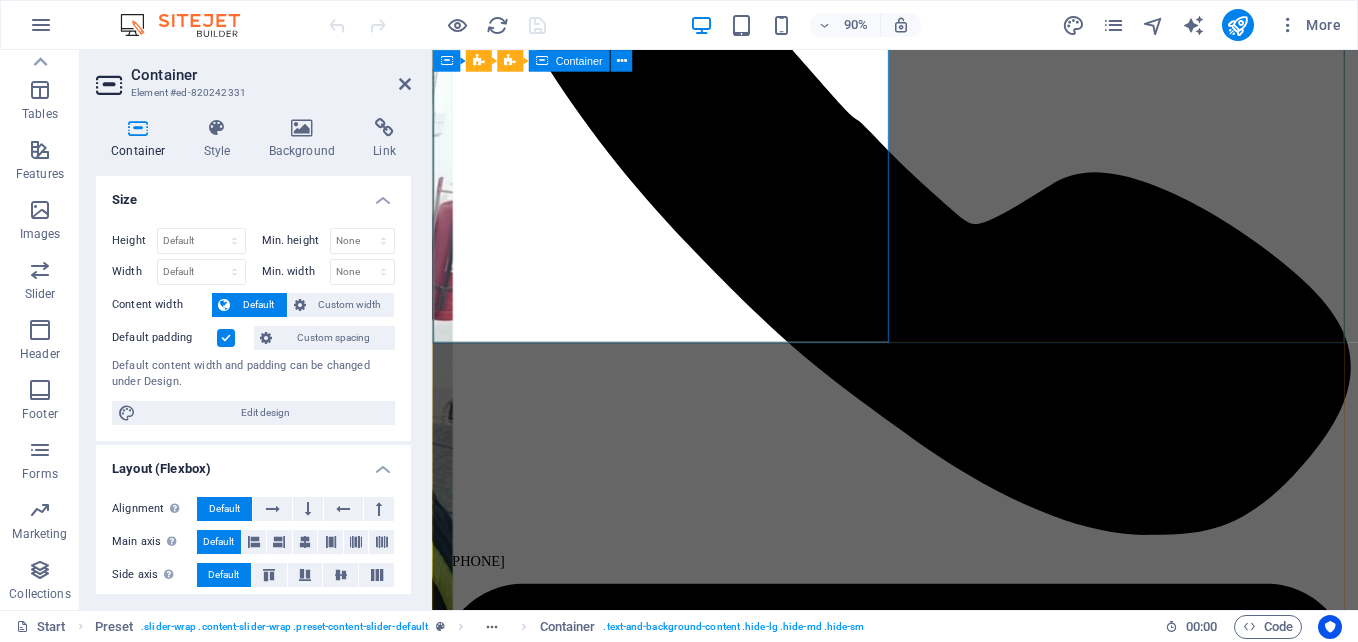 scroll, scrollTop: 1300, scrollLeft: 0, axis: vertical 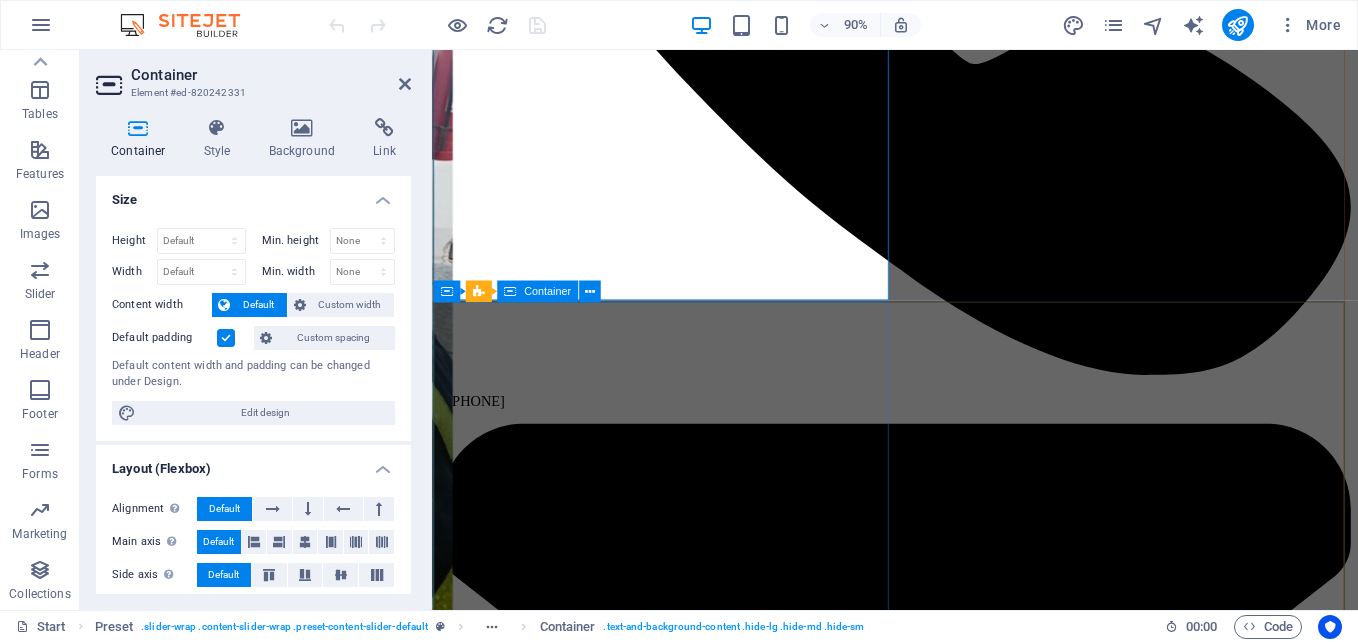click on "Coal Crusher Panel  New Coal Crusher Panel Powered by Emerson PACSystems Control Remote Unit. The coal crusher plant is specifically designed to reduce the size of mined coal through a series of crushing and screening processes. This preparation is crucial for efficient combustion in power plants and other industrial applications. The process employs various types of crushers, conveyors, and screening equipment to achieve optimal results. Date: April 17, 2024 New Coal Crusher Panel" at bounding box center (946, 10309) 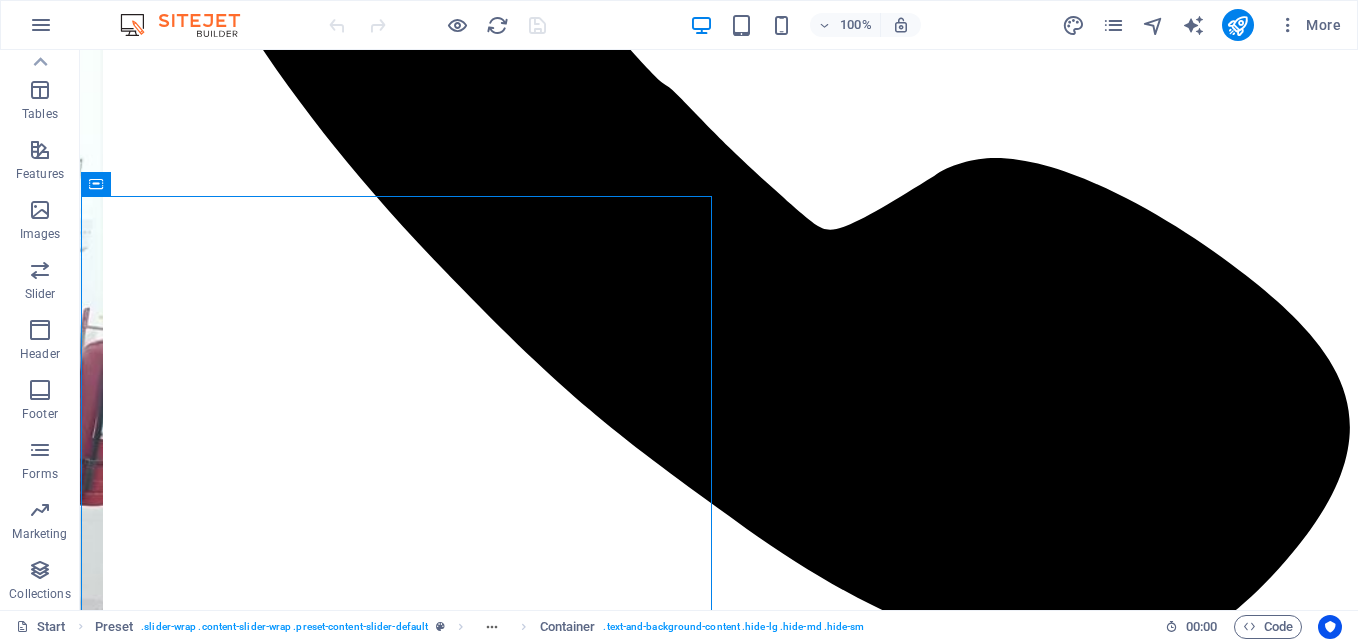 click at bounding box center (719, 12786) 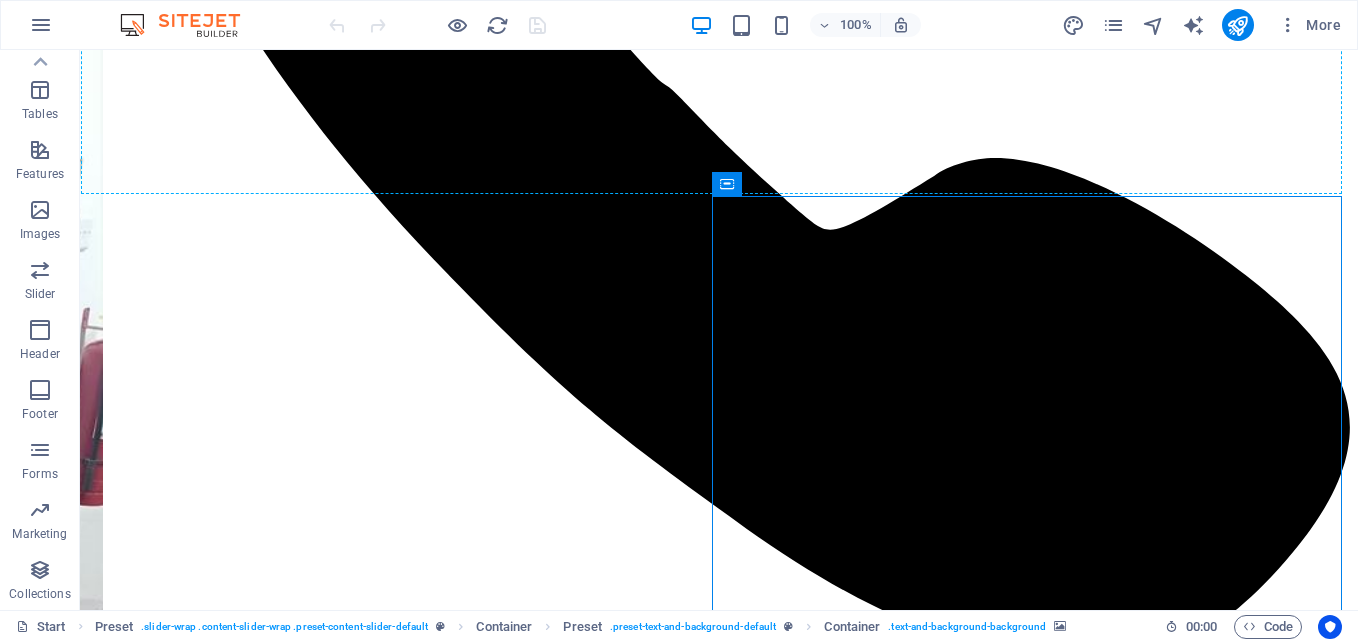 drag, startPoint x: 852, startPoint y: 233, endPoint x: 580, endPoint y: 144, distance: 286.1905 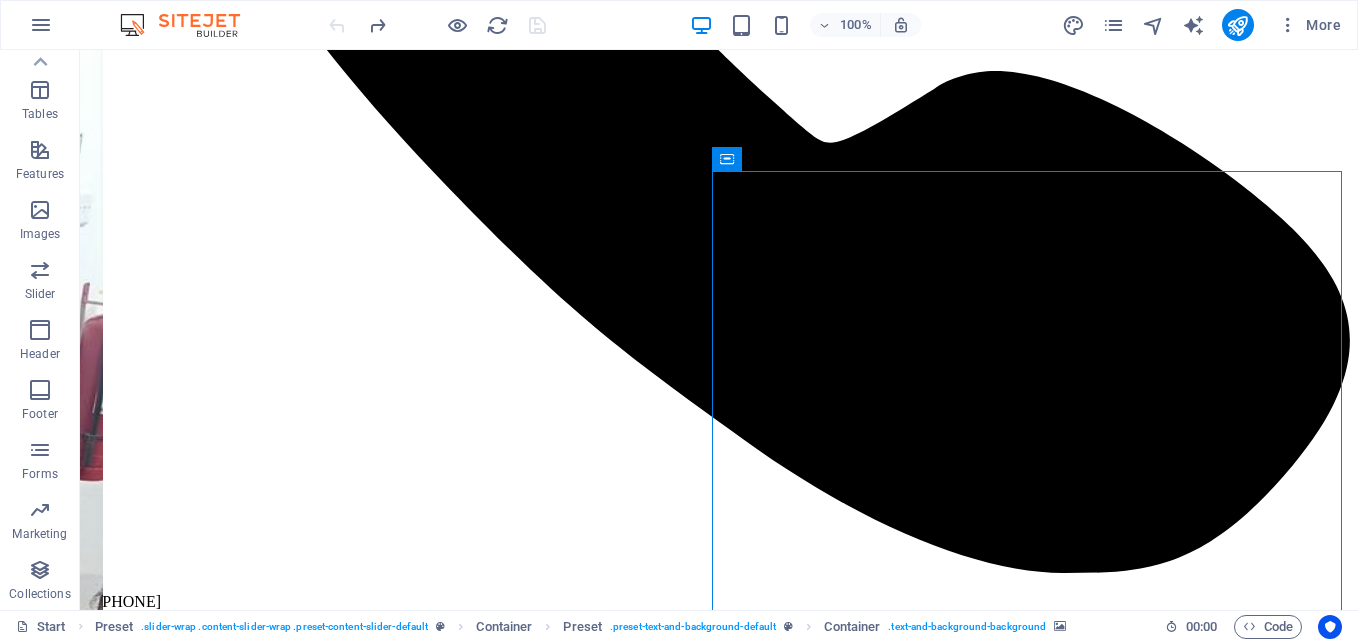 scroll, scrollTop: 1252, scrollLeft: 0, axis: vertical 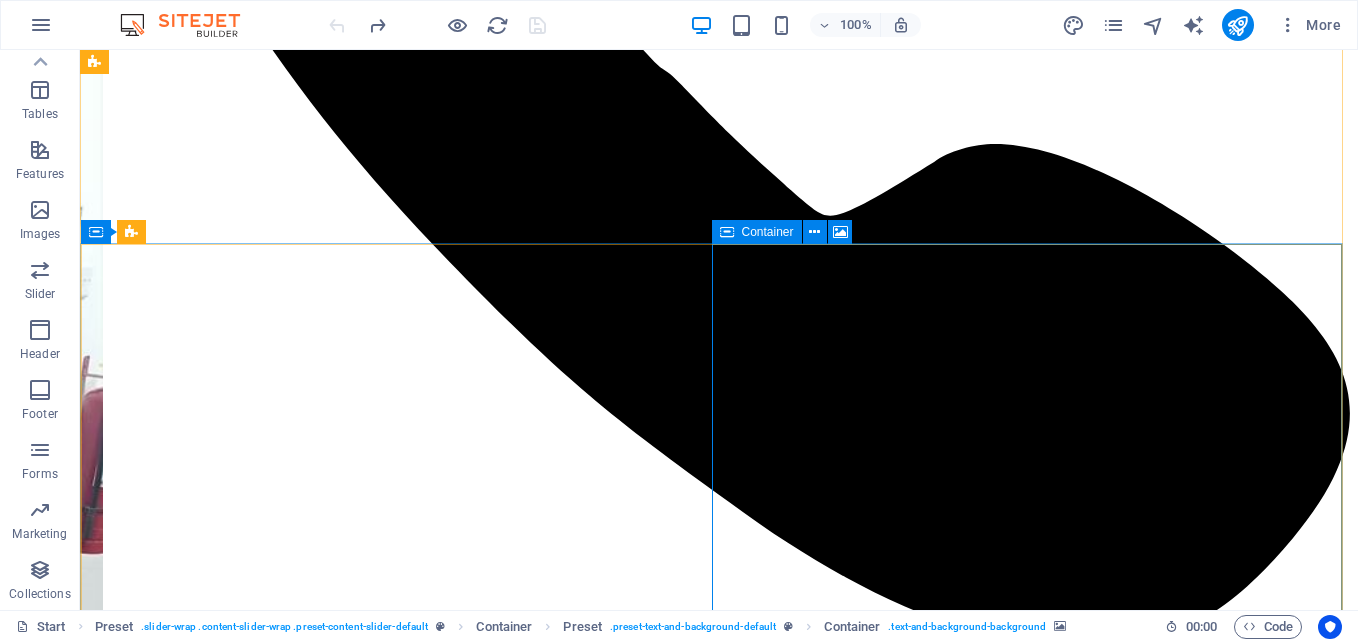 click on "Drop content here or  Add elements  Paste clipboard" at bounding box center (719, 13288) 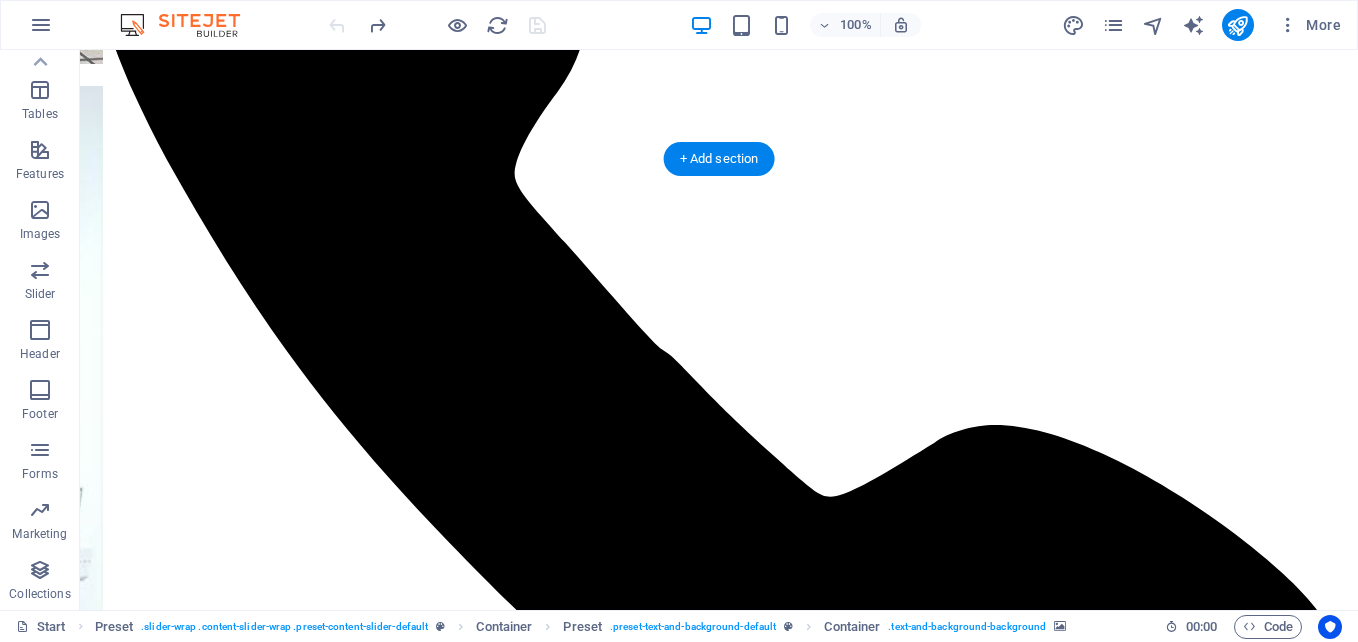 scroll, scrollTop: 752, scrollLeft: 0, axis: vertical 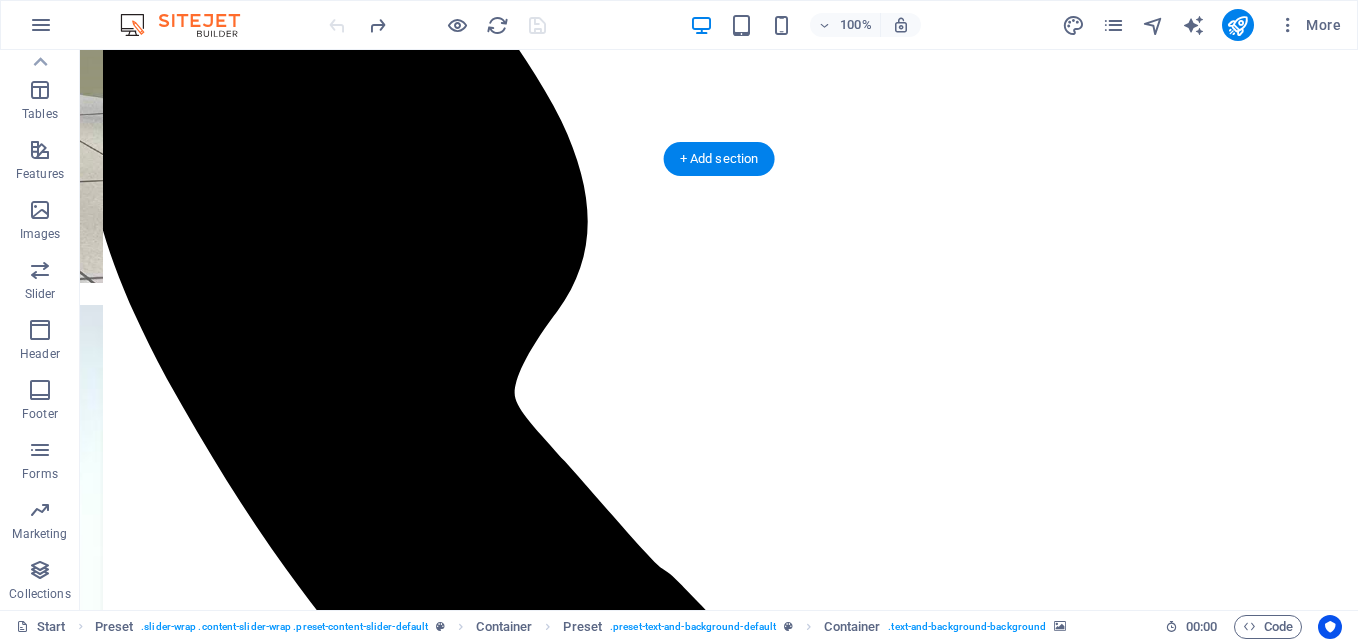 click at bounding box center [719, 12090] 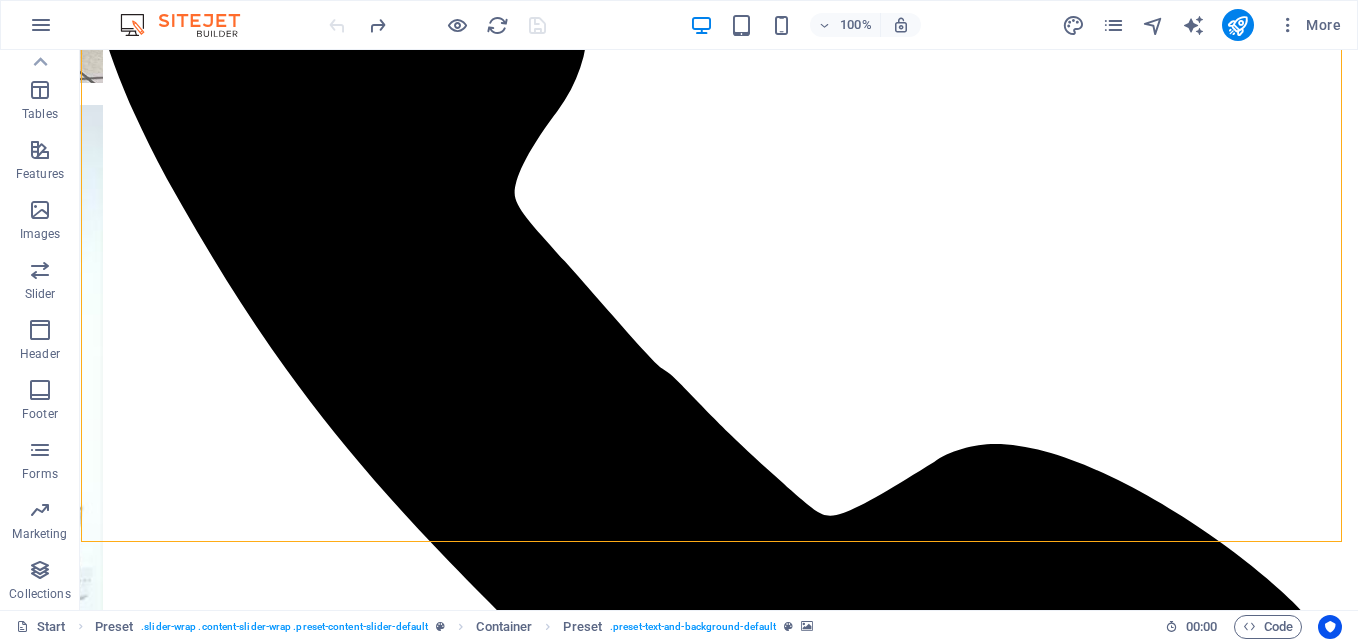 scroll, scrollTop: 1352, scrollLeft: 0, axis: vertical 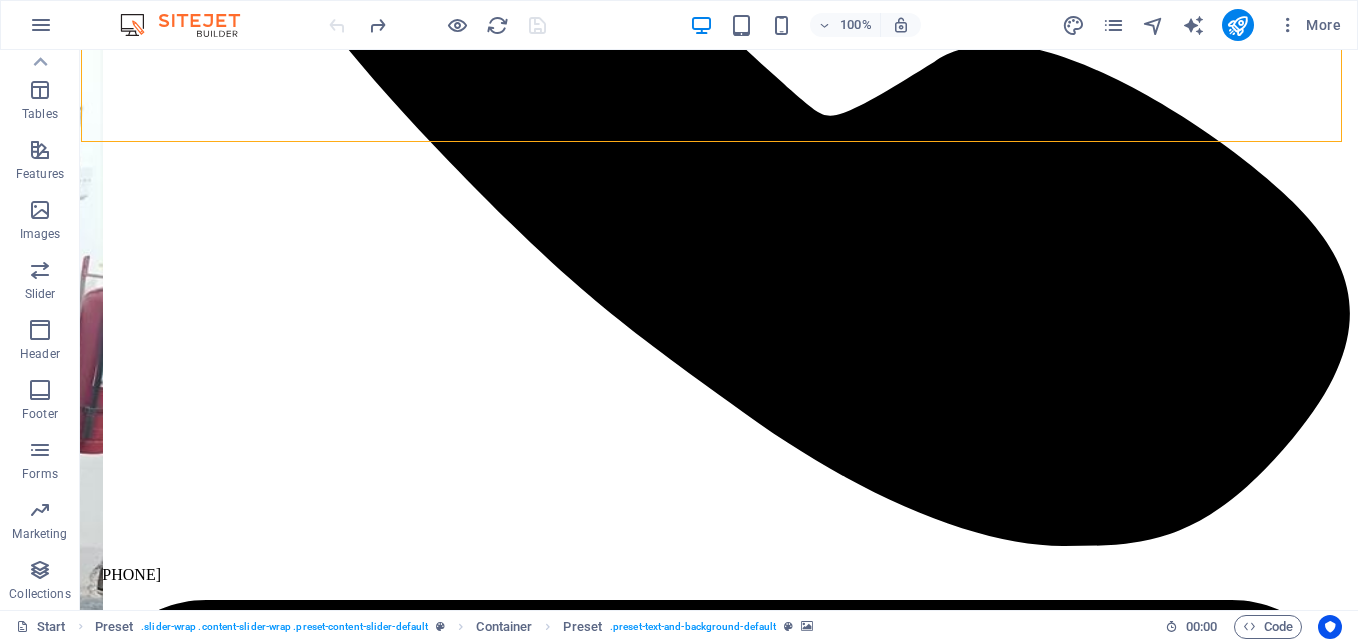 click at bounding box center [719, 12600] 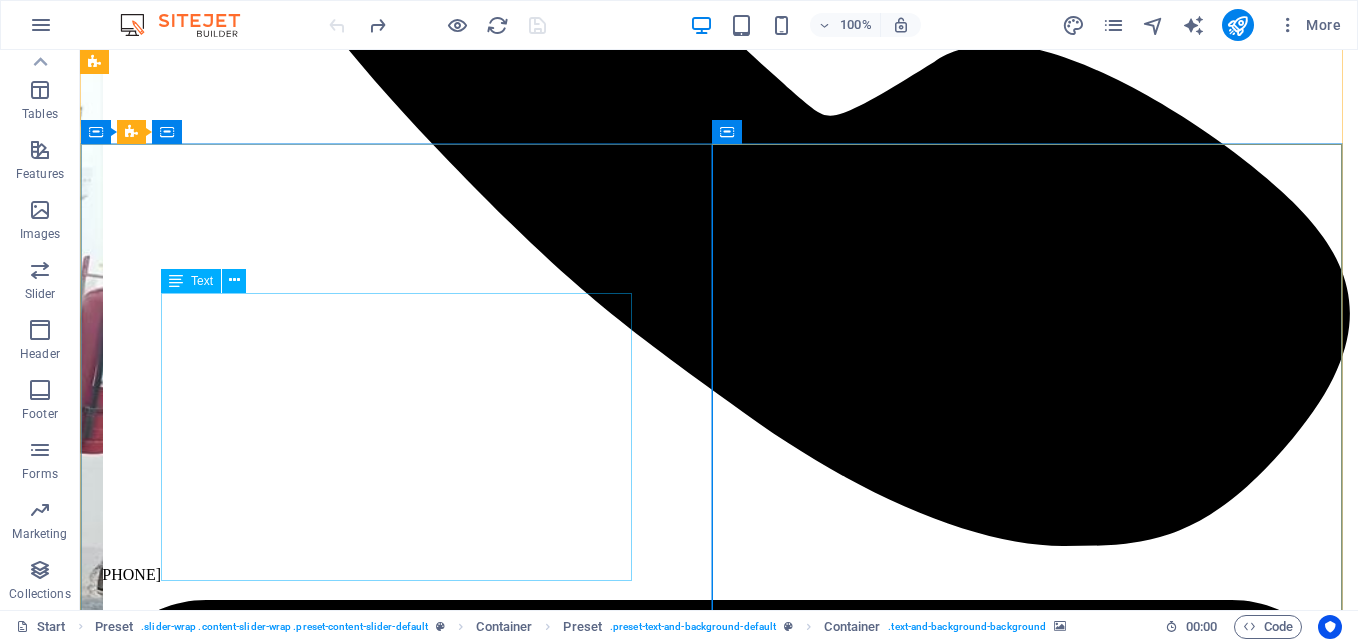 click on "New Coal Crusher Panel Powered by Emerson PACSystems Control Remote Unit. The coal crusher plant is specifically designed to reduce the size of mined coal through a series of crushing and screening processes. This preparation is crucial for efficient combustion in power plants and other industrial applications. The process employs various types of crushers, conveyors, and screening equipment to achieve optimal results. Date: April 17, 2024 New Coal Crusher Panel" at bounding box center (719, 12521) 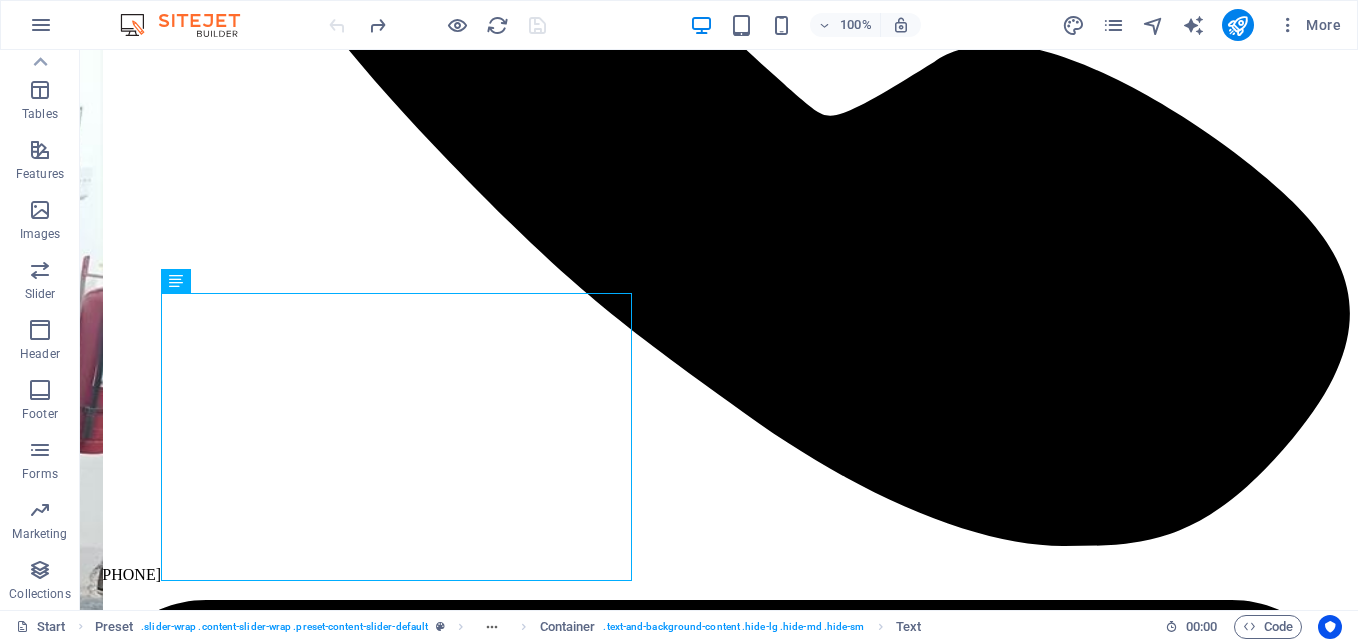 click at bounding box center (719, 12600) 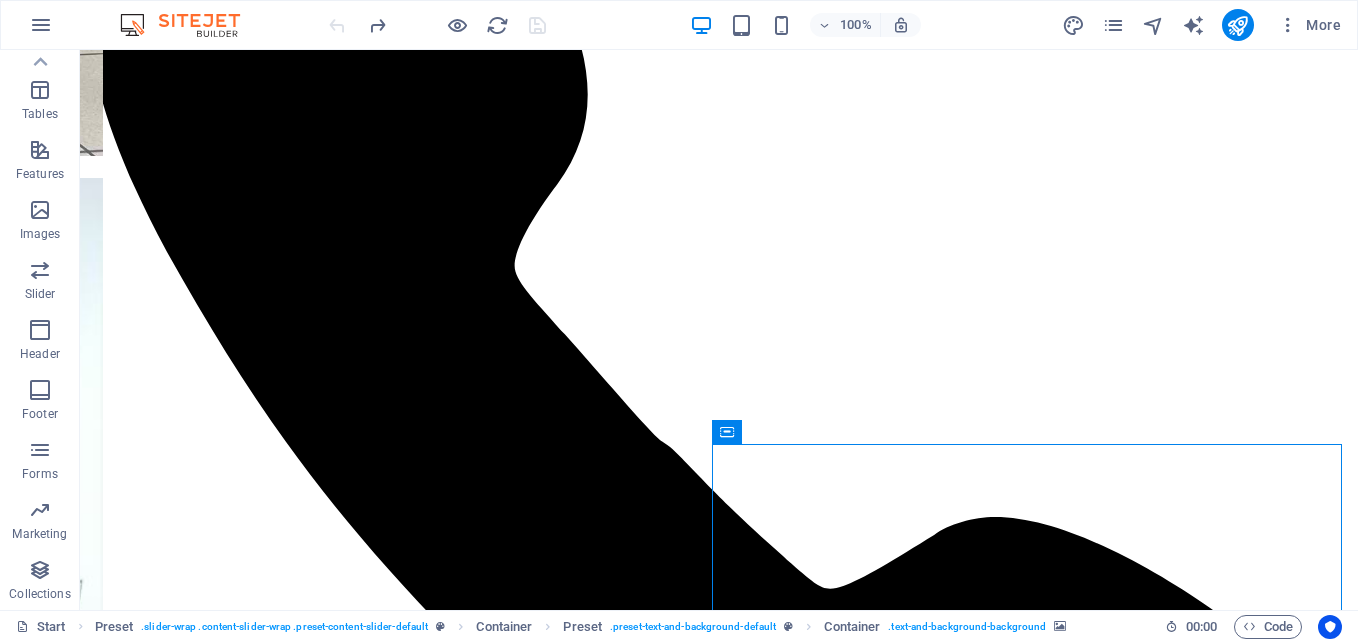 scroll, scrollTop: 752, scrollLeft: 0, axis: vertical 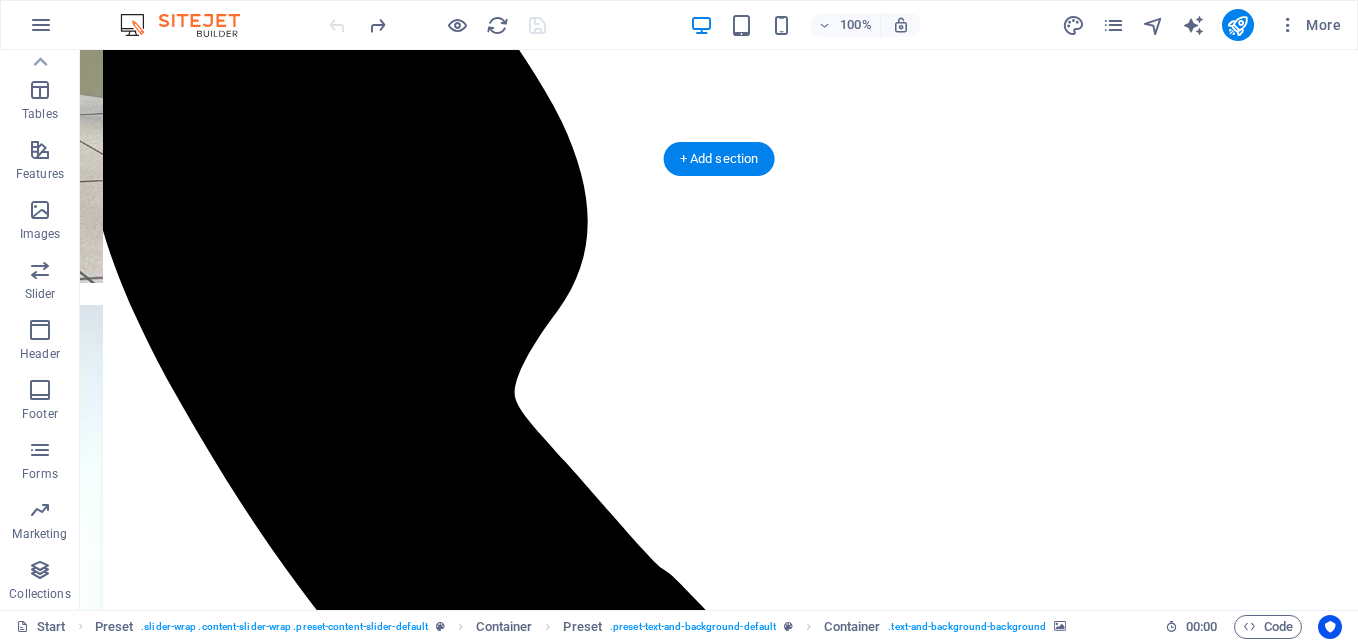 click on "Ash Handling Common Control for Unit 1 and Unit 2 in GMEC Coal-Fired Power Plant at Alas Asin, Mariveles, Bataan. An ash handling system is a mechanical process designed to manage and dispose of ash produced during the combustion of materials like coal or biomass. It involves collecting, cooling, transporting, and storing or disposing of ash, often in thermal power plants or industrial settings. Date: February 14, 2024 CRU to CPE 310" at bounding box center [719, 12841] 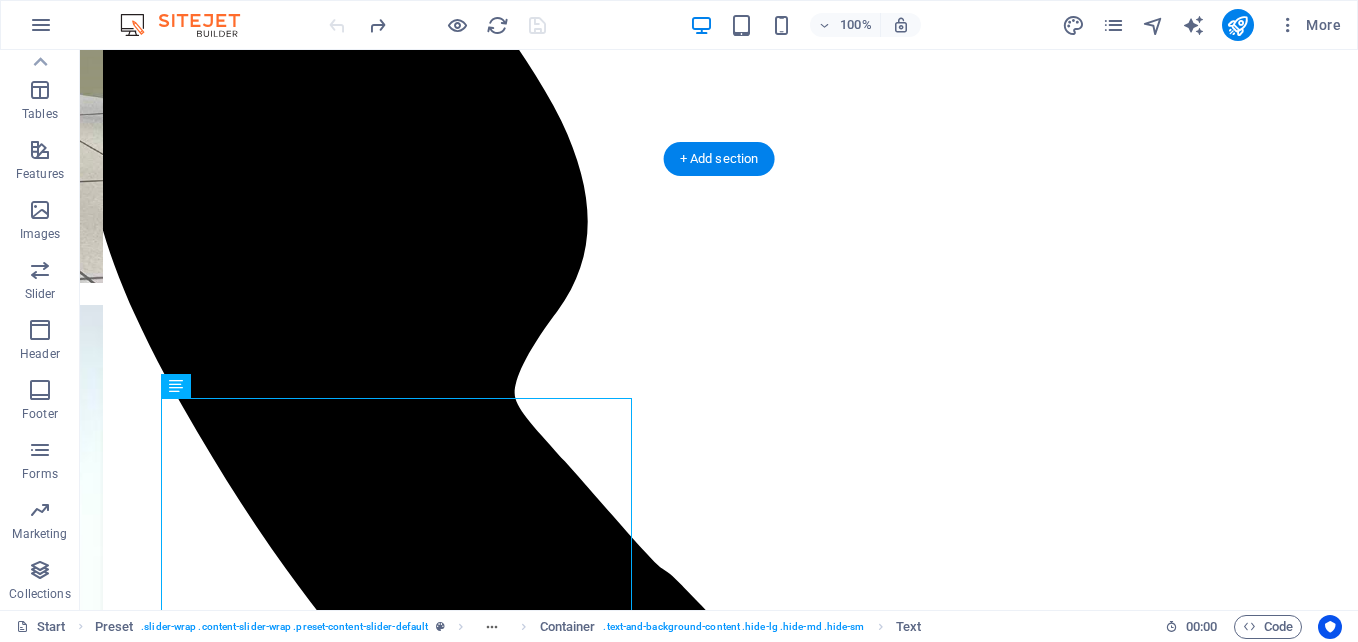 click at bounding box center [719, 12090] 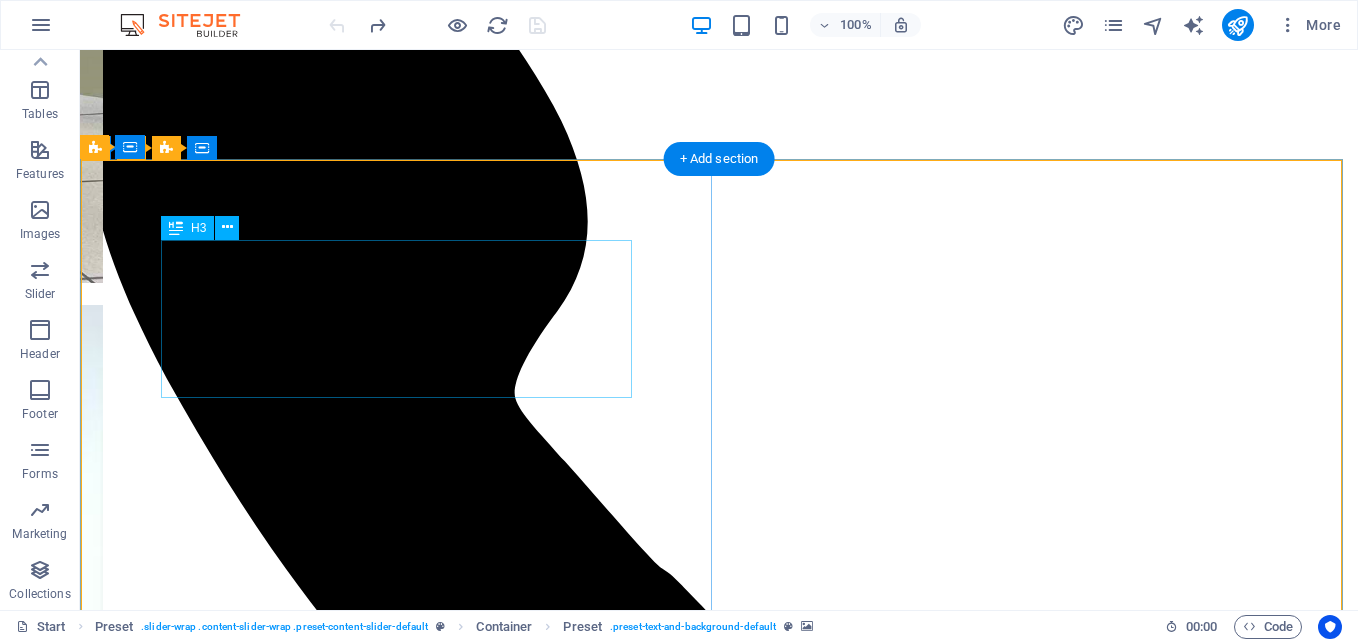 click on "Common ASH Handling CRU to CPE310" at bounding box center (719, 12749) 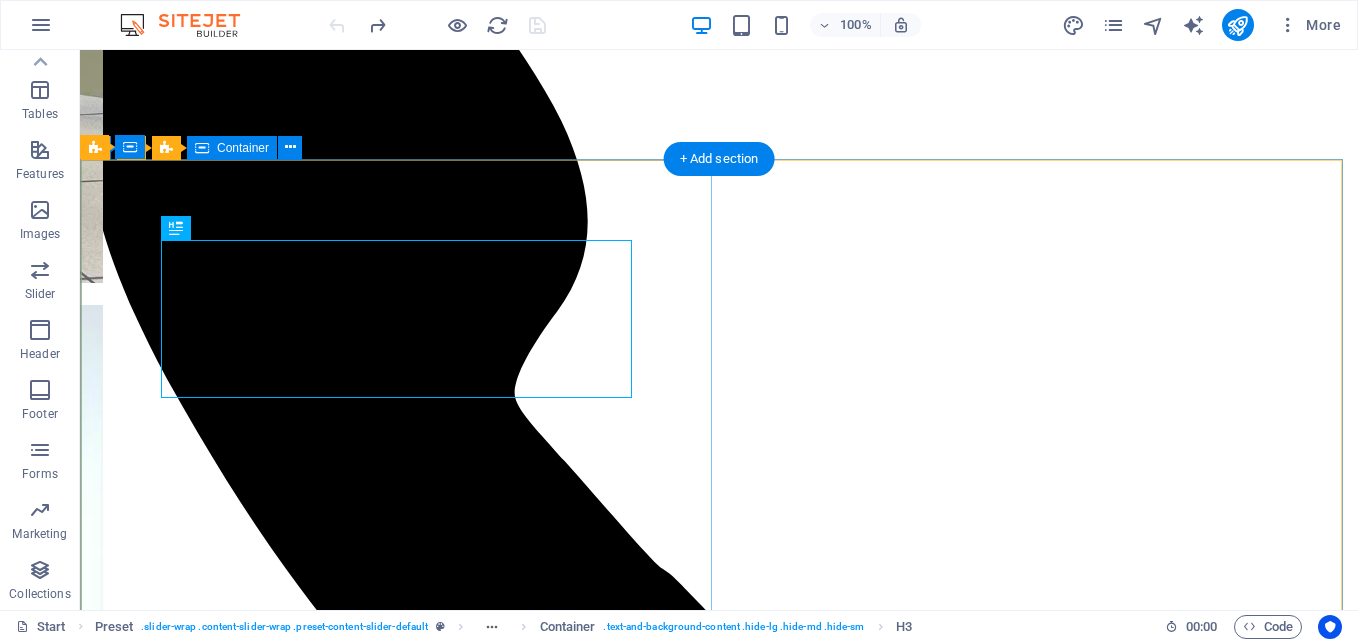 click on "Common ASH Handling CRU to CPE310 Ash Handling Common Control for Unit 1 and Unit 2 in GMEC Coal-Fired Power Plant at Alas Asin, Mariveles, Bataan. An ash handling system is a mechanical process designed to manage and dispose of ash produced during the combustion of materials like coal or biomass. It involves collecting, cooling, transporting, and storing or disposing of ash, often in thermal power plants or industrial settings. Date: February 14, 2024 CRU to CPE 310" at bounding box center [719, 12788] 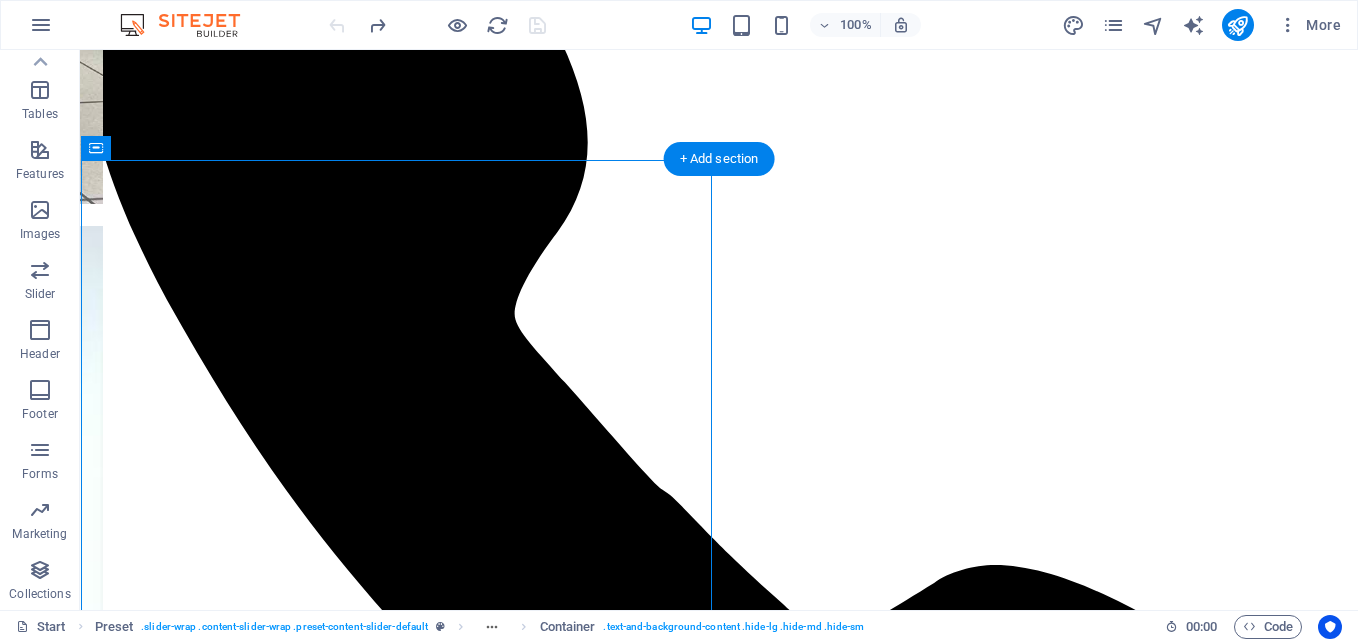 scroll, scrollTop: 952, scrollLeft: 0, axis: vertical 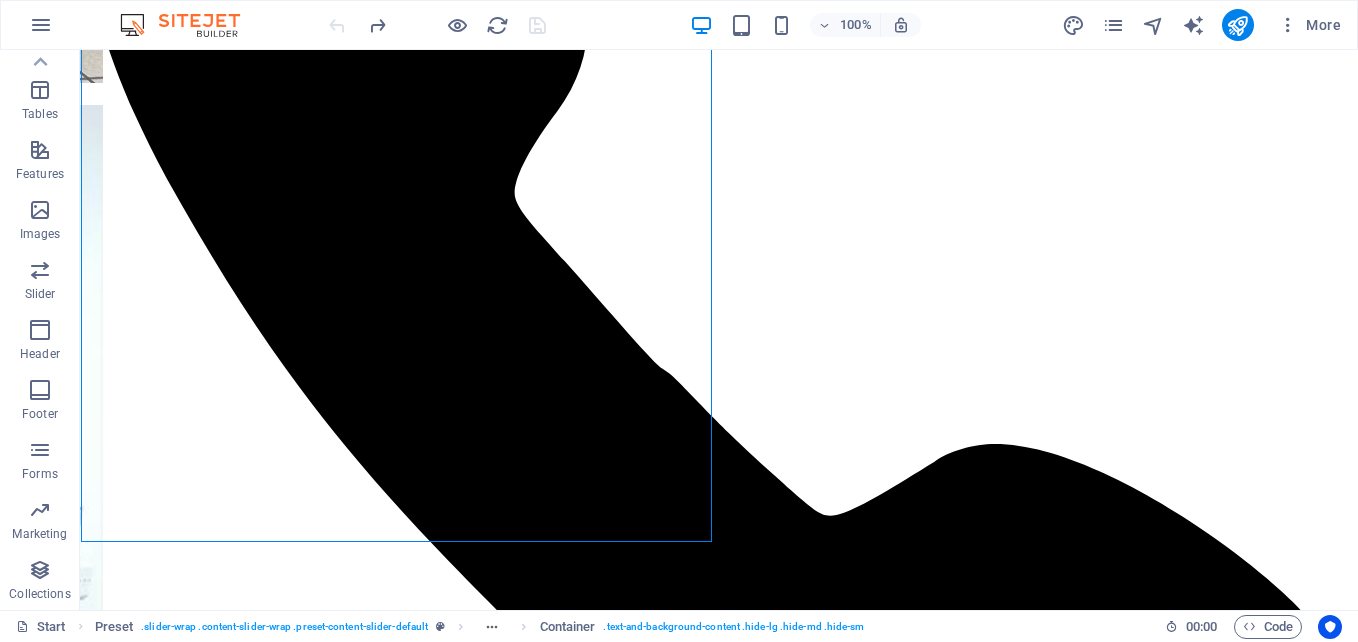 click at bounding box center [719, 11890] 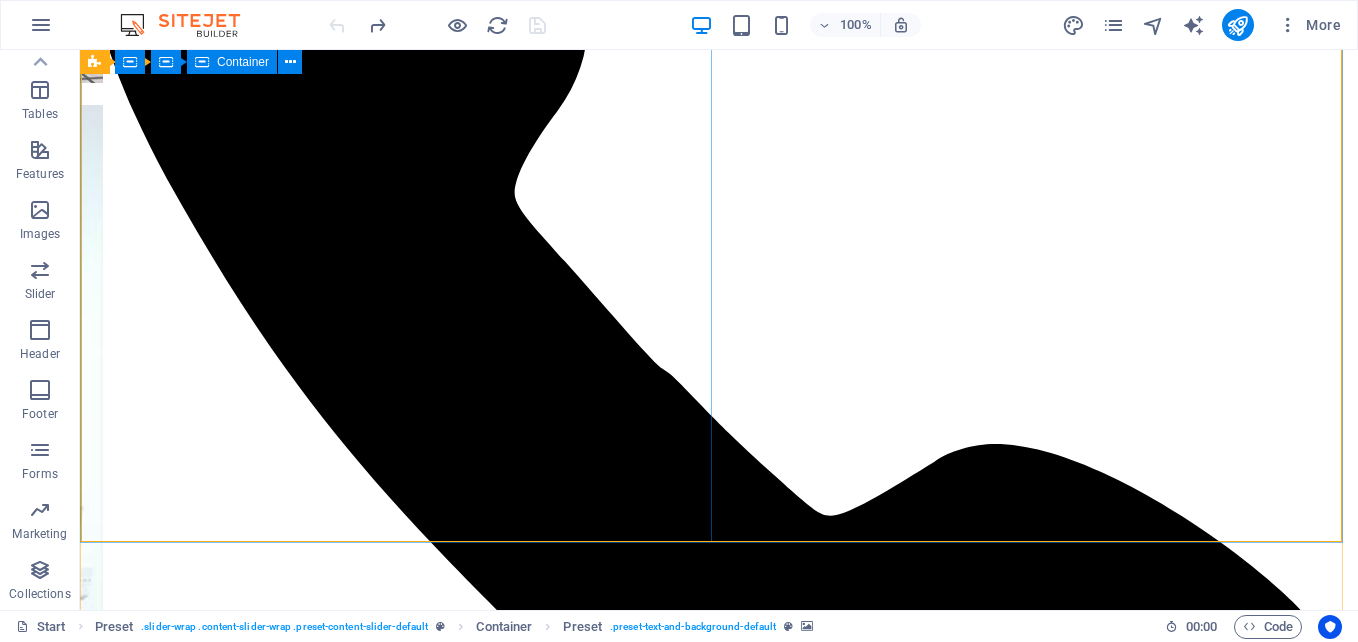 click on "Common ASH Handling CRU to CPE310 Ash Handling Common Control for Unit 1 and Unit 2 in GMEC Coal-Fired Power Plant at Alas Asin, Mariveles, Bataan. An ash handling system is a mechanical process designed to manage and dispose of ash produced during the combustion of materials like coal or biomass. It involves collecting, cooling, transporting, and storing or disposing of ash, often in thermal power plants or industrial settings. Date: February 14, 2024 CRU to CPE 310" at bounding box center (719, 12588) 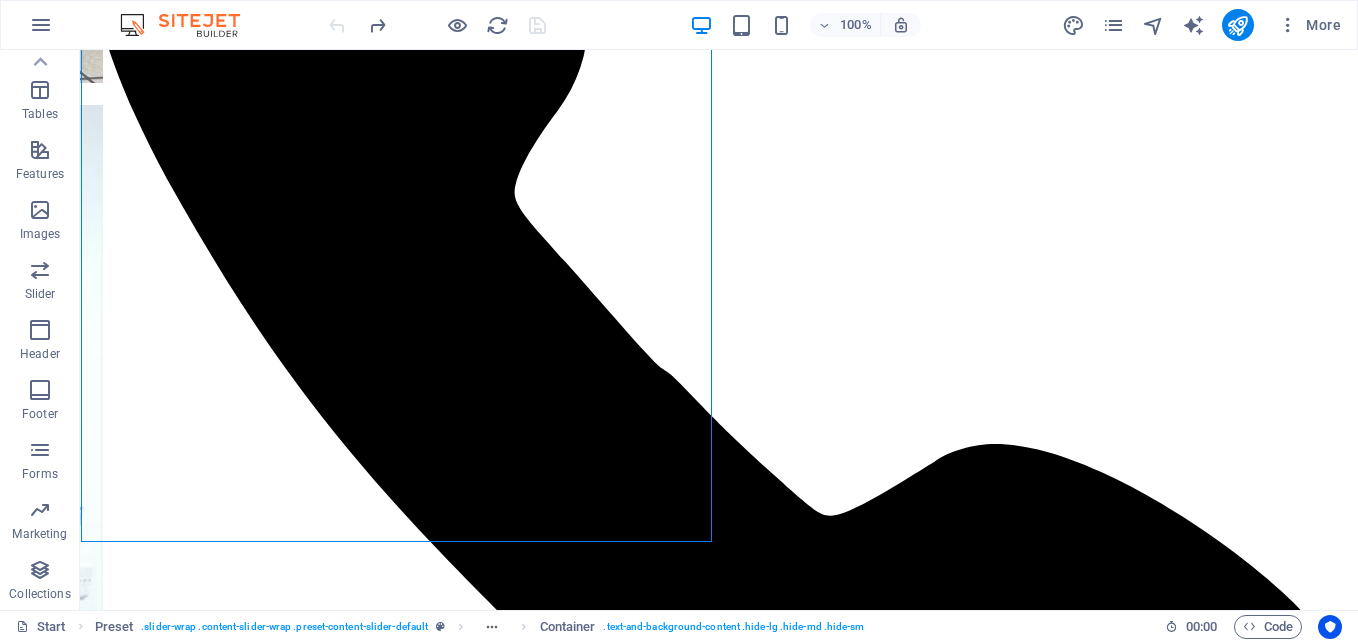 click at bounding box center (719, 11890) 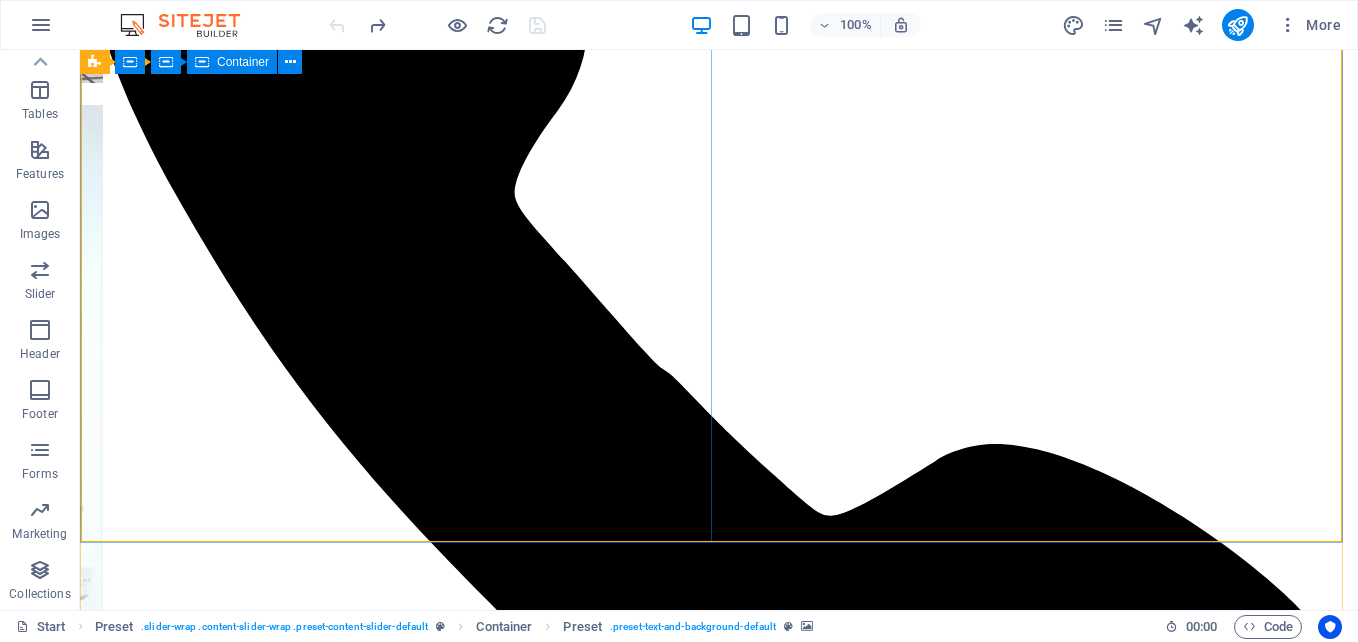 click on "Common ASH Handling CRU to CPE310 Ash Handling Common Control for Unit 1 and Unit 2 in GMEC Coal-Fired Power Plant at Alas Asin, Mariveles, Bataan. An ash handling system is a mechanical process designed to manage and dispose of ash produced during the combustion of materials like coal or biomass. It involves collecting, cooling, transporting, and storing or disposing of ash, often in thermal power plants or industrial settings. Date: February 14, 2024 CRU to CPE 310" at bounding box center (719, 12588) 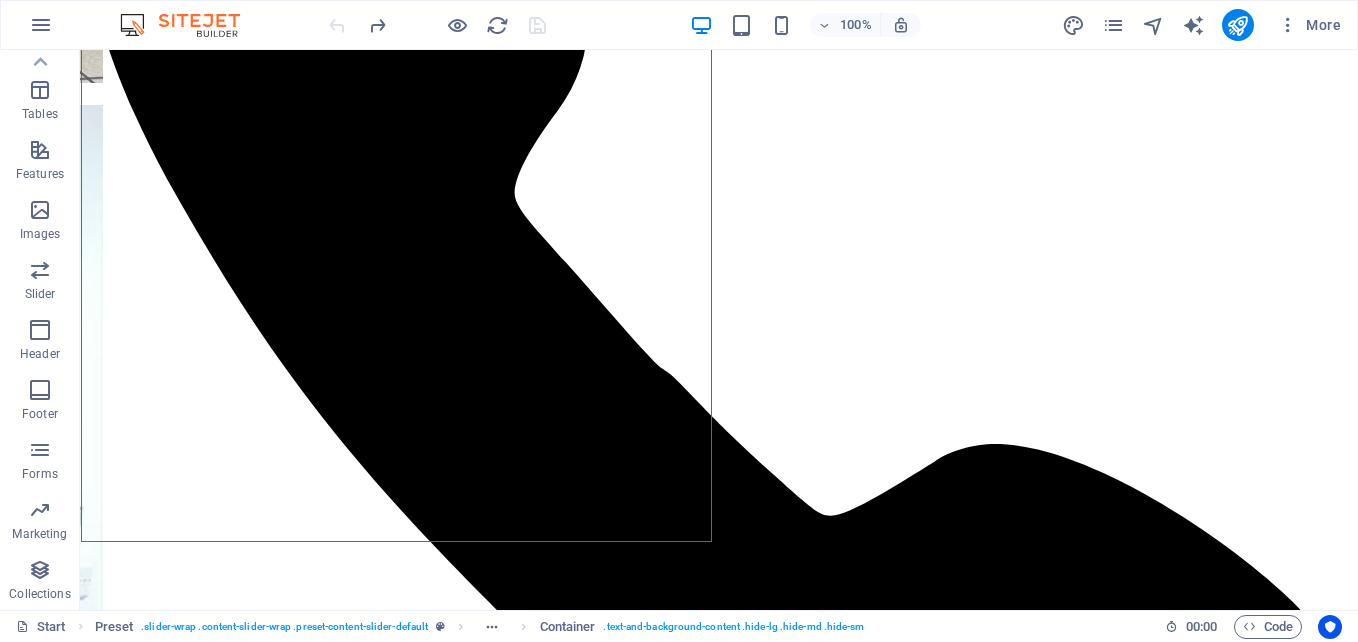 click at bounding box center (719, 11890) 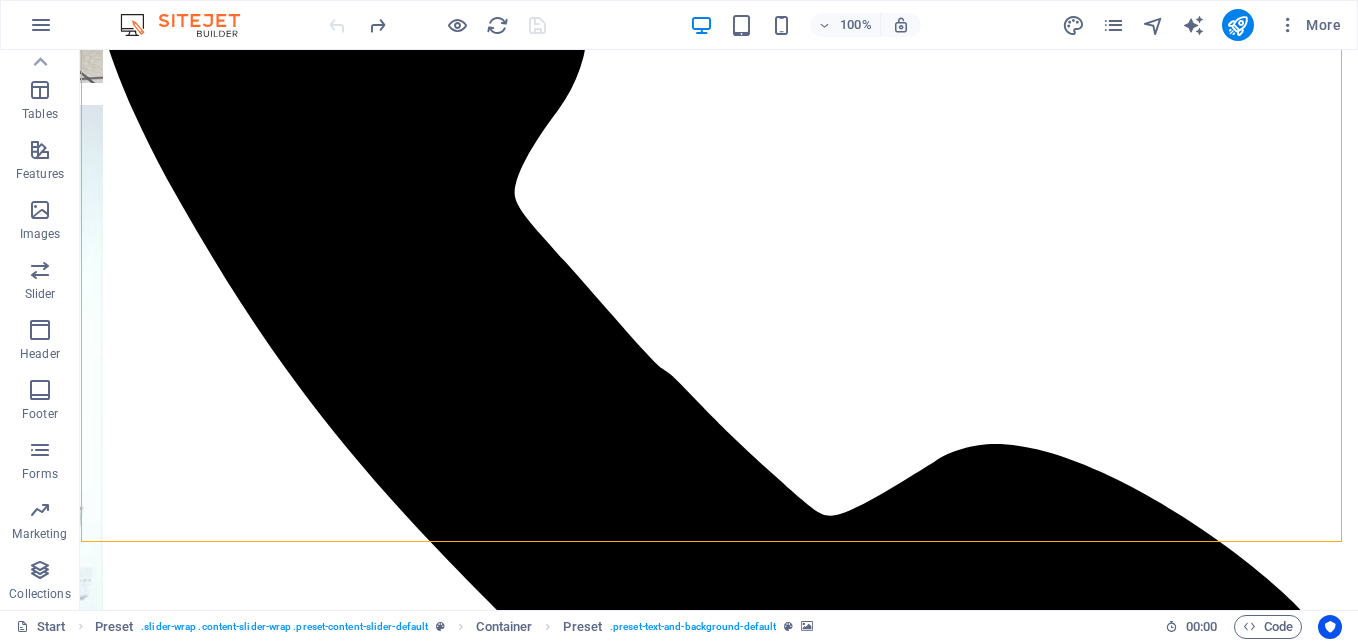 click at bounding box center [719, 11890] 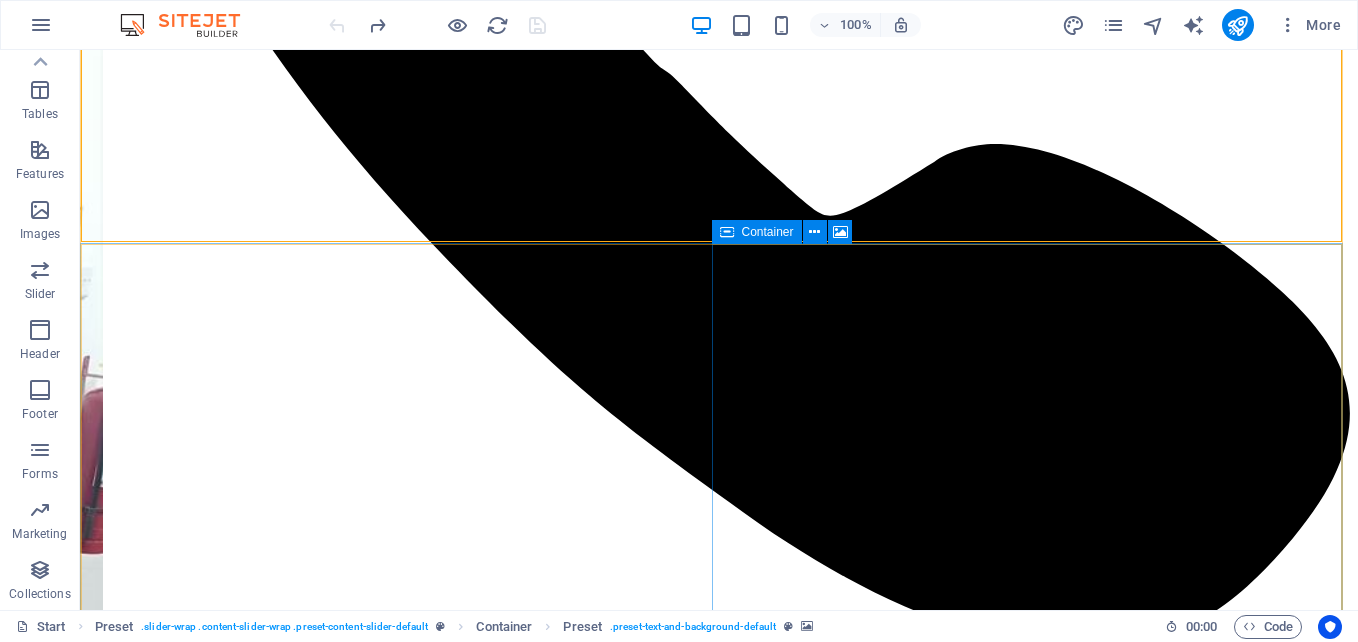 click on "Drop content here or  Add elements  Paste clipboard" at bounding box center (719, 13288) 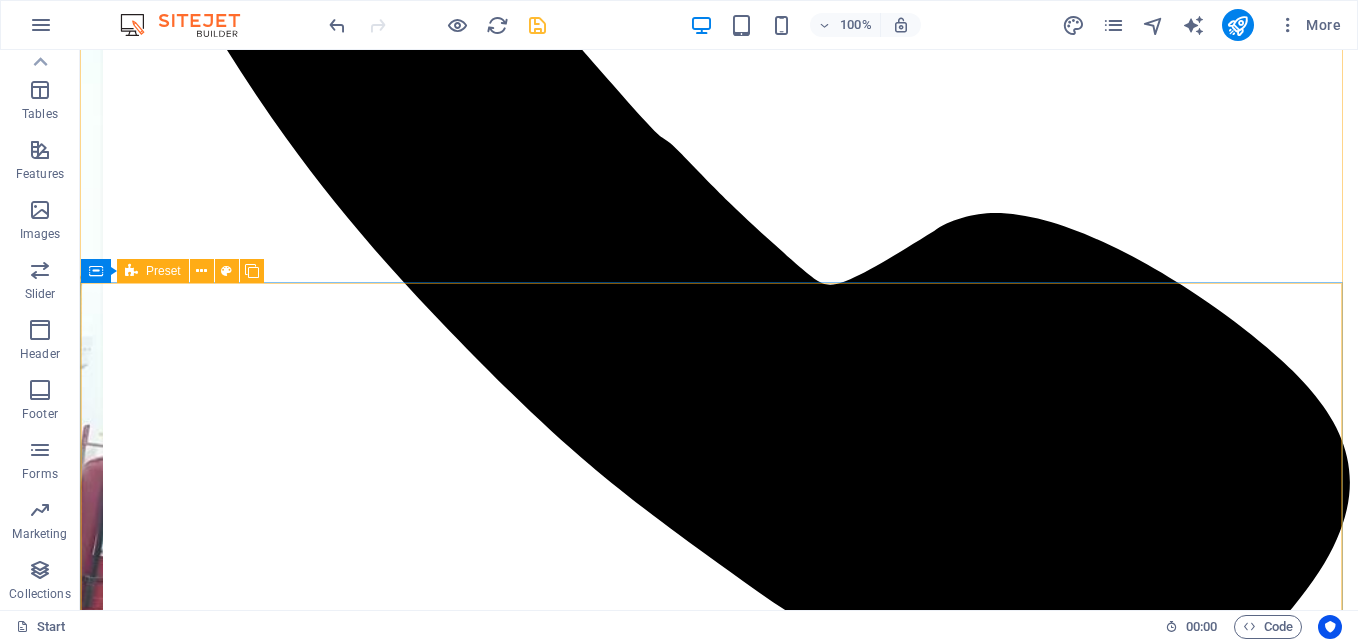 scroll, scrollTop: 1152, scrollLeft: 0, axis: vertical 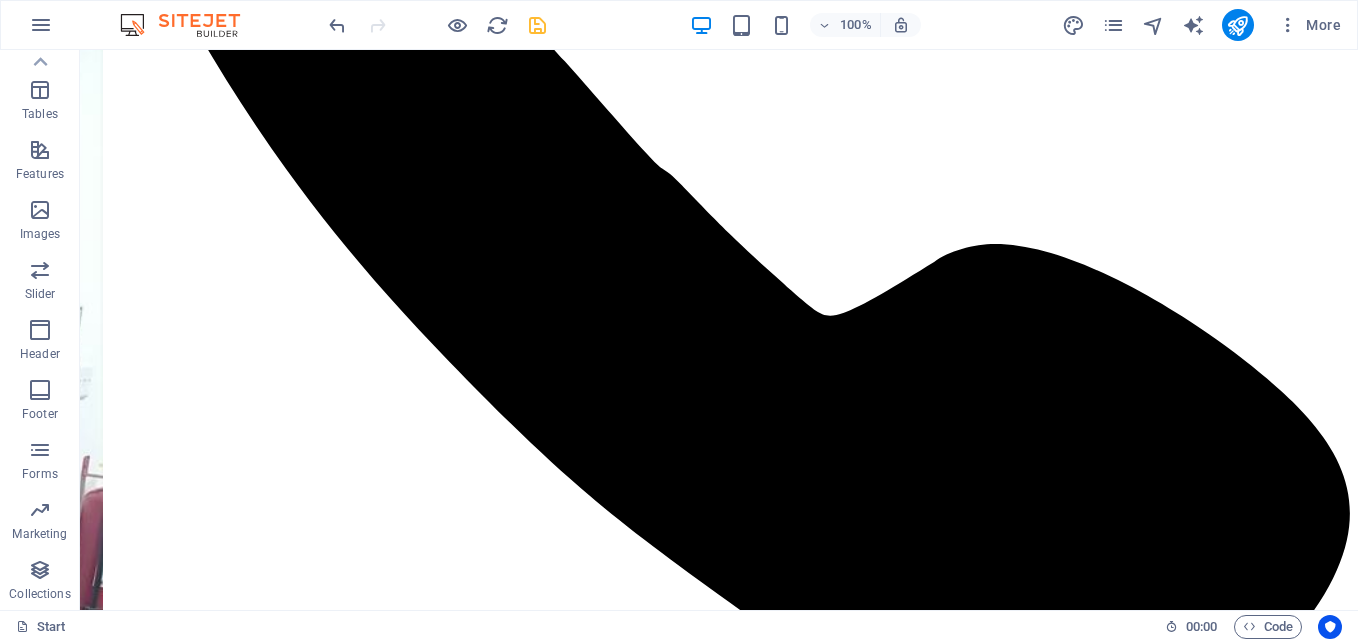 click at bounding box center [719, 11690] 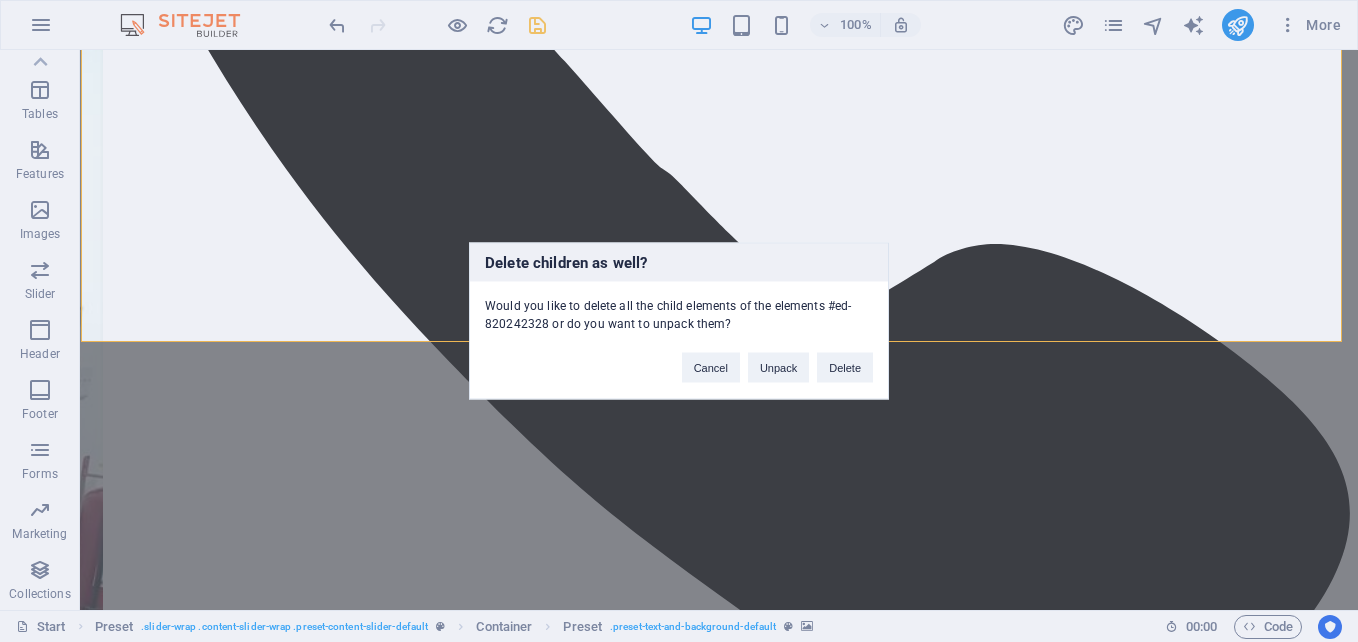 type 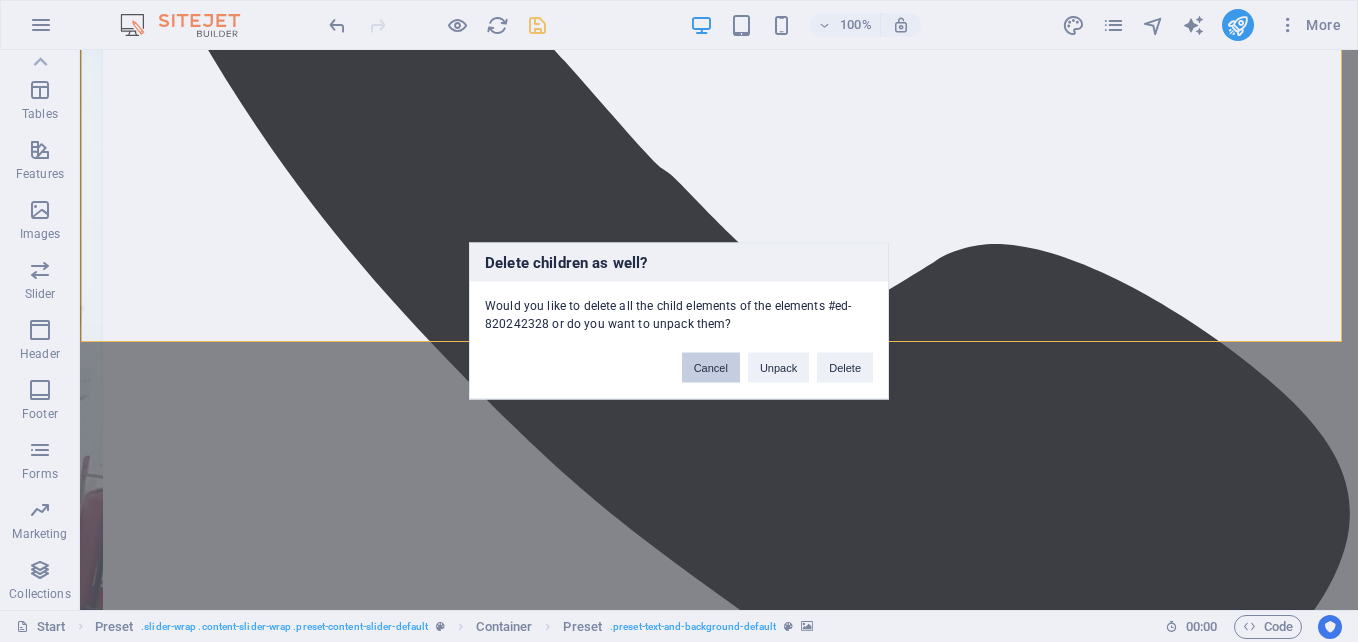 click on "Cancel" at bounding box center (711, 368) 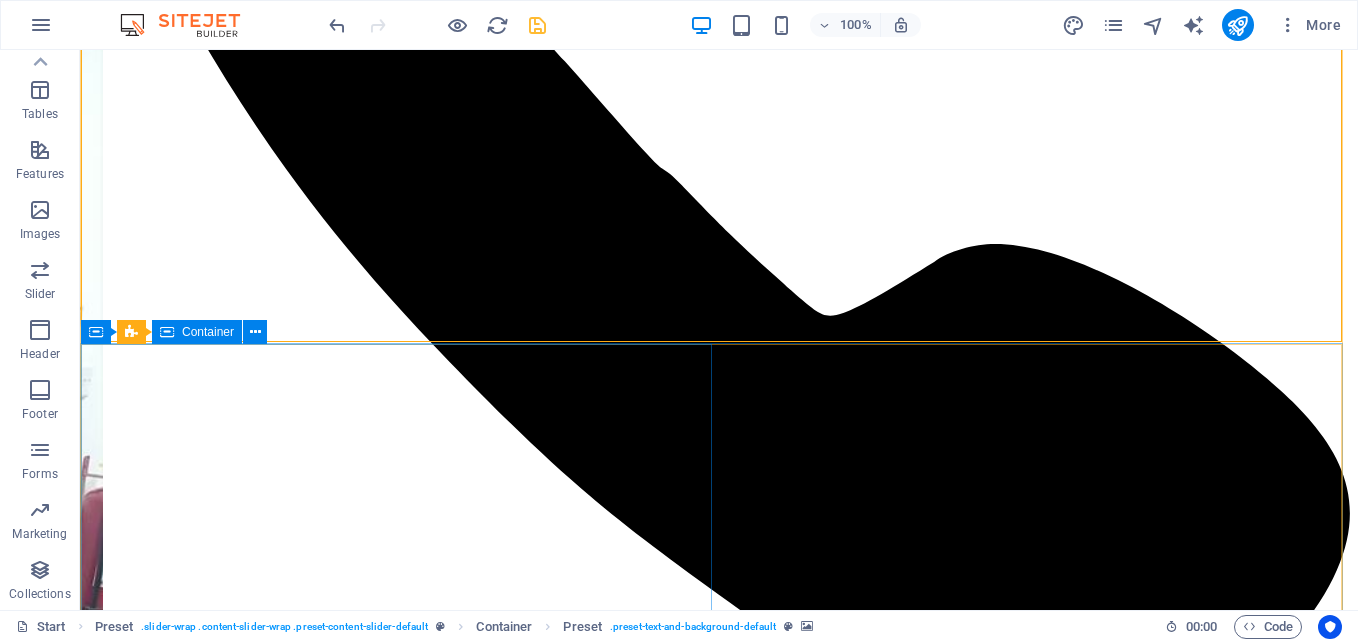 click on "Coal Crusher Panel  New Coal Crusher Panel Powered by Emerson PACSystems Control Remote Unit. The coal crusher plant is specifically designed to reduce the size of mined coal through a series of crushing and screening processes. This preparation is crucial for efficient combustion in power plants and other industrial applications. The process employs various types of crushers, conveyors, and screening equipment to achieve optimal results. Date: April 17, 2024 New Coal Crusher Panel" at bounding box center [719, 12651] 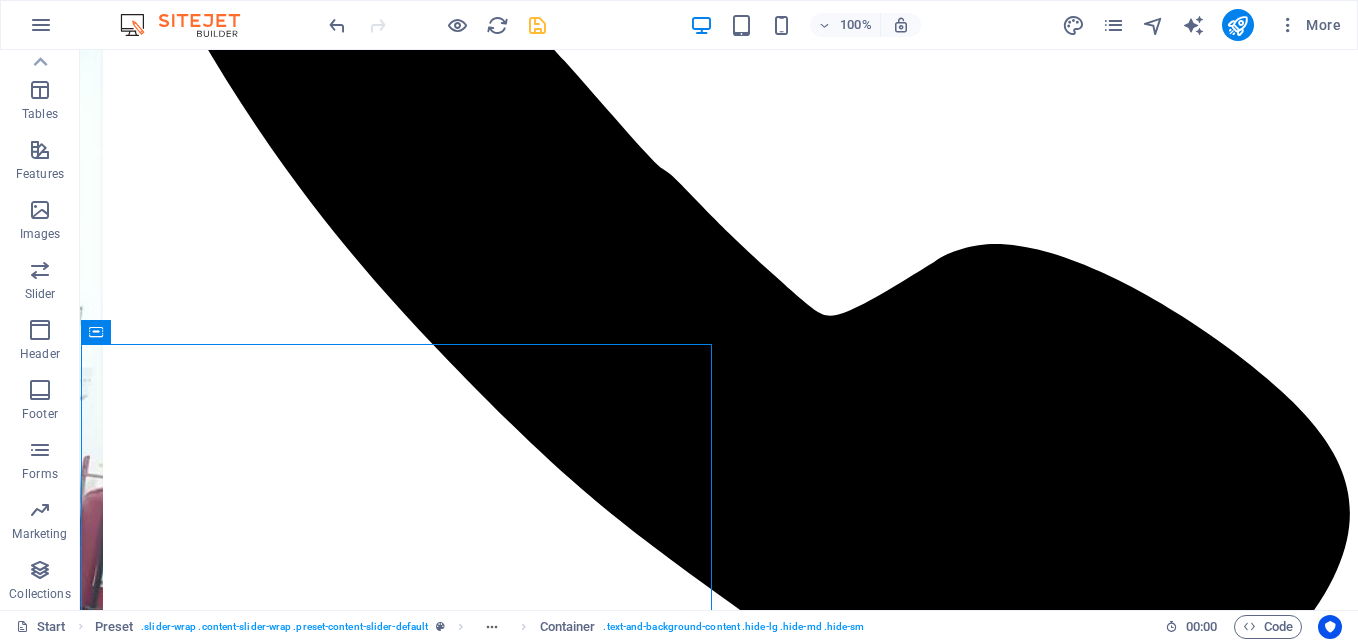 click at bounding box center (719, 11690) 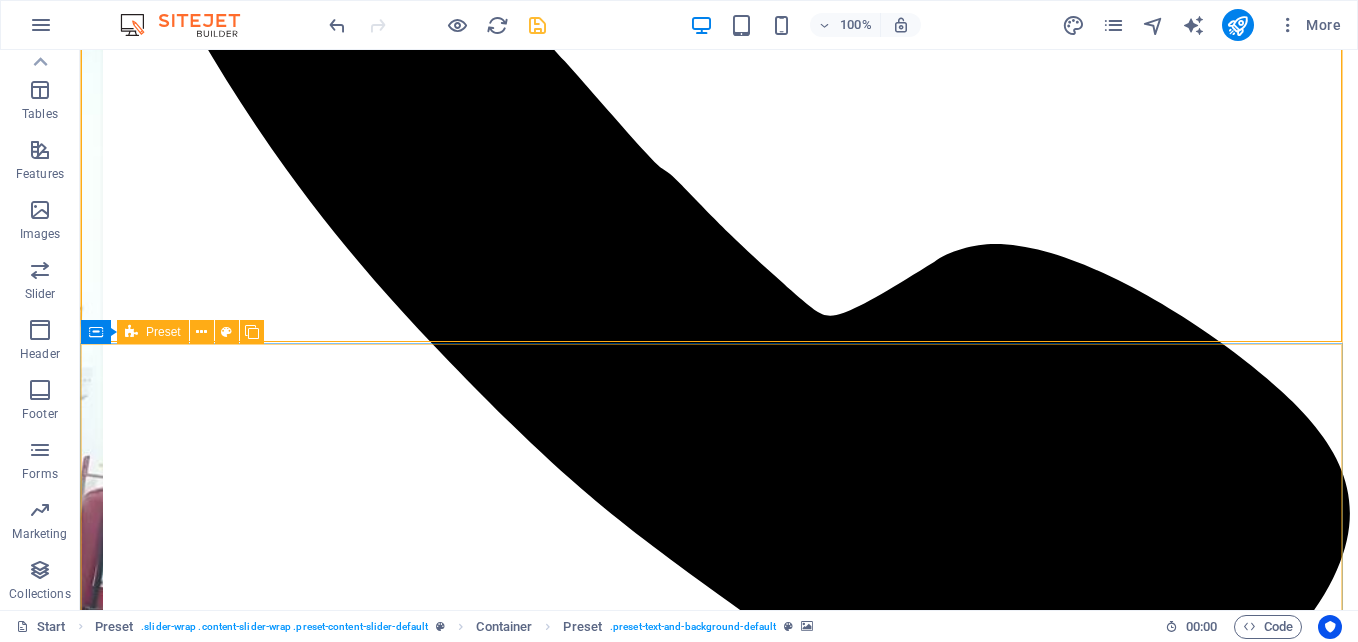 click on "Coal Crusher Panel  New Coal Crusher Panel Powered by Emerson PACSystems Control Remote Unit. The coal crusher plant is specifically designed to reduce the size of mined coal through a series of crushing and screening processes. This preparation is crucial for efficient combustion in power plants and other industrial applications. The process employs various types of crushers, conveyors, and screening equipment to achieve optimal results. Date: April 17, 2024 New Coal Crusher Panel" at bounding box center [719, 12651] 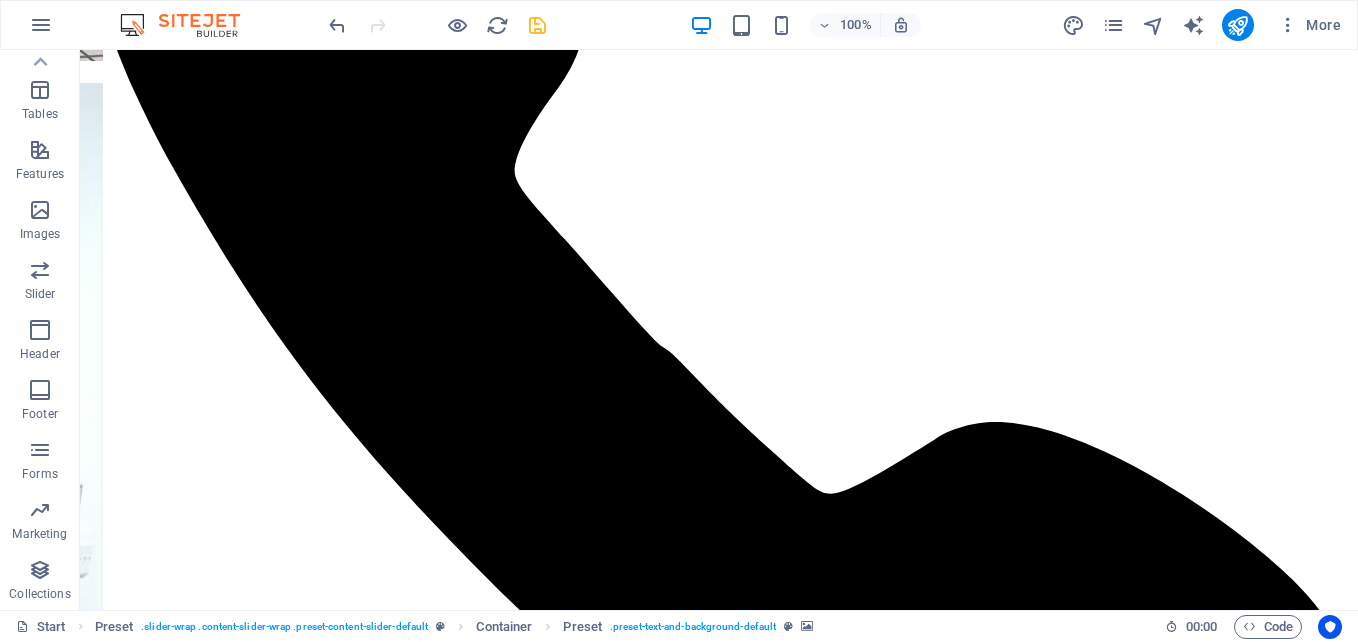scroll, scrollTop: 1174, scrollLeft: 0, axis: vertical 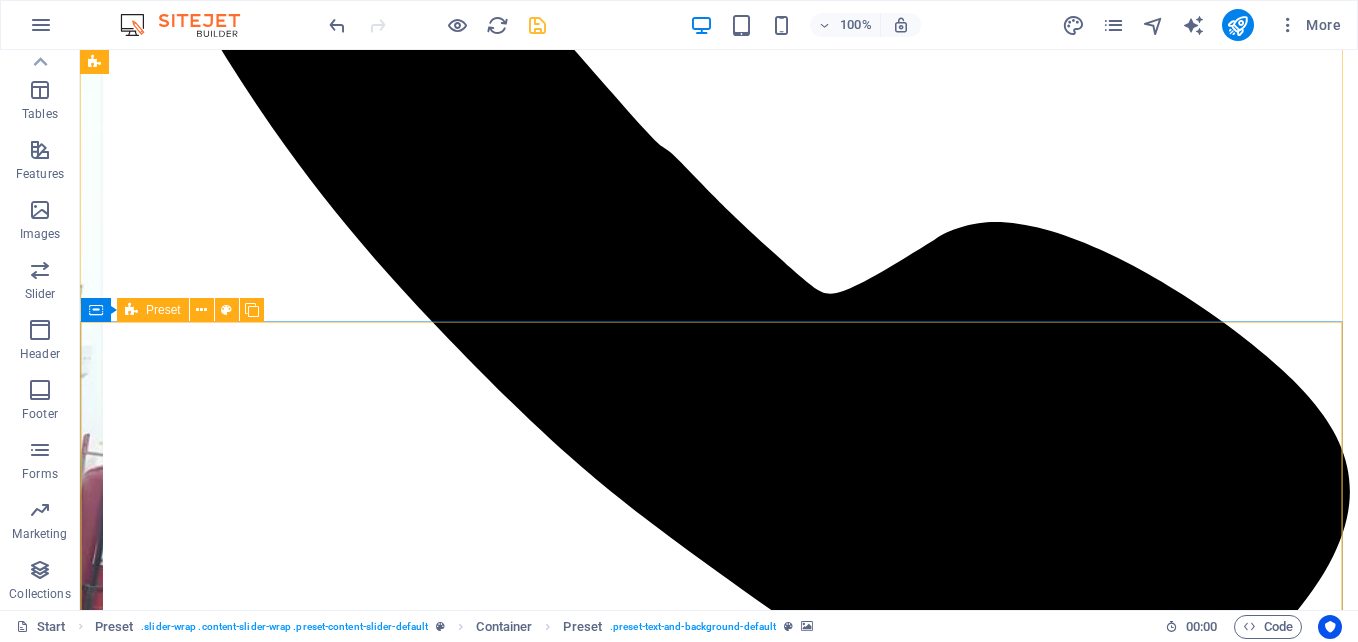 click on "Coal Crusher Panel  New Coal Crusher Panel Powered by Emerson PACSystems Control Remote Unit. The coal crusher plant is specifically designed to reduce the size of mined coal through a series of crushing and screening processes. This preparation is crucial for efficient combustion in power plants and other industrial applications. The process employs various types of crushers, conveyors, and screening equipment to achieve optimal results. Date: April 17, 2024 New Coal Crusher Panel" at bounding box center (719, 12629) 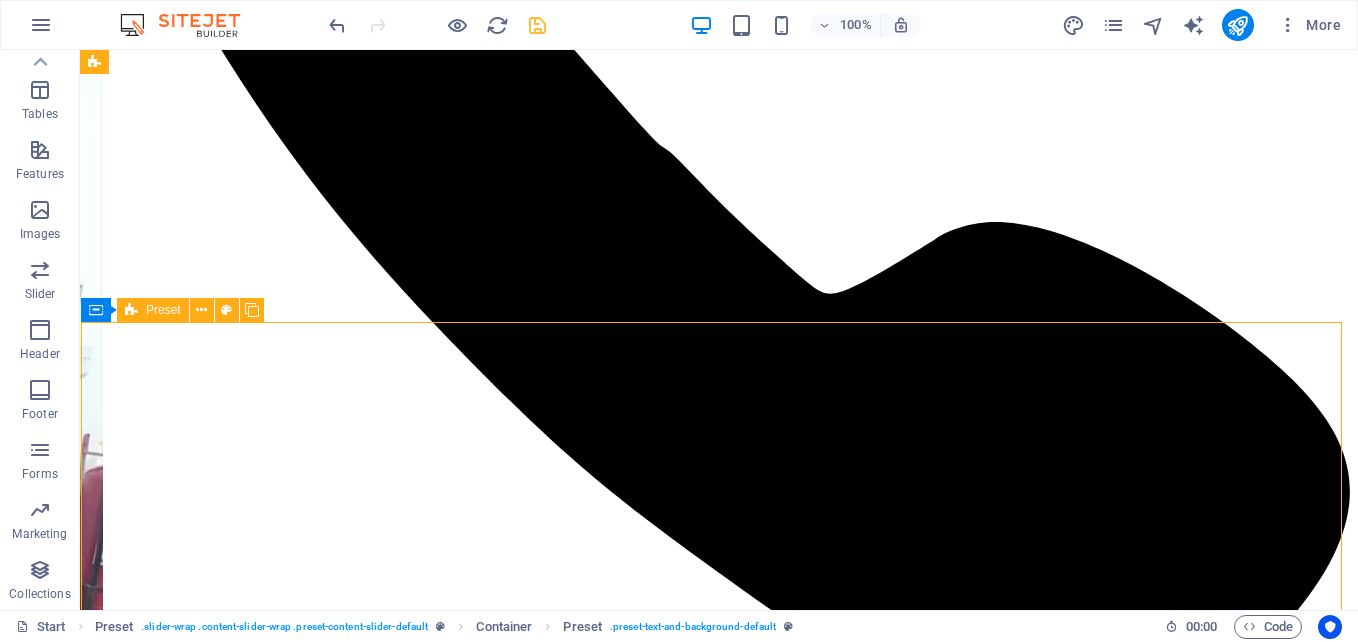 click on "Coal Crusher Panel  New Coal Crusher Panel Powered by Emerson PACSystems Control Remote Unit. The coal crusher plant is specifically designed to reduce the size of mined coal through a series of crushing and screening processes. This preparation is crucial for efficient combustion in power plants and other industrial applications. The process employs various types of crushers, conveyors, and screening equipment to achieve optimal results. Date: April 17, 2024 New Coal Crusher Panel" at bounding box center [719, 12629] 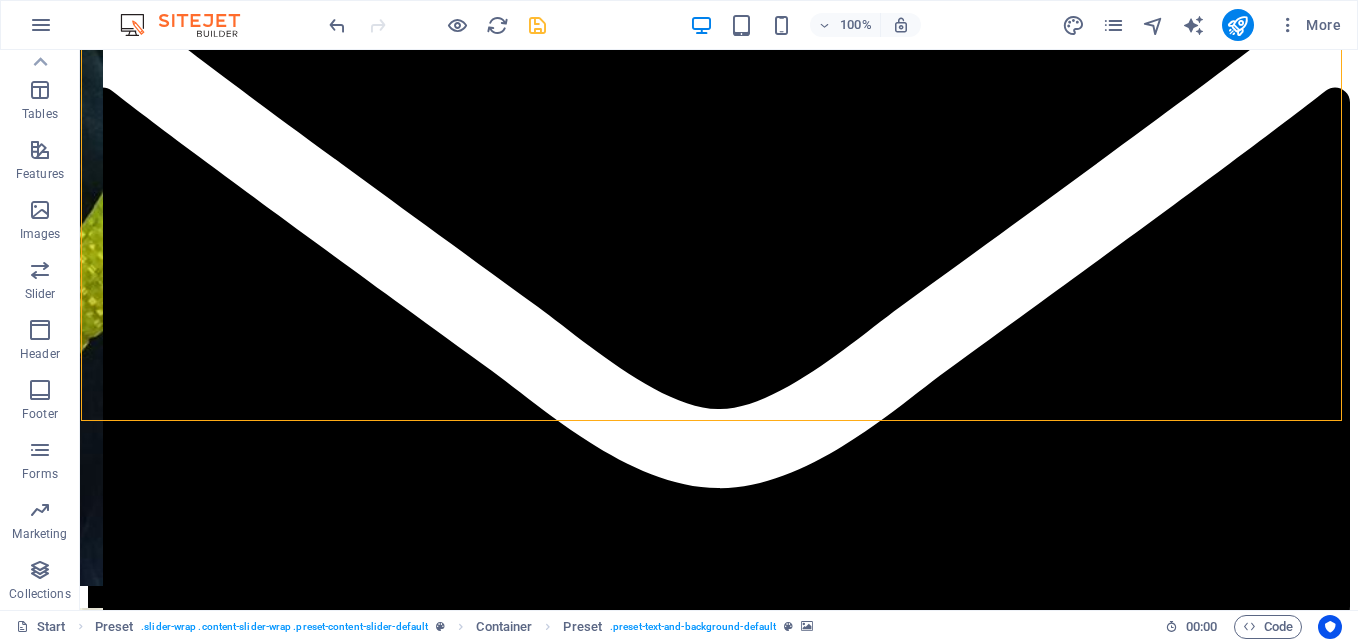 scroll, scrollTop: 2474, scrollLeft: 0, axis: vertical 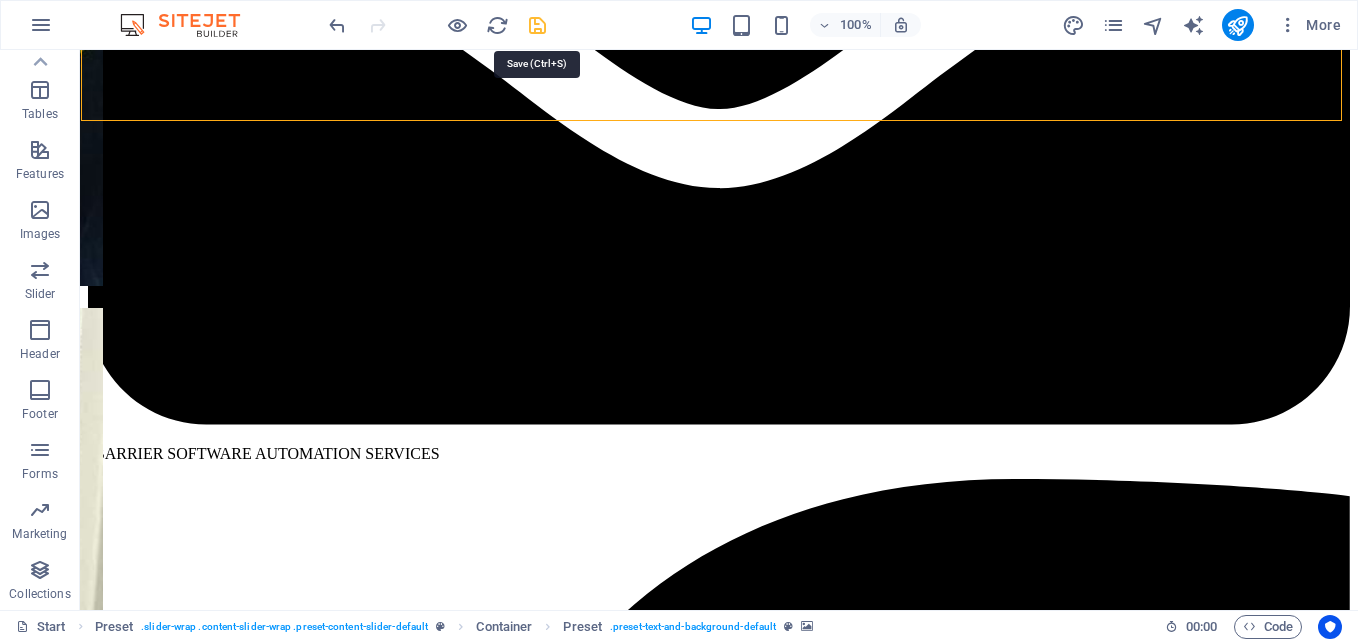 click at bounding box center (537, 25) 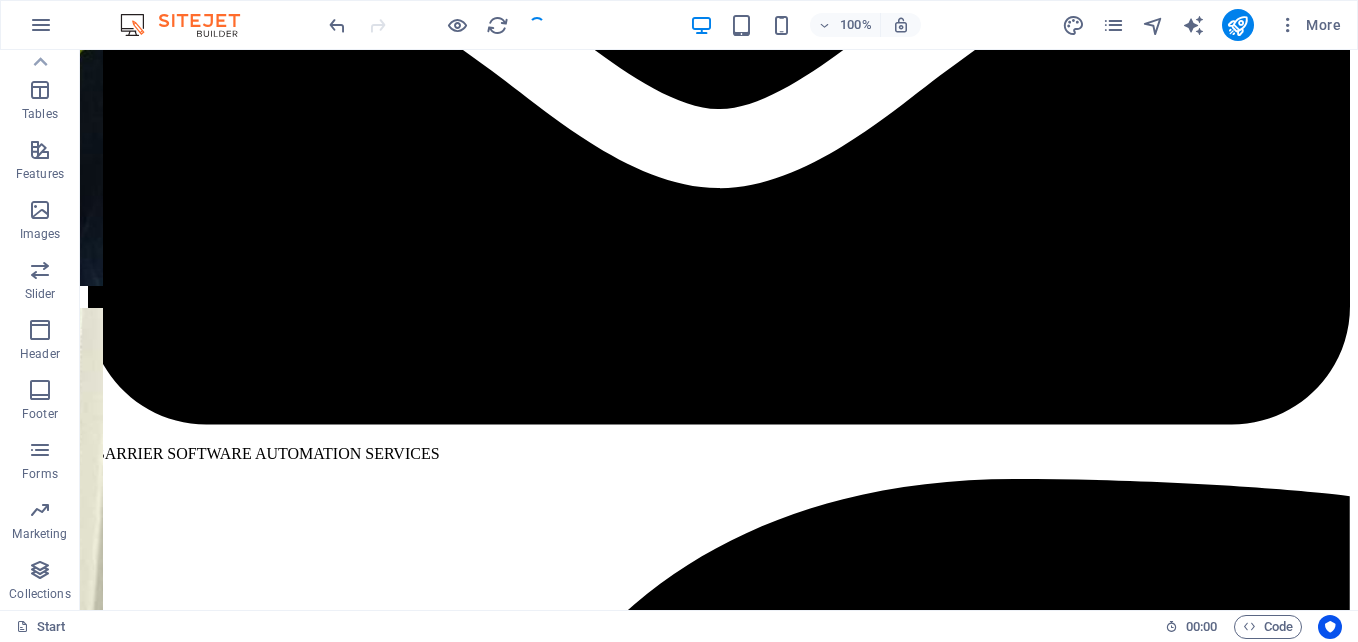 click at bounding box center [437, 25] 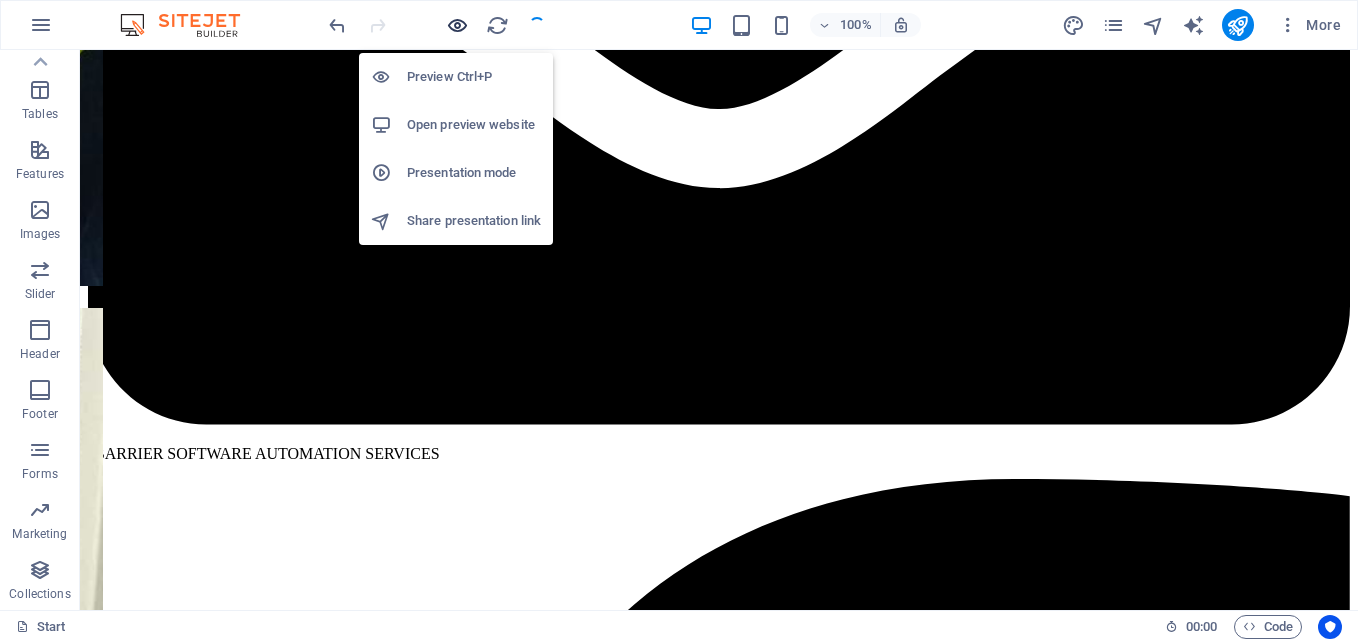 click at bounding box center [457, 25] 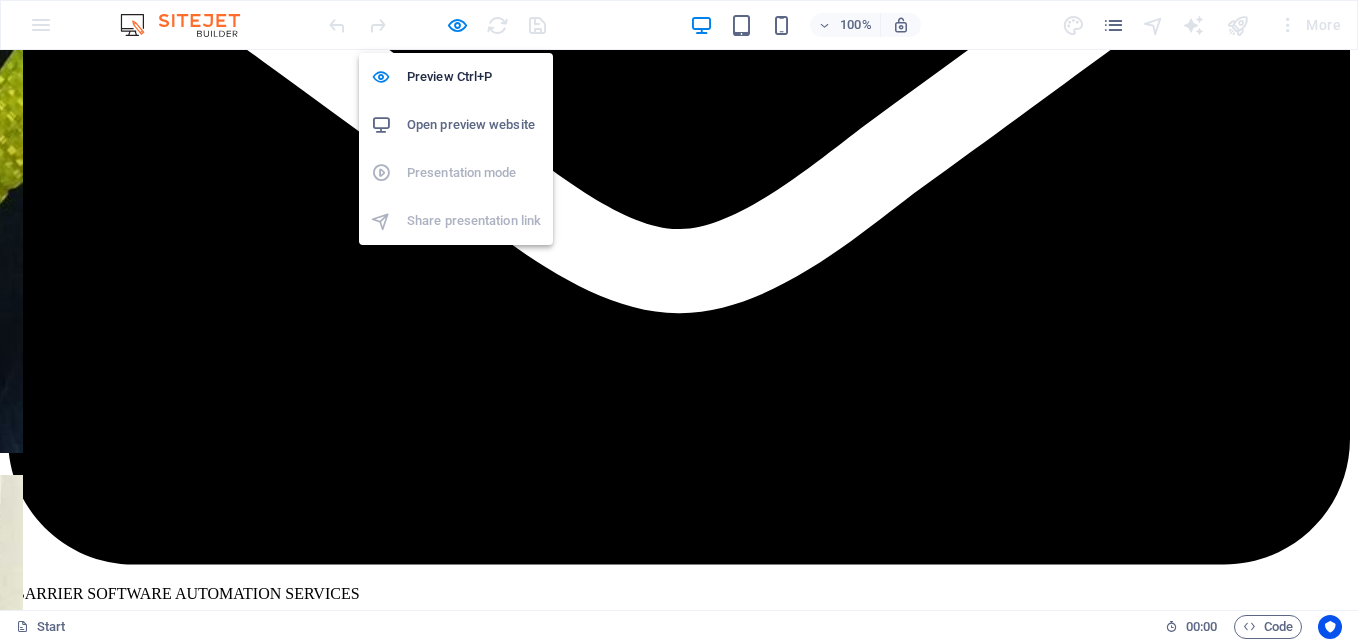 click on "Open preview website" at bounding box center (474, 125) 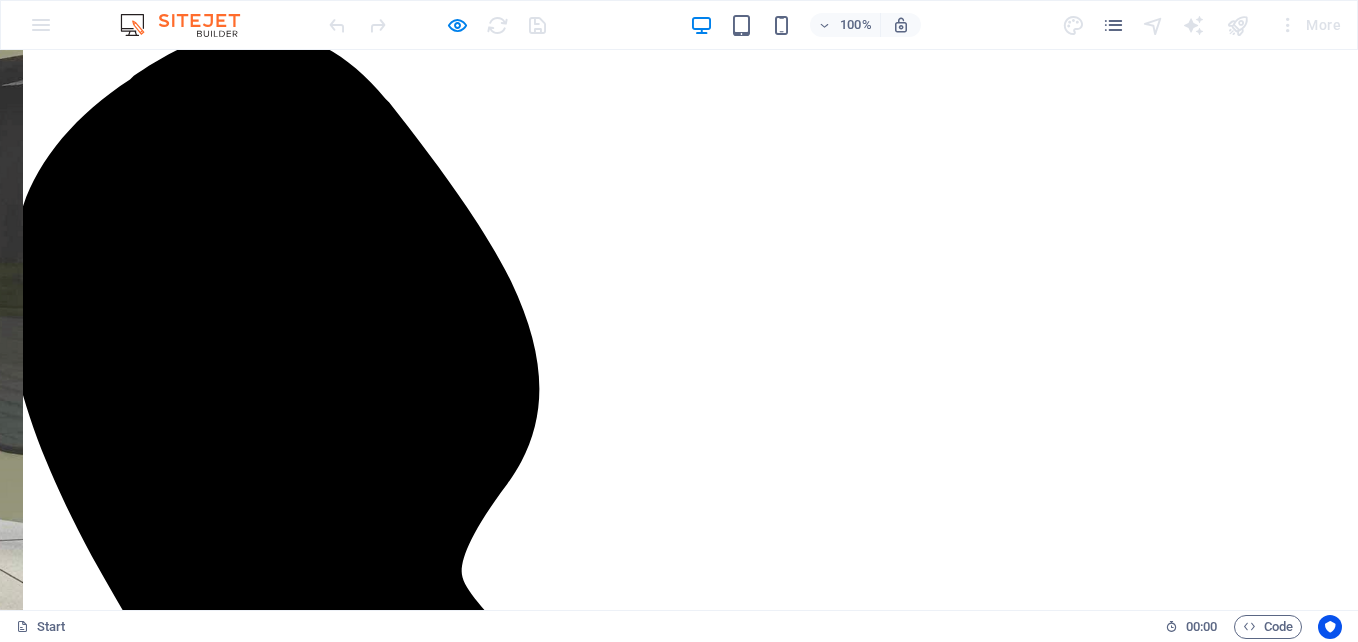 scroll, scrollTop: 360, scrollLeft: 0, axis: vertical 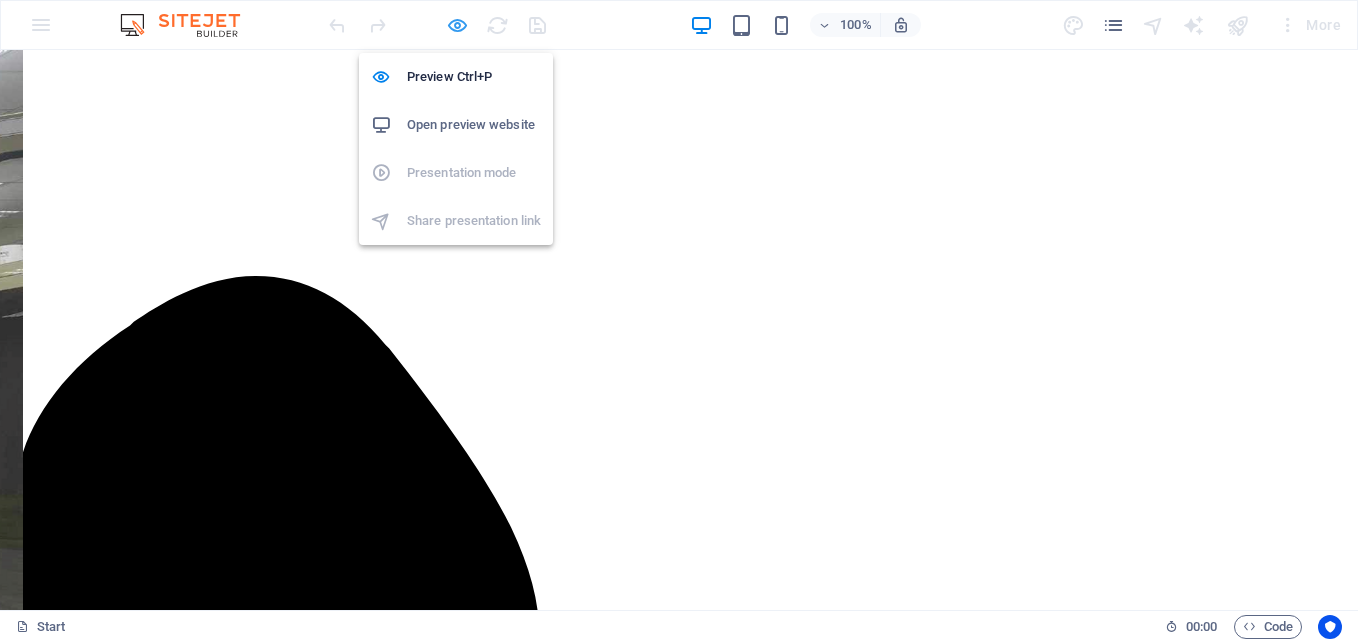 click at bounding box center (457, 25) 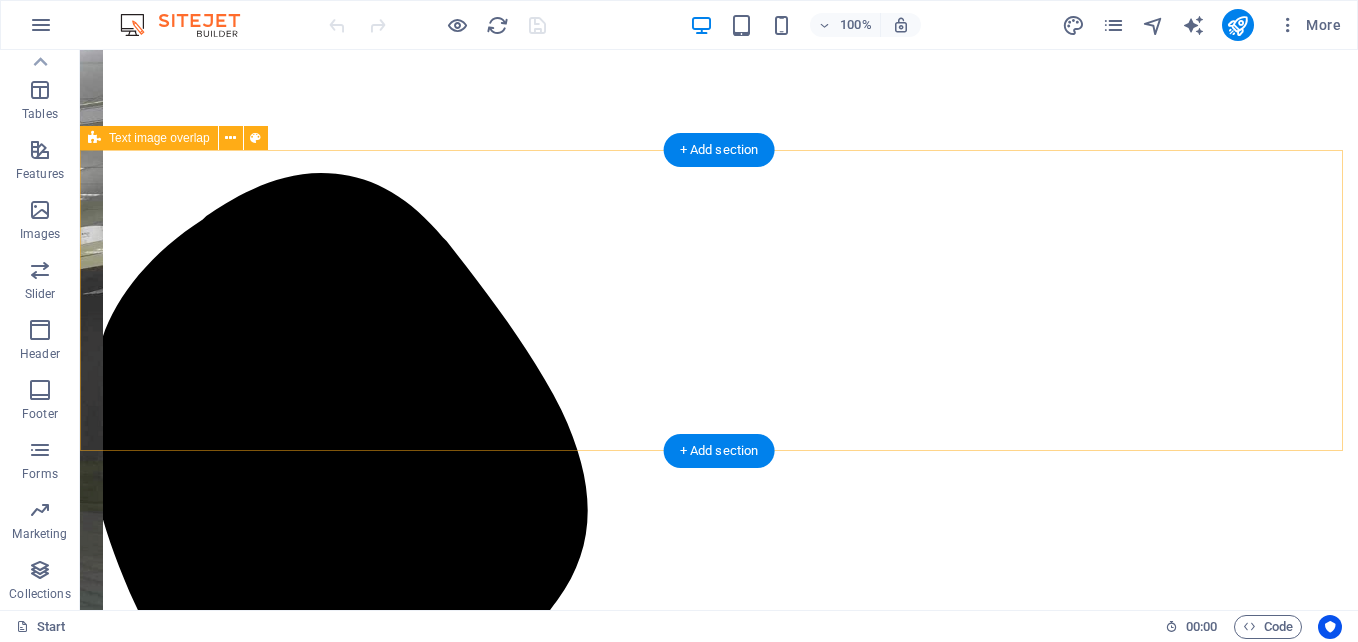 scroll, scrollTop: 460, scrollLeft: 0, axis: vertical 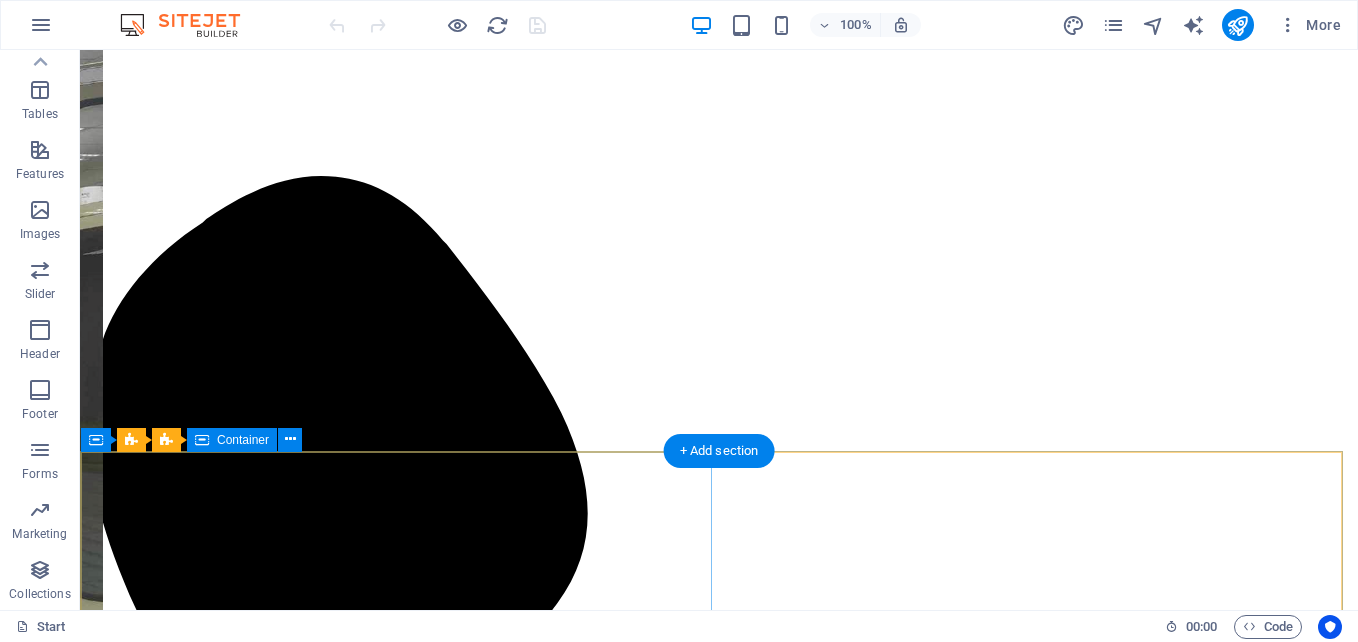 click on "Common ASH Handling CRU to CPE310 Ash Handling Common Control for Unit 1 and Unit 2 in GMEC Coal-Fired Power Plant at Alas Asin, Mariveles, Bataan. An ash handling system is a mechanical process designed to manage and dispose of ash produced during the combustion of materials like coal or biomass. It involves collecting, cooling, transporting, and storing or disposing of ash, often in thermal power plants or industrial settings. Date: February 14, 2024 CRU to CPE 310" at bounding box center [719, 13080] 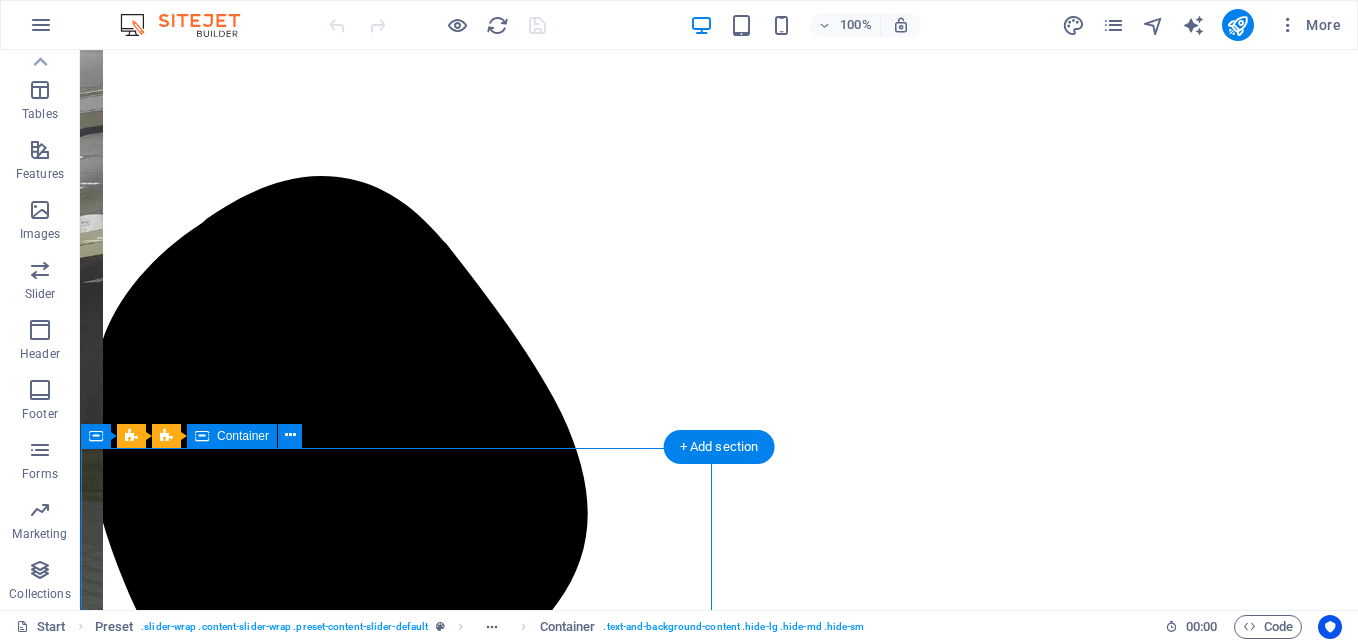 scroll, scrollTop: 960, scrollLeft: 0, axis: vertical 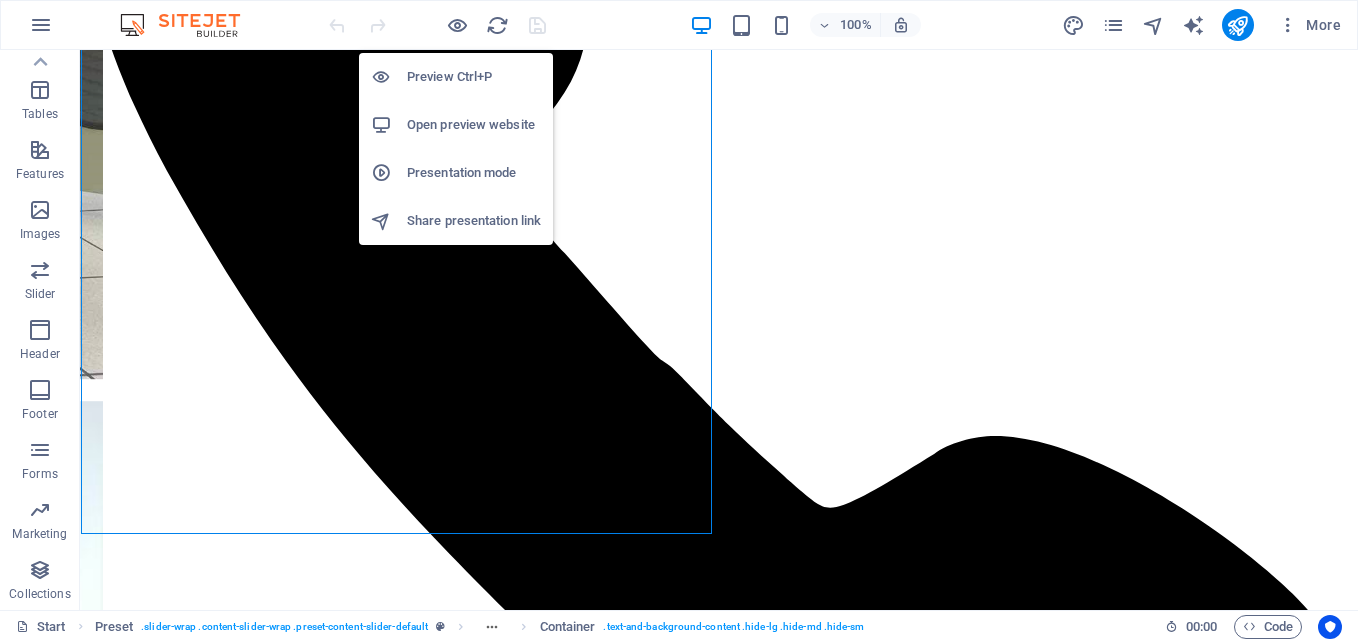 click on "Open preview website" at bounding box center [474, 125] 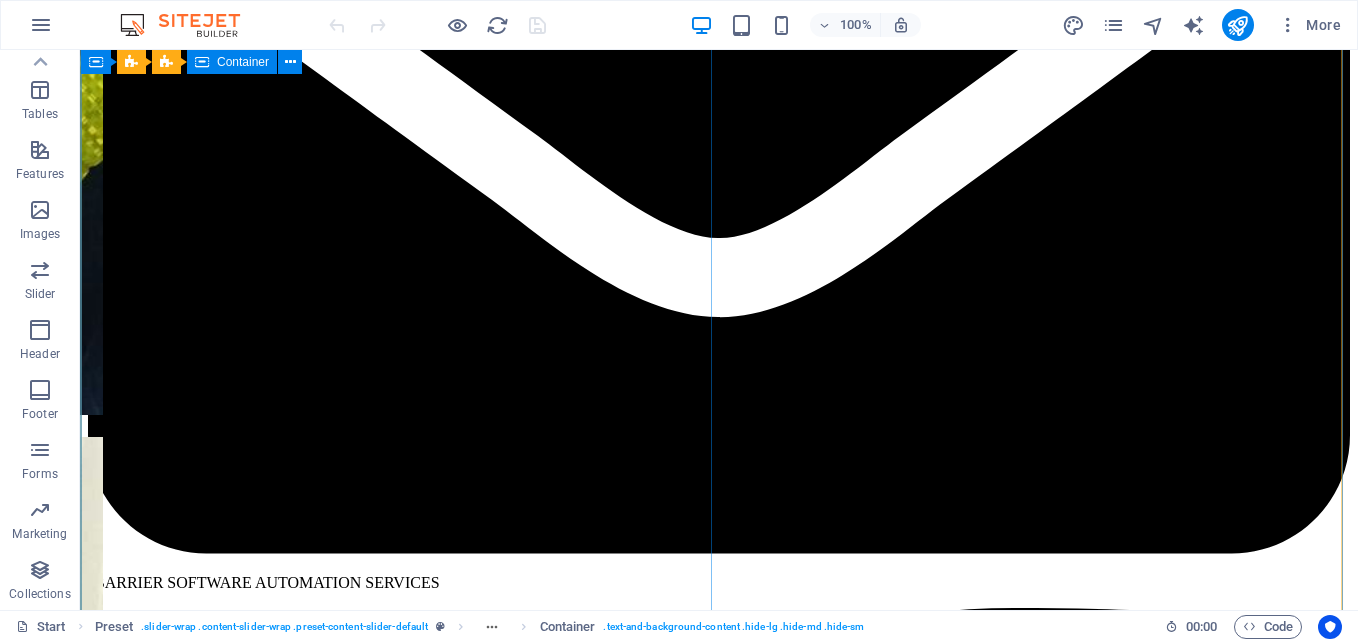 scroll, scrollTop: 2560, scrollLeft: 0, axis: vertical 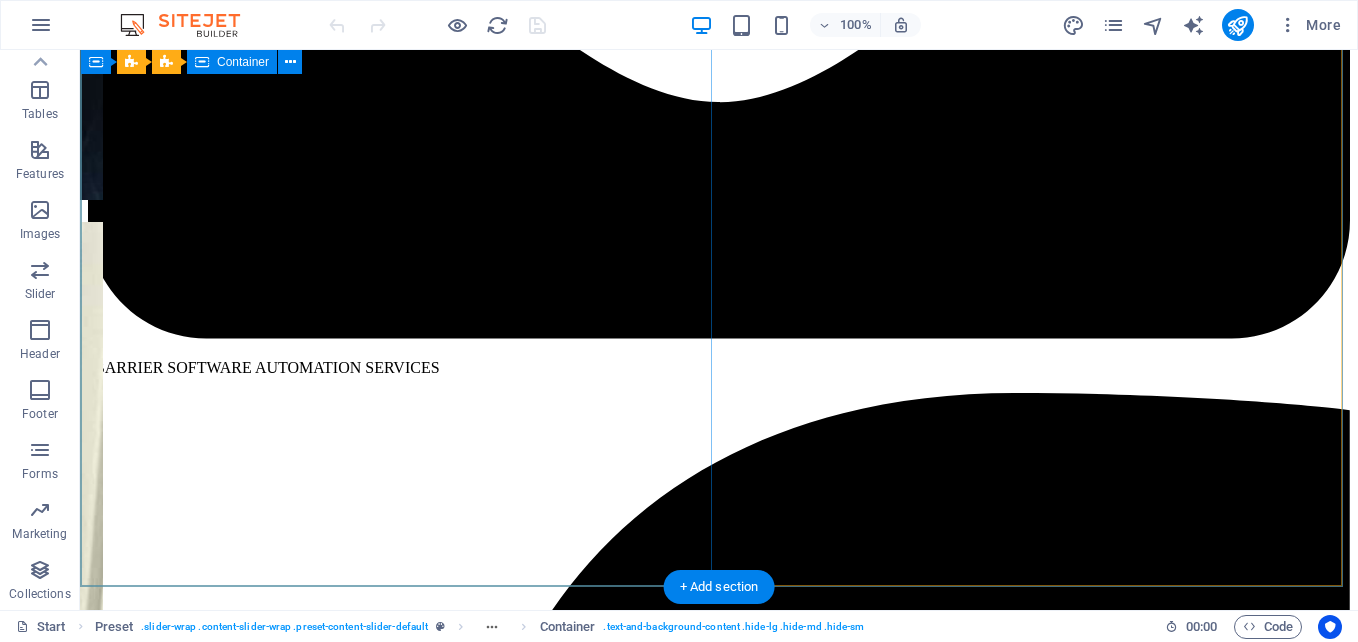 click on "SCADA Cimplicity 8.1 Migration to new Desktop PC Windows 11 Operating System SCADA migration involves the upgrade or replacement of outdated SCADA (Supervisory Control and Data Acquisition) systems with advanced modern platforms. This process requires careful planning, data migration, and, in some cases, enhancements to both hardware and software. It is a crucial undertaking for organizations that rely on SCADA to monitor and manage vital infrastructure. Improved Functionality Modern SCADA systems provide enhanced features, superior performance, and better integration capabilities.   Enhanced Security   The latest systems often include advanced security measures designed to protect against cyber threats.   Reduced Downtime   A thoughtfully planned migration can minimize downtime, ensuring business continuity.   Cost Optimization   Upgrading to modern SCADA systems can yield long-term cost savings through increased efficiency and lower maintenance needs.   Future-Proofing     Date: October 20, 2023" at bounding box center (719, 12316) 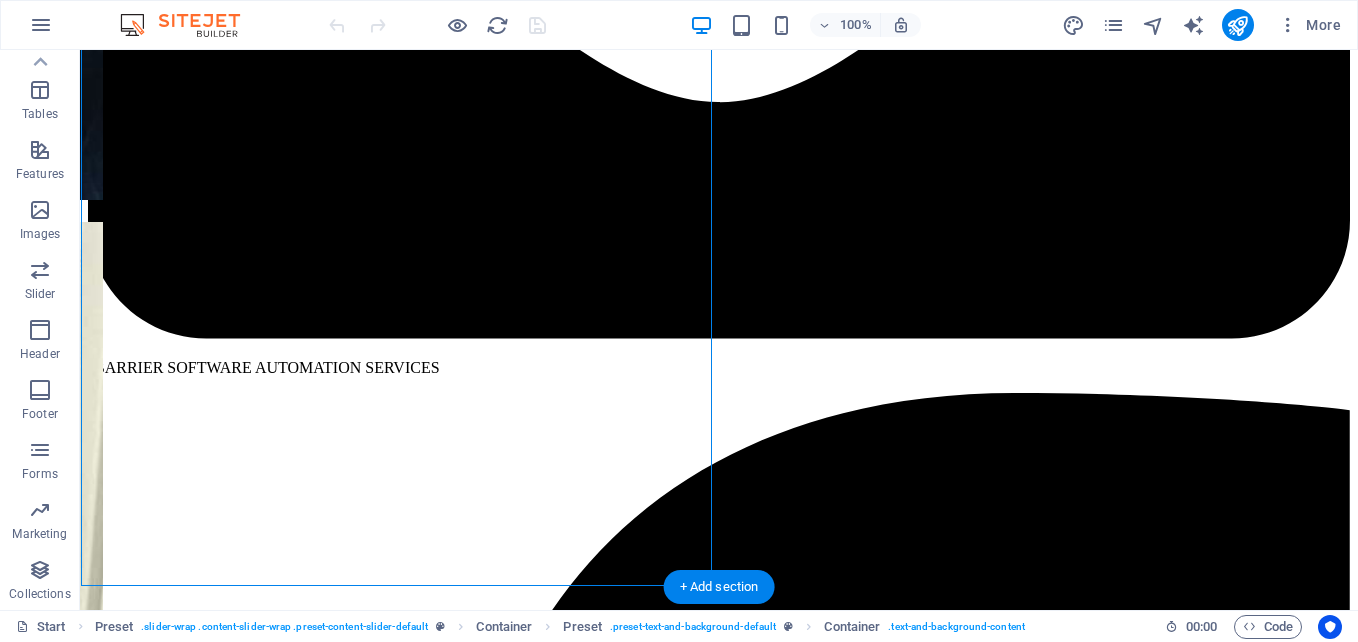 click at bounding box center (719, 12598) 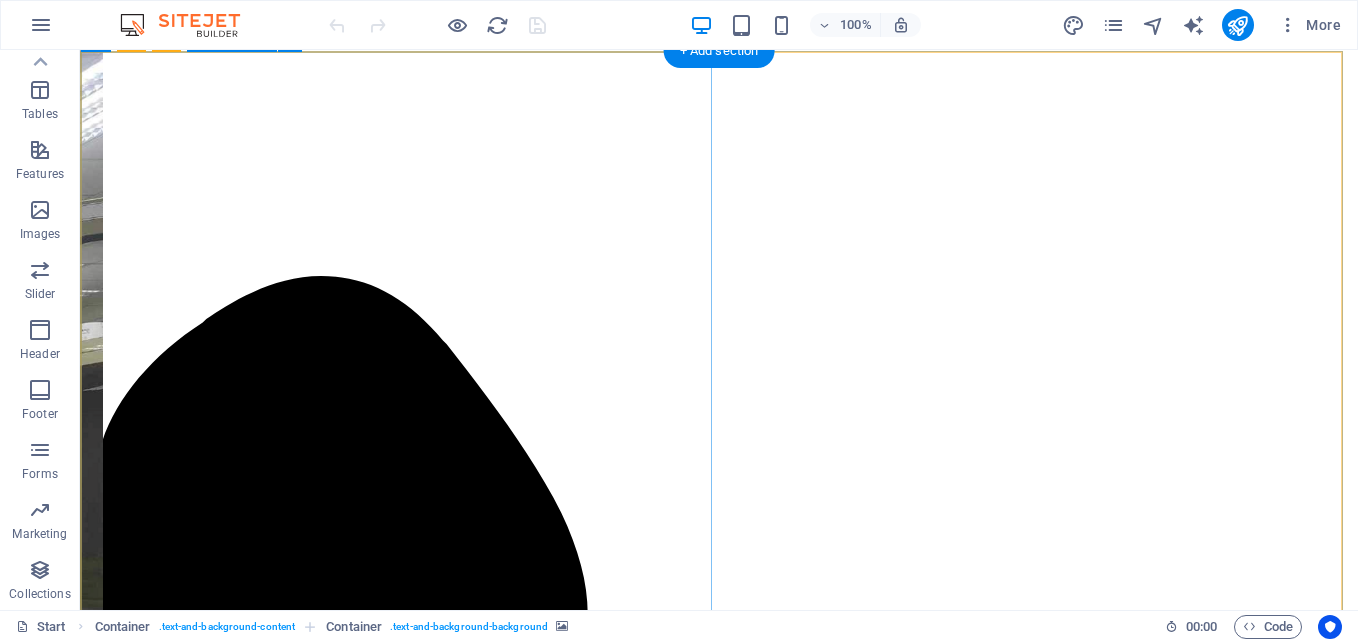 scroll, scrollTop: 860, scrollLeft: 0, axis: vertical 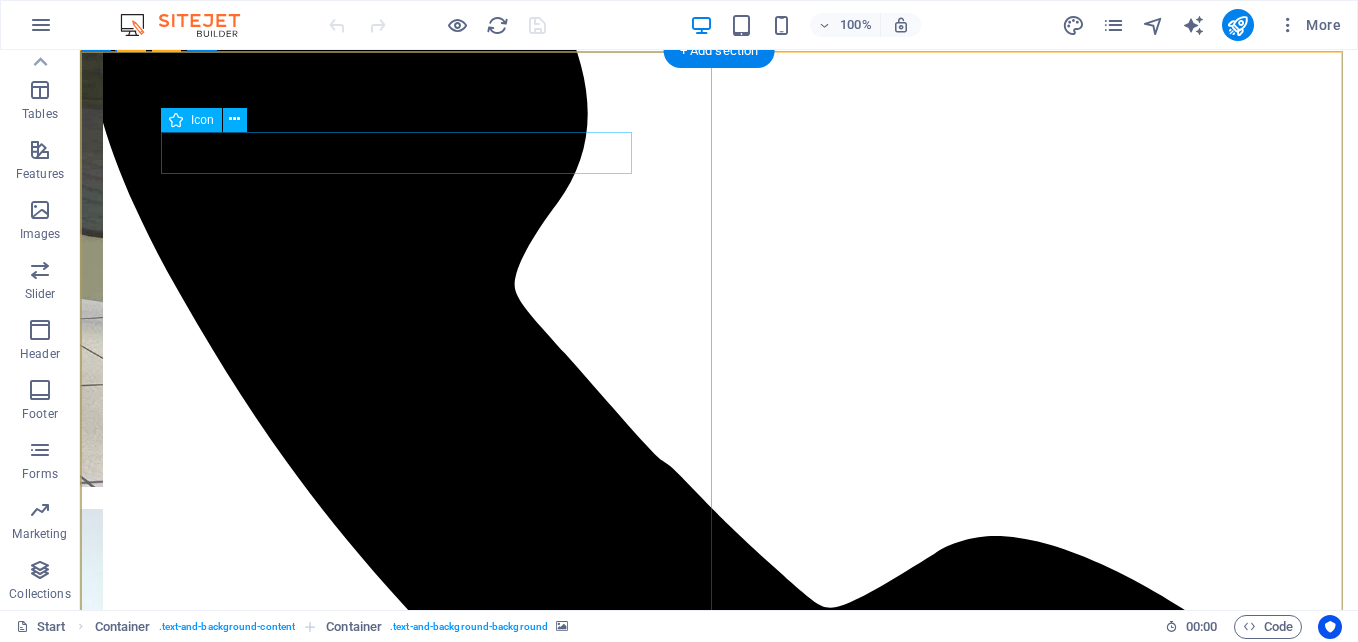click at bounding box center [719, 12588] 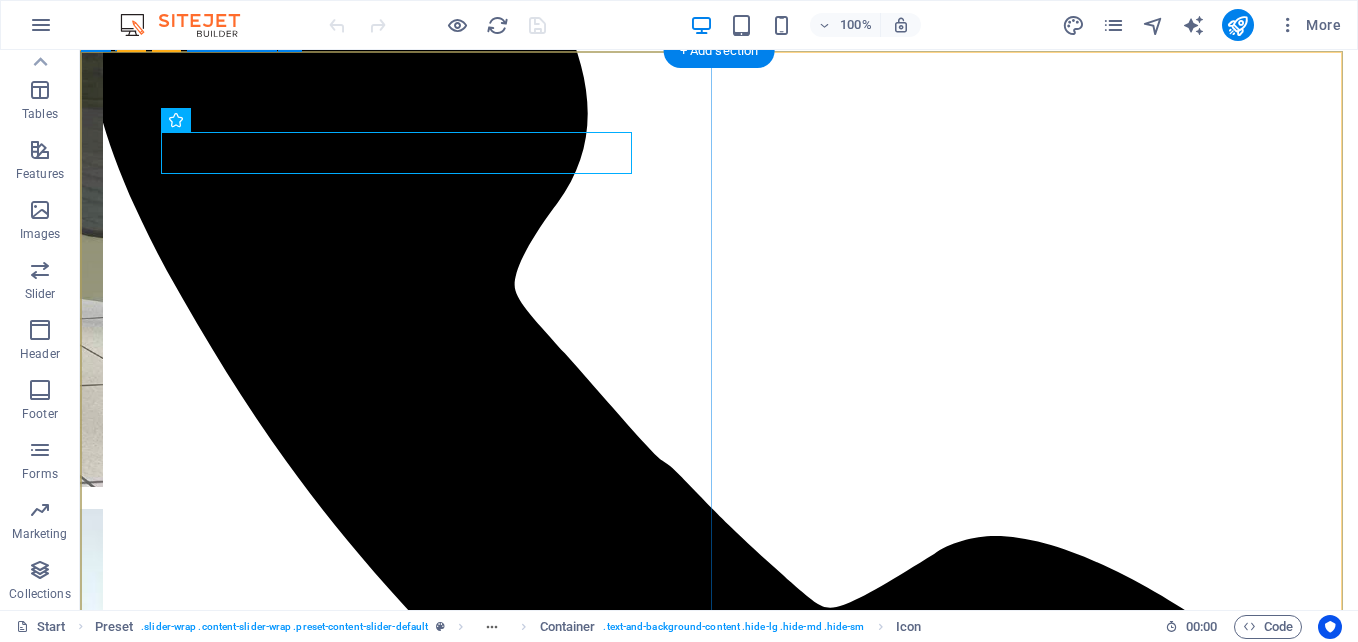 click on "Common ASH Handling CRU to CPE310 Ash Handling Common Control for Unit 1 and Unit 2 in GMEC Coal-Fired Power Plant at Alas Asin, Mariveles, Bataan. An ash handling system is a mechanical process designed to manage and dispose of ash produced during the combustion of materials like coal or biomass. It involves collecting, cooling, transporting, and storing or disposing of ash, often in thermal power plants or industrial settings. Date: February 14, 2024 CRU to CPE 310" at bounding box center [719, 12680] 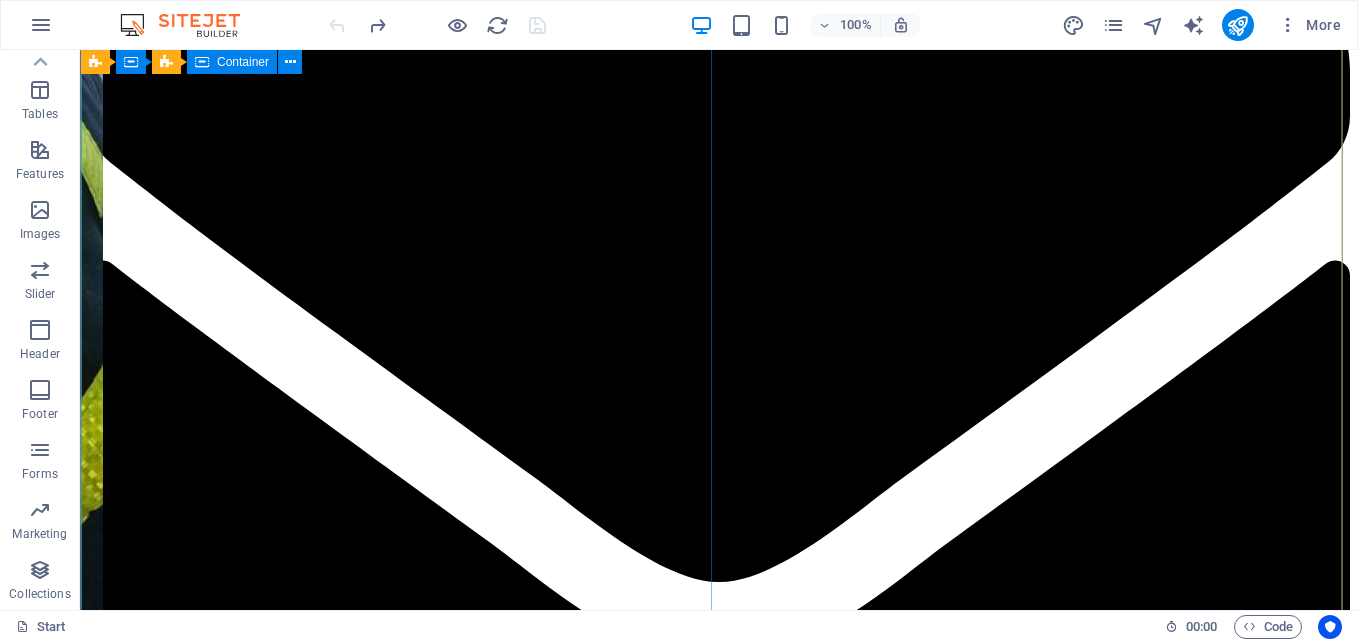 scroll, scrollTop: 1660, scrollLeft: 0, axis: vertical 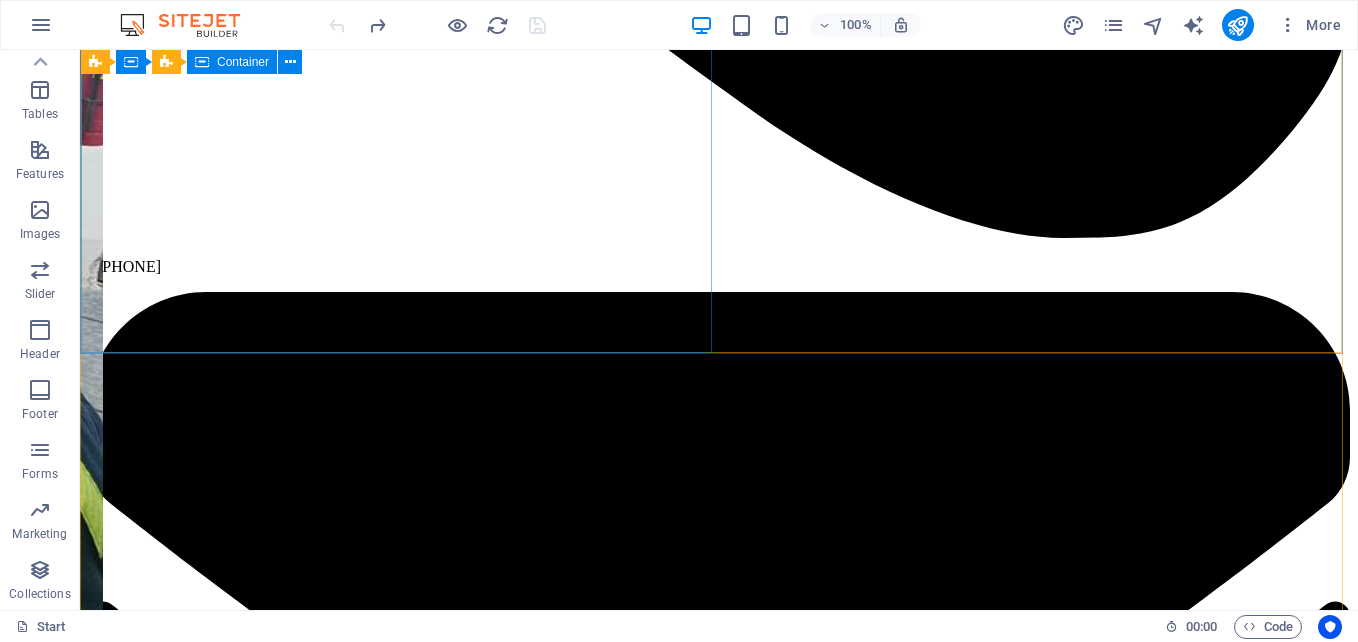 click on "Coal Crusher Panel  New Coal Crusher Panel Powered by Emerson PACSystems Control Remote Unit. The coal crusher plant is specifically designed to reduce the size of mined coal through a series of crushing and screening processes. This preparation is crucial for efficient combustion in power plants and other industrial applications. The process employs various types of crushers, conveyors, and screening equipment to achieve optimal results. Date: April 17, 2024 New Coal Crusher Panel" at bounding box center (719, 12143) 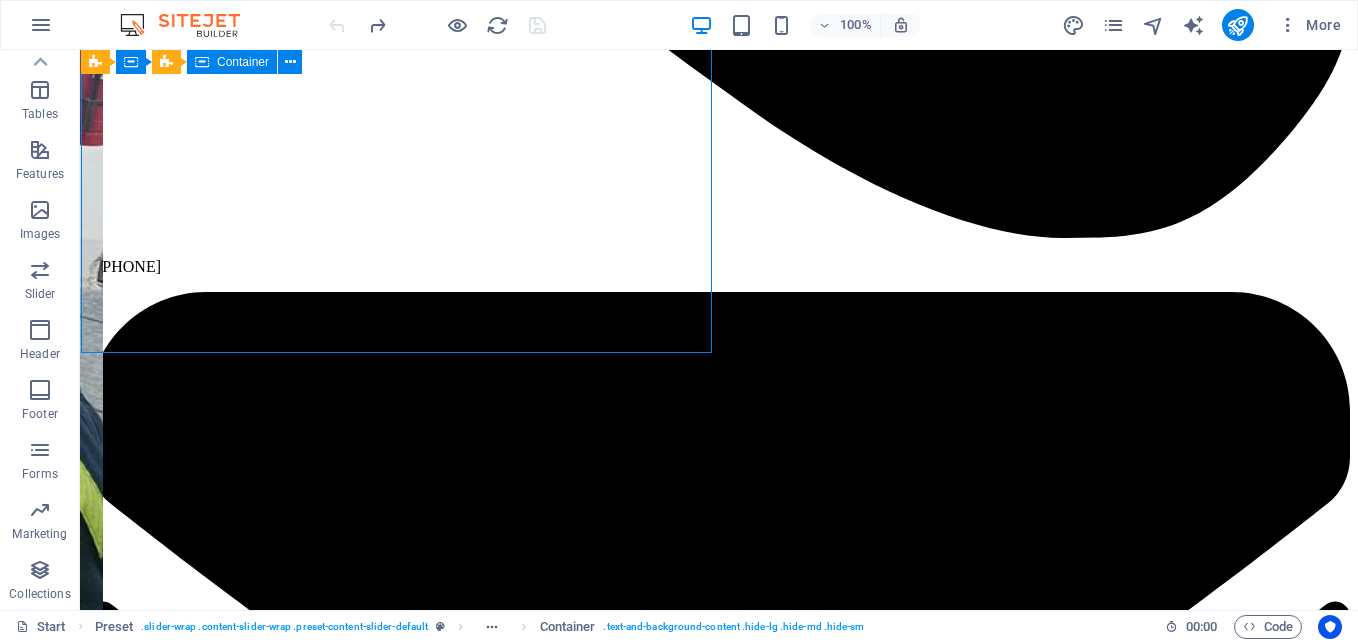 click on "Coal Crusher Panel  New Coal Crusher Panel Powered by Emerson PACSystems Control Remote Unit. The coal crusher plant is specifically designed to reduce the size of mined coal through a series of crushing and screening processes. This preparation is crucial for efficient combustion in power plants and other industrial applications. The process employs various types of crushers, conveyors, and screening equipment to achieve optimal results. Date: April 17, 2024 New Coal Crusher Panel" at bounding box center (719, 12143) 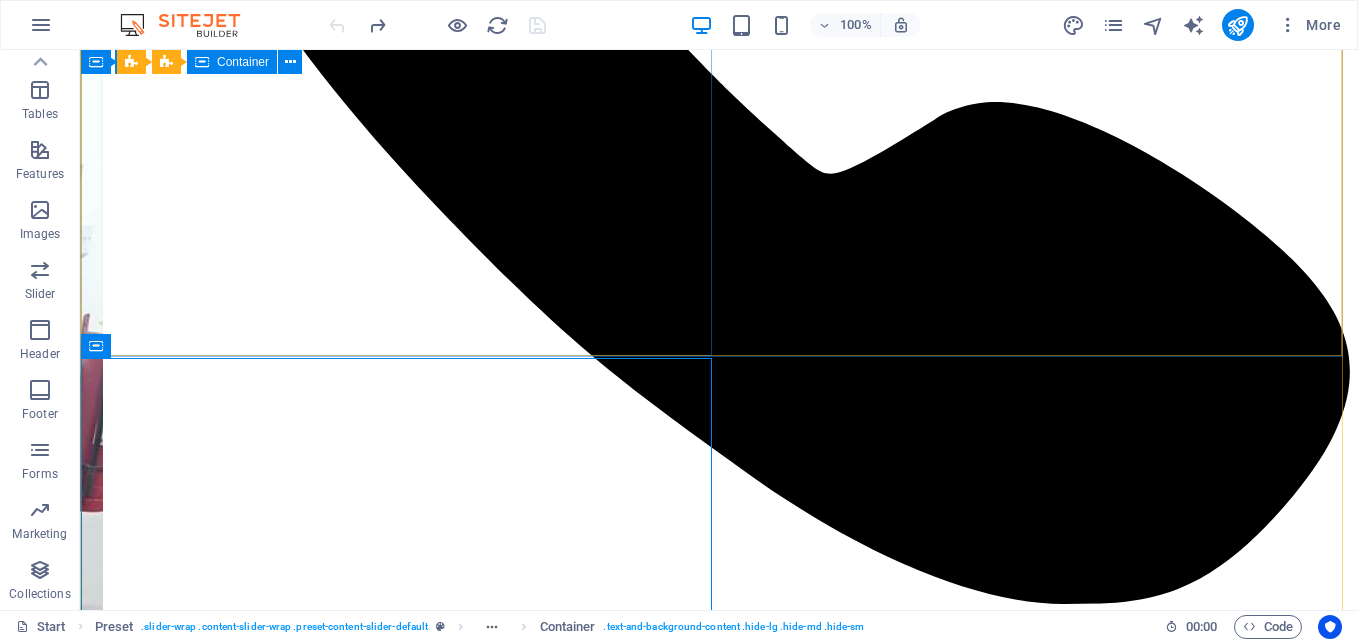scroll, scrollTop: 860, scrollLeft: 0, axis: vertical 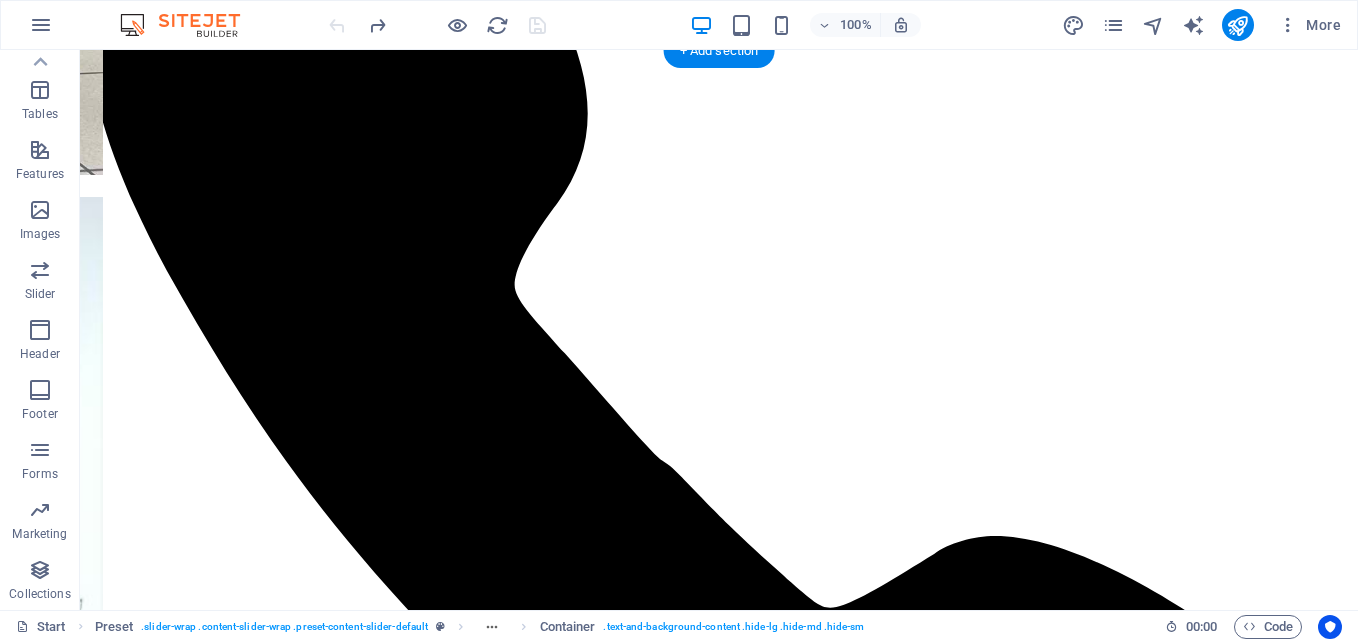 click at bounding box center [719, 11982] 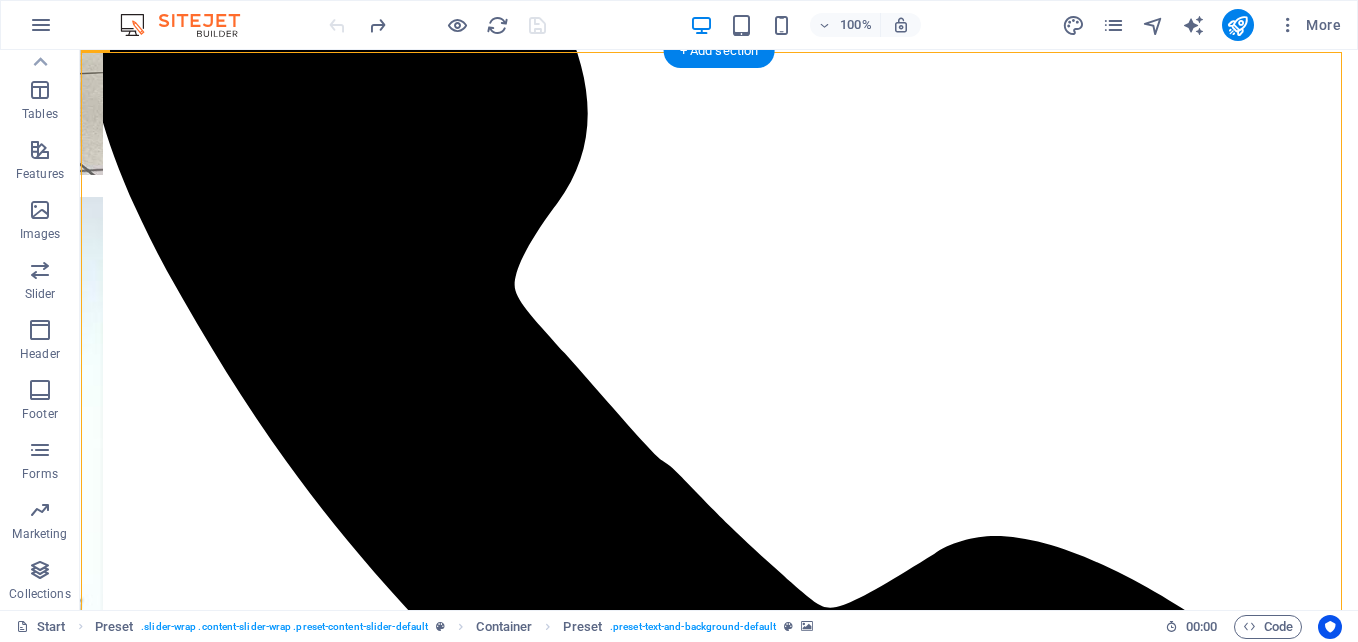 click at bounding box center (719, 11982) 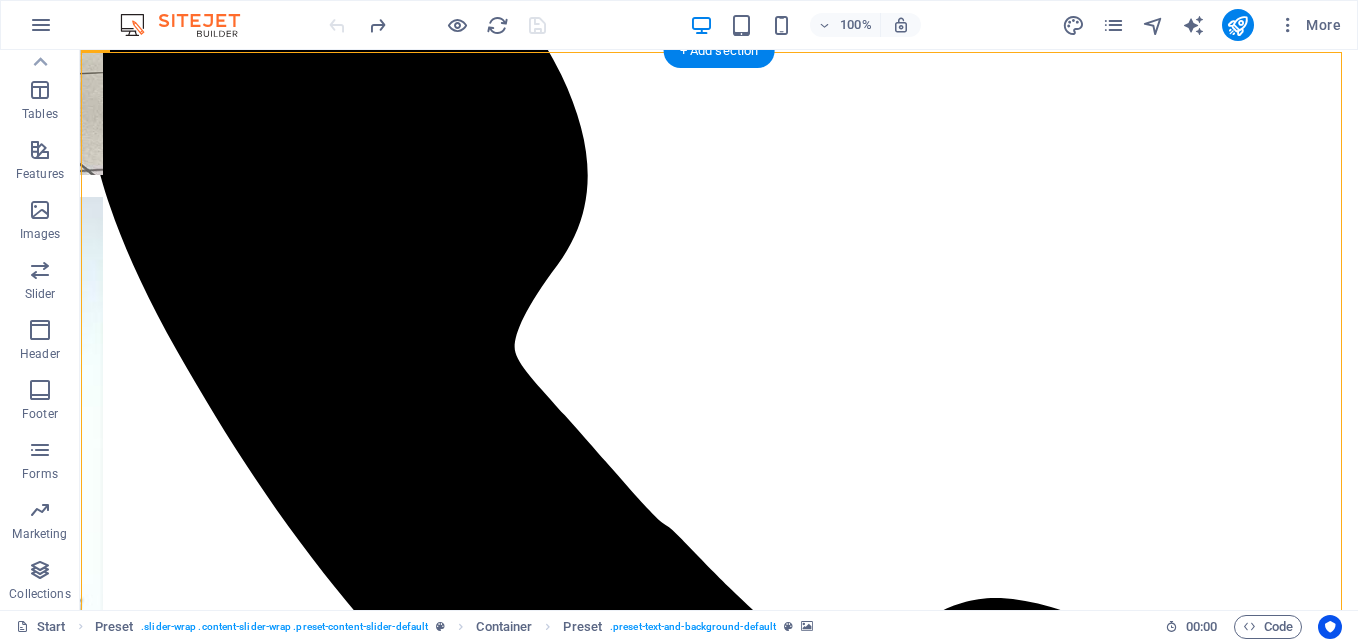 select on "px" 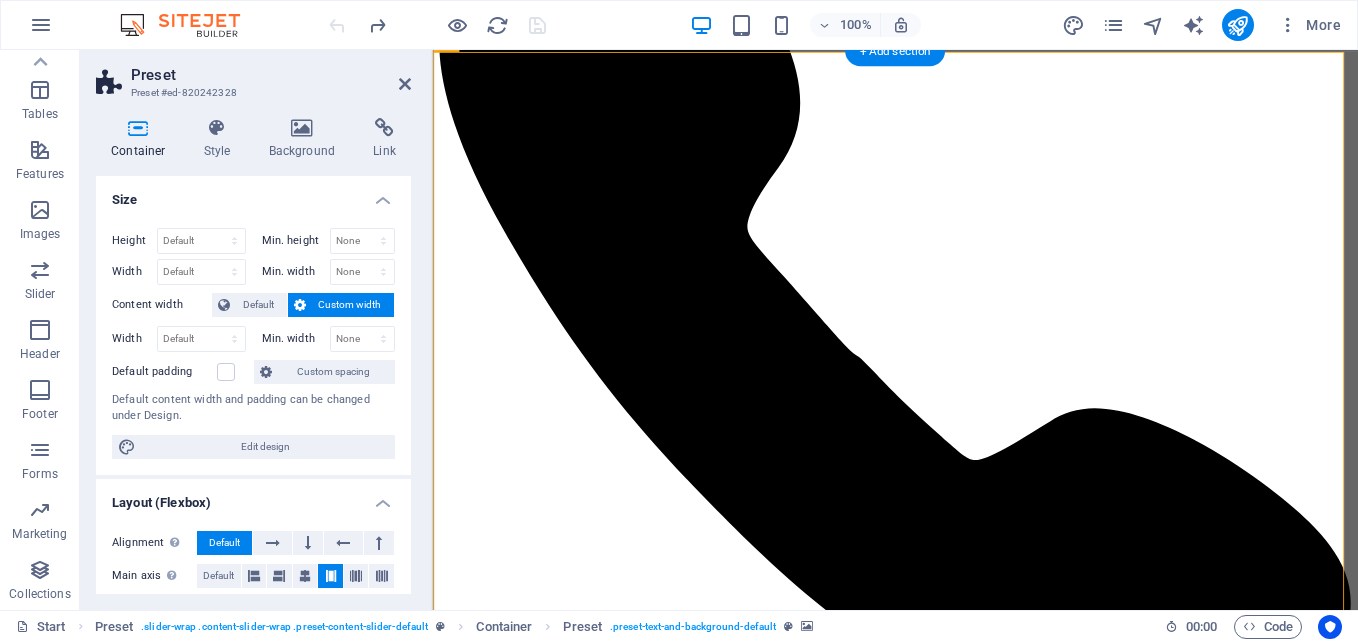 scroll, scrollTop: 922, scrollLeft: 0, axis: vertical 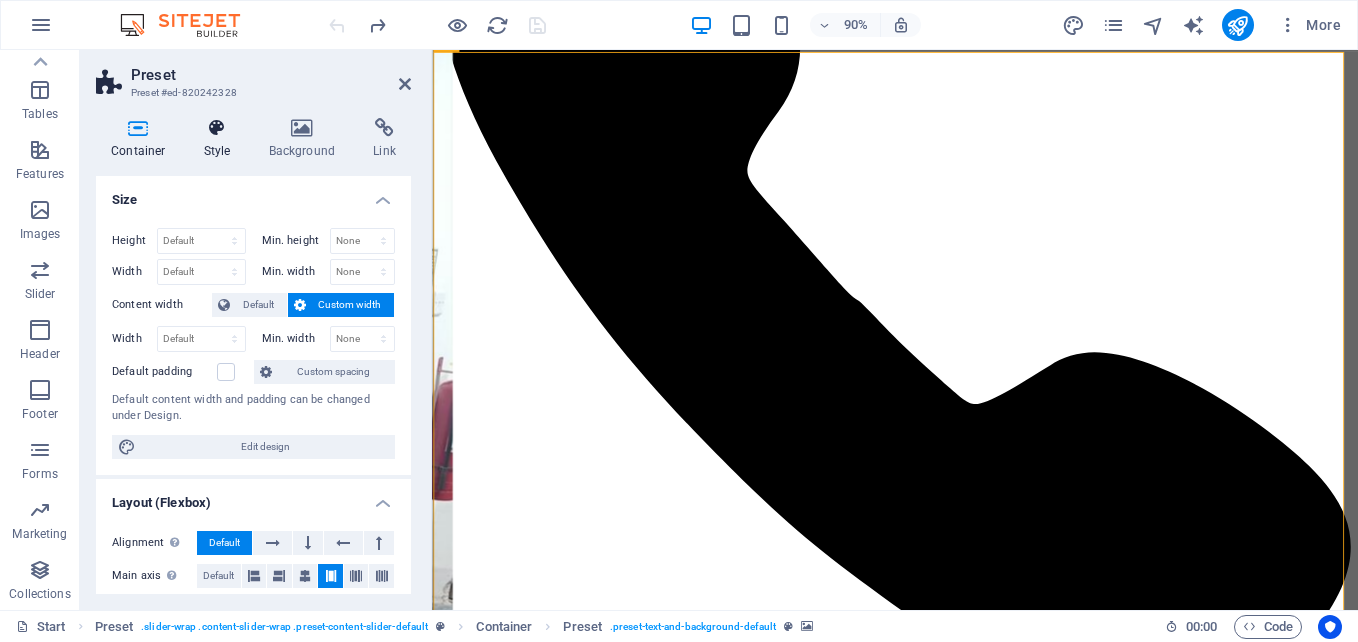click at bounding box center [217, 128] 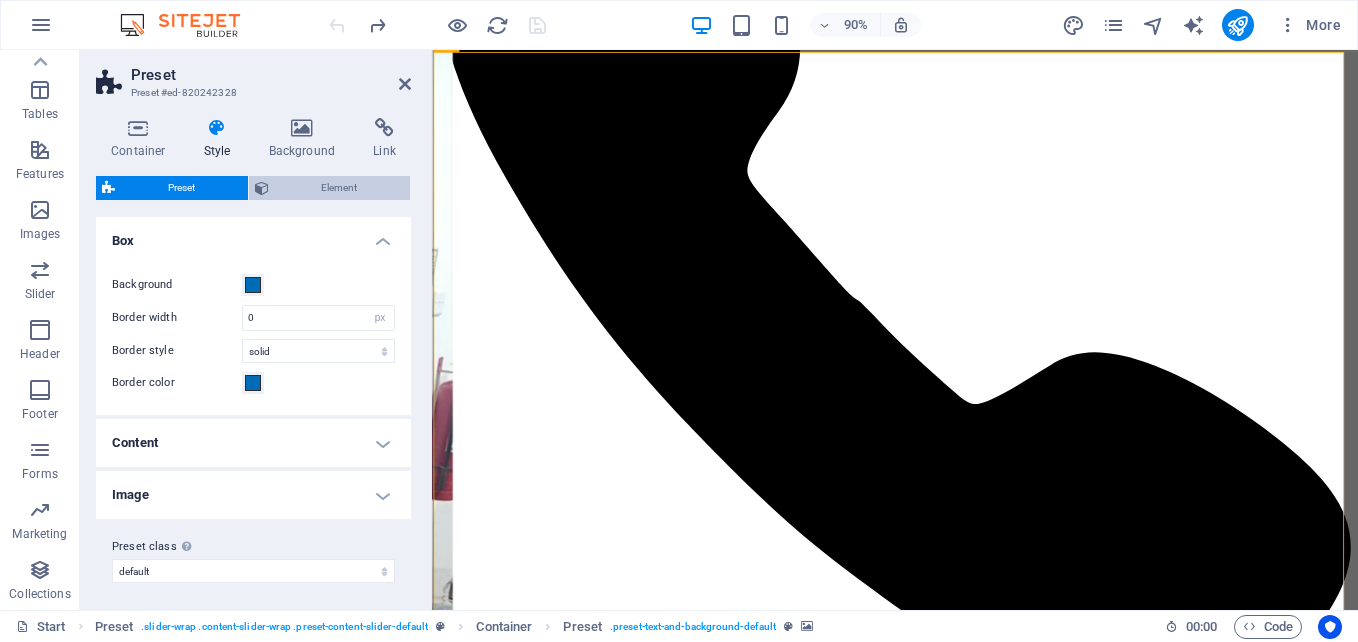 click on "Element" at bounding box center [340, 188] 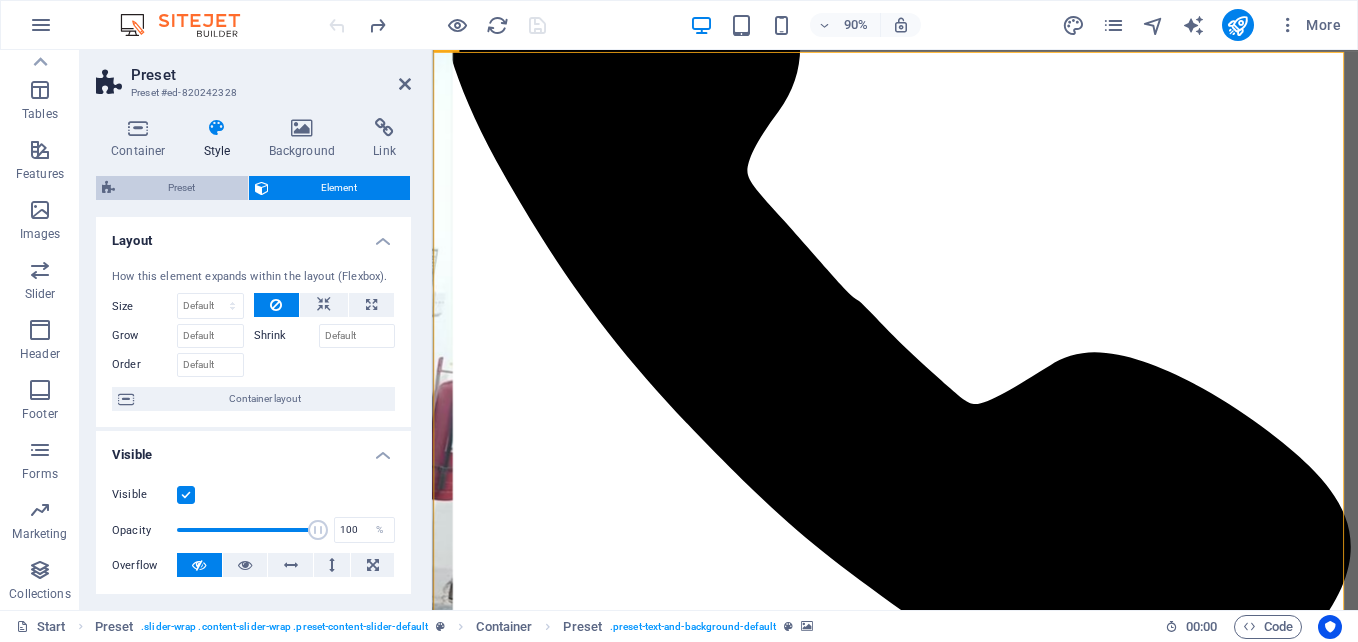 click on "Preset" at bounding box center (181, 188) 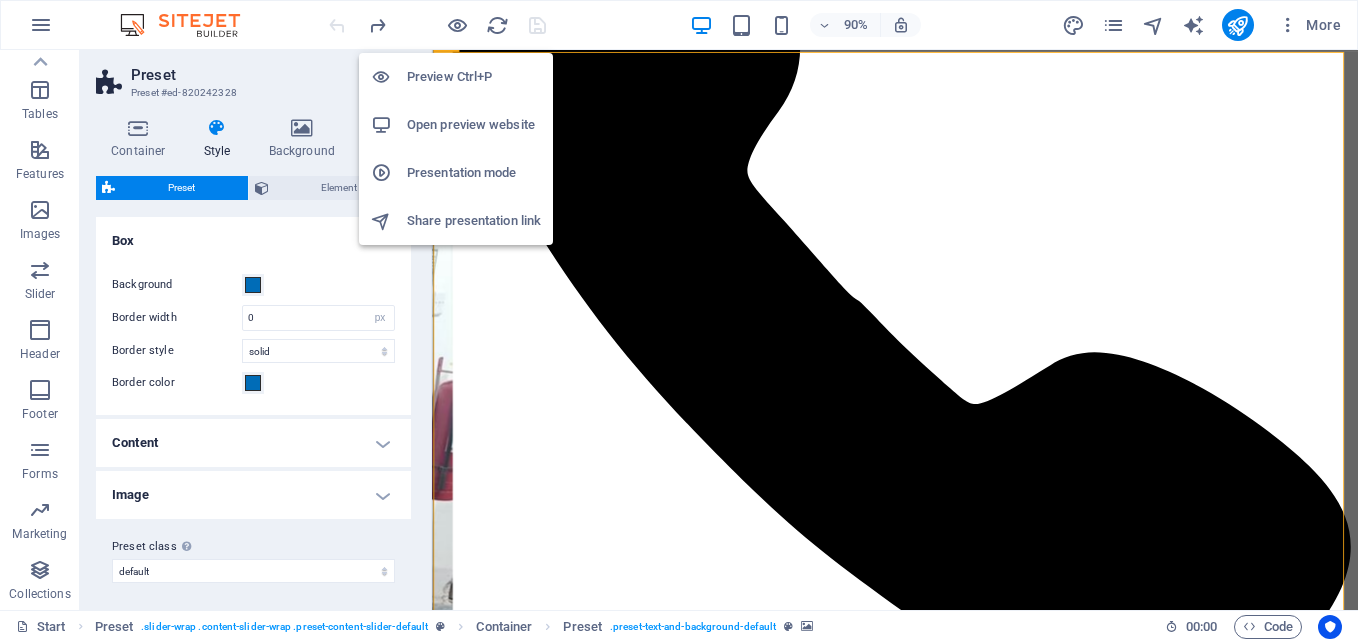 click on "Preview Ctrl+P" at bounding box center (474, 77) 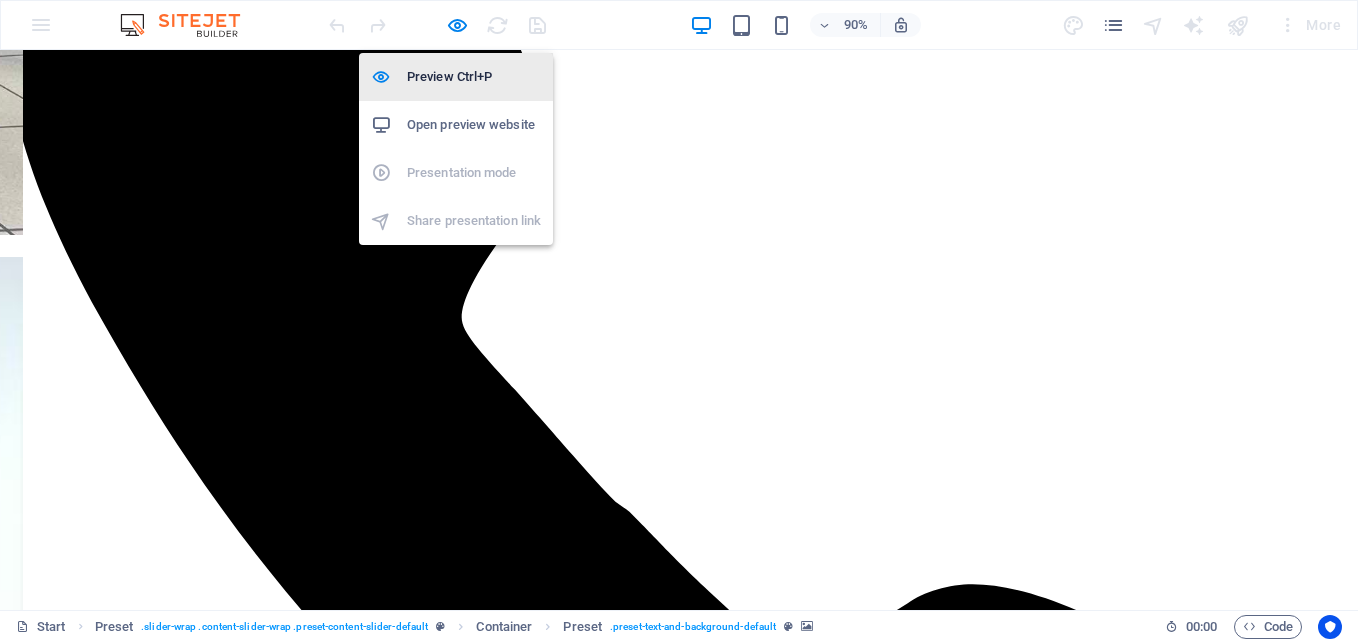 click on "Preview Ctrl+P" at bounding box center (474, 77) 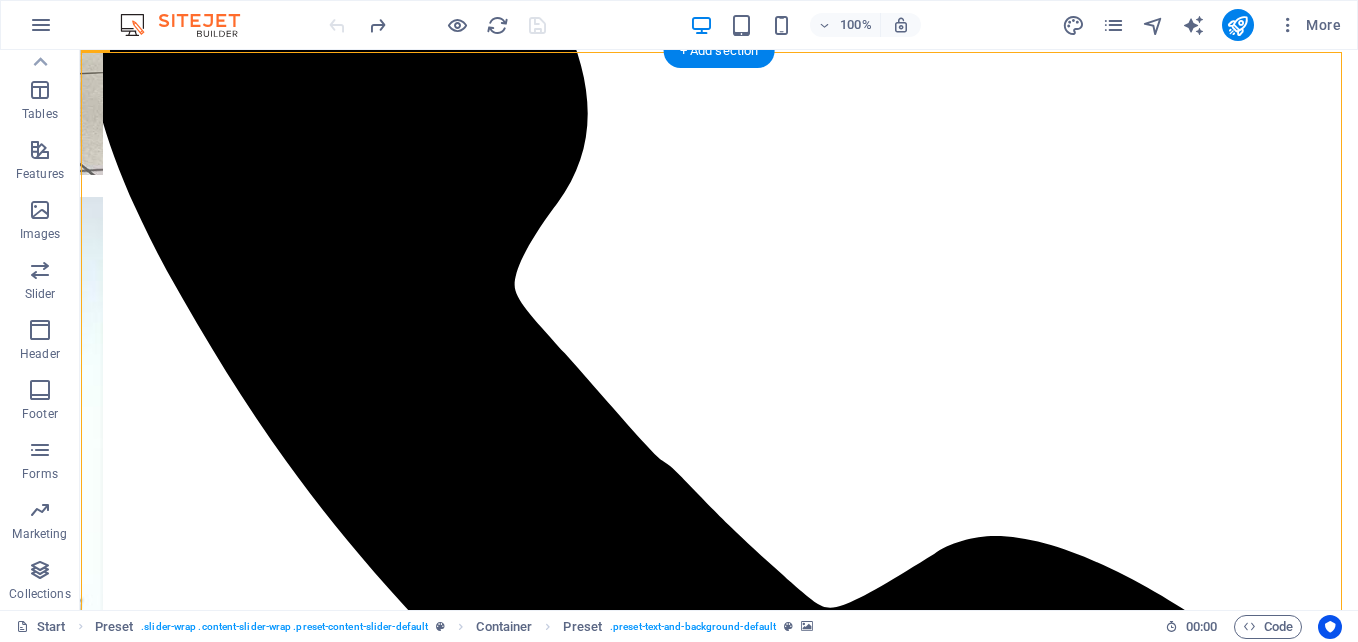 click at bounding box center [719, 11982] 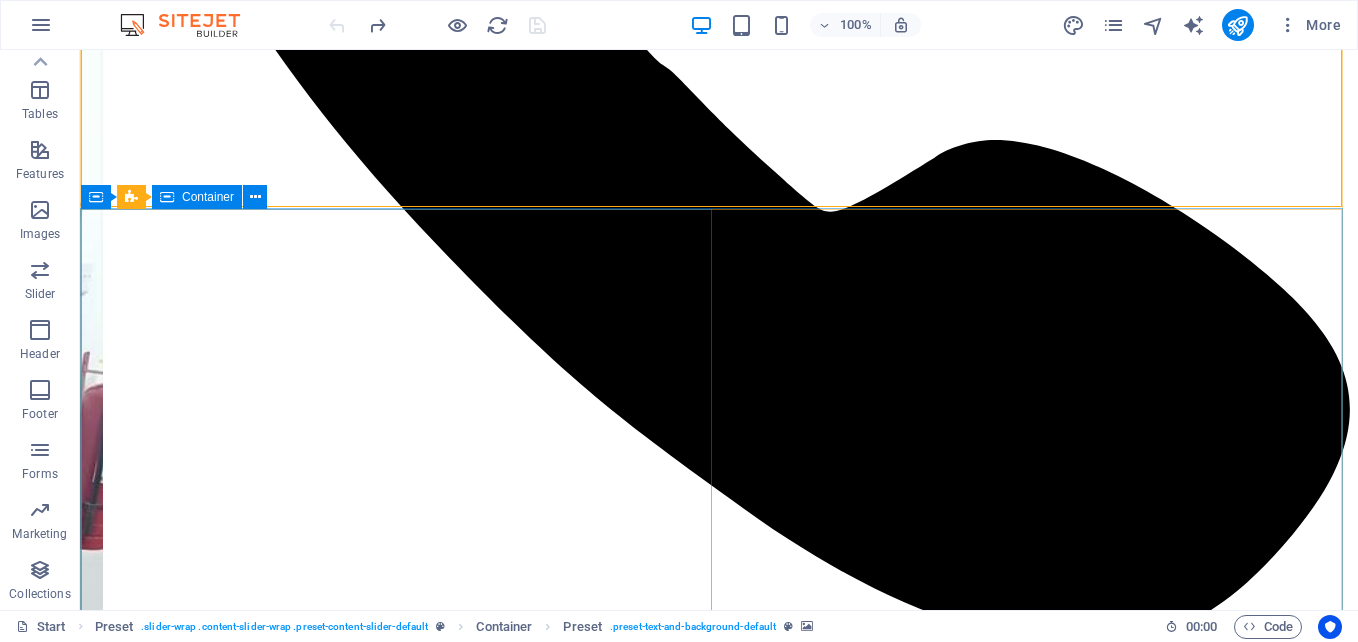 scroll, scrollTop: 1360, scrollLeft: 0, axis: vertical 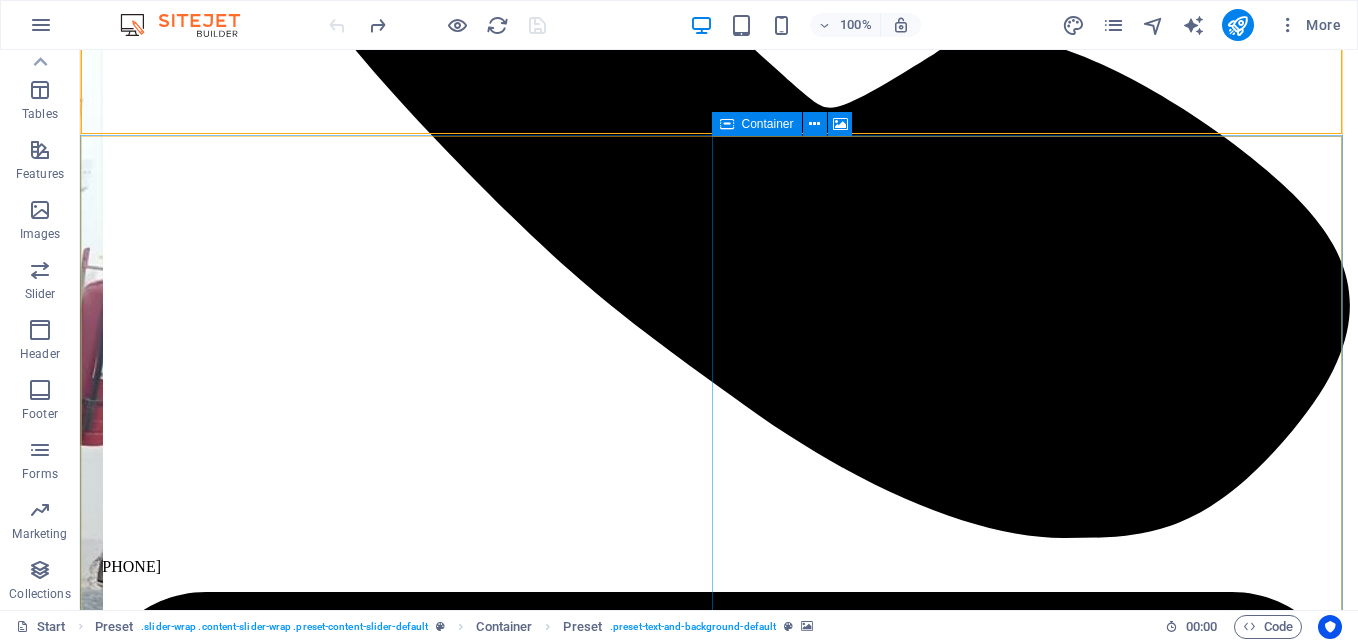 click on "Drop content here or  Add elements  Paste clipboard" at bounding box center [719, 13180] 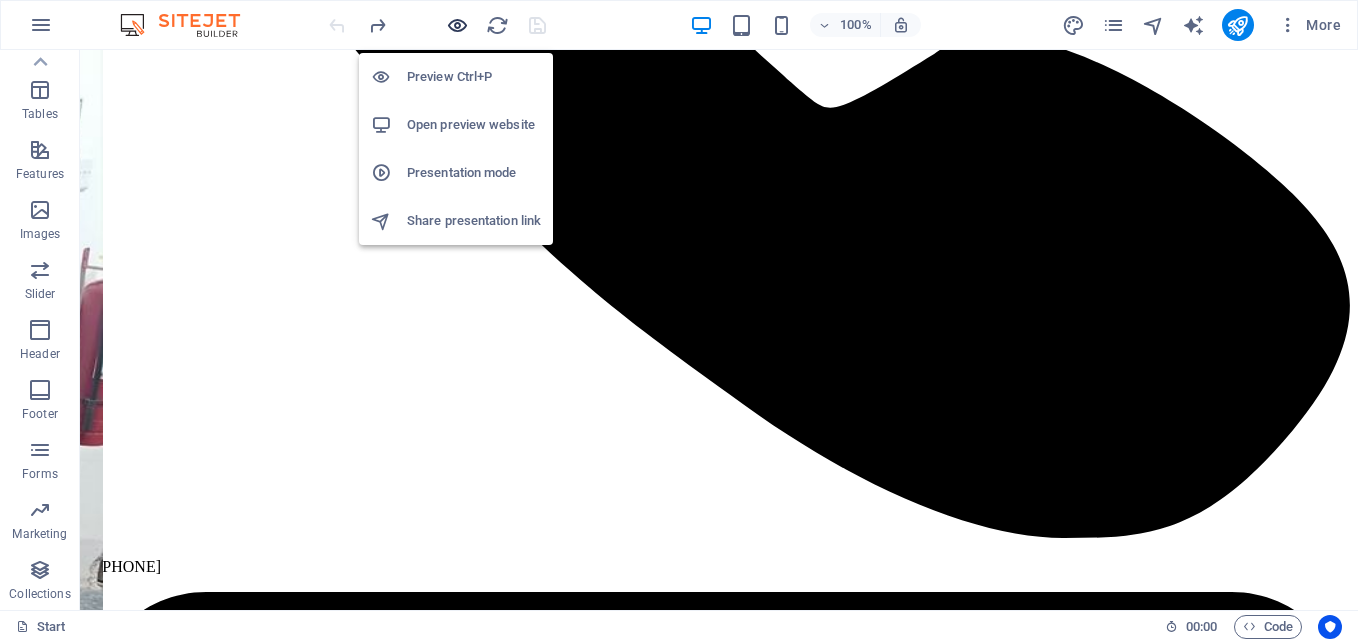 click at bounding box center [457, 25] 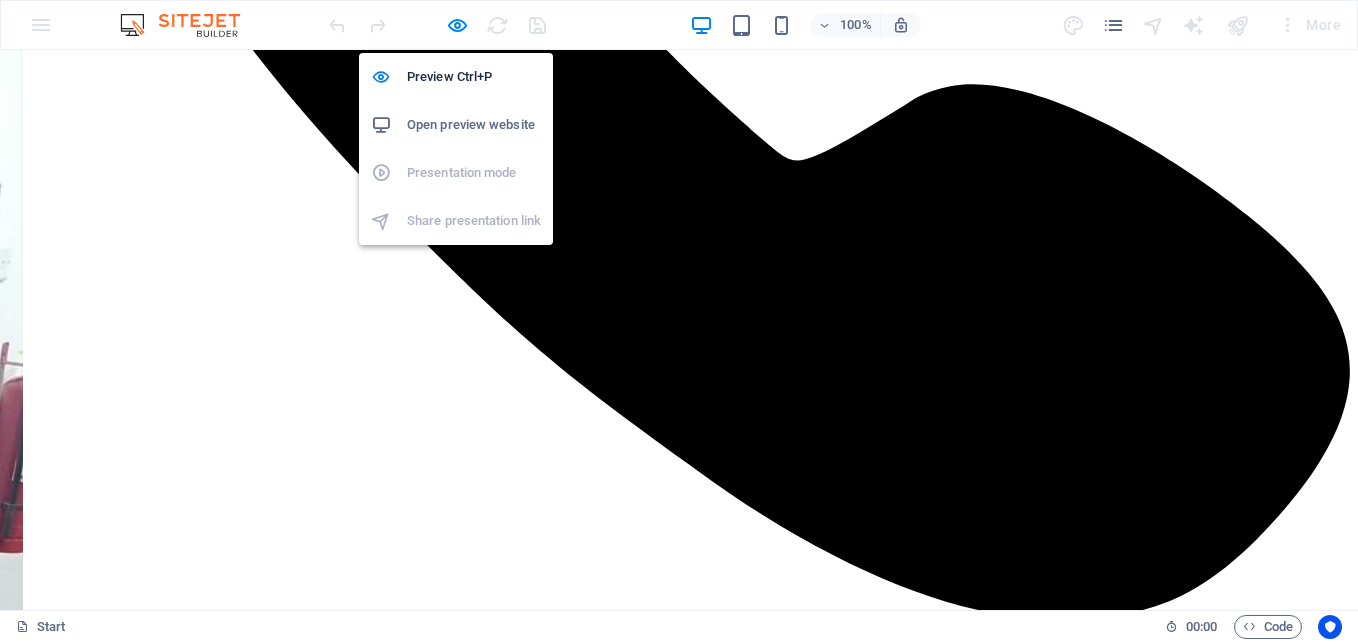 click on "Open preview website" at bounding box center (474, 125) 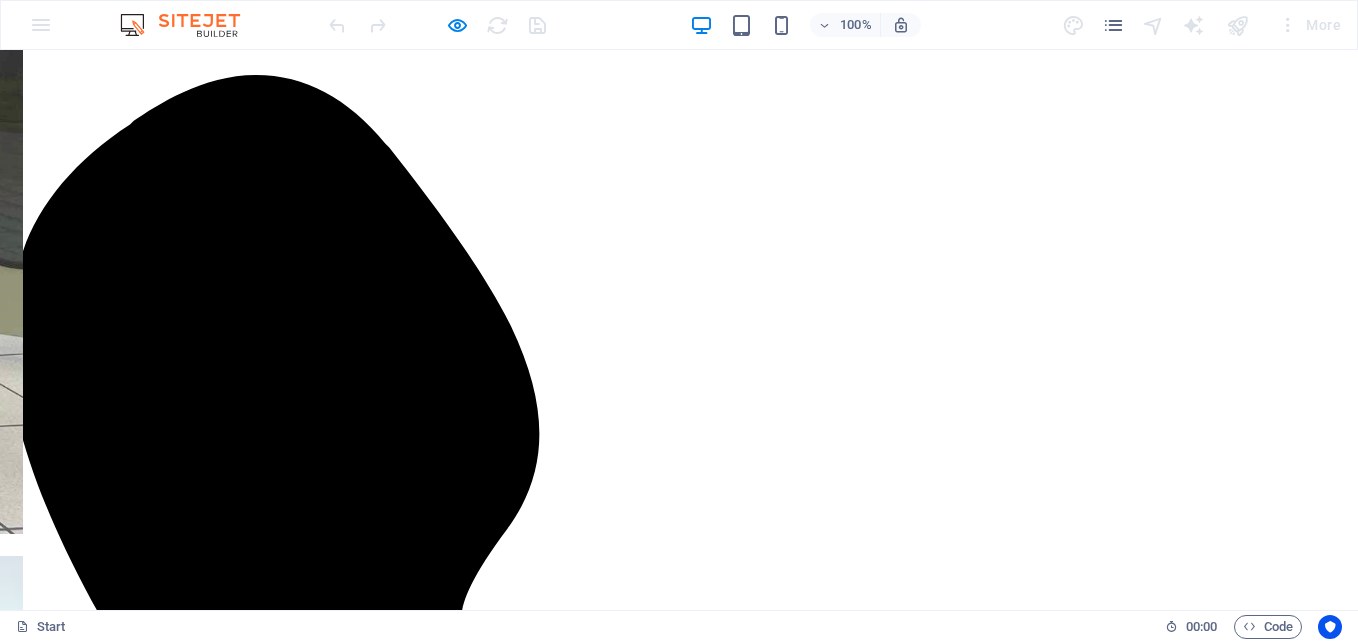scroll, scrollTop: 560, scrollLeft: 0, axis: vertical 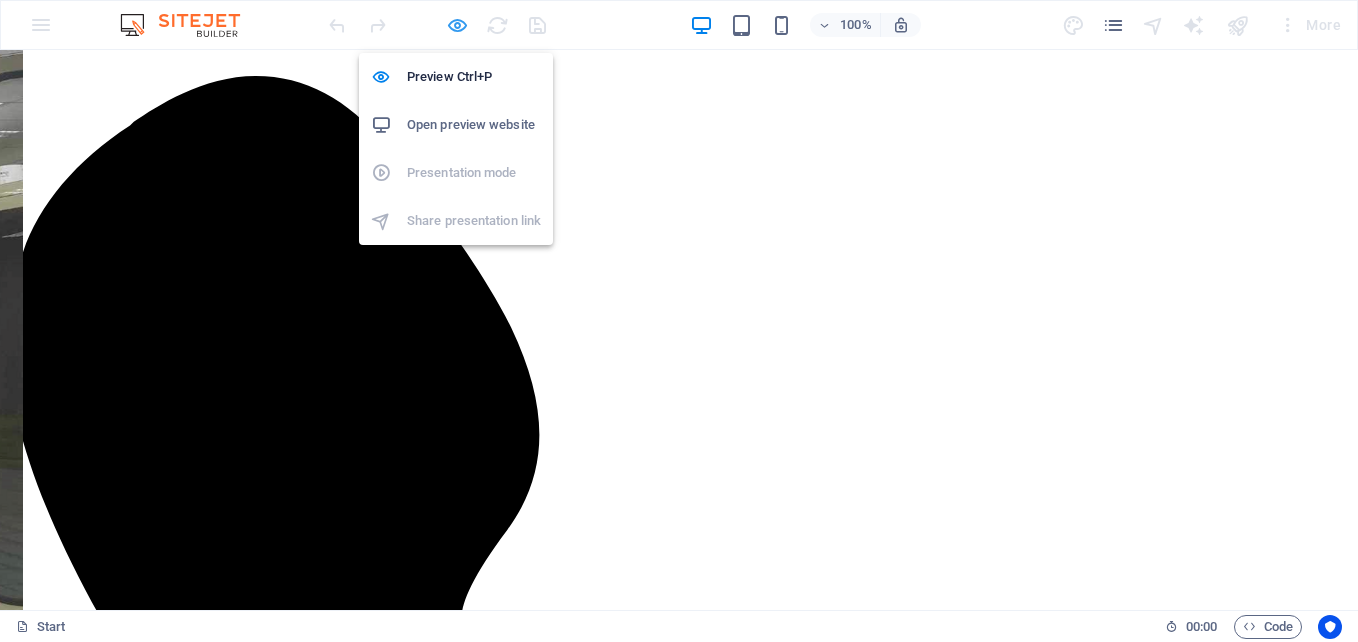 click at bounding box center (457, 25) 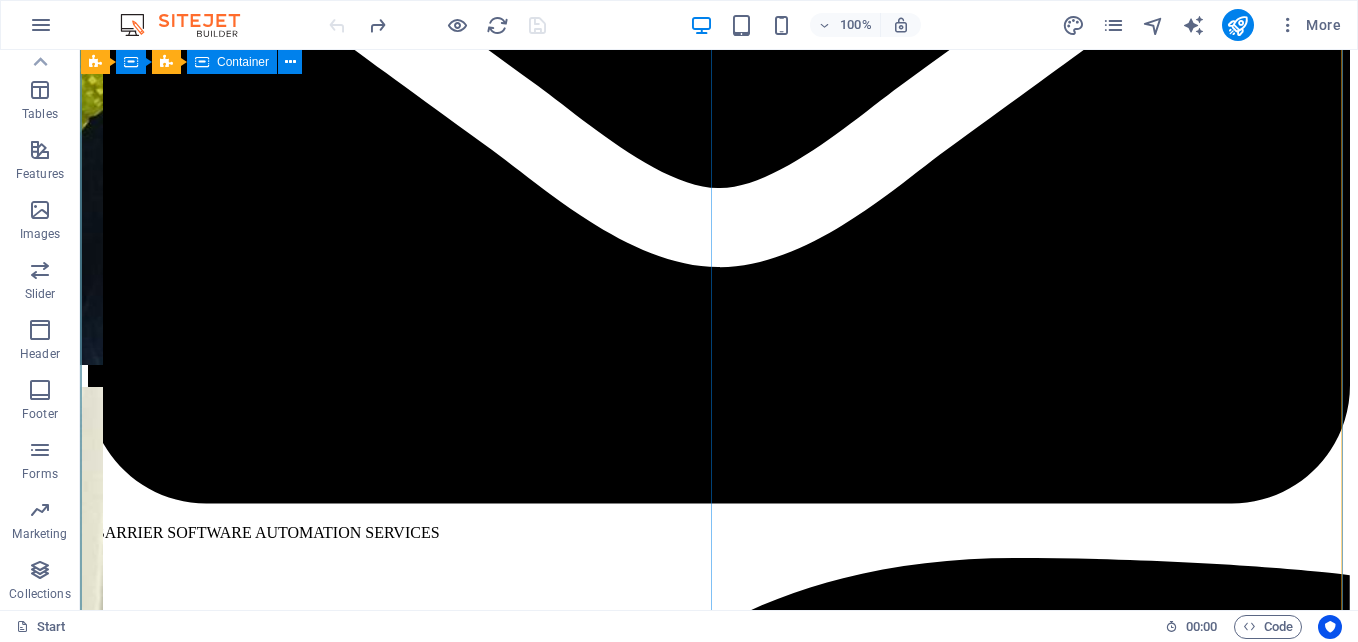scroll, scrollTop: 2660, scrollLeft: 0, axis: vertical 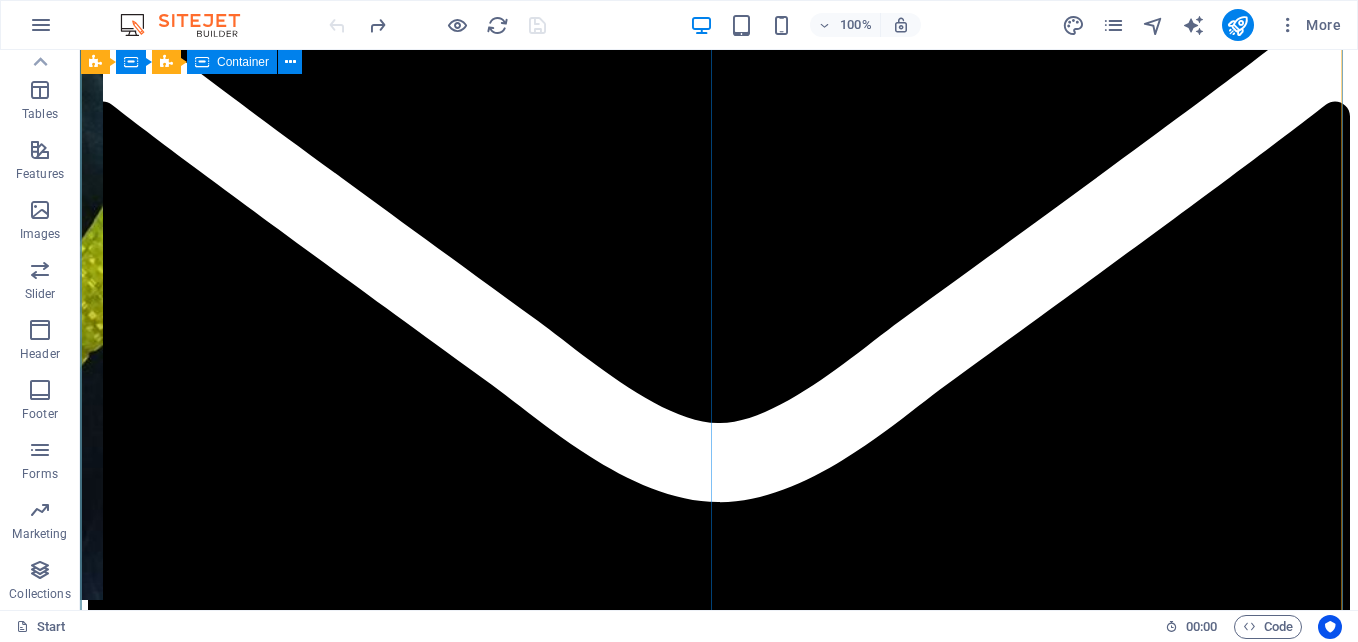 click on "SCADA Cimplicity 8.1 Migration to new Desktop PC Windows 11 Operating System SCADA migration involves the upgrade or replacement of outdated SCADA (Supervisory Control and Data Acquisition) systems with advanced modern platforms. This process requires careful planning, data migration, and, in some cases, enhancements to both hardware and software. It is a crucial undertaking for organizations that rely on SCADA to monitor and manage vital infrastructure. Improved Functionality Modern SCADA systems provide enhanced features, superior performance, and better integration capabilities.   Enhanced Security   The latest systems often include advanced security measures designed to protect against cyber threats.   Reduced Downtime   A thoughtfully planned migration can minimize downtime, ensuring business continuity.   Cost Optimization   Upgrading to modern SCADA systems can yield long-term cost savings through increased efficiency and lower maintenance needs.   Future-Proofing     Date: October 20, 2023" at bounding box center (719, 12716) 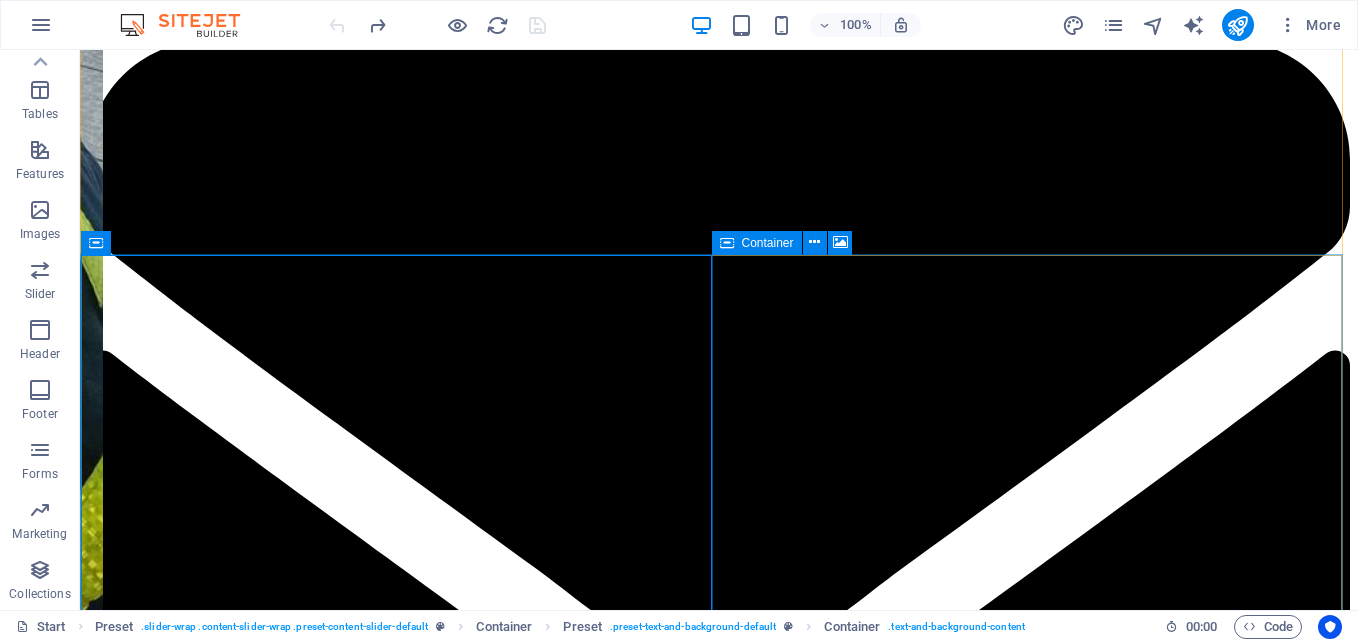 scroll, scrollTop: 1760, scrollLeft: 0, axis: vertical 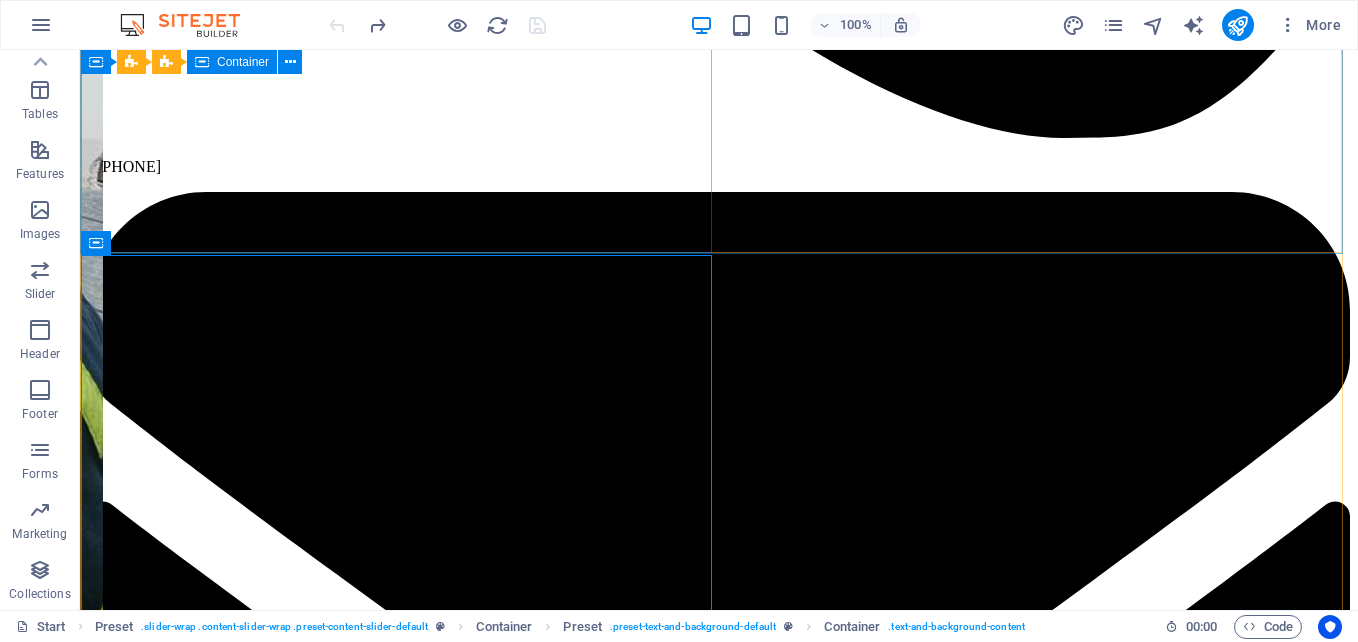 click on "Coal Crusher Panel  New Coal Crusher Panel Powered by Emerson PACSystems Control Remote Unit. The coal crusher plant is specifically designed to reduce the size of mined coal through a series of crushing and screening processes. This preparation is crucial for efficient combustion in power plants and other industrial applications. The process employs various types of crushers, conveyors, and screening equipment to achieve optimal results. Date: April 17, 2024 New Coal Crusher Panel" at bounding box center [719, 12043] 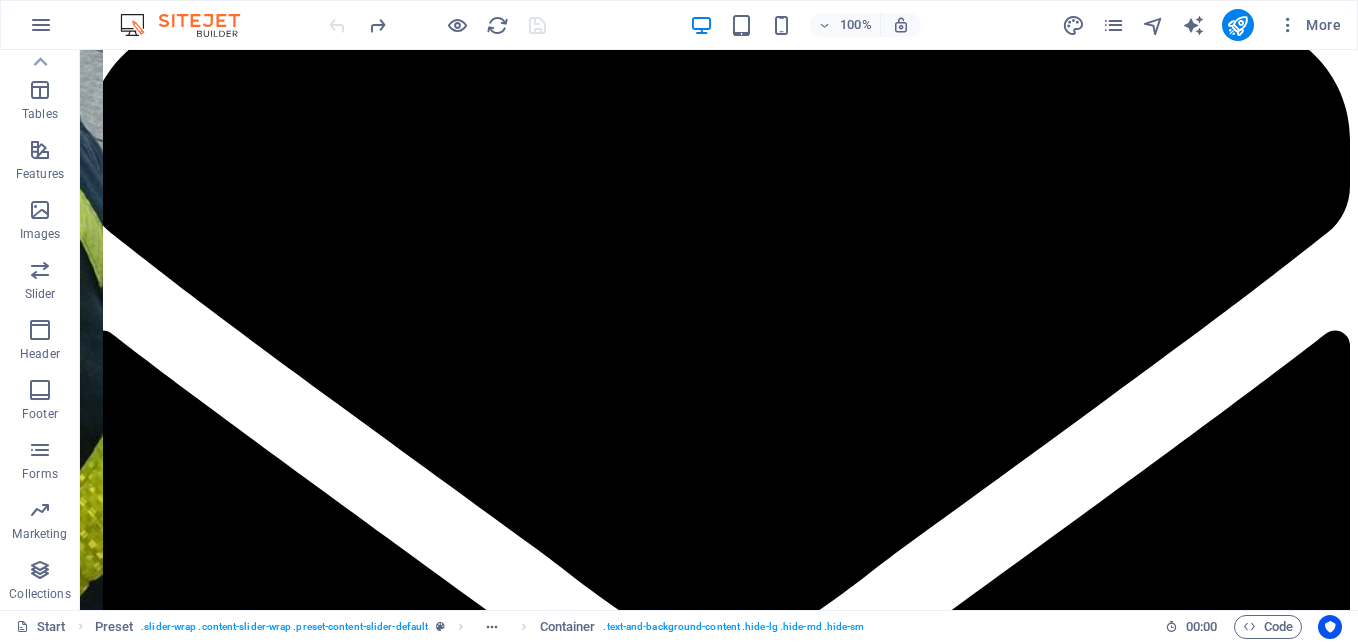 scroll, scrollTop: 2060, scrollLeft: 0, axis: vertical 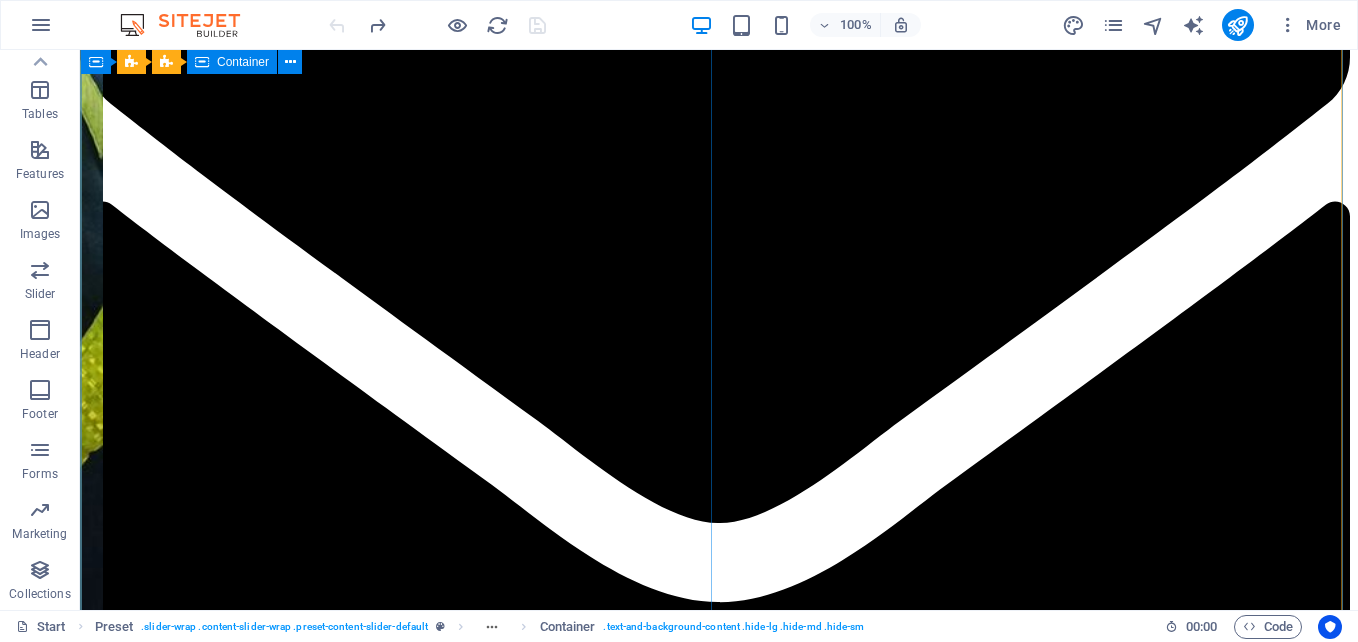 click on "SCADA Cimplicity 8.1 Migration to new Desktop PC Windows 11 Operating System SCADA migration involves the upgrade or replacement of outdated SCADA (Supervisory Control and Data Acquisition) systems with advanced modern platforms. This process requires careful planning, data migration, and, in some cases, enhancements to both hardware and software. It is a crucial undertaking for organizations that rely on SCADA to monitor and manage vital infrastructure. Improved Functionality Modern SCADA systems provide enhanced features, superior performance, and better integration capabilities.   Enhanced Security   The latest systems often include advanced security measures designed to protect against cyber threats.   Reduced Downtime   A thoughtfully planned migration can minimize downtime, ensuring business continuity.   Cost Optimization   Upgrading to modern SCADA systems can yield long-term cost savings through increased efficiency and lower maintenance needs.   Future-Proofing     Date: October 20, 2023" at bounding box center [719, 12816] 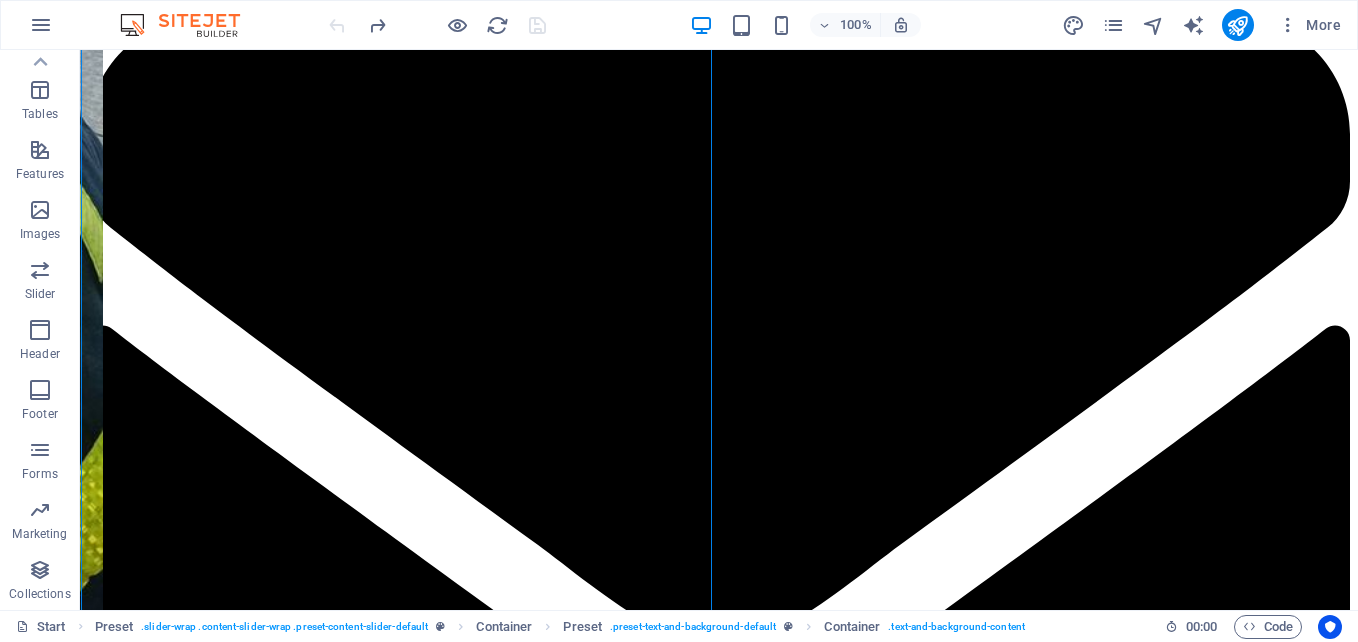scroll, scrollTop: 1760, scrollLeft: 0, axis: vertical 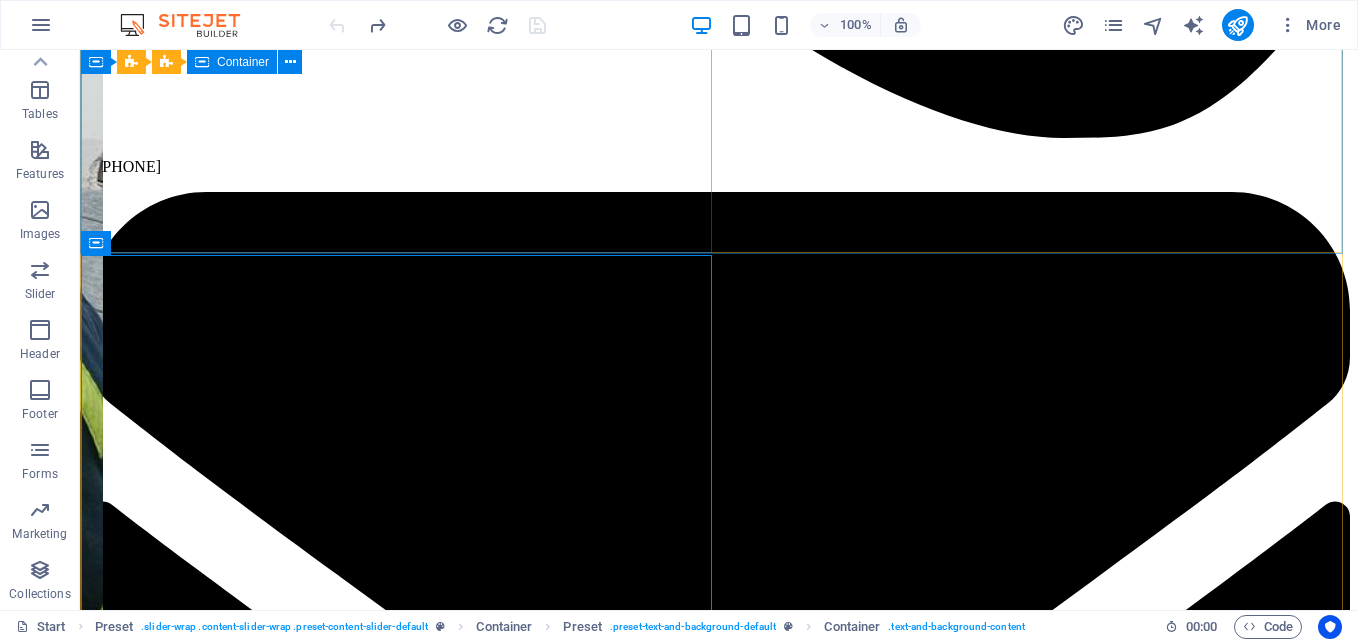click on "Coal Crusher Panel  New Coal Crusher Panel Powered by Emerson PACSystems Control Remote Unit. The coal crusher plant is specifically designed to reduce the size of mined coal through a series of crushing and screening processes. This preparation is crucial for efficient combustion in power plants and other industrial applications. The process employs various types of crushers, conveyors, and screening equipment to achieve optimal results. Date: April 17, 2024 New Coal Crusher Panel" at bounding box center [719, 12043] 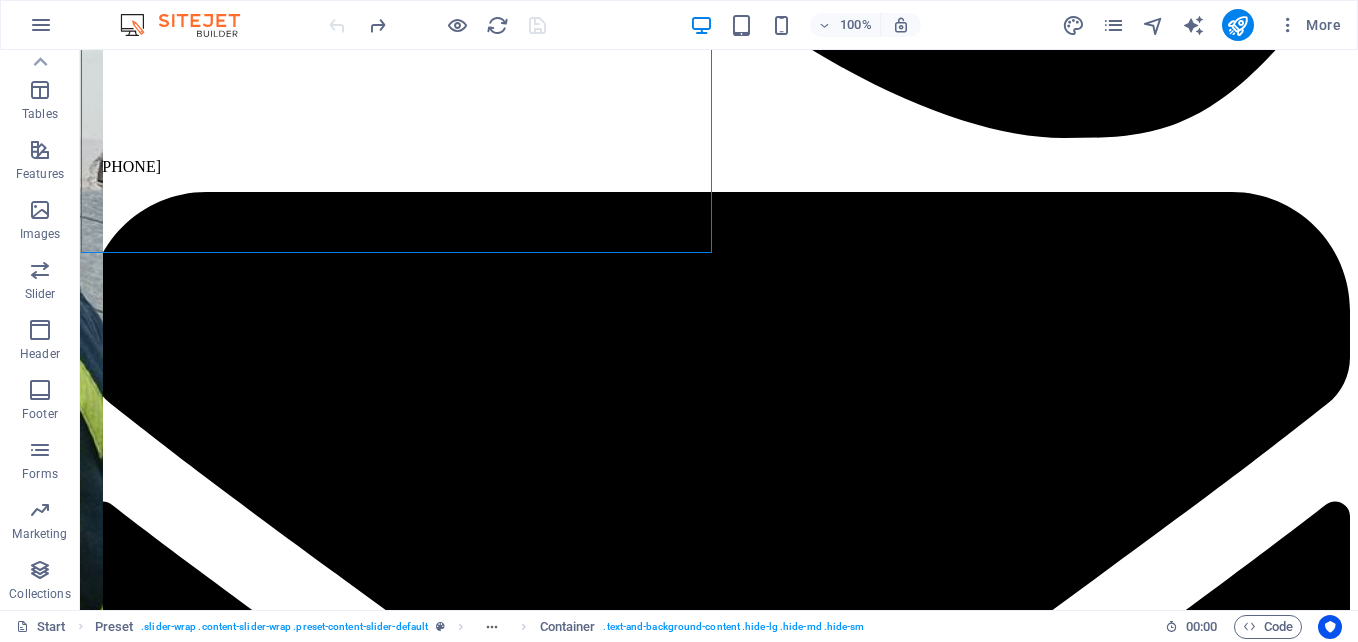 click on "Preset . slider-wrap .content-slider-wrap .preset-content-slider-default Container . text-and-background-content .hide-lg .hide-md .hide-sm" at bounding box center (480, 627) 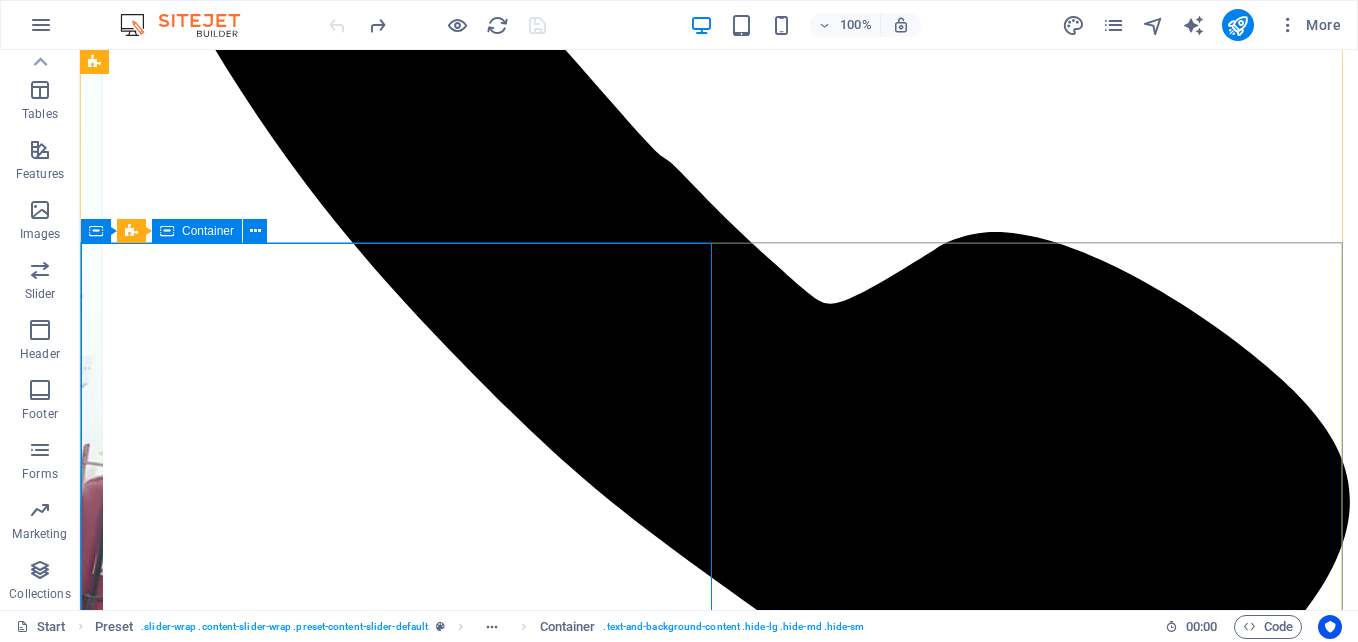 scroll, scrollTop: 1360, scrollLeft: 0, axis: vertical 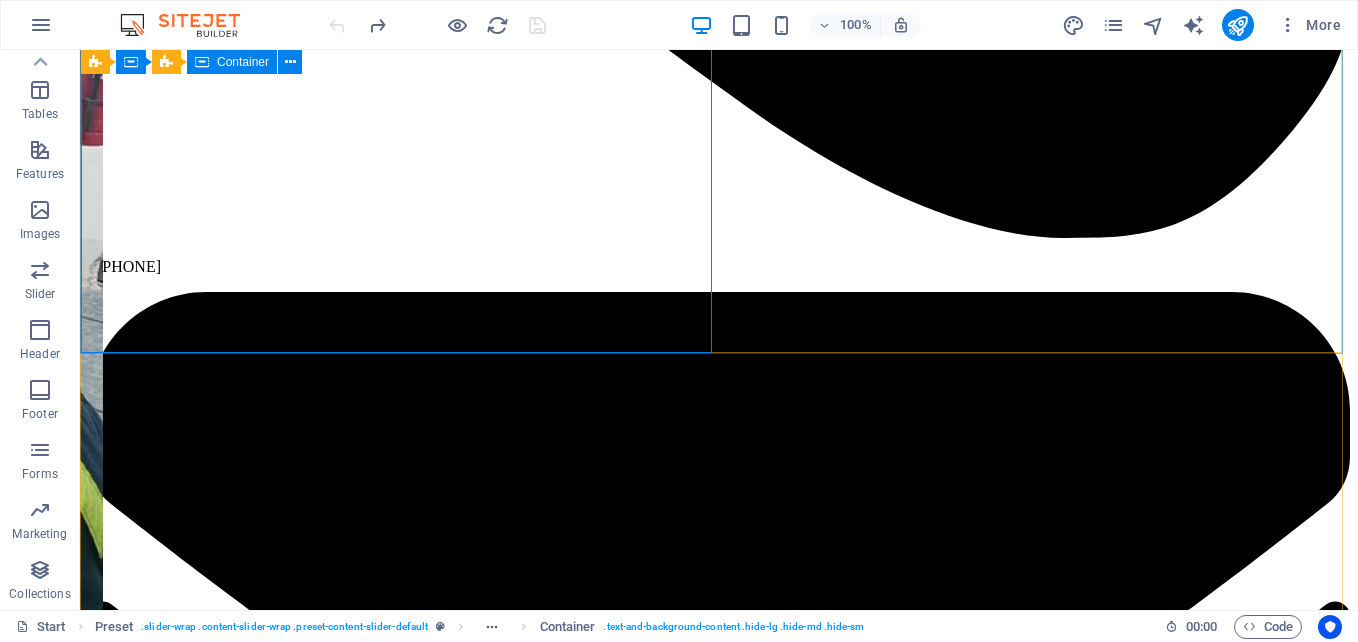 click on "Coal Crusher Panel  New Coal Crusher Panel Powered by Emerson PACSystems Control Remote Unit. The coal crusher plant is specifically designed to reduce the size of mined coal through a series of crushing and screening processes. This preparation is crucial for efficient combustion in power plants and other industrial applications. The process employs various types of crushers, conveyors, and screening equipment to achieve optimal results. Date: April 17, 2024 New Coal Crusher Panel" at bounding box center (719, 12143) 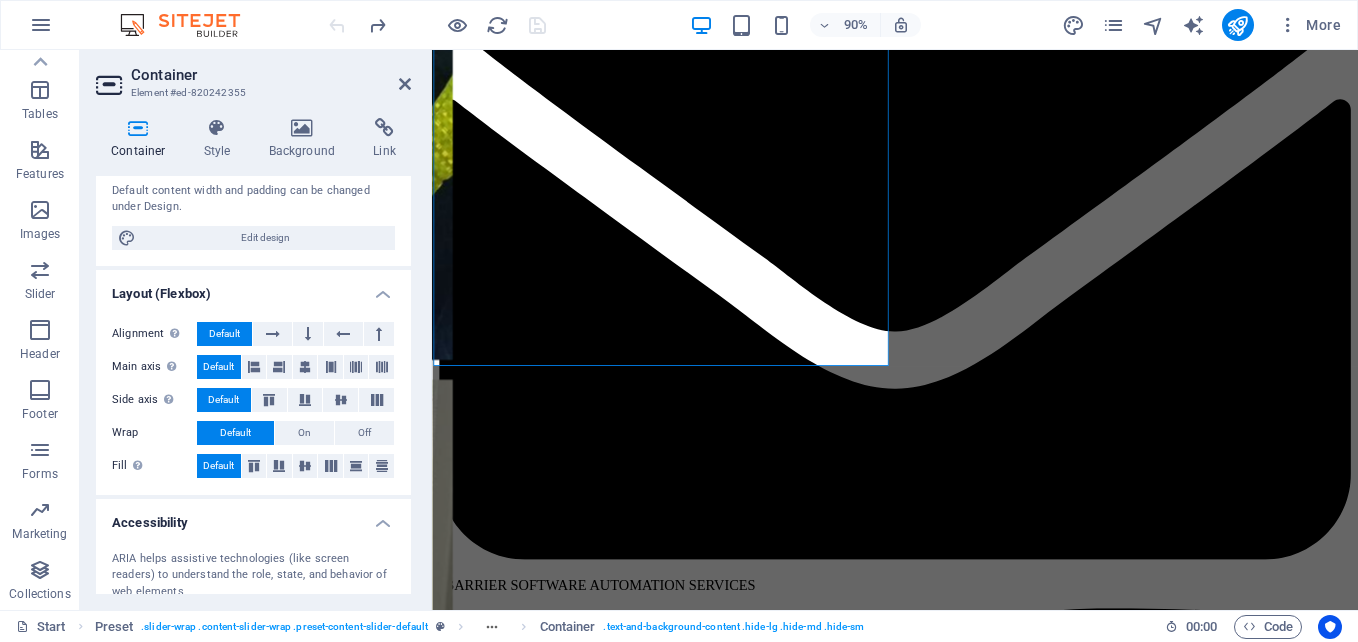 scroll, scrollTop: 357, scrollLeft: 0, axis: vertical 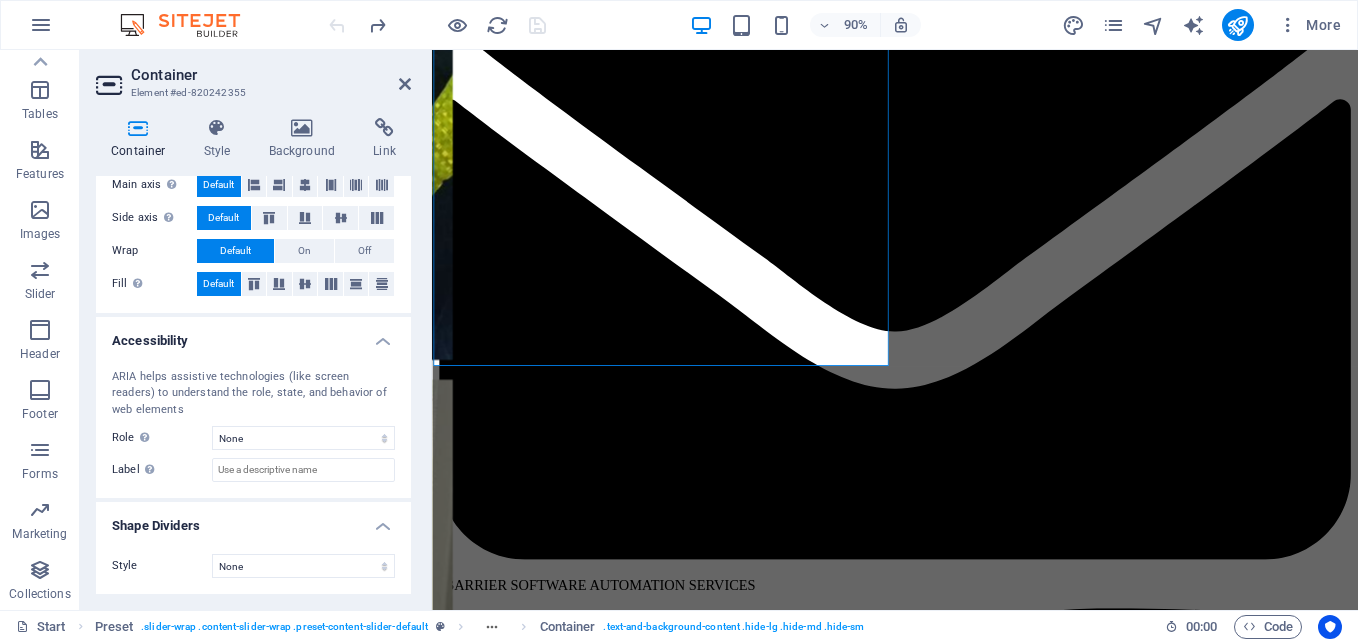 click on "ARIA helps assistive technologies (like screen readers) to understand the role, state, and behavior of web elements Role The ARIA role defines the purpose of an element.  Here you can find all explanations and recommendations None Alert Article Banner Comment Complementary Dialog Footer Header Marquee Presentation Region Section Separator Status Timer Label Use the  ARIA label  to provide a clear and descriptive name for elements that aren not self-explanatory on their own." at bounding box center [253, 426] 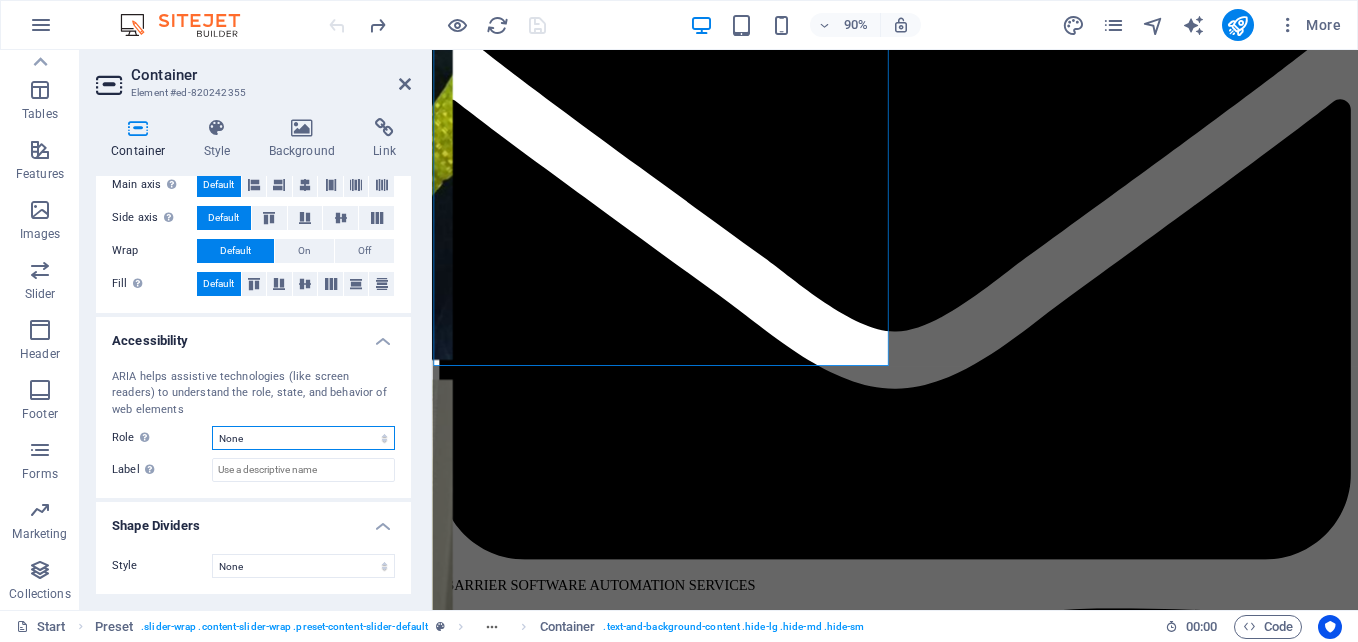 click on "None Alert Article Banner Comment Complementary Dialog Footer Header Marquee Presentation Region Section Separator Status Timer" at bounding box center (303, 438) 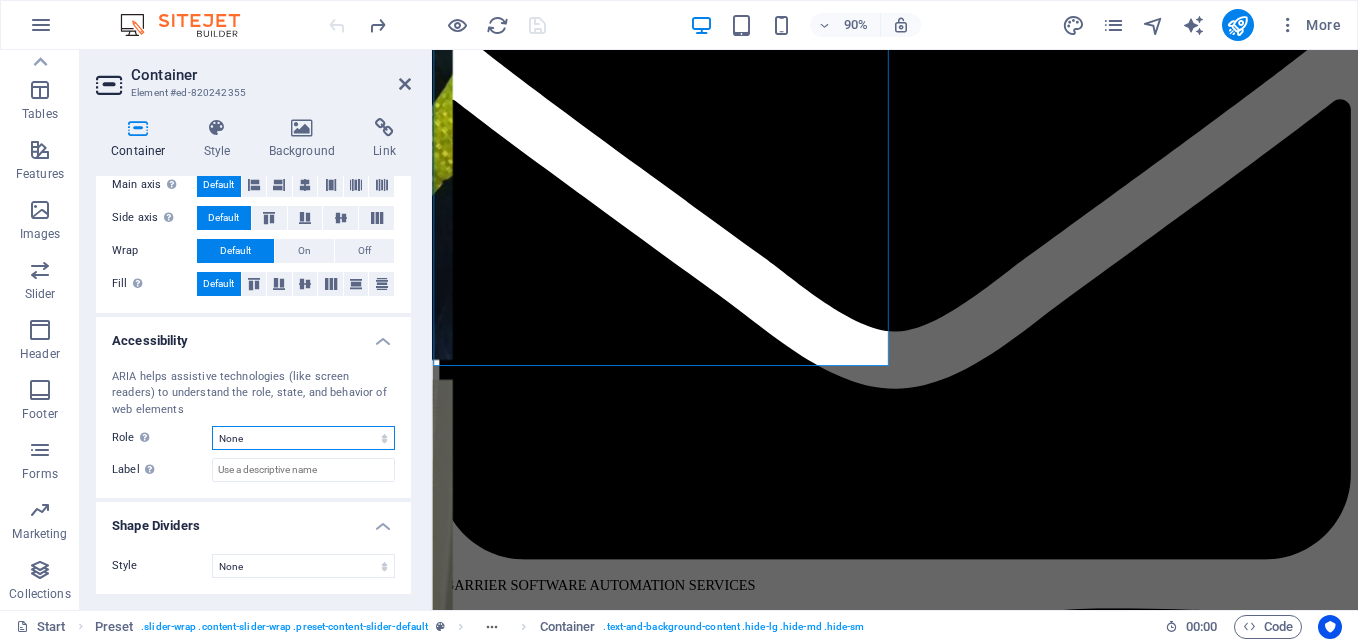 click on "None Alert Article Banner Comment Complementary Dialog Footer Header Marquee Presentation Region Section Separator Status Timer" at bounding box center (303, 438) 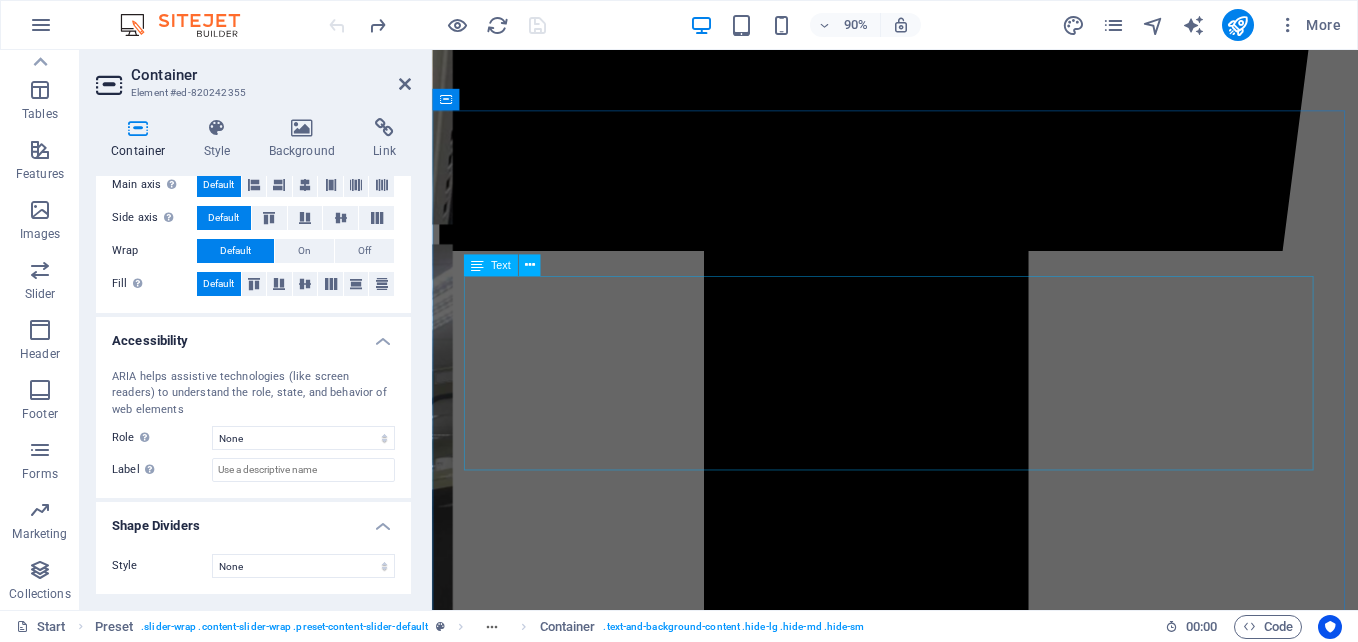 scroll, scrollTop: 3147, scrollLeft: 0, axis: vertical 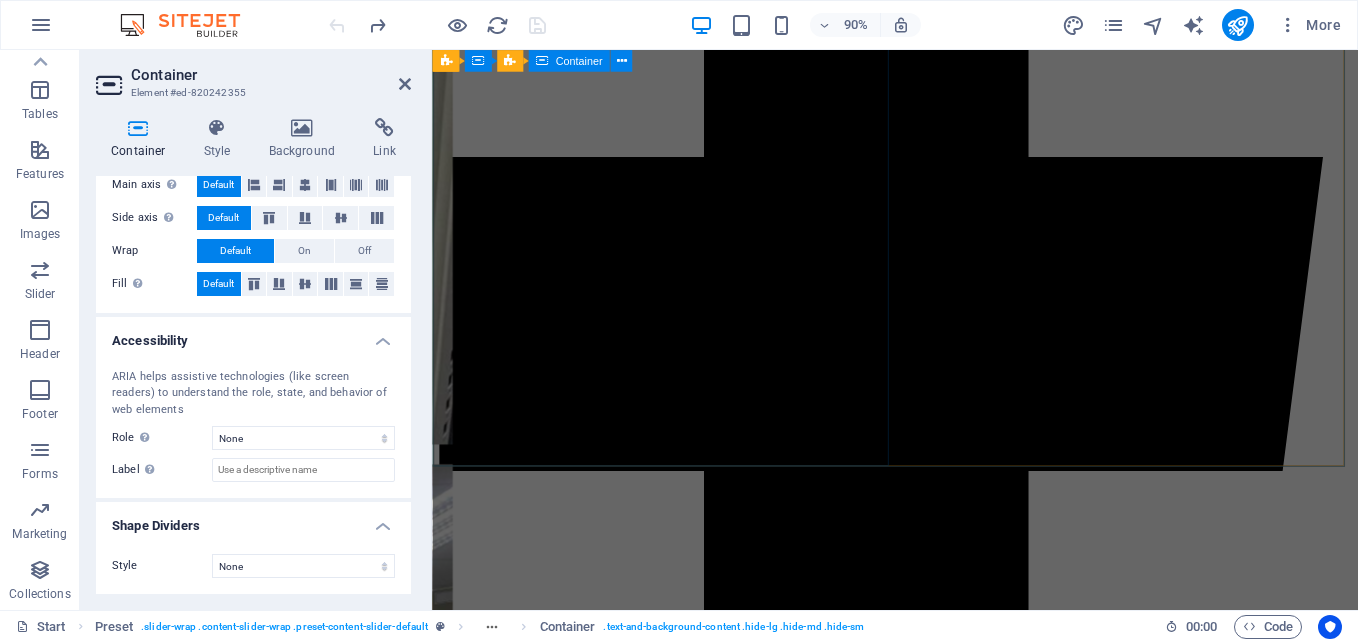 click on "SCADA Cimplicity 8.1 Migration to new Desktop PC Windows 11 Operating System SCADA migration involves the upgrade or replacement of outdated SCADA (Supervisory Control and Data Acquisition) systems with advanced modern platforms. This process requires careful planning, data migration, and, in some cases, enhancements to both hardware and software. It is a crucial undertaking for organizations that rely on SCADA to monitor and manage vital infrastructure. Improved Functionality Modern SCADA systems provide enhanced features, superior performance, and better integration capabilities.   Enhanced Security   The latest systems often include advanced security measures designed to protect against cyber threats.   Reduced Downtime   A thoughtfully planned migration can minimize downtime, ensuring business continuity.   Cost Optimization   Upgrading to modern SCADA systems can yield long-term cost savings through increased efficiency and lower maintenance needs.   Future-Proofing     Date: October 20, 2023" at bounding box center [946, 9644] 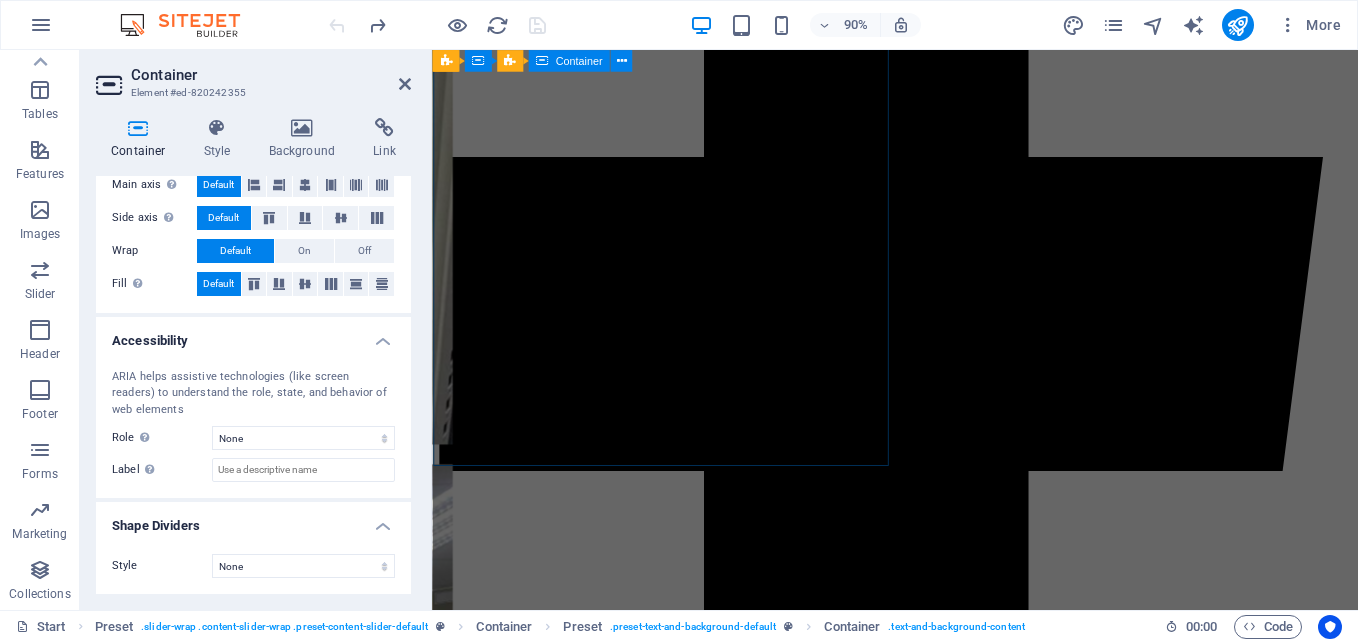 click at bounding box center [946, 9927] 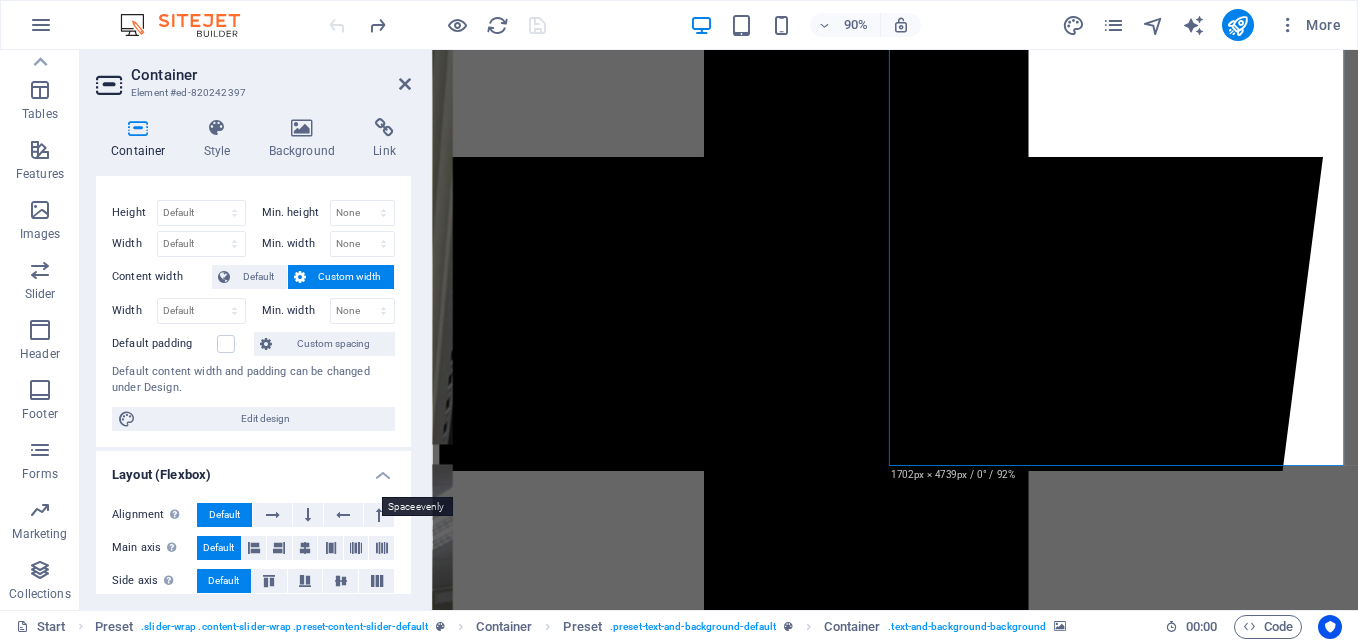 scroll, scrollTop: 0, scrollLeft: 0, axis: both 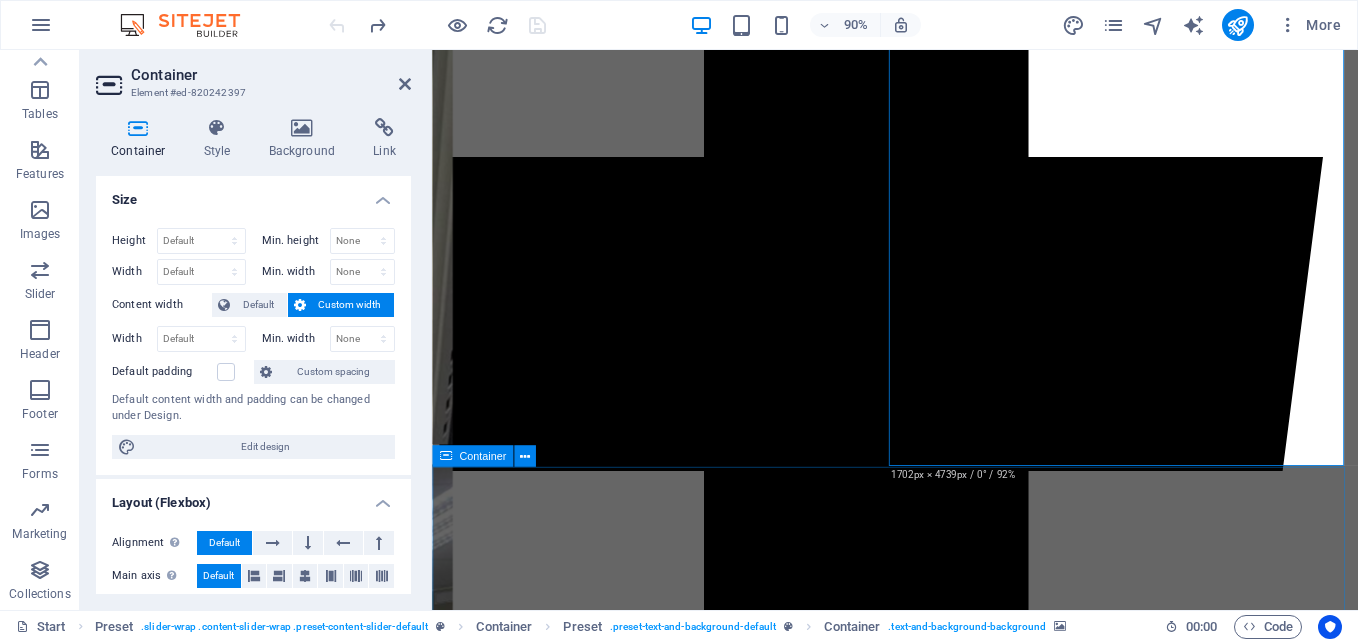 click on "About us Lorem ipsum dolor sit amet, consetetur sadipscing elitr, sed diam nonumy eirmod tempor invidunt ut labore et dolore magna aliquyam erat, sed diam voluptua. At vero eos et accusam et justo duo dolores et ea rebum. Stet clita kasd gubergren, no sea takimata sanctus est Lorem ipsum dolor sit amet. Lorem ipsum dolor sit amet, consetetur sadipscing elitr, sed diam nonumy eirmod tempor invidunt ut labore et dolore magna aliquyam erat, sed diam voluptua. At vero eos et accusam et justo duo dolores et ea rebum. Stet clita kasd gubergren, no sea takimata sanctus est Lorem ipsum dolor sit amet.  Lorem ipsum dolor sit amet, consetetur sadipscing elitr, sed diam nonumy eirmod tempor invidunt ut labore et dolore magna aliquyam erat, sed diam voluptua. At vero eos et accusam et justo duo dolores et ea rebum. Stet clita kasd gubergren, no sea takimata sanctus est Lorem ipsum dolor sit amet. Automation/instrumentation and control engineering Engineering services PROCESS ENGINEERING ELECTRICAL ENGINEERING SERVICES" at bounding box center [946, 13961] 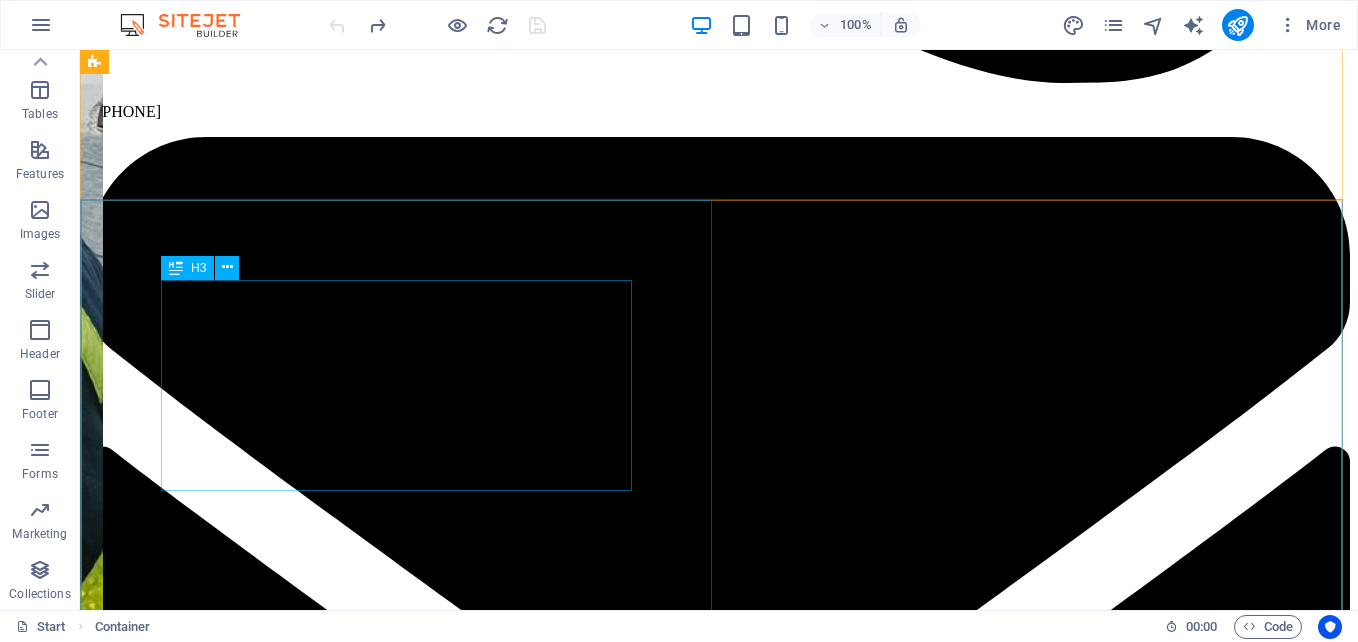 scroll, scrollTop: 1615, scrollLeft: 0, axis: vertical 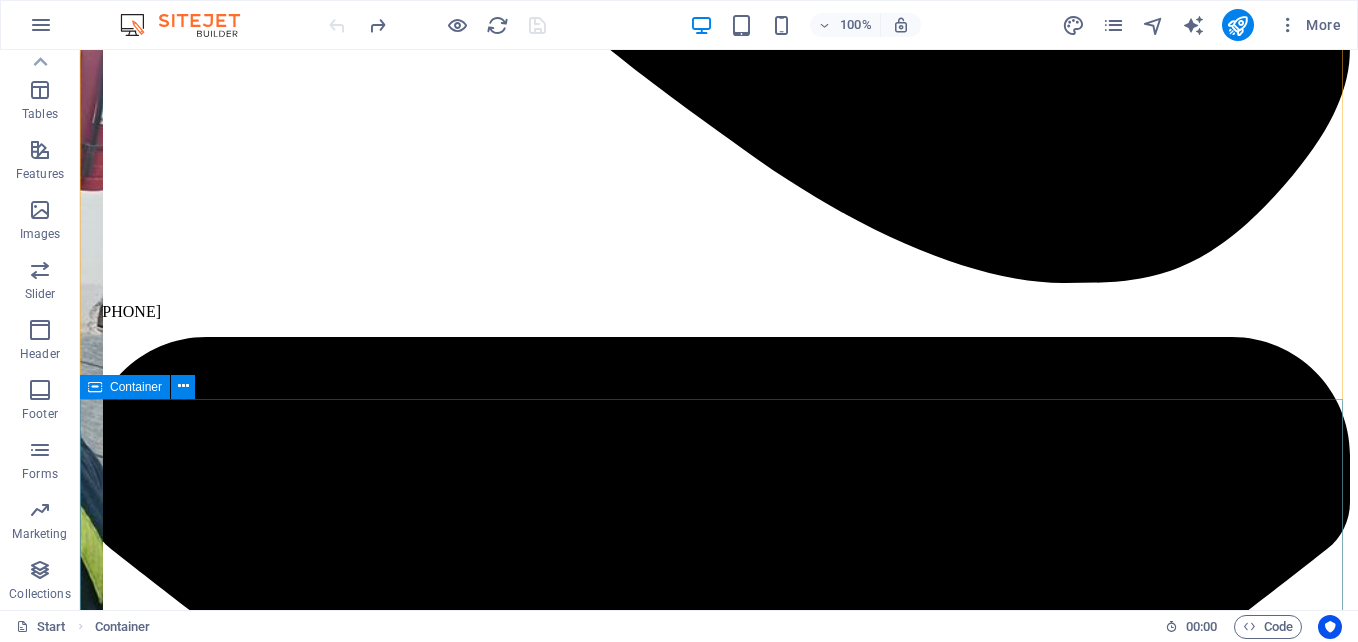 click at bounding box center [95, 387] 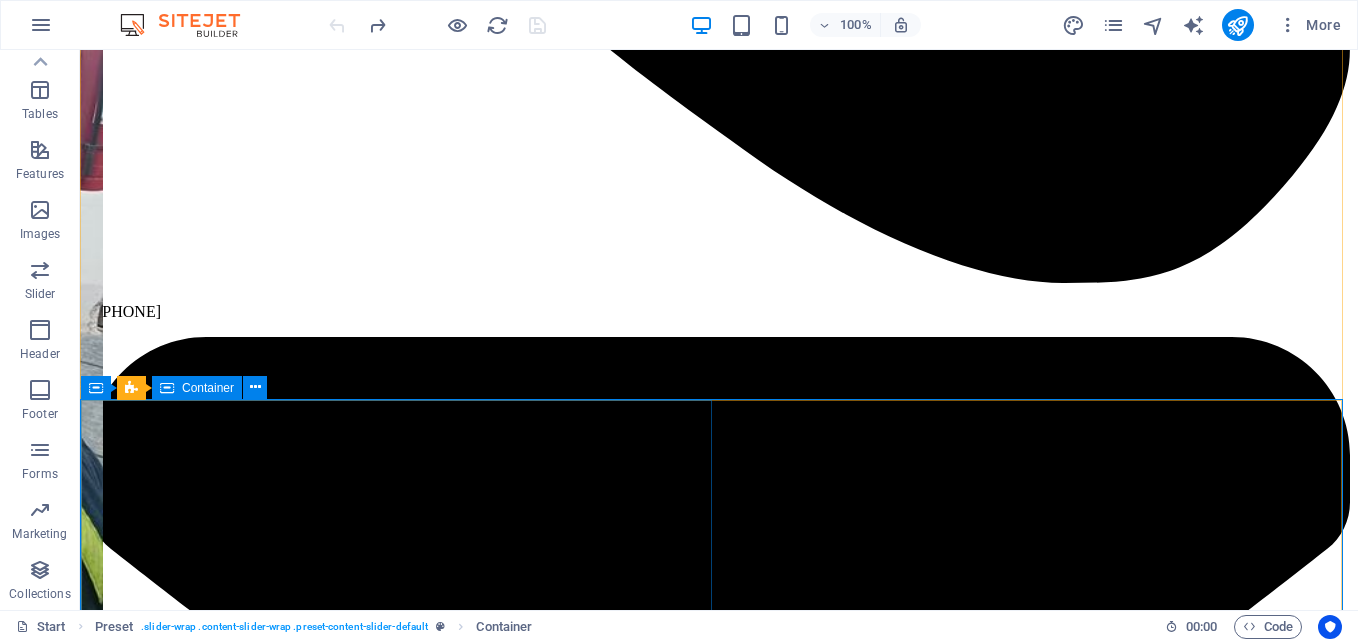 click on "SCADA Cimplicity 8.1 Migration to new Desktop PC Windows 11 Operating System SCADA migration involves the upgrade or replacement of outdated SCADA (Supervisory Control and Data Acquisition) systems with advanced modern platforms. This process requires careful planning, data migration, and, in some cases, enhancements to both hardware and software. It is a crucial undertaking for organizations that rely on SCADA to monitor and manage vital infrastructure. Improved Functionality Modern SCADA systems provide enhanced features, superior performance, and better integration capabilities.   Enhanced Security   The latest systems often include advanced security measures designed to protect against cyber threats.   Reduced Downtime   A thoughtfully planned migration can minimize downtime, ensuring business continuity.   Cost Optimization   Upgrading to modern SCADA systems can yield long-term cost savings through increased efficiency and lower maintenance needs.   Future-Proofing     Date: October 20, 2023" at bounding box center (719, 13261) 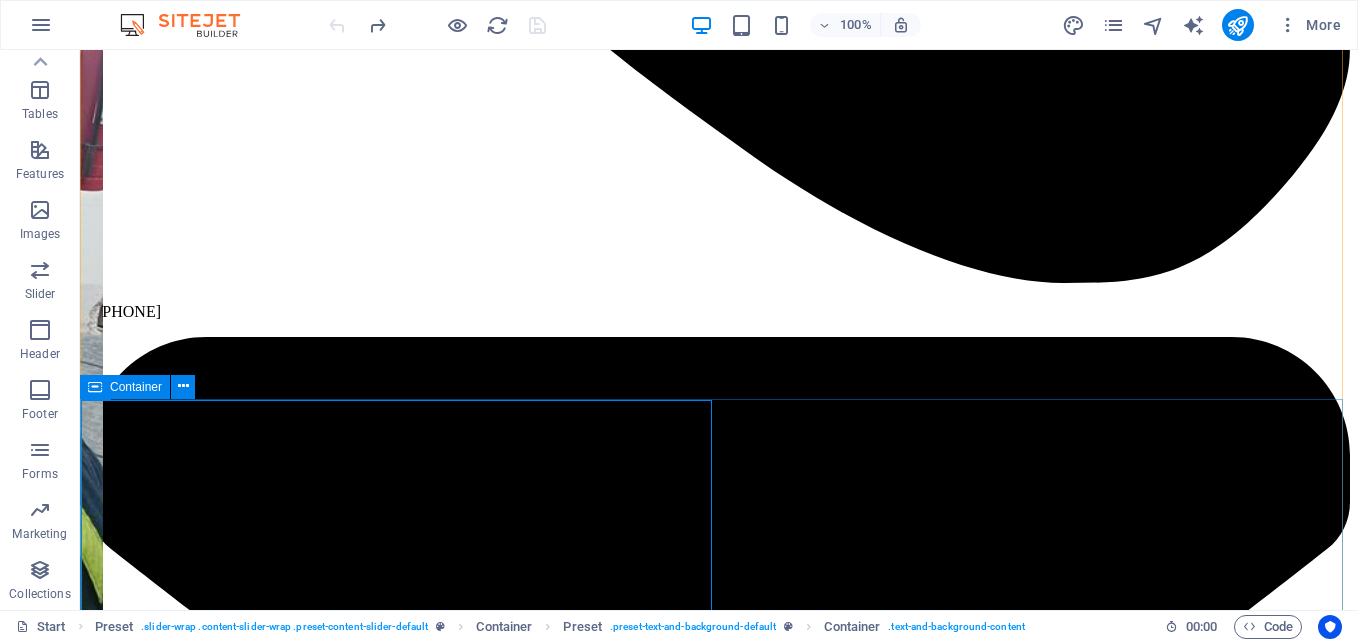 click at bounding box center [95, 387] 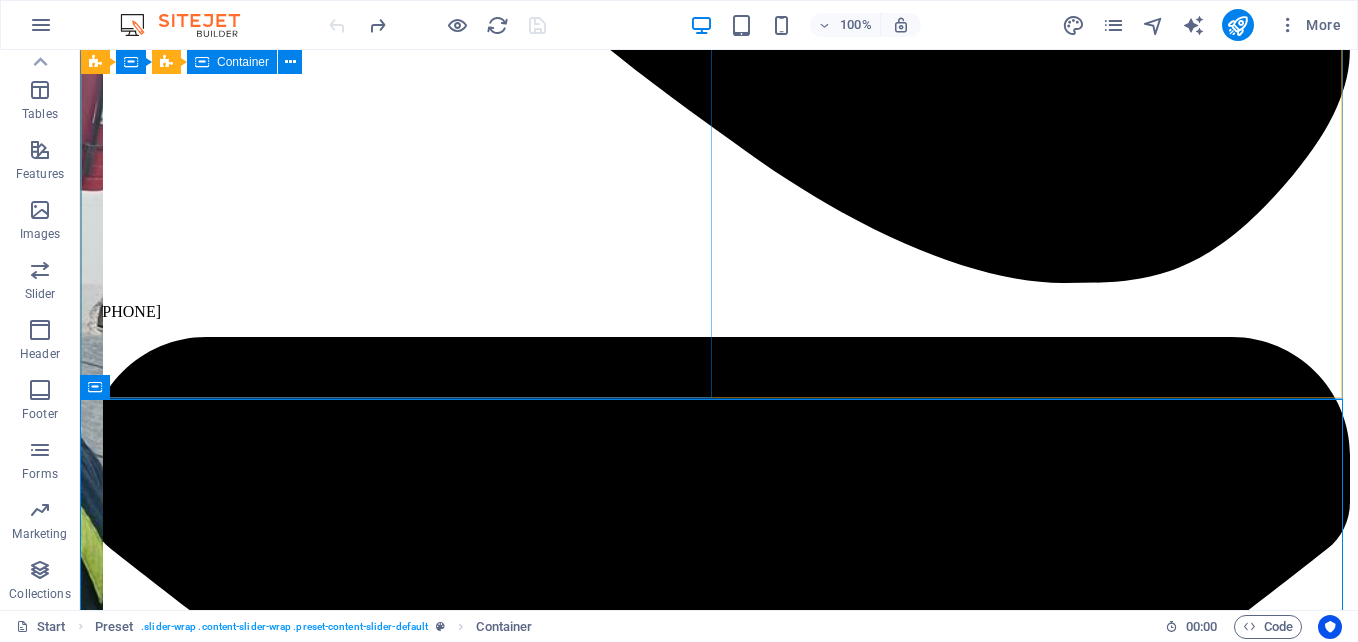 scroll, scrollTop: 1315, scrollLeft: 0, axis: vertical 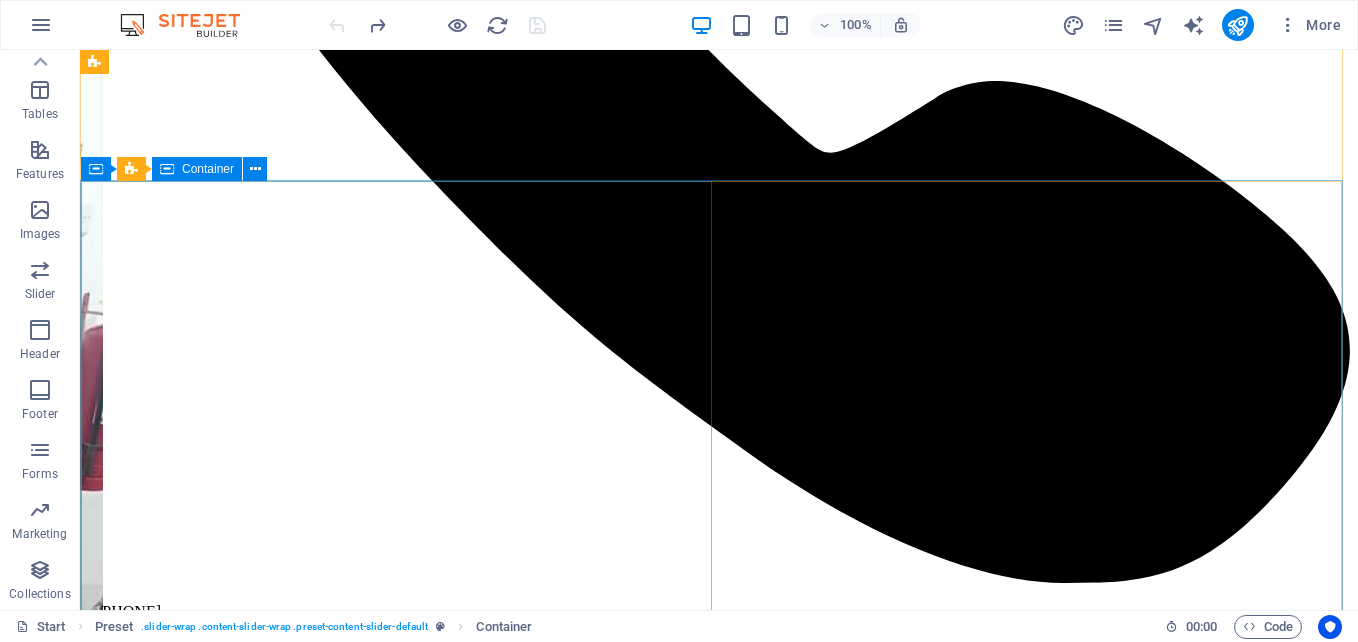 click on "Coal Crusher Panel  New Coal Crusher Panel Powered by Emerson PACSystems Control Remote Unit. The coal crusher plant is specifically designed to reduce the size of mined coal through a series of crushing and screening processes. This preparation is crucial for efficient combustion in power plants and other industrial applications. The process employs various types of crushers, conveyors, and screening equipment to achieve optimal results. Date: April 17, 2024 New Coal Crusher Panel" at bounding box center (719, 12488) 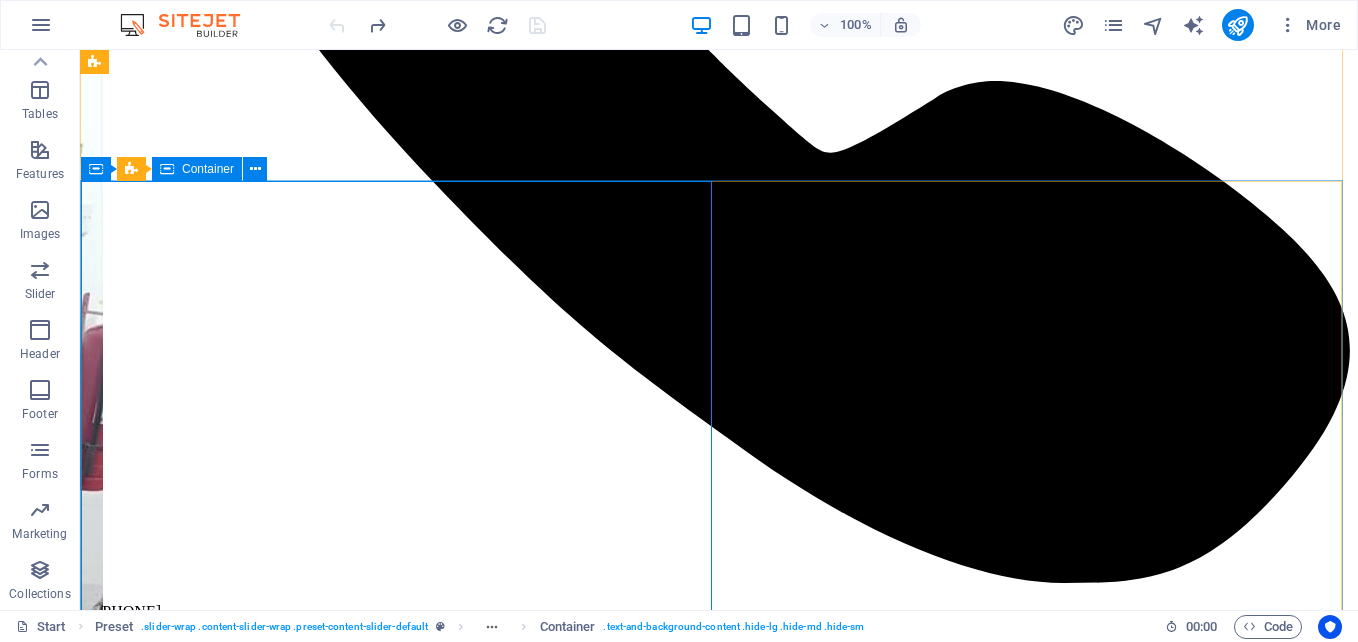 click on "Coal Crusher Panel  New Coal Crusher Panel Powered by Emerson PACSystems Control Remote Unit. The coal crusher plant is specifically designed to reduce the size of mined coal through a series of crushing and screening processes. This preparation is crucial for efficient combustion in power plants and other industrial applications. The process employs various types of crushers, conveyors, and screening equipment to achieve optimal results. Date: April 17, 2024 New Coal Crusher Panel" at bounding box center [719, 12488] 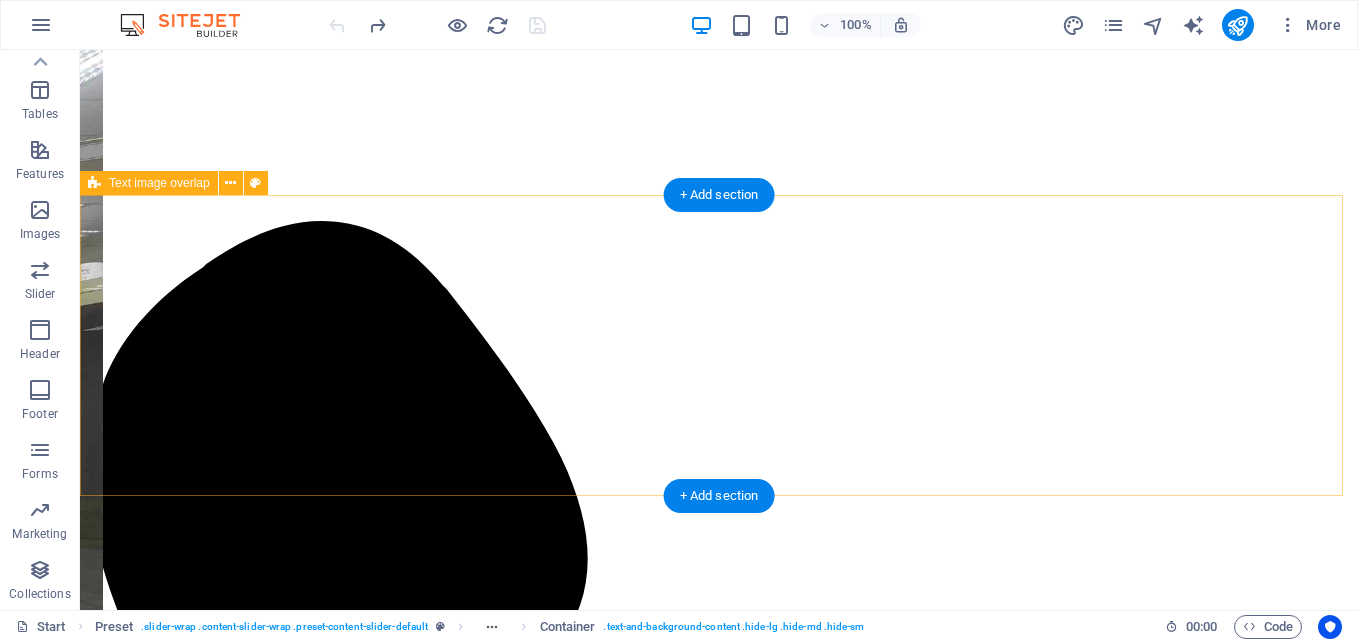 scroll, scrollTop: 715, scrollLeft: 0, axis: vertical 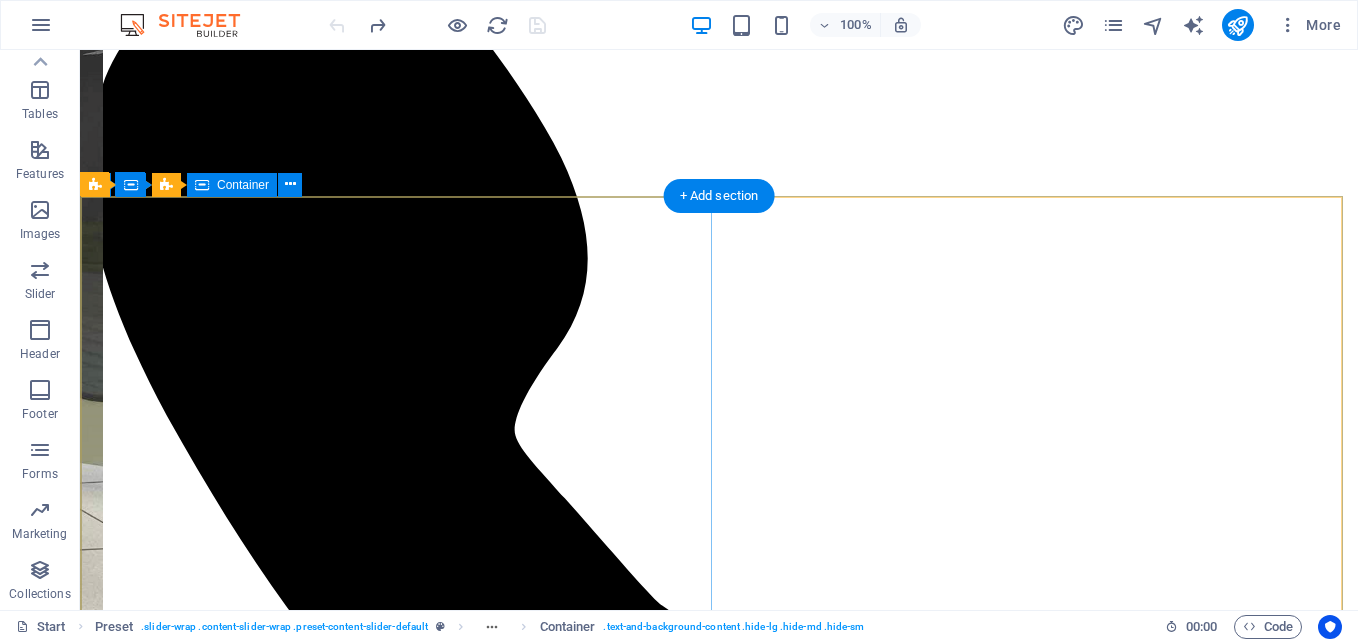 click on "Common ASH Handling CRU to CPE310 Ash Handling Common Control for Unit 1 and Unit 2 in GMEC Coal-Fired Power Plant at Alas Asin, Mariveles, Bataan. An ash handling system is a mechanical process designed to manage and dispose of ash produced during the combustion of materials like coal or biomass. It involves collecting, cooling, transporting, and storing or disposing of ash, often in thermal power plants or industrial settings. Date: February 14, 2024 CRU to CPE 310" at bounding box center [719, 12825] 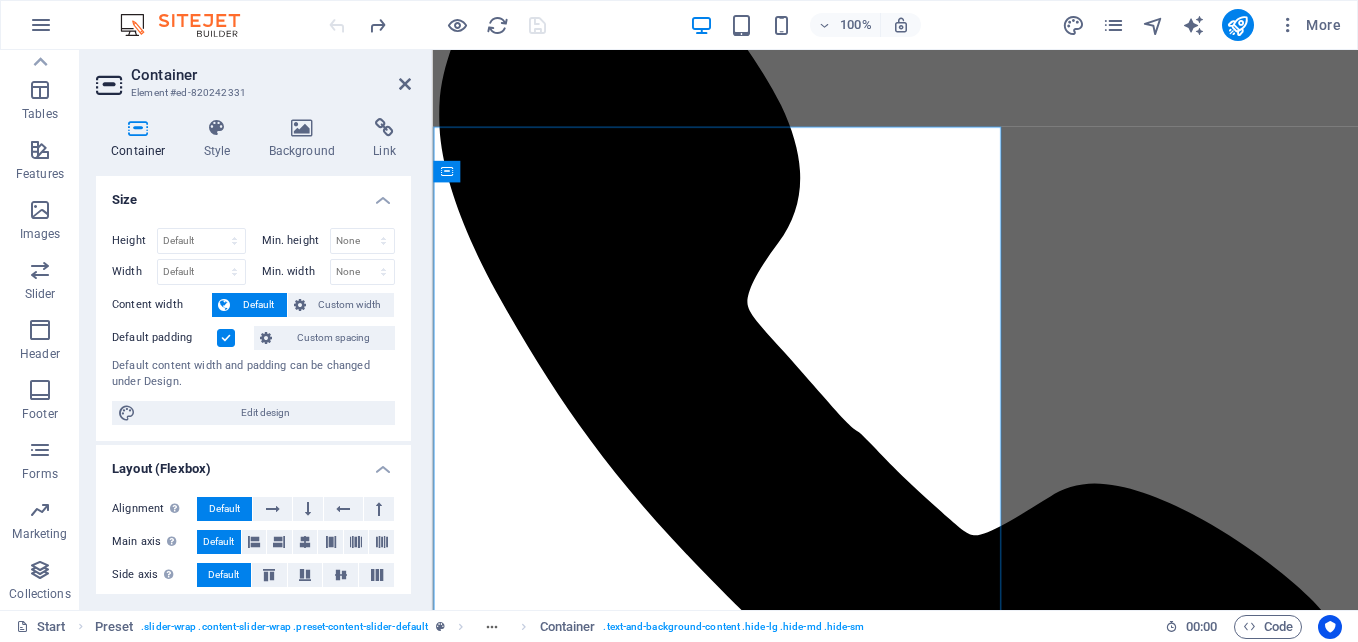 scroll, scrollTop: 777, scrollLeft: 0, axis: vertical 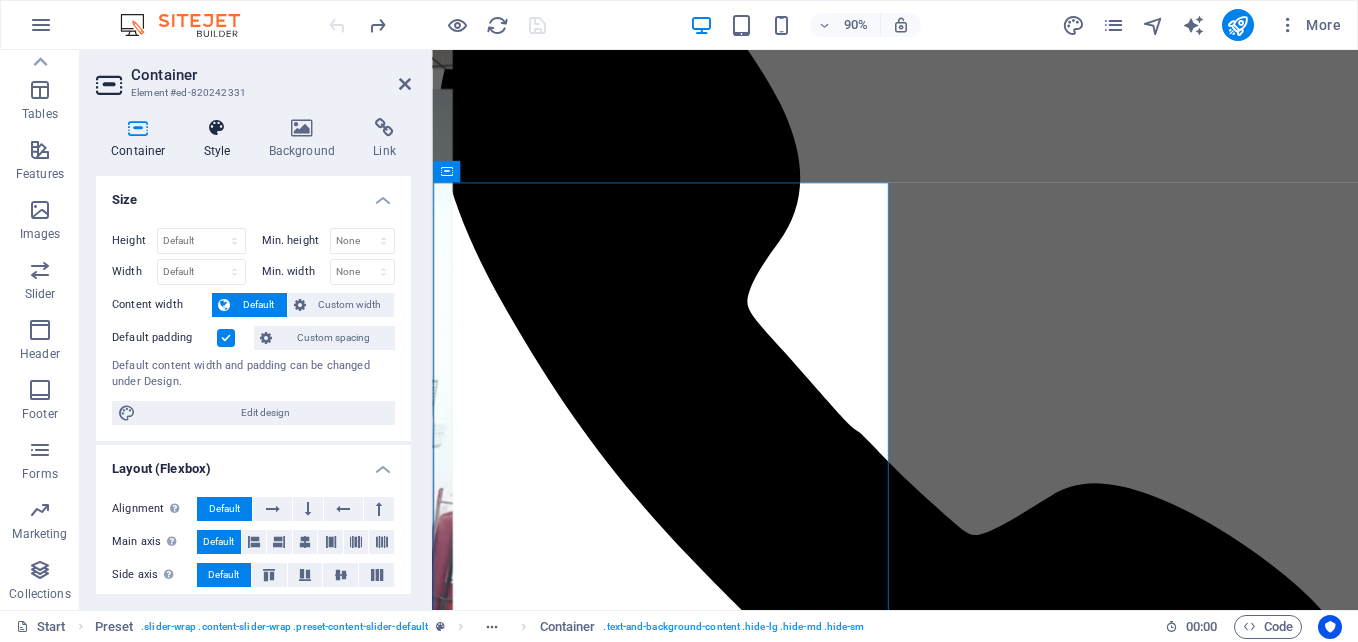 click at bounding box center (217, 128) 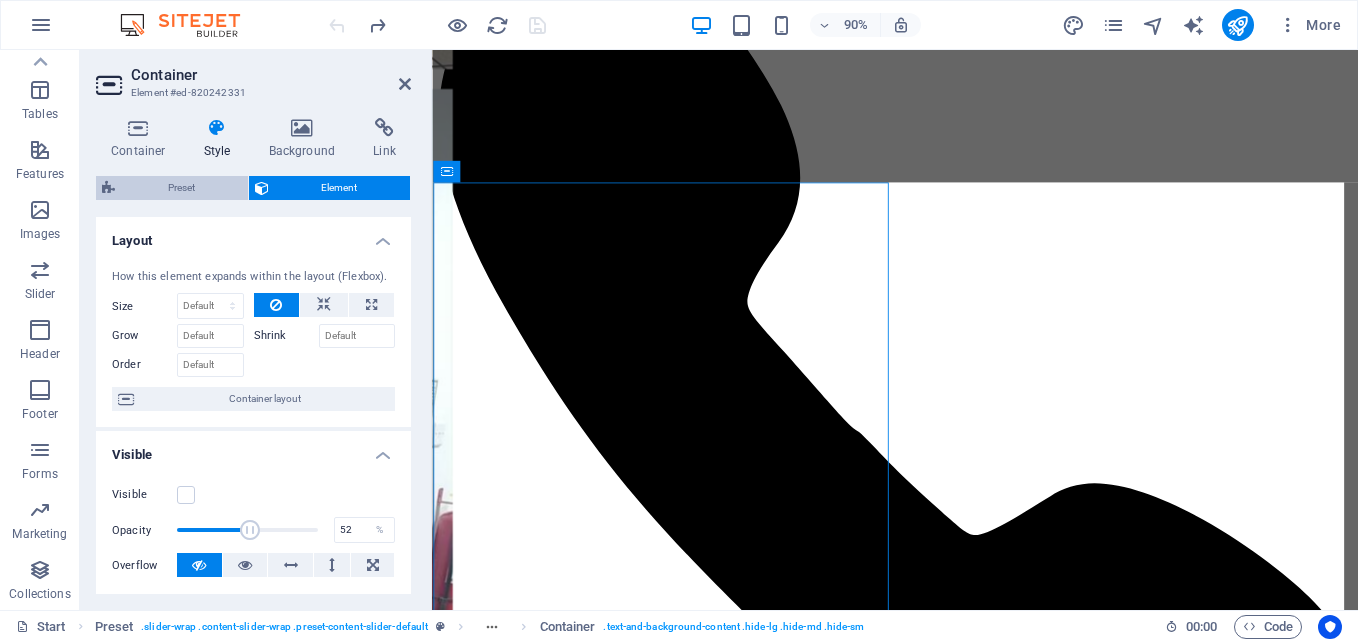 click on "Preset" at bounding box center [181, 188] 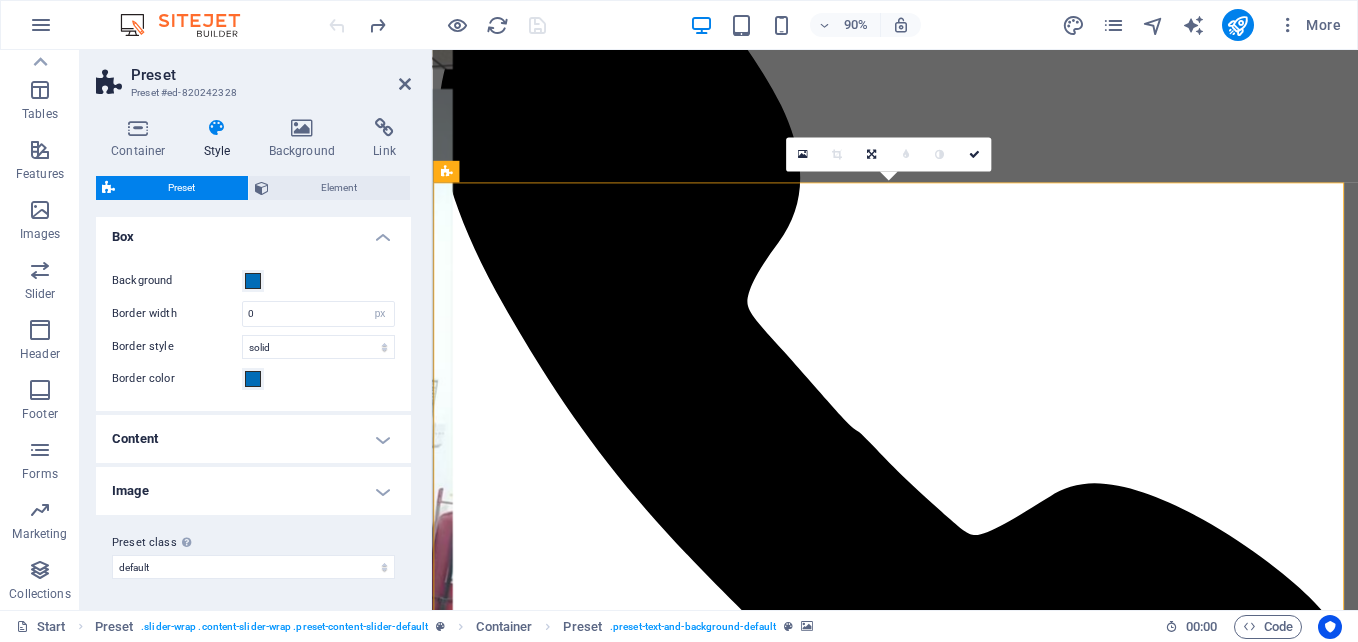 scroll, scrollTop: 5, scrollLeft: 0, axis: vertical 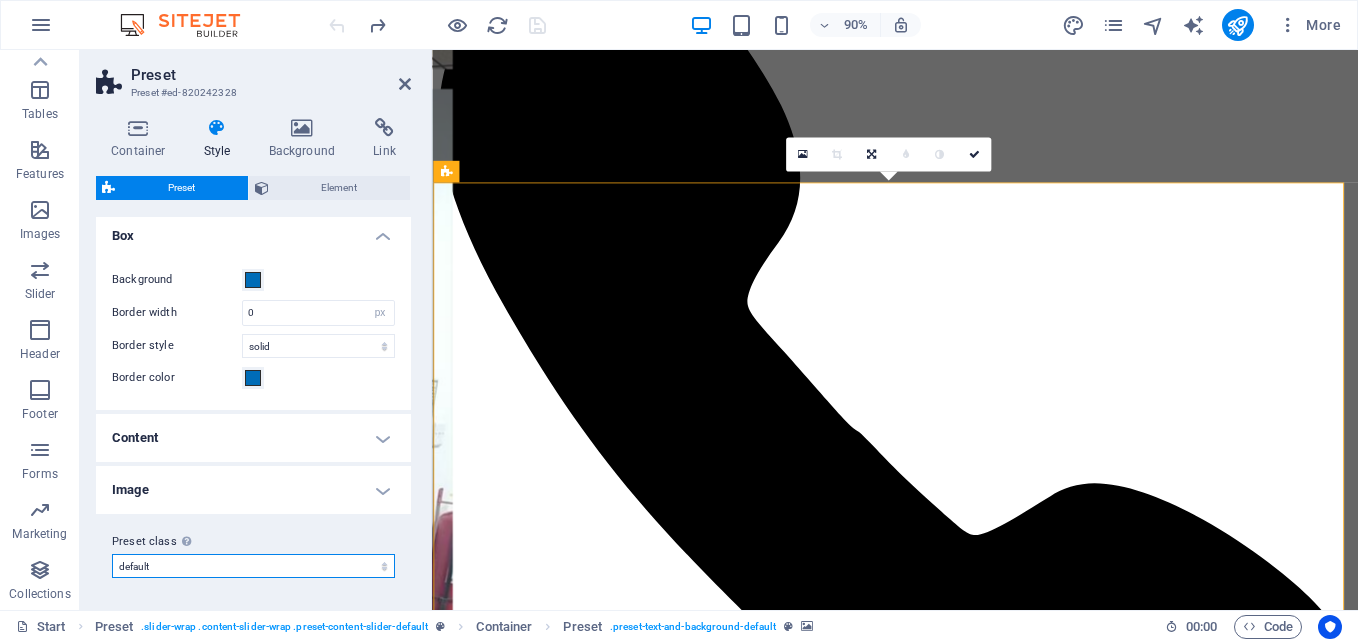 click on "default Add preset class" at bounding box center (253, 566) 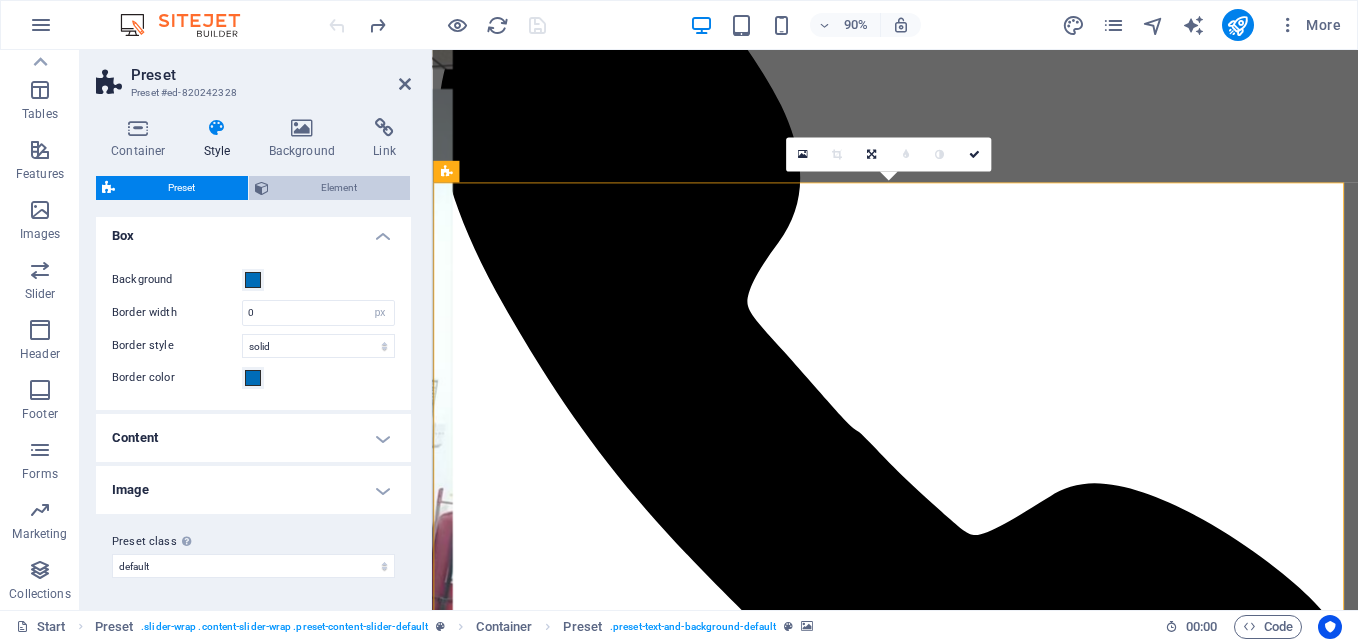 click on "Element" at bounding box center (340, 188) 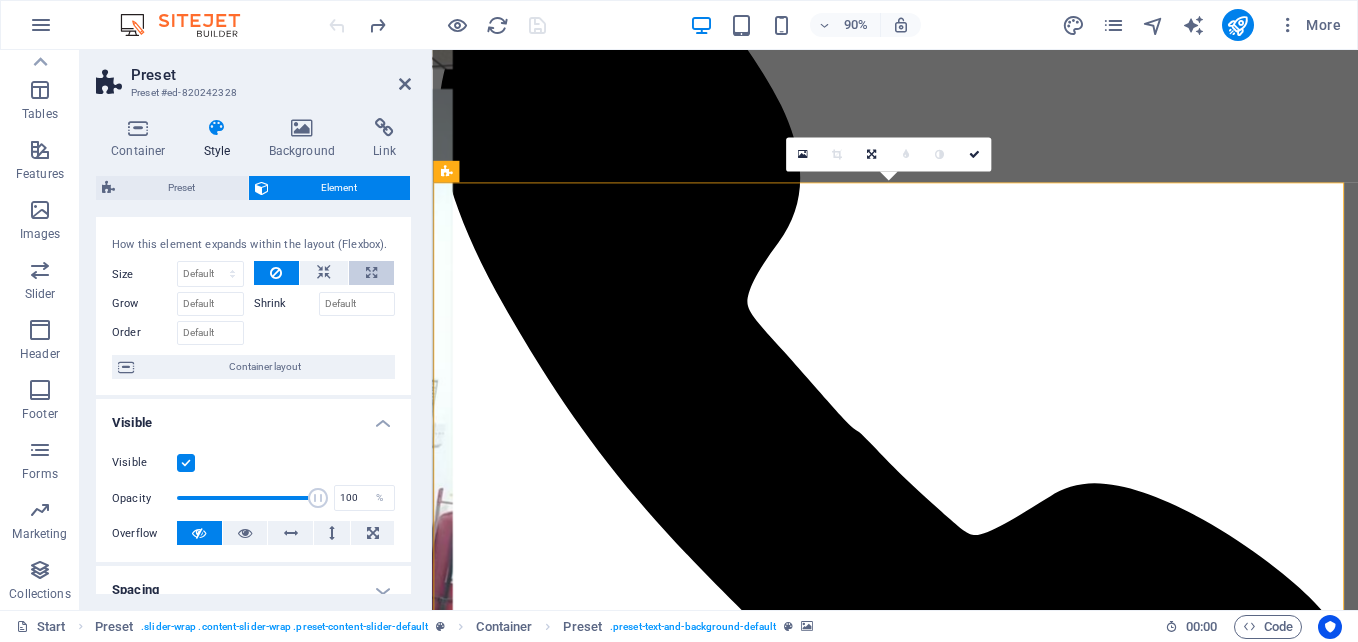 scroll, scrollTop: 0, scrollLeft: 0, axis: both 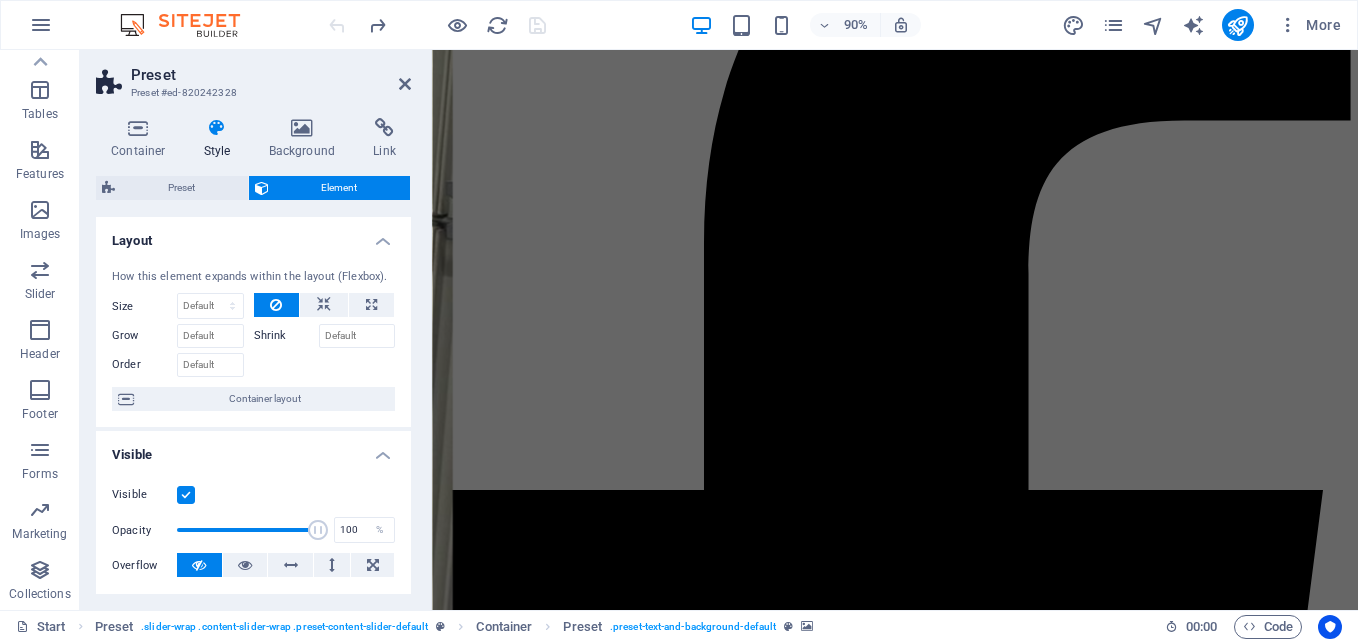 click at bounding box center [946, 10297] 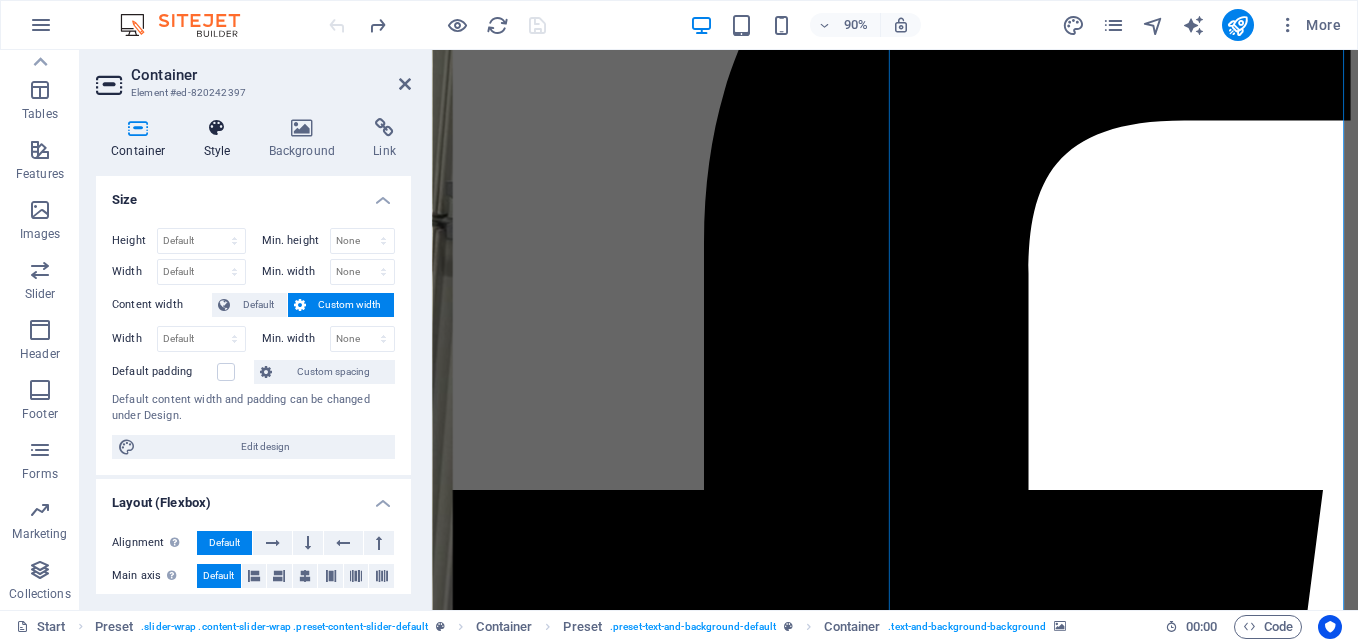click at bounding box center (217, 128) 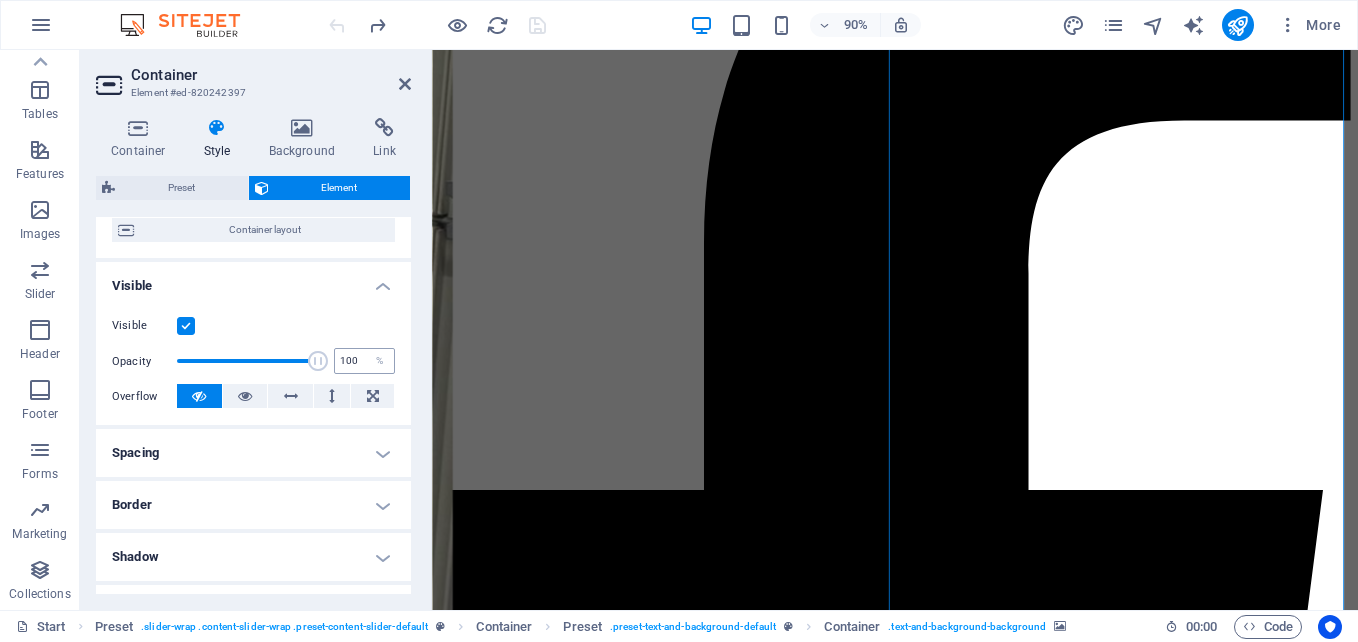 scroll, scrollTop: 0, scrollLeft: 0, axis: both 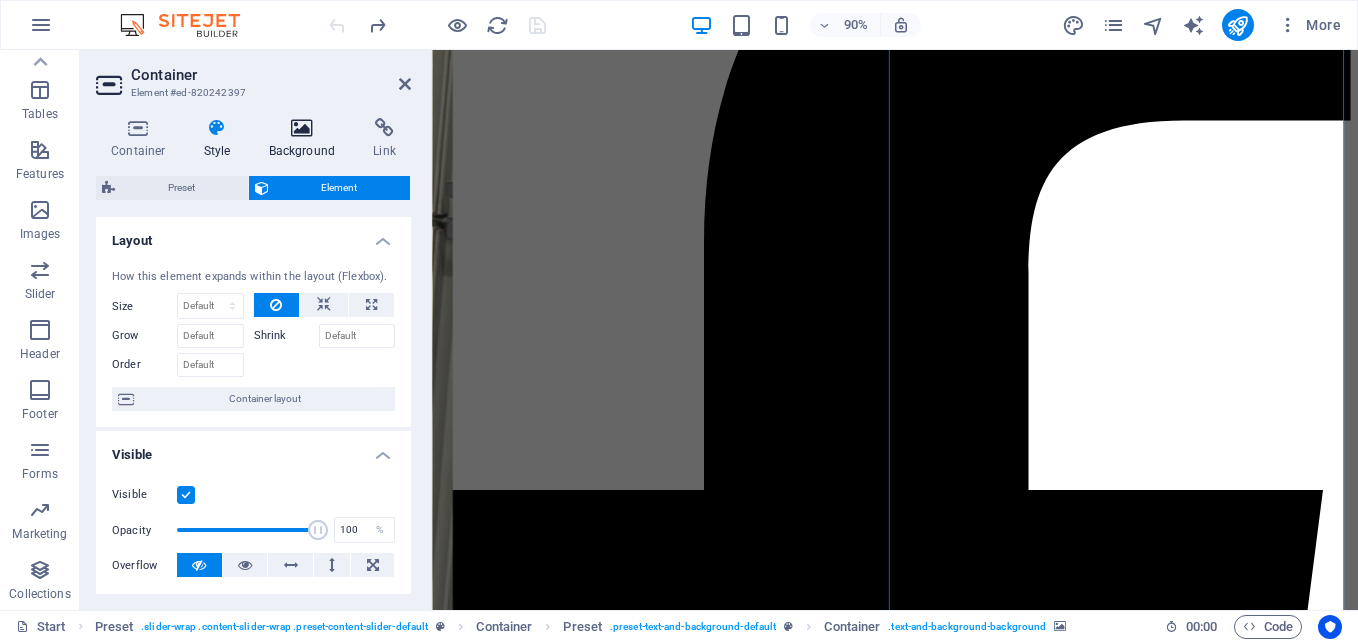 click at bounding box center (302, 128) 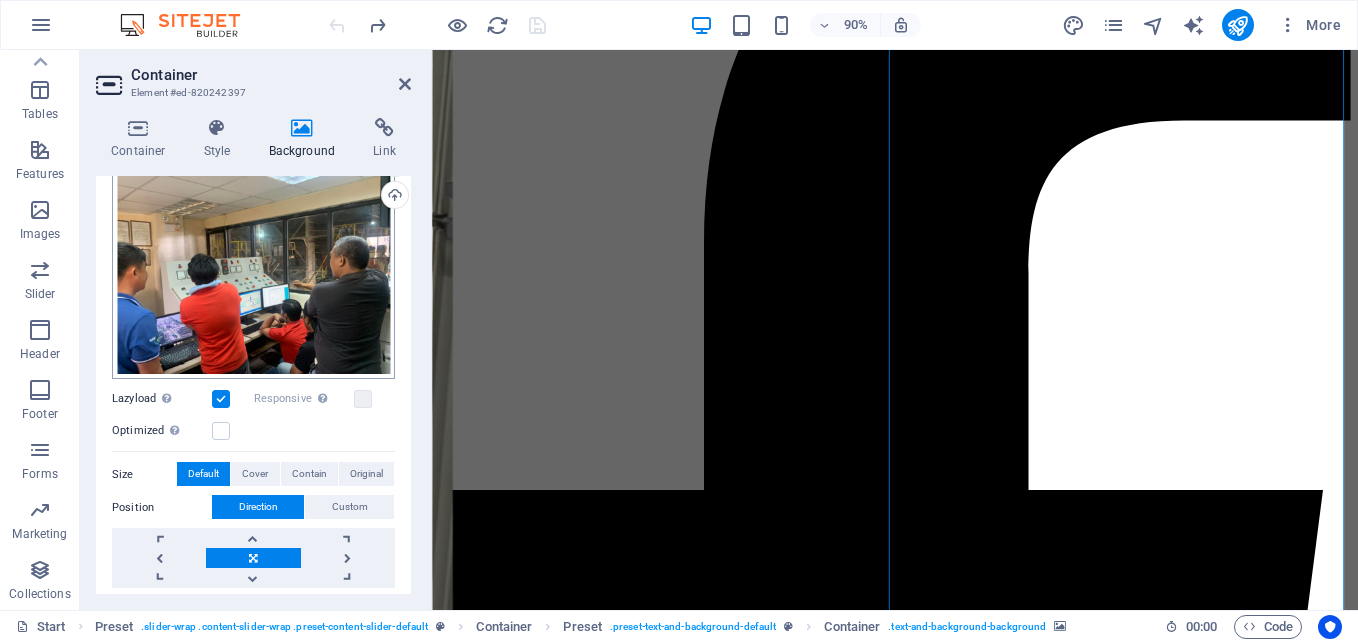 scroll, scrollTop: 0, scrollLeft: 0, axis: both 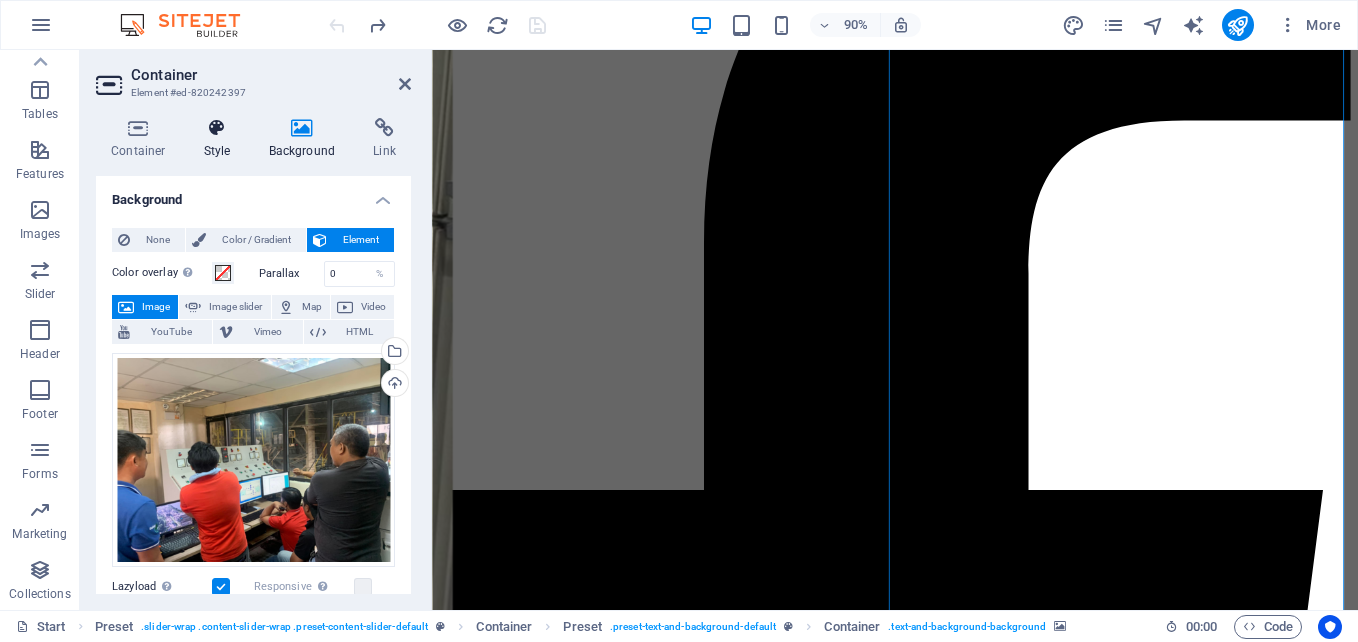 click at bounding box center (217, 128) 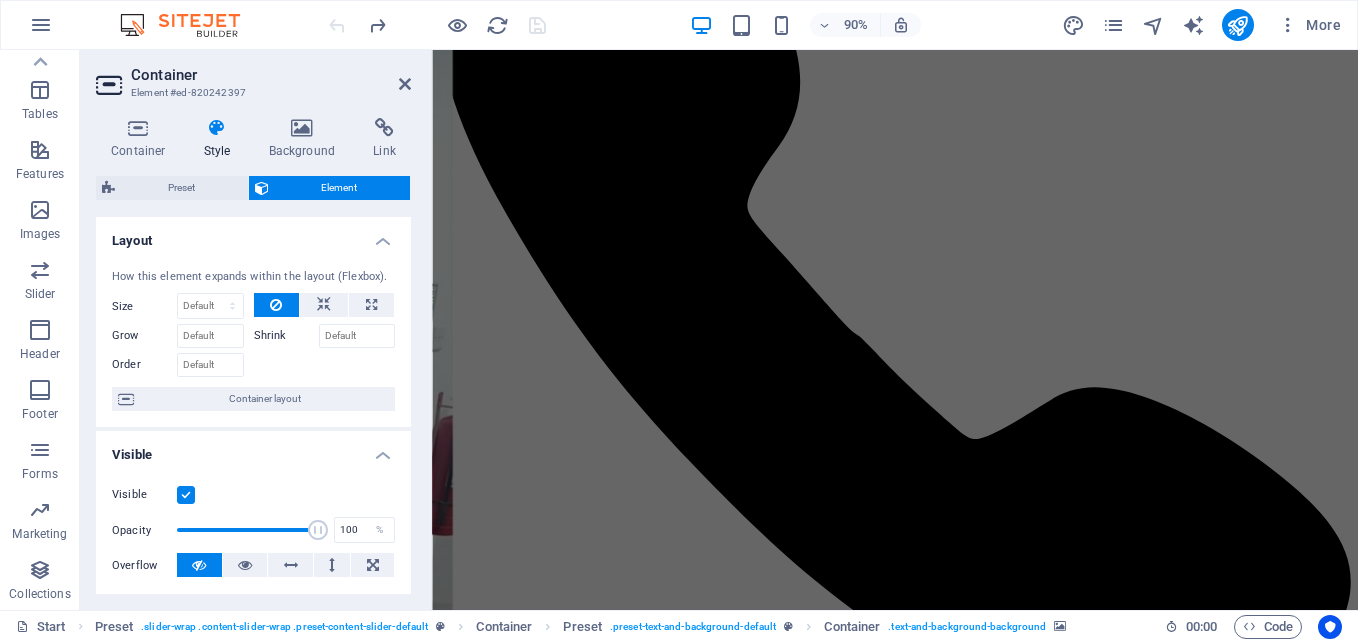 scroll, scrollTop: 677, scrollLeft: 0, axis: vertical 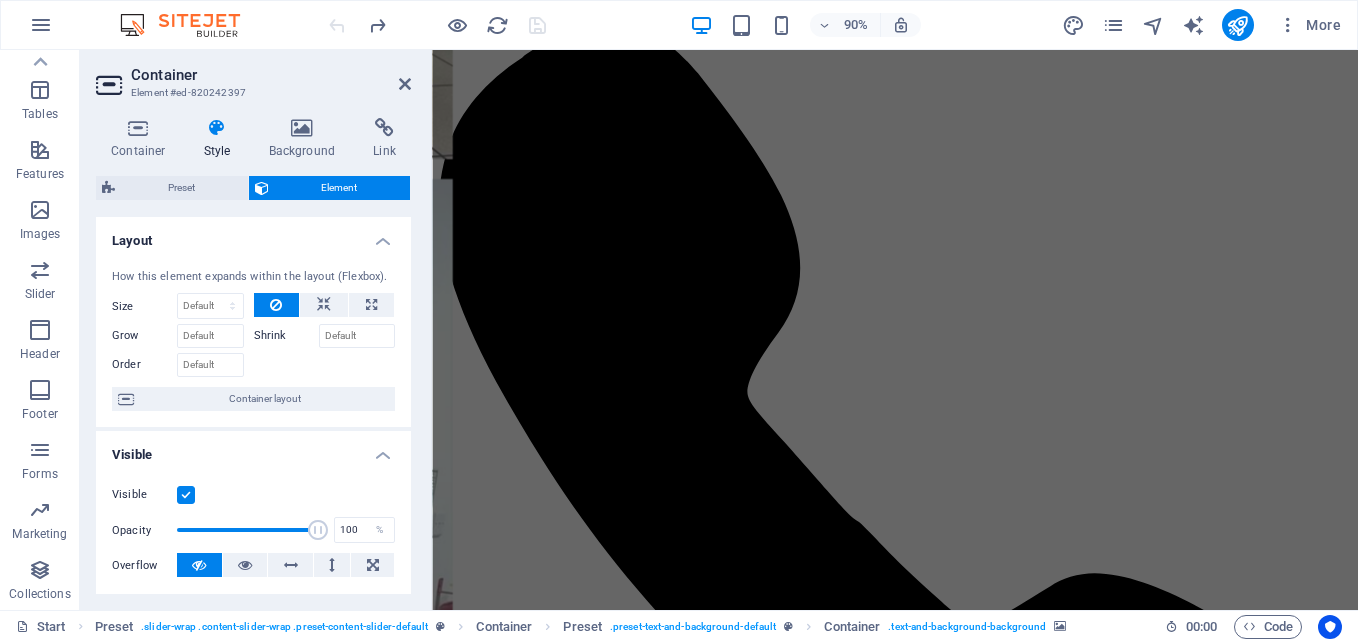click at bounding box center (946, 9889) 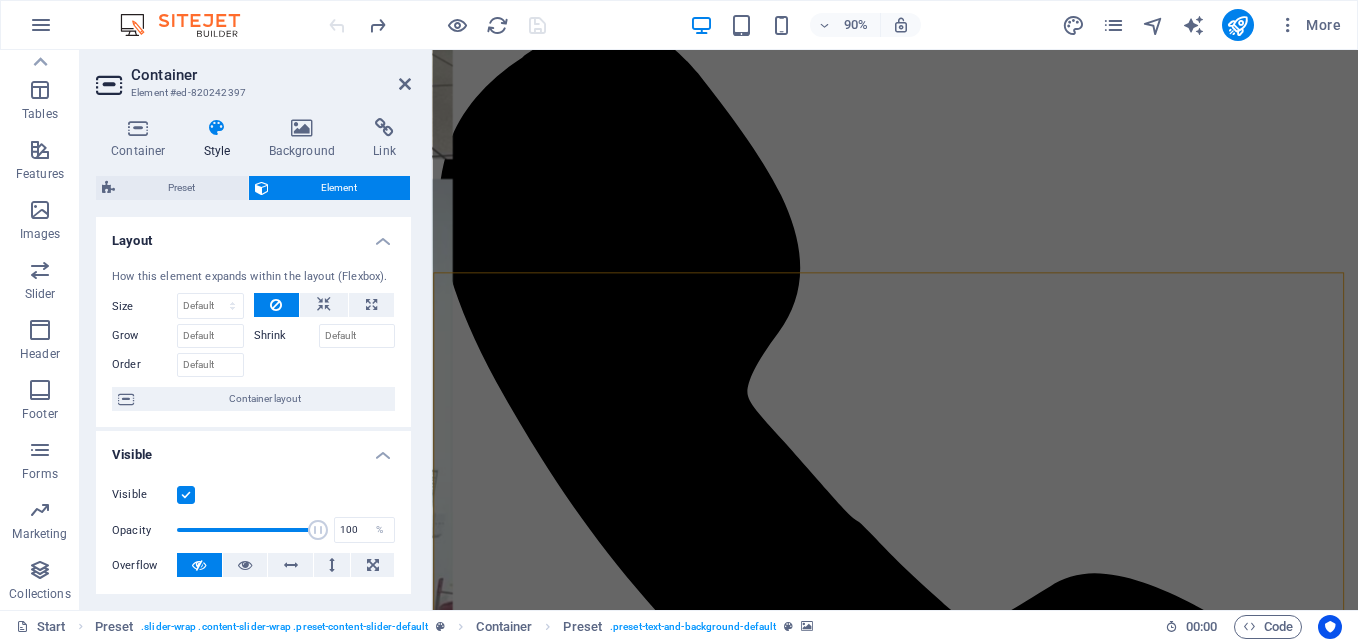click at bounding box center (946, 9889) 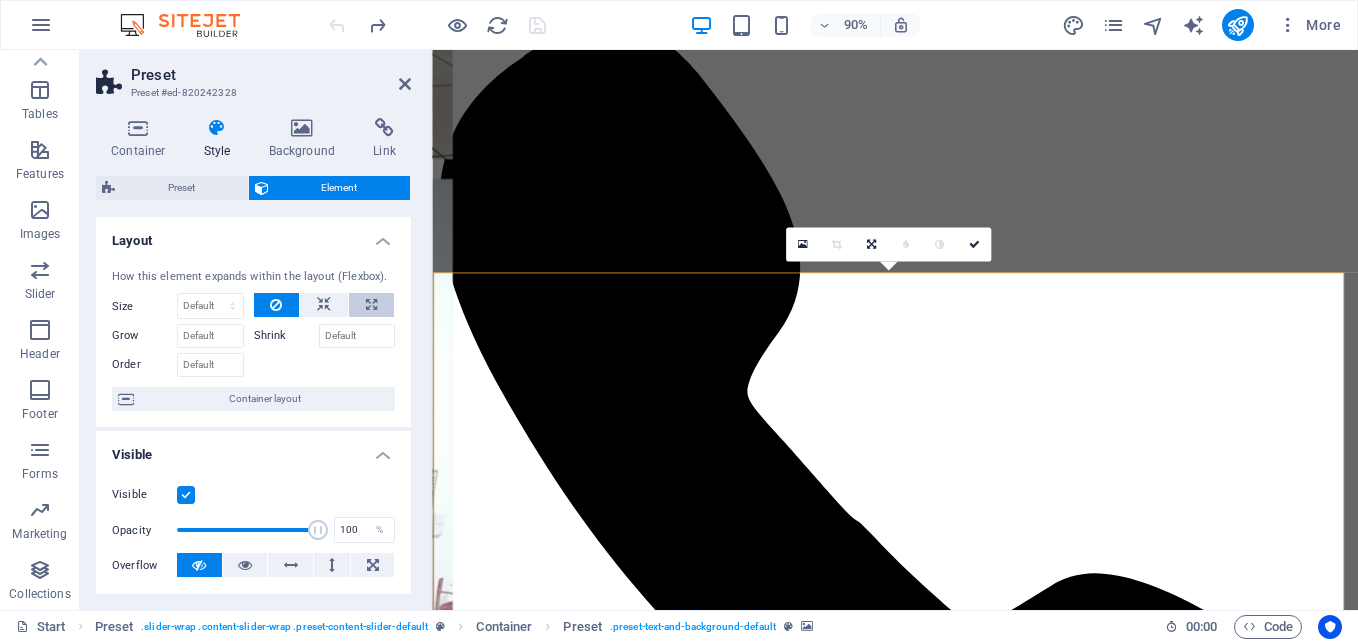 click at bounding box center [371, 305] 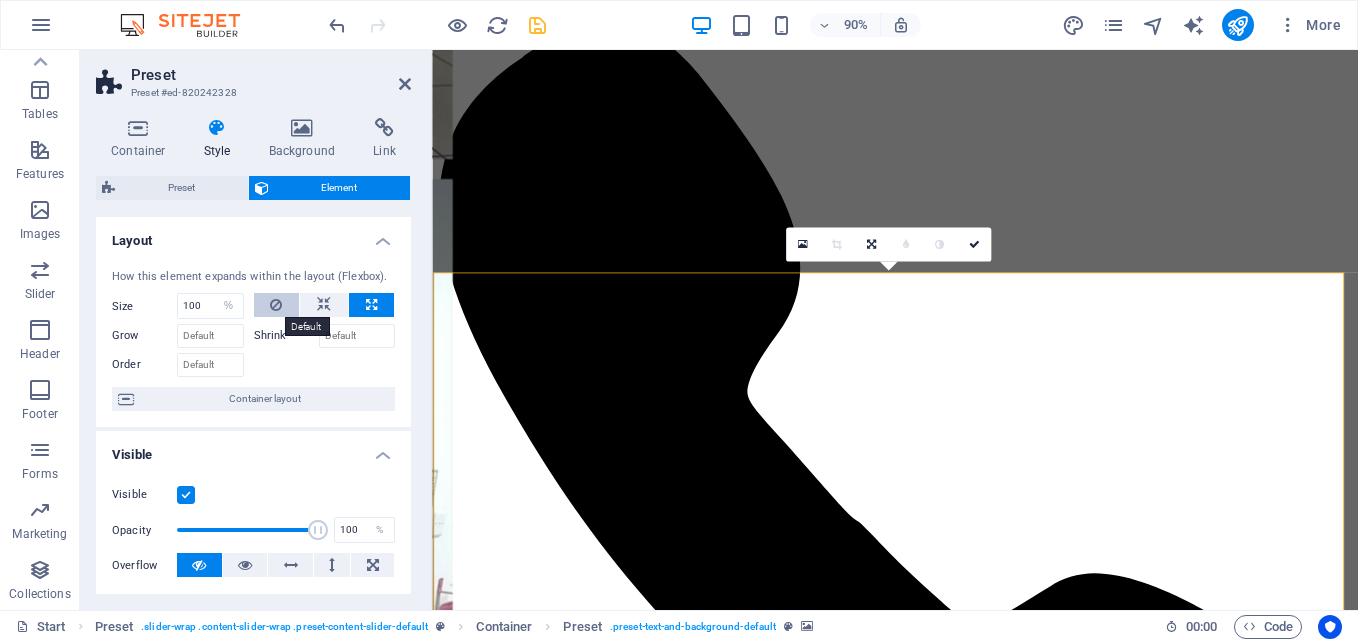 click at bounding box center [276, 305] 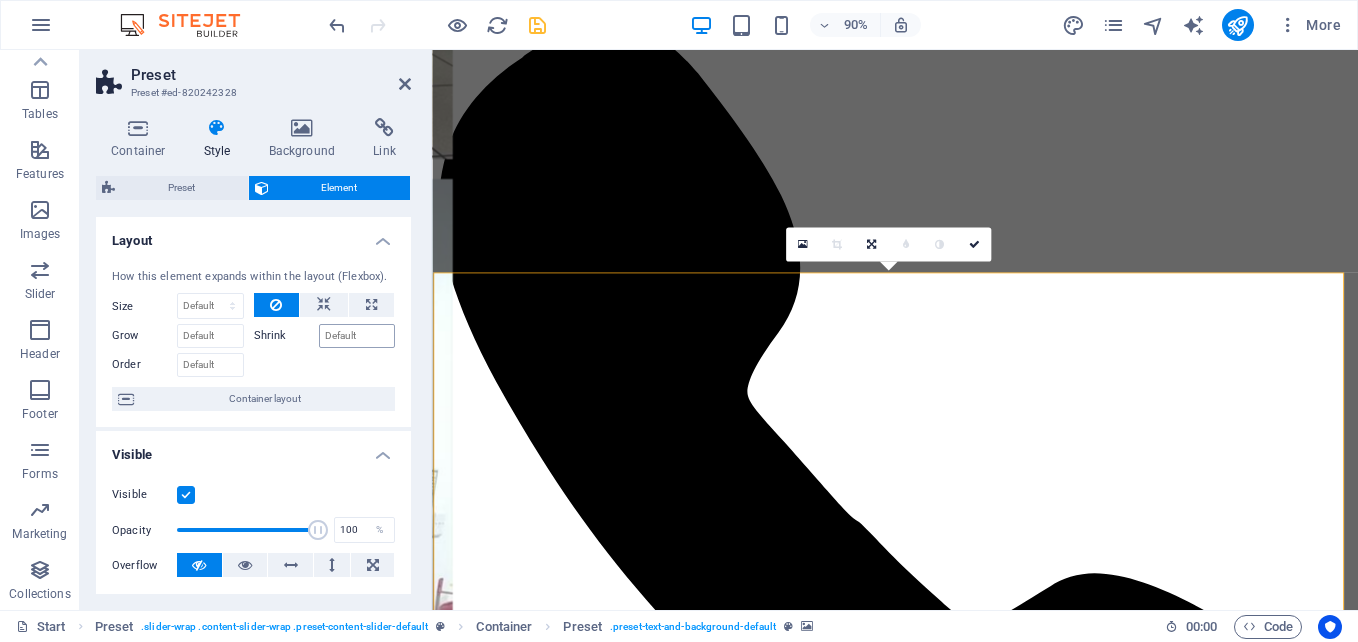 scroll, scrollTop: 200, scrollLeft: 0, axis: vertical 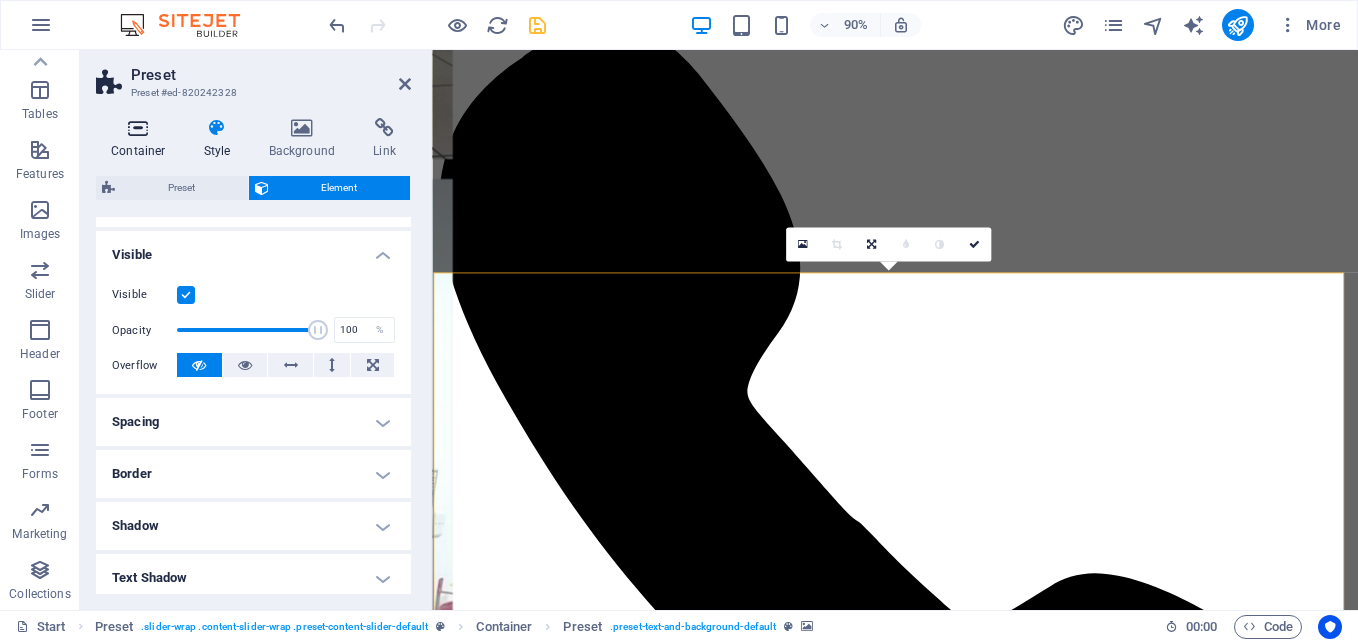 click at bounding box center [138, 128] 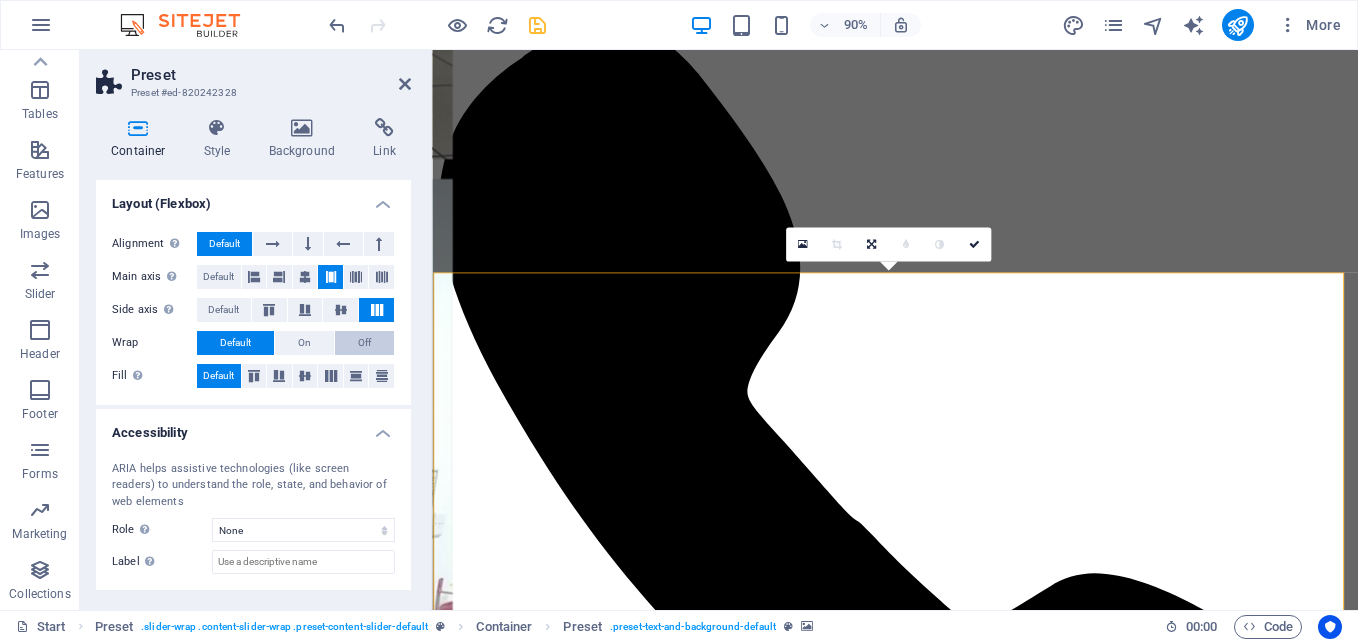 scroll, scrollTop: 391, scrollLeft: 0, axis: vertical 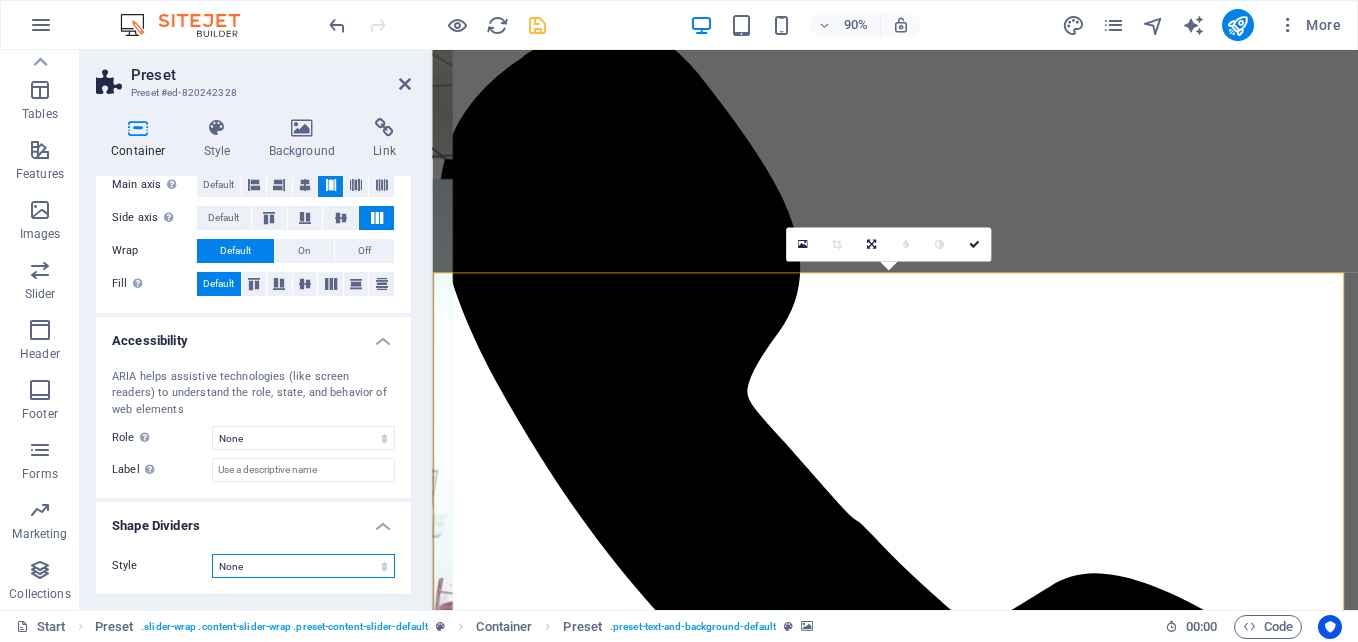 click on "None Triangle Square Diagonal Polygon 1 Polygon 2 Zigzag Multiple Zigzags Waves Multiple Waves Half Circle Circle Circle Shadow Blocks Hexagons Clouds Multiple Clouds Fan Pyramids Book Paint Drip Fire Shredded Paper Arrow" at bounding box center [303, 566] 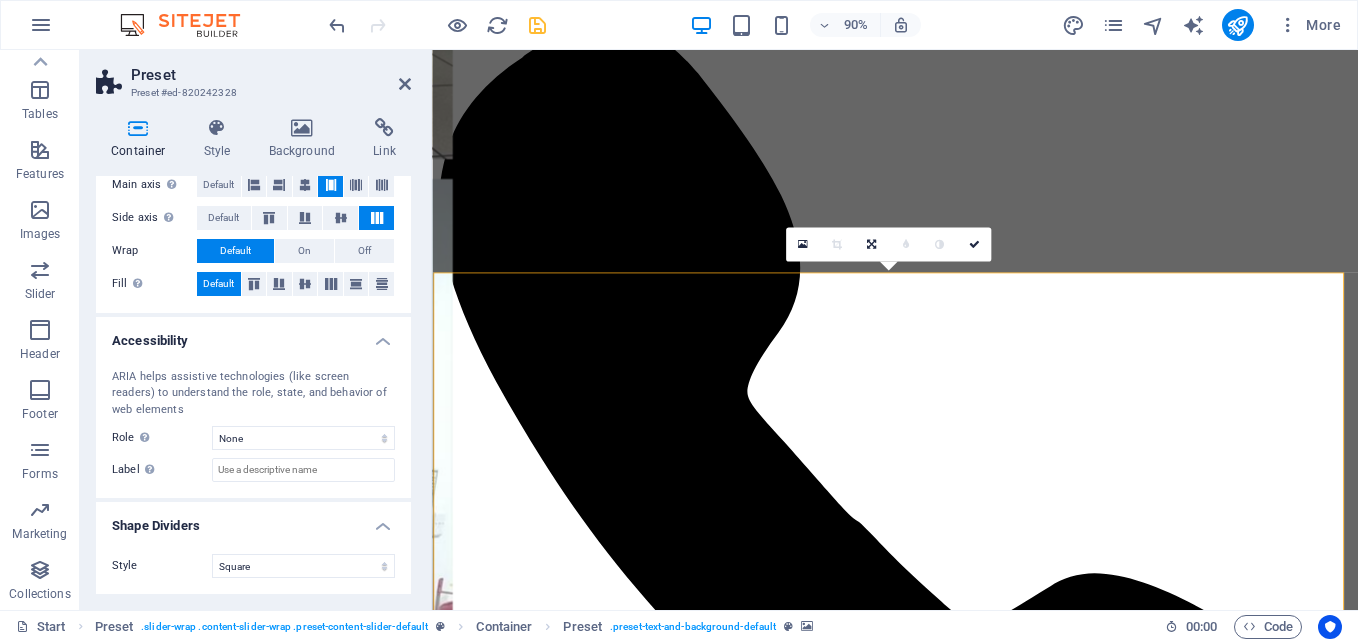 click on "Container Style Background Link Size Height Default px rem % vh vw Min. height None px rem % vh vw Width Default px rem % em vh vw Min. width None px rem % vh vw Content width Default Custom width Width Default px rem % em vh vw Min. width None px rem % vh vw Default padding Custom spacing Default content width and padding can be changed under Design. Edit design Layout (Flexbox) Alignment Determines the flex direction. Default Main axis Determine how elements should behave along the main axis inside this container (justify content). Default Side axis Control the vertical direction of the element inside of the container (align items). Default Wrap Default On Off Fill Controls the distances and direction of elements on the y-axis across several lines (align content). Default Accessibility ARIA helps assistive technologies (like screen readers) to understand the role, state, and behavior of web elements Role The ARIA role defines the purpose of an element.  None Alert Article Banner Comment Fan" at bounding box center [253, 356] 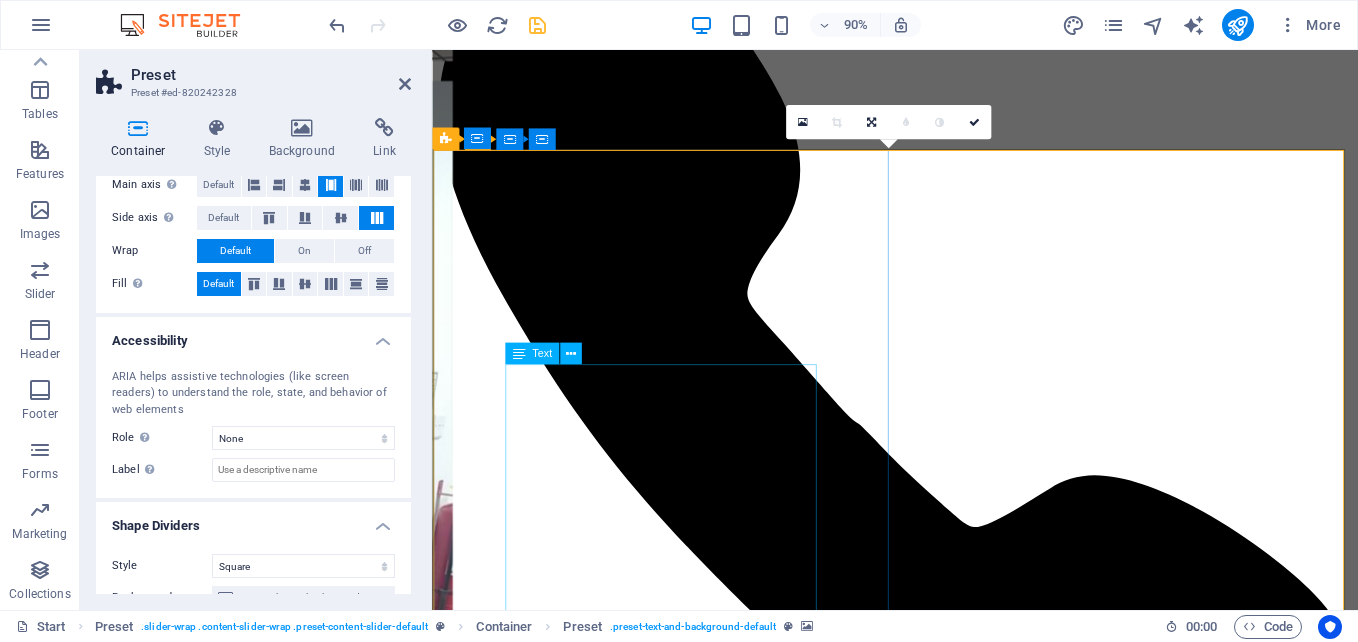 scroll, scrollTop: 877, scrollLeft: 0, axis: vertical 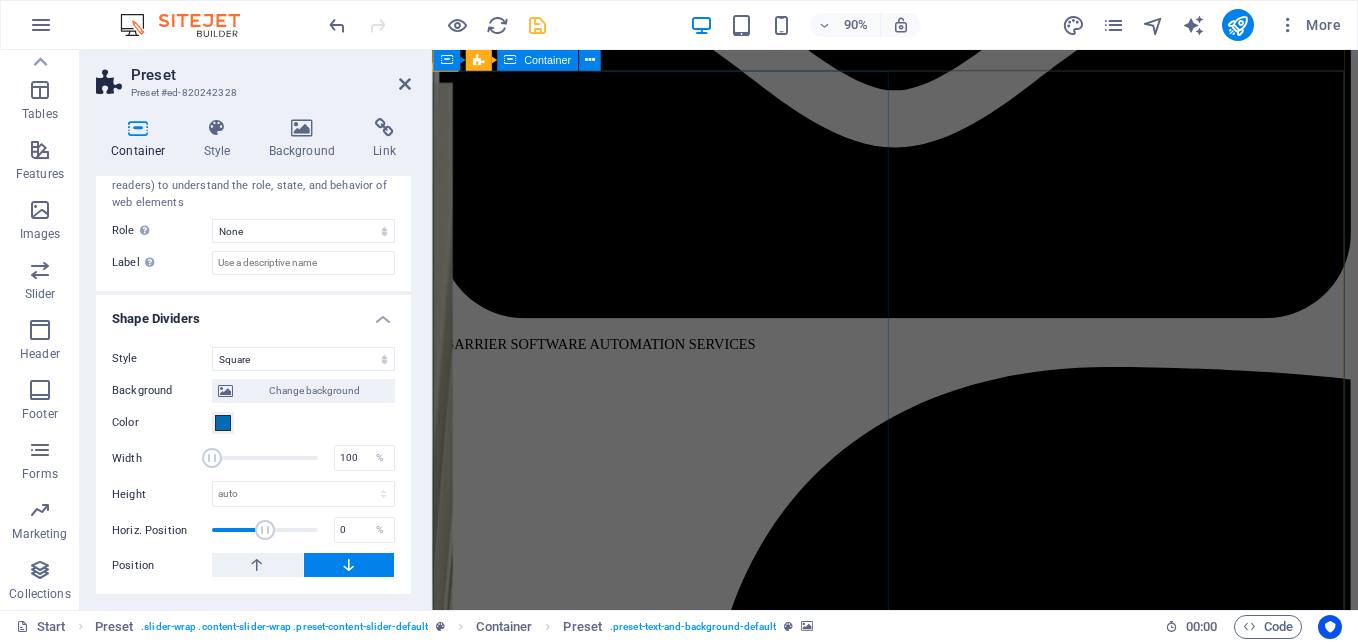 click on "SCADA Cimplicity 8.1 Migration to new Desktop PC Windows 11 Operating System SCADA migration involves the upgrade or replacement of outdated SCADA (Supervisory Control and Data Acquisition) systems with advanced modern platforms. This process requires careful planning, data migration, and, in some cases, enhancements to both hardware and software. It is a crucial undertaking for organizations that rely on SCADA to monitor and manage vital infrastructure. Improved Functionality Modern SCADA systems provide enhanced features, superior performance, and better integration capabilities.   Enhanced Security   The latest systems often include advanced security measures designed to protect against cyber threats.   Reduced Downtime   A thoughtfully planned migration can minimize downtime, ensuring business continuity.   Cost Optimization   Upgrading to modern SCADA systems can yield long-term cost savings through increased efficiency and lower maintenance needs.   Future-Proofing     Date: October 20, 2023" at bounding box center [946, 10741] 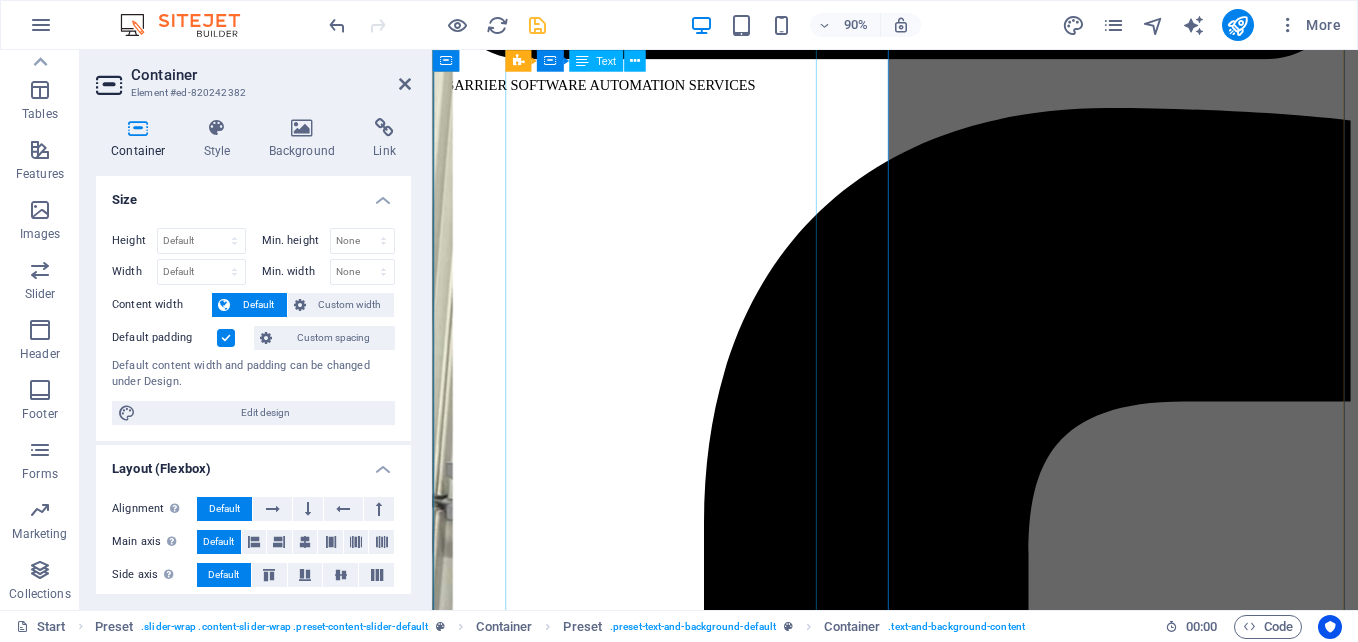 scroll, scrollTop: 2677, scrollLeft: 0, axis: vertical 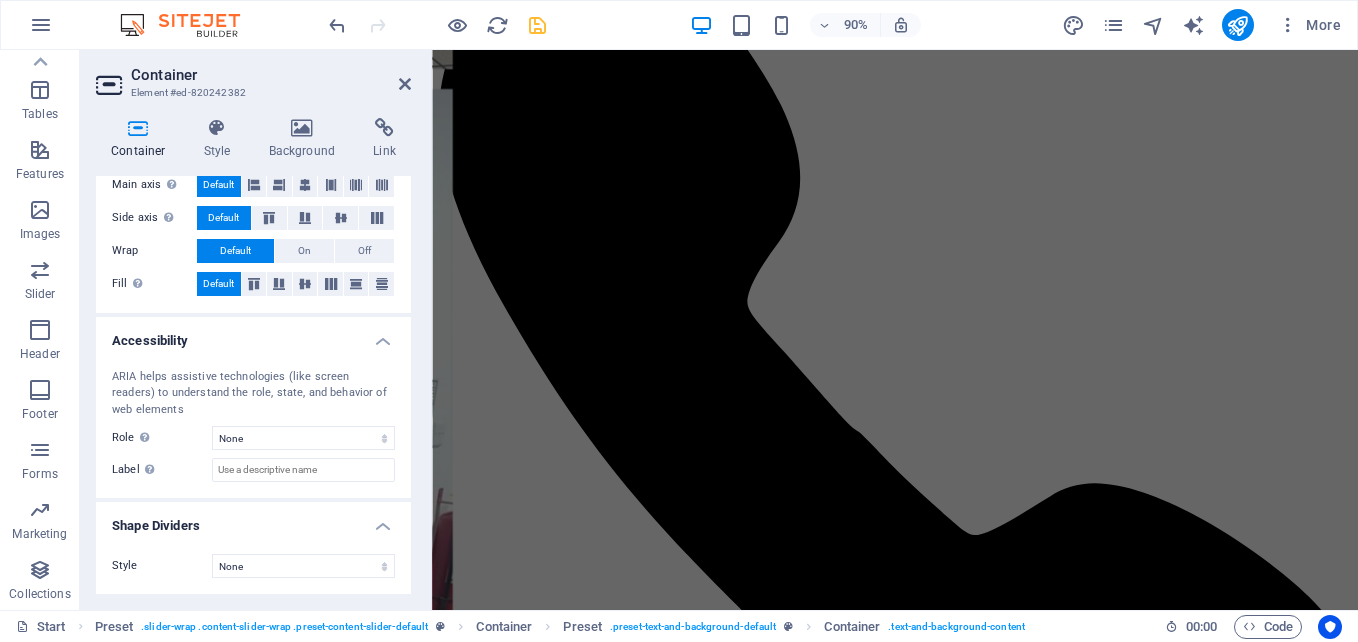 click at bounding box center [946, 9789] 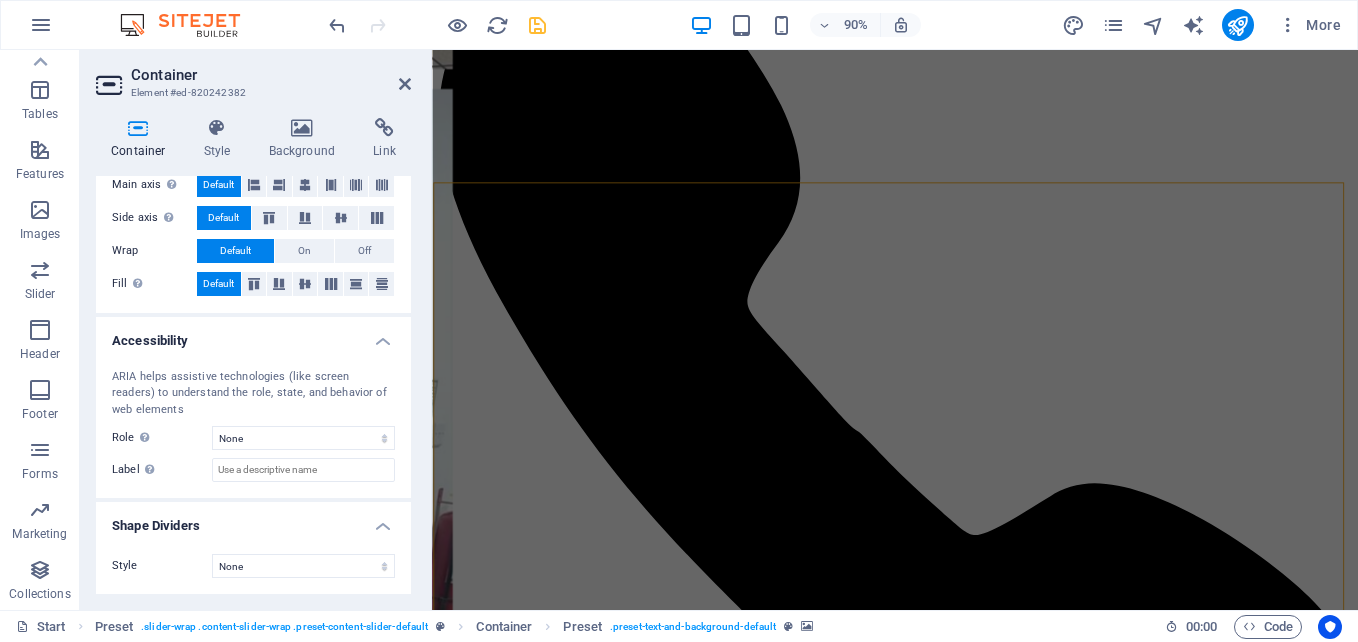 click at bounding box center (946, 9789) 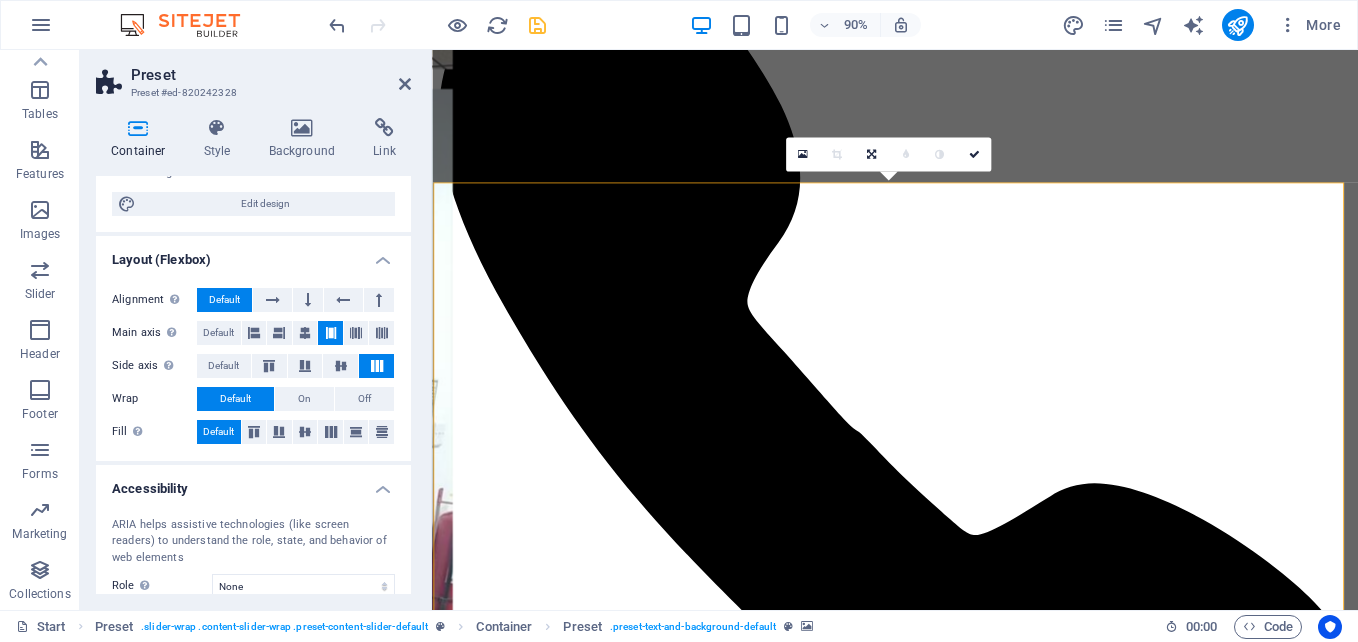 scroll, scrollTop: 500, scrollLeft: 0, axis: vertical 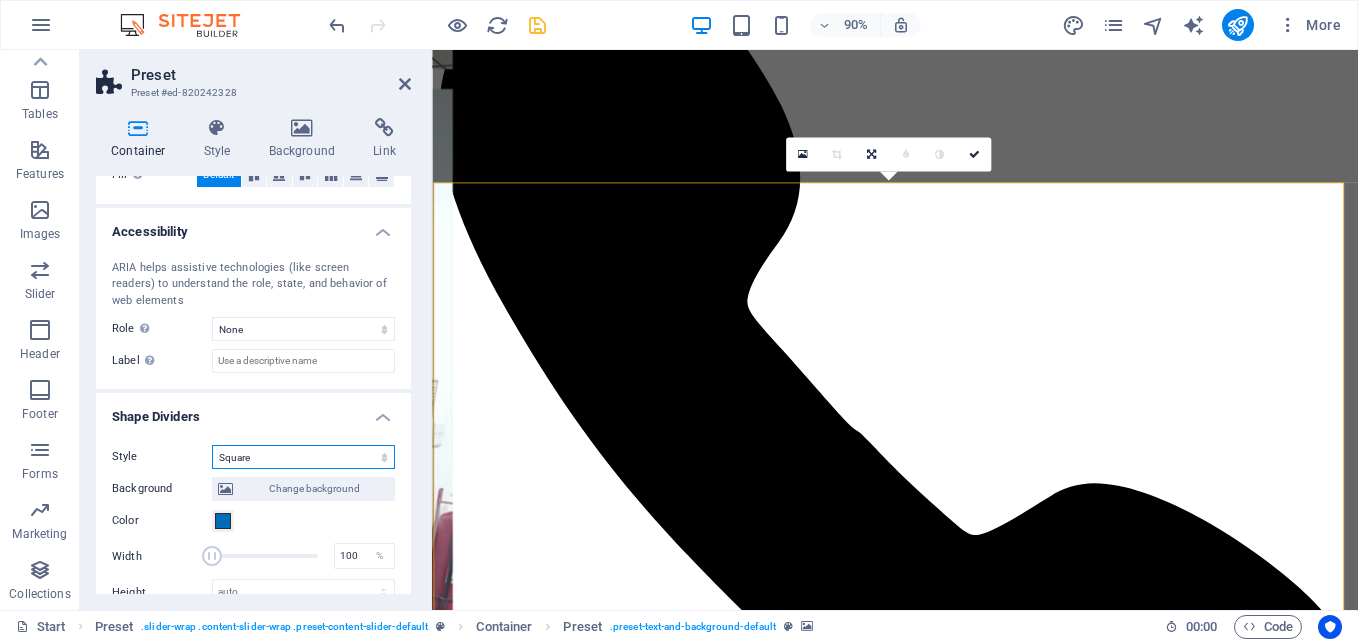 click on "None Triangle Square Diagonal Polygon 1 Polygon 2 Zigzag Multiple Zigzags Waves Multiple Waves Half Circle Circle Circle Shadow Blocks Hexagons Clouds Multiple Clouds Fan Pyramids Book Paint Drip Fire Shredded Paper Arrow" at bounding box center [303, 457] 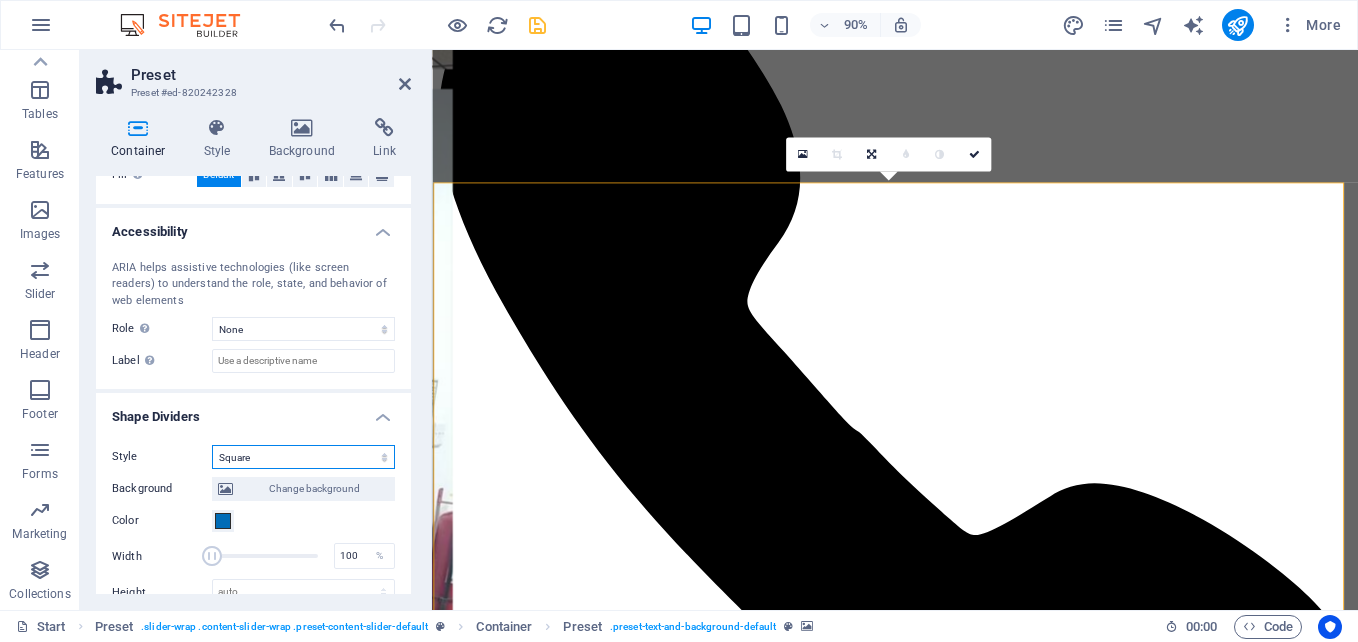 select on "none" 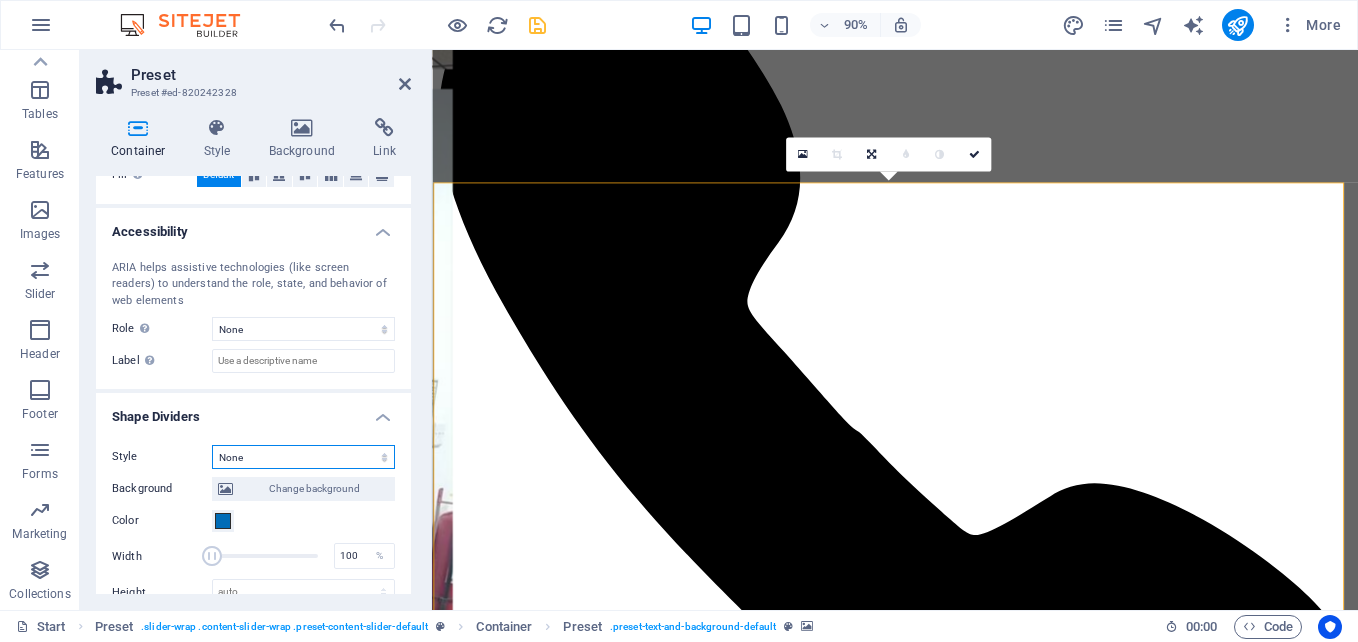 click on "None Triangle Square Diagonal Polygon 1 Polygon 2 Zigzag Multiple Zigzags Waves Multiple Waves Half Circle Circle Circle Shadow Blocks Hexagons Clouds Multiple Clouds Fan Pyramids Book Paint Drip Fire Shredded Paper Arrow" at bounding box center [303, 457] 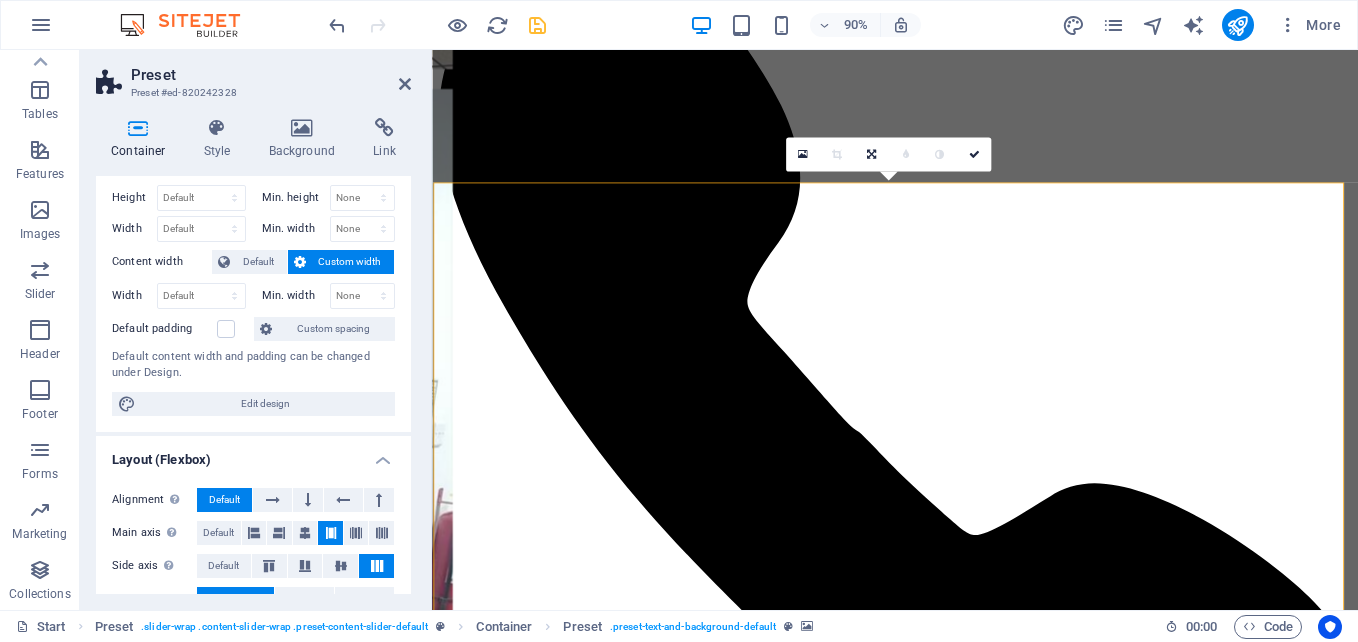 scroll, scrollTop: 0, scrollLeft: 0, axis: both 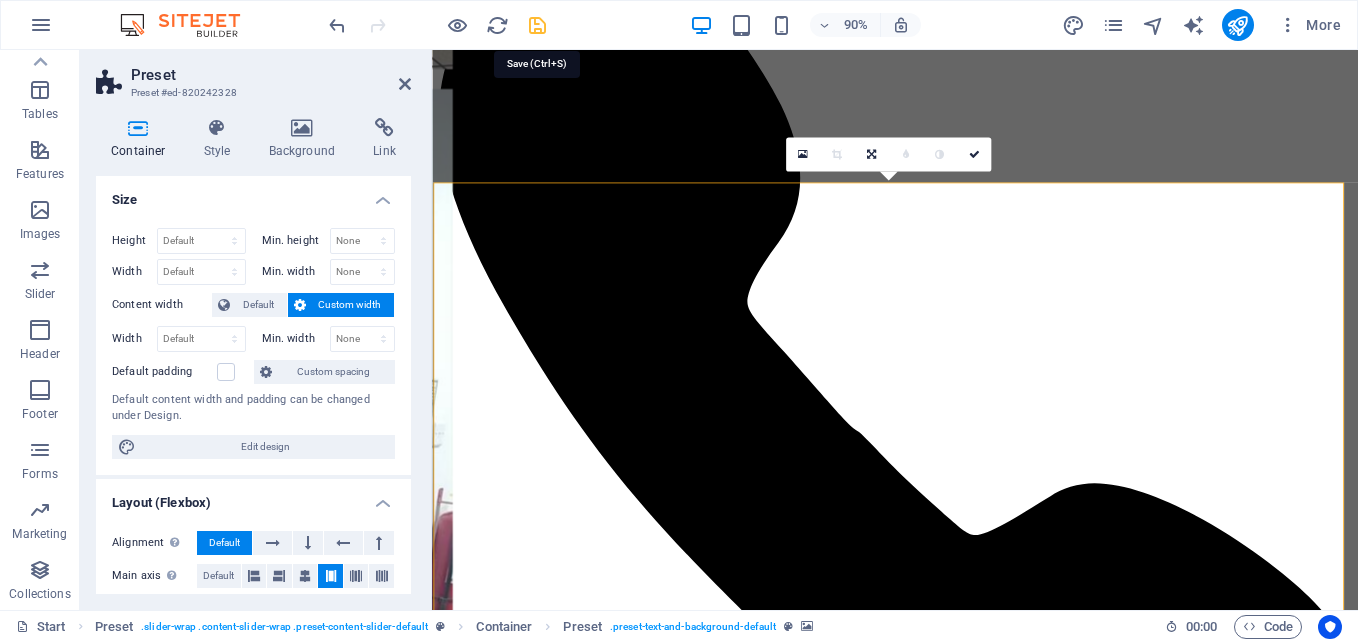 click at bounding box center [537, 25] 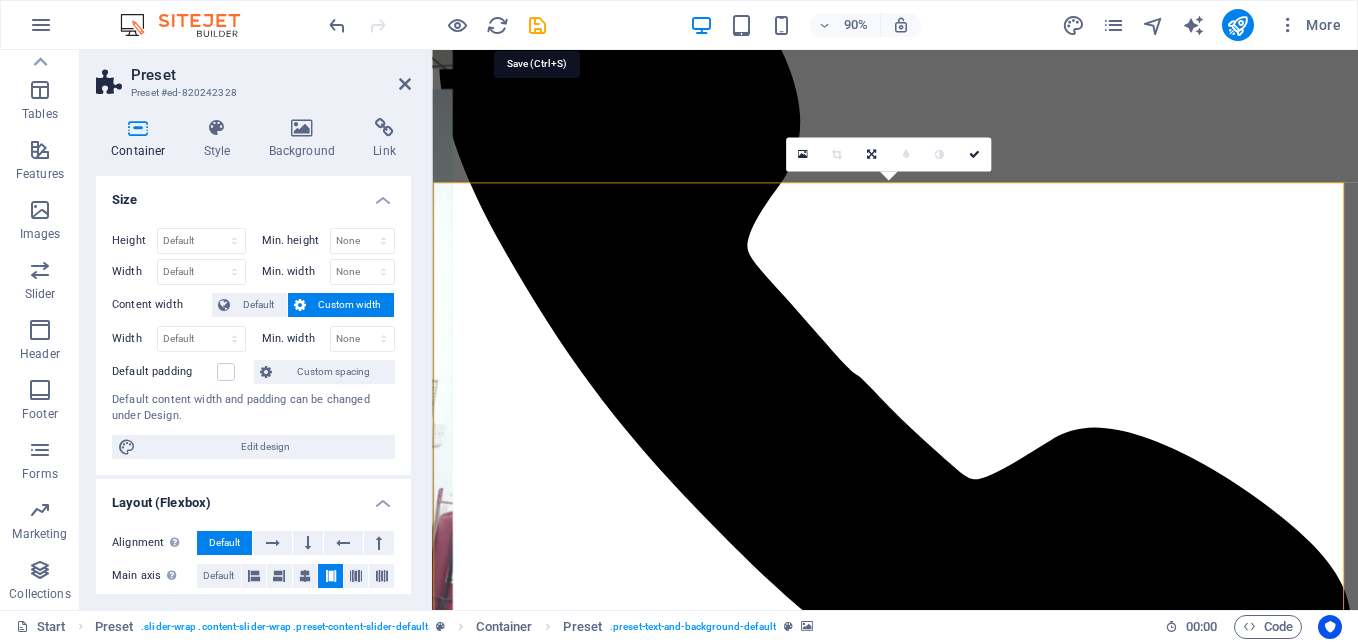 scroll, scrollTop: 715, scrollLeft: 0, axis: vertical 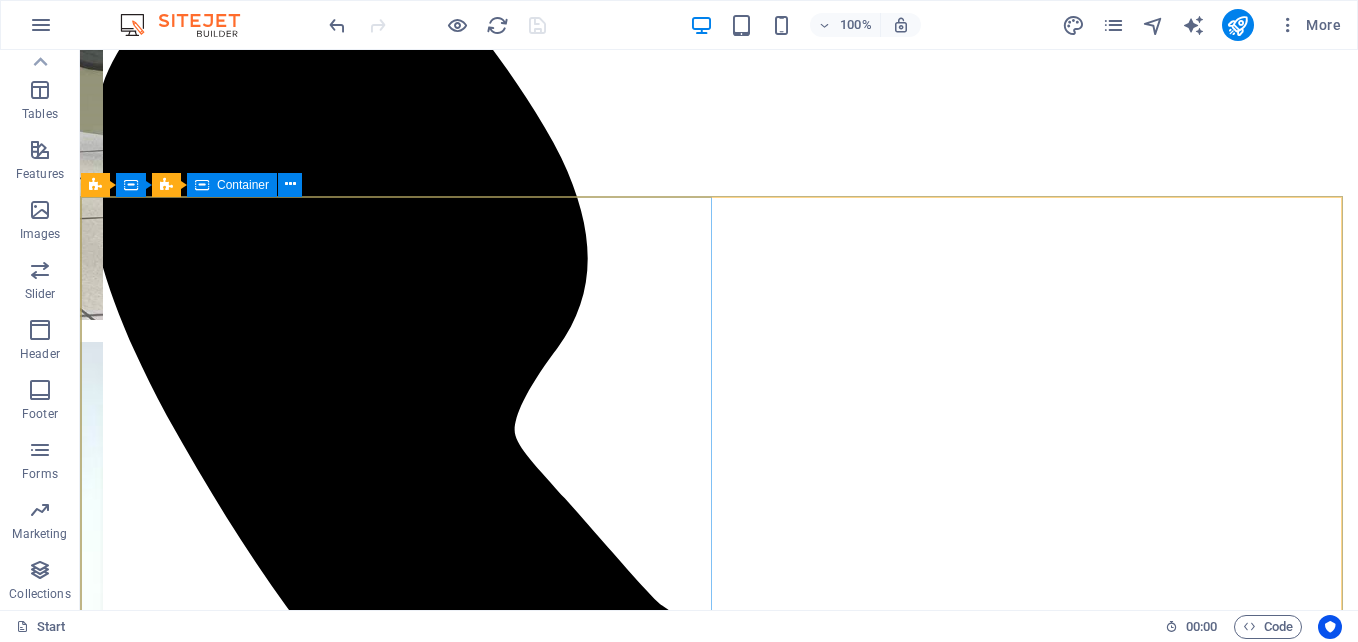 click on "Container" at bounding box center [243, 185] 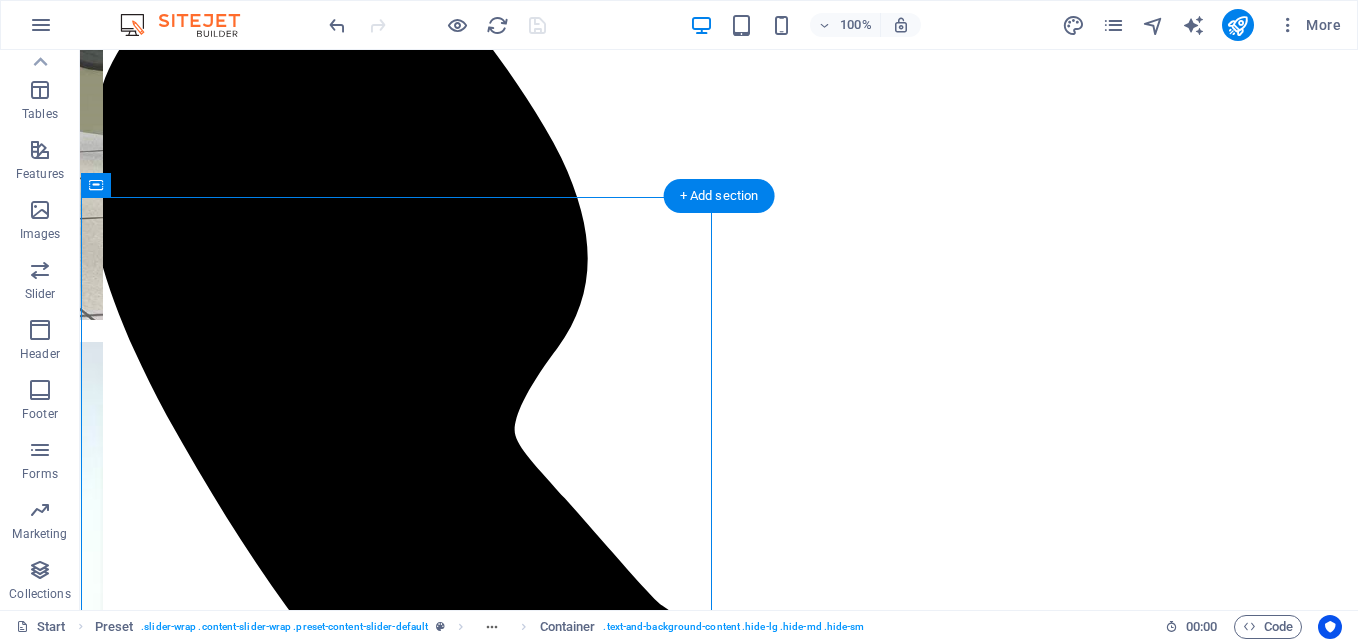click at bounding box center [719, 12127] 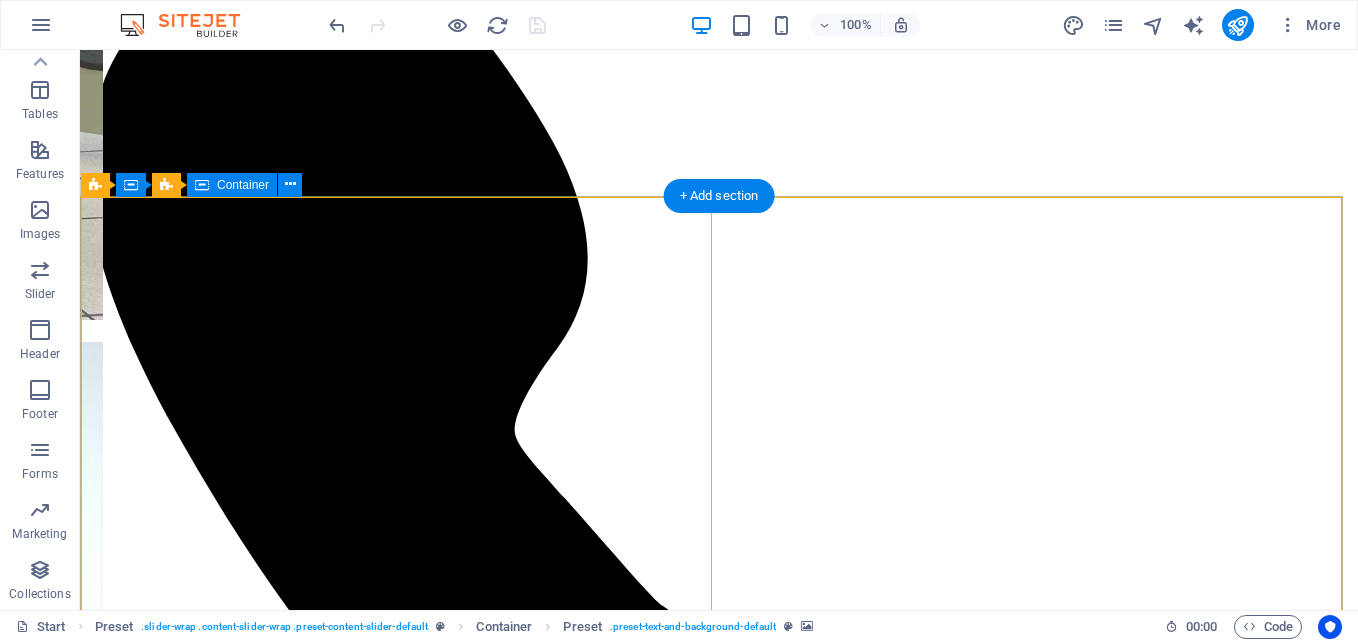 click on "Common ASH Handling CRU to CPE310 Ash Handling Common Control for Unit 1 and Unit 2 in GMEC Coal-Fired Power Plant at Alas Asin, Mariveles, Bataan. An ash handling system is a mechanical process designed to manage and dispose of ash produced during the combustion of materials like coal or biomass. It involves collecting, cooling, transporting, and storing or disposing of ash, often in thermal power plants or industrial settings. Date: February 14, 2024 CRU to CPE 310" at bounding box center (719, 12825) 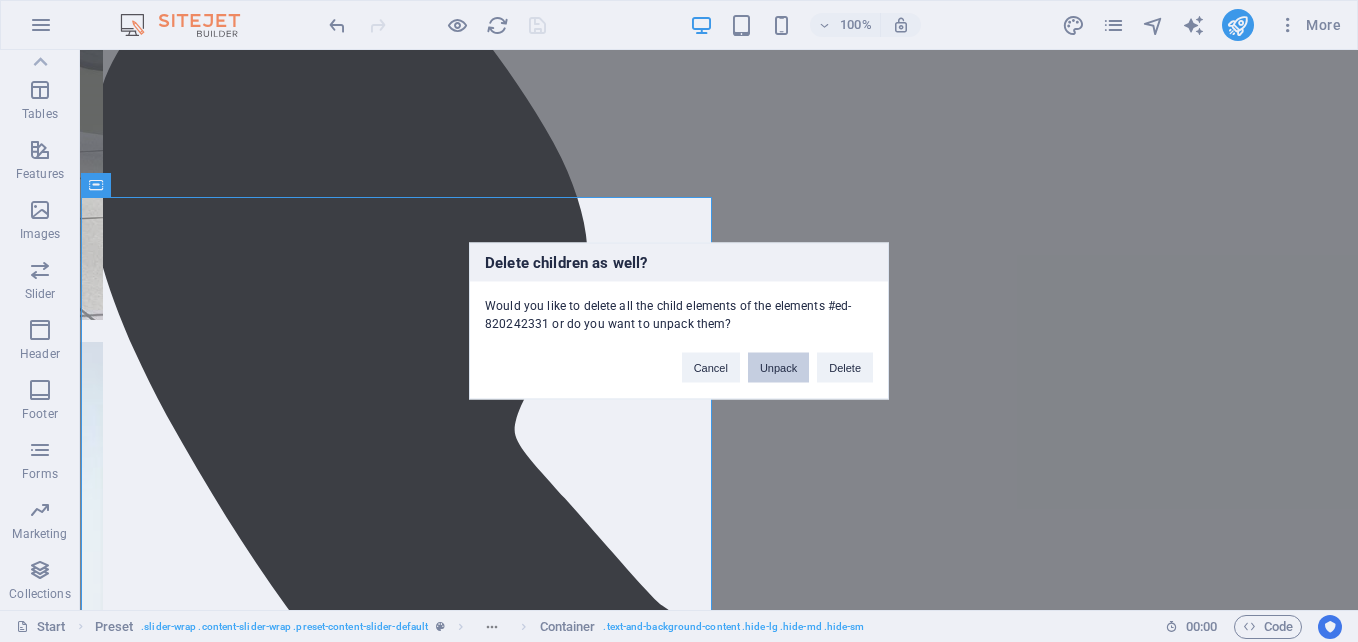 click on "Unpack" at bounding box center (778, 368) 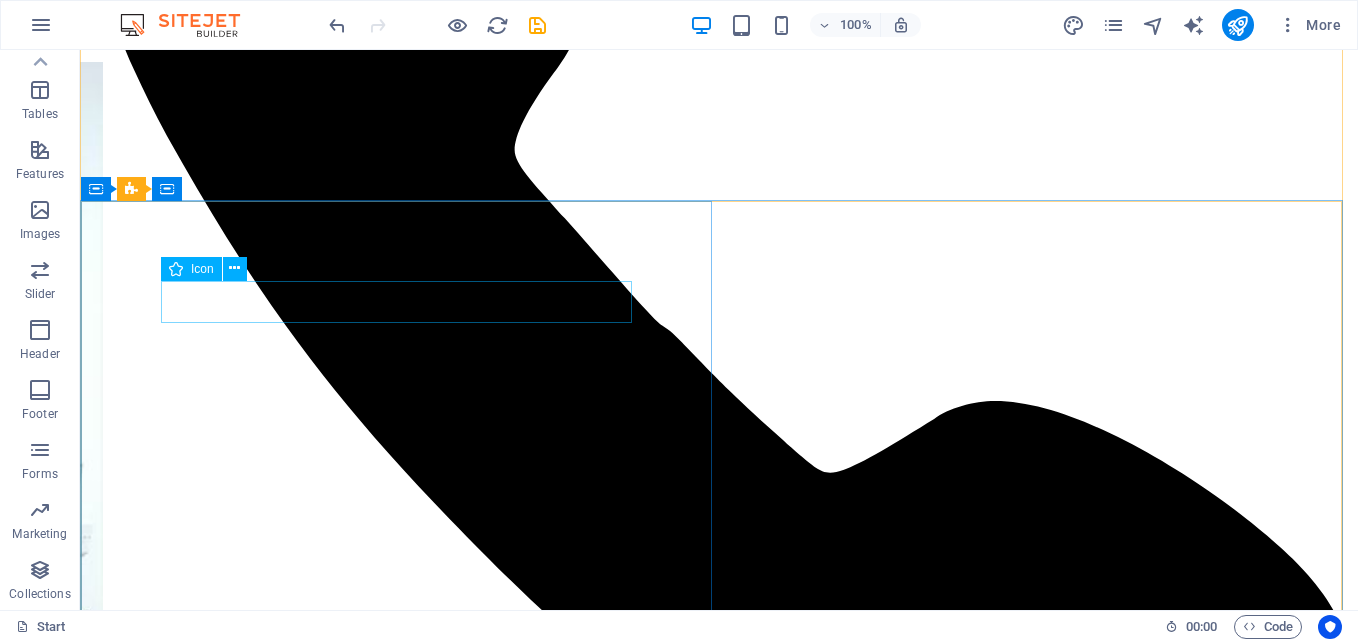 scroll, scrollTop: 615, scrollLeft: 0, axis: vertical 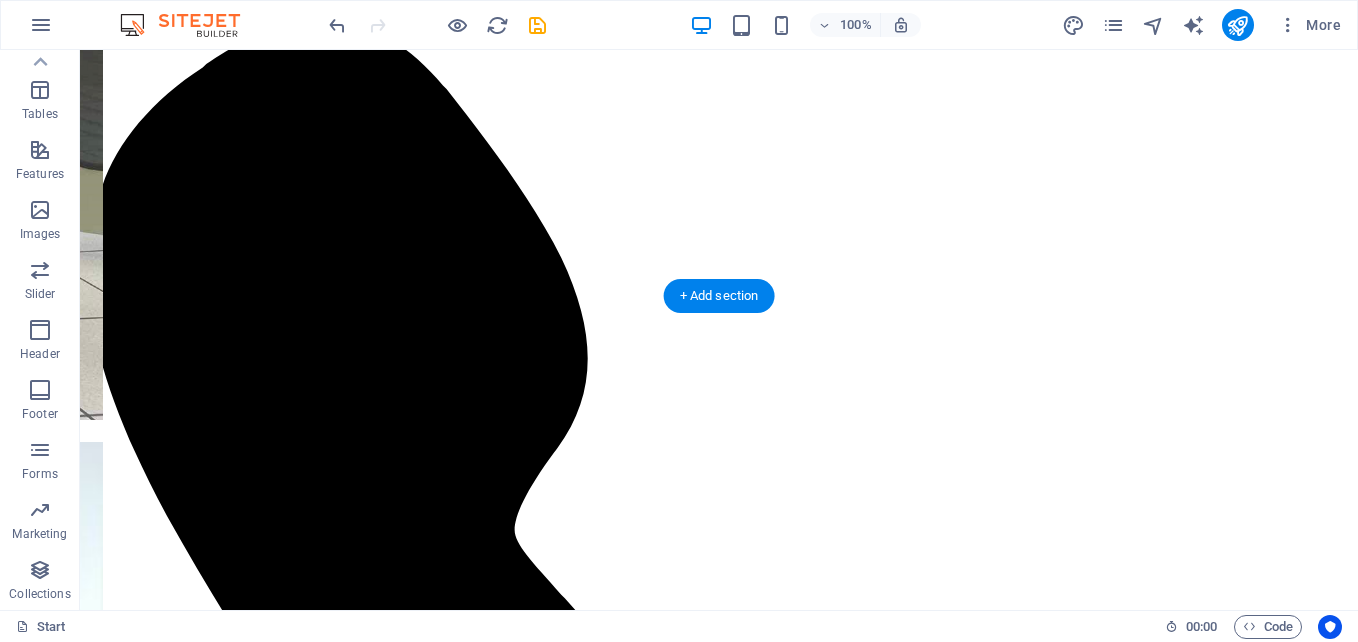 click at bounding box center [719, 12227] 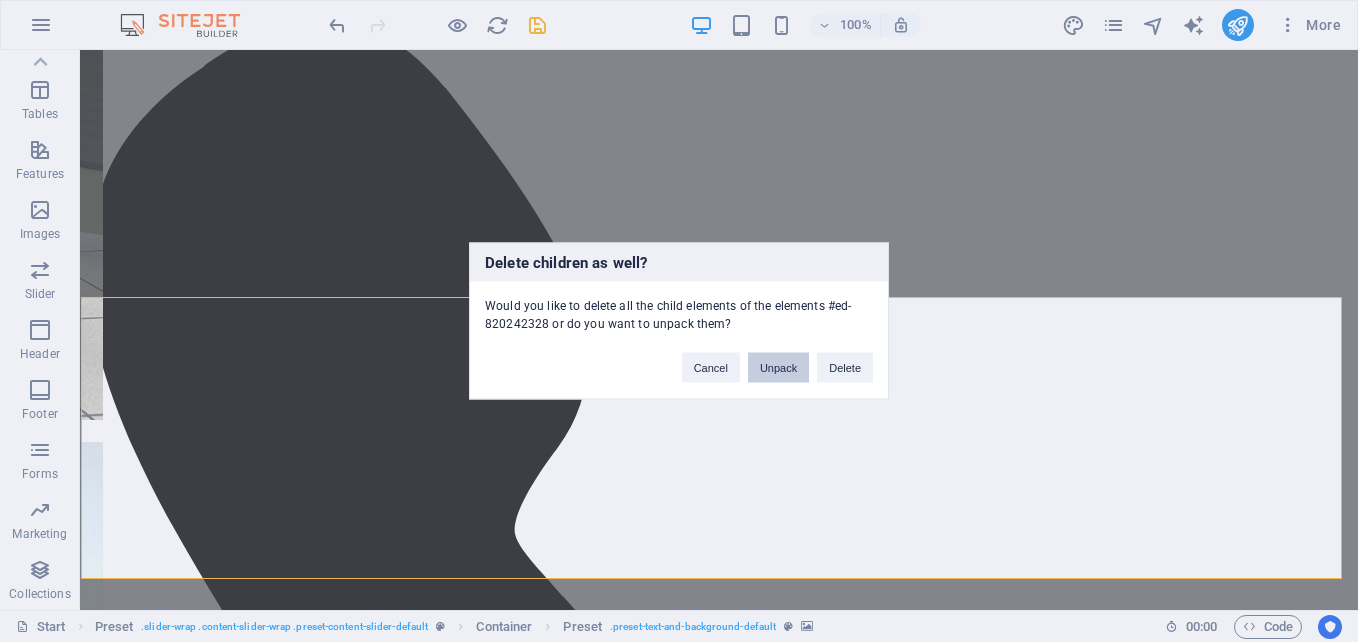 click on "Unpack" at bounding box center (778, 368) 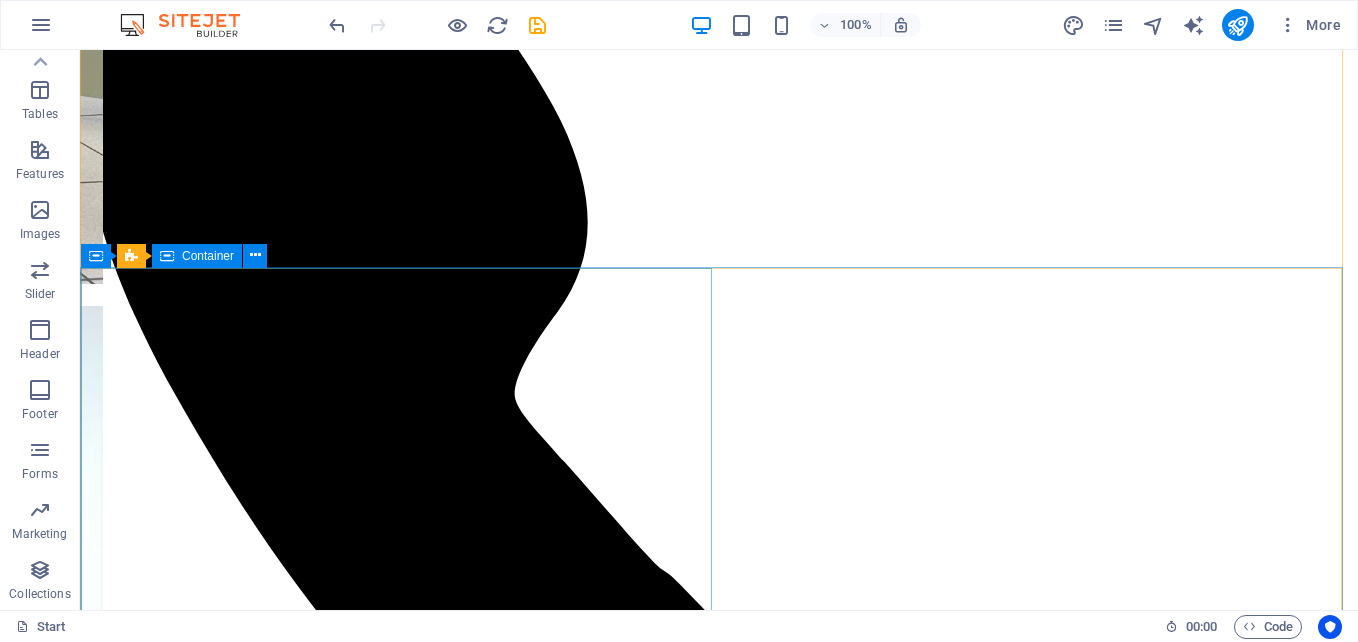 scroll, scrollTop: 615, scrollLeft: 0, axis: vertical 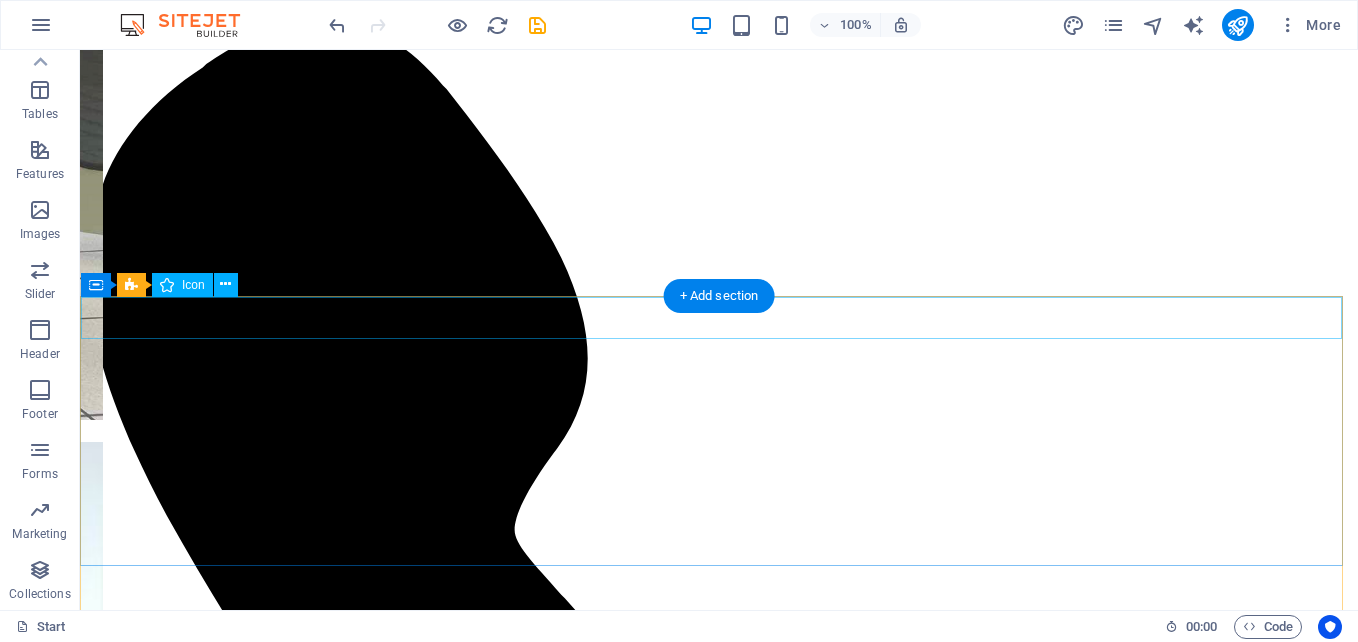 click at bounding box center [719, 12250] 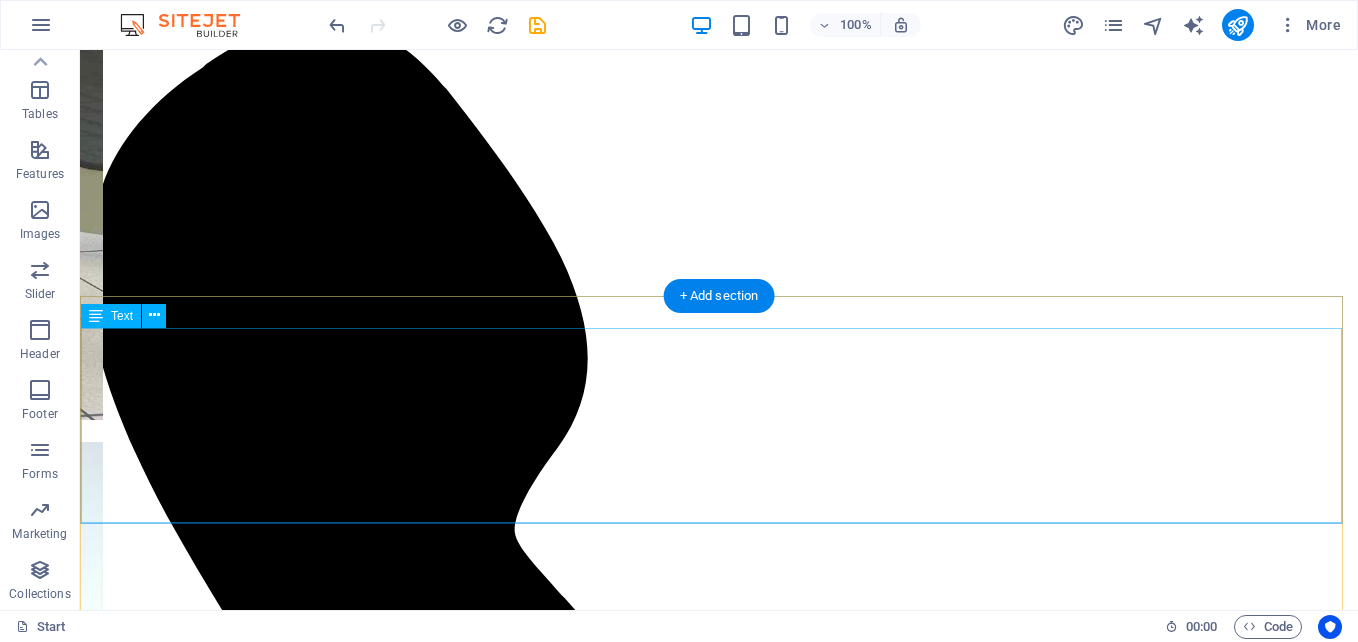 click on "Ash Handling Common Control for Unit 1 and Unit 2 in GMEC Coal-Fired Power Plant at Alas Asin, Mariveles, Bataan. An ash handling system is a mechanical process designed to manage and dispose of ash produced during the combustion of materials like coal or biomass. It involves collecting, cooling, transporting, and storing or disposing of ash, often in thermal power plants or industrial settings. Date: February 14, 2024 CRU to CPE 310" at bounding box center (719, 12349) 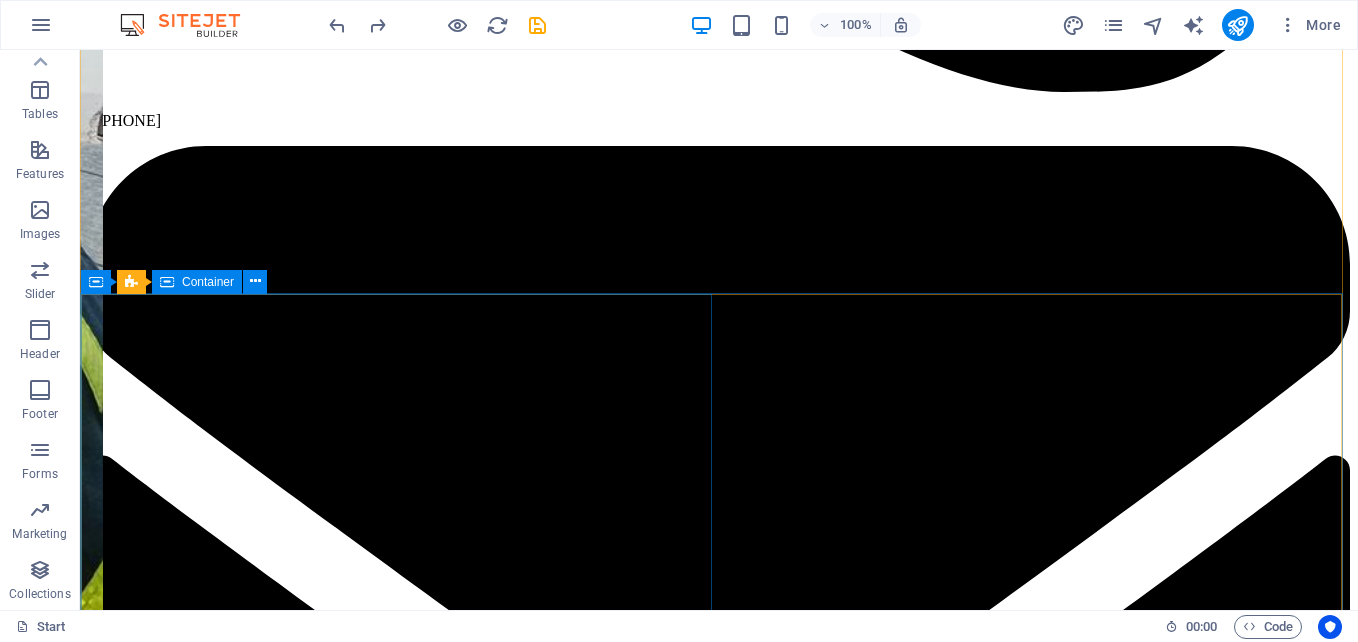 scroll, scrollTop: 1715, scrollLeft: 0, axis: vertical 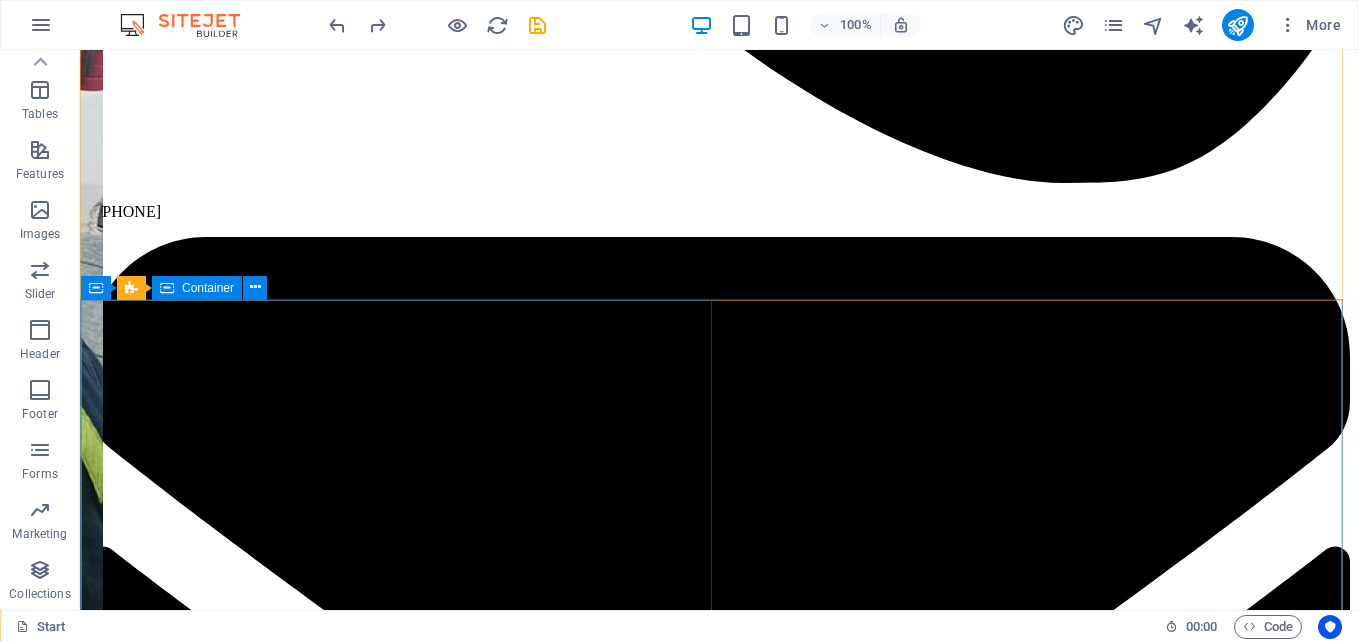 click on "SCADA Cimplicity 8.1 Migration to new Desktop PC Windows 11 Operating System SCADA migration involves the upgrade or replacement of outdated SCADA (Supervisory Control and Data Acquisition) systems with advanced modern platforms. This process requires careful planning, data migration, and, in some cases, enhancements to both hardware and software. It is a crucial undertaking for organizations that rely on SCADA to monitor and manage vital infrastructure. Improved Functionality Modern SCADA systems provide enhanced features, superior performance, and better integration capabilities.   Enhanced Security   The latest systems often include advanced security measures designed to protect against cyber threats.   Reduced Downtime   A thoughtfully planned migration can minimize downtime, ensuring business continuity.   Cost Optimization   Upgrading to modern SCADA systems can yield long-term cost savings through increased efficiency and lower maintenance needs.   Future-Proofing     Date: October 20, 2023" at bounding box center (719, 13317) 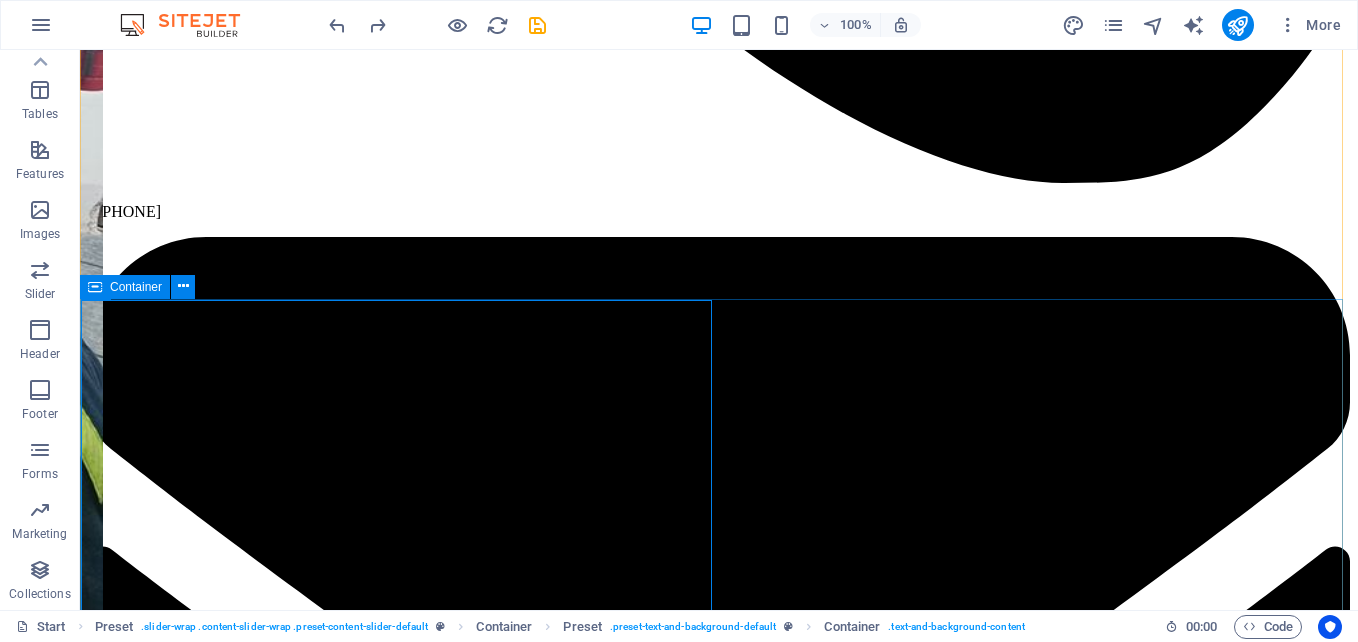 click at bounding box center [95, 287] 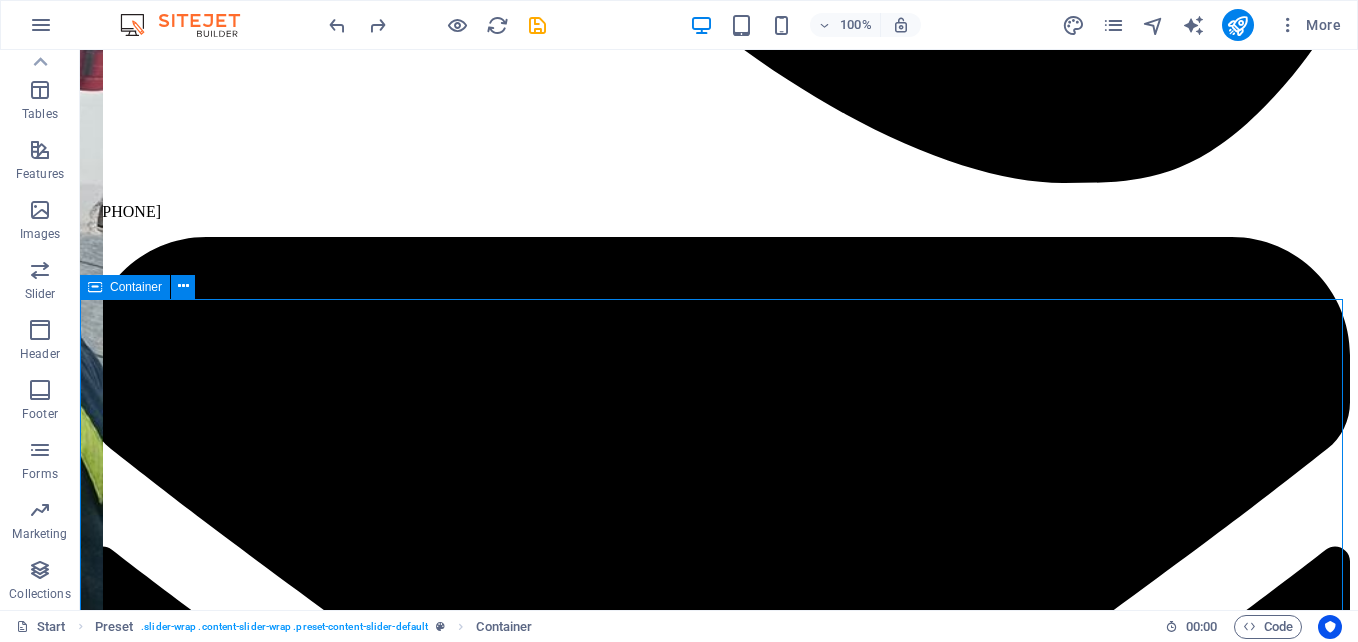 click at bounding box center [95, 287] 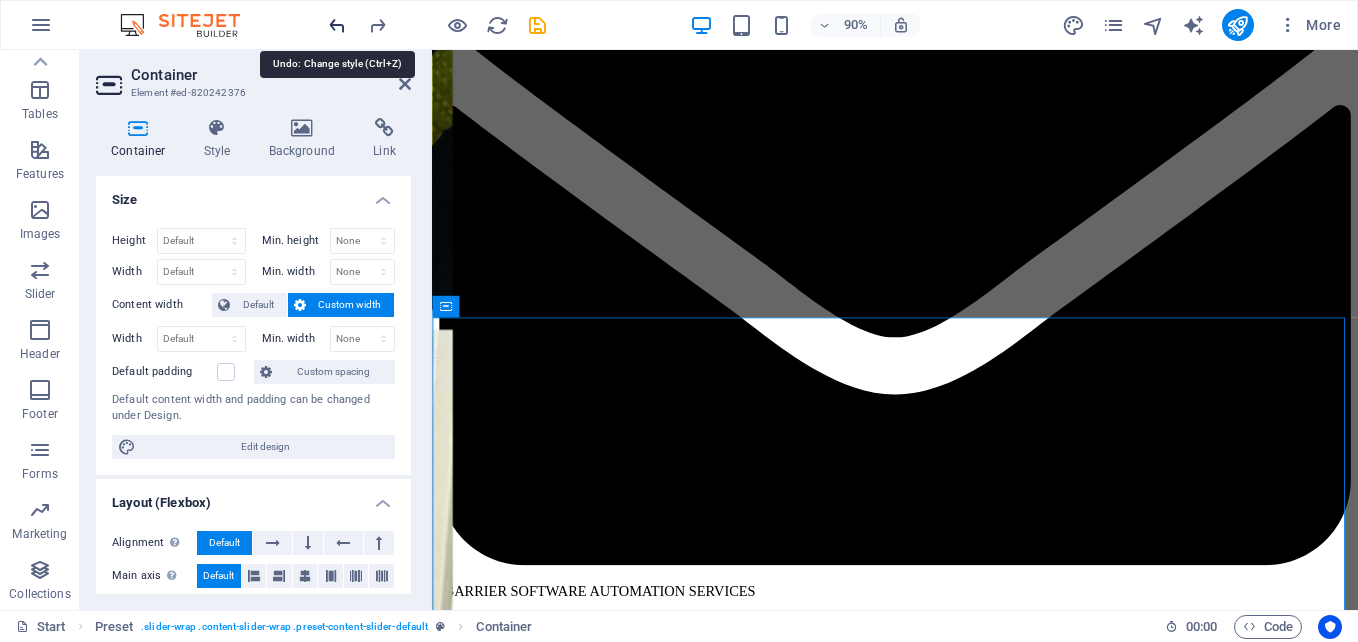 click at bounding box center (337, 25) 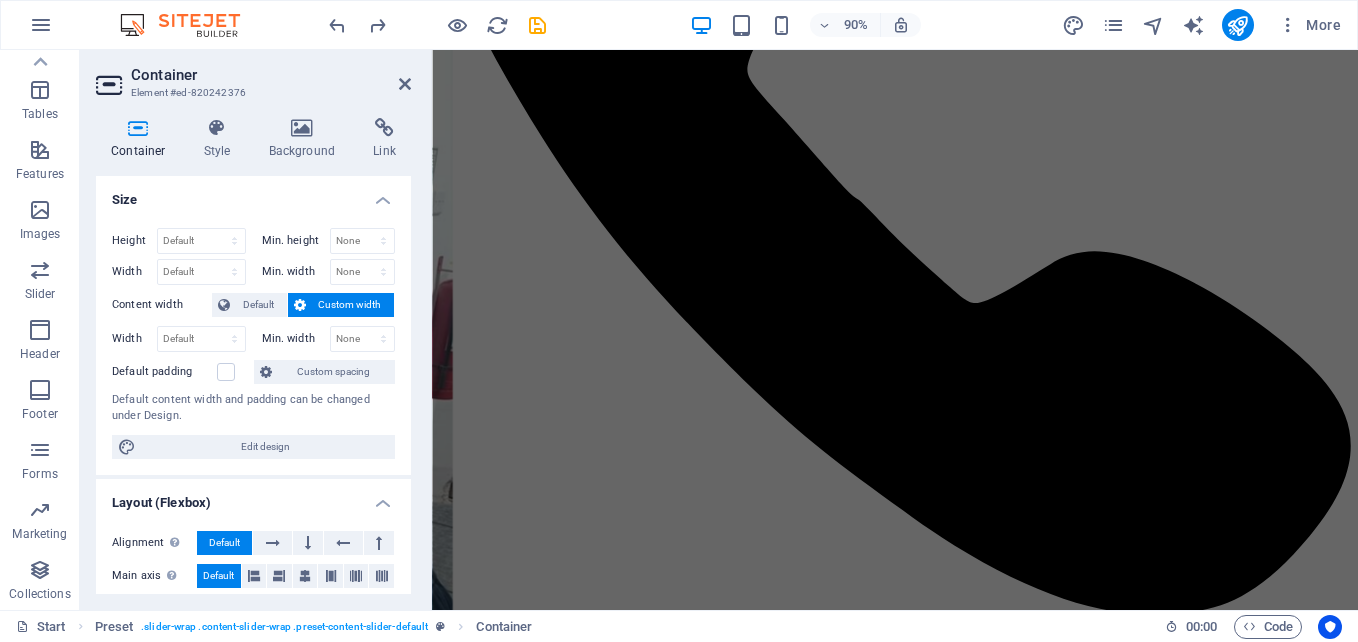 scroll, scrollTop: 940, scrollLeft: 0, axis: vertical 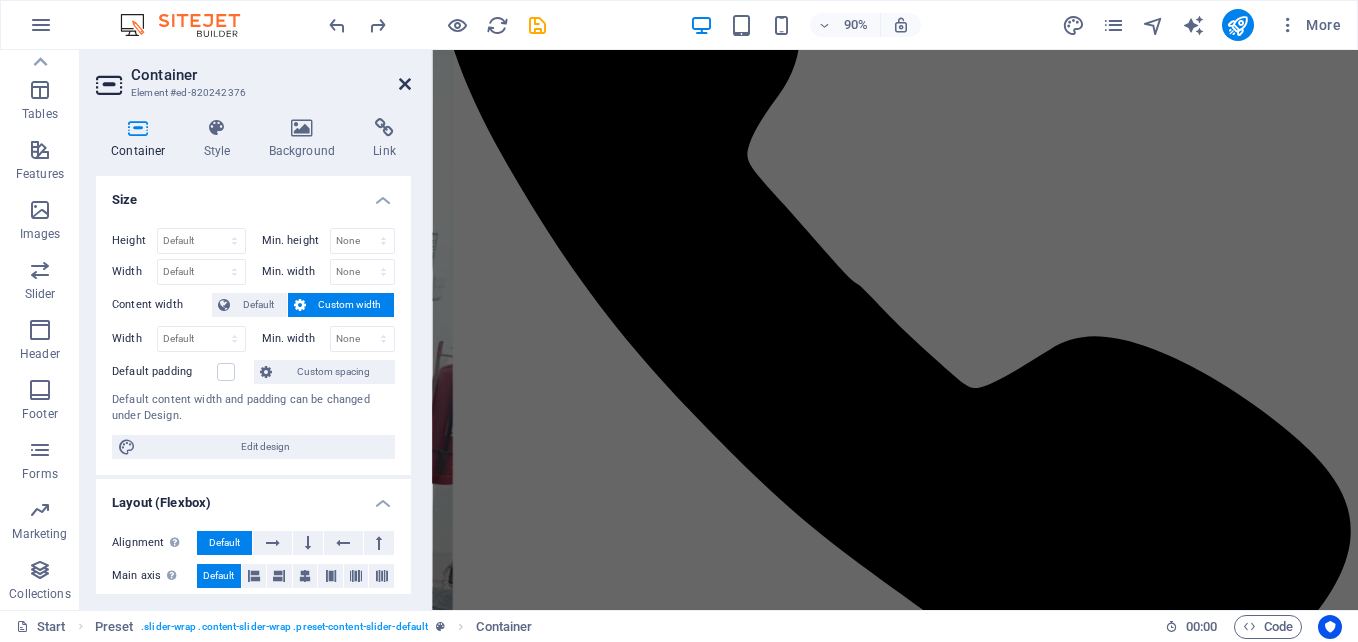 click at bounding box center (405, 84) 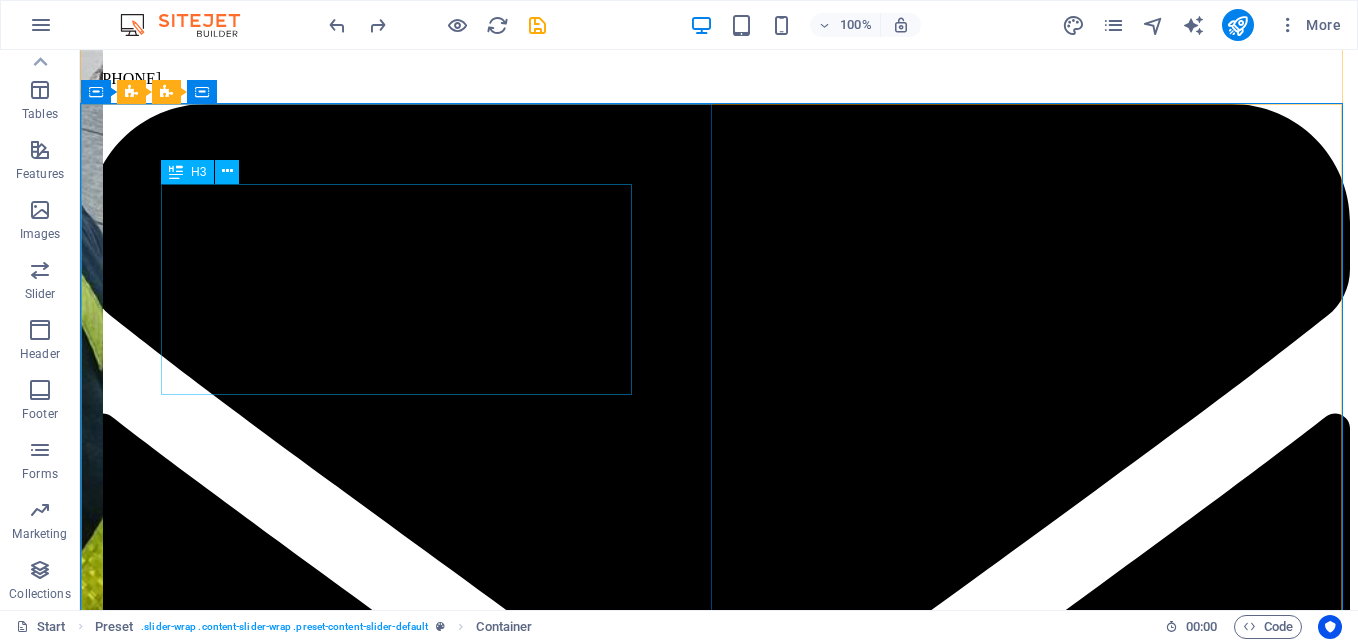 scroll, scrollTop: 1651, scrollLeft: 0, axis: vertical 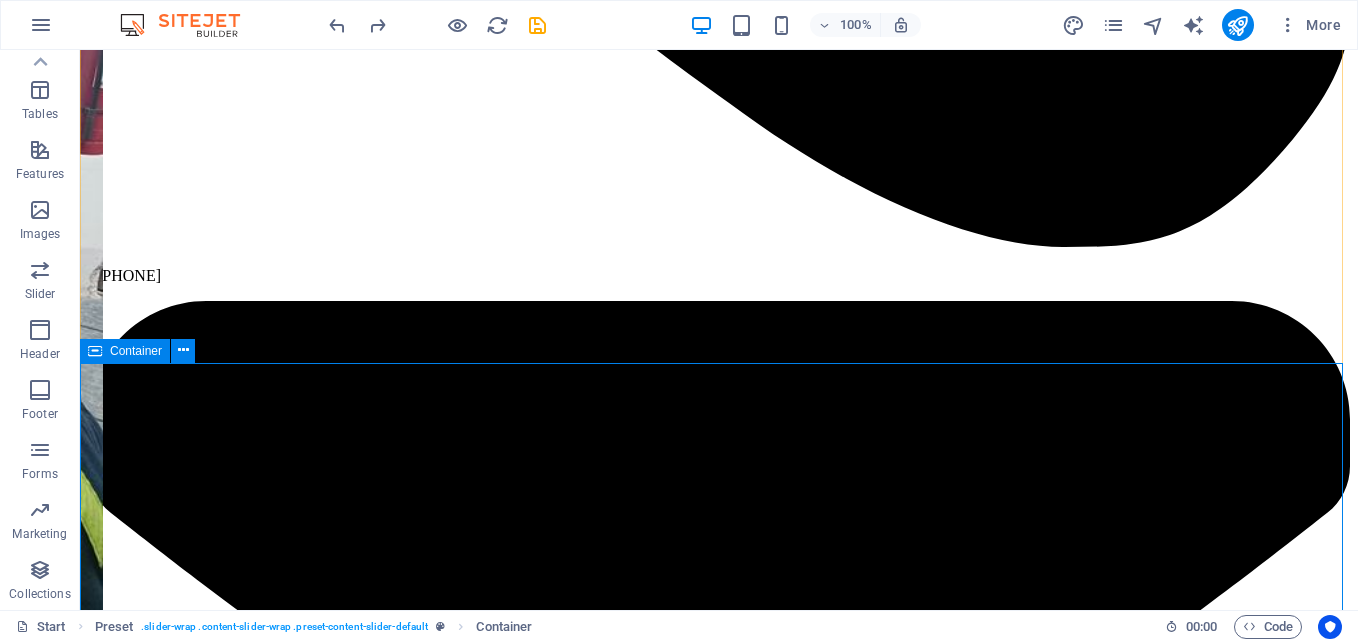 click at bounding box center [95, 351] 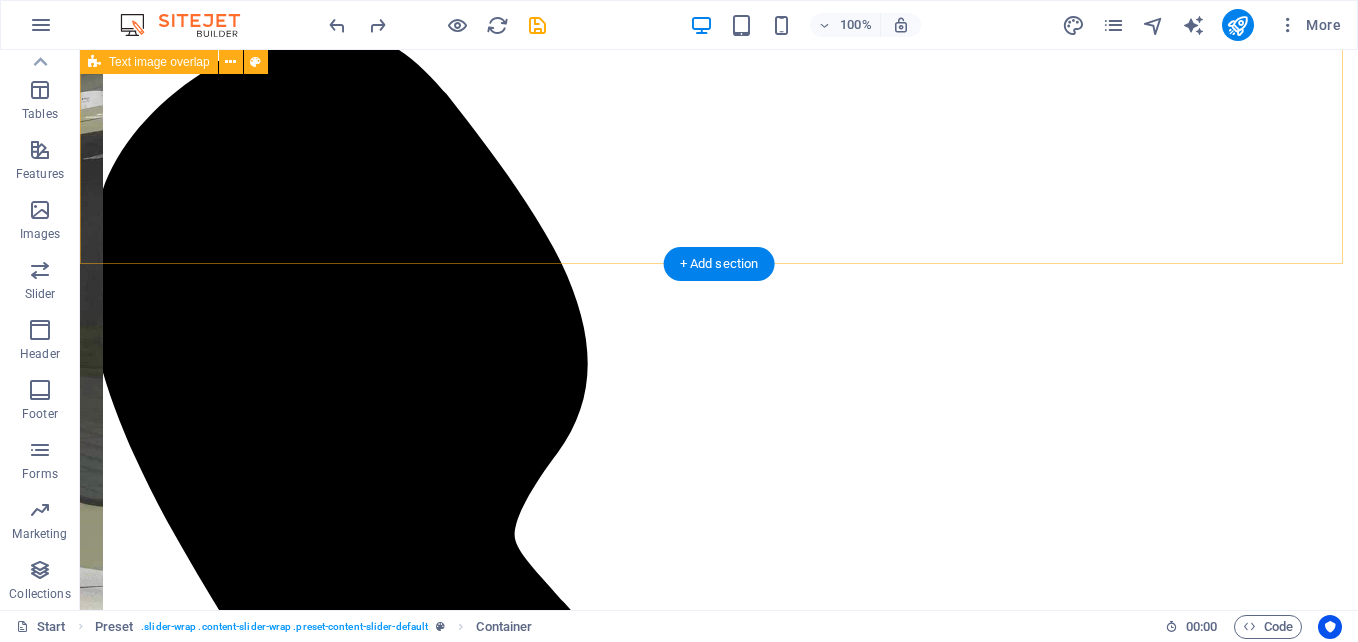 scroll, scrollTop: 551, scrollLeft: 0, axis: vertical 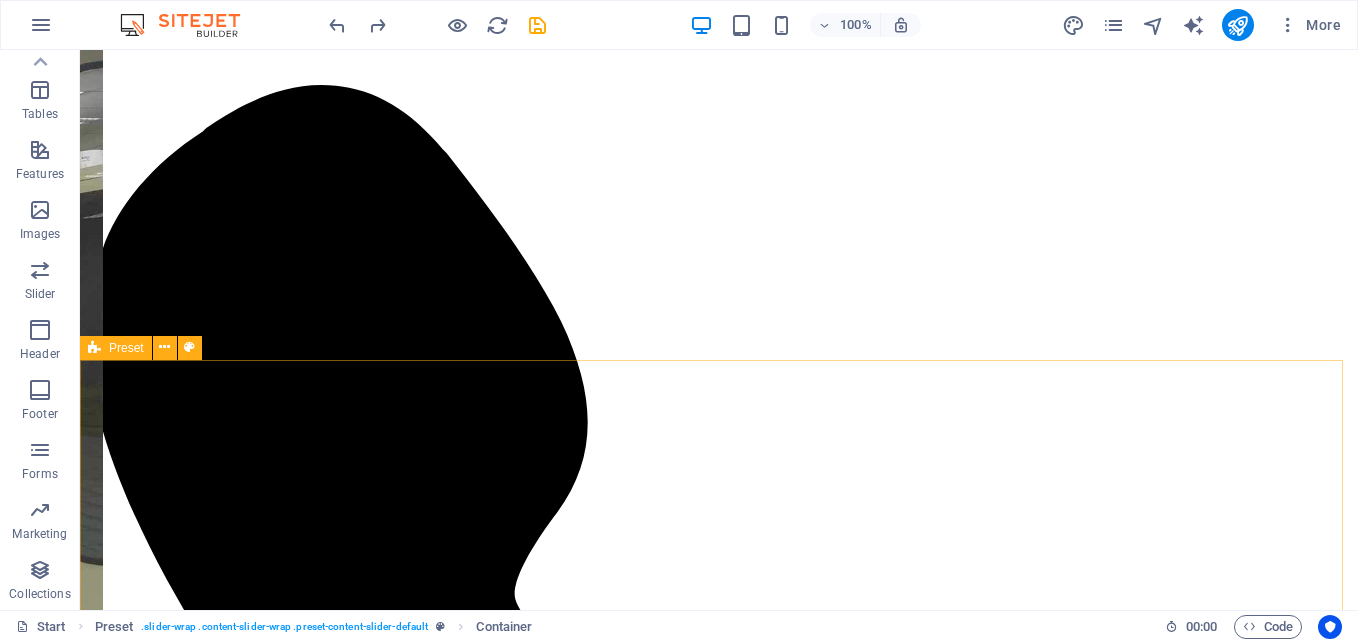 click at bounding box center (94, 348) 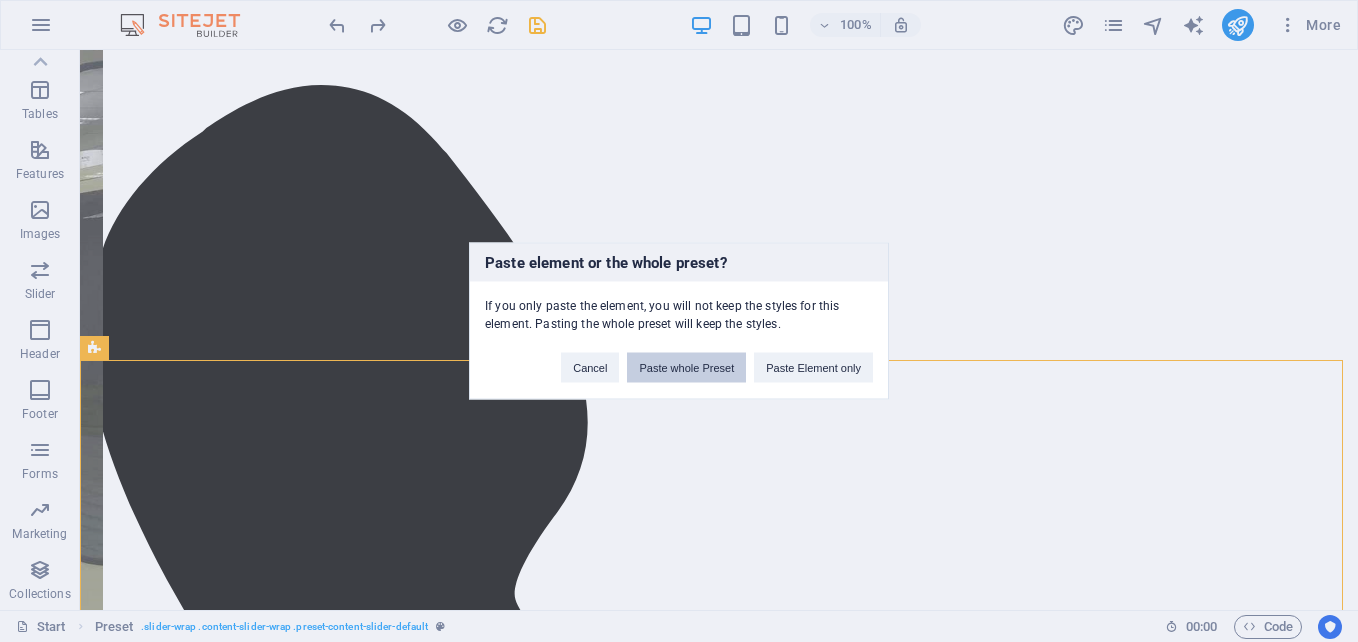 click on "Paste whole Preset" at bounding box center (686, 368) 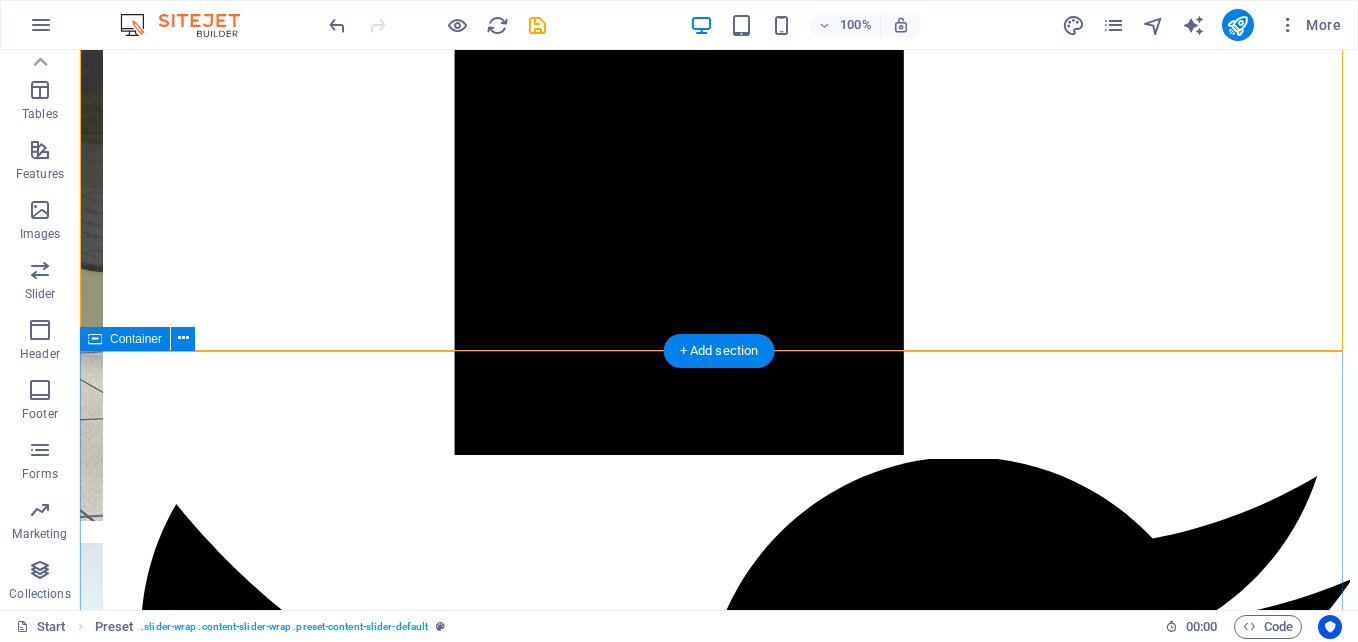 scroll, scrollTop: 5235, scrollLeft: 0, axis: vertical 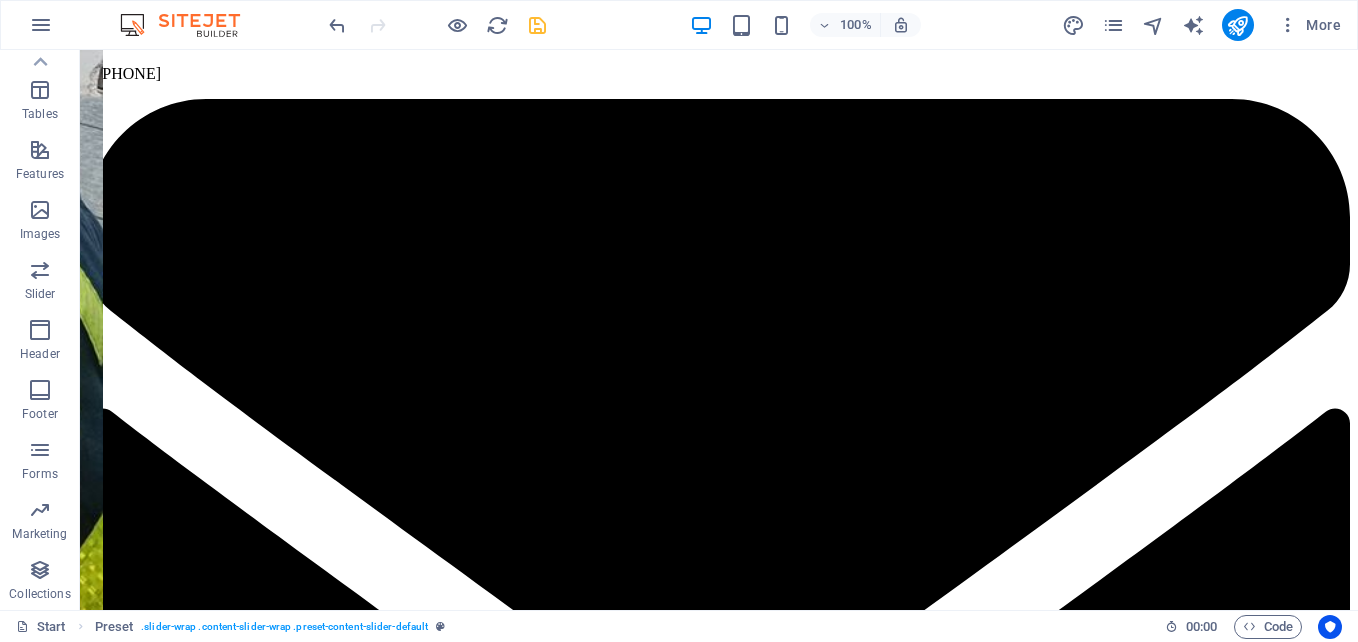 click at bounding box center [537, 25] 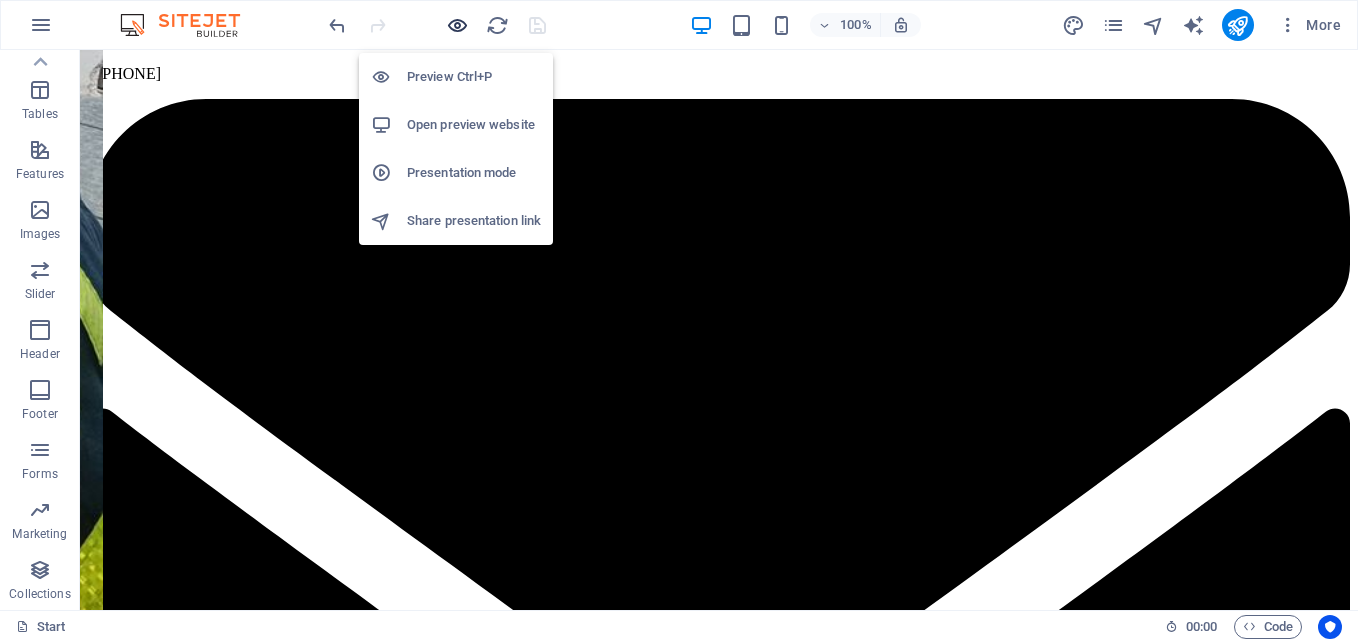 click at bounding box center (457, 25) 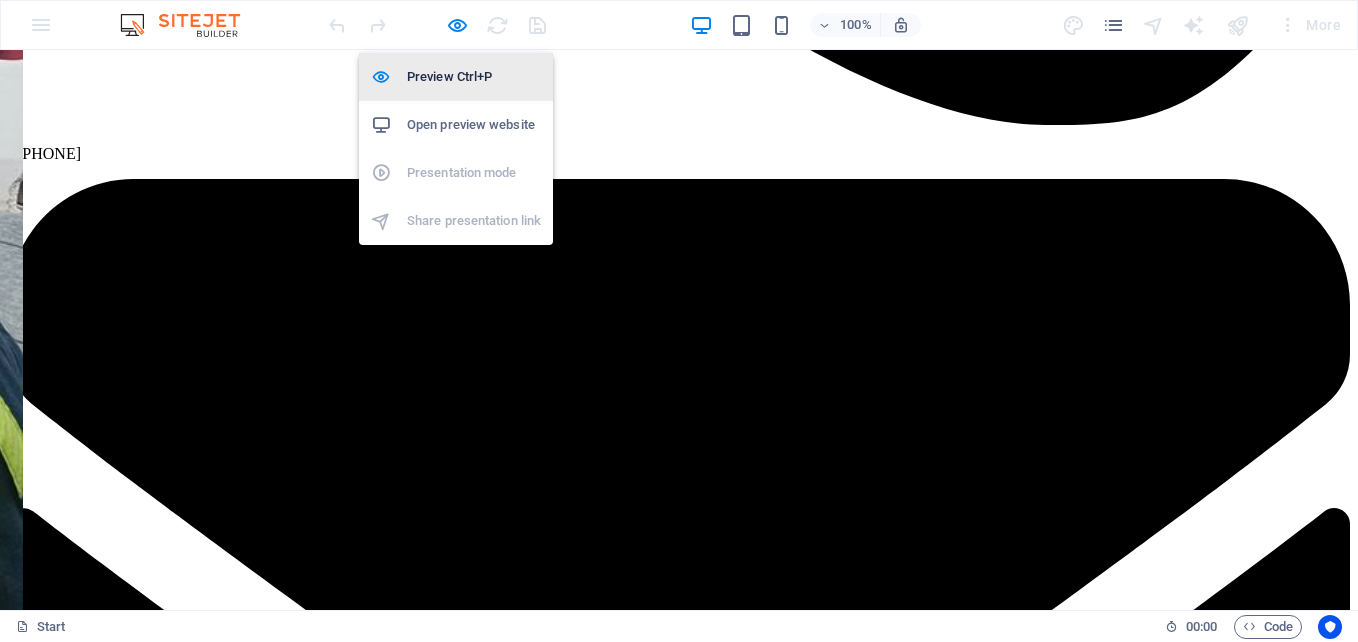 click on "Preview Ctrl+P" at bounding box center [474, 77] 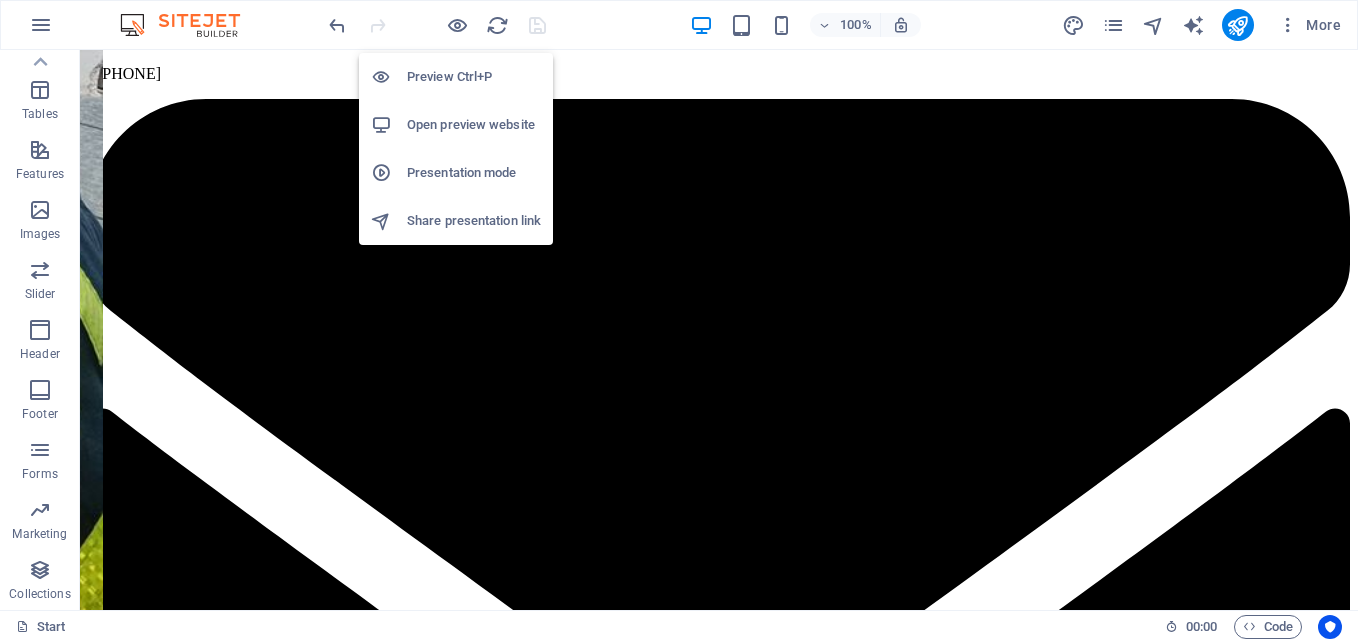 scroll, scrollTop: 2681, scrollLeft: 0, axis: vertical 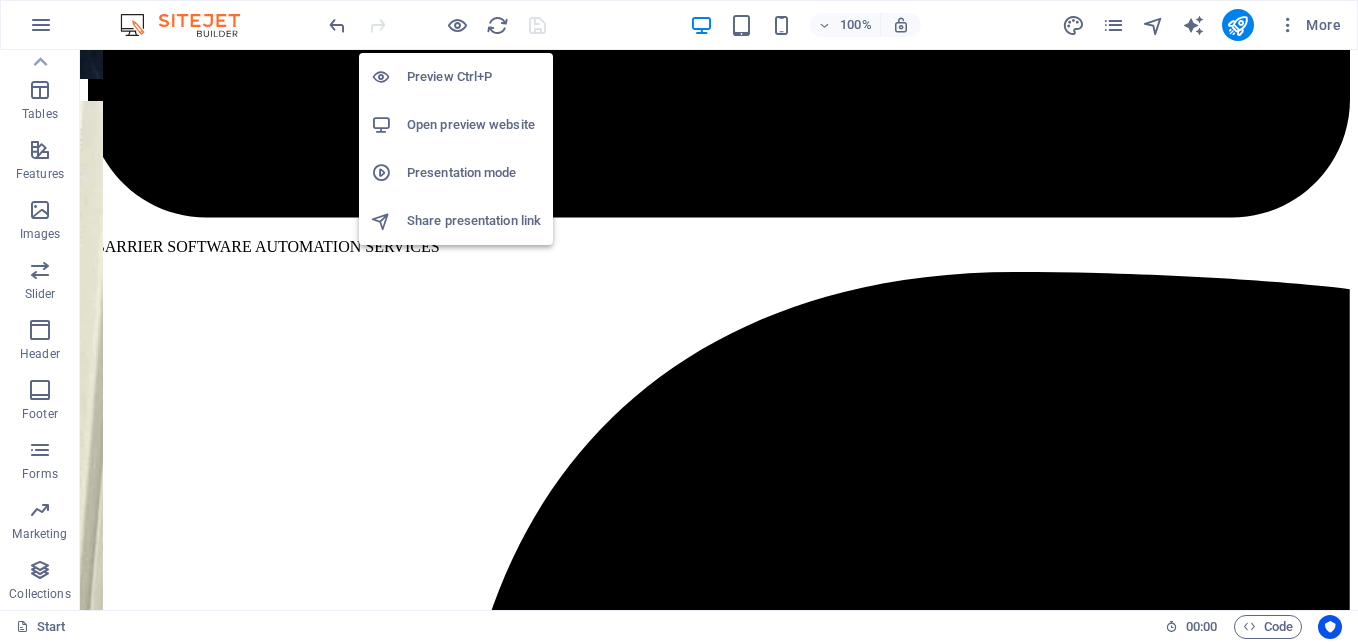click on "Open preview website" at bounding box center (474, 125) 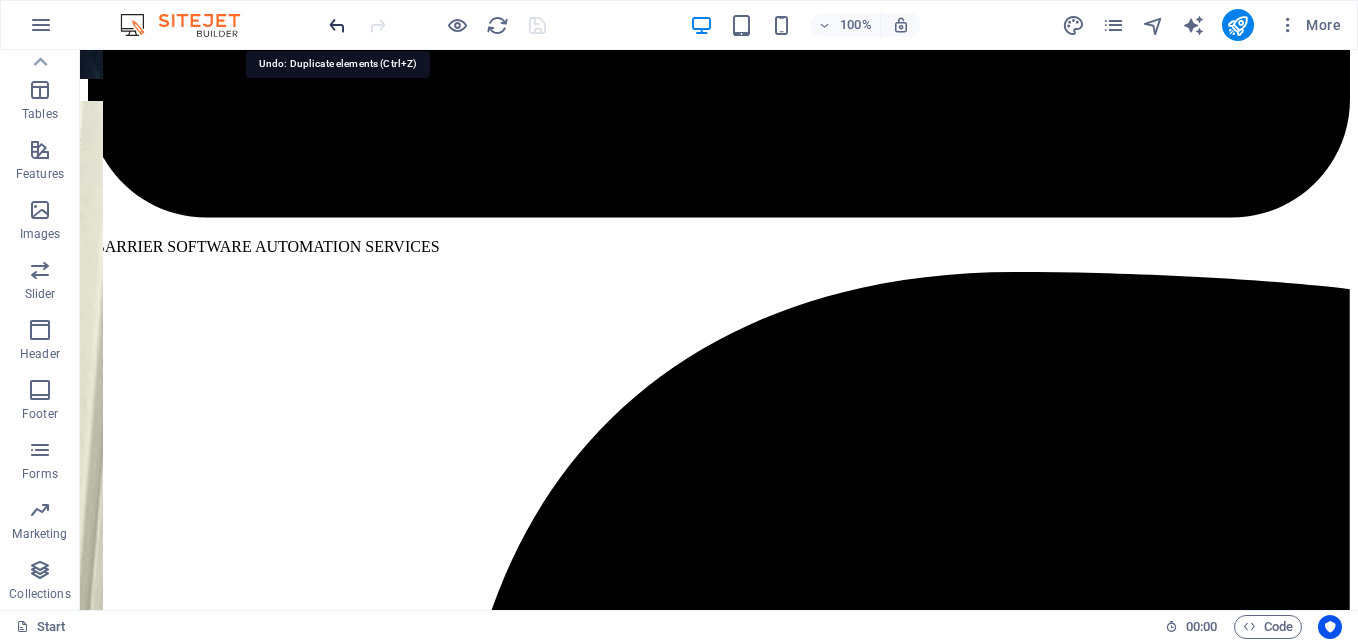 click at bounding box center [337, 25] 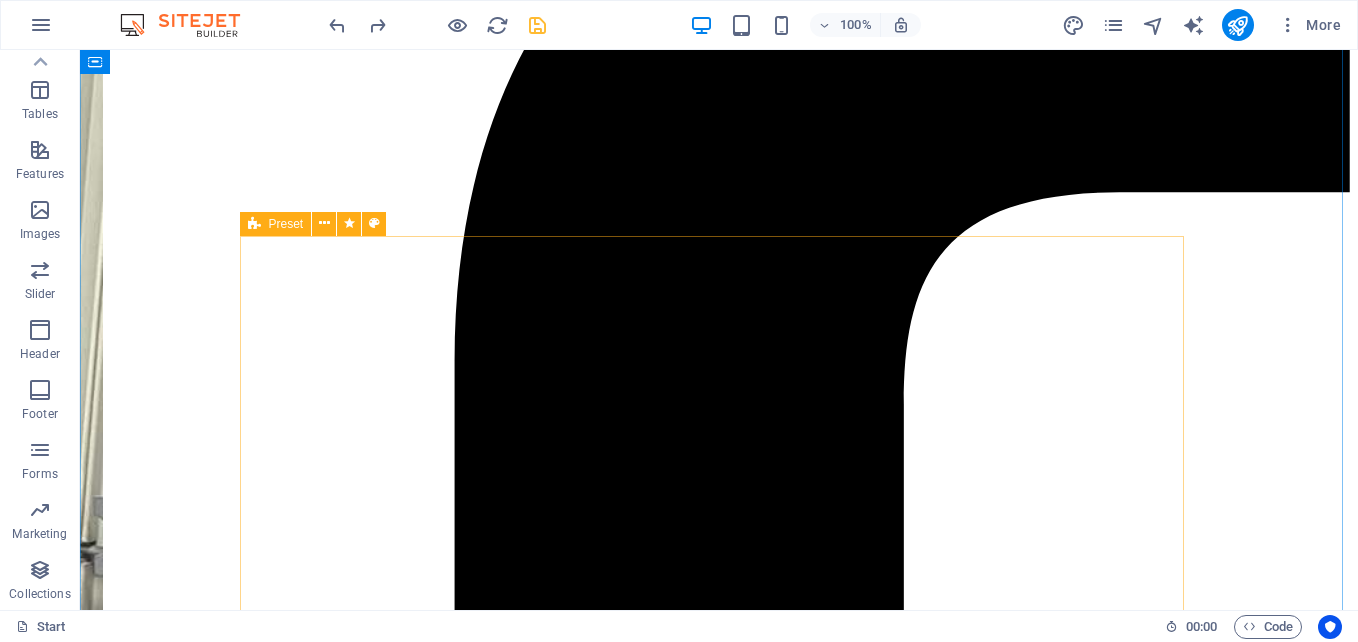scroll, scrollTop: 2881, scrollLeft: 0, axis: vertical 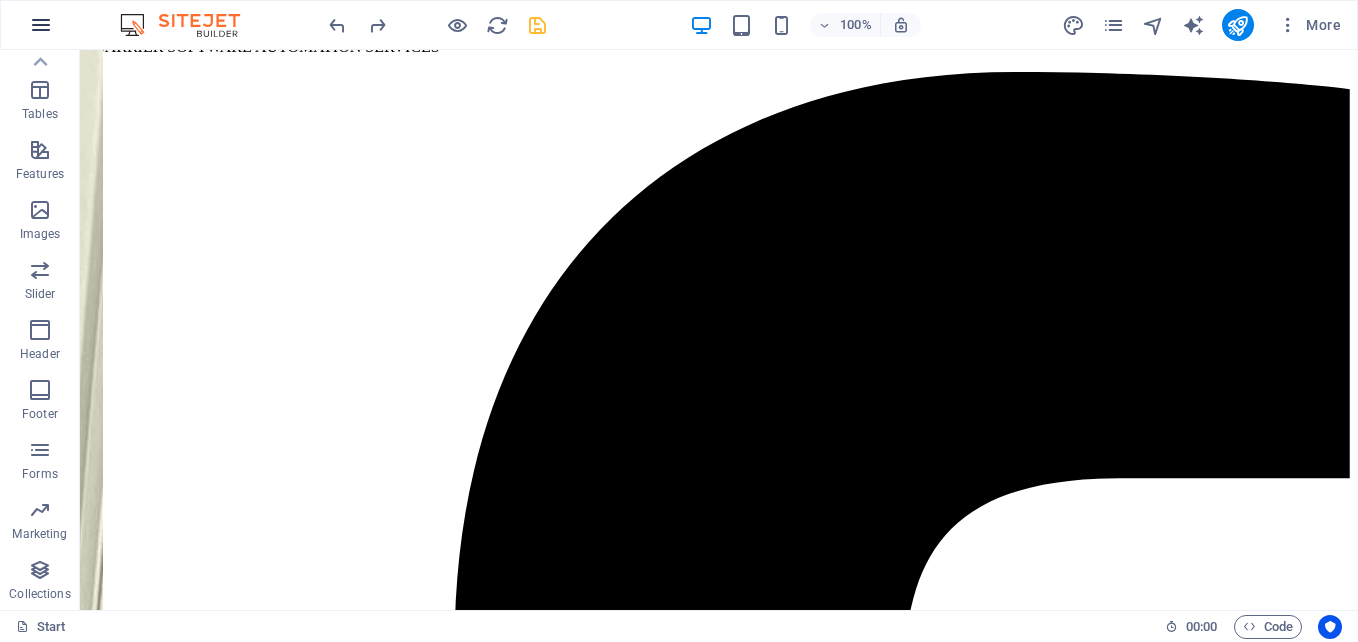 click at bounding box center [41, 25] 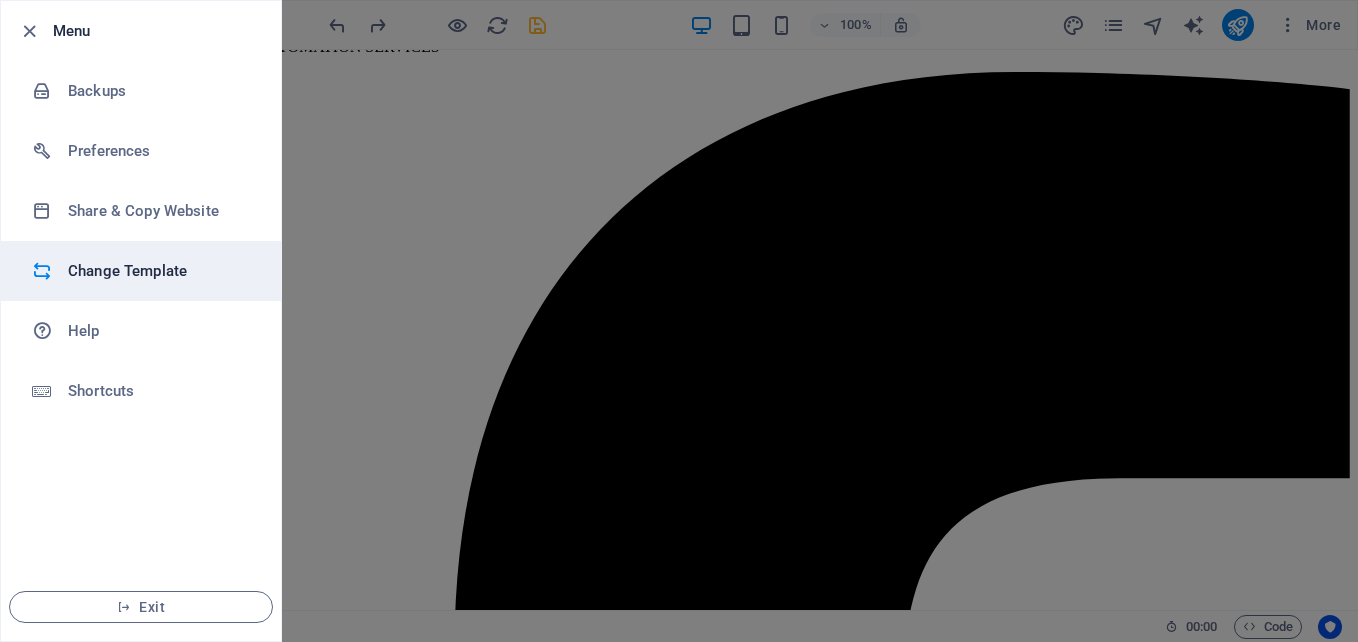click on "Change Template" at bounding box center (160, 271) 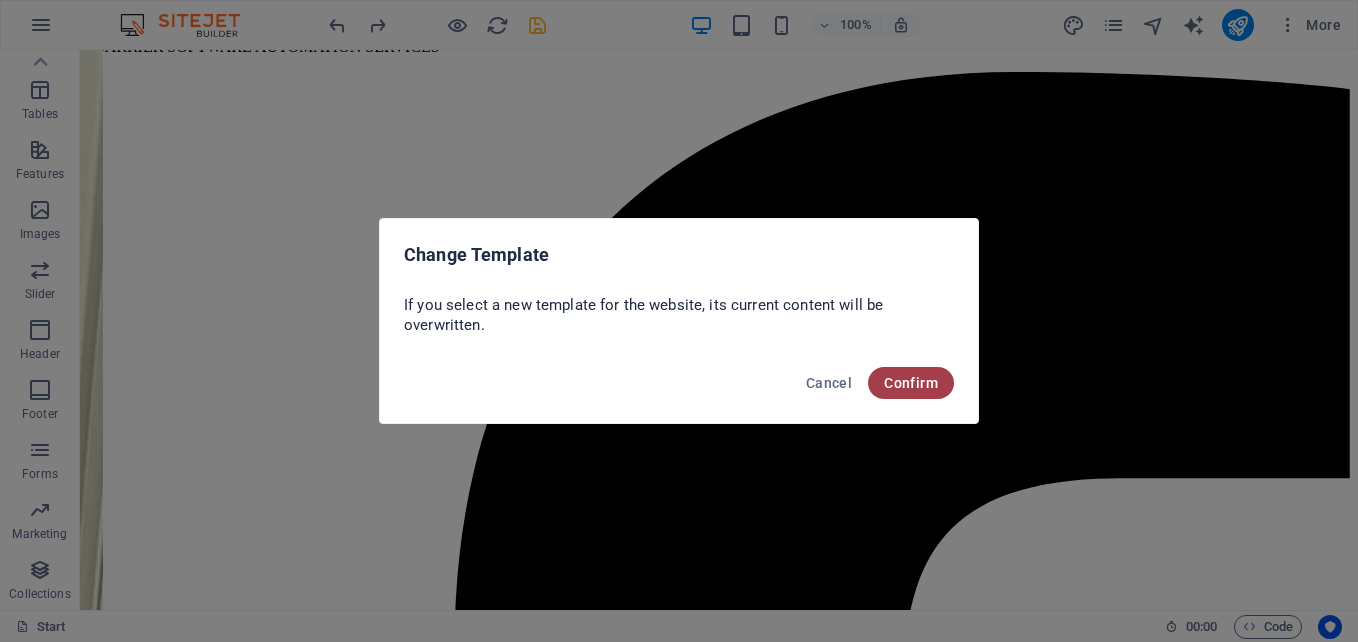 click on "Confirm" at bounding box center (911, 383) 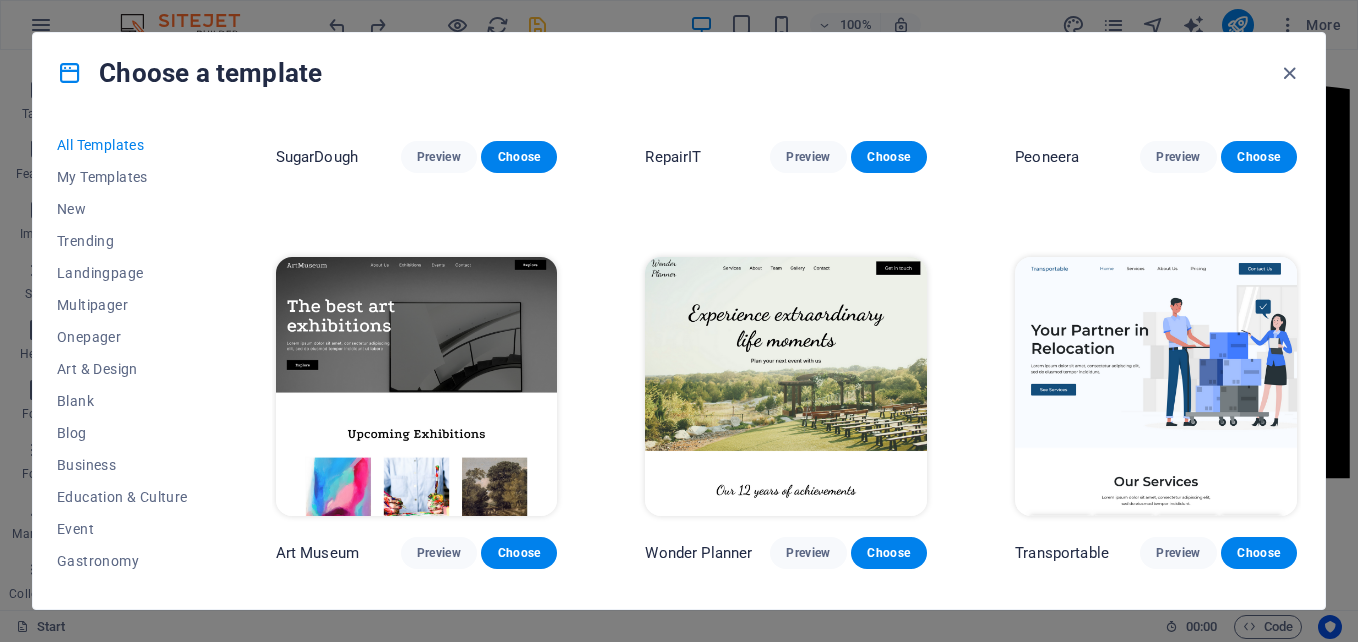 scroll, scrollTop: 300, scrollLeft: 0, axis: vertical 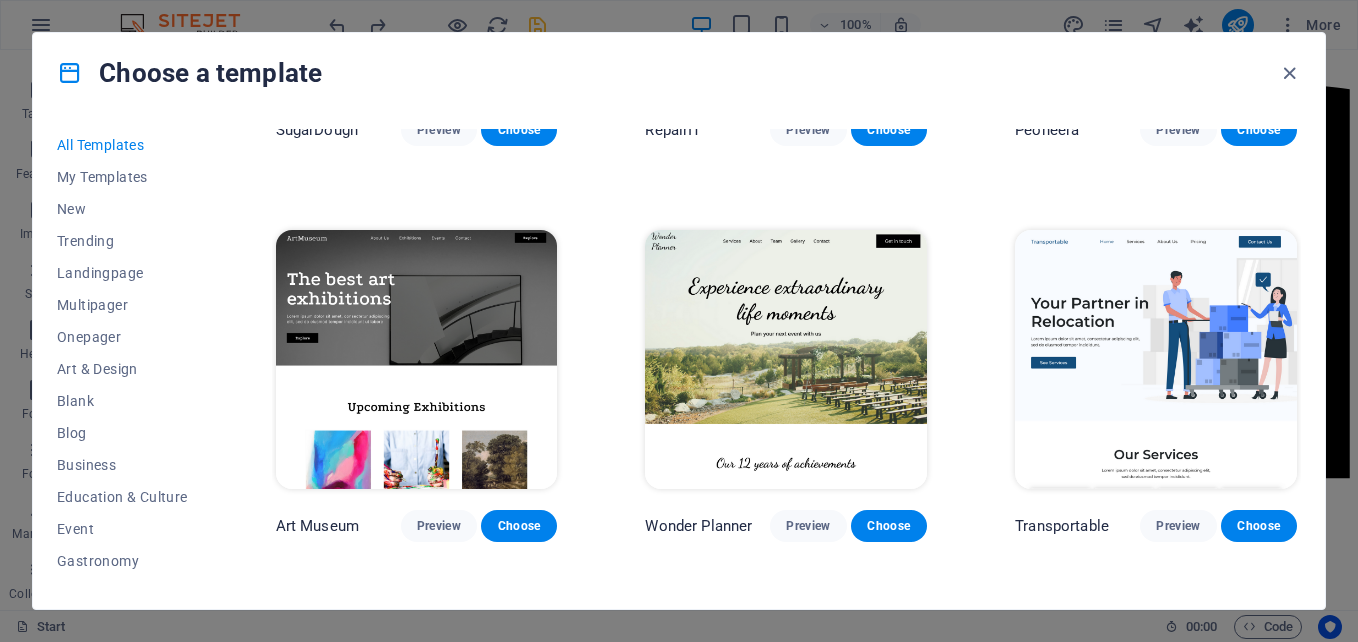 click at bounding box center [1156, 360] 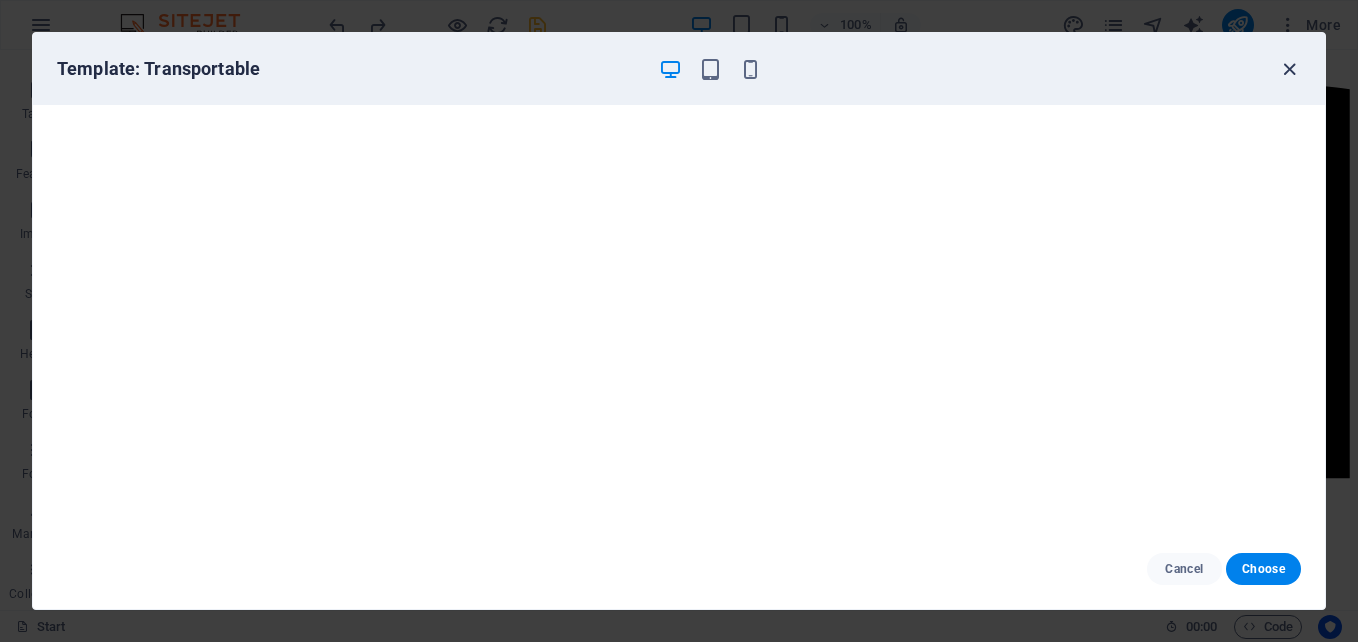 click at bounding box center [1289, 69] 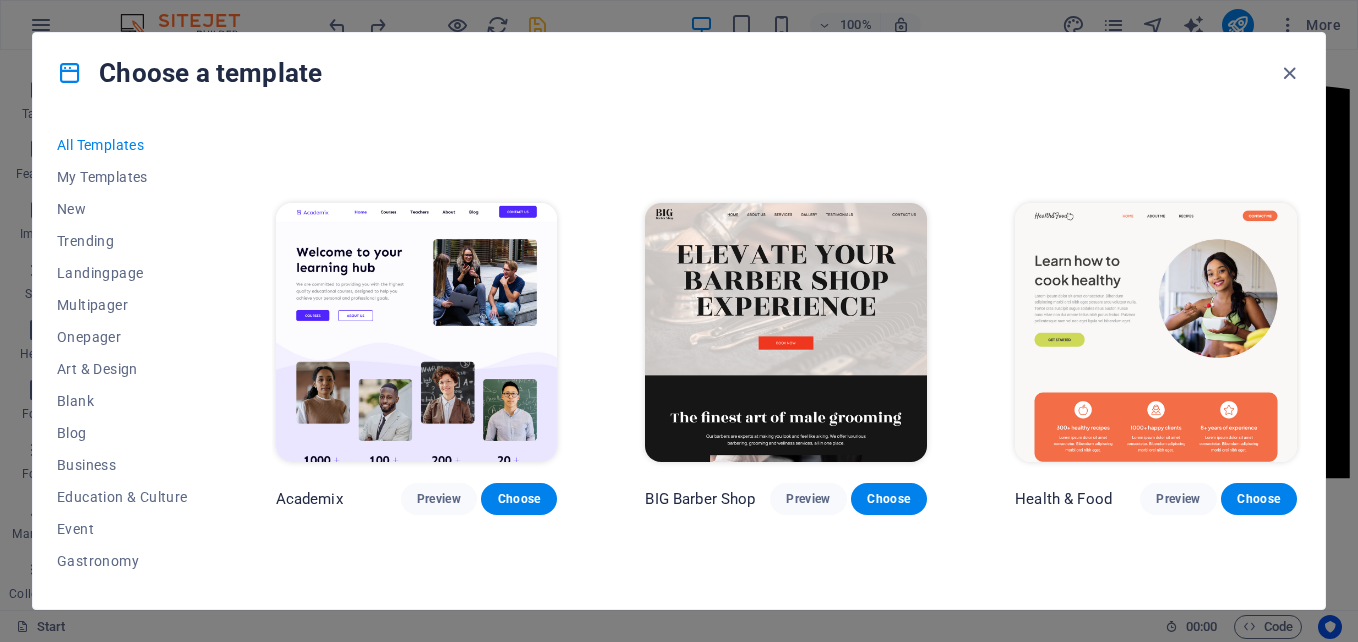 scroll, scrollTop: 1800, scrollLeft: 0, axis: vertical 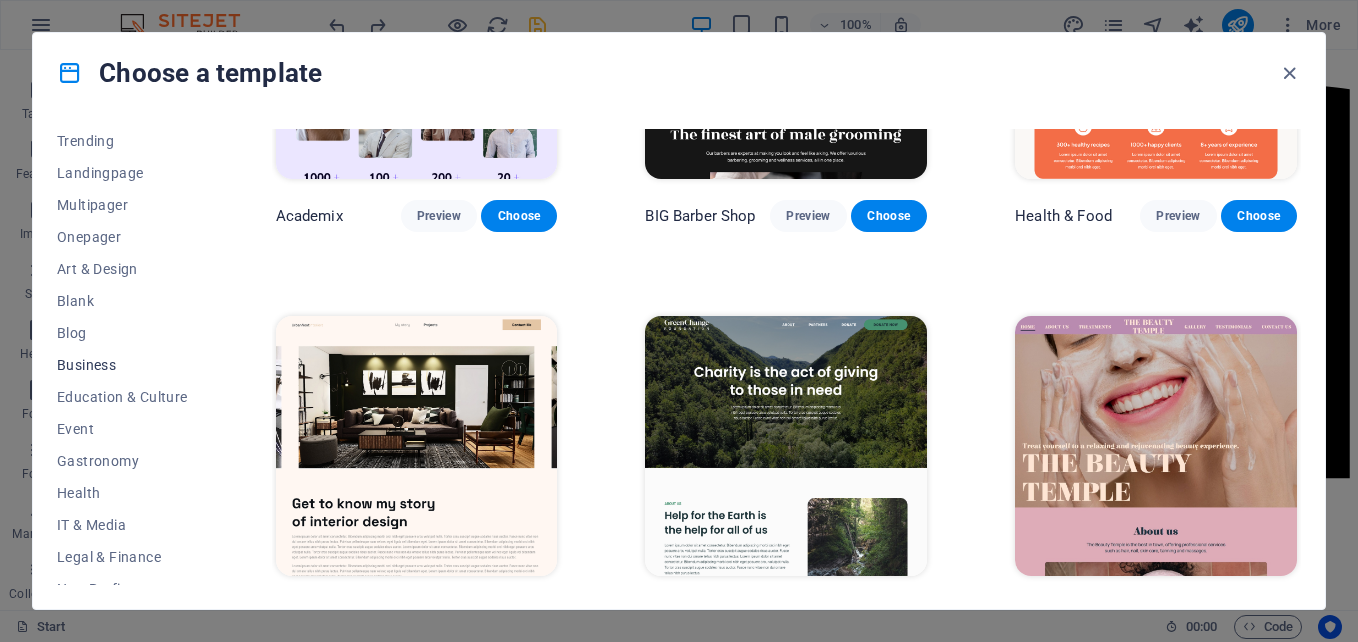 click on "Business" at bounding box center [122, 365] 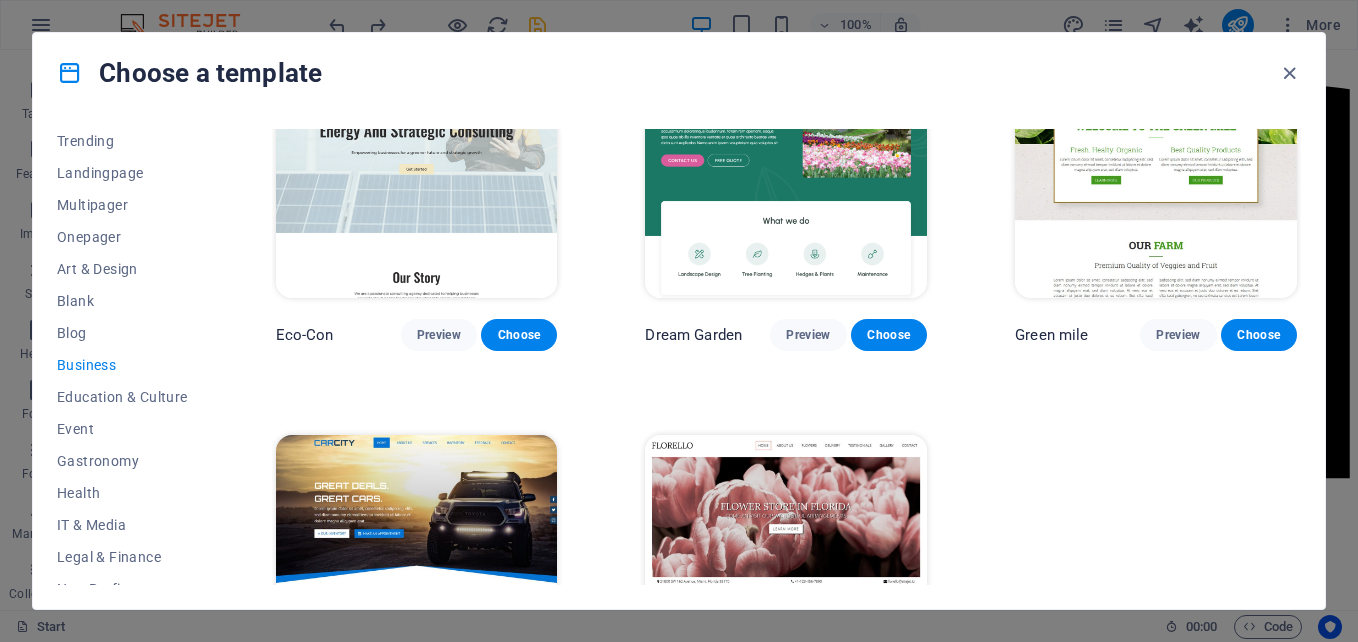 scroll, scrollTop: 0, scrollLeft: 0, axis: both 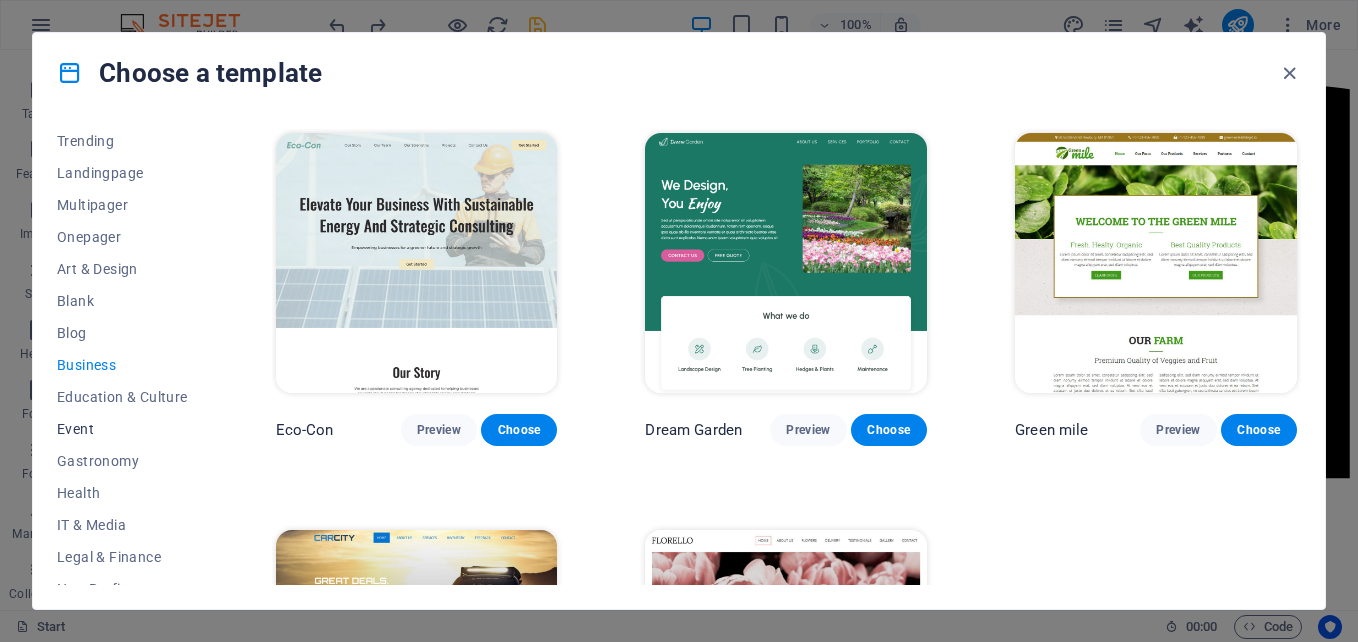 click on "Event" at bounding box center [122, 429] 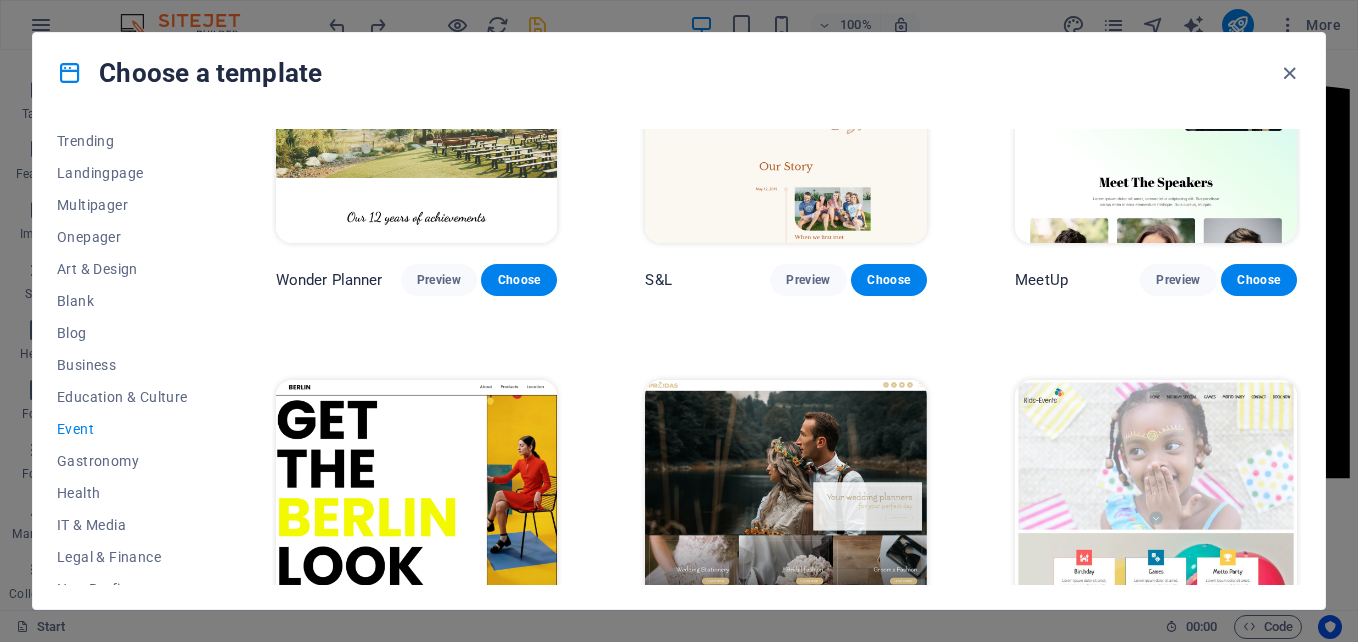 scroll, scrollTop: 300, scrollLeft: 0, axis: vertical 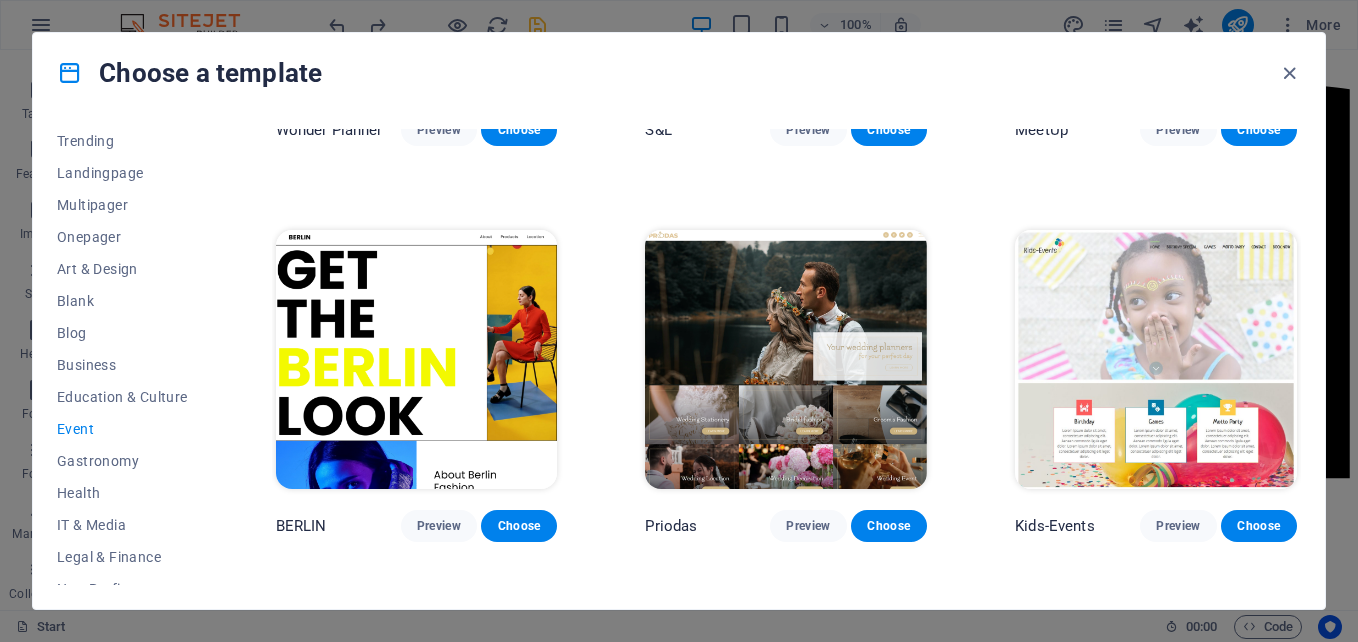 drag, startPoint x: 208, startPoint y: 256, endPoint x: 213, endPoint y: 168, distance: 88.14193 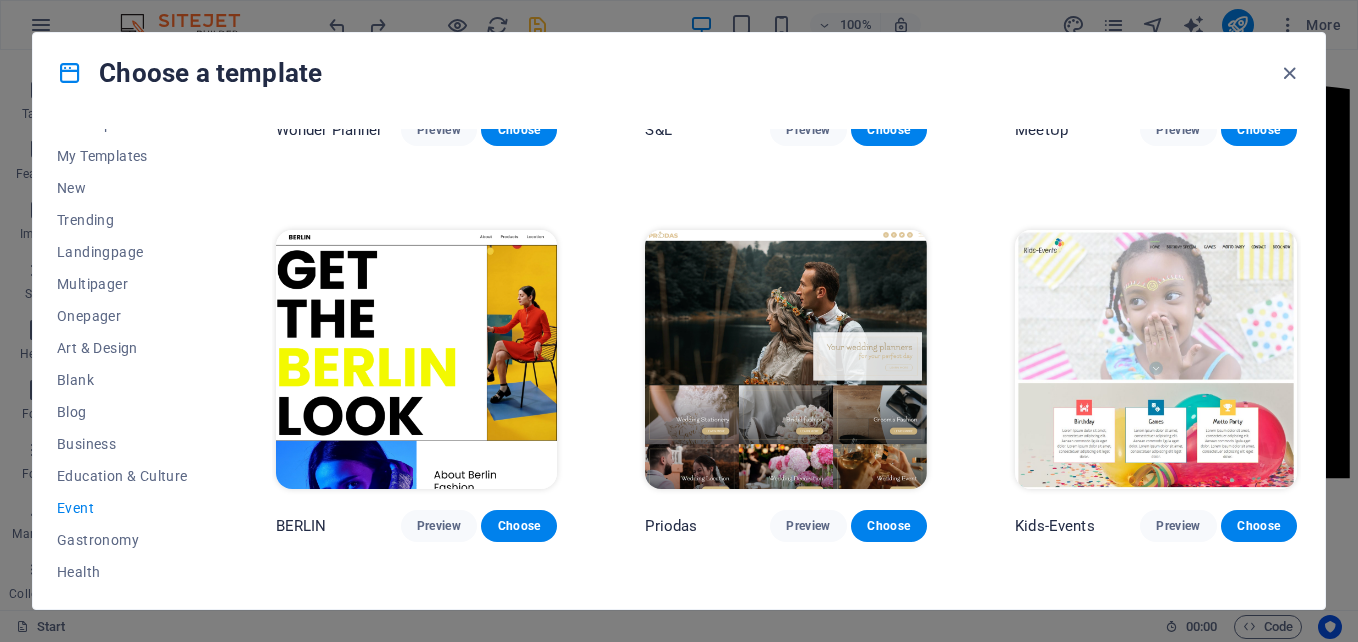 scroll, scrollTop: 0, scrollLeft: 0, axis: both 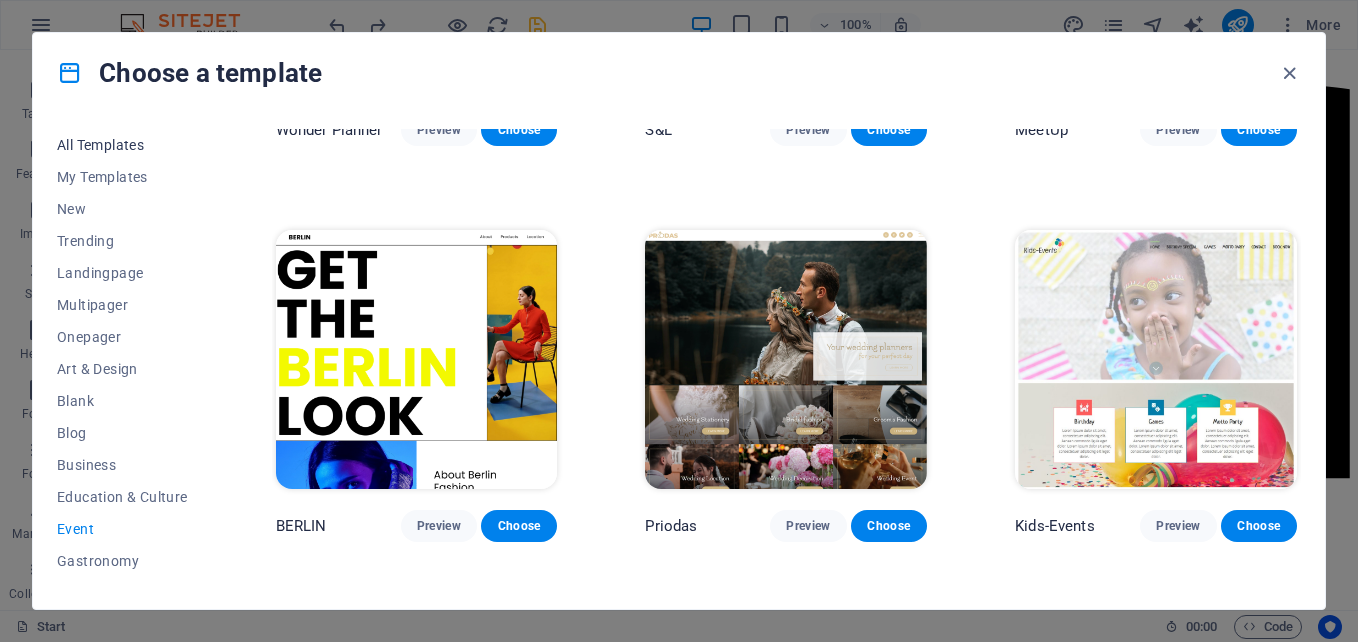 click on "All Templates" at bounding box center [122, 145] 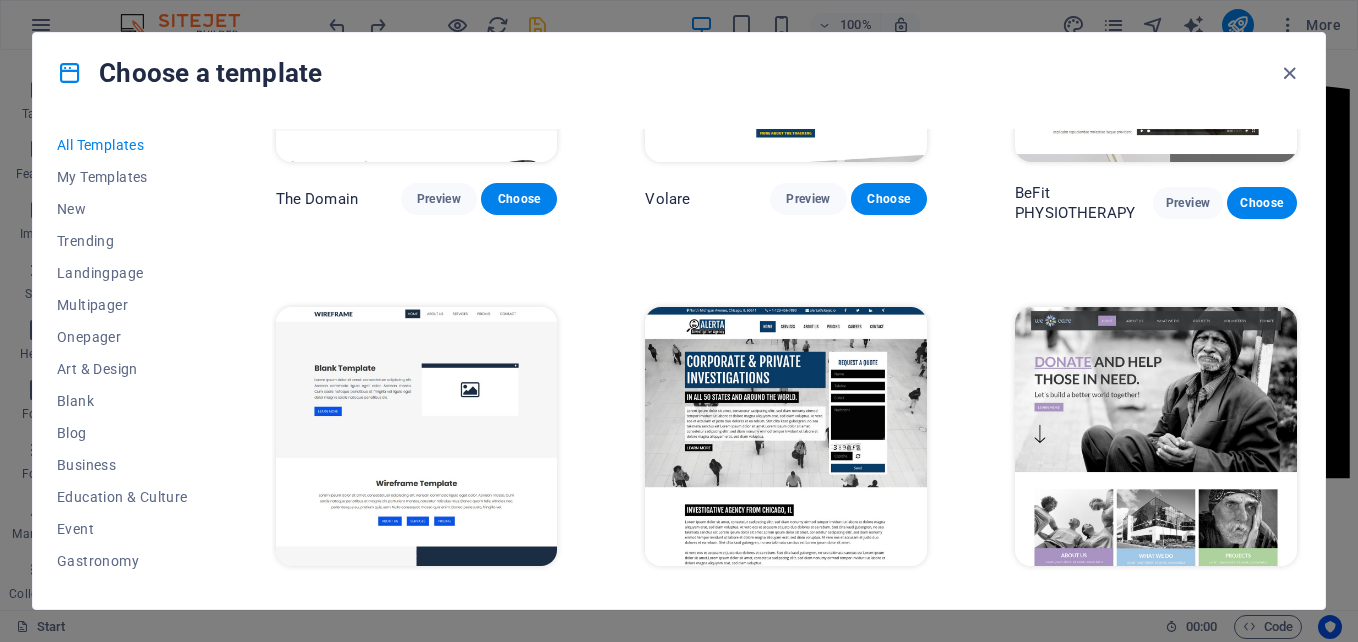 scroll, scrollTop: 9900, scrollLeft: 0, axis: vertical 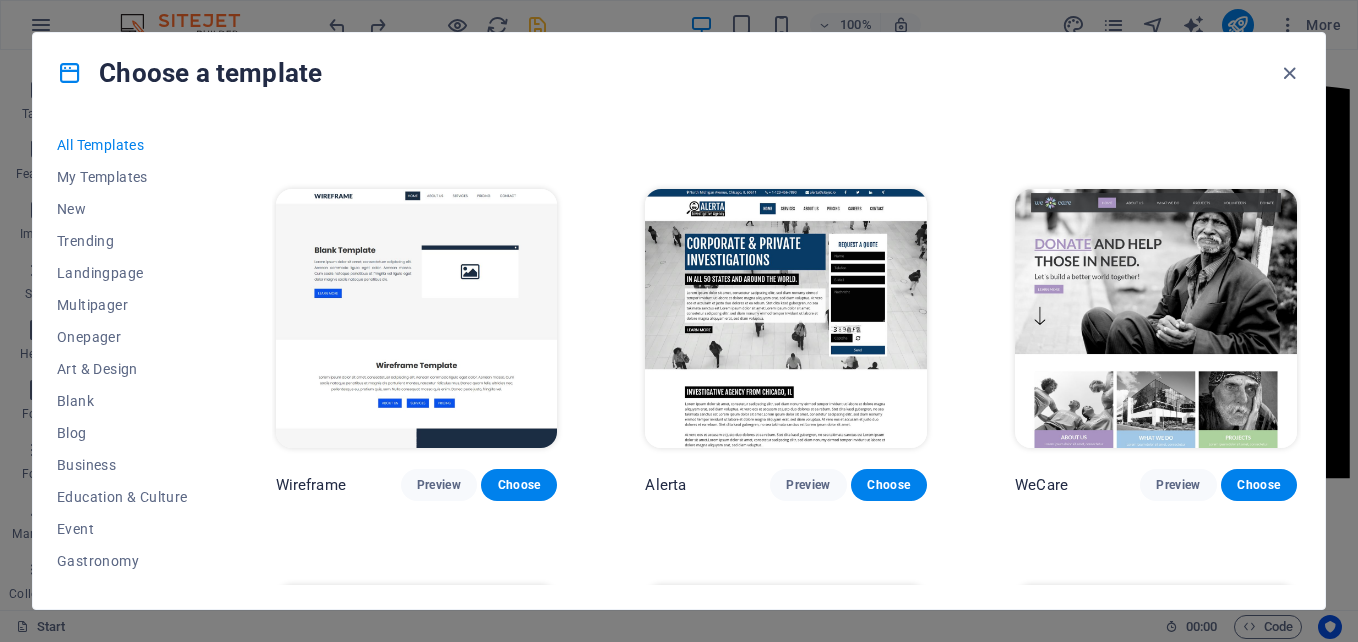 click at bounding box center (1156, 319) 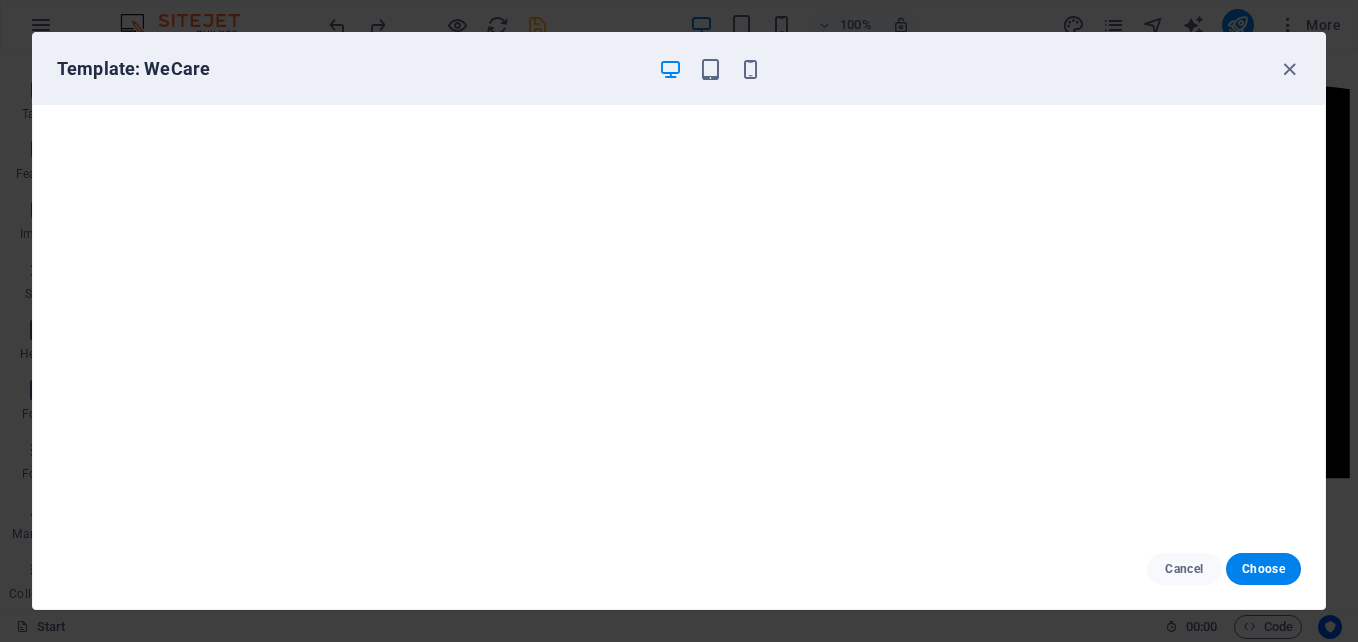drag, startPoint x: 1289, startPoint y: 64, endPoint x: 1273, endPoint y: 64, distance: 16 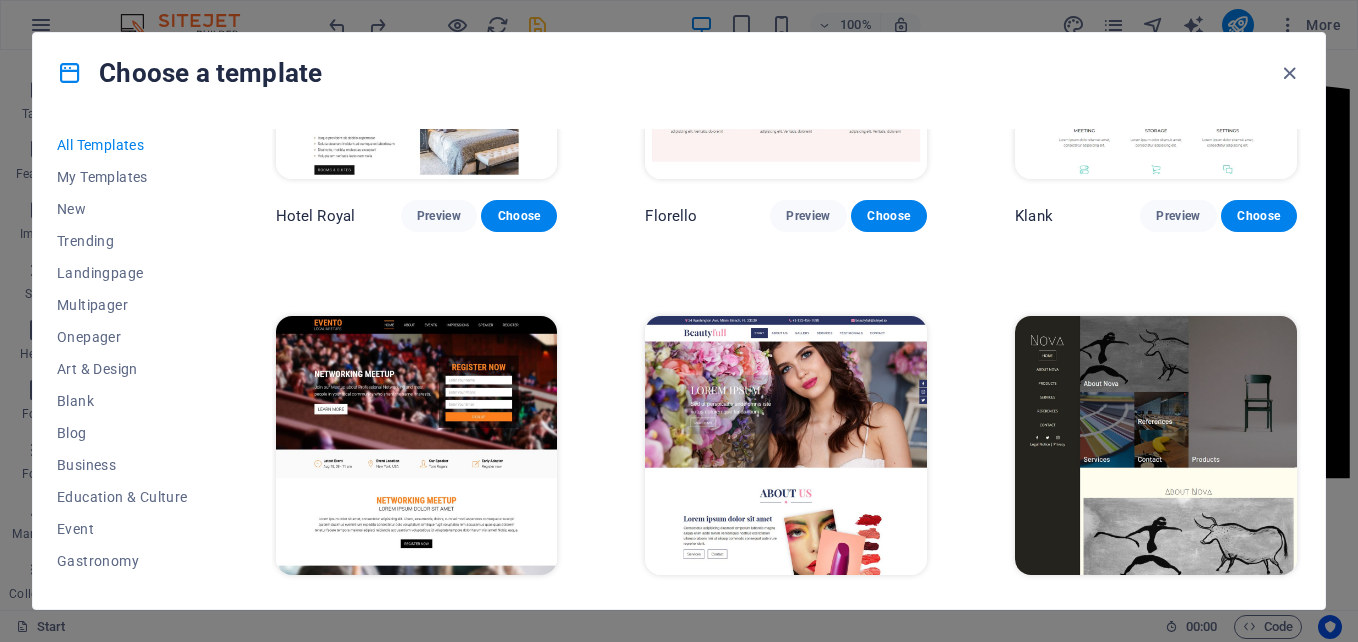 scroll, scrollTop: 15100, scrollLeft: 0, axis: vertical 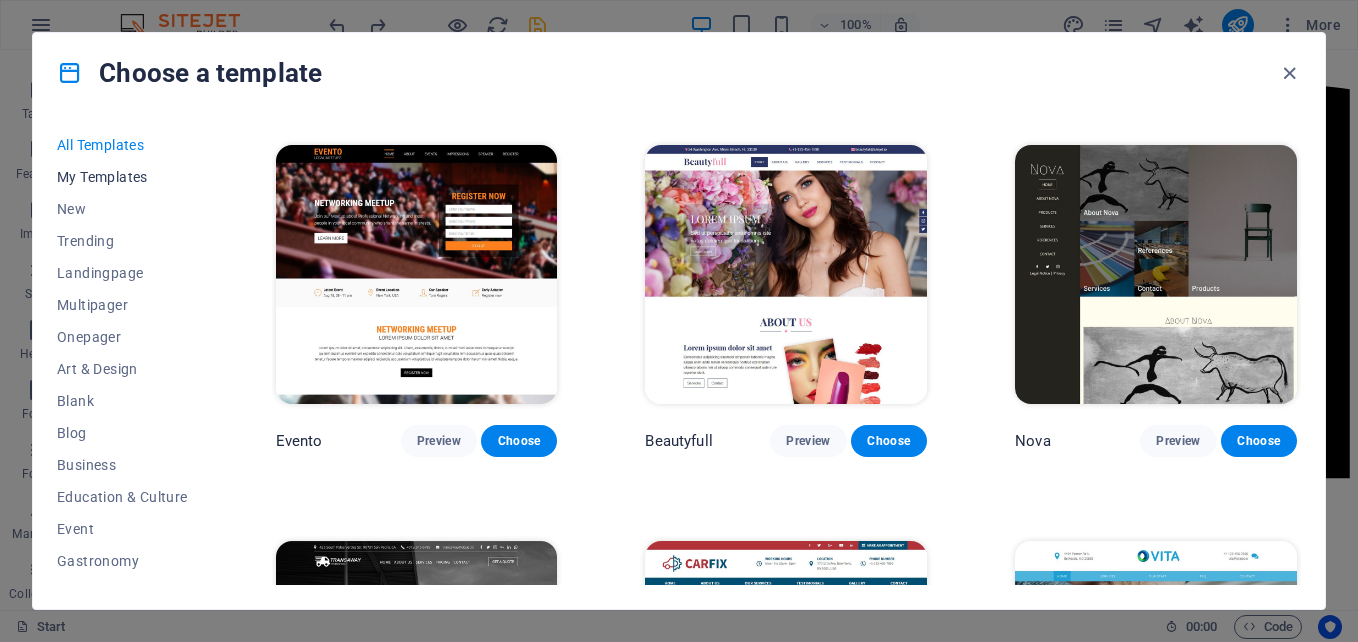 click on "My Templates" at bounding box center (122, 177) 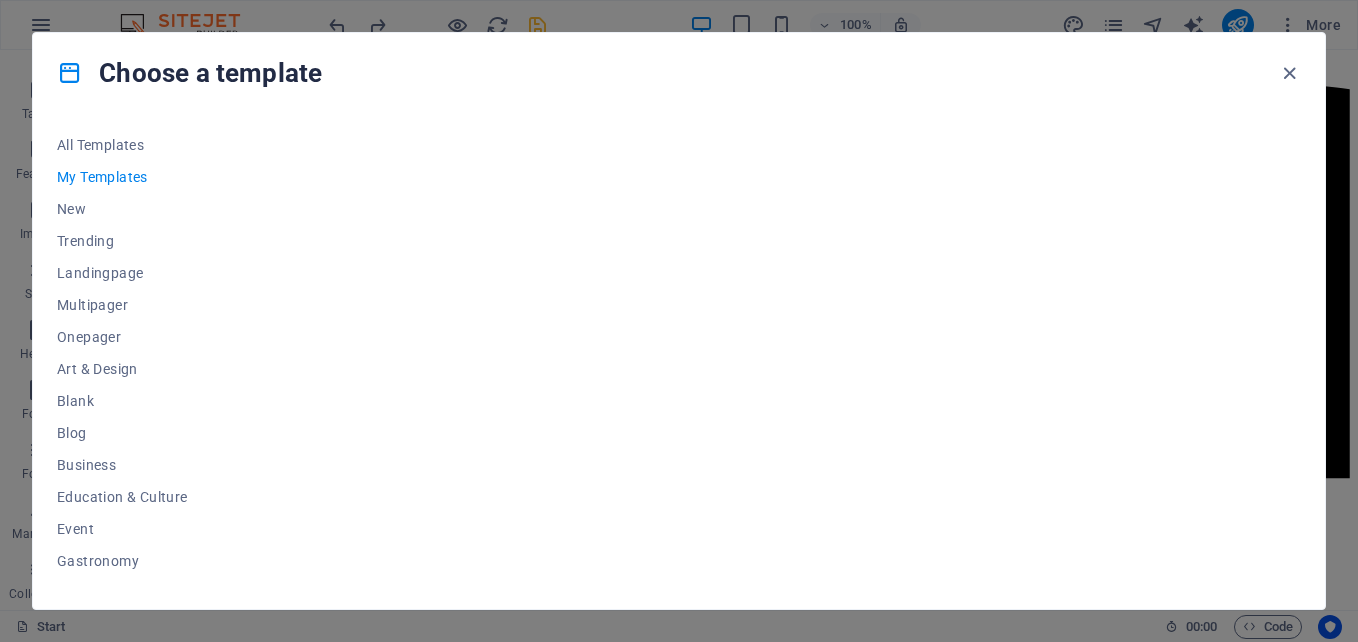 click at bounding box center (786, 357) 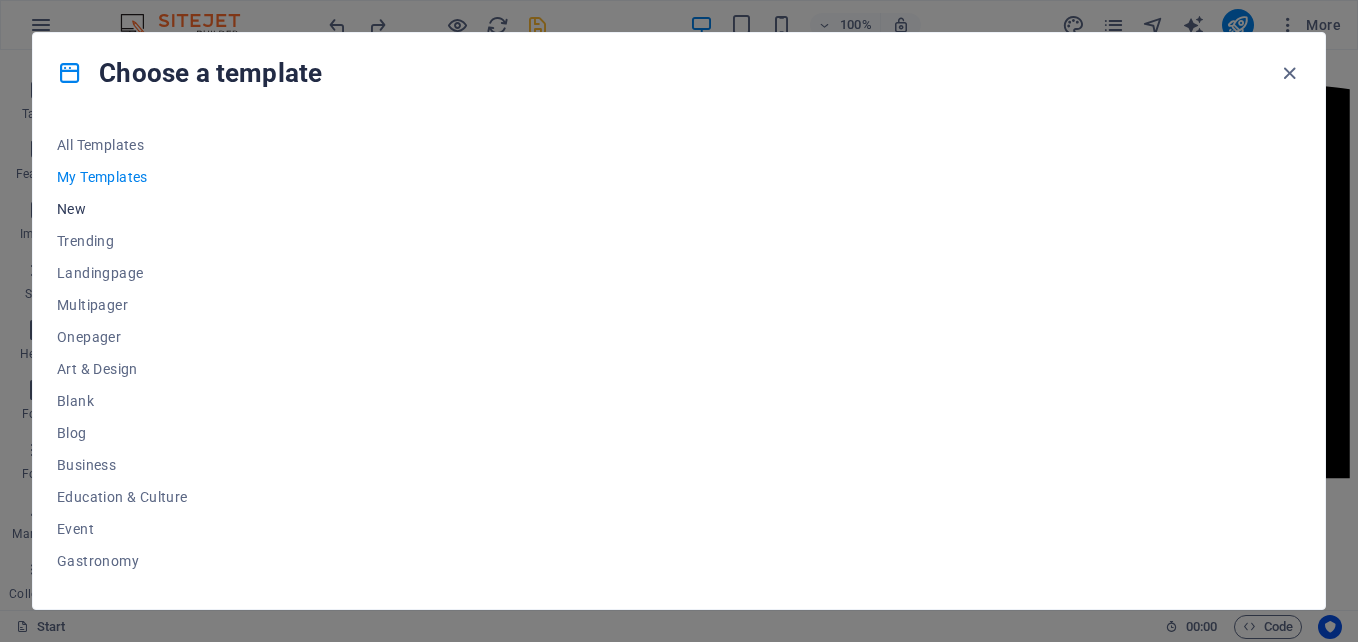 click on "New" at bounding box center [122, 209] 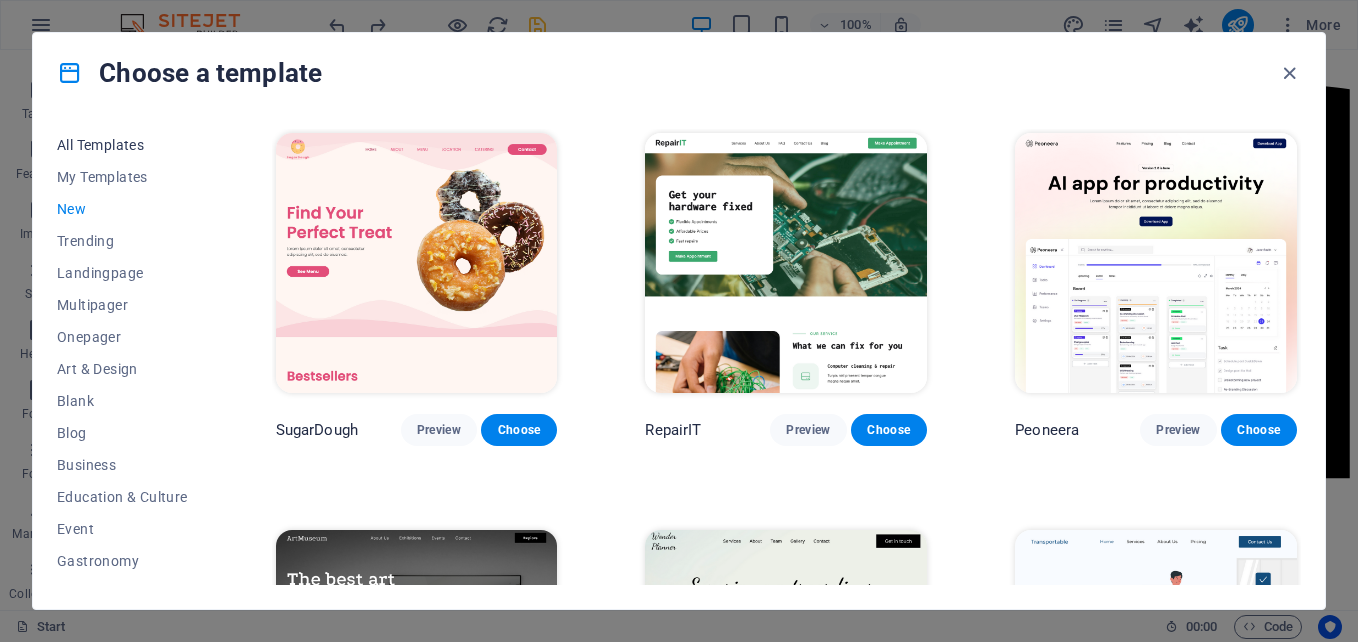 click on "All Templates" at bounding box center (122, 145) 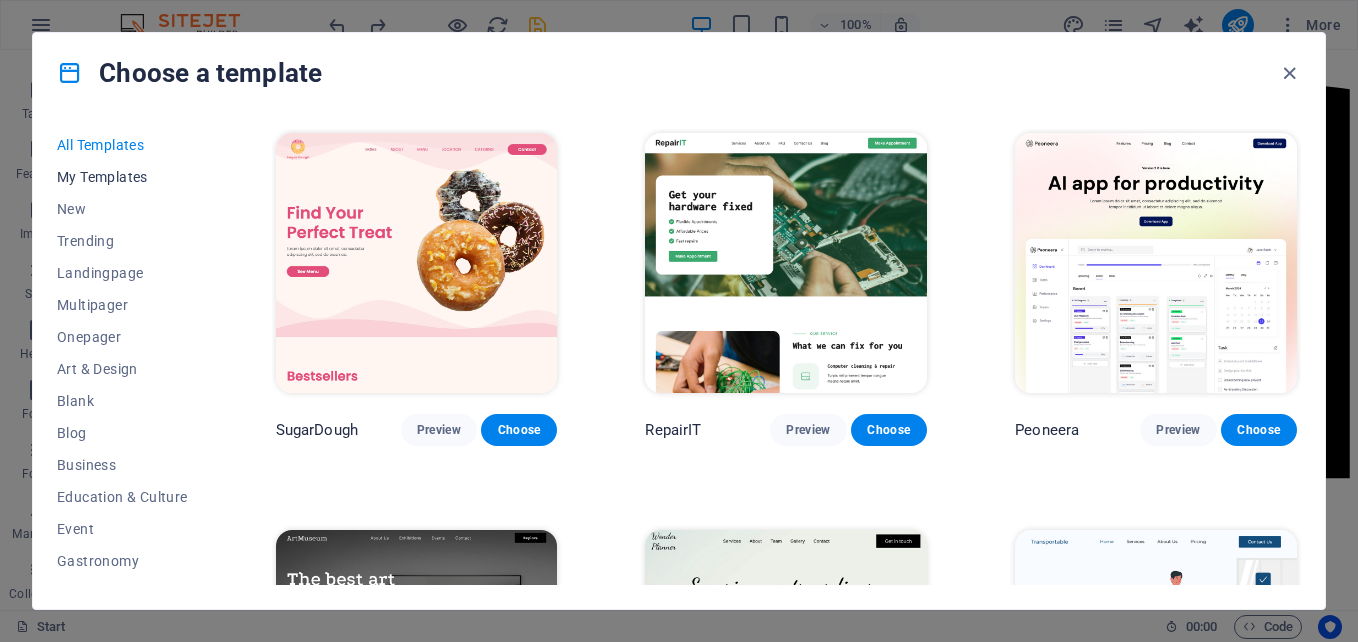 click on "My Templates" at bounding box center [122, 177] 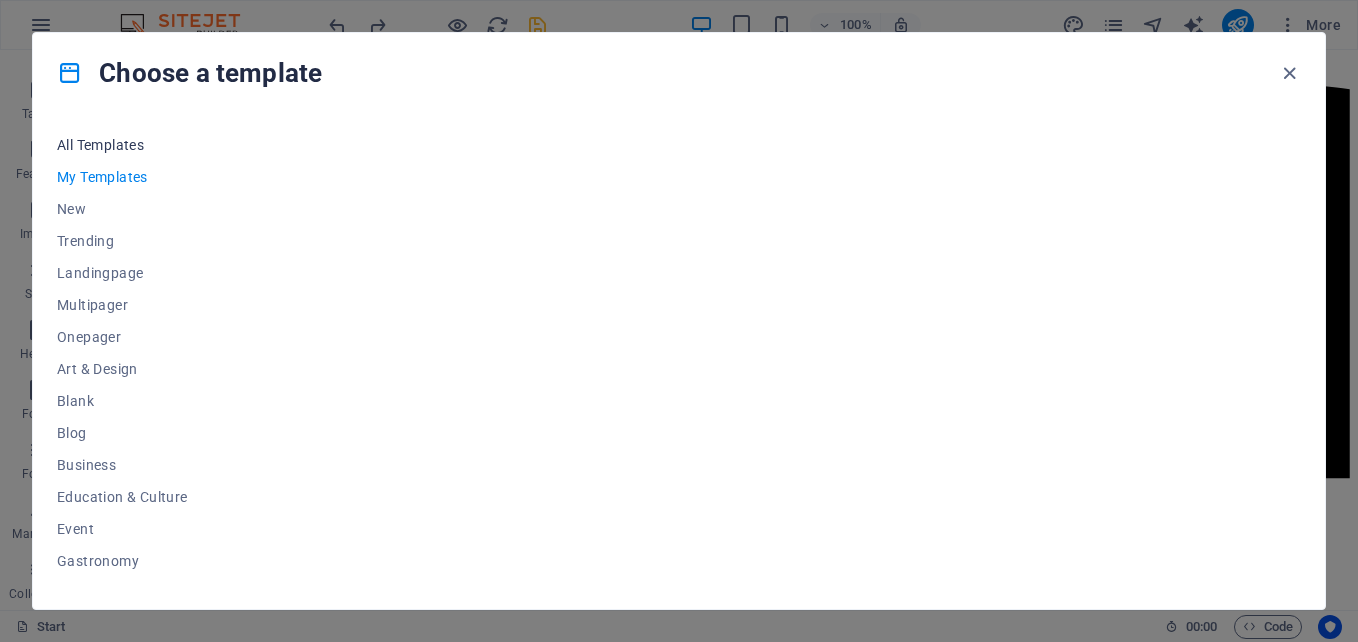 click on "All Templates" at bounding box center [122, 145] 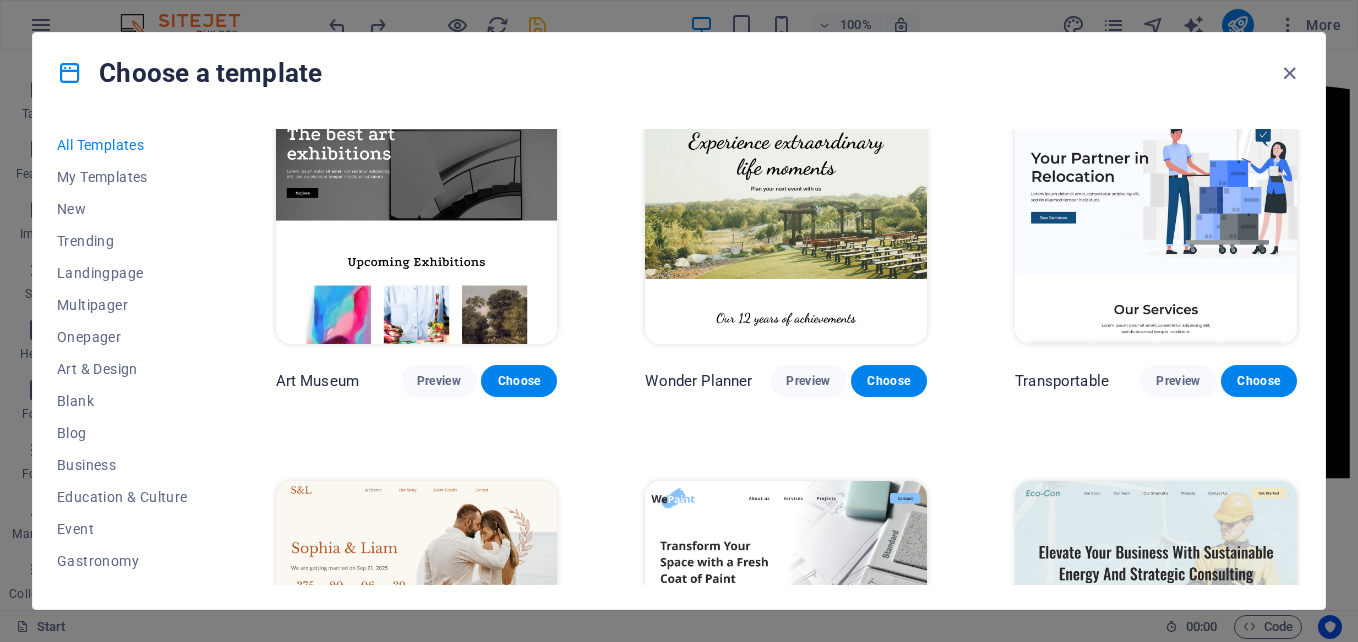 scroll, scrollTop: 700, scrollLeft: 0, axis: vertical 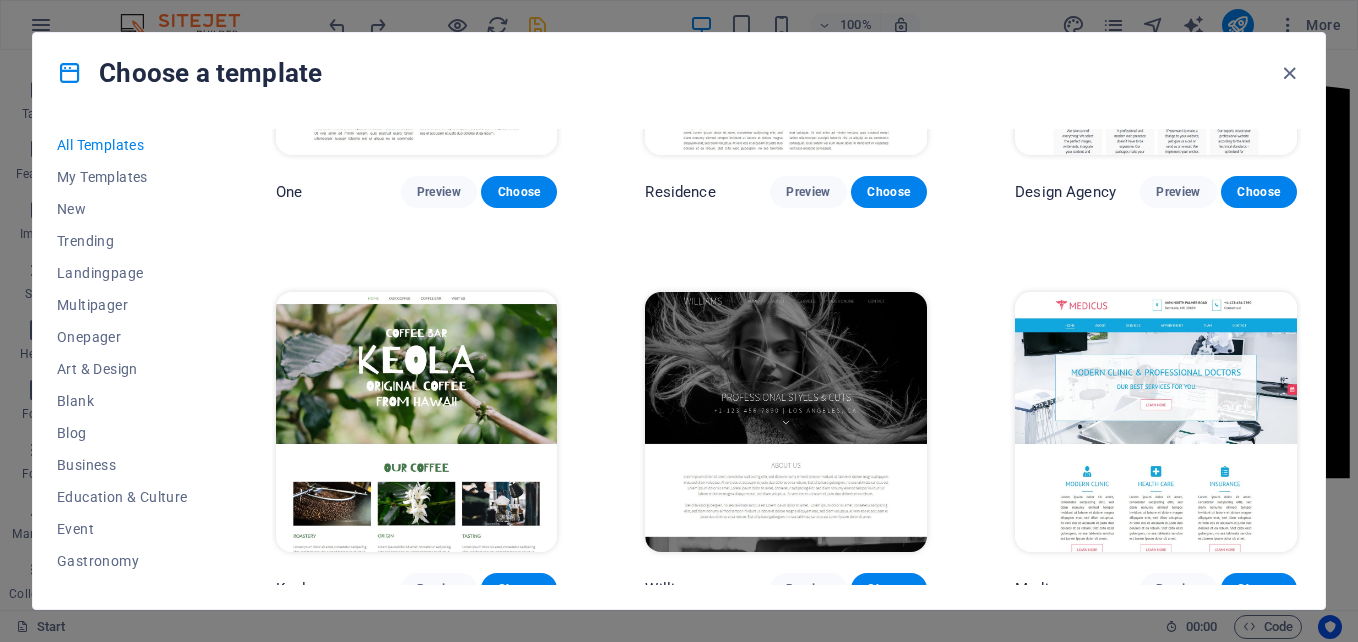 click at bounding box center (1156, 422) 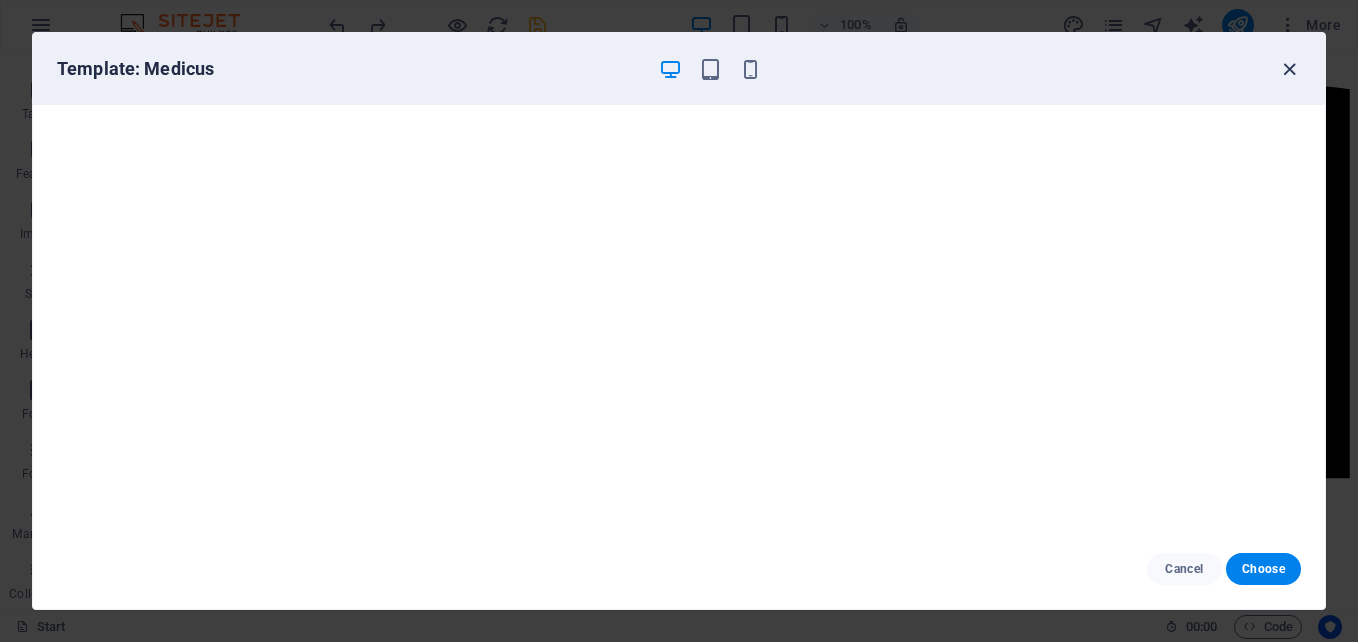 click at bounding box center [1289, 69] 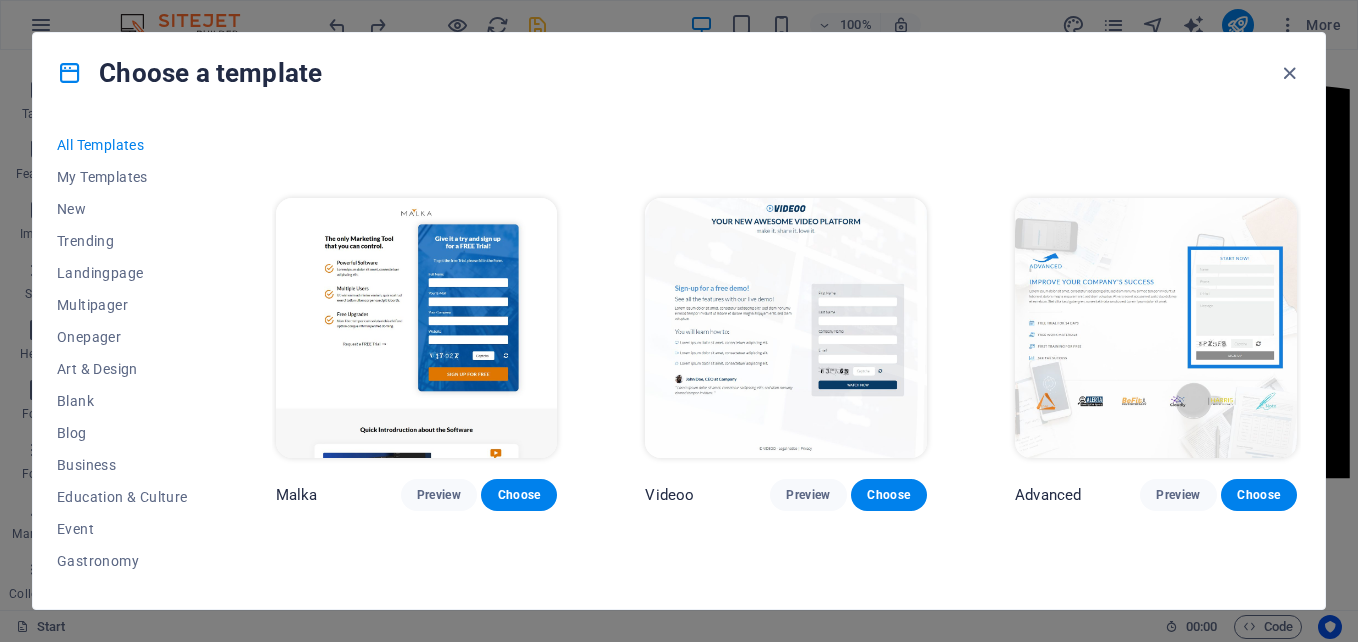 scroll, scrollTop: 18739, scrollLeft: 0, axis: vertical 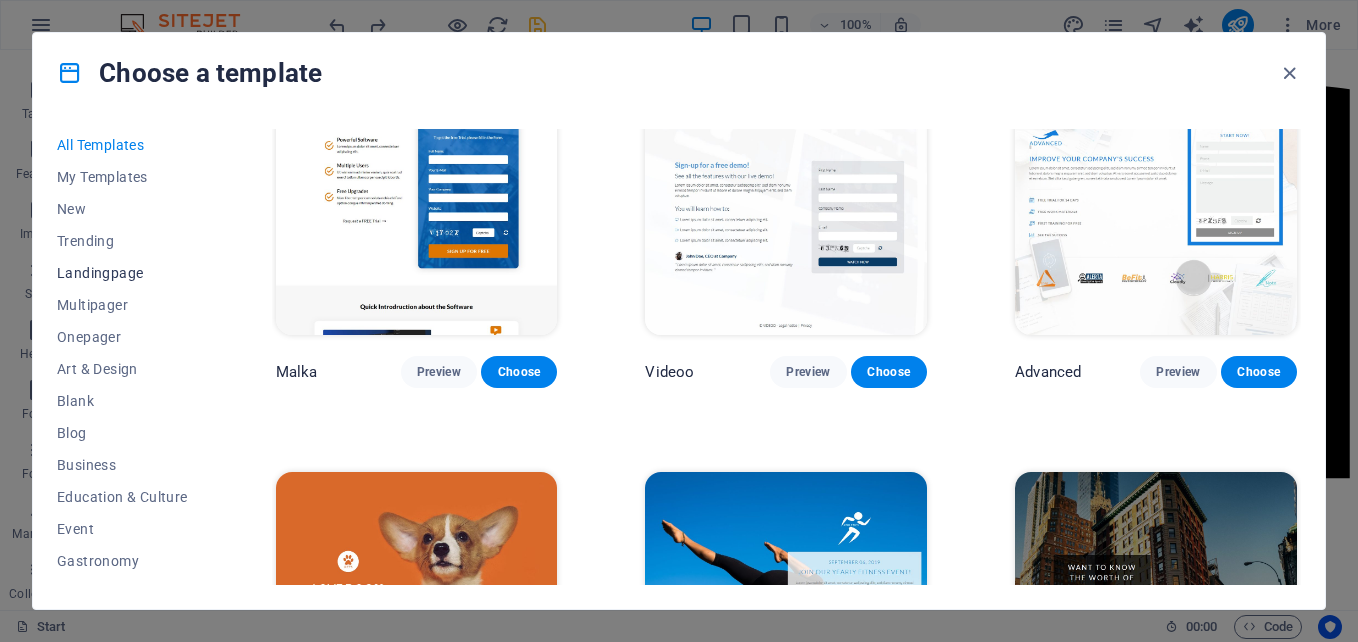 click on "Landingpage" at bounding box center (122, 273) 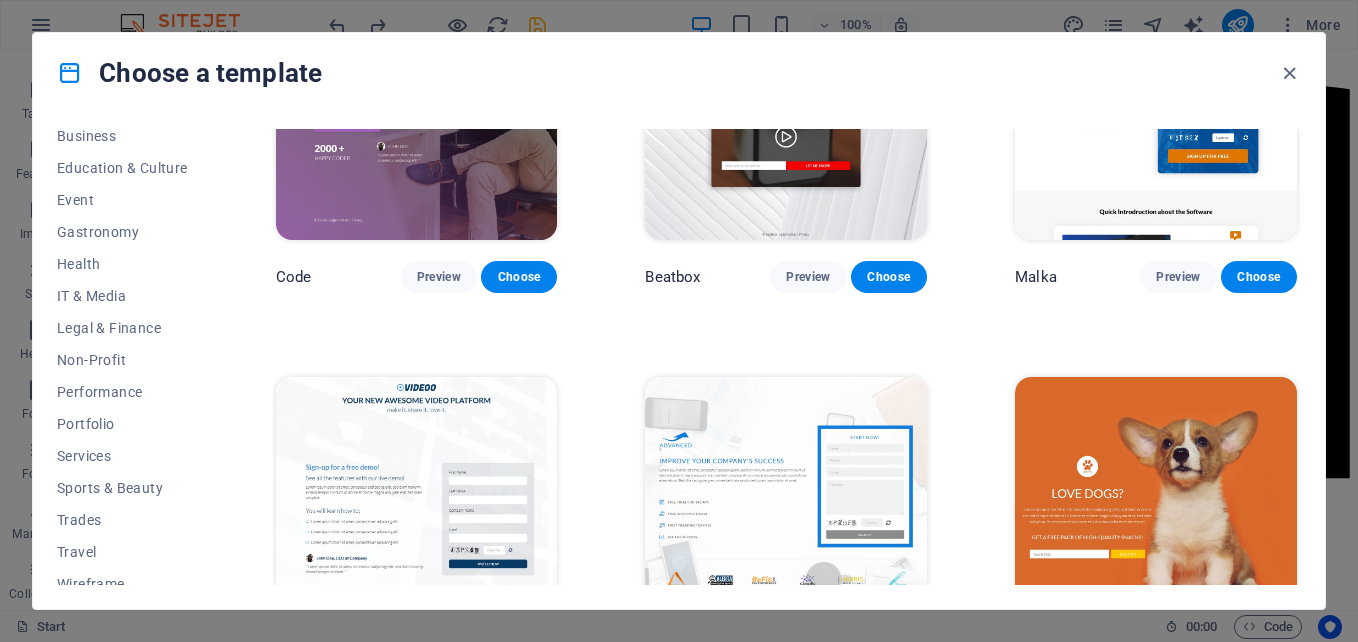 scroll, scrollTop: 344, scrollLeft: 0, axis: vertical 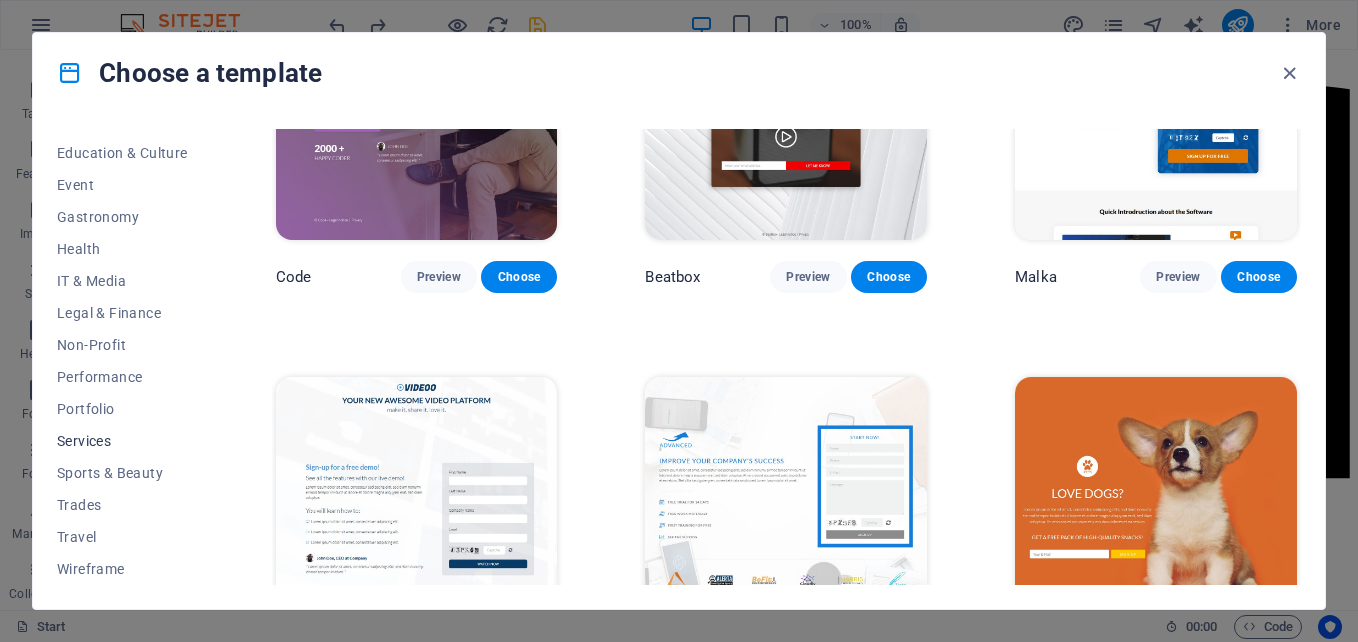 click on "Services" at bounding box center [122, 441] 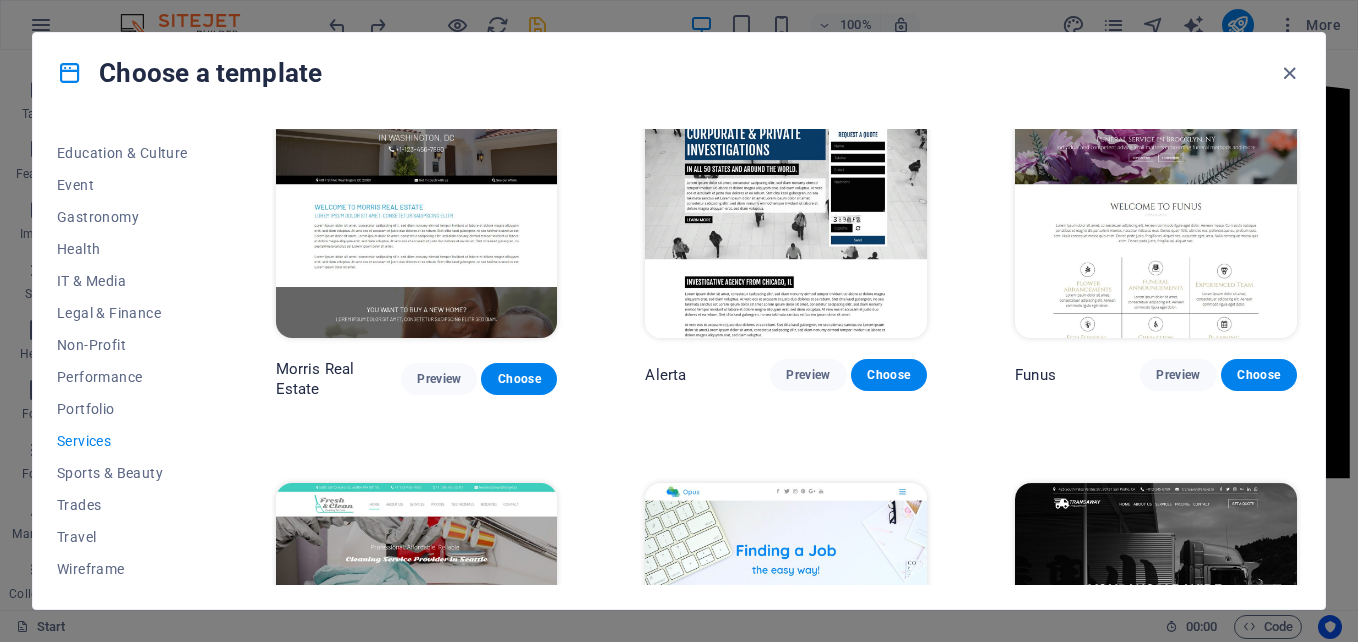 scroll, scrollTop: 1949, scrollLeft: 0, axis: vertical 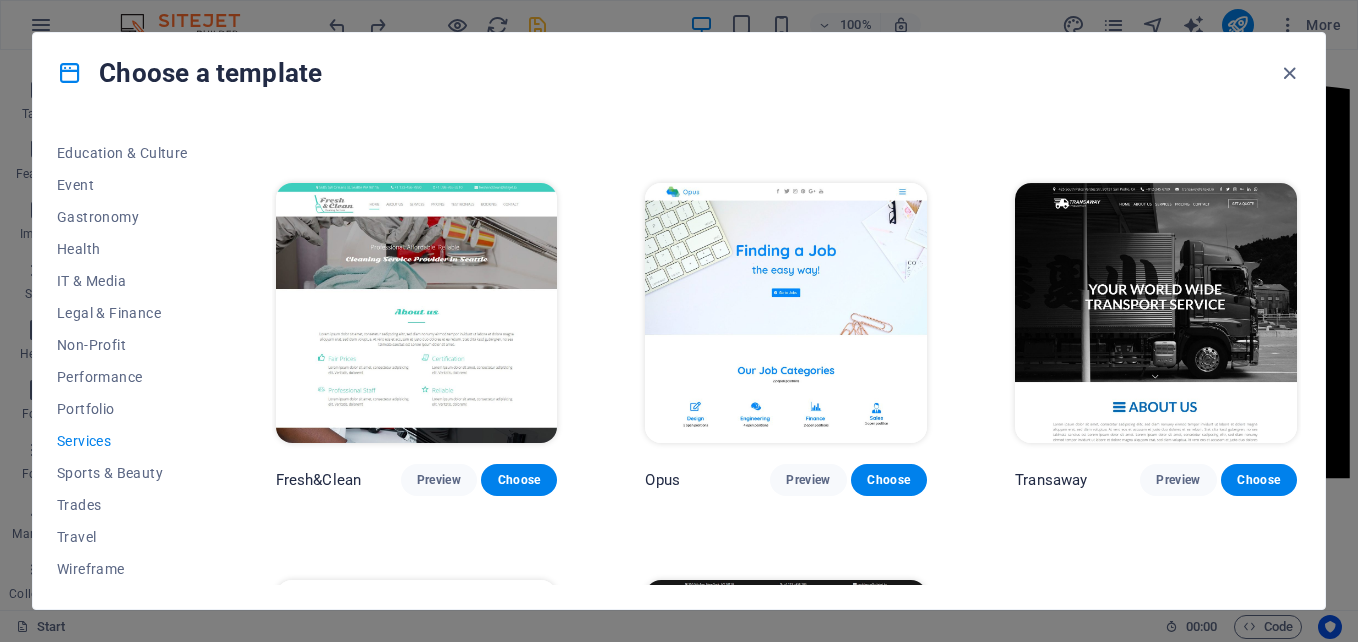 click at bounding box center (1156, 313) 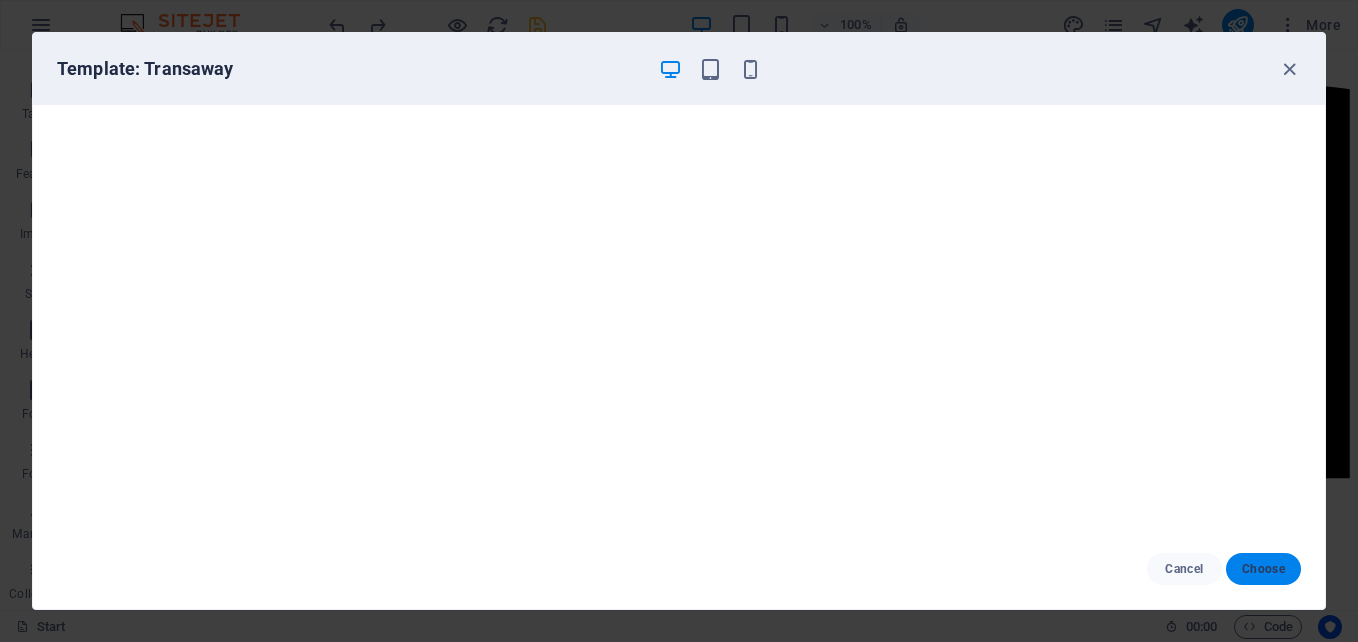 click on "Choose" at bounding box center (1263, 569) 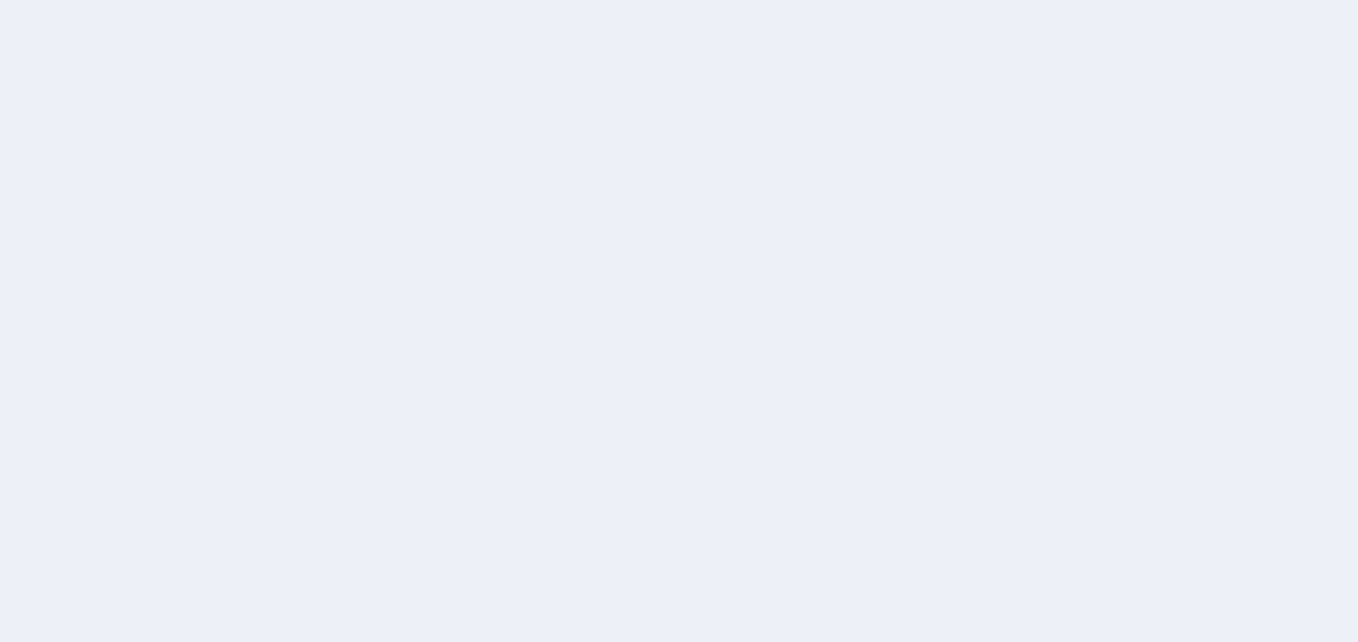 scroll, scrollTop: 0, scrollLeft: 0, axis: both 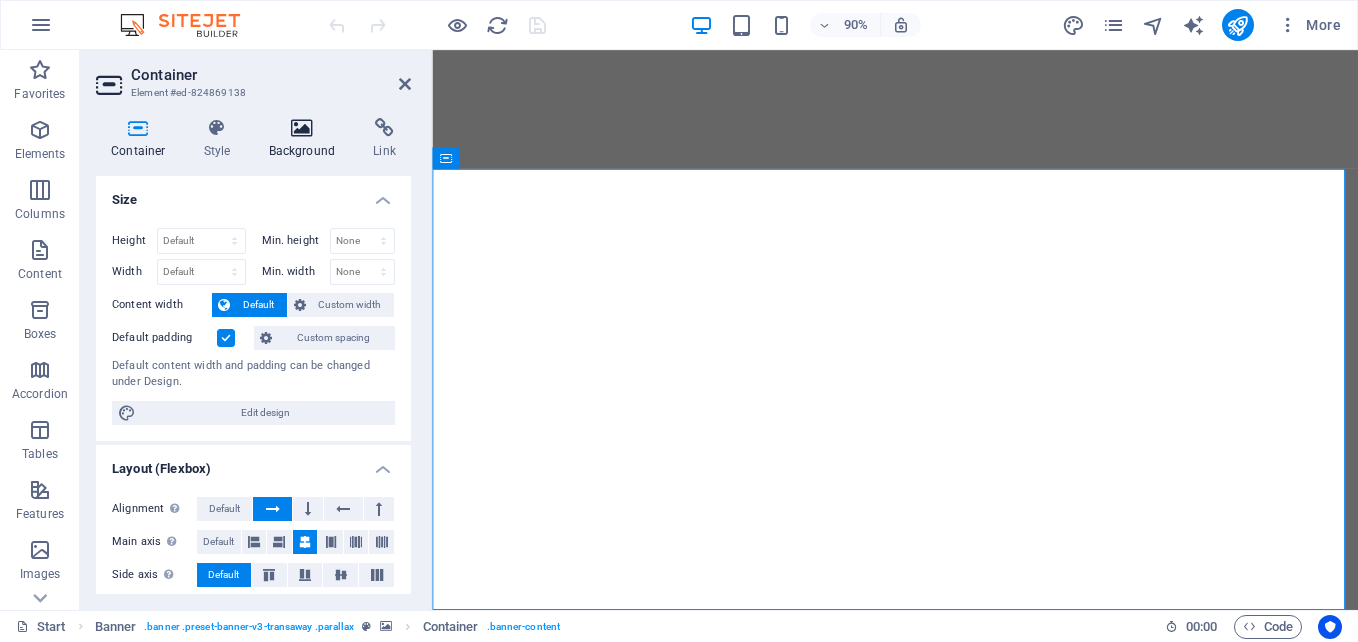 click at bounding box center (302, 128) 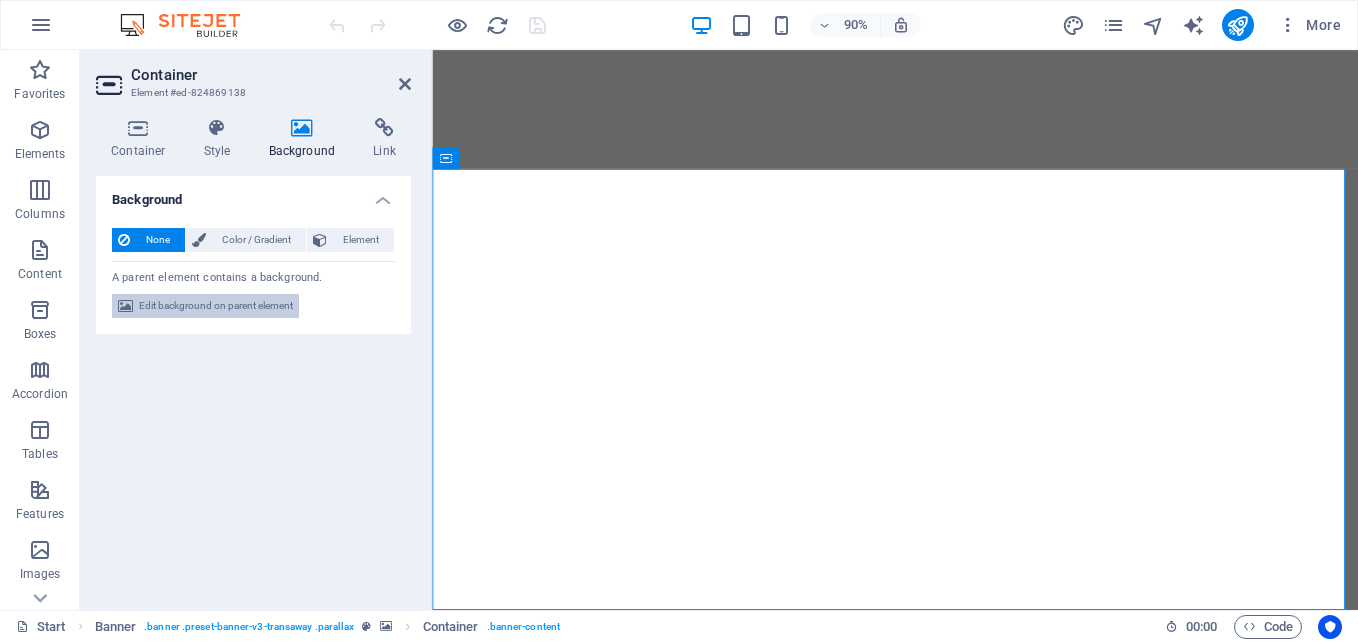 click on "Edit background on parent element" at bounding box center [216, 306] 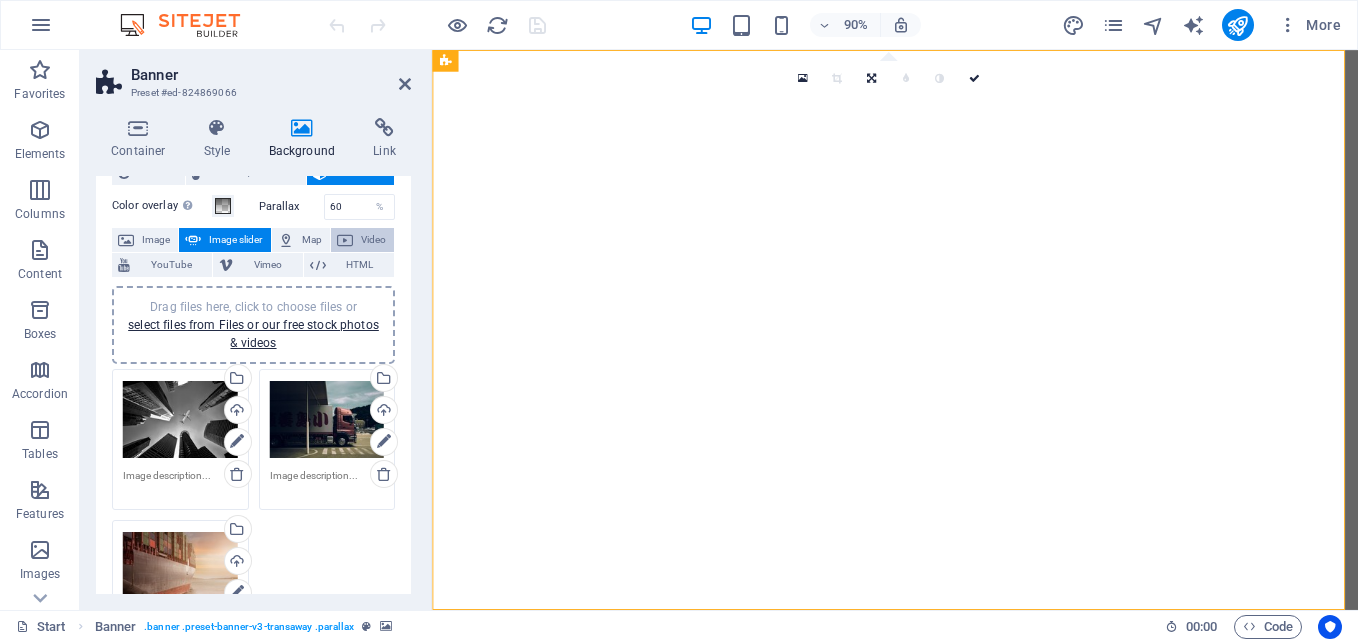 scroll, scrollTop: 100, scrollLeft: 0, axis: vertical 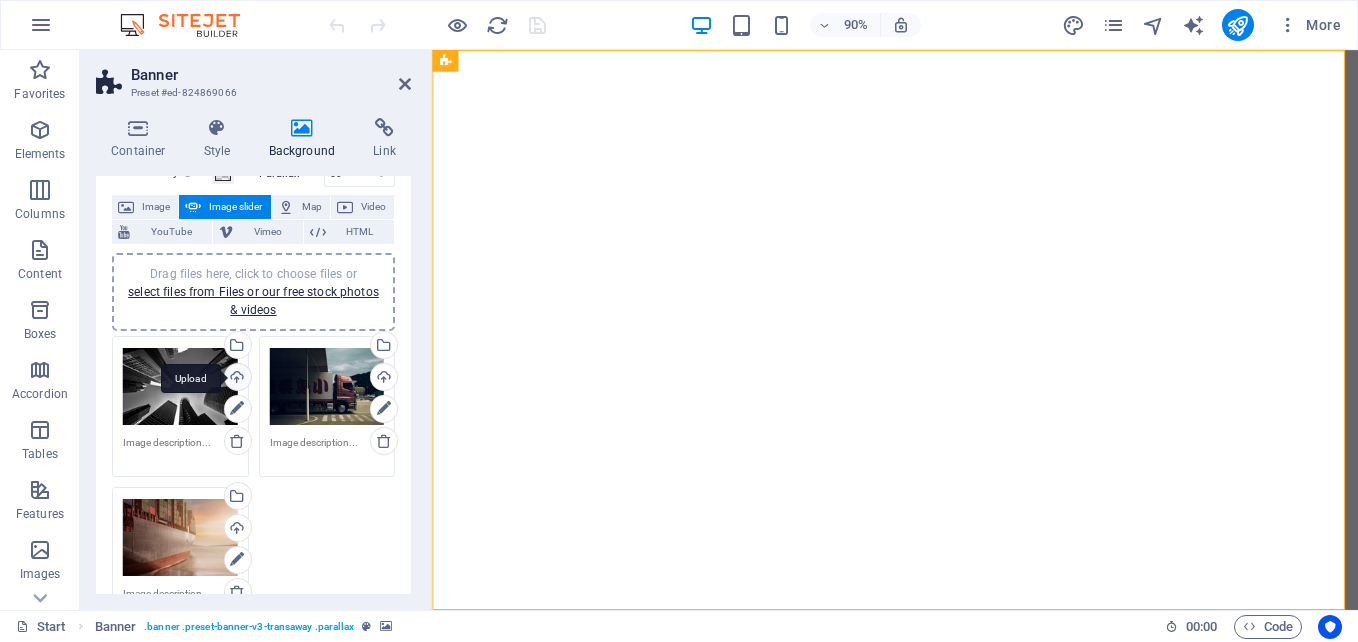 click on "Upload" at bounding box center [236, 379] 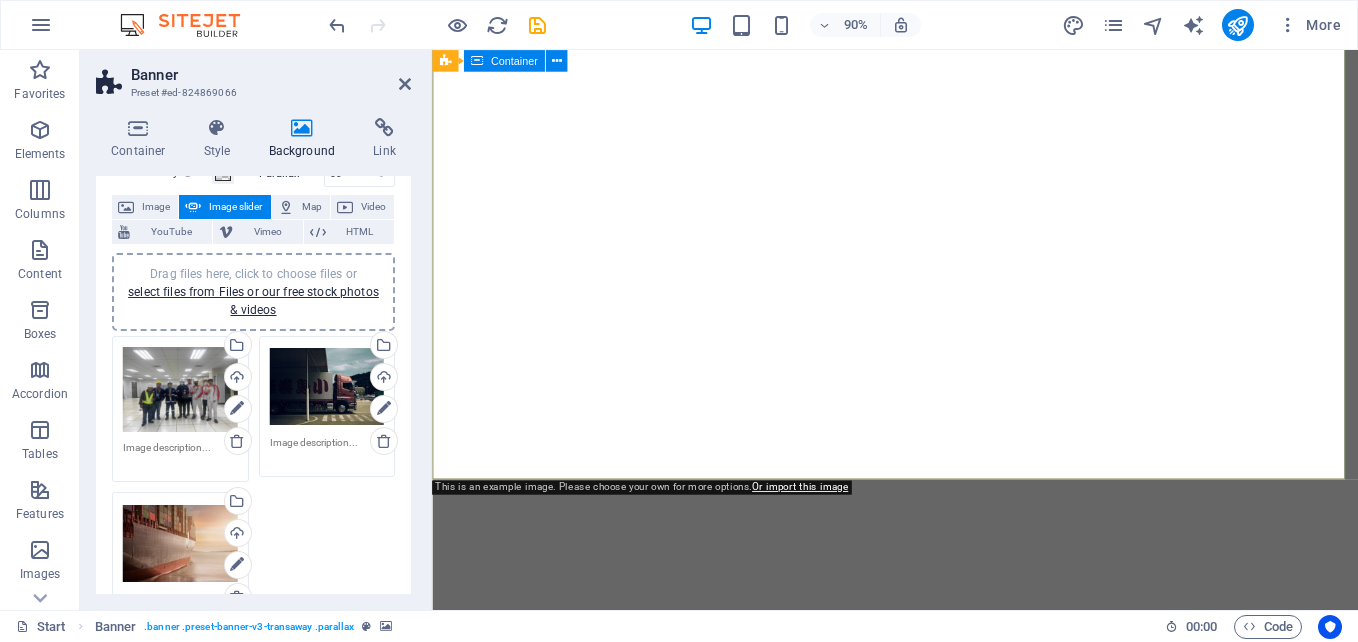 scroll, scrollTop: 0, scrollLeft: 0, axis: both 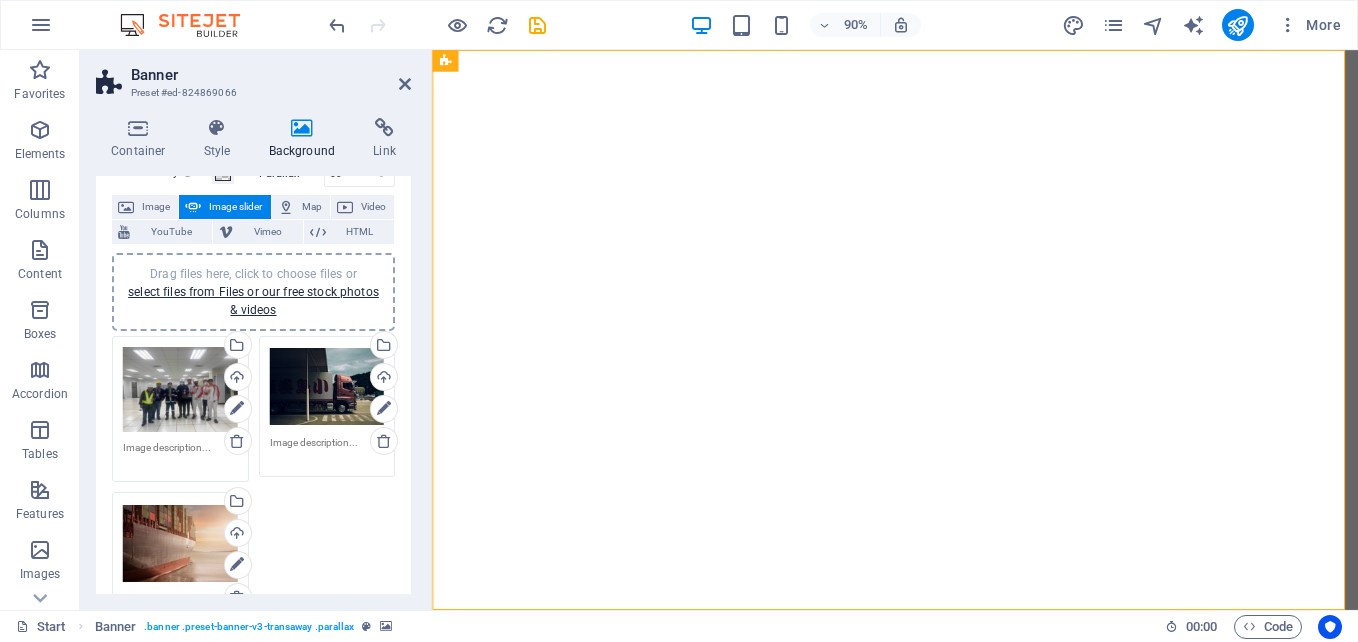 click on "Drag files here, click to choose files or select files from Files or our free stock photos & videos" at bounding box center [327, 387] 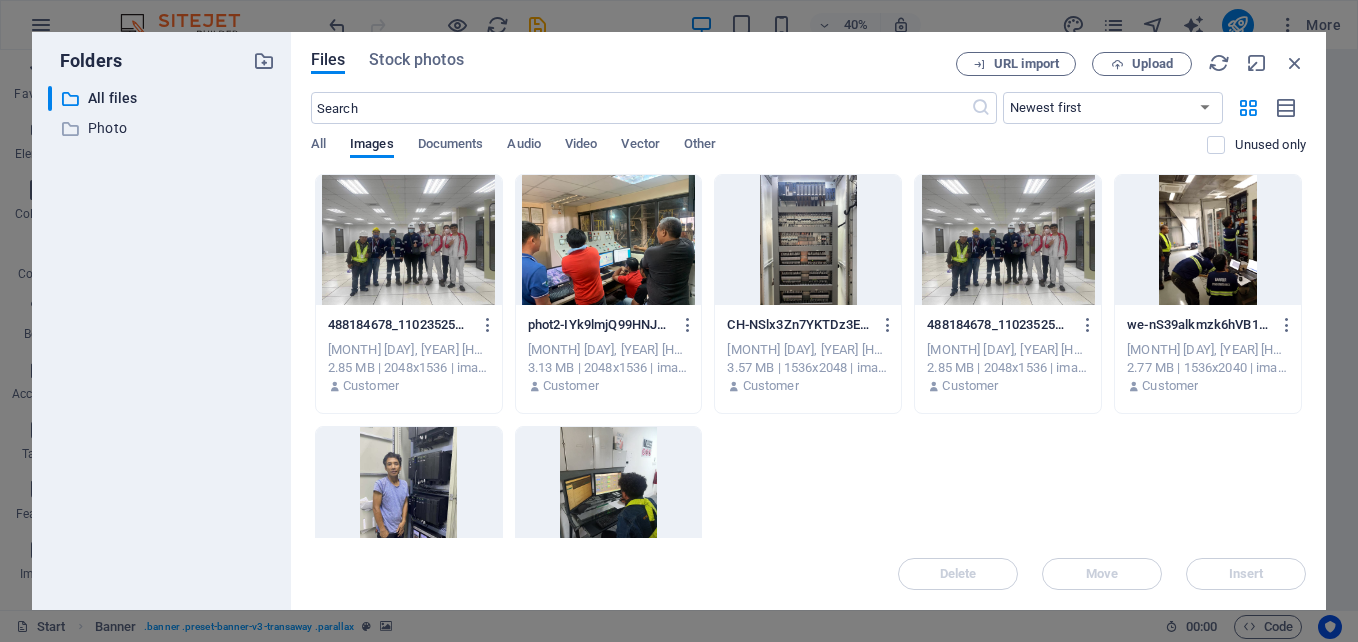 click at bounding box center [609, 492] 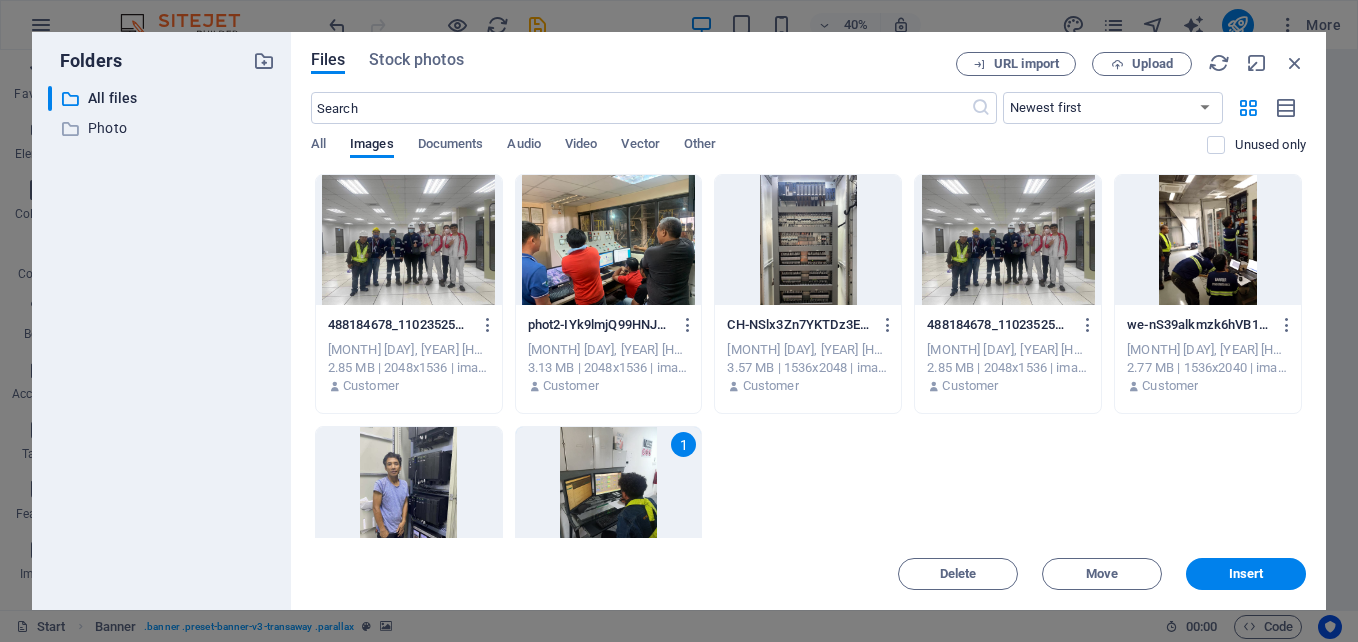 click on "1" at bounding box center [609, 492] 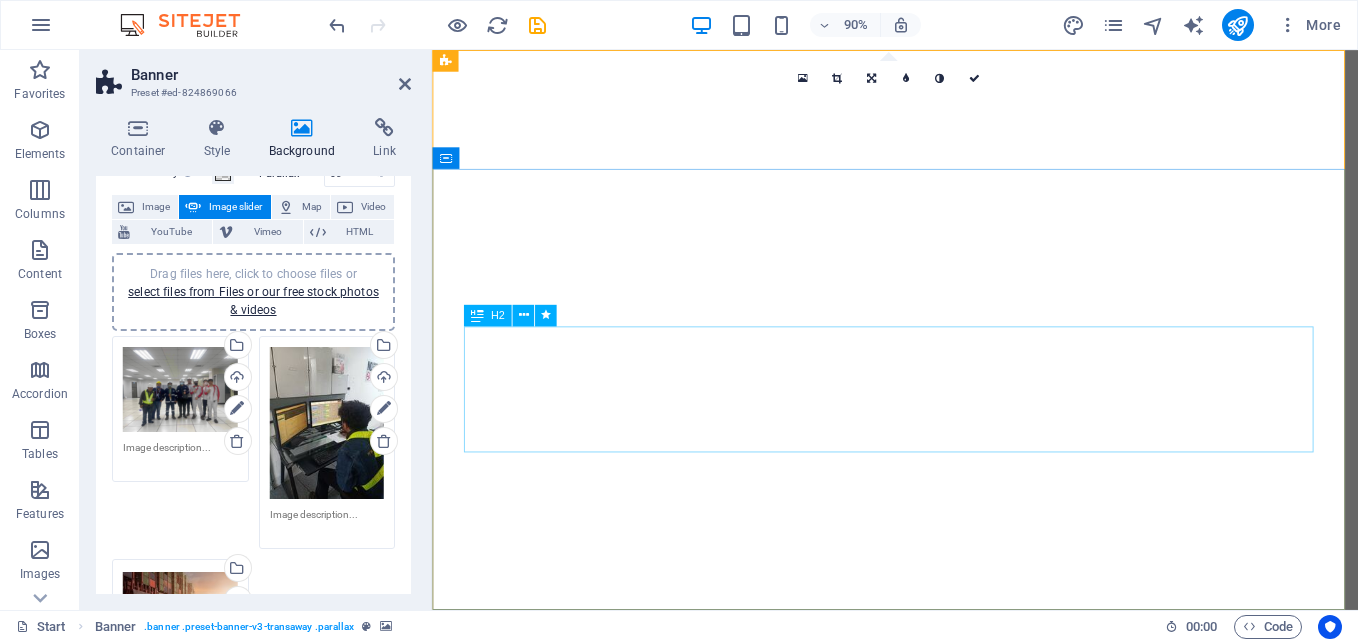 scroll, scrollTop: 100, scrollLeft: 0, axis: vertical 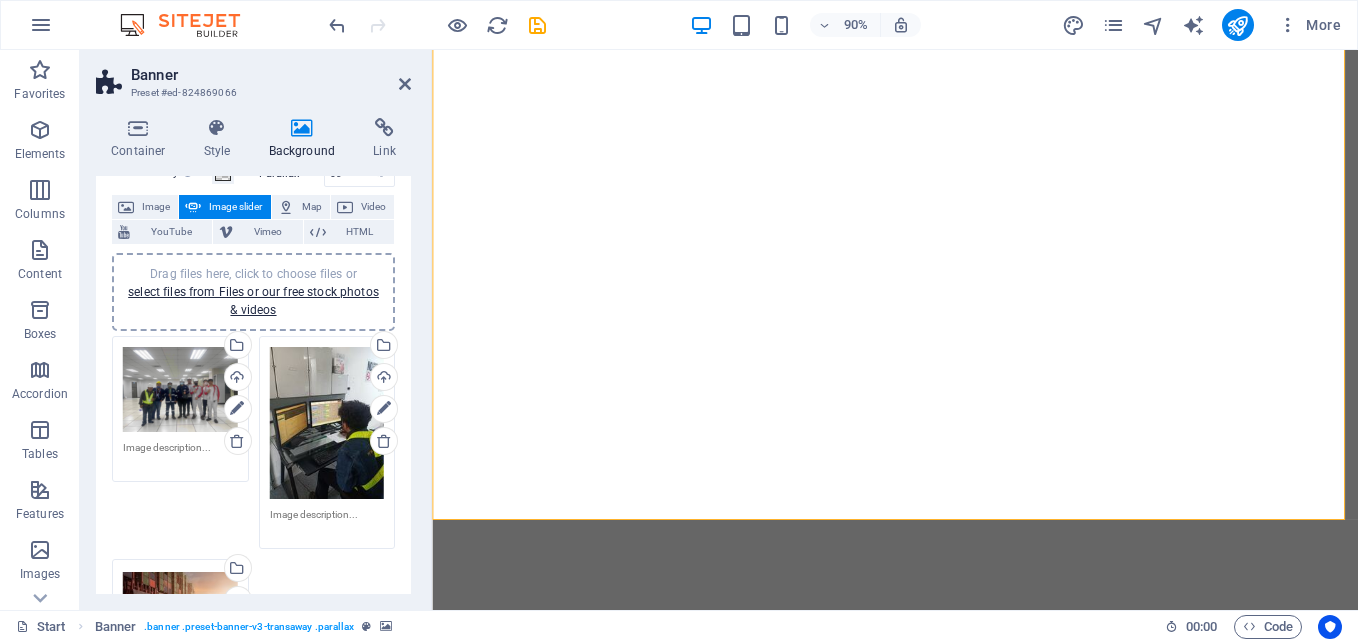 click on "Drag files here, click to choose files or select files from Files or our free stock photos & videos" at bounding box center (180, 610) 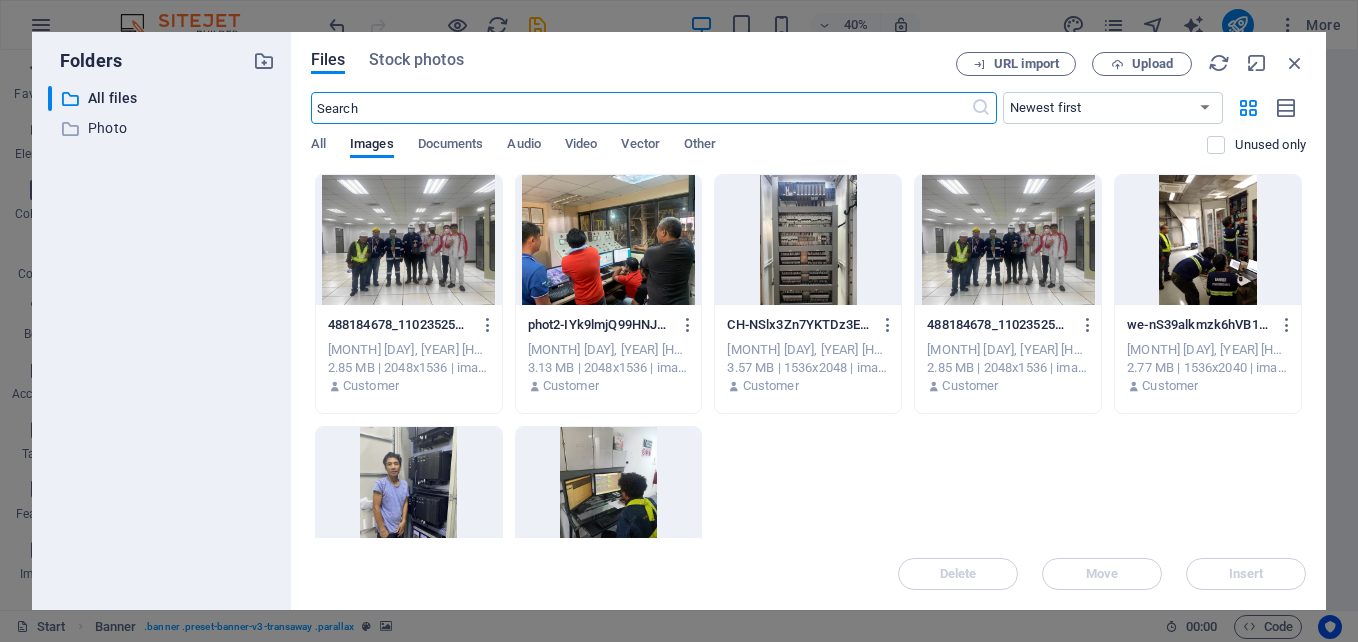 click at bounding box center (409, 492) 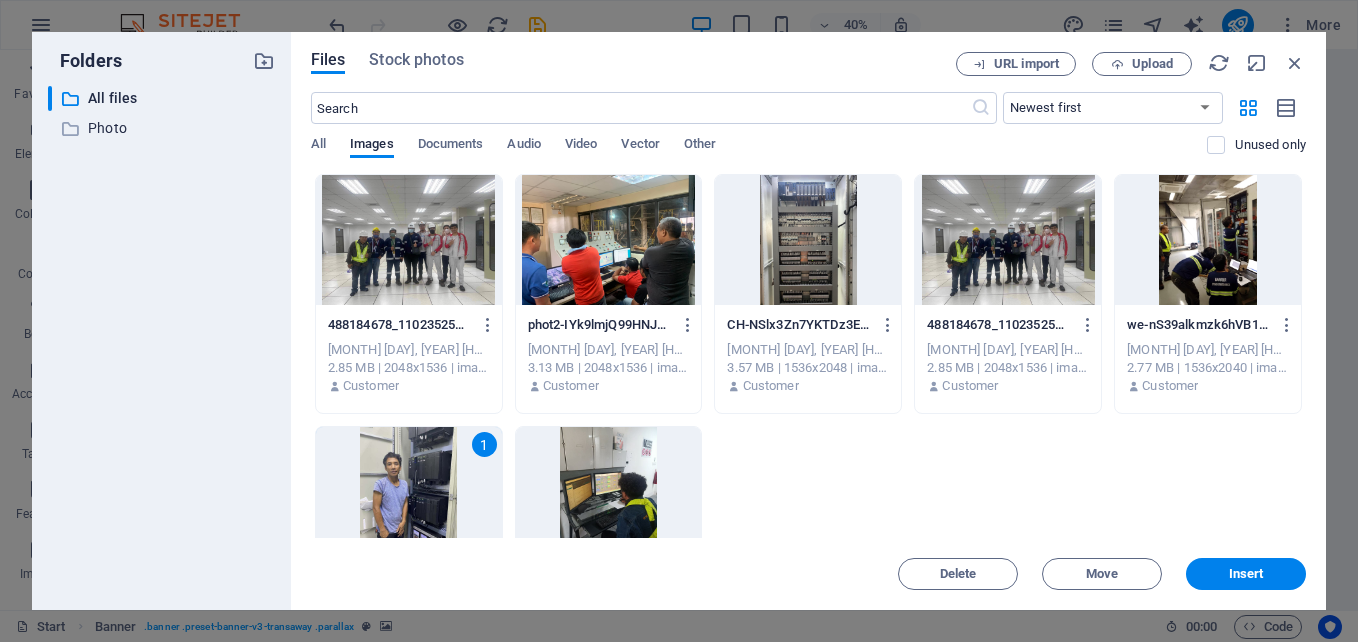 drag, startPoint x: 406, startPoint y: 479, endPoint x: 38, endPoint y: 484, distance: 368.03397 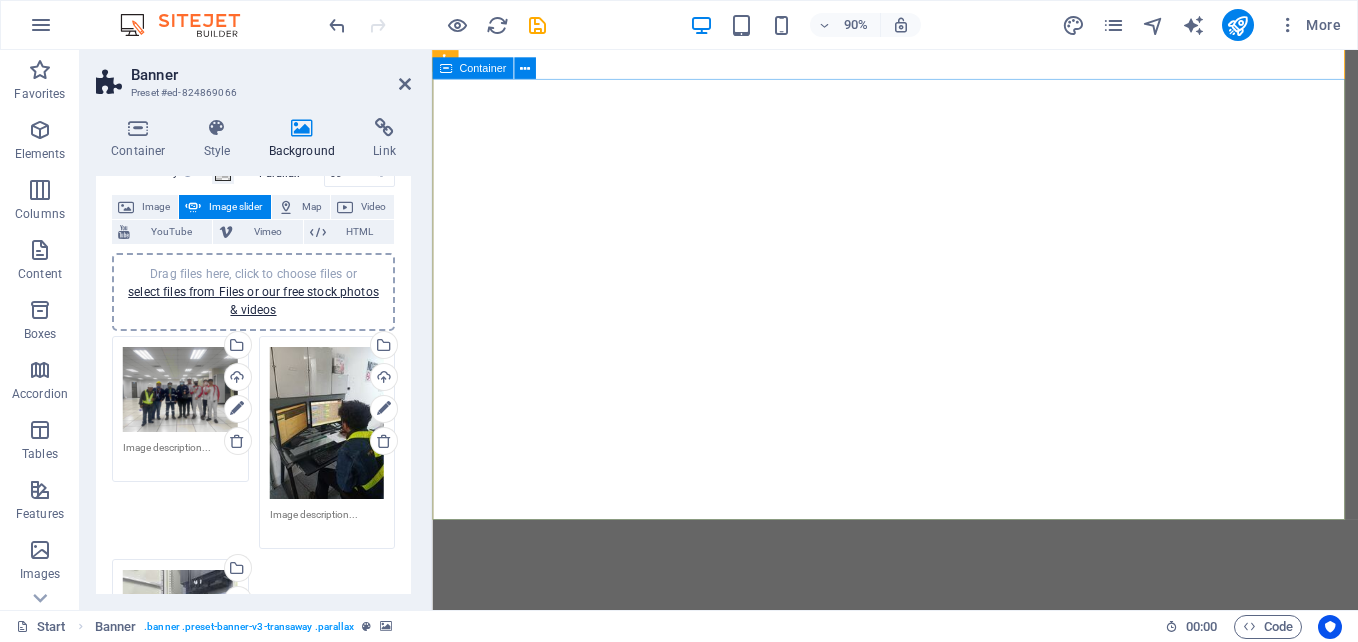 scroll, scrollTop: 300, scrollLeft: 0, axis: vertical 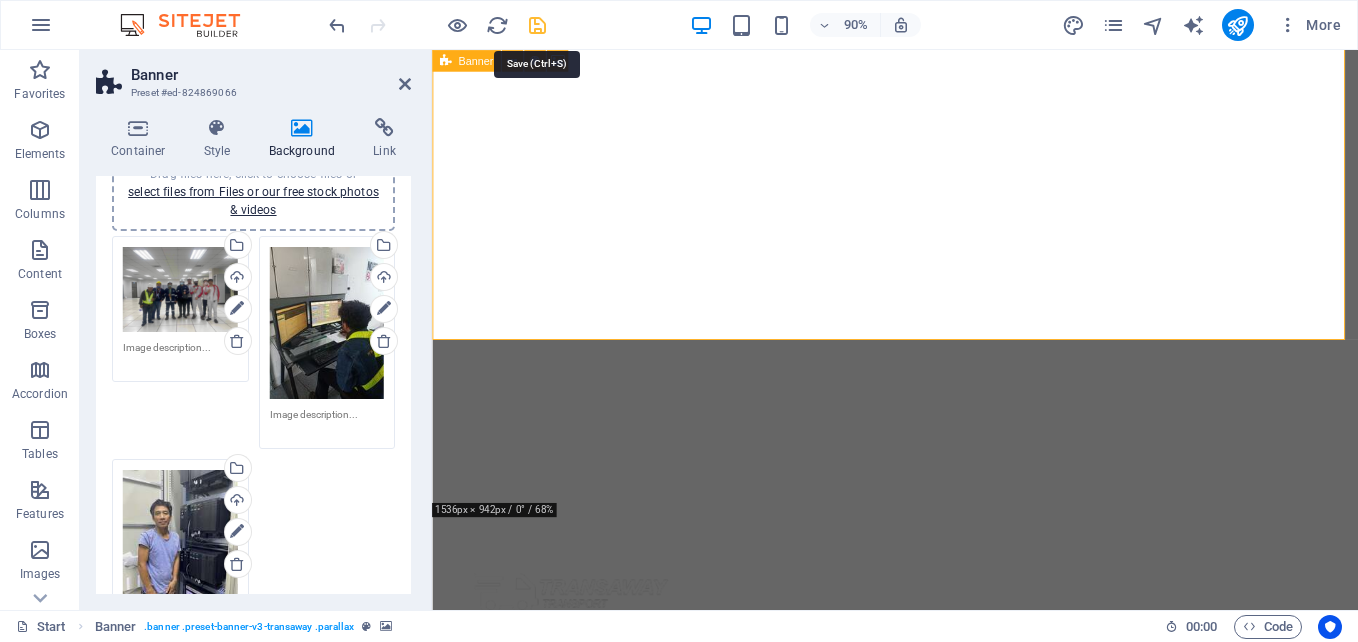 click at bounding box center (537, 25) 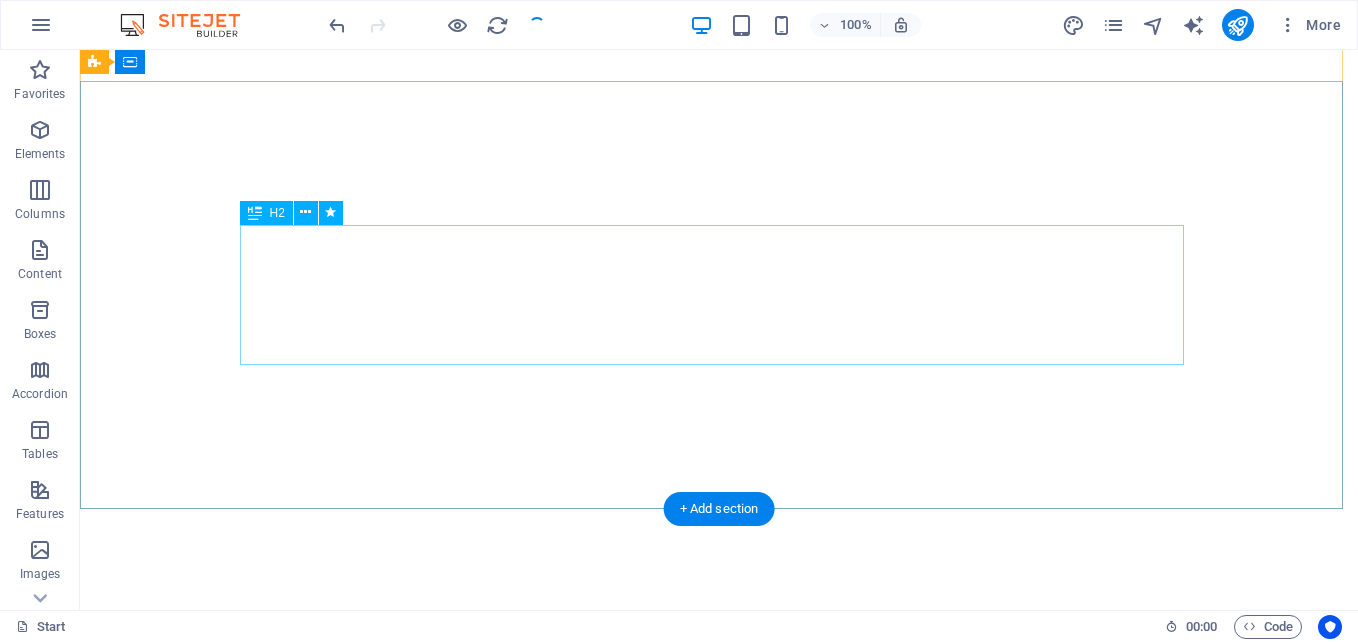 scroll, scrollTop: 0, scrollLeft: 0, axis: both 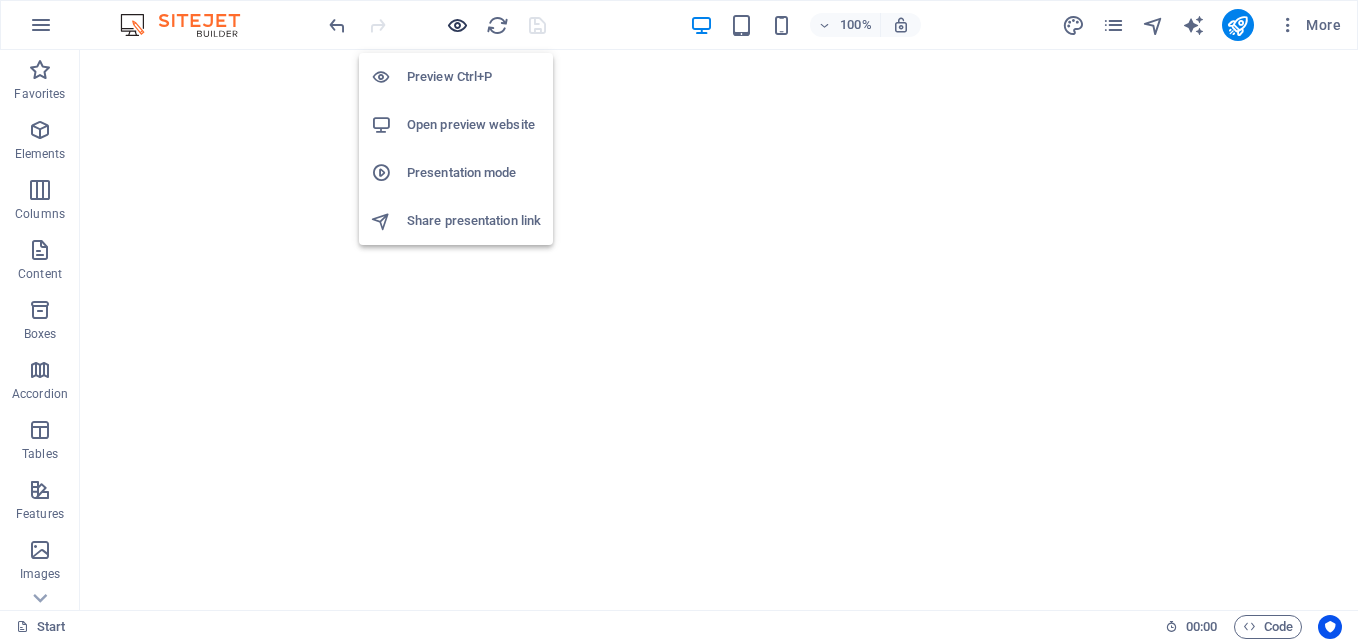 click at bounding box center [457, 25] 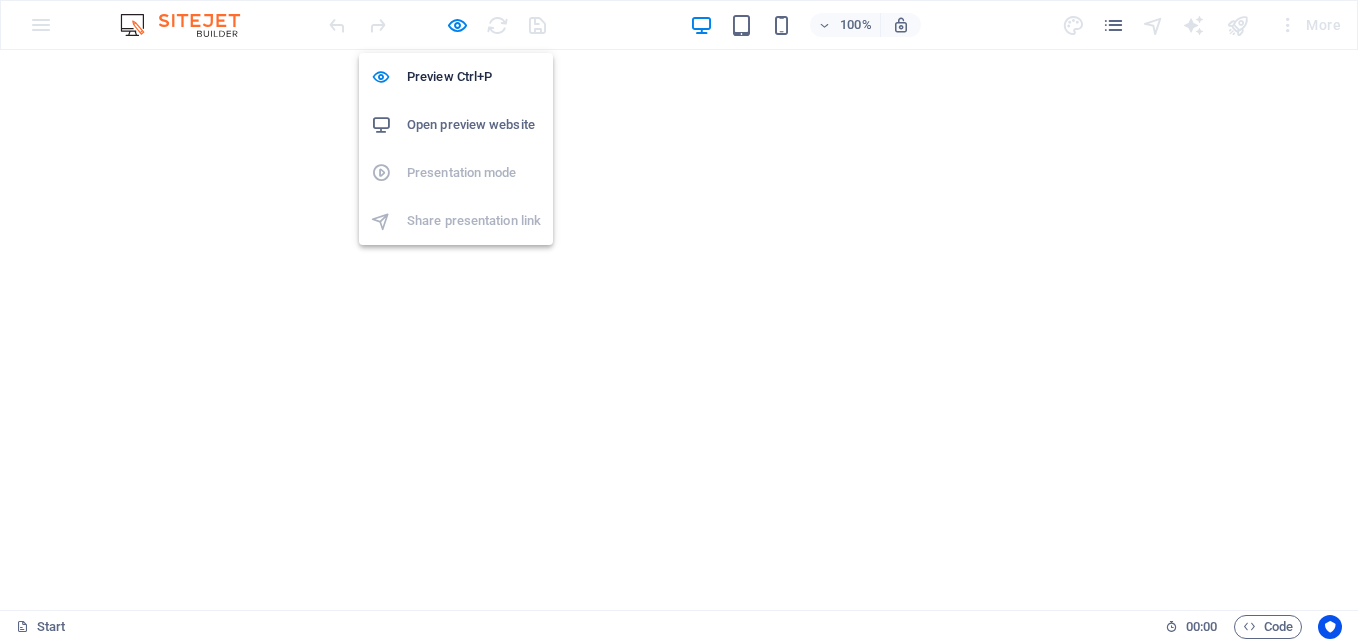 click on "Open preview website" at bounding box center (474, 125) 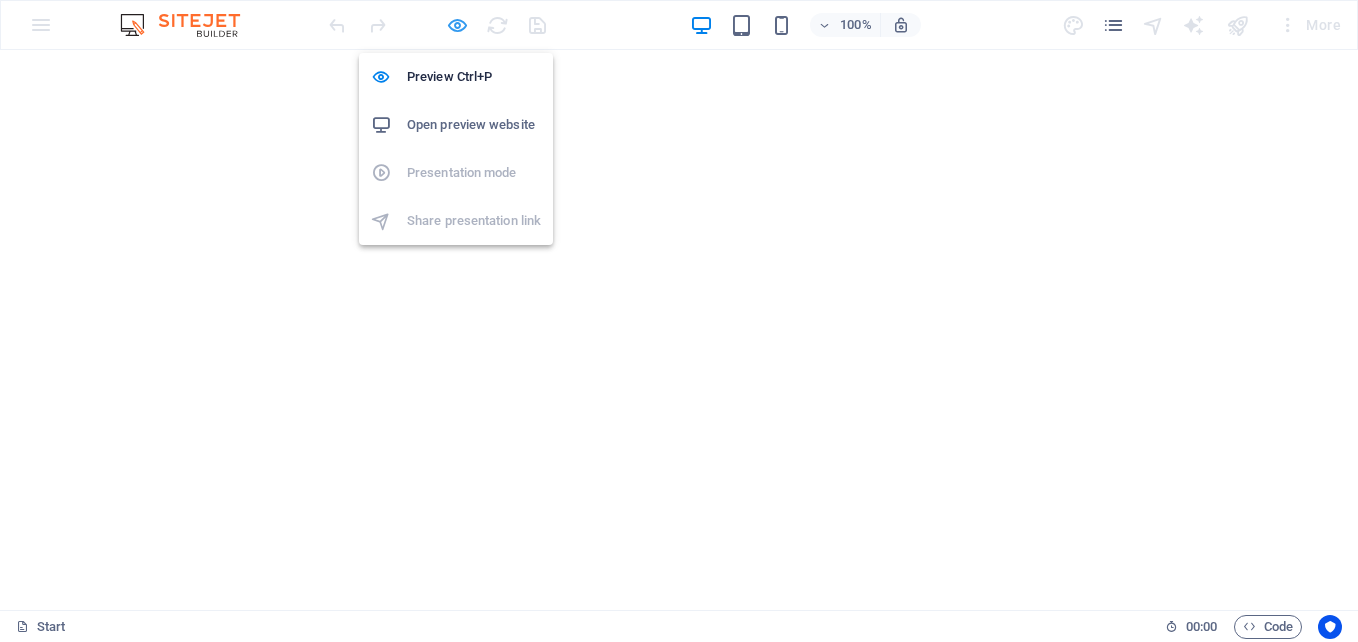 click at bounding box center (457, 25) 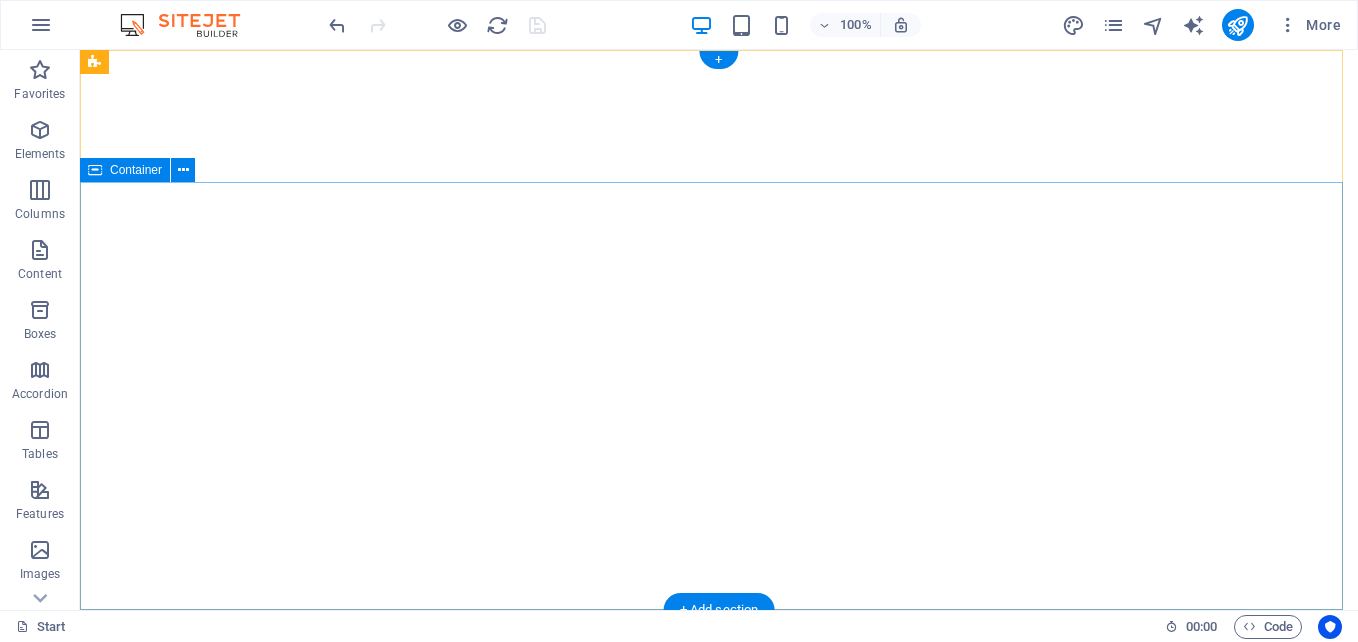 click on "Your world wide transport service" at bounding box center [719, 1150] 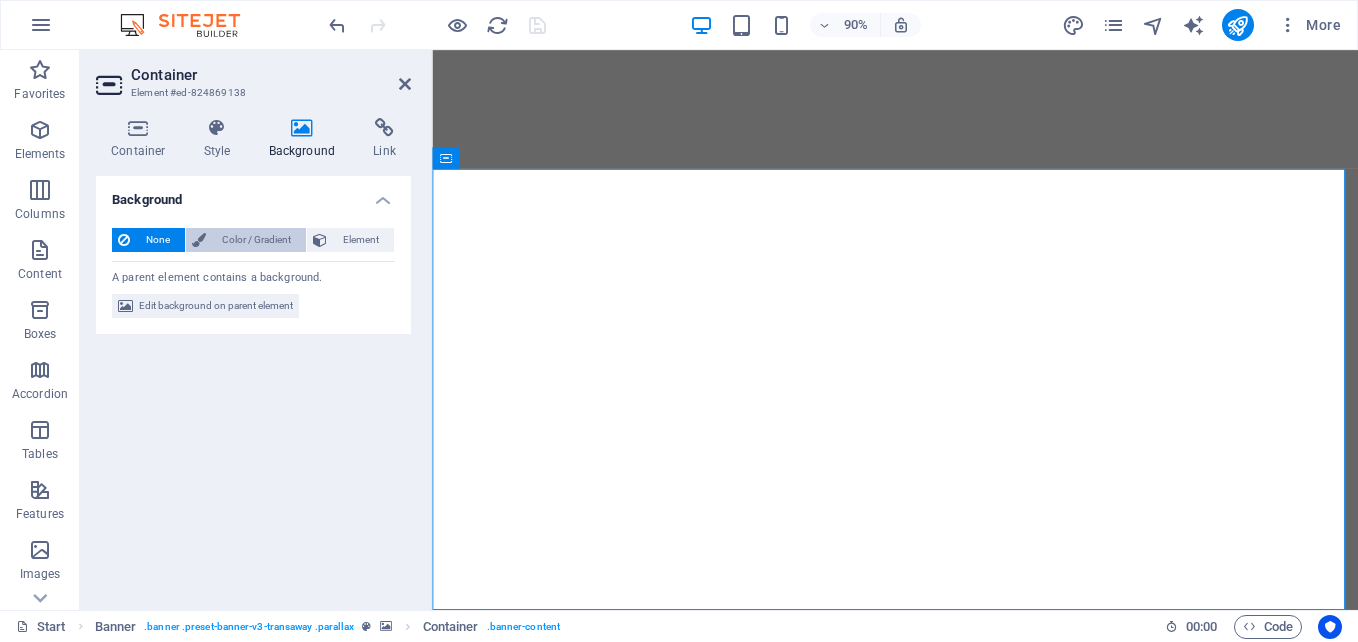 click on "Color / Gradient" at bounding box center [256, 240] 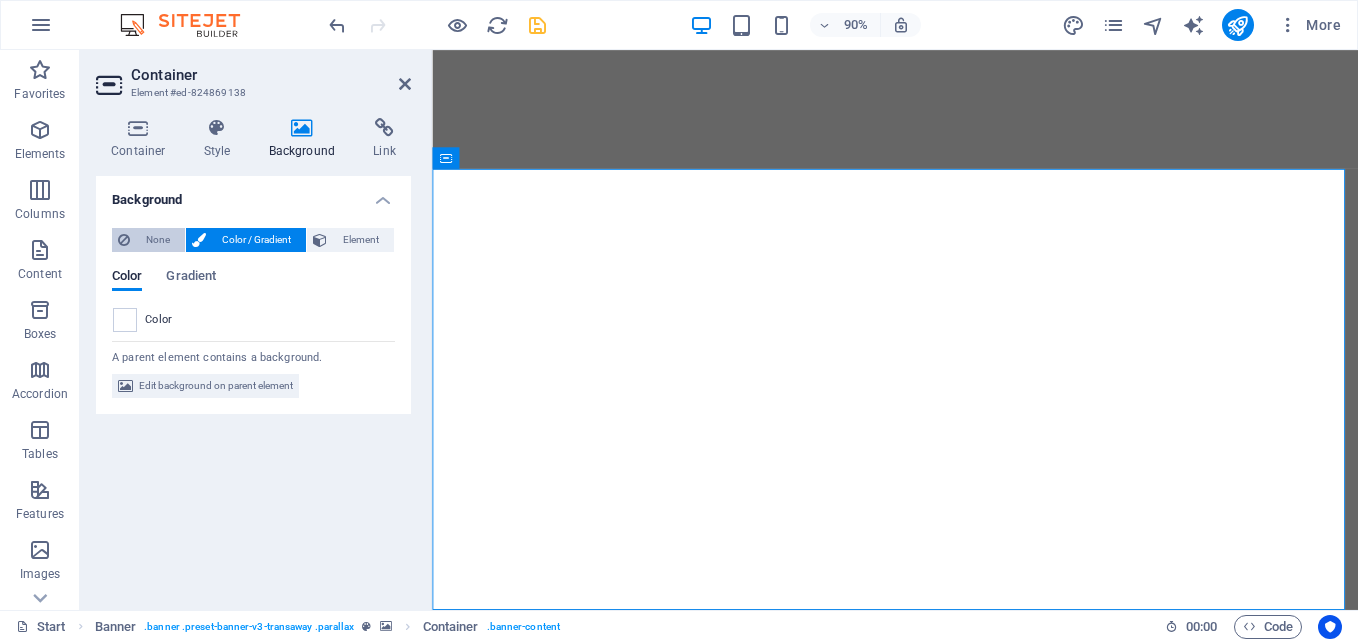 click on "None" at bounding box center [157, 240] 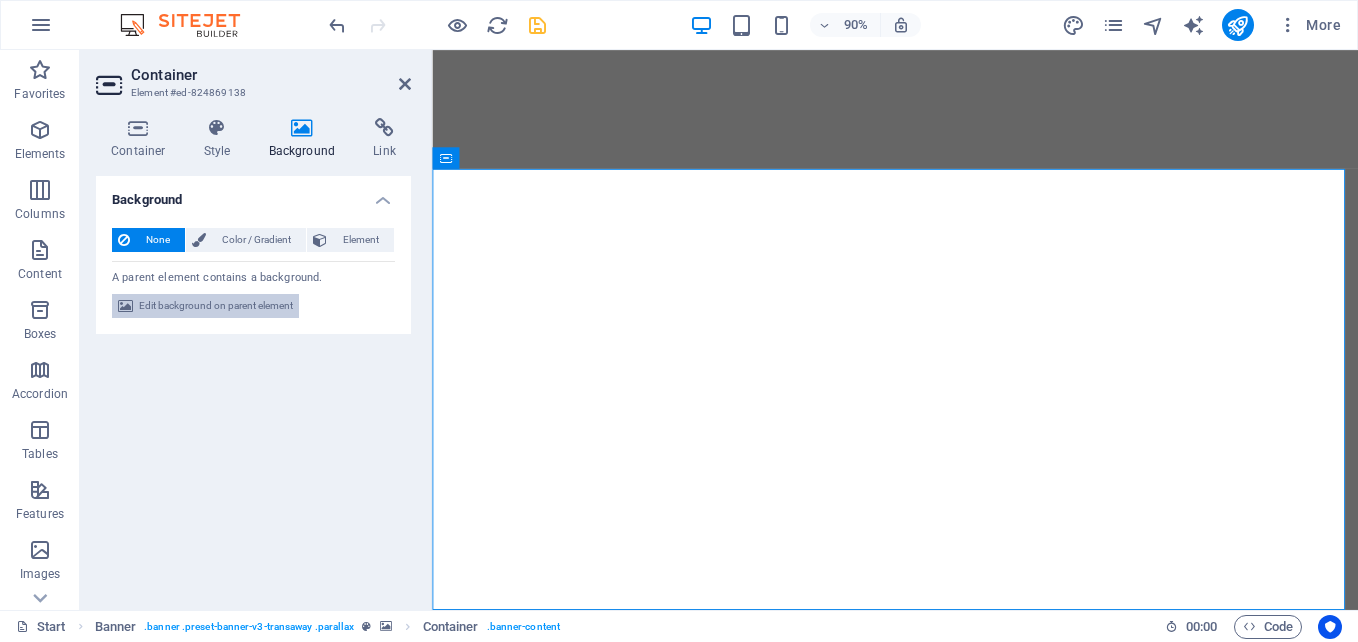 click on "Edit background on parent element" at bounding box center (216, 306) 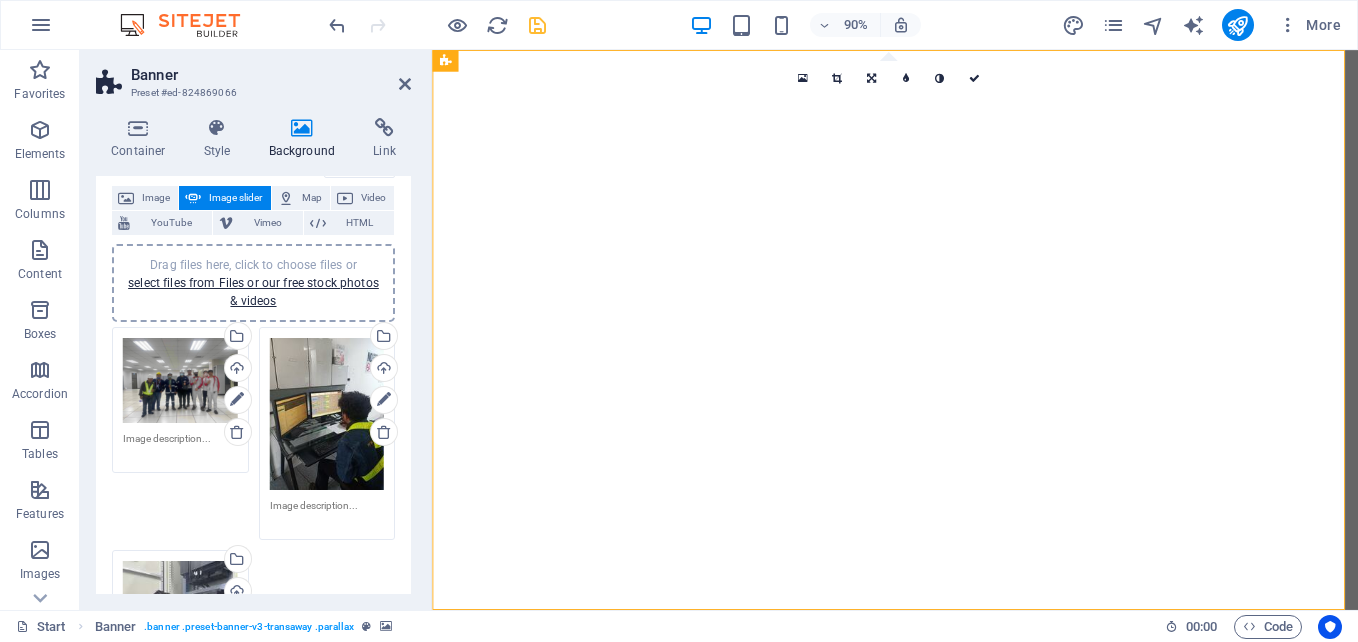 scroll, scrollTop: 200, scrollLeft: 0, axis: vertical 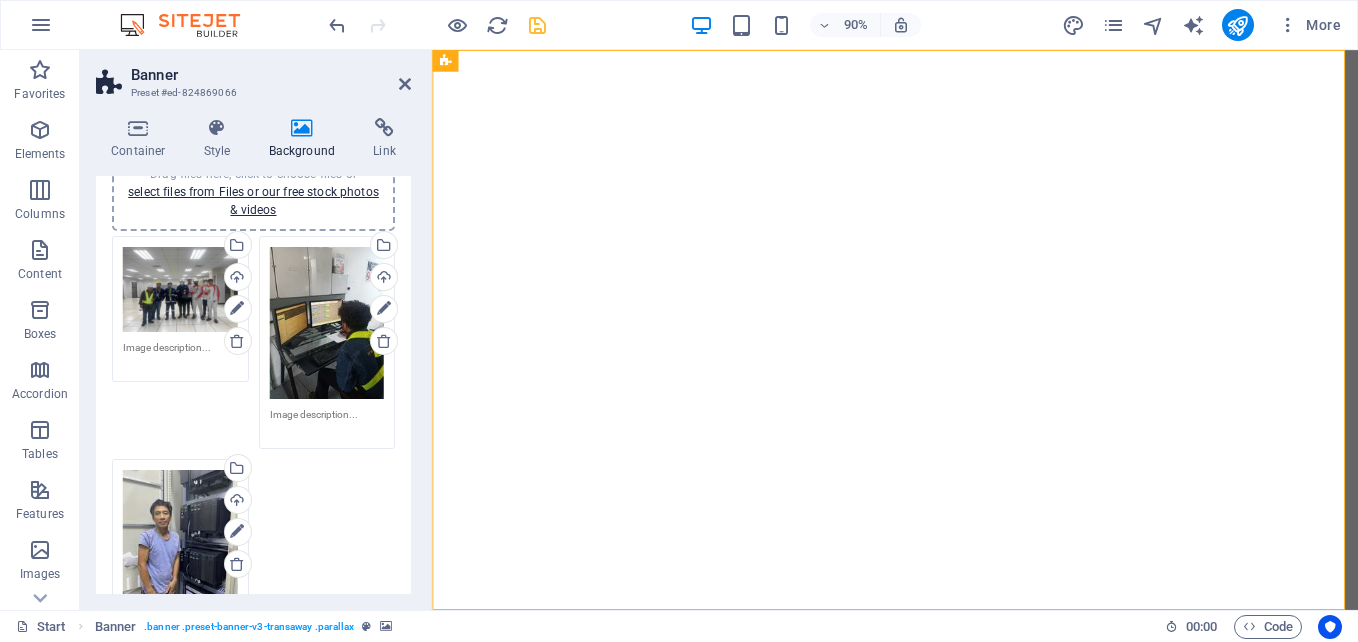 click on "Drag files here, click to choose files or select files from Files or our free stock photos & videos Select files from the file manager, stock photos, or upload file(s) Upload Drag files here, click to choose files or select files from Files or our free stock photos & videos Select files from the file manager, stock photos, or upload file(s) Upload Drag files here, click to choose files or select files from Files or our free stock photos & videos Select files from the file manager, stock photos, or upload file(s) Upload" at bounding box center [253, 454] 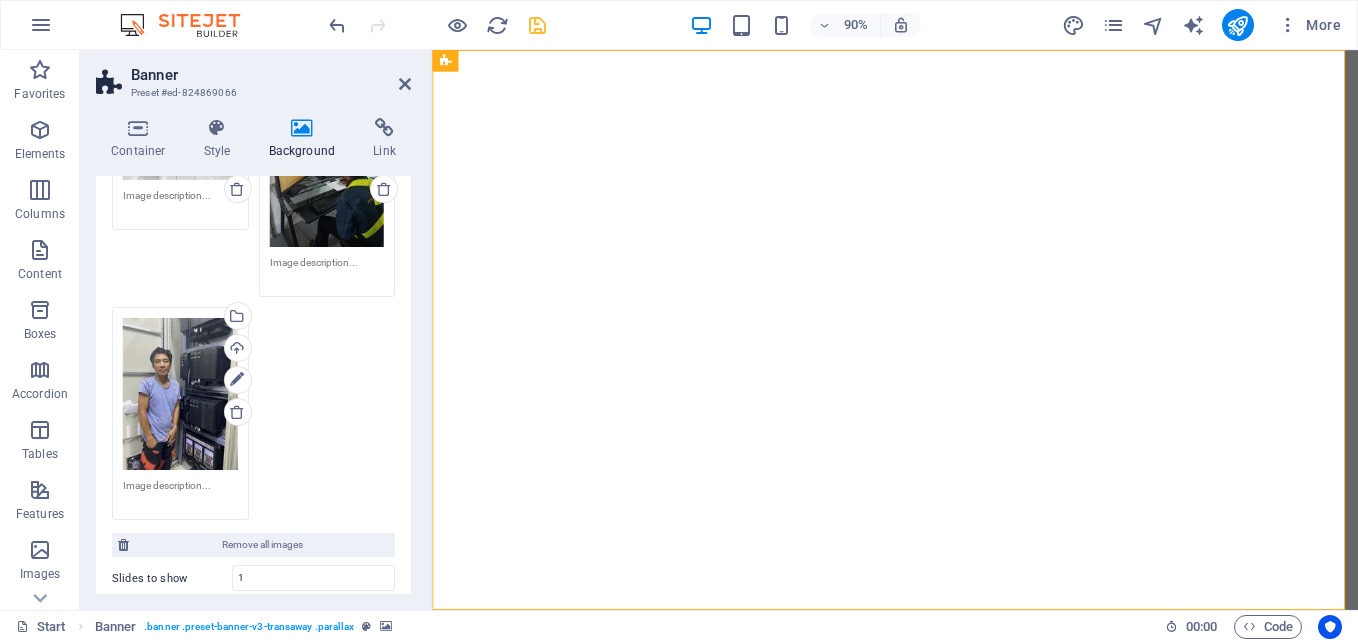 scroll, scrollTop: 400, scrollLeft: 0, axis: vertical 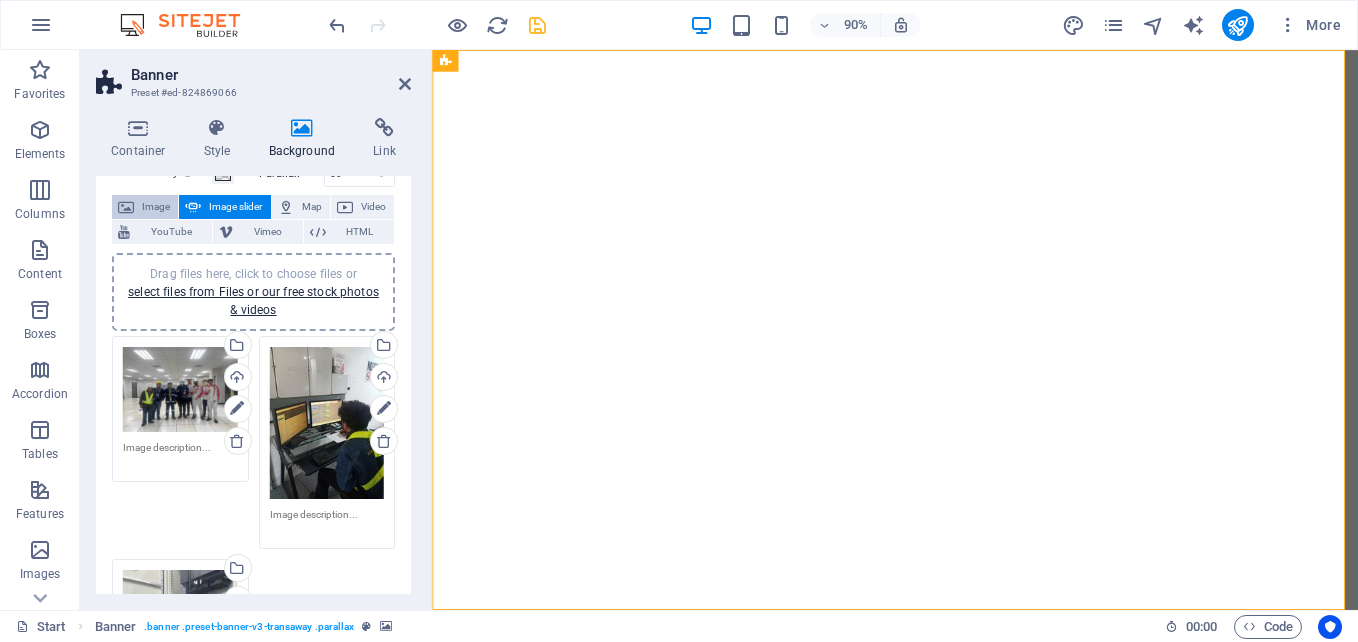 click on "Image" at bounding box center [156, 207] 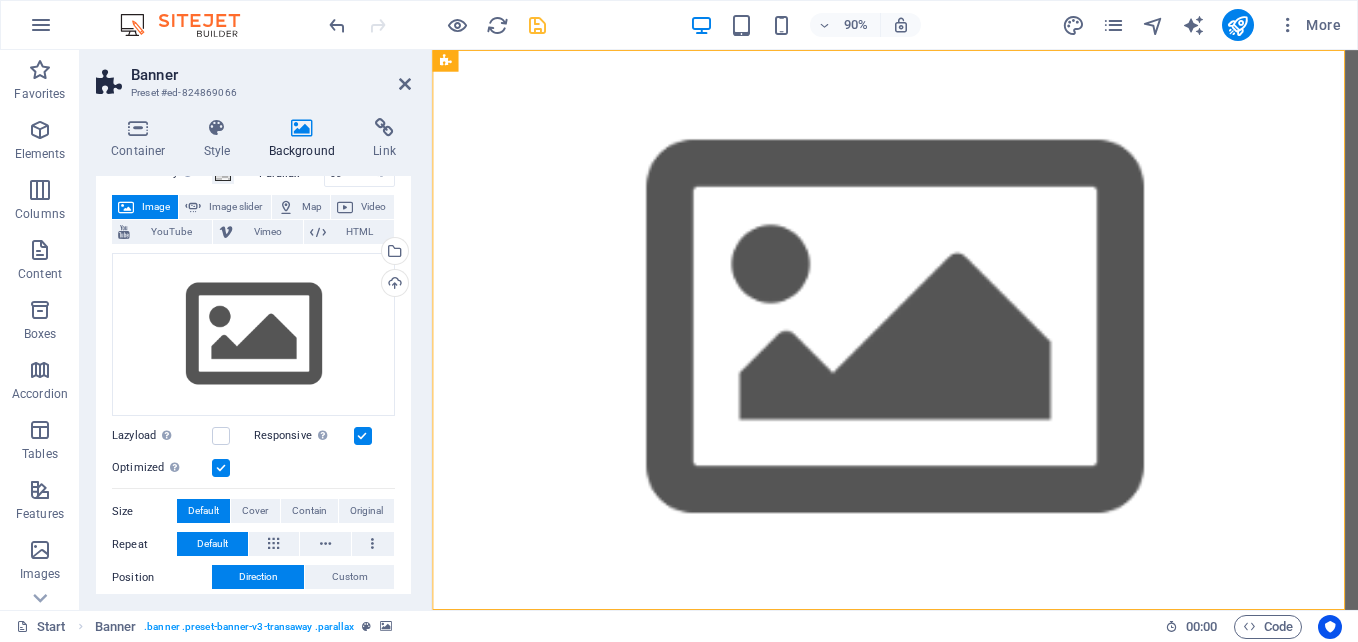 scroll, scrollTop: 0, scrollLeft: 0, axis: both 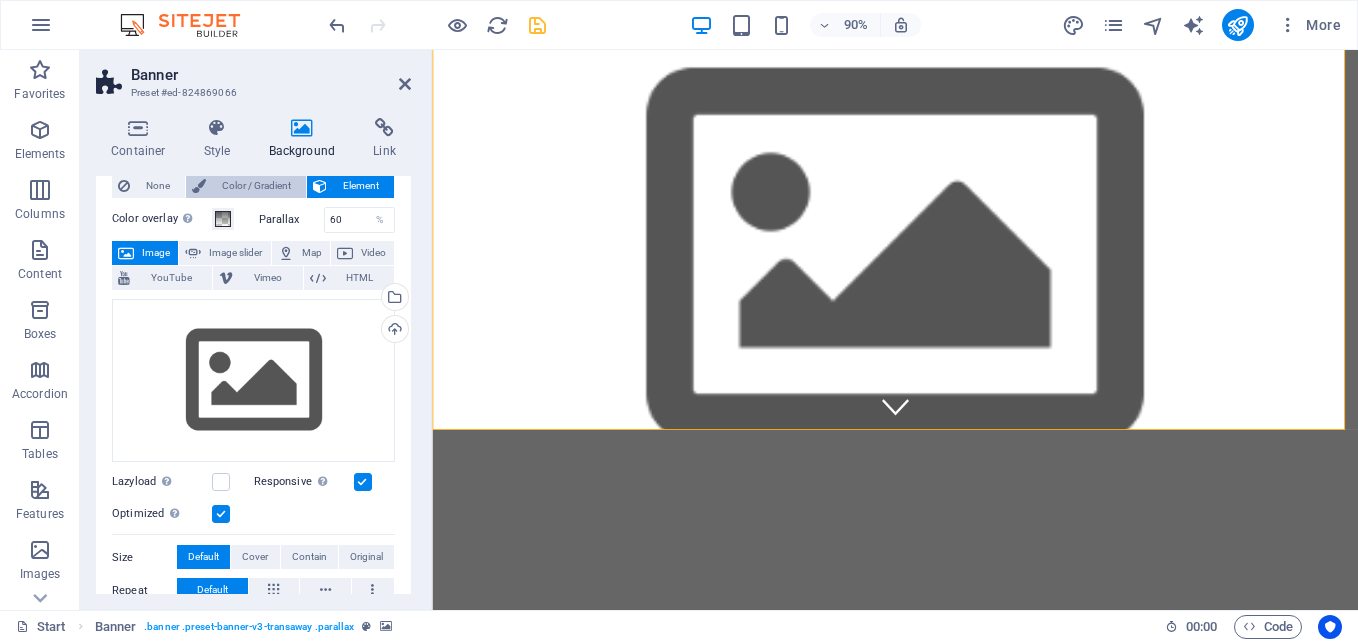 click on "Color / Gradient" at bounding box center (256, 186) 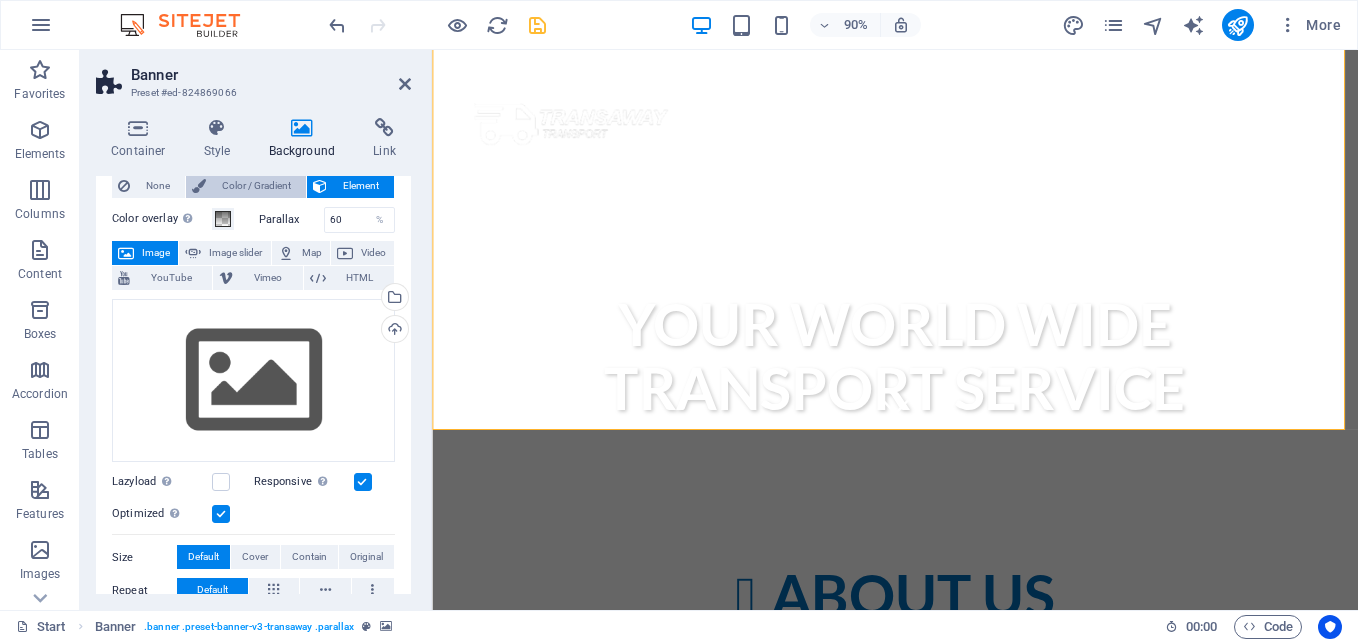 scroll, scrollTop: 0, scrollLeft: 0, axis: both 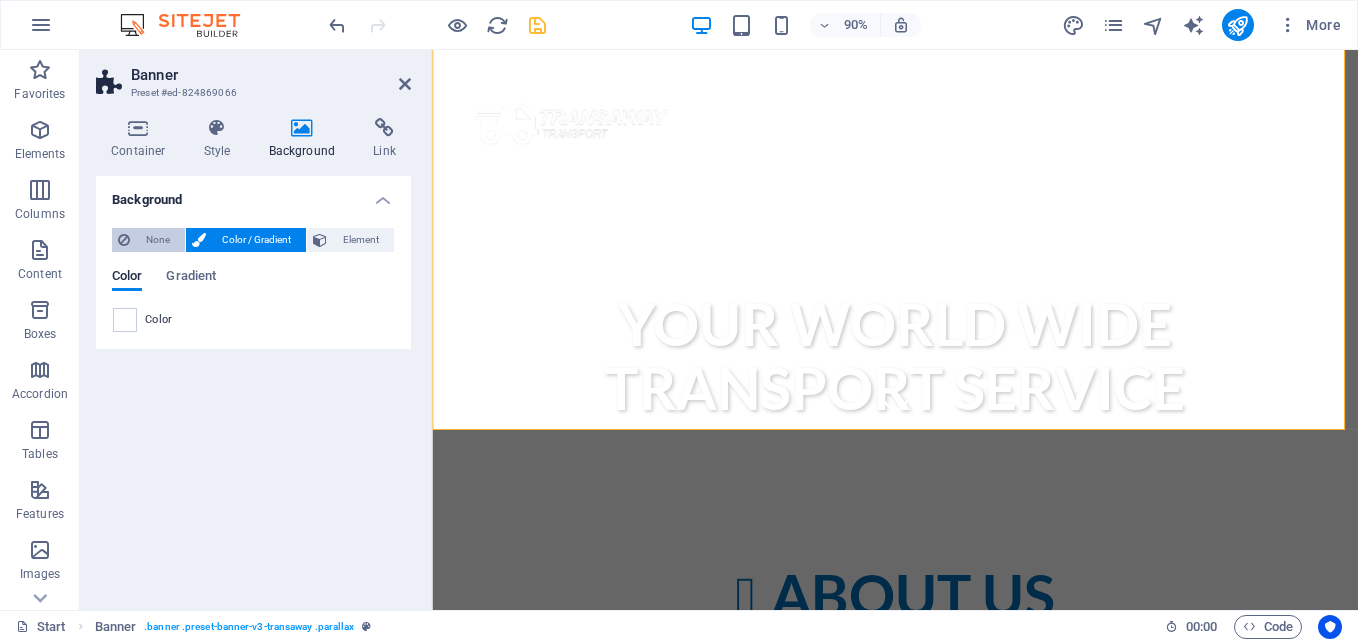 click on "None" at bounding box center (157, 240) 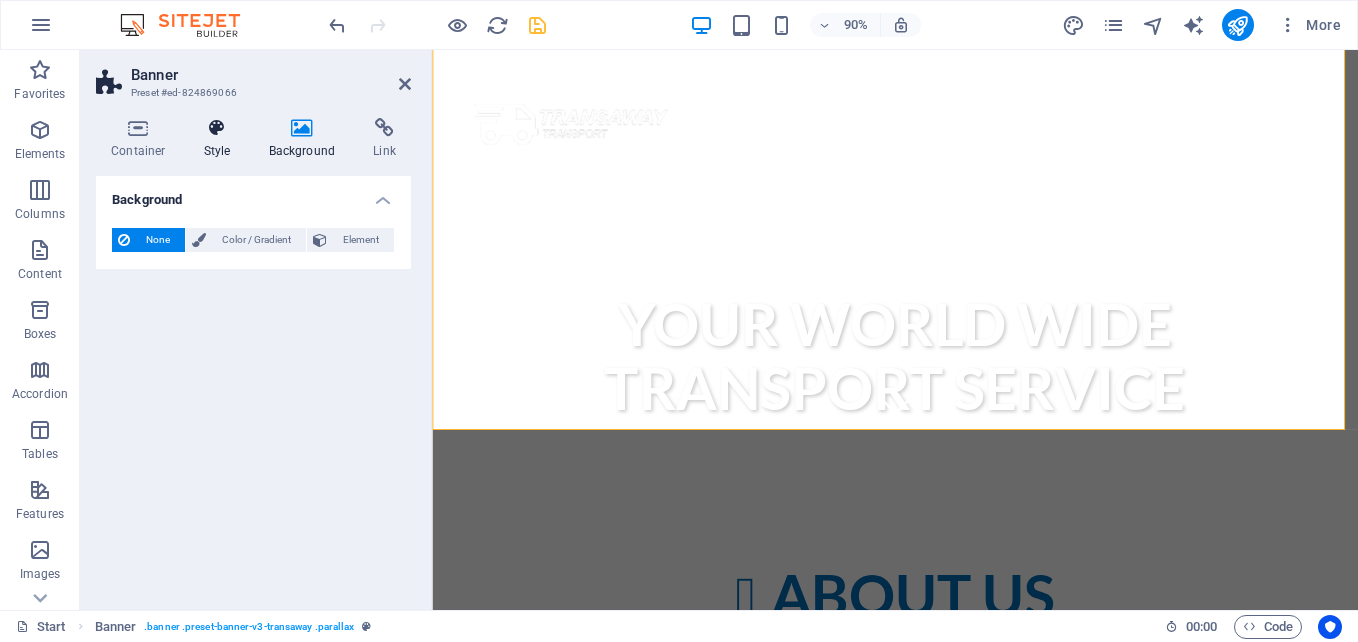 click on "Style" at bounding box center [221, 139] 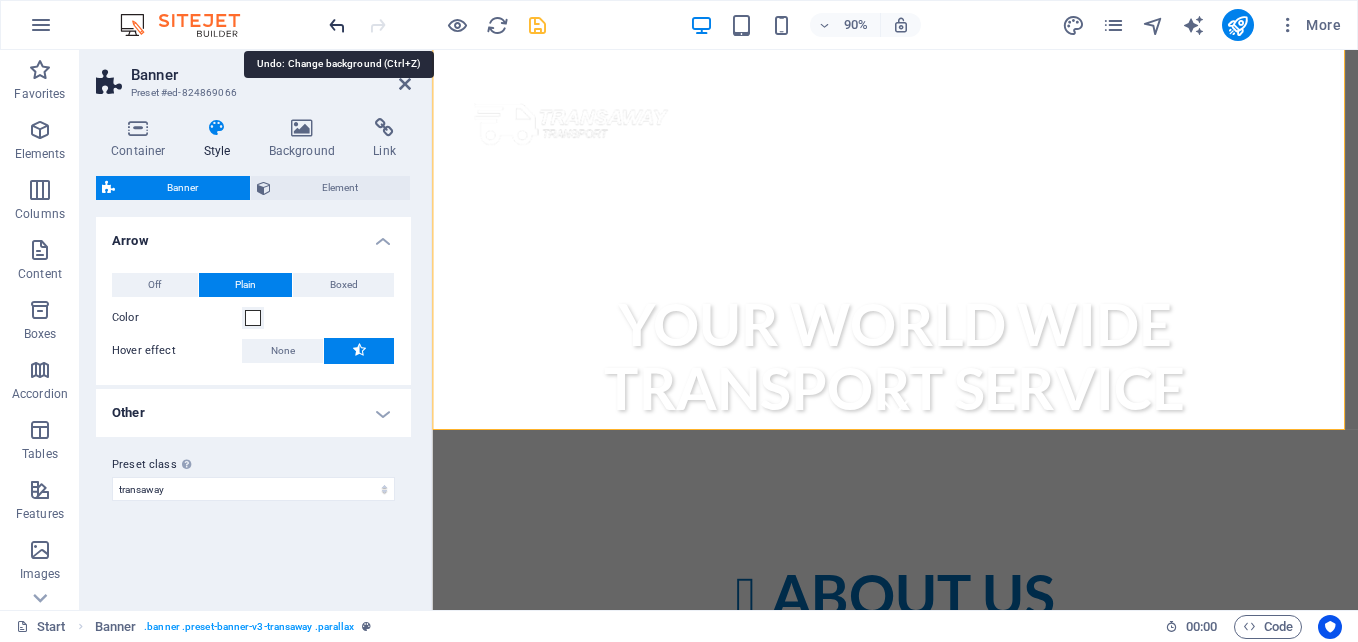 click at bounding box center [337, 25] 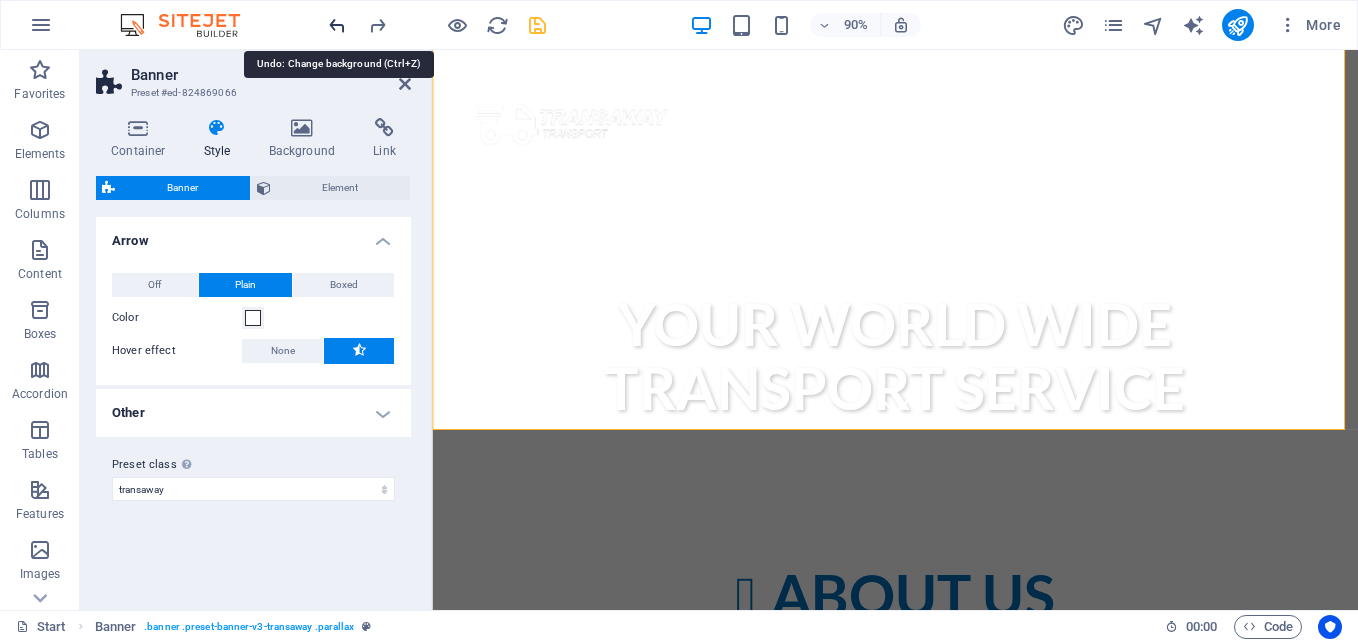 click at bounding box center [337, 25] 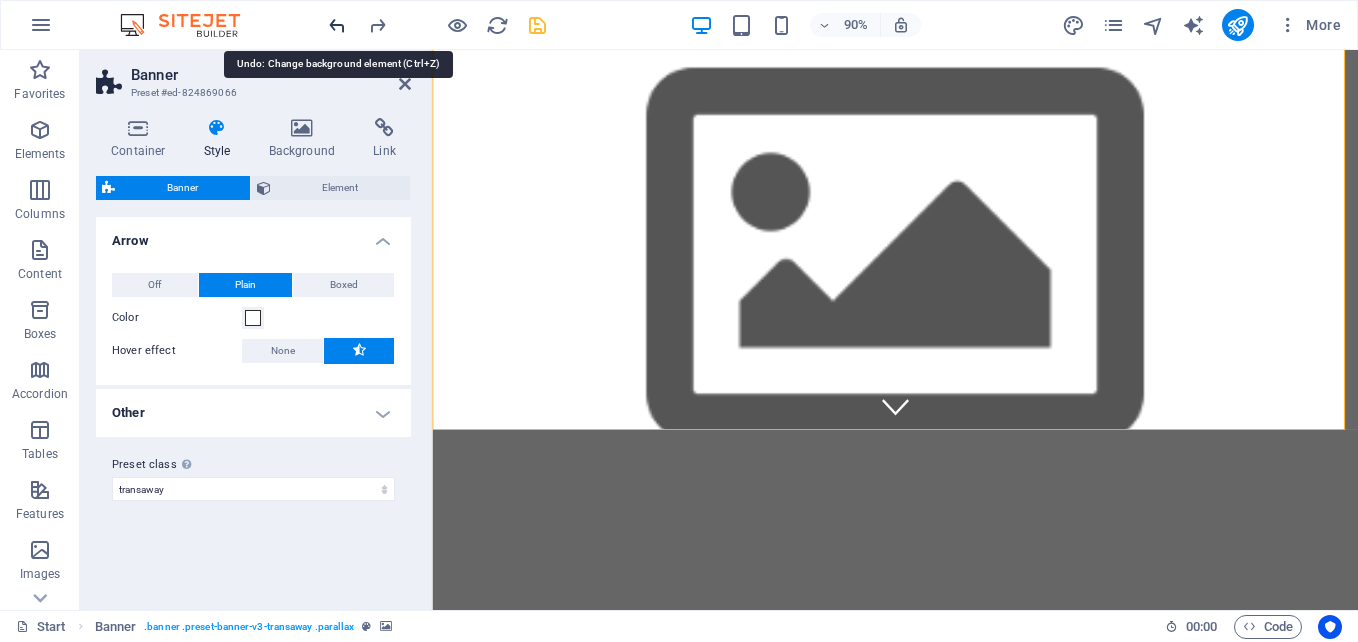 click at bounding box center [337, 25] 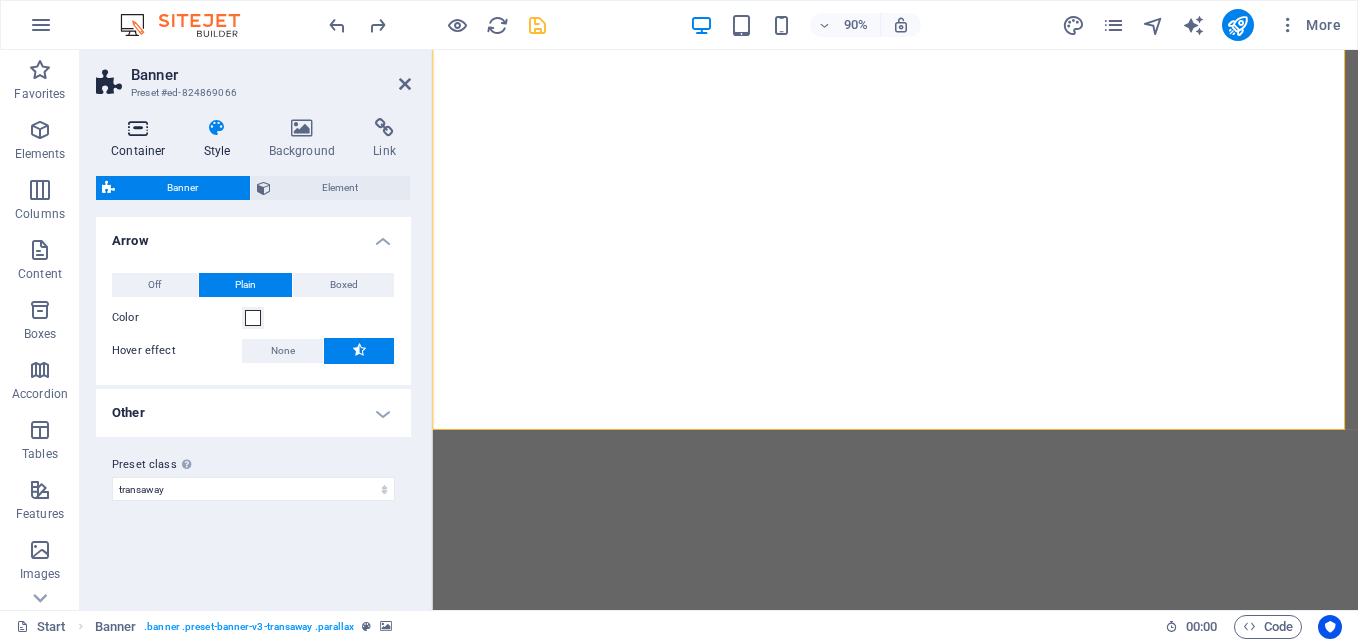 click at bounding box center [138, 128] 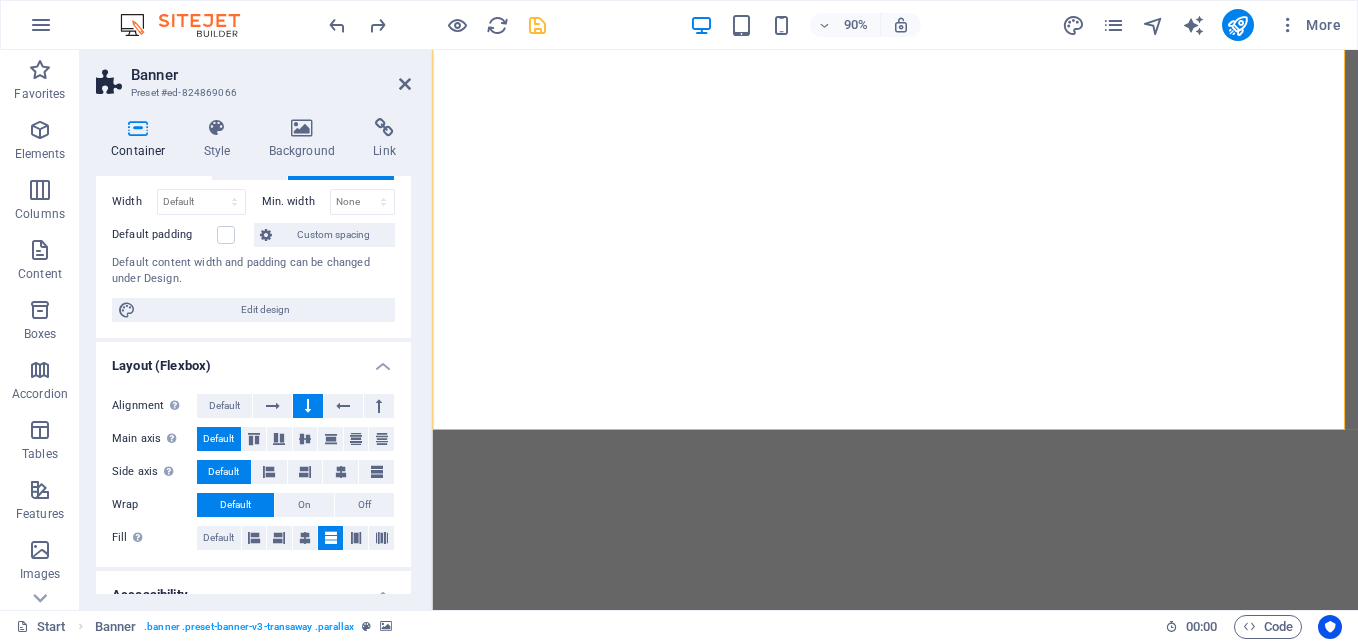 scroll, scrollTop: 0, scrollLeft: 0, axis: both 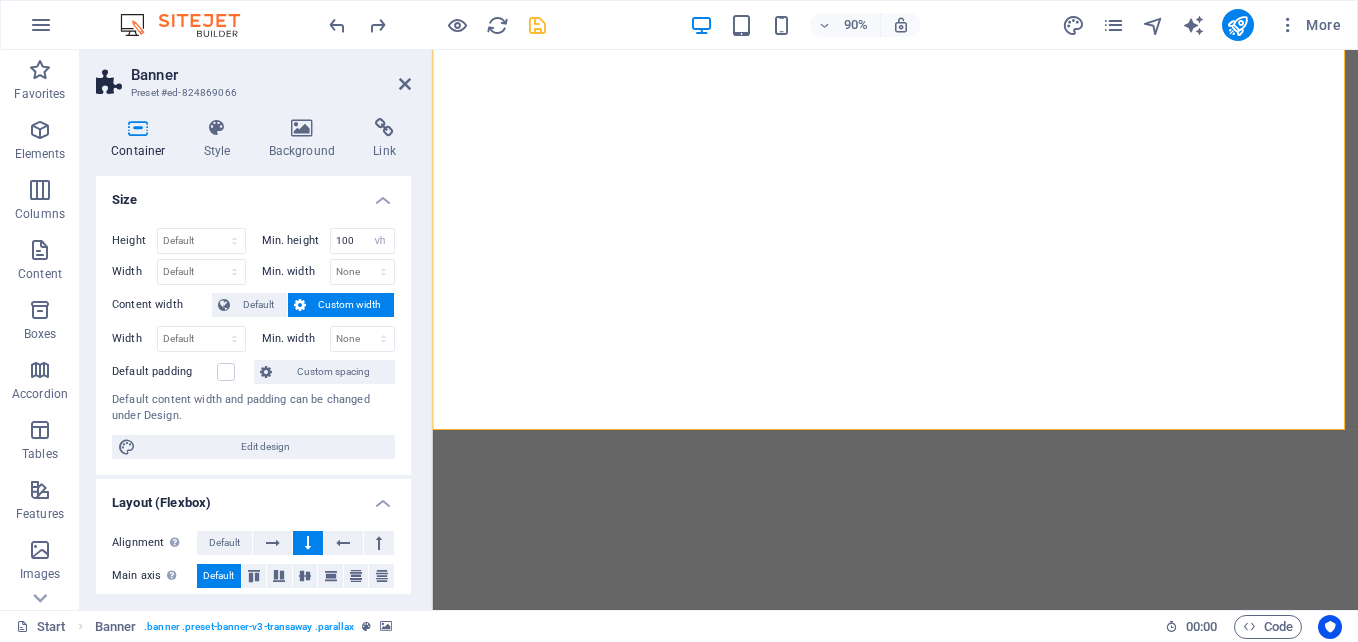 click on "Container Style Background Link Size Height Default px rem % vh vw Min. height 100 None px rem % vh vw Width Default px rem % em vh vw Min. width None px rem % vh vw Content width Default Custom width Width Default px rem % em vh vw Min. width None px rem % vh vw Default padding Custom spacing Default content width and padding can be changed under Design. Edit design Layout (Flexbox) Alignment Determines the flex direction. Default Main axis Determine how elements should behave along the main axis inside this container (justify content). Default Side axis Control the vertical direction of the element inside of the container (align items). Default Wrap Default On Off Fill Controls the distances and direction of elements on the y-axis across several lines (align content). Default Accessibility ARIA helps assistive technologies (like screen readers) to understand the role, state, and behavior of web elements Role The ARIA role defines the purpose of an element.  None Alert Article Banner Comment" at bounding box center (253, 356) 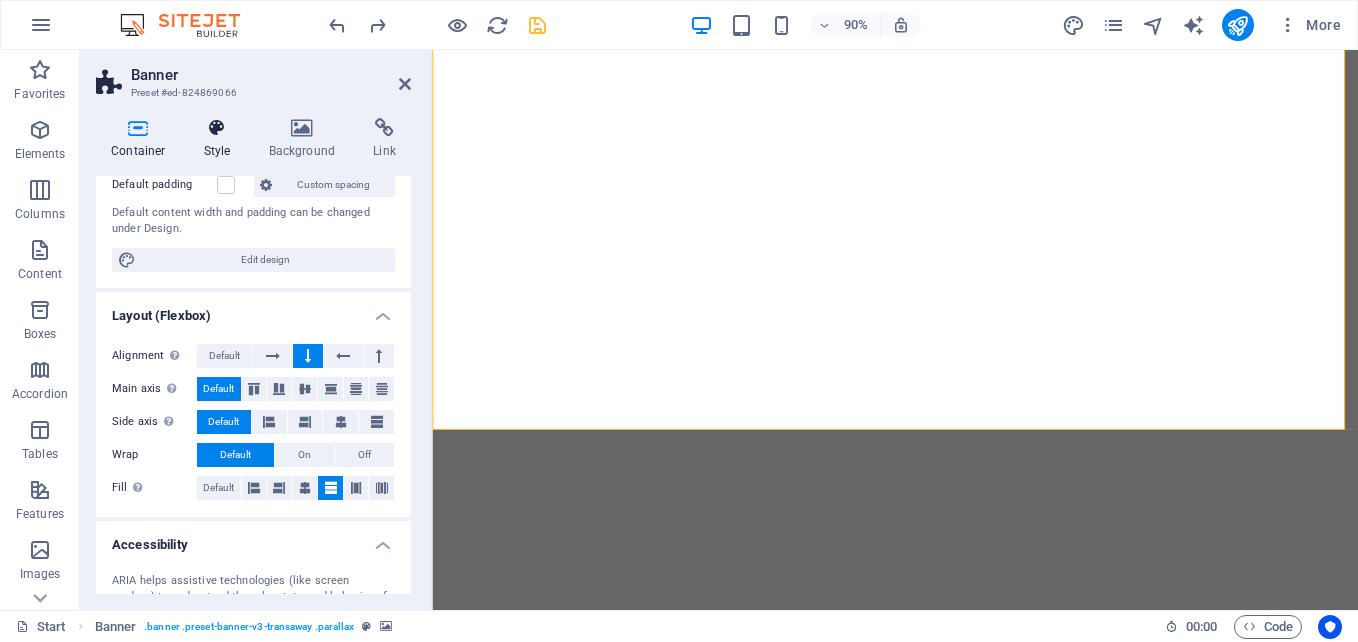 scroll, scrollTop: 91, scrollLeft: 0, axis: vertical 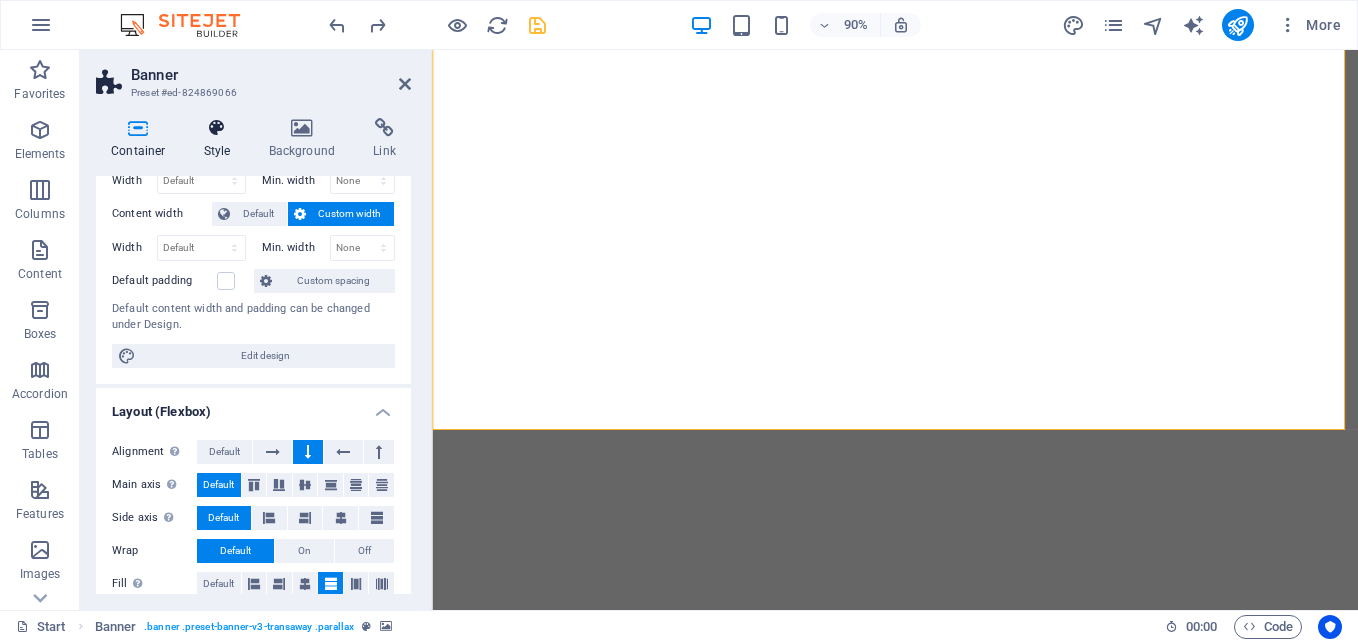 click at bounding box center [217, 128] 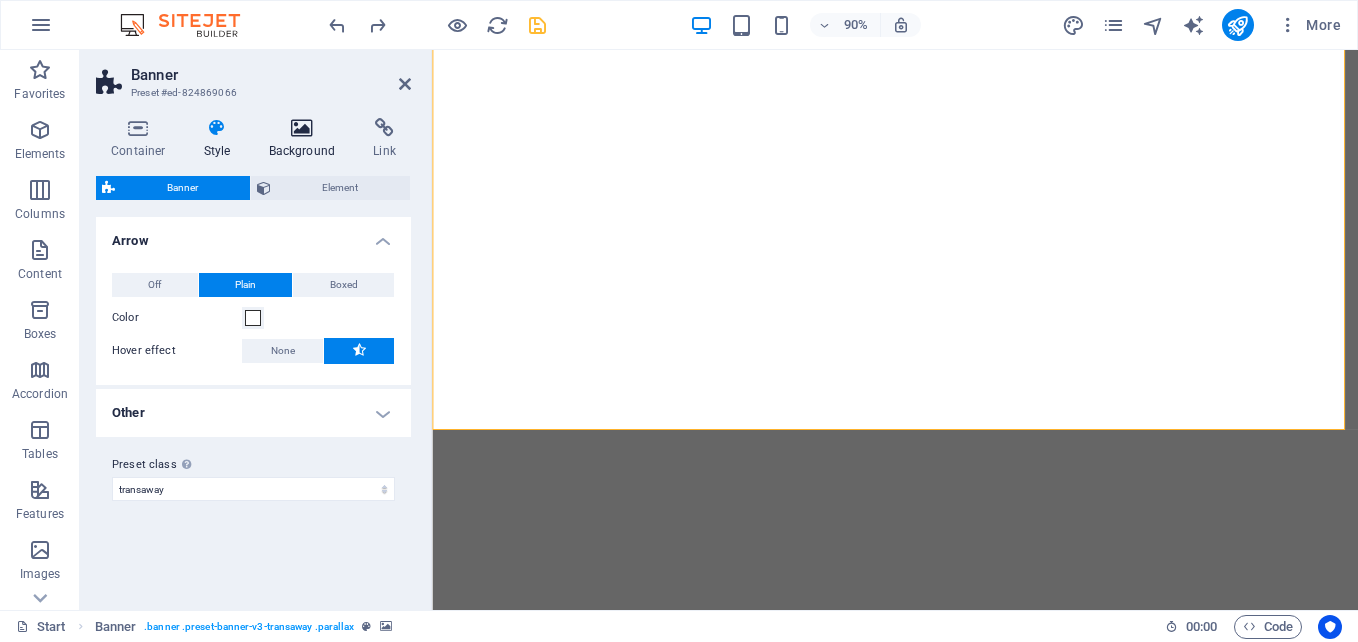 click on "Background" at bounding box center (306, 139) 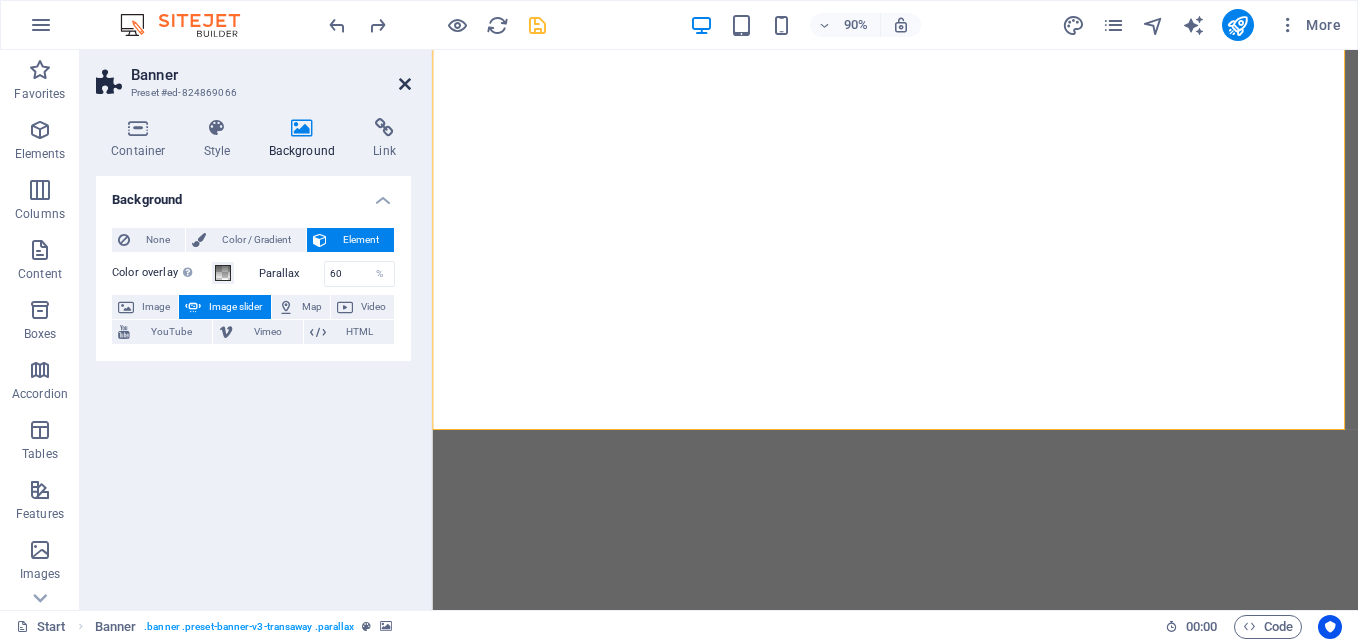 click at bounding box center [405, 84] 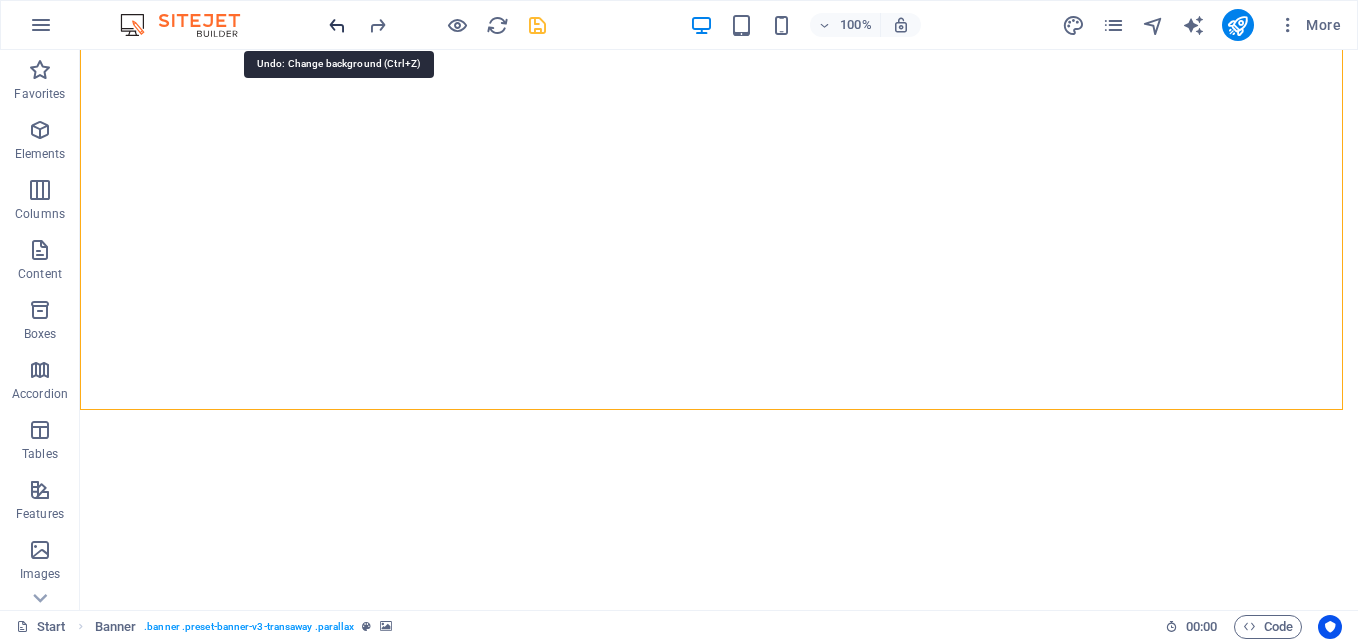 click at bounding box center (337, 25) 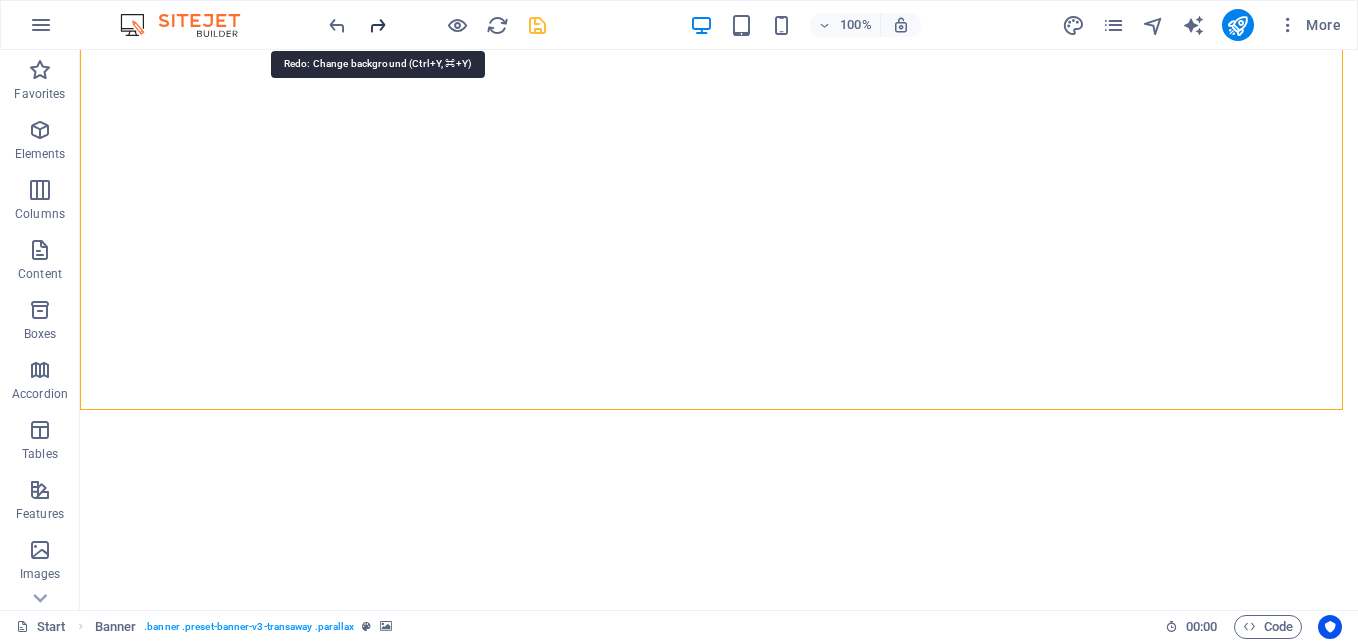 click at bounding box center (377, 25) 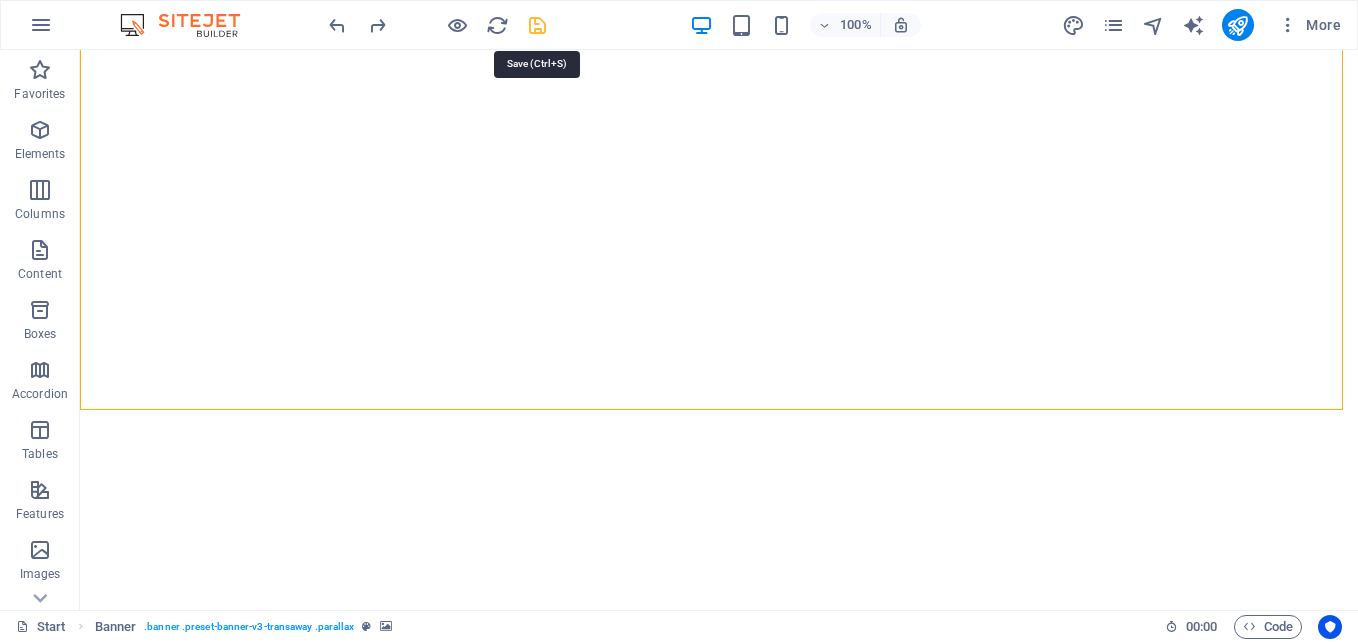 click at bounding box center [537, 25] 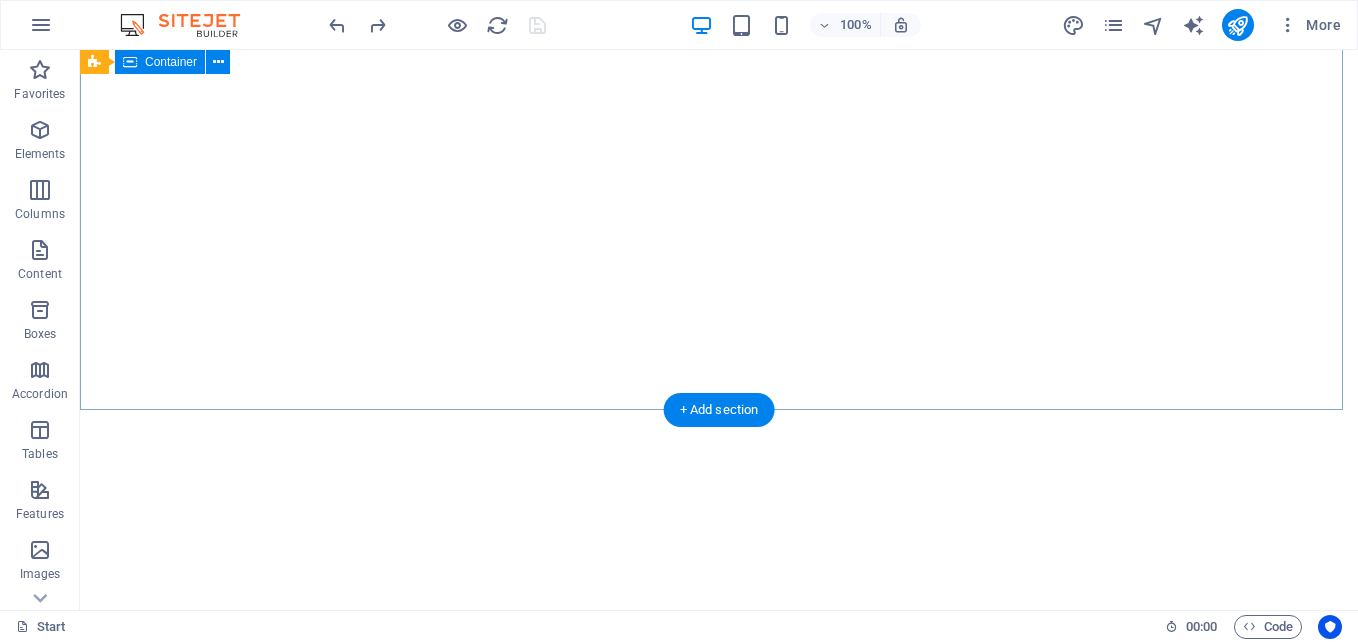 click on "Your world wide transport service" at bounding box center (719, 950) 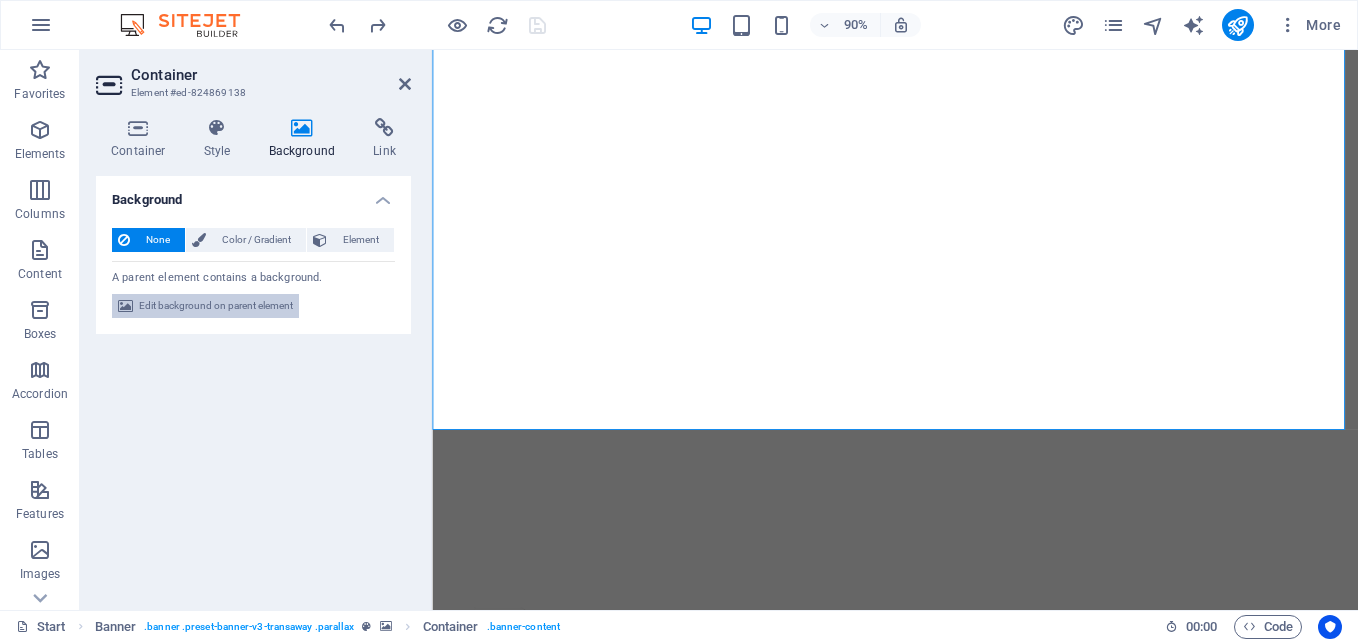 click on "Edit background on parent element" at bounding box center (216, 306) 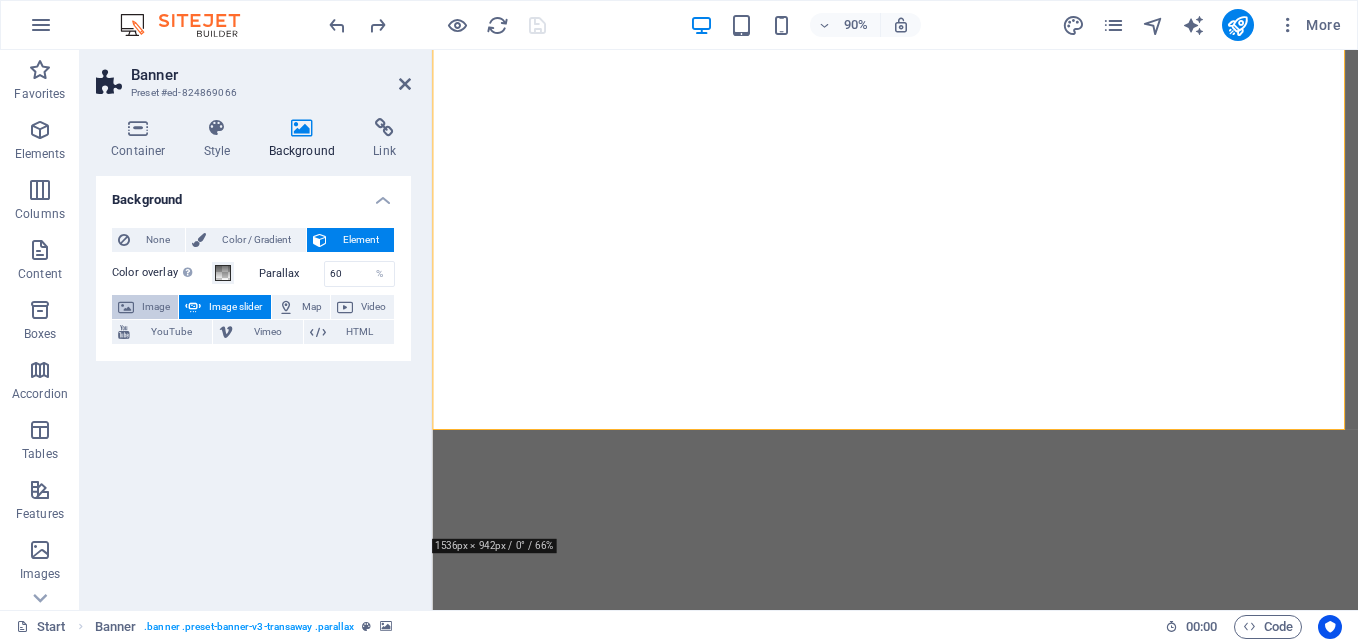 click on "Image" at bounding box center (156, 307) 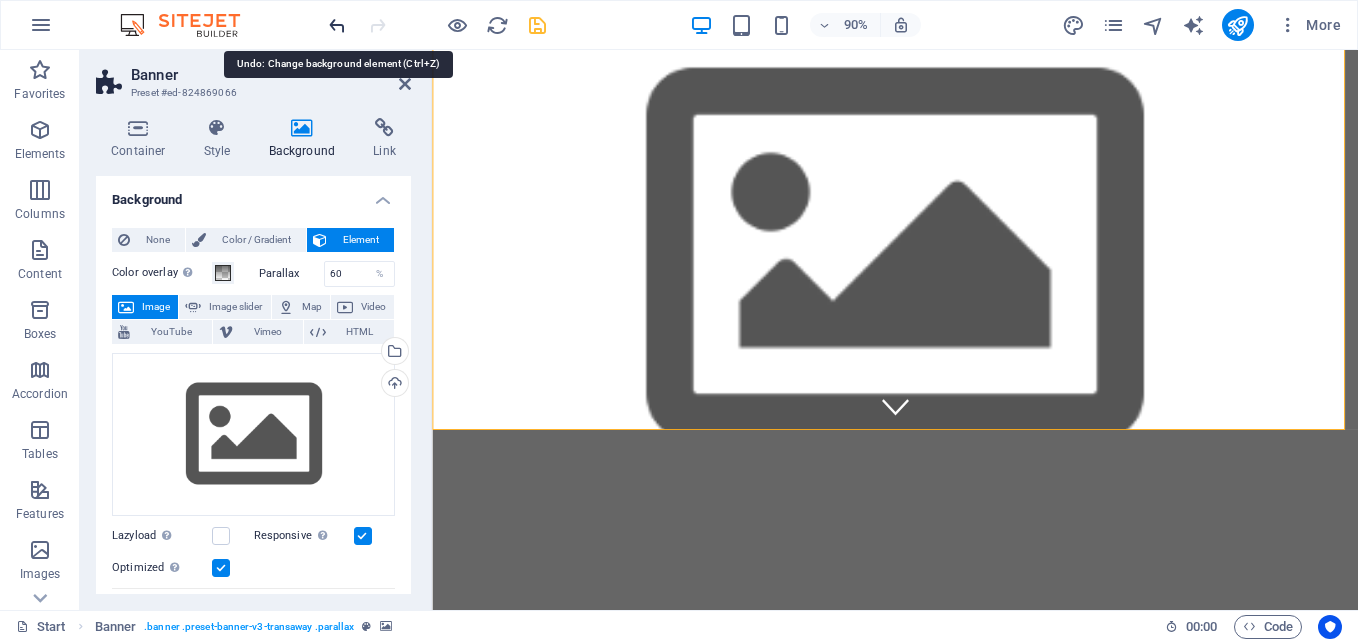 click at bounding box center (337, 25) 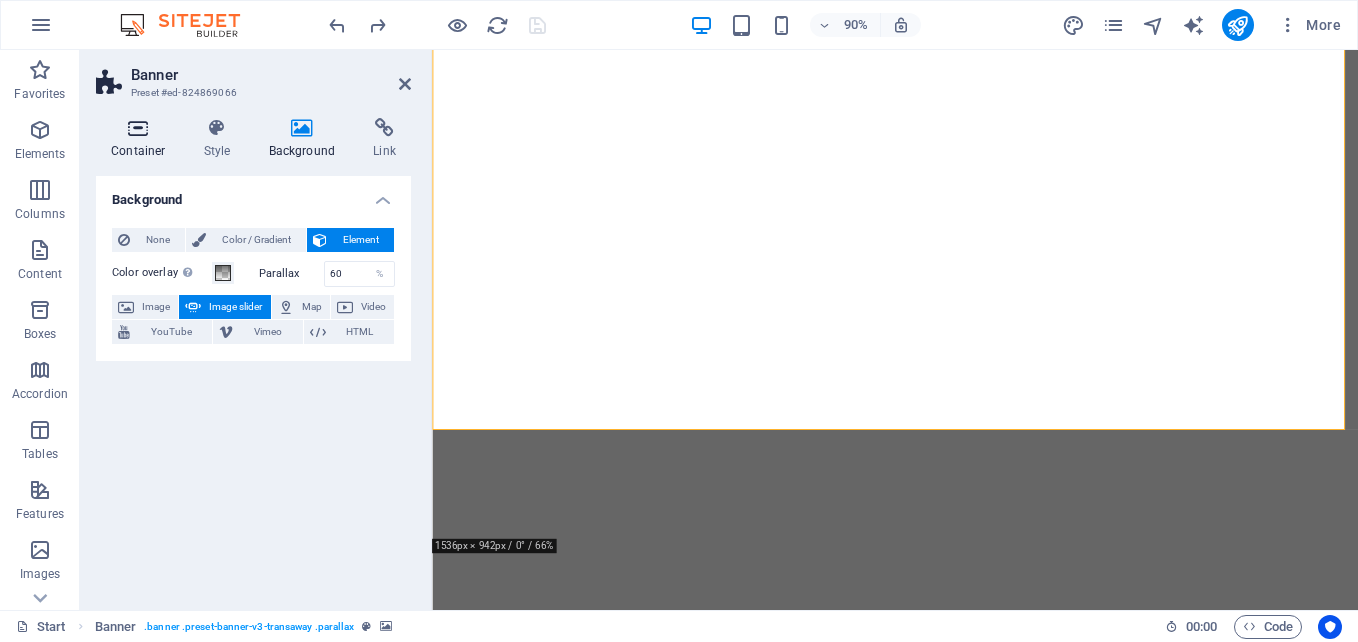 click at bounding box center [138, 128] 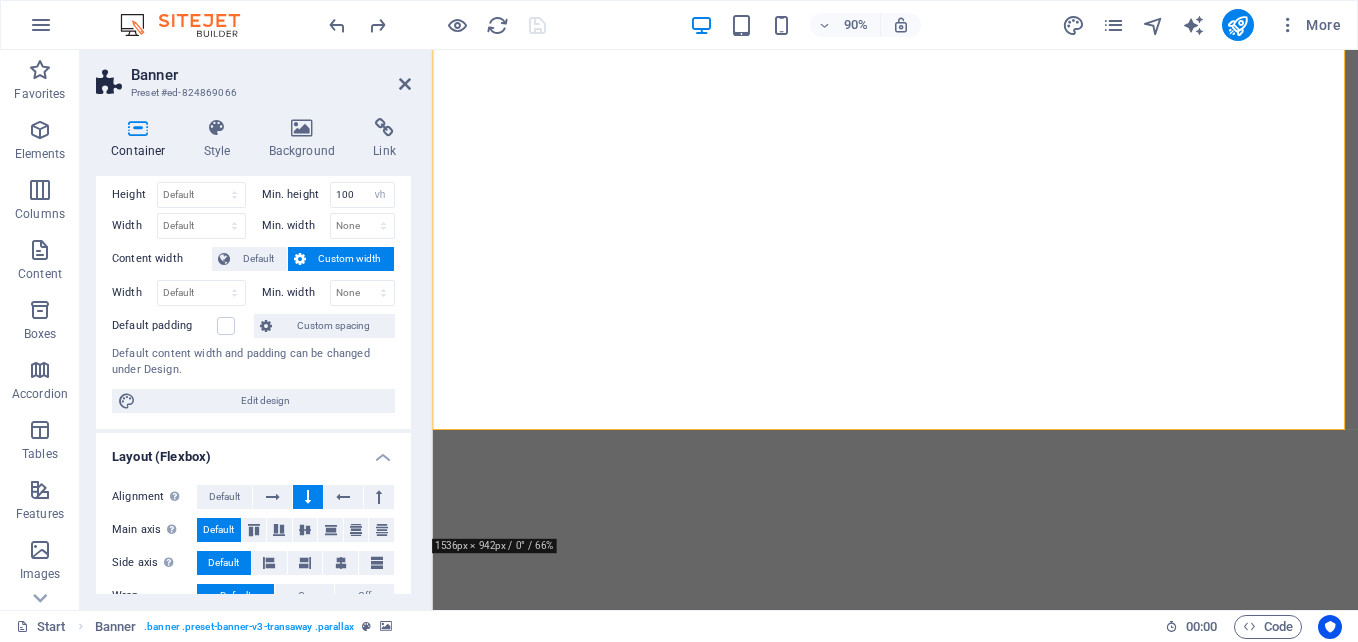 scroll, scrollTop: 0, scrollLeft: 0, axis: both 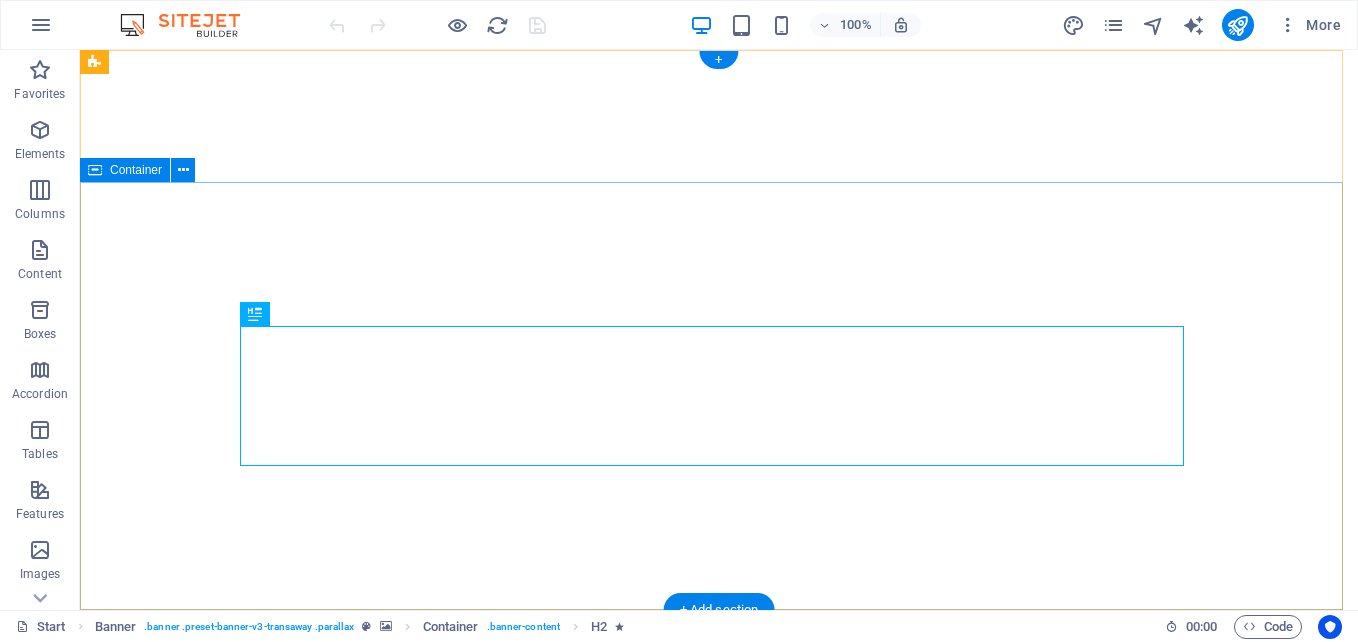 click on "Your world wide transport service" at bounding box center [719, 1150] 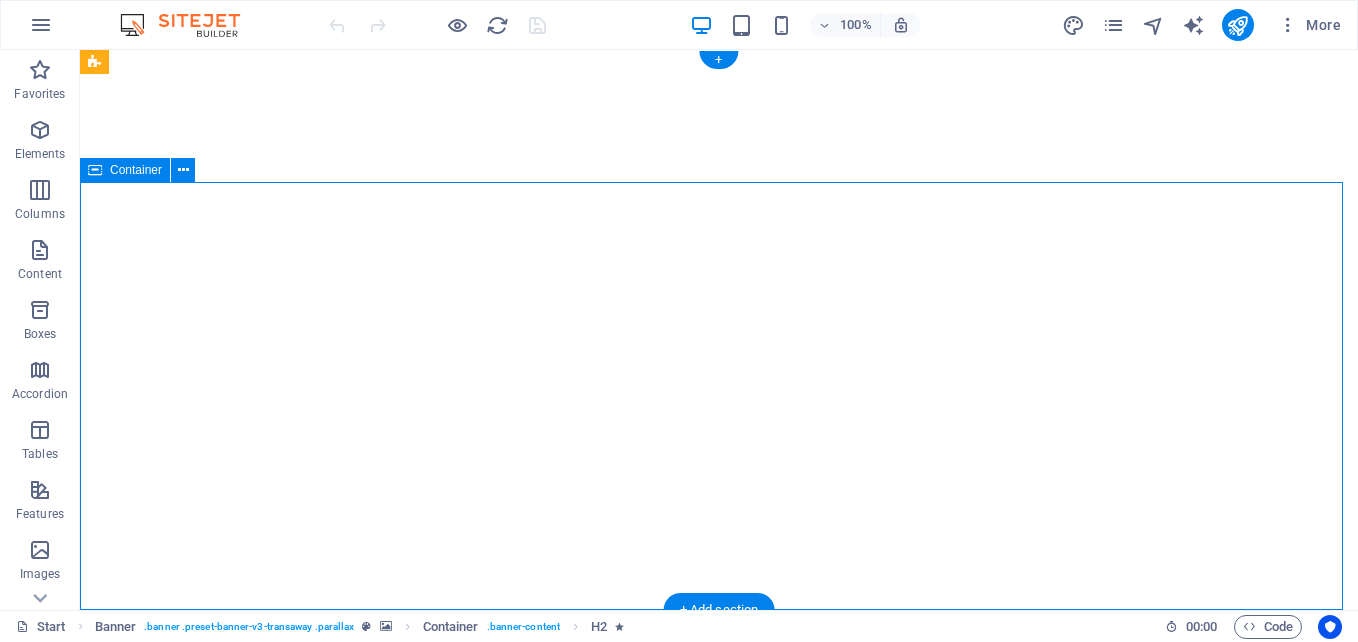 click on "Your world wide transport service" at bounding box center [719, 1150] 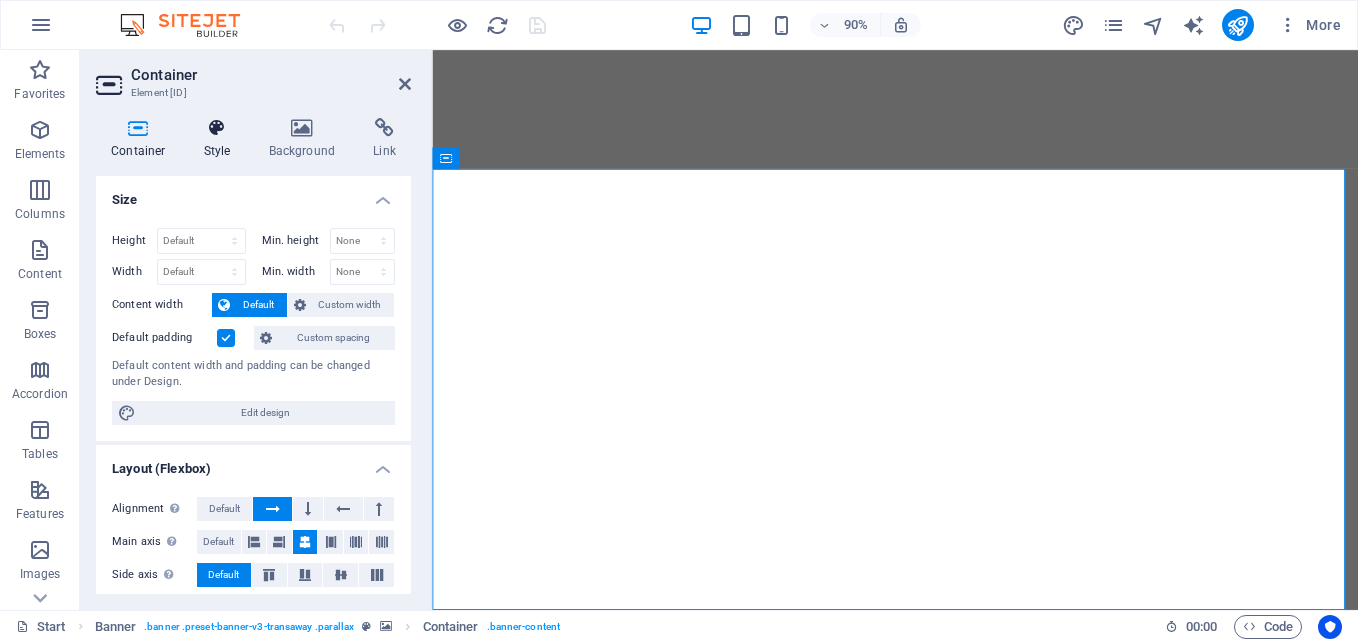 click on "Style" at bounding box center (221, 139) 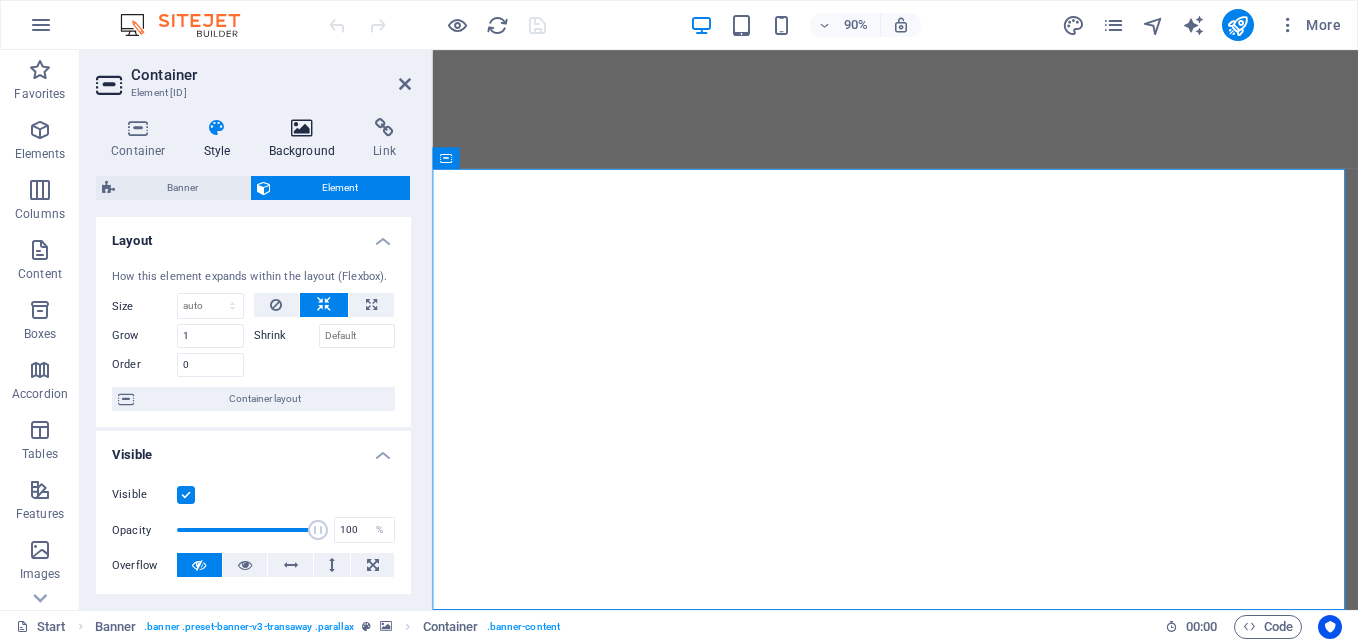 click on "Background" at bounding box center [306, 139] 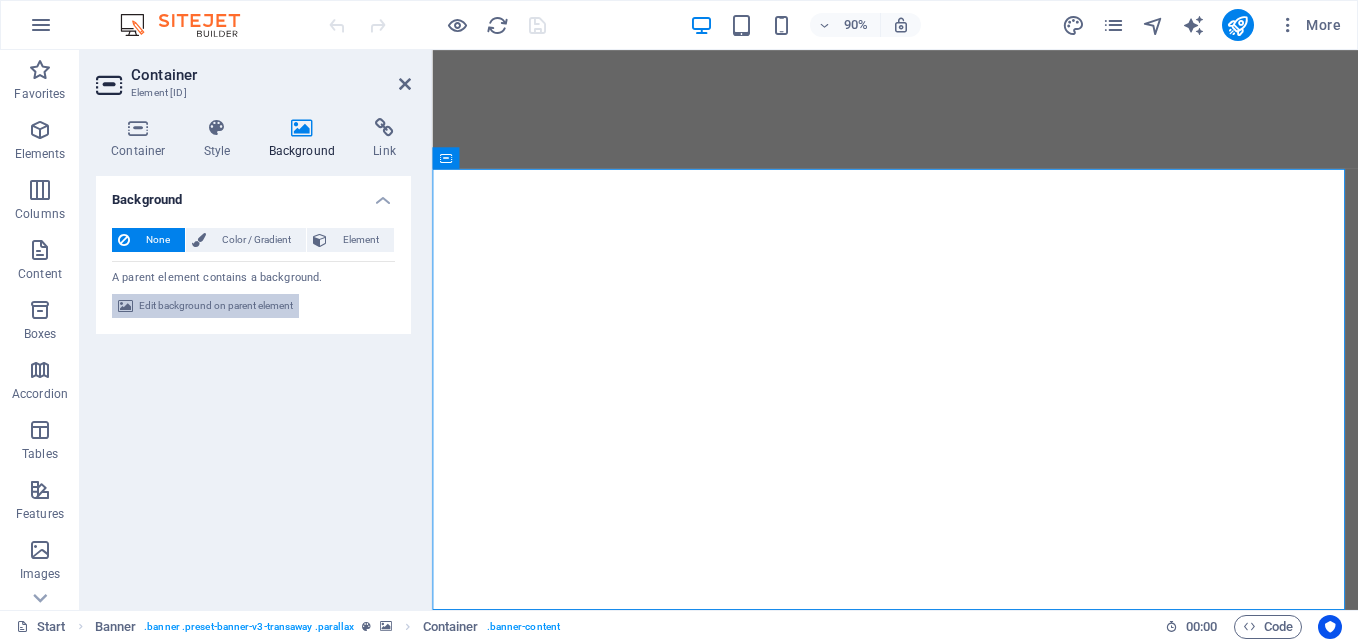 click on "Edit background on parent element" at bounding box center (216, 306) 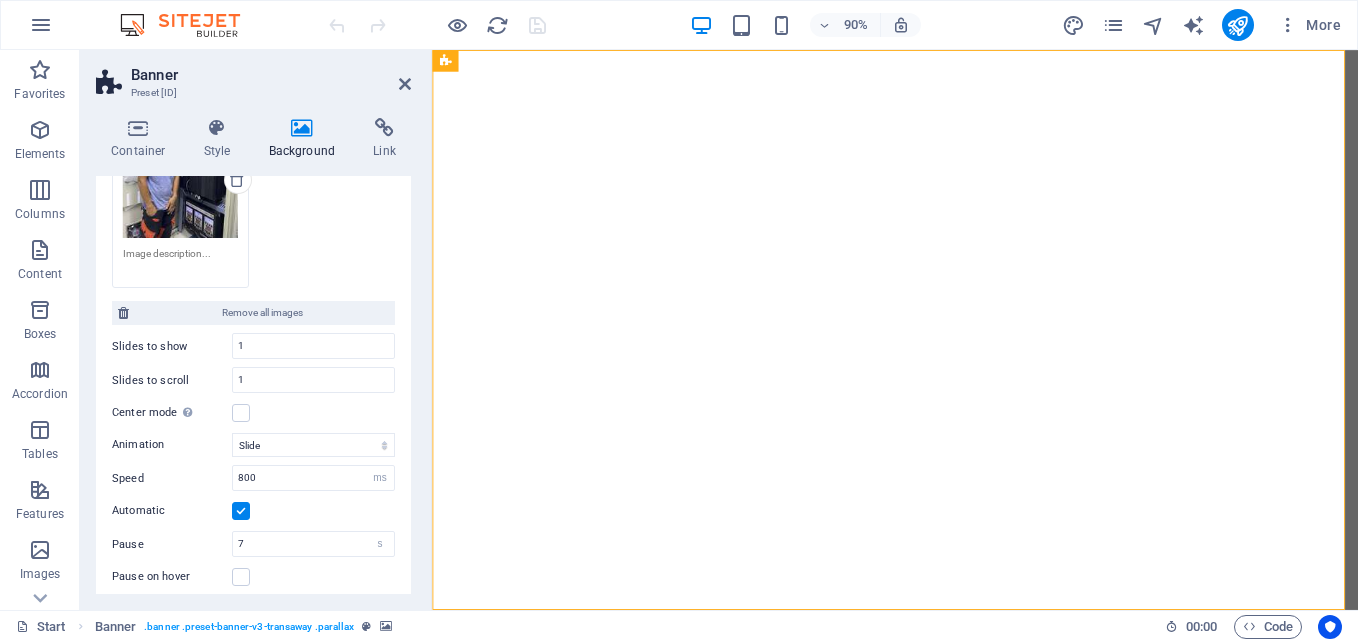 scroll, scrollTop: 600, scrollLeft: 0, axis: vertical 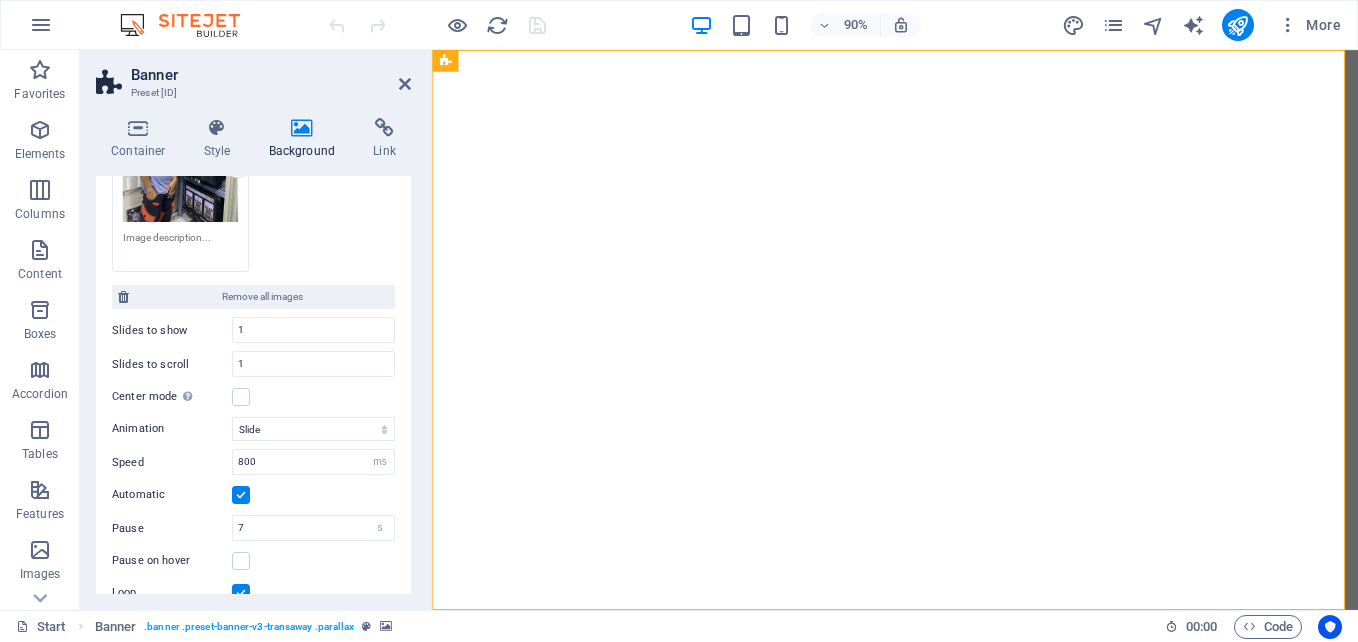 drag, startPoint x: 311, startPoint y: 250, endPoint x: 276, endPoint y: 245, distance: 35.35534 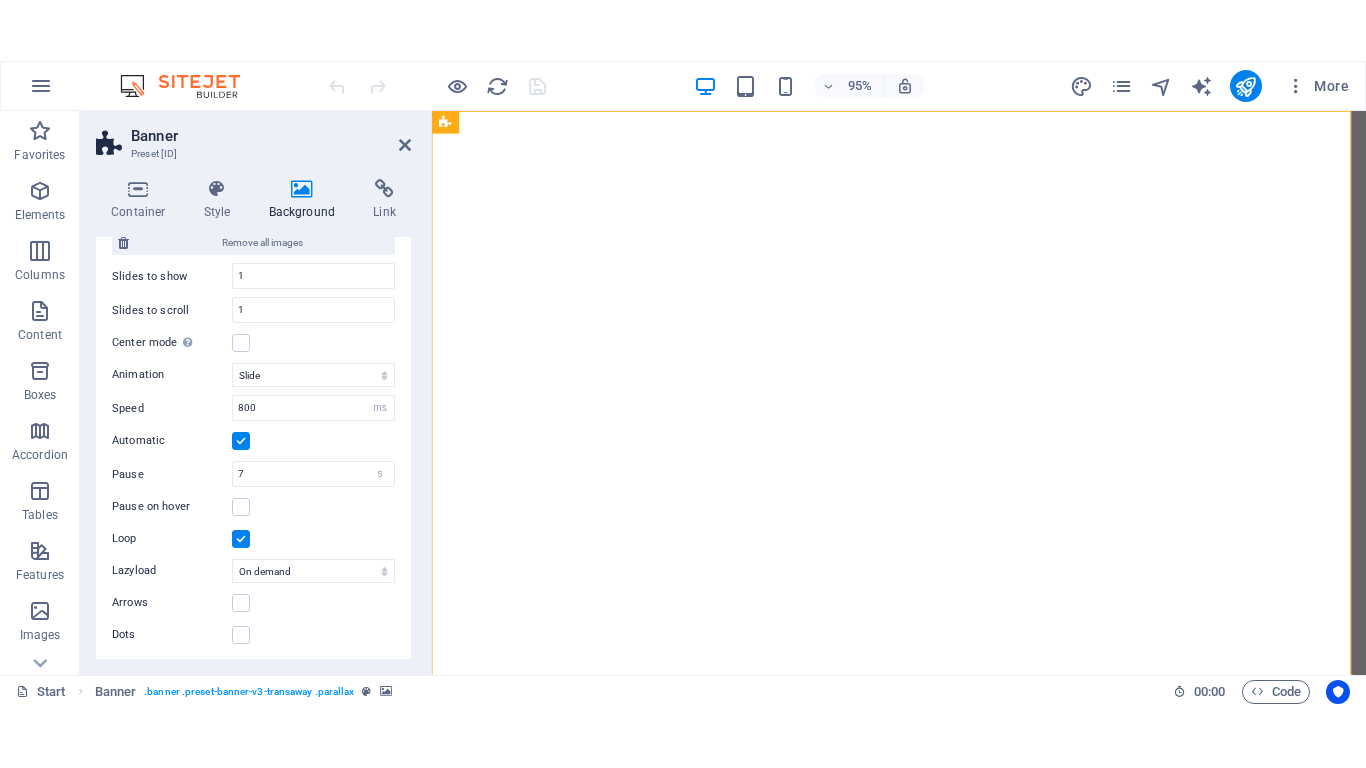 scroll, scrollTop: 593, scrollLeft: 0, axis: vertical 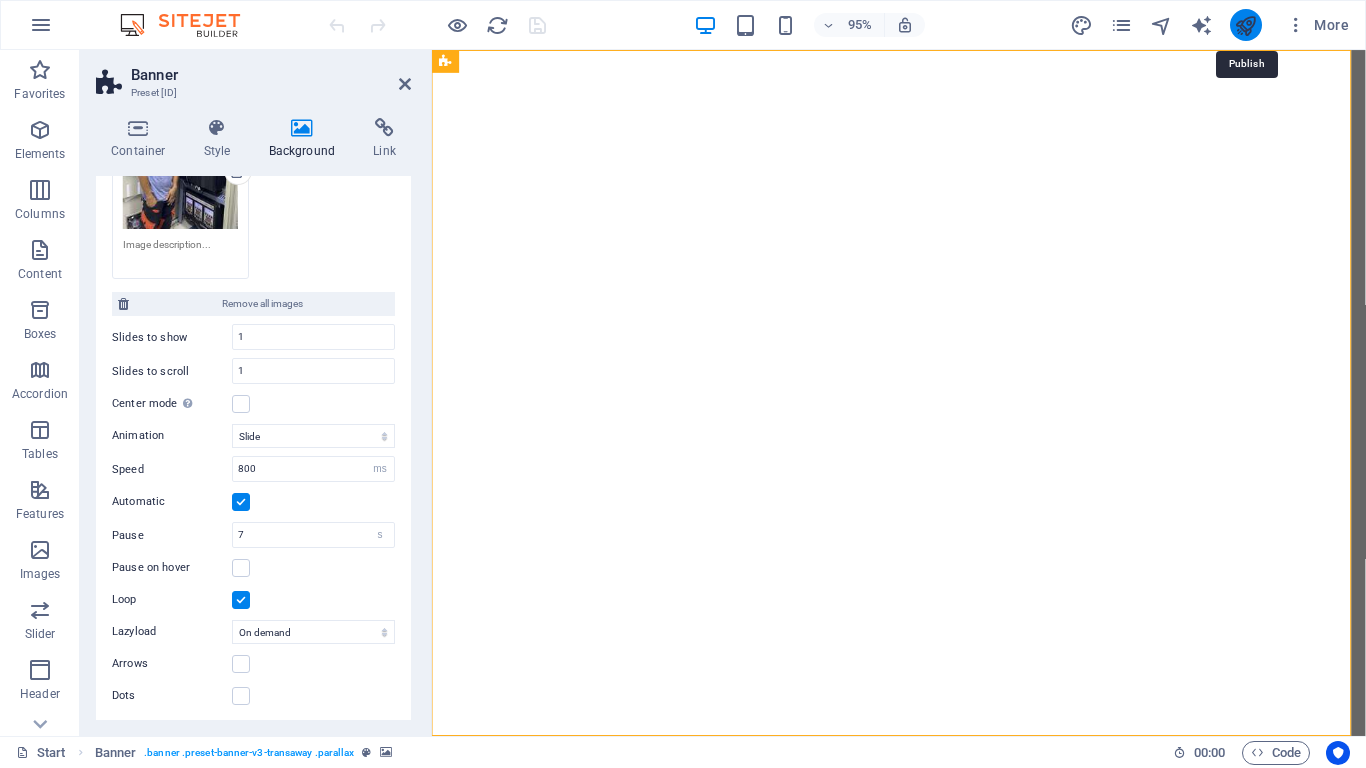 click at bounding box center (1245, 25) 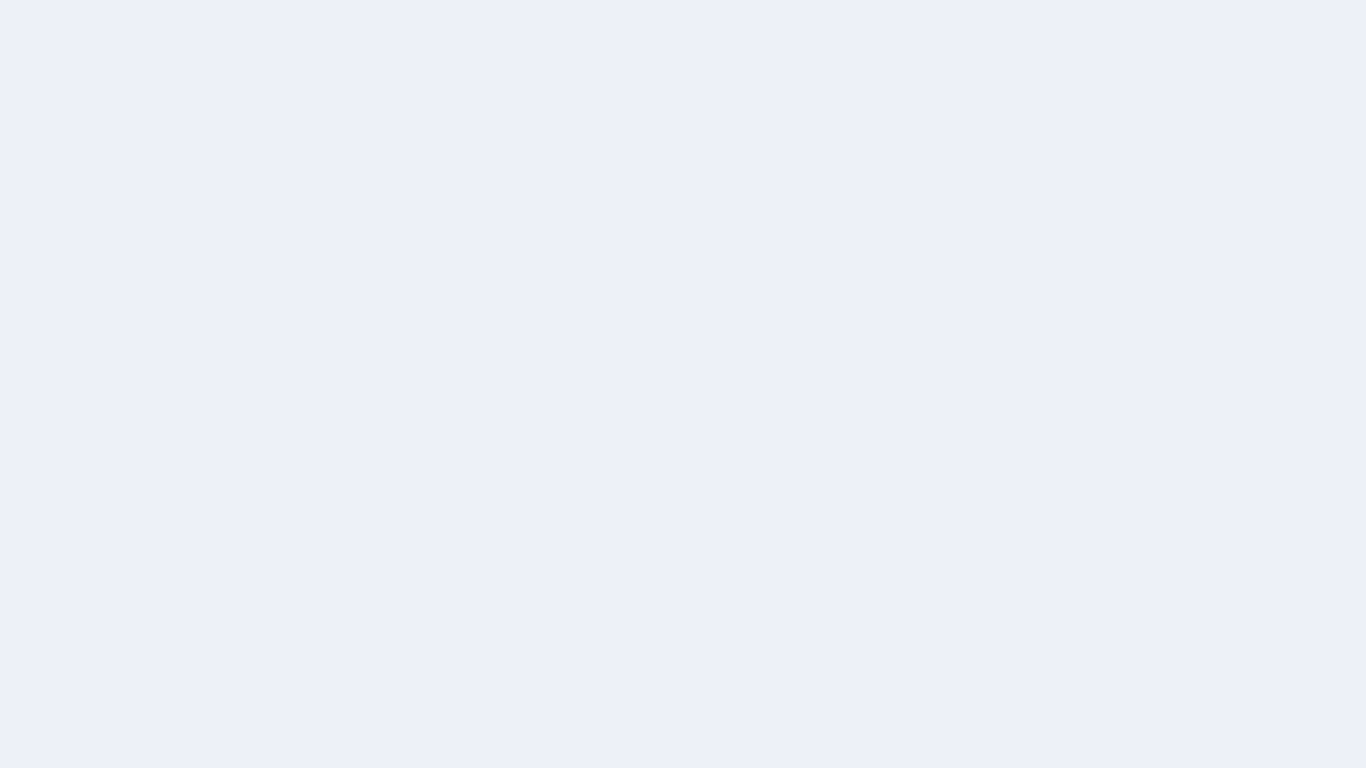 scroll, scrollTop: 0, scrollLeft: 0, axis: both 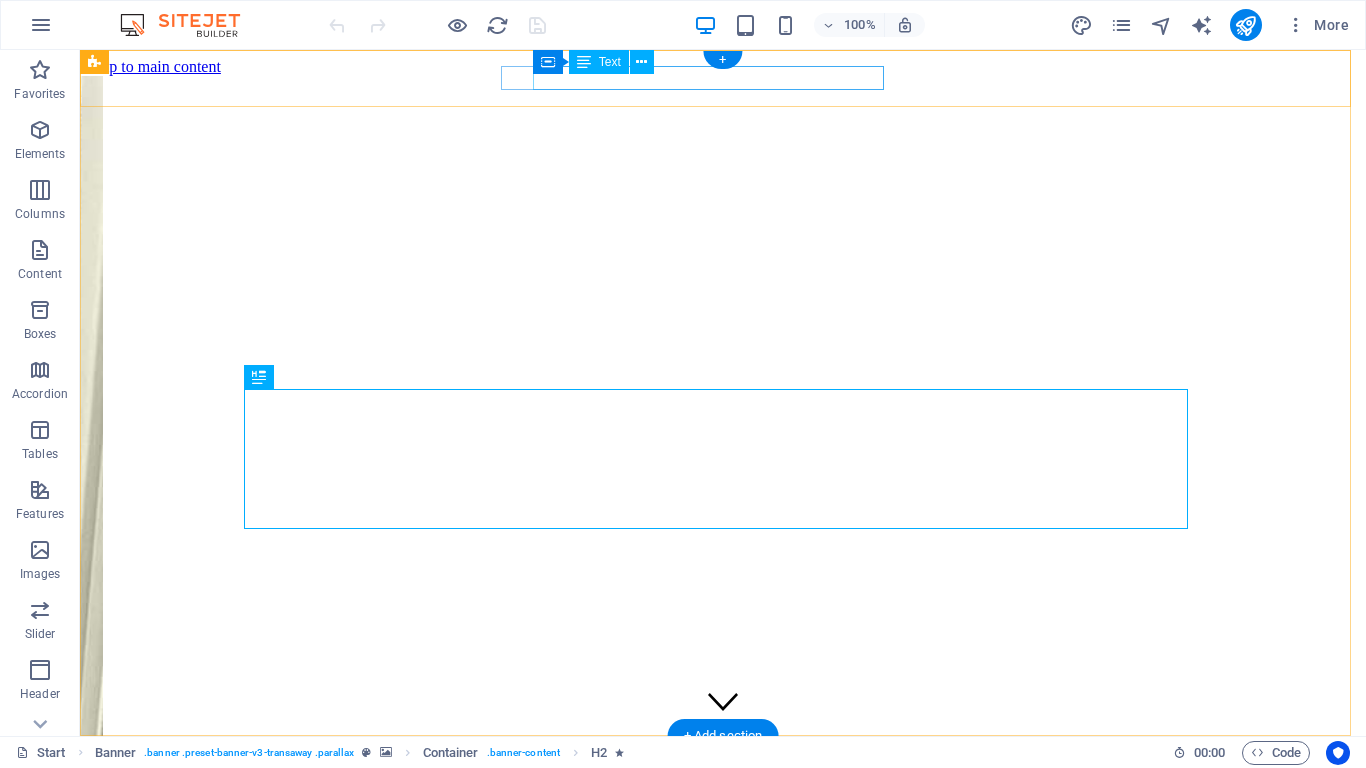 click on "arc [EMAIL]" at bounding box center [726, 3068] 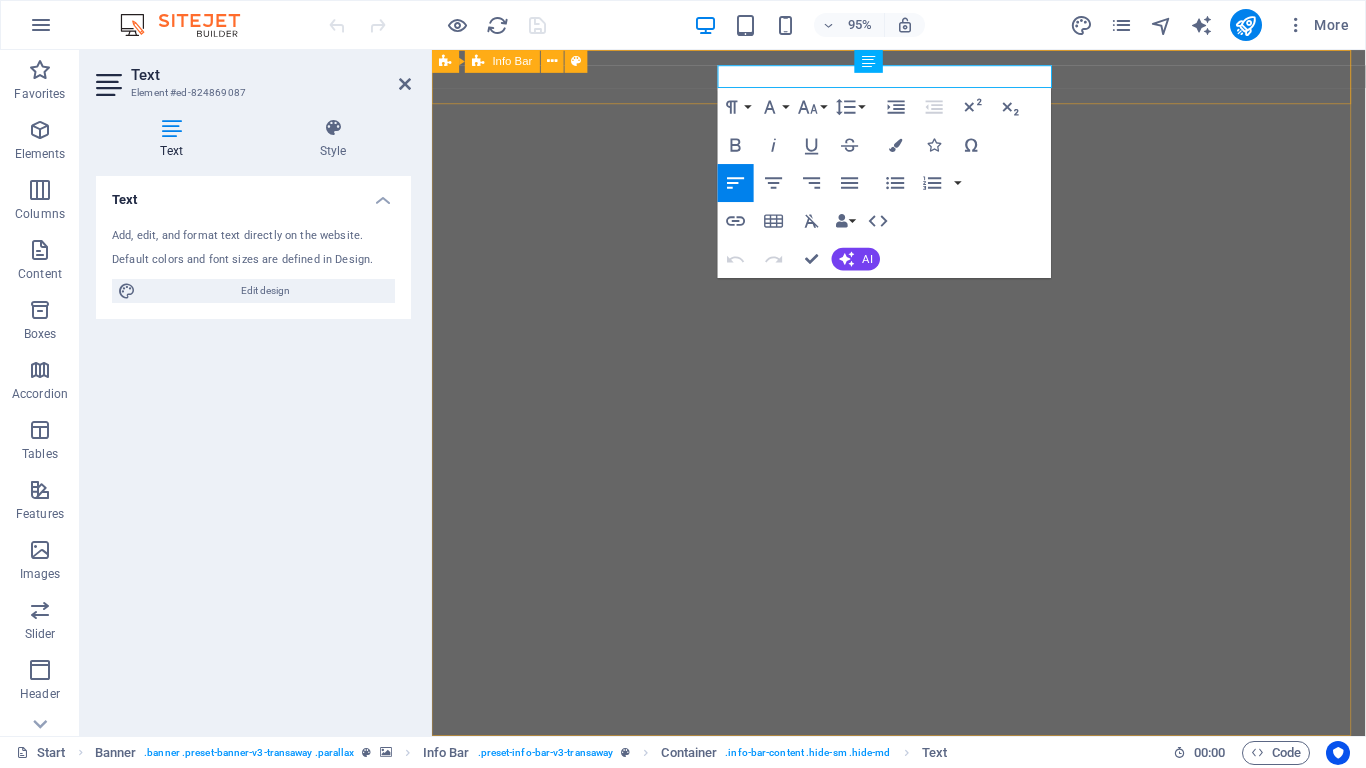 type 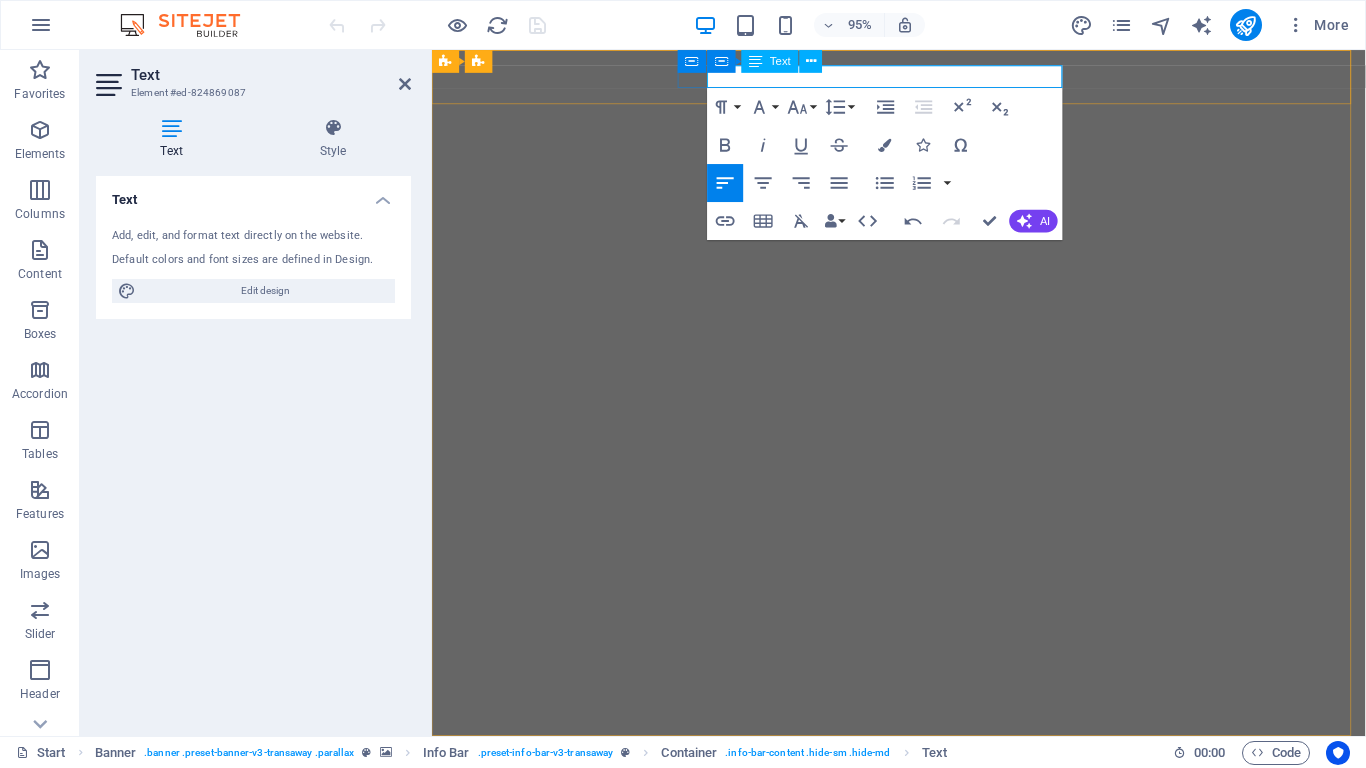drag, startPoint x: 723, startPoint y: 79, endPoint x: 1087, endPoint y: 79, distance: 364 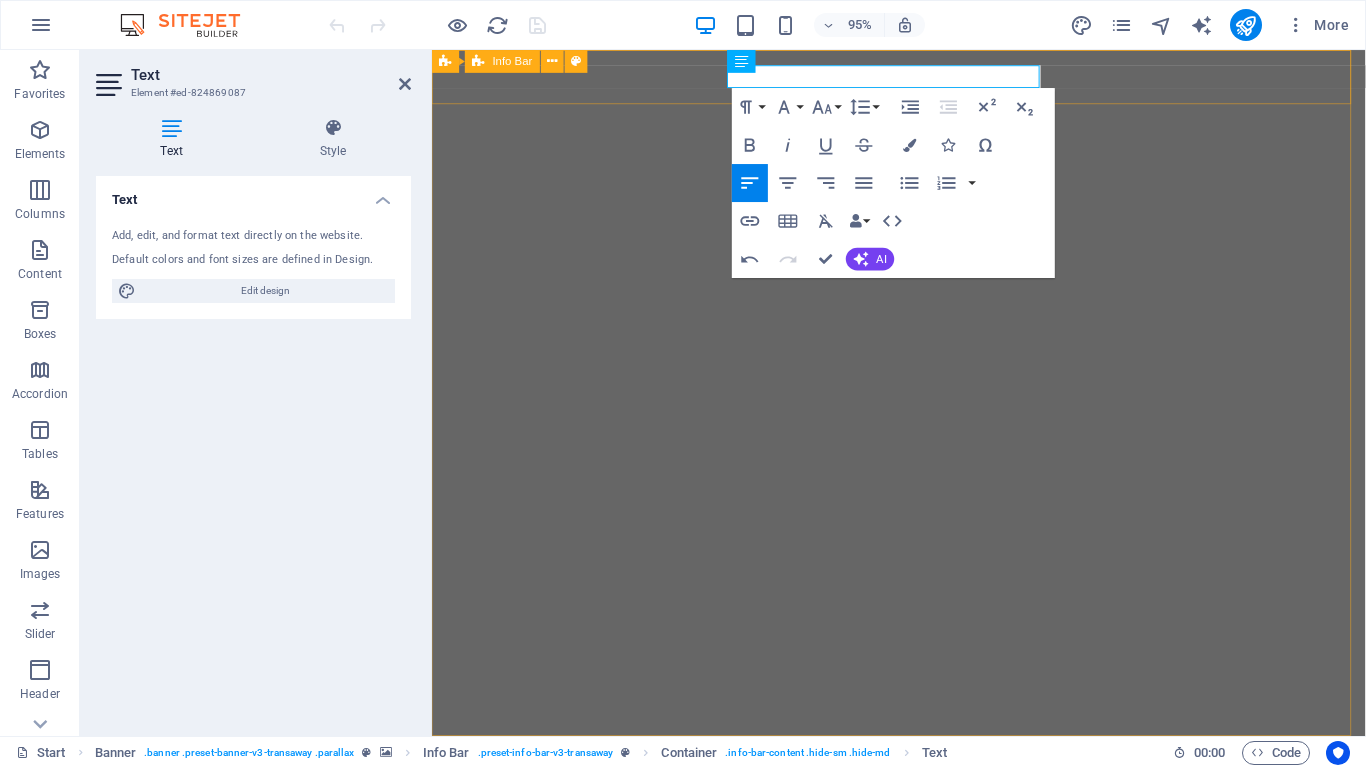 scroll, scrollTop: 0, scrollLeft: 1, axis: horizontal 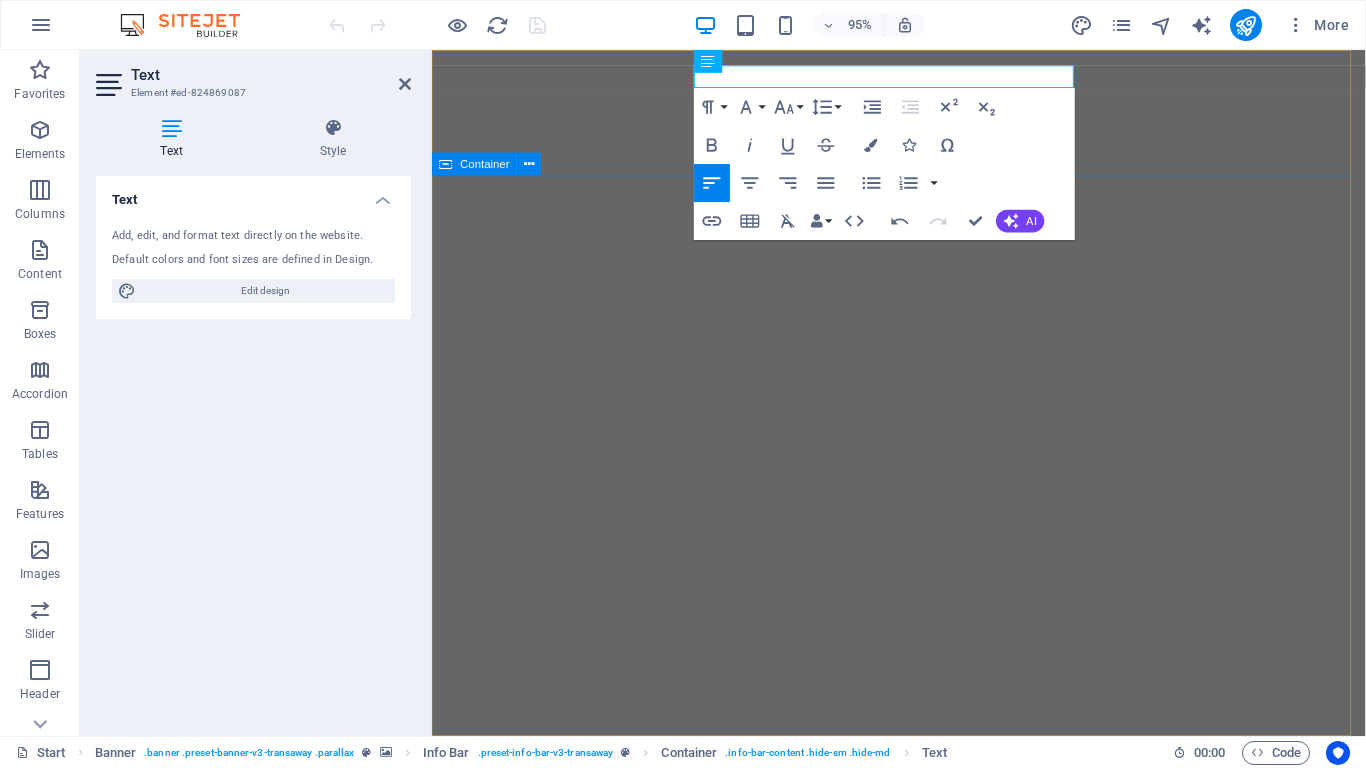 click on "Your world wide transport service" at bounding box center [923, 1312] 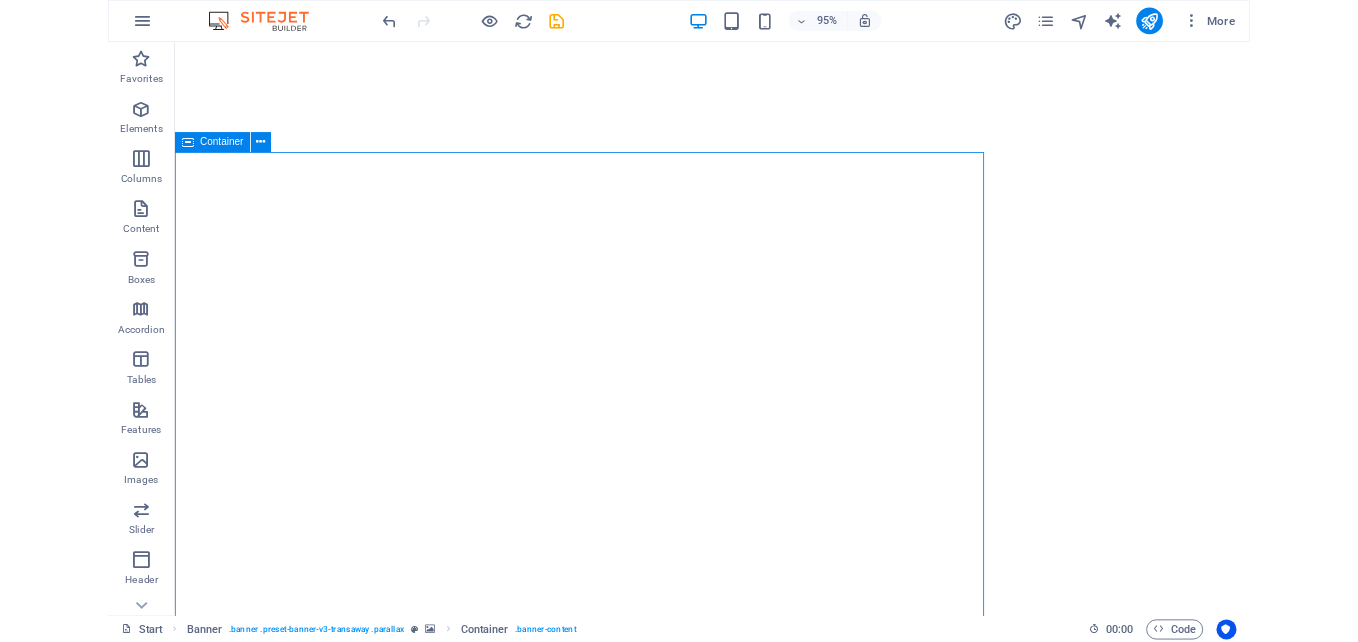 scroll, scrollTop: 0, scrollLeft: 0, axis: both 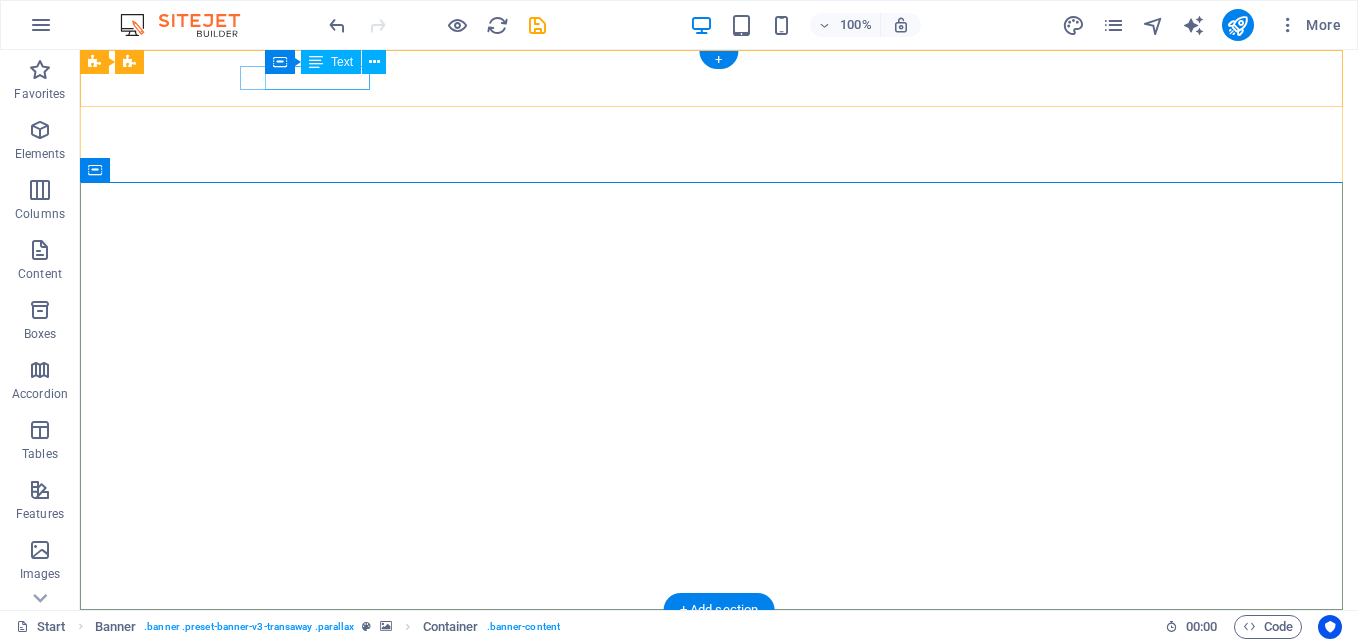 click on "0123 - 456789" at bounding box center (711, 780) 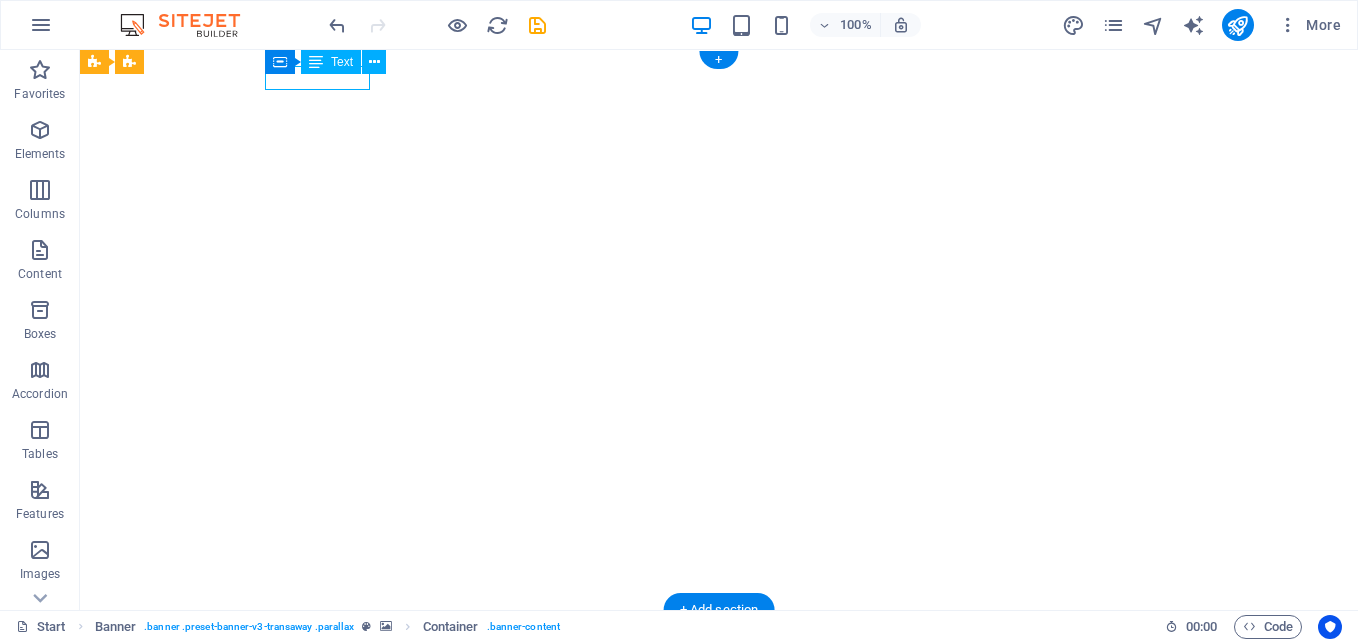click on "0123 - 456789" at bounding box center (711, 780) 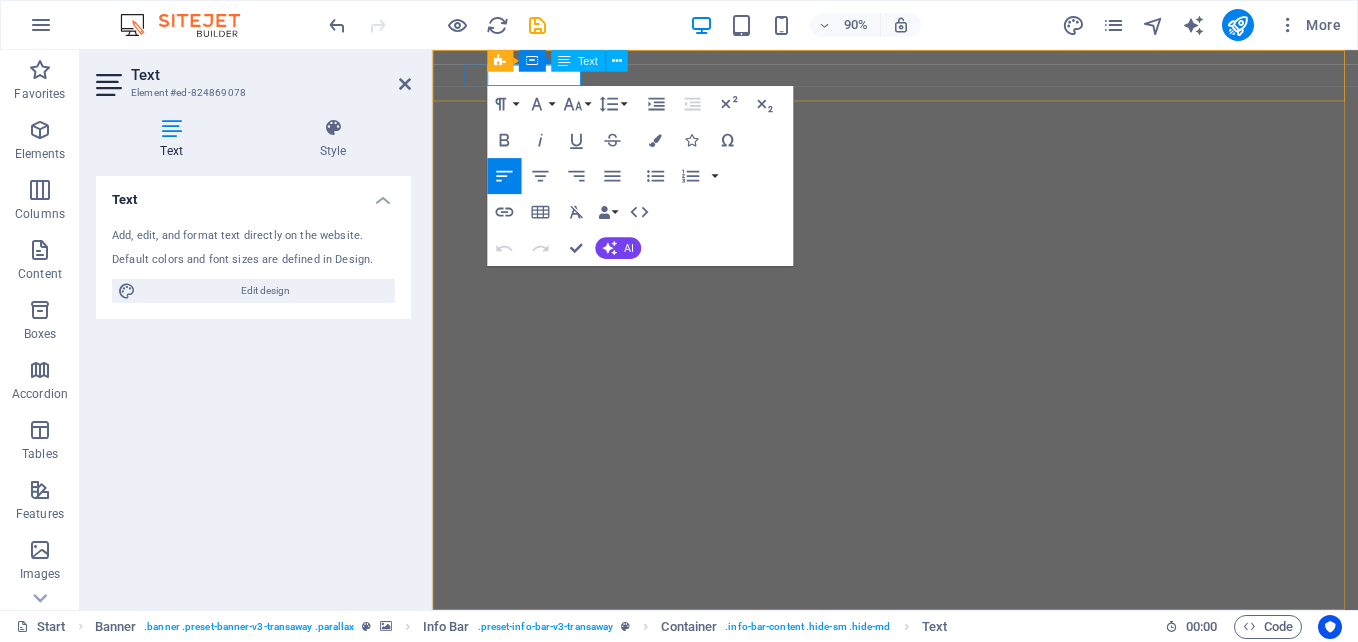 drag, startPoint x: 493, startPoint y: 78, endPoint x: 1006, endPoint y: 126, distance: 515.2407 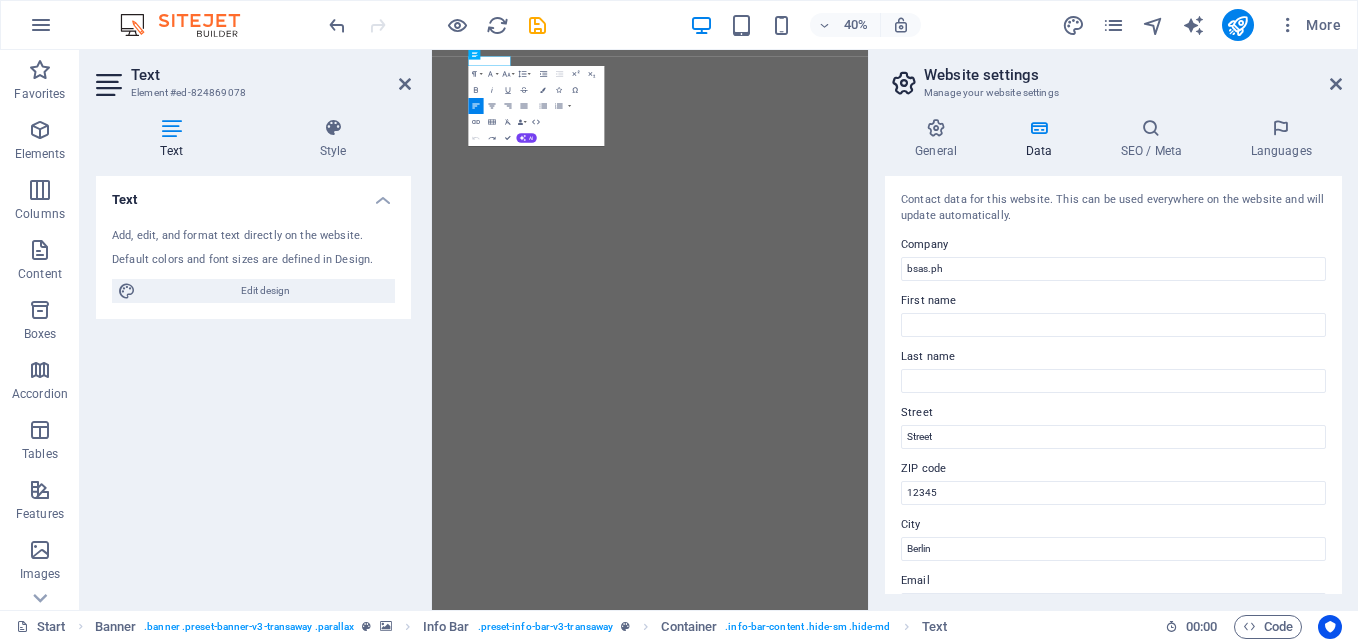 click on "Website settings Manage your website settings  General  Data  SEO / Meta  Languages Website name bsas.ph Logo Drag files here, click to choose files or select files from Files or our free stock photos & videos Select files from the file manager, stock photos, or upload file(s) Upload Favicon Set the favicon of your website here. A favicon is a small icon shown in the browser tab next to your website title. It helps visitors identify your website. Drag files here, click to choose files or select files from Files or our free stock photos & videos Select files from the file manager, stock photos, or upload file(s) Upload Preview Image (Open Graph) This image will be shown when the website is shared on social networks Drag files here, click to choose files or select files from Files or our free stock photos & videos Select files from the file manager, stock photos, or upload file(s) Upload Contact data for this website. This can be used everywhere on the website and will update automatically. Company bsas.ph City" at bounding box center [1113, 330] 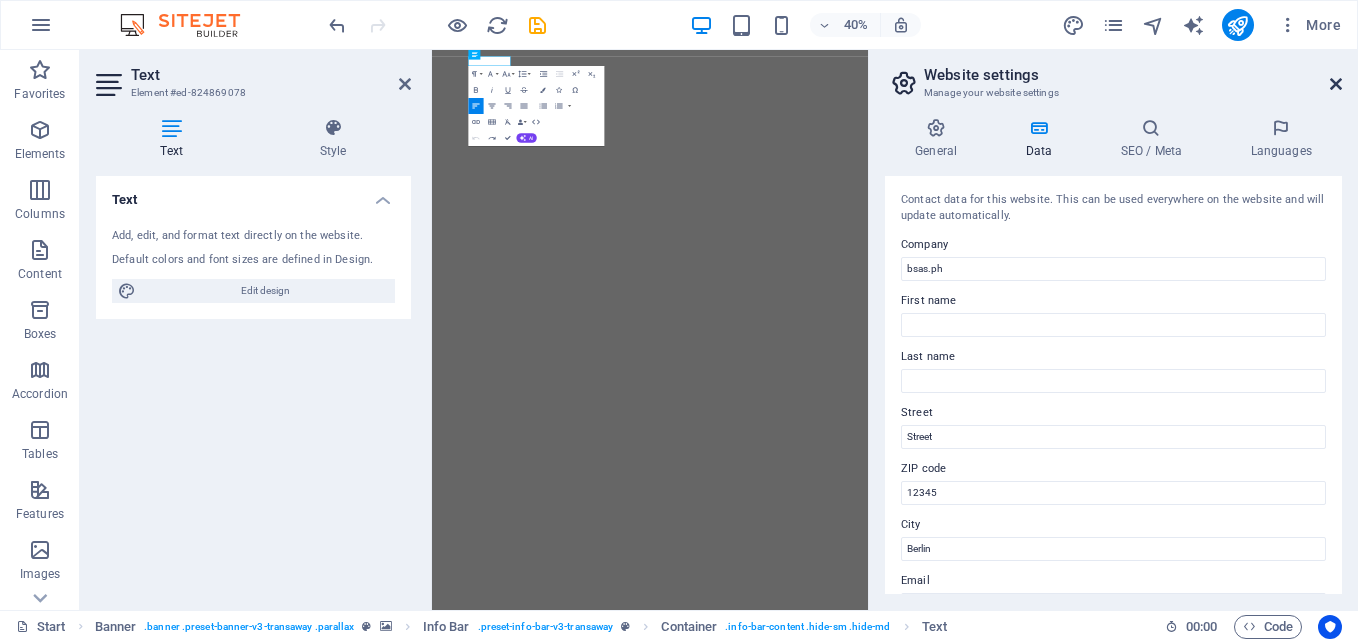 click at bounding box center (1336, 84) 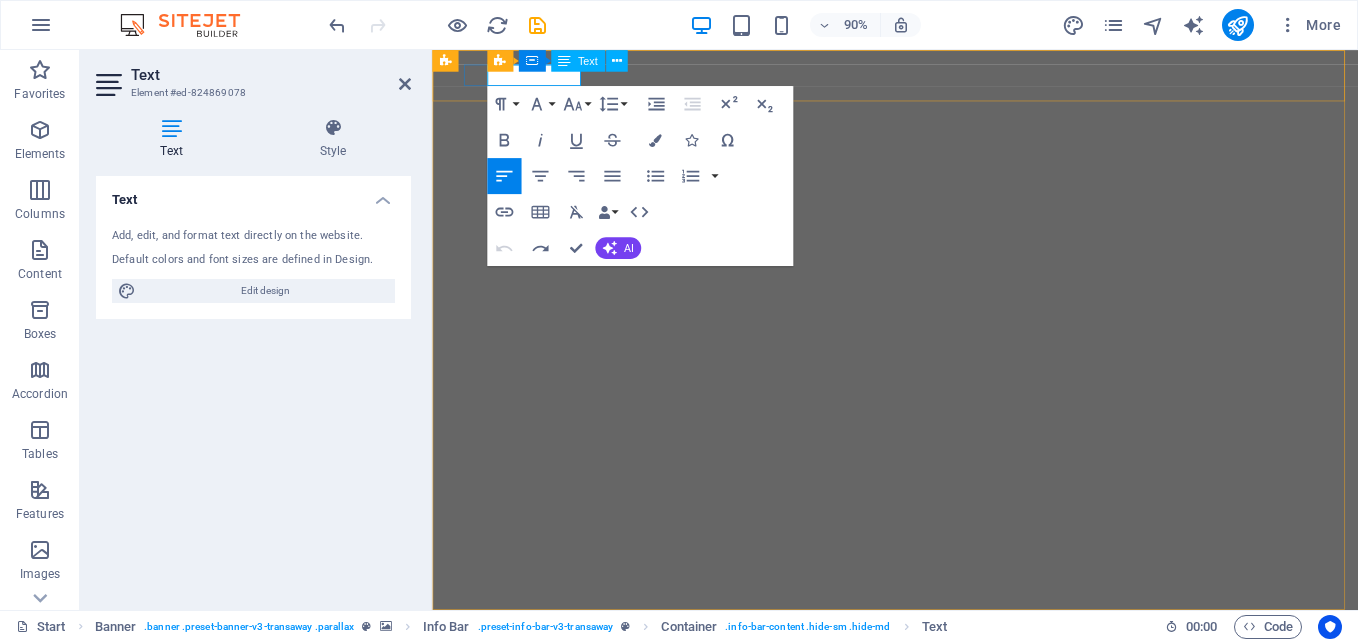 click on "0123 - 456789" at bounding box center (526, 1494) 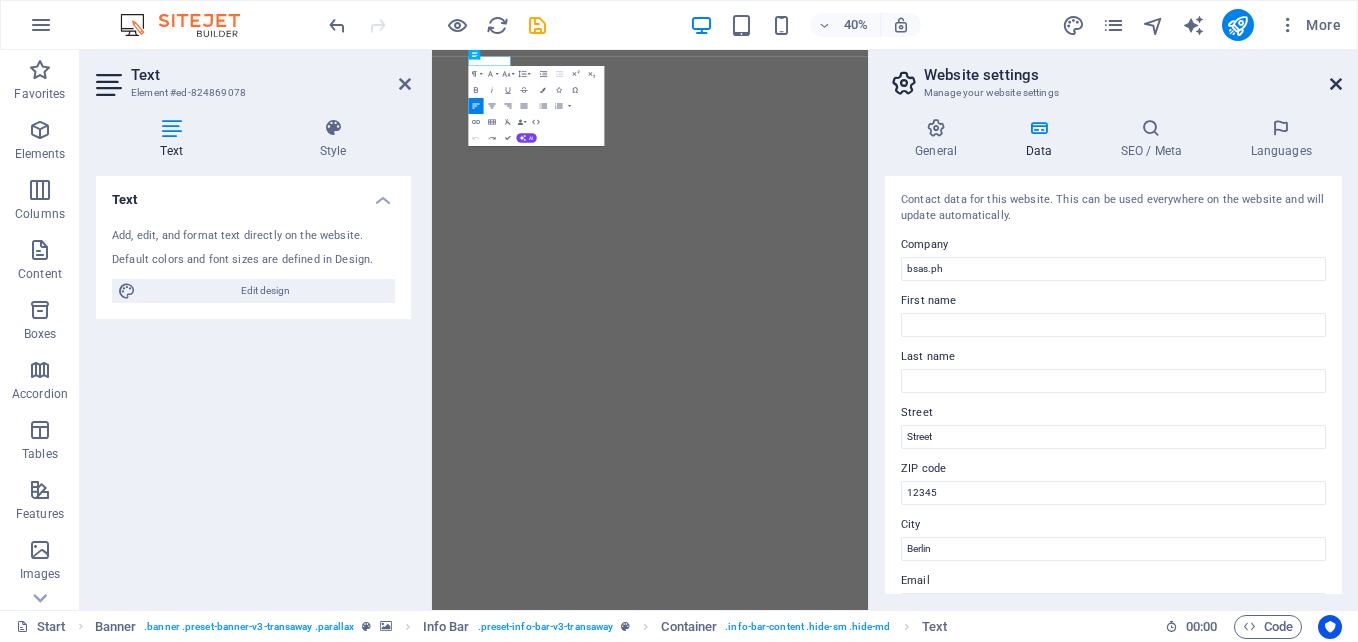 click at bounding box center (1336, 84) 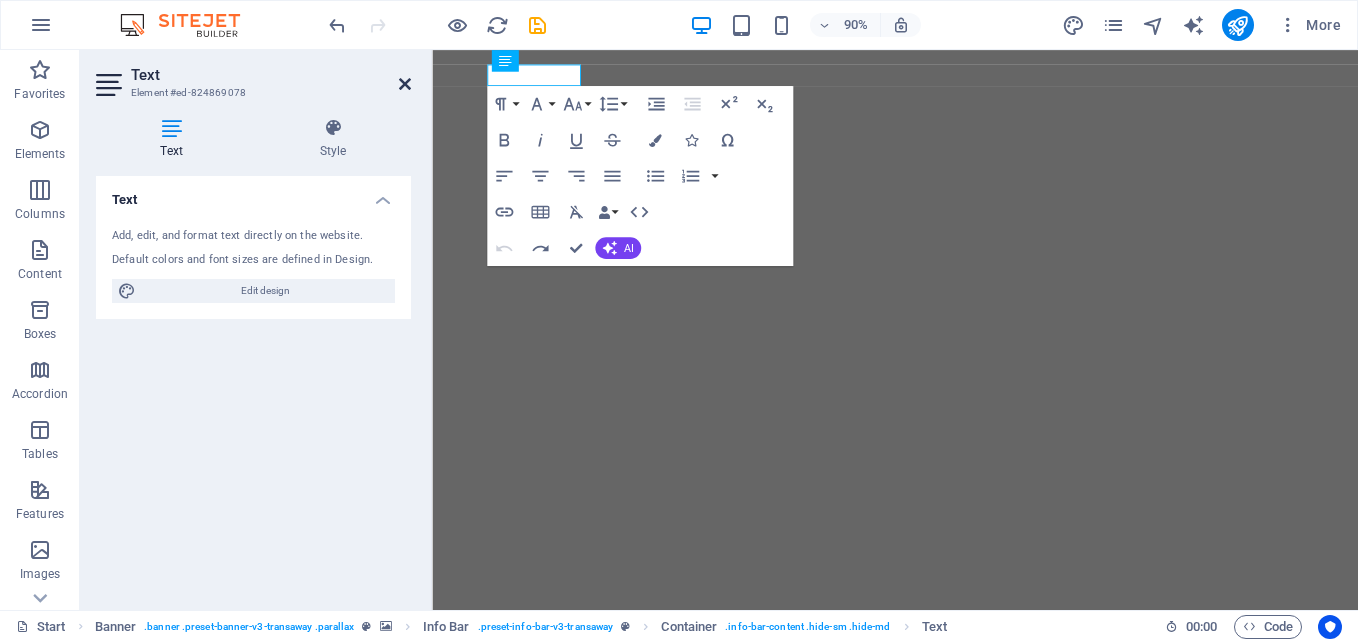 click at bounding box center [405, 84] 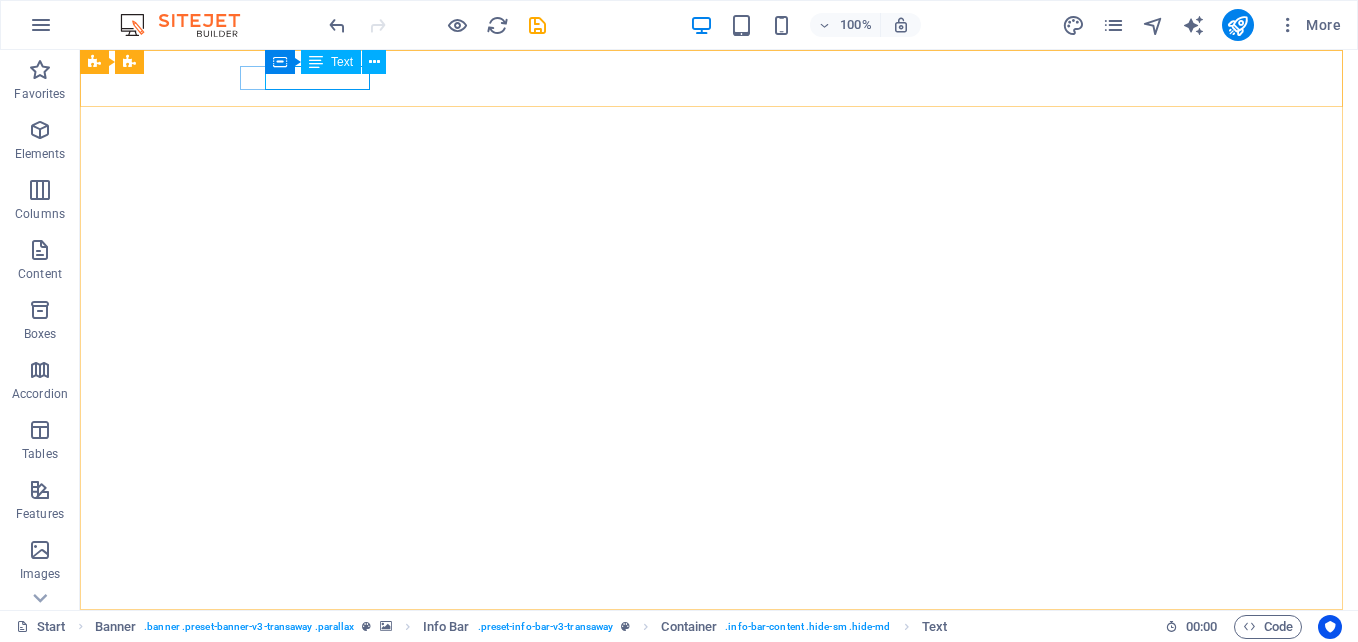 click on "Container   Text" at bounding box center [332, 62] 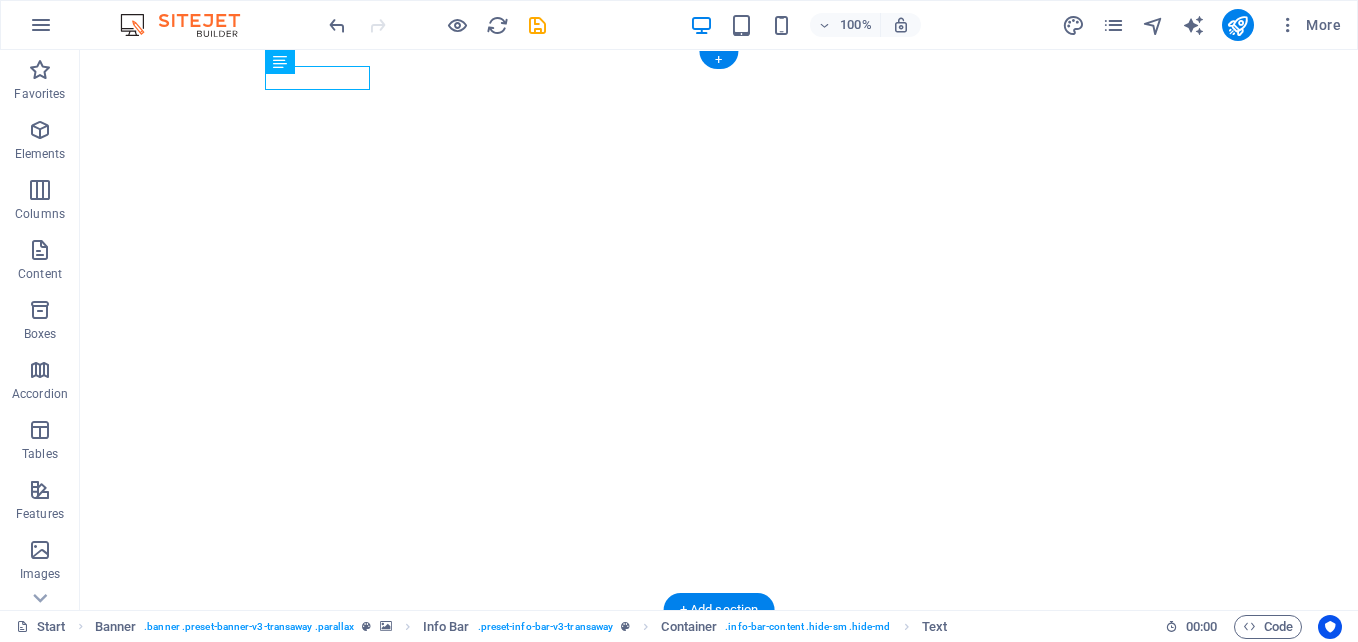 click on "0123 - 456789" at bounding box center (711, 716) 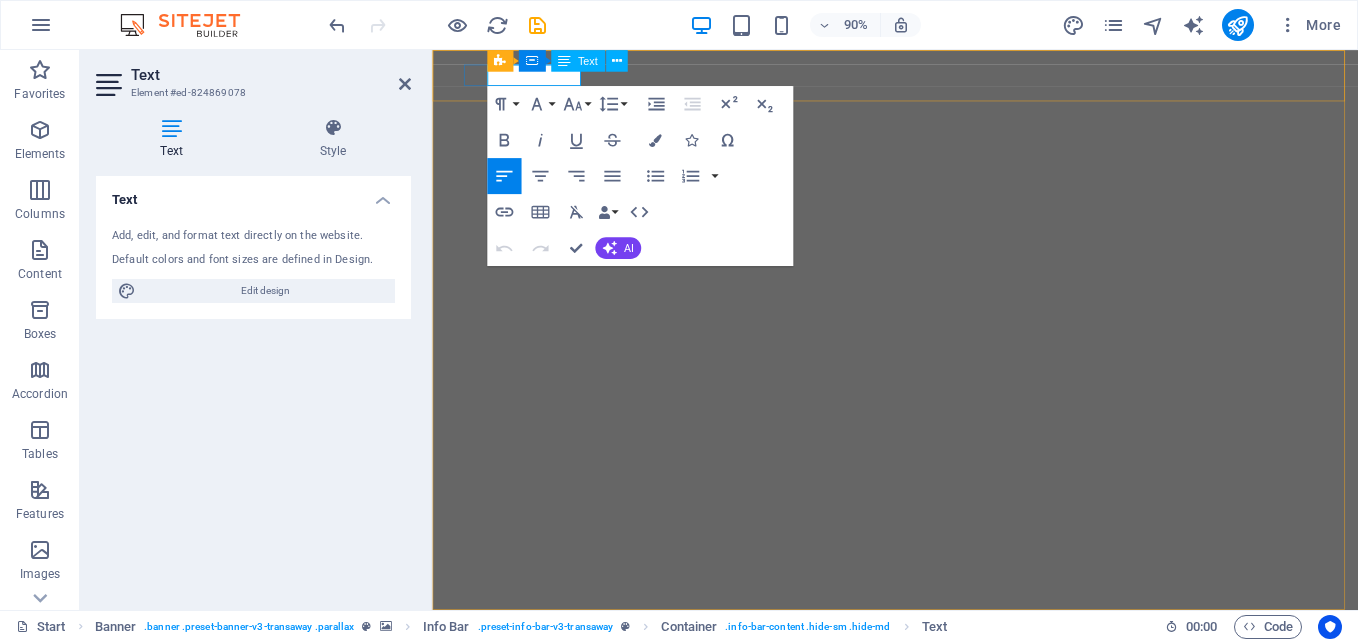 click on "0123 - 456789" at bounding box center (526, 716) 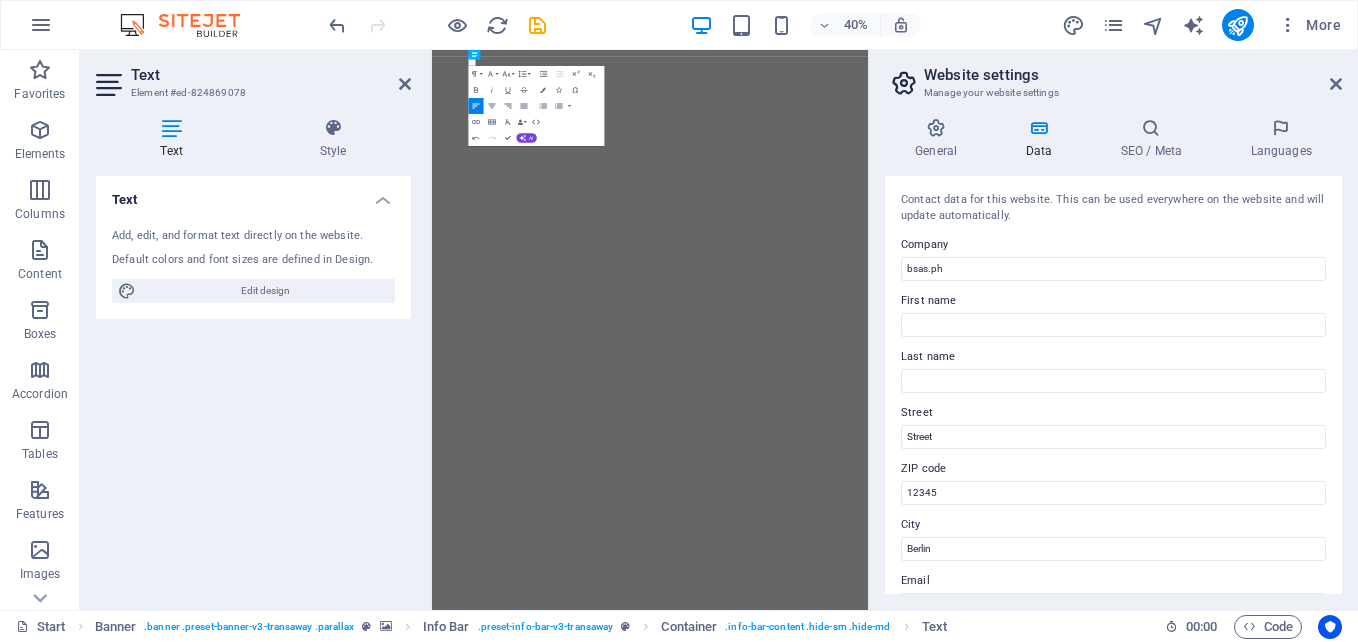 type 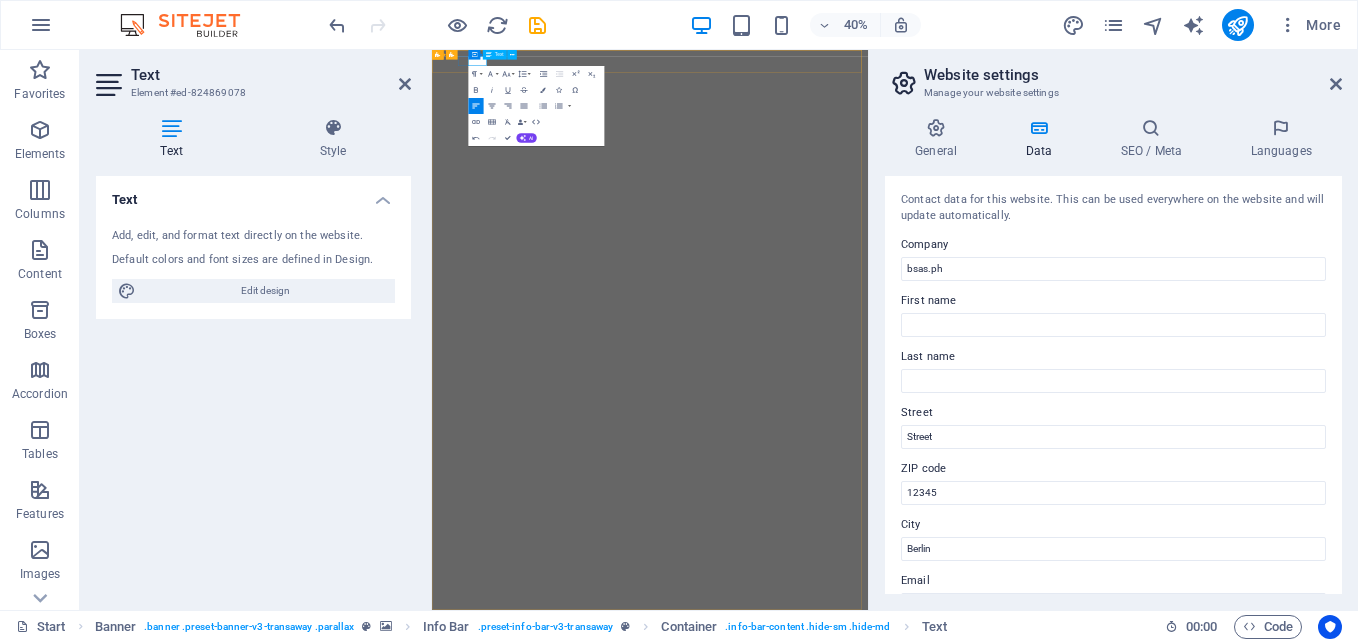 click on "+[PHONE]" at bounding box center (541, 1494) 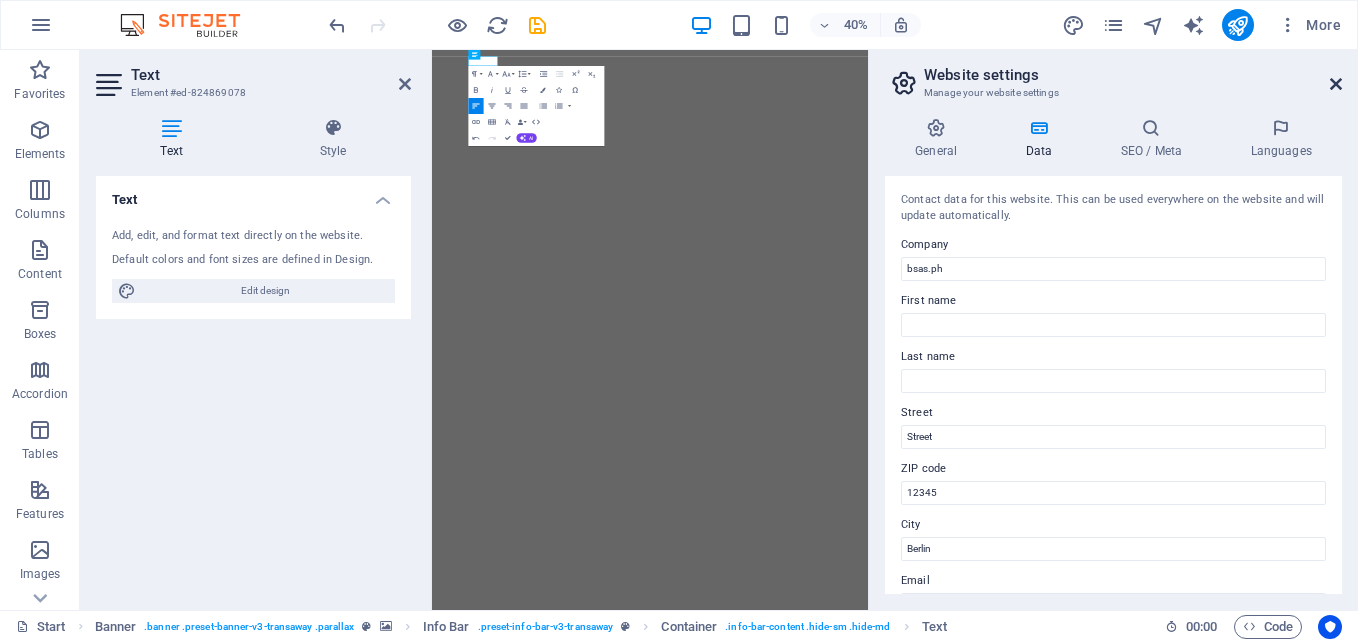 click at bounding box center (1336, 84) 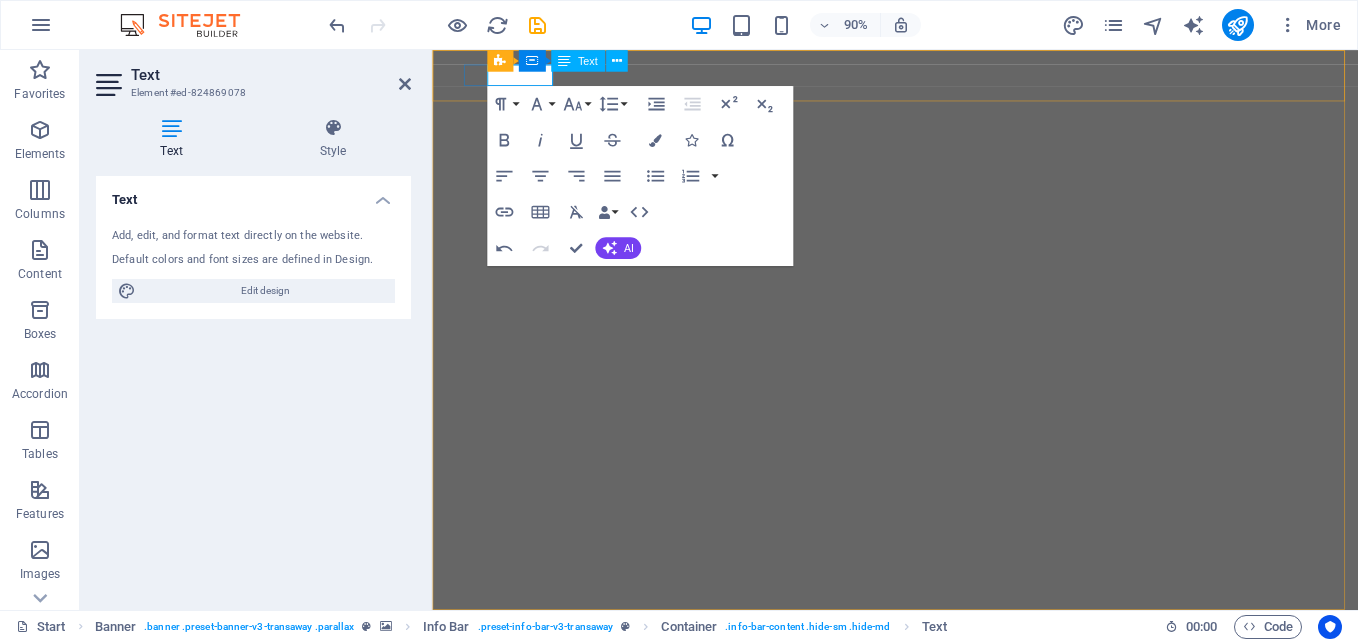 click on "+6391785" at bounding box center [573, 1494] 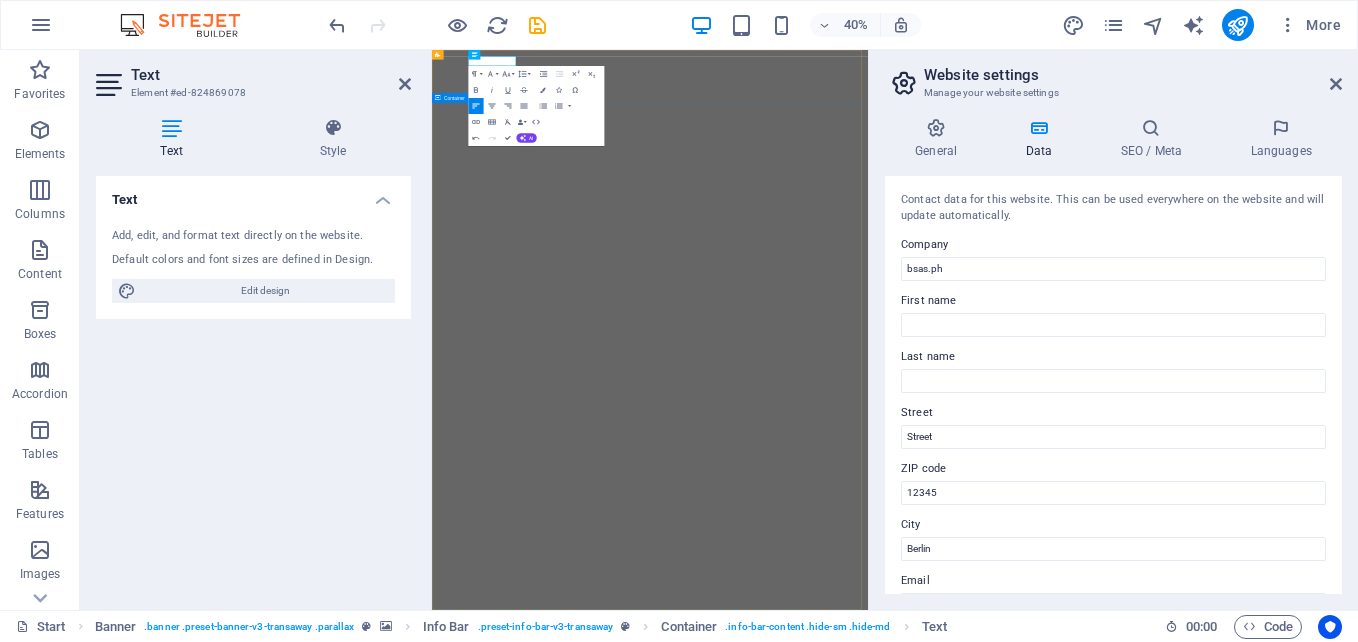 click on "Your world wide transport service" at bounding box center (977, 1990) 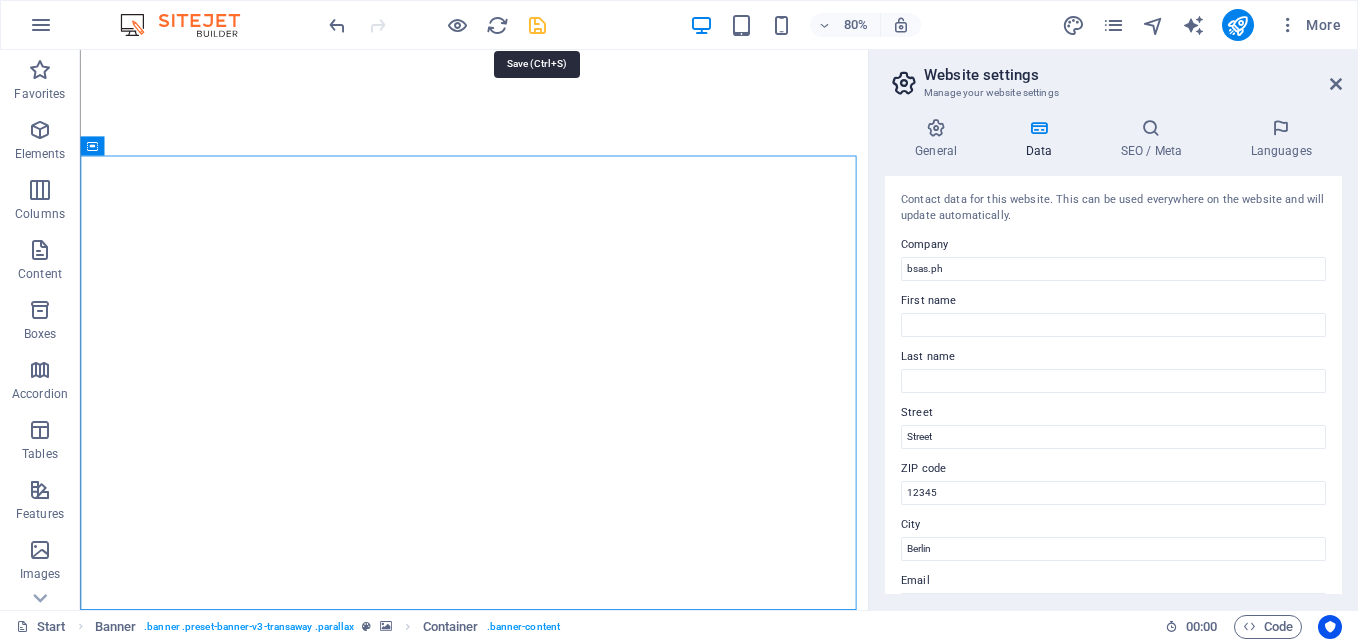 click at bounding box center (537, 25) 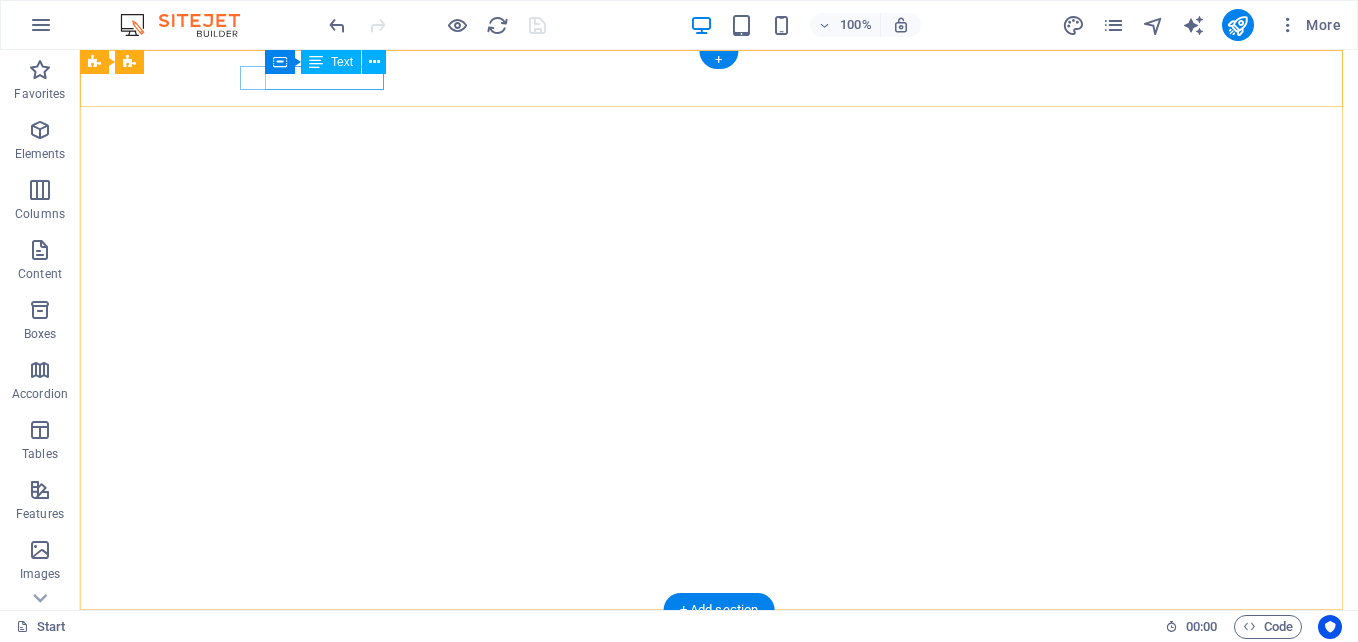 click on "+639178591121" at bounding box center [711, 654] 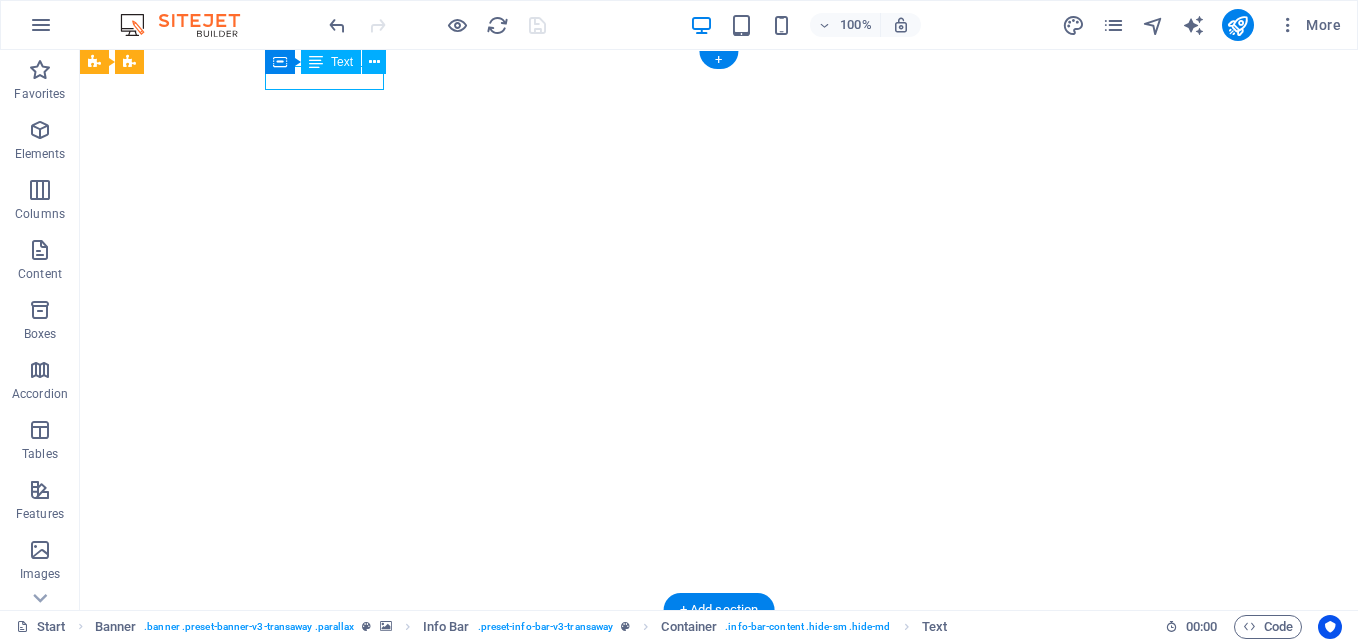click on "+639178591121" at bounding box center (711, 654) 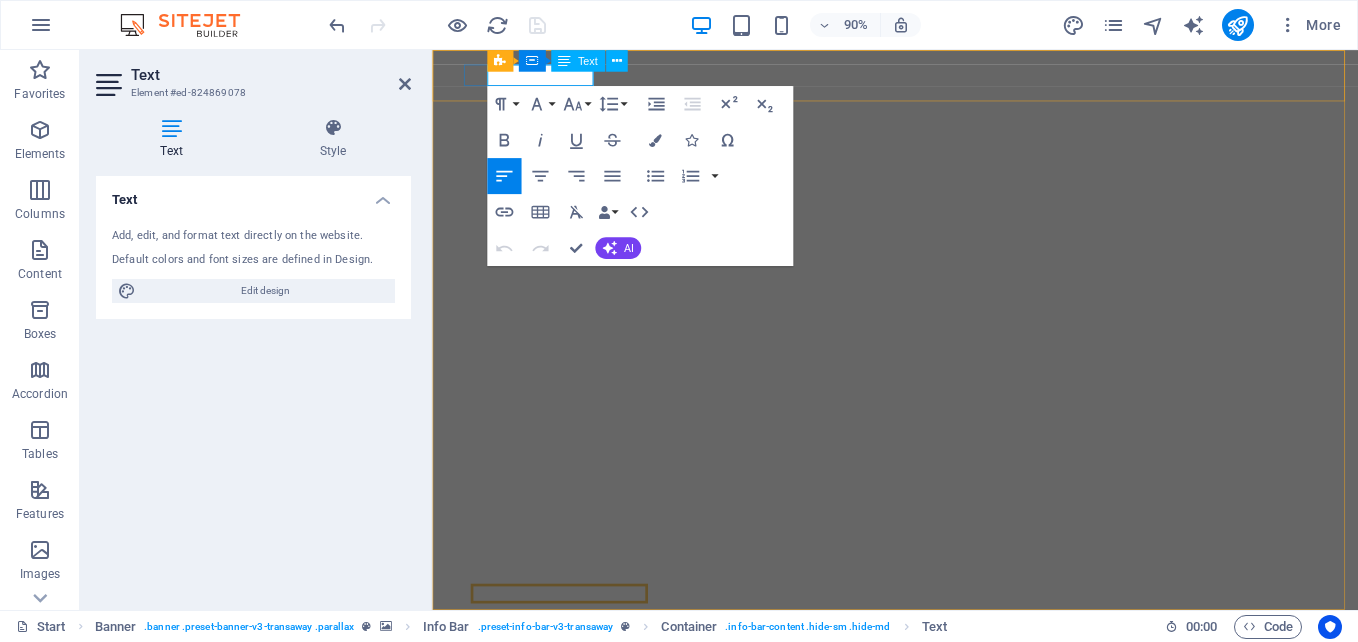 click on "+639178591121" at bounding box center [573, 654] 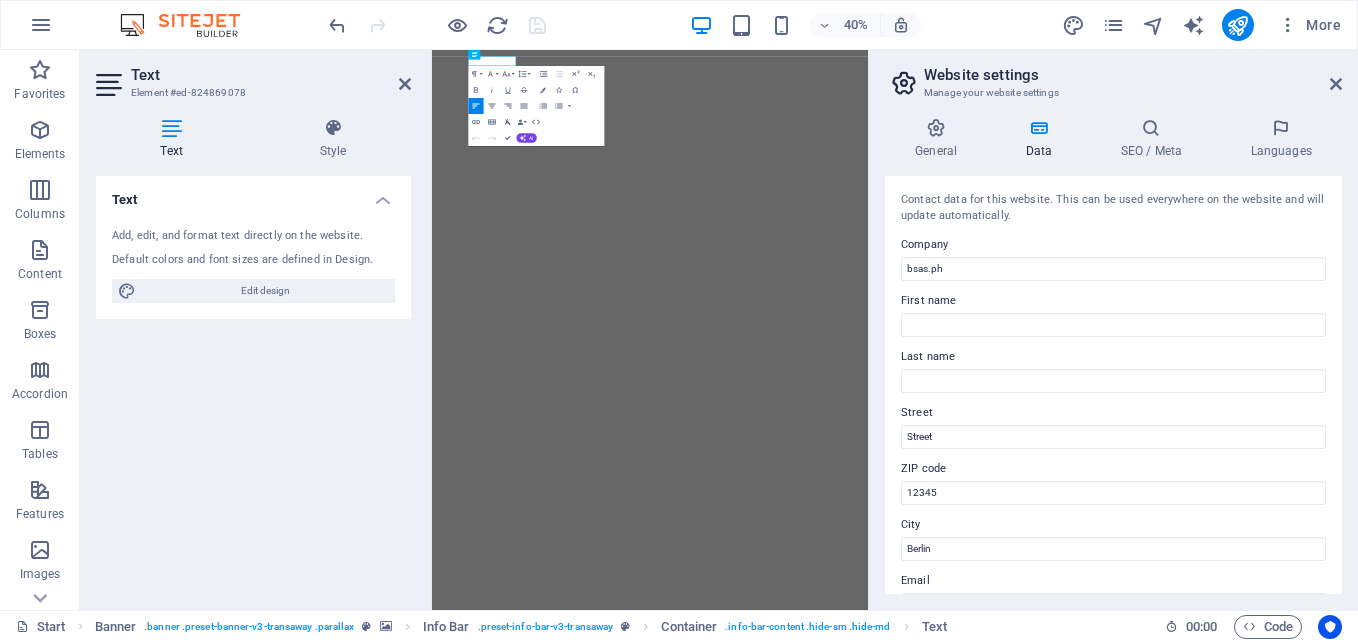 type 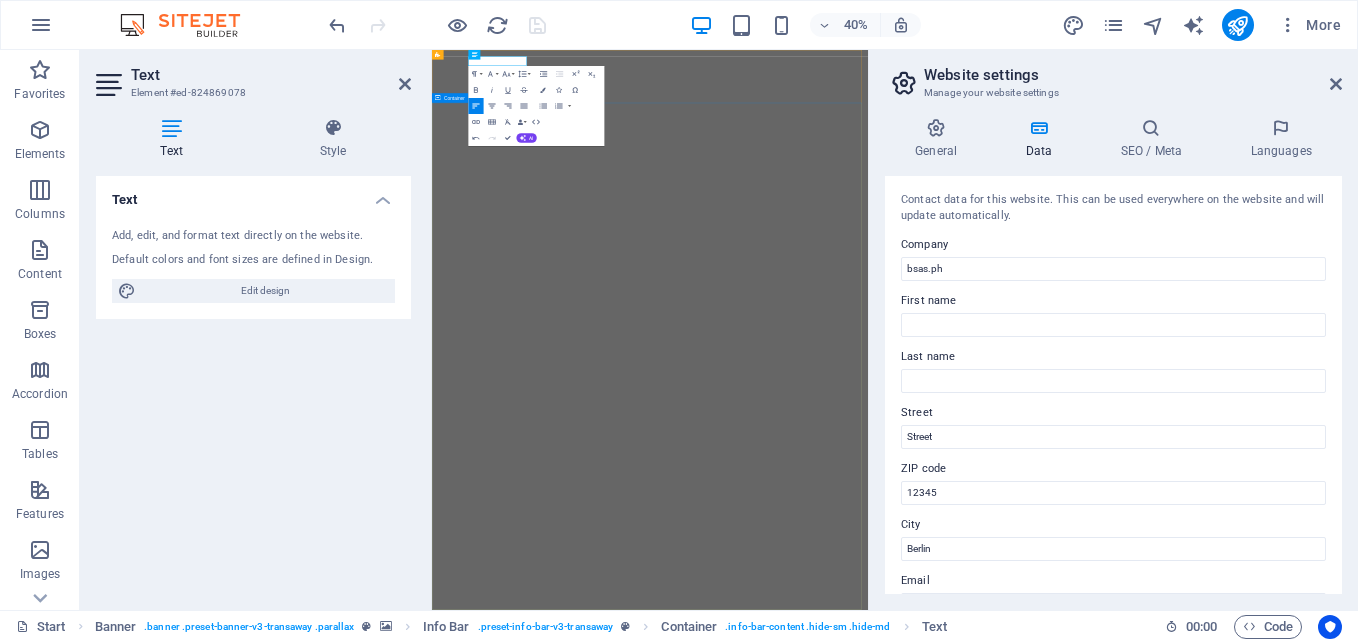 click on "Your world wide transport service" at bounding box center (977, 1990) 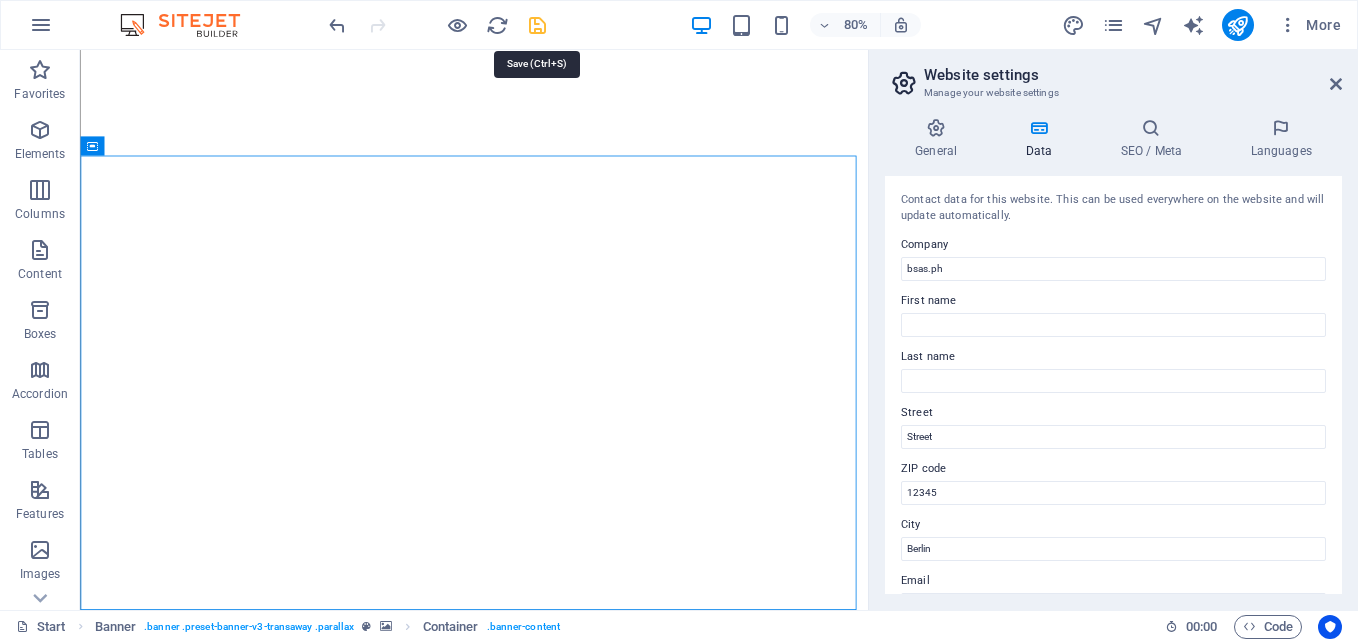 click at bounding box center (537, 25) 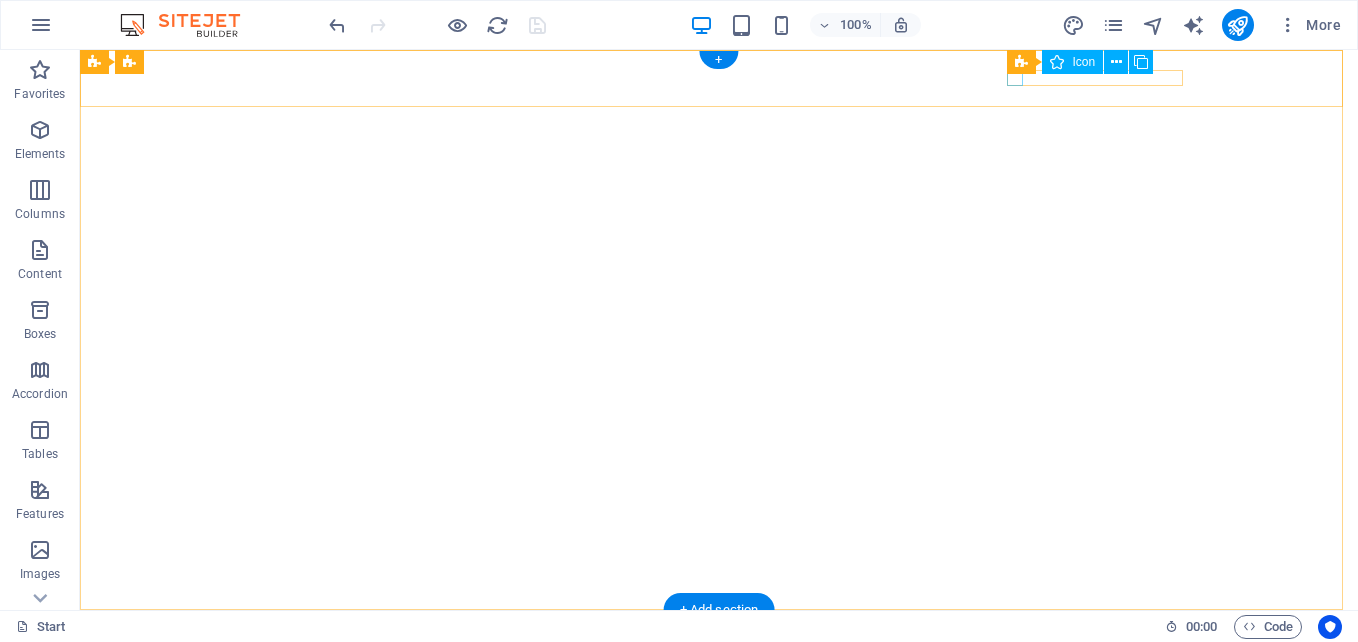 click at bounding box center [719, 710] 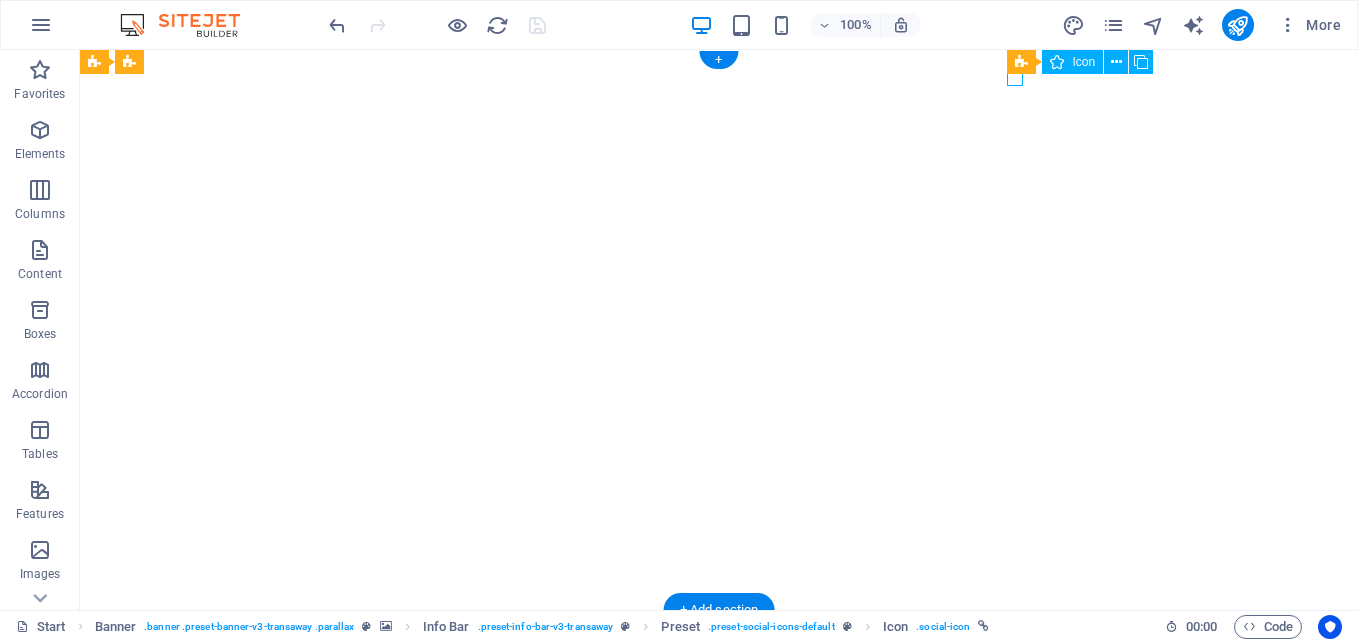 click at bounding box center (719, 710) 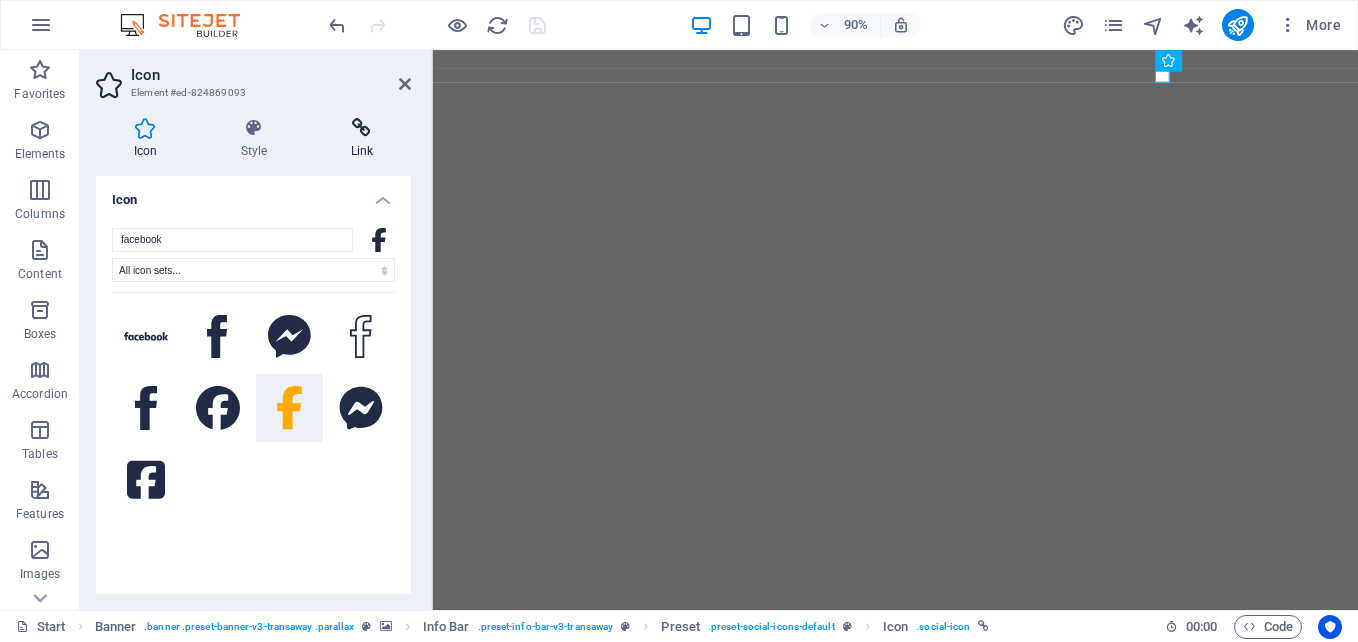 click on "Link" at bounding box center (362, 139) 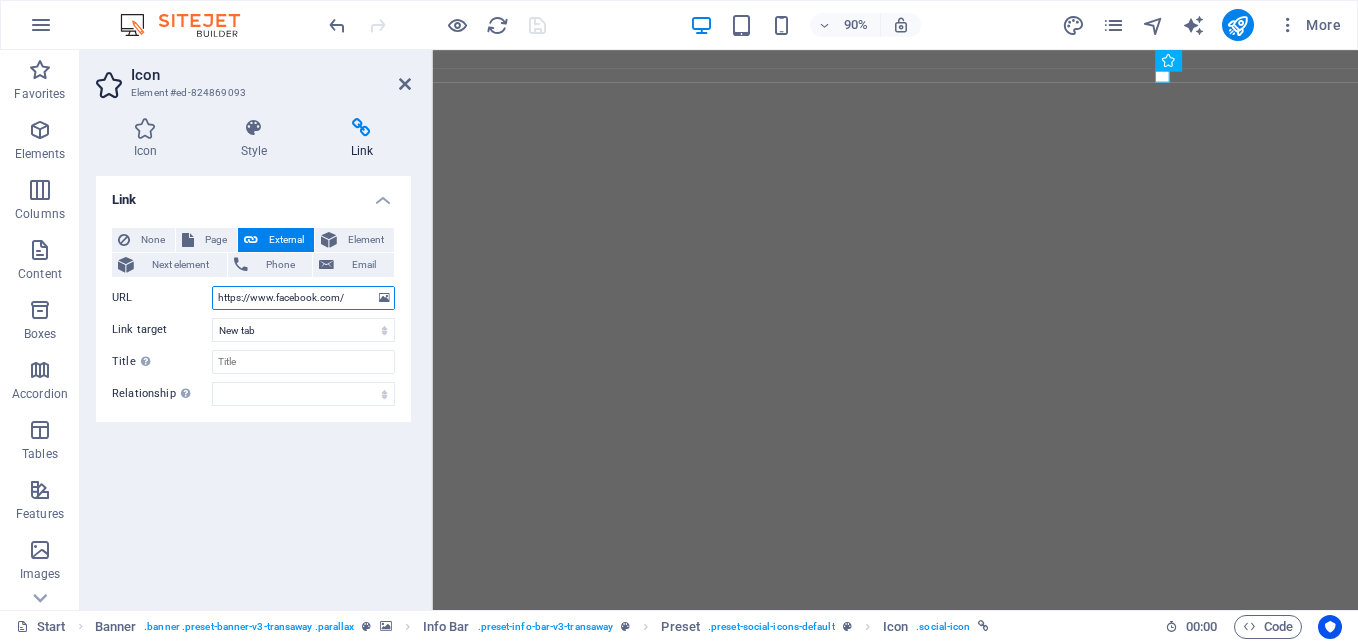 click on "https://www.facebook.com/" at bounding box center (303, 298) 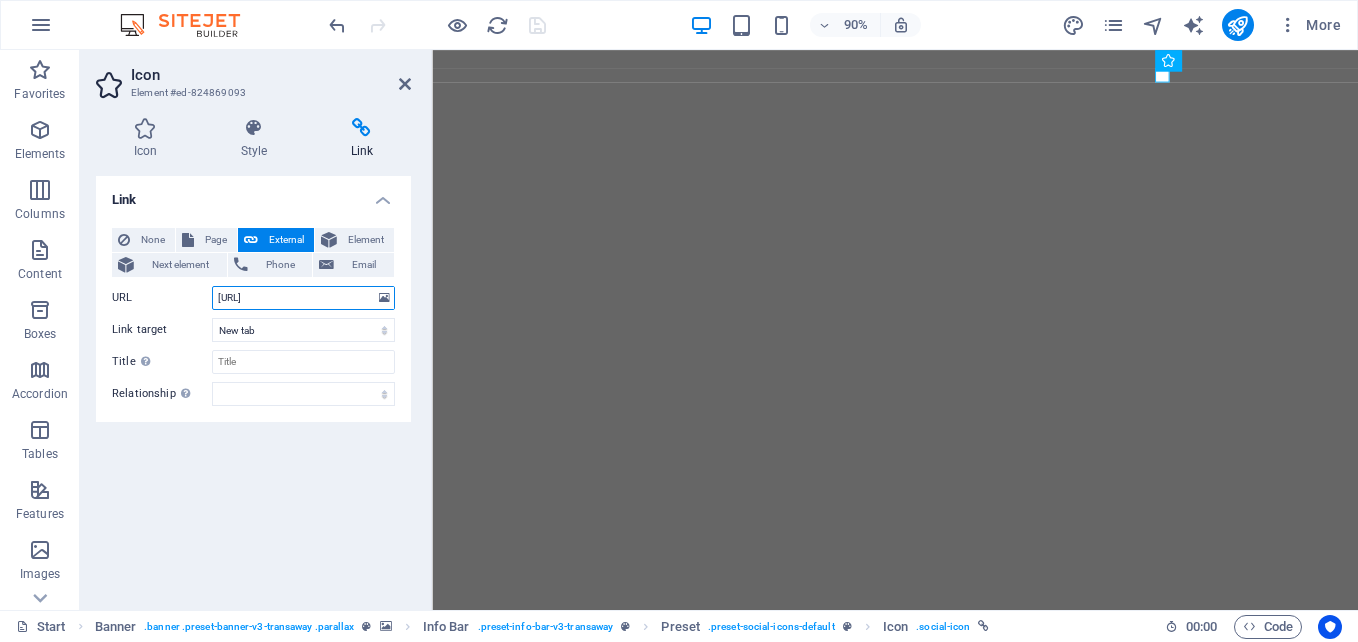 scroll, scrollTop: 0, scrollLeft: 81, axis: horizontal 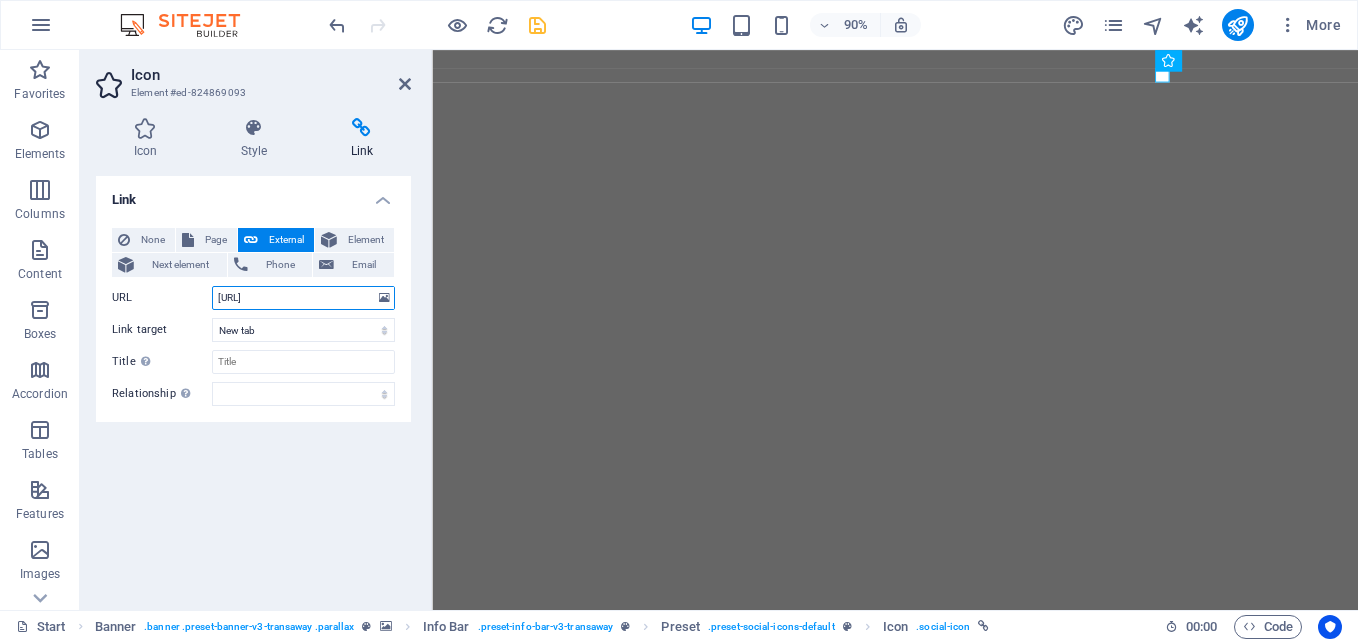 type on "https://www.facebook.com/BarrierSoftwareServices" 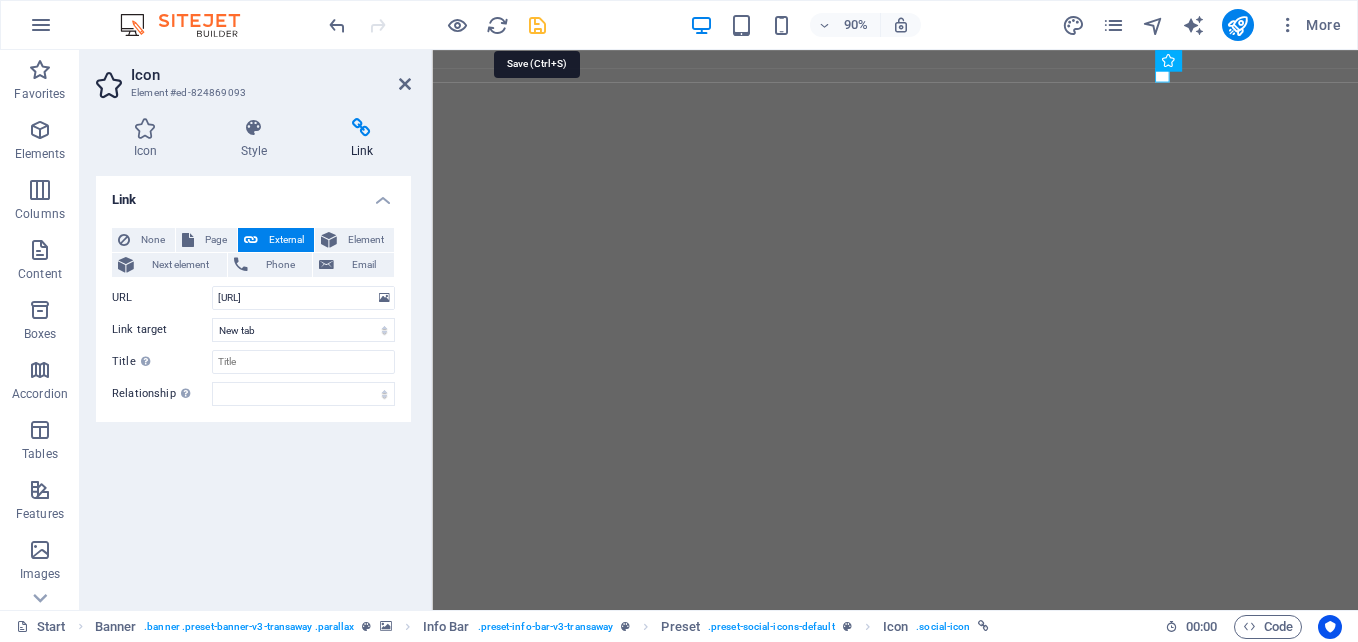 scroll, scrollTop: 0, scrollLeft: 0, axis: both 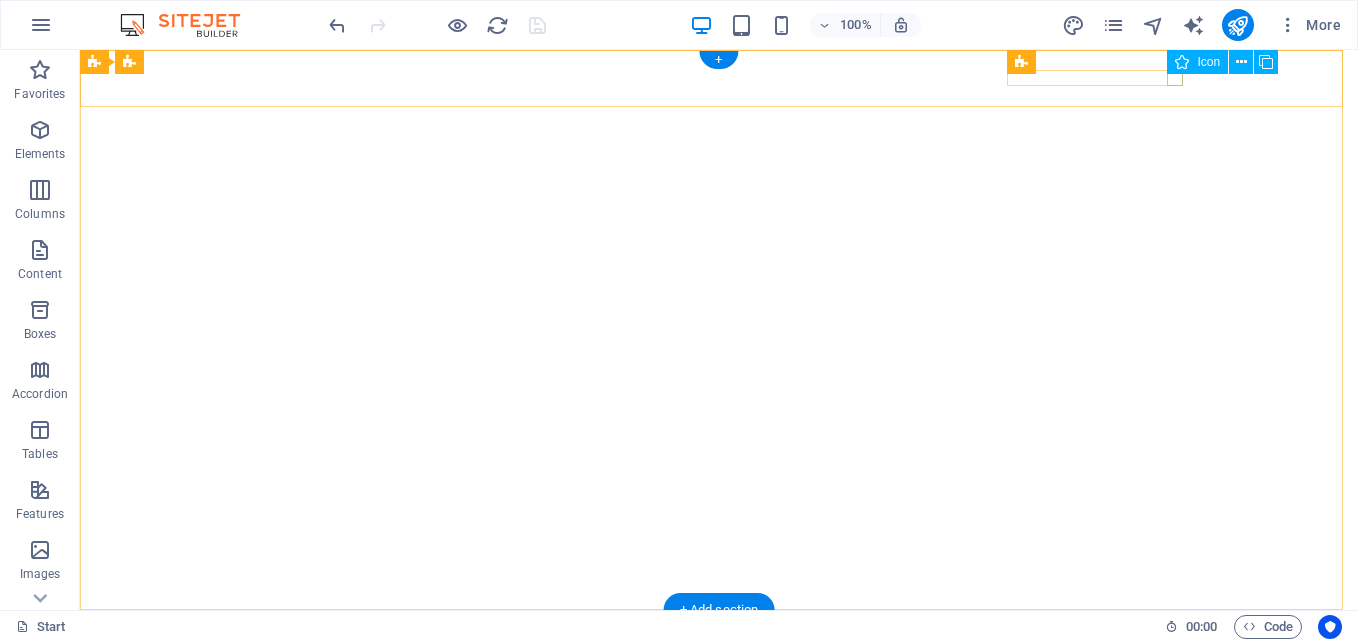 click at bounding box center [719, 830] 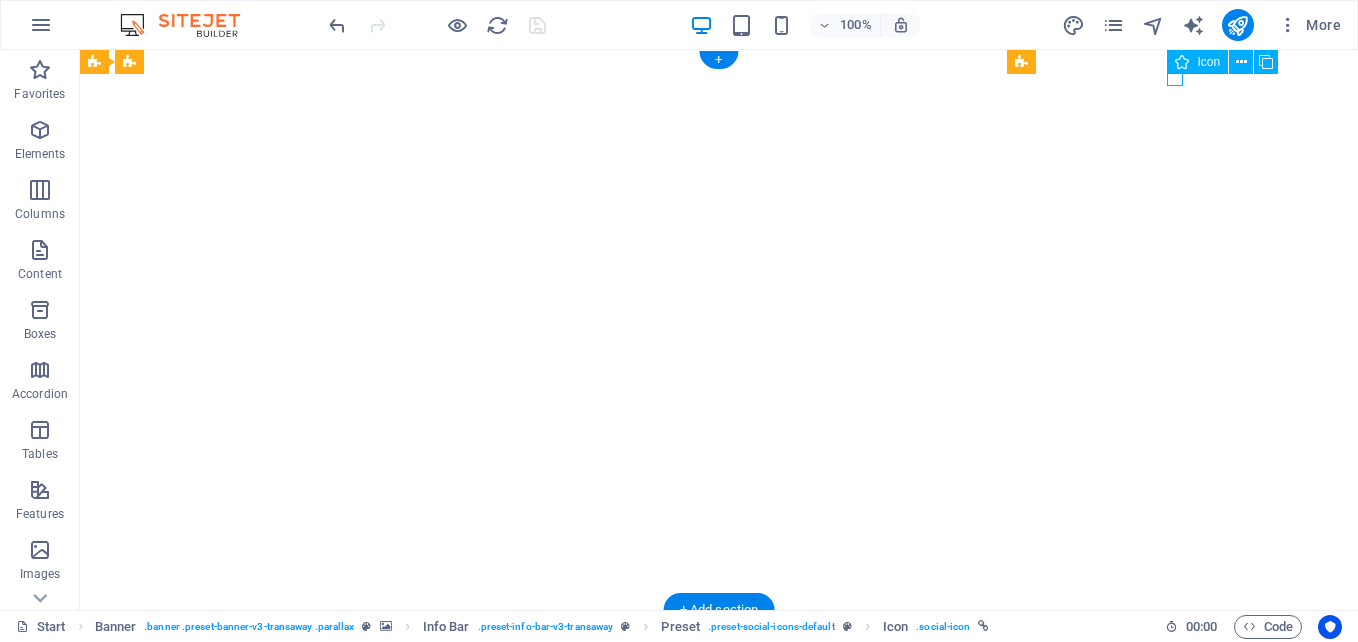 click at bounding box center (719, 830) 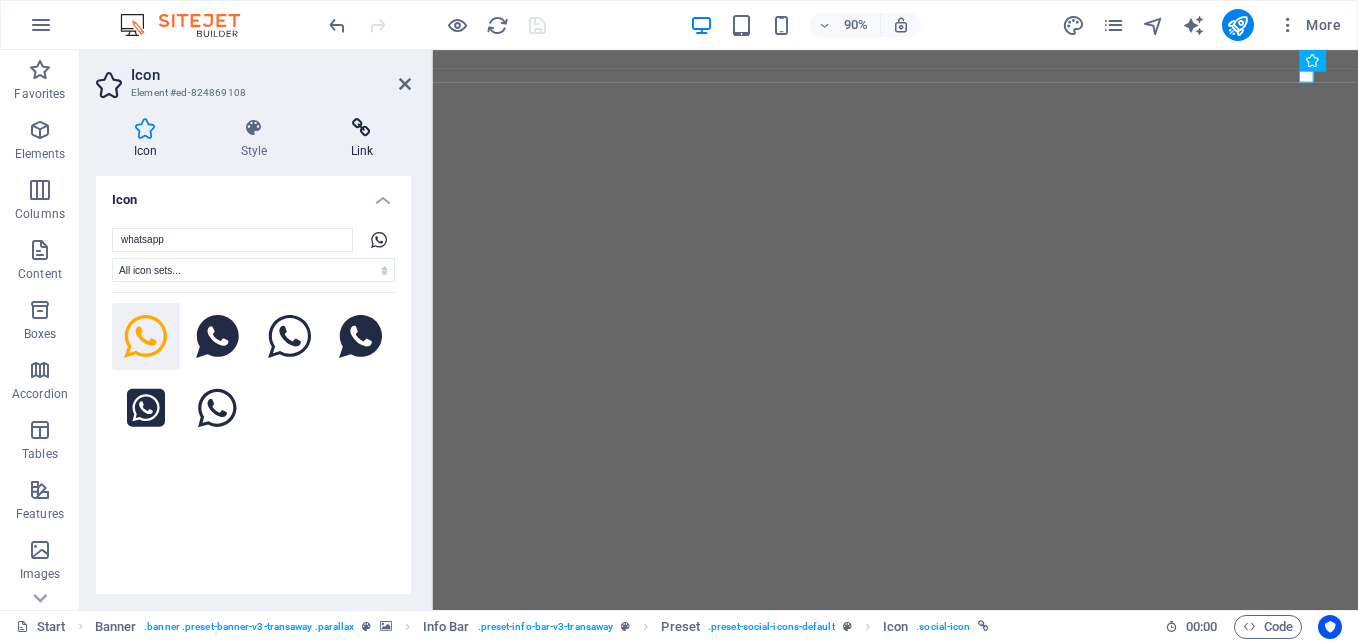 click on "Link" at bounding box center (362, 139) 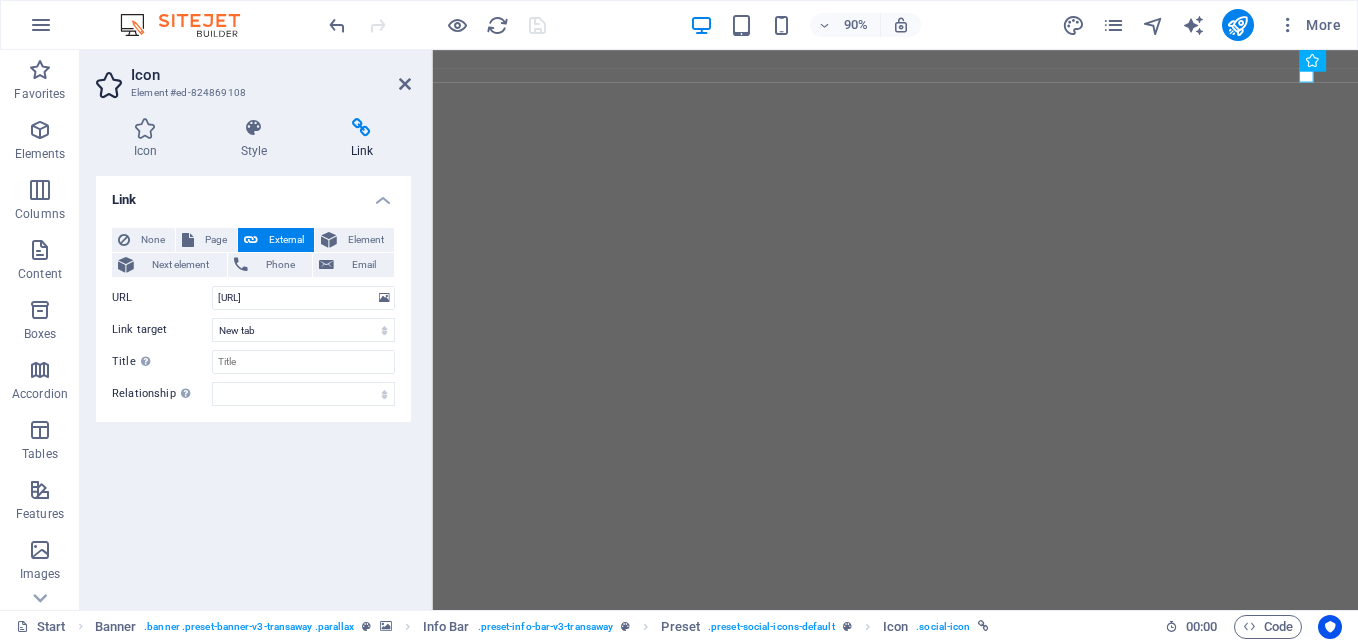 click on "Link None Page External Element Next element Phone Email Page Start Subpage Legal Notice Privacy Element
URL https://www.whatsapp.com/ Phone Email Link target New tab Same tab Overlay Title Additional link description, should not be the same as the link text. The title is most often shown as a tooltip text when the mouse moves over the element. Leave empty if uncertain. Relationship Sets the  relationship of this link to the link target . For example, the value "nofollow" instructs search engines not to follow the link. Can be left empty. alternate author bookmark external help license next nofollow noreferrer noopener prev search tag" at bounding box center (253, 385) 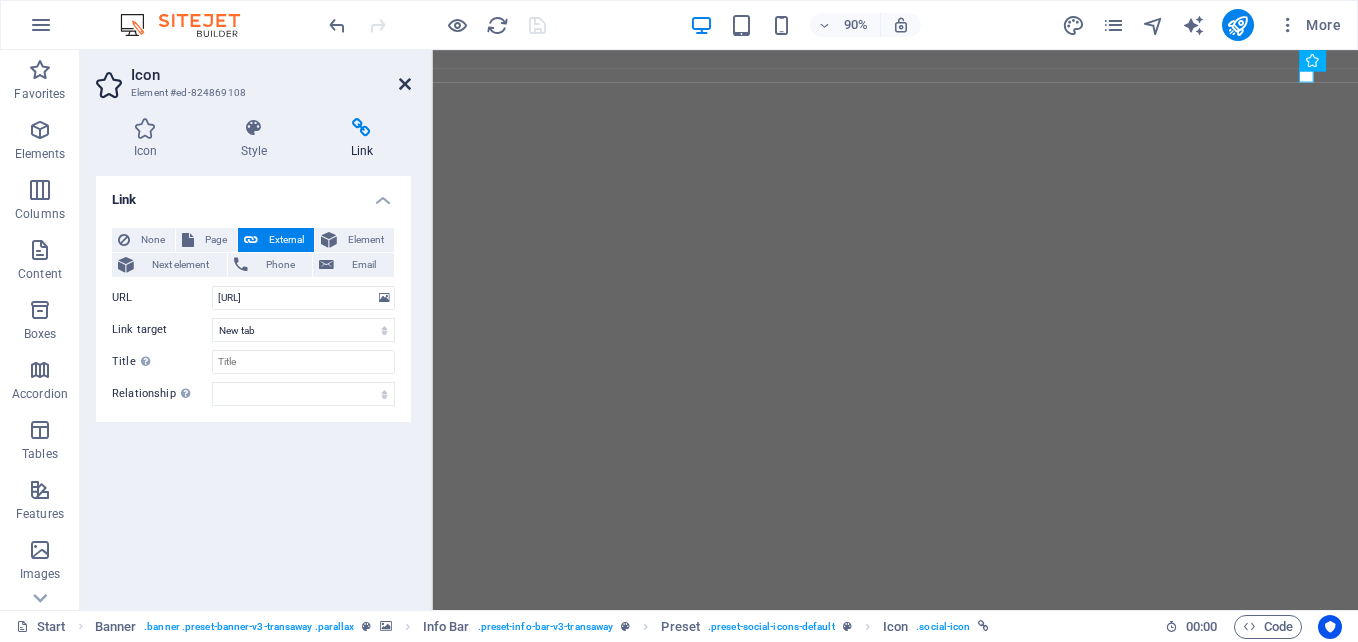 click at bounding box center [405, 84] 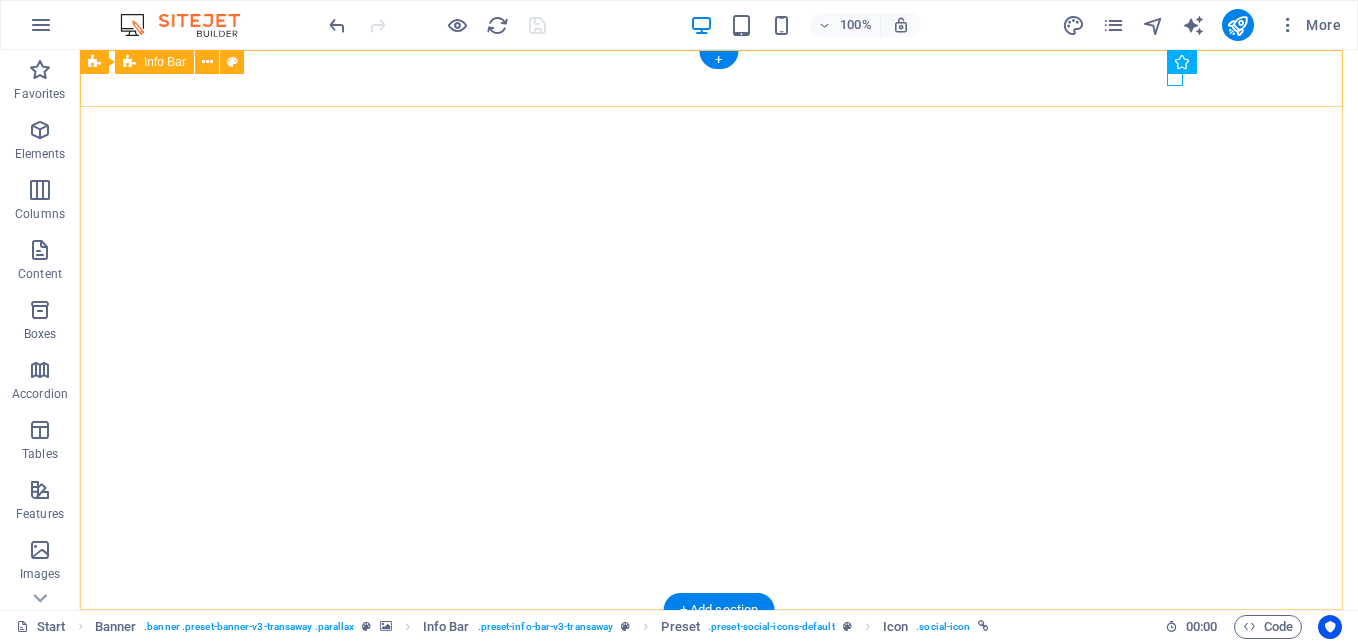 click on "call +639178591121 Email us at:  apb1@bss.ph  or arvin_barredo@yahoo.com" at bounding box center [719, 732] 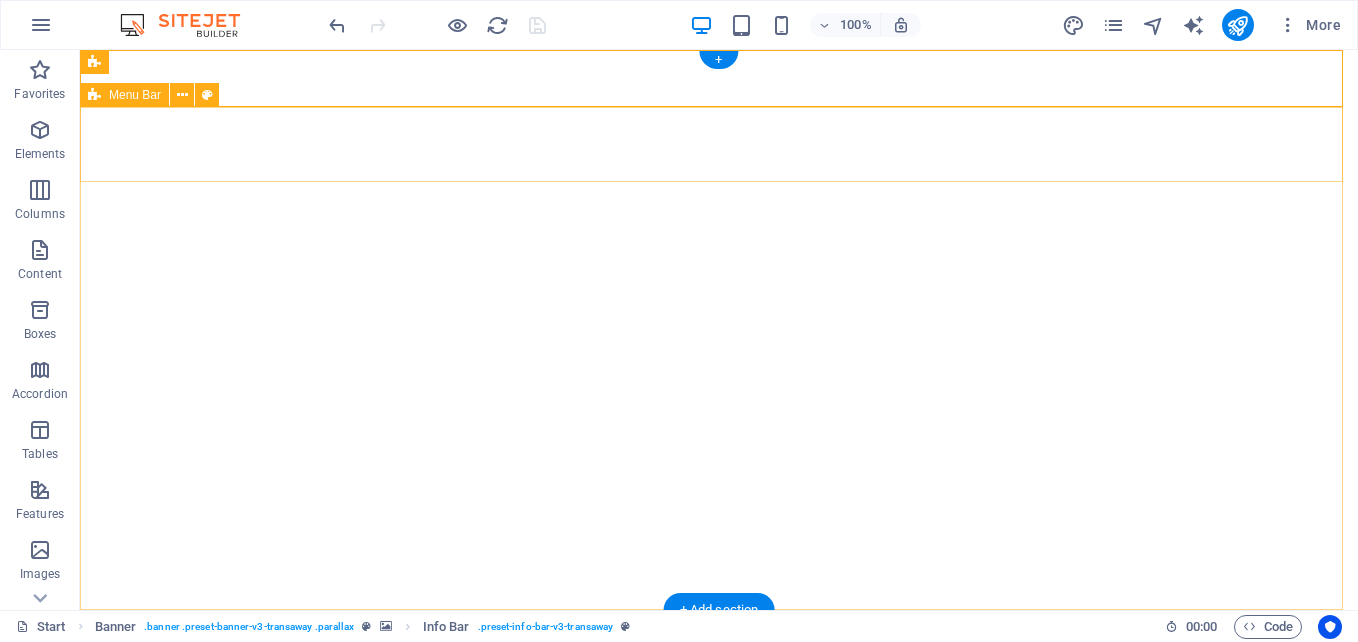click on "Home About us Services Pricing Contact Get a quote" at bounding box center [719, 927] 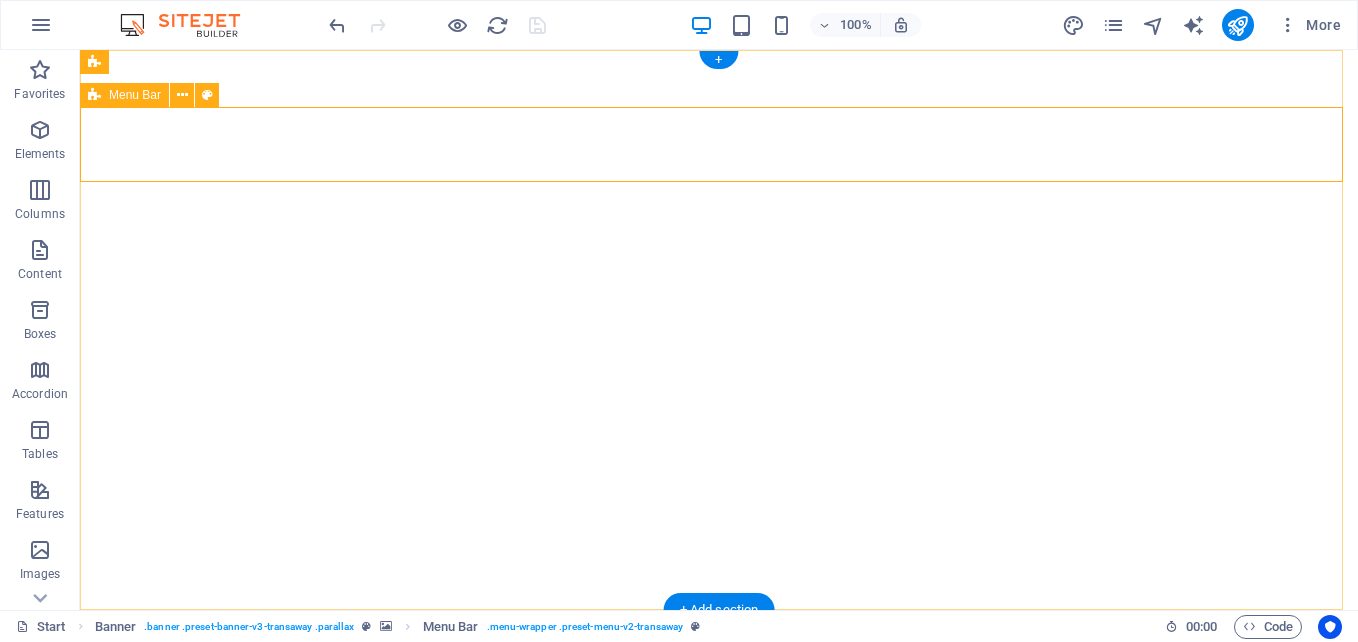 click on "Your world wide transport service" at bounding box center (719, 1150) 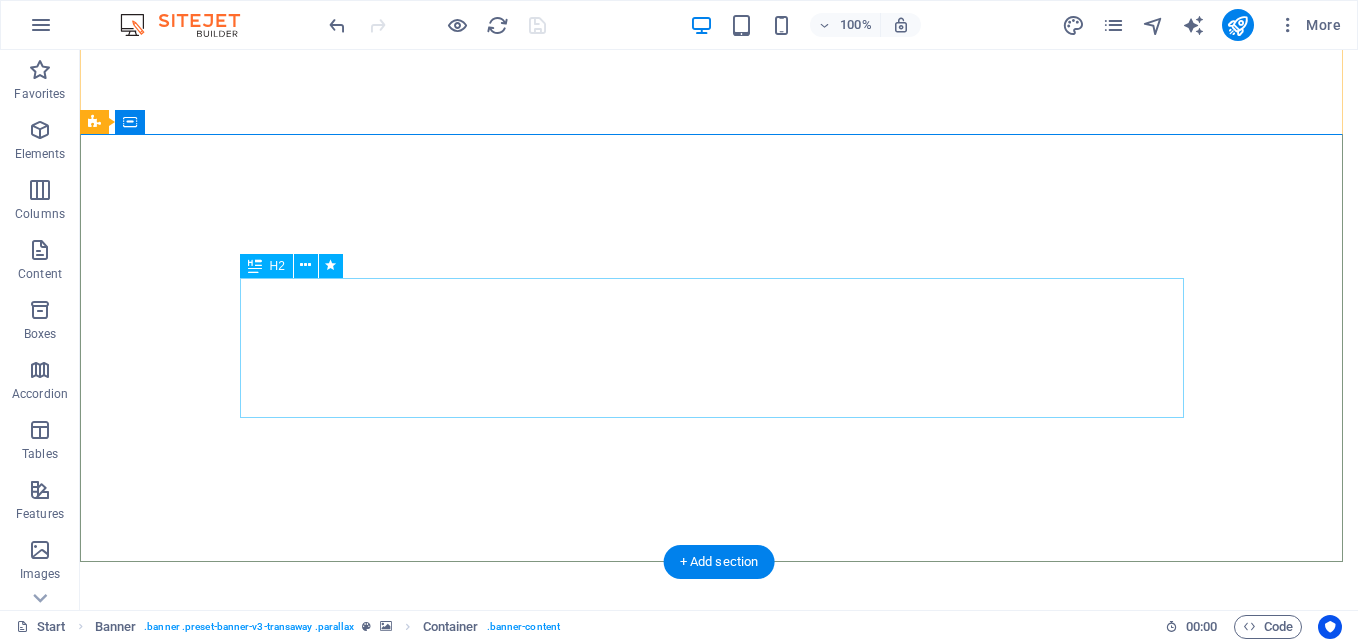 scroll, scrollTop: 0, scrollLeft: 0, axis: both 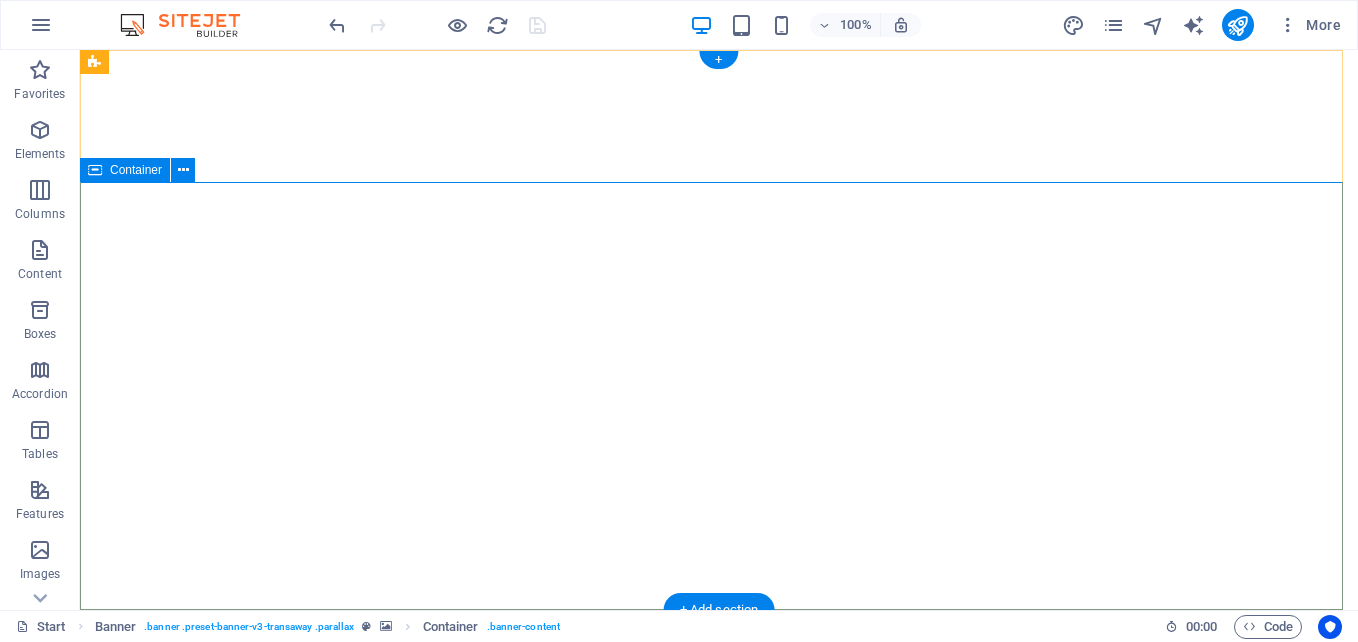 click on "Your world wide transport service" at bounding box center [719, 1150] 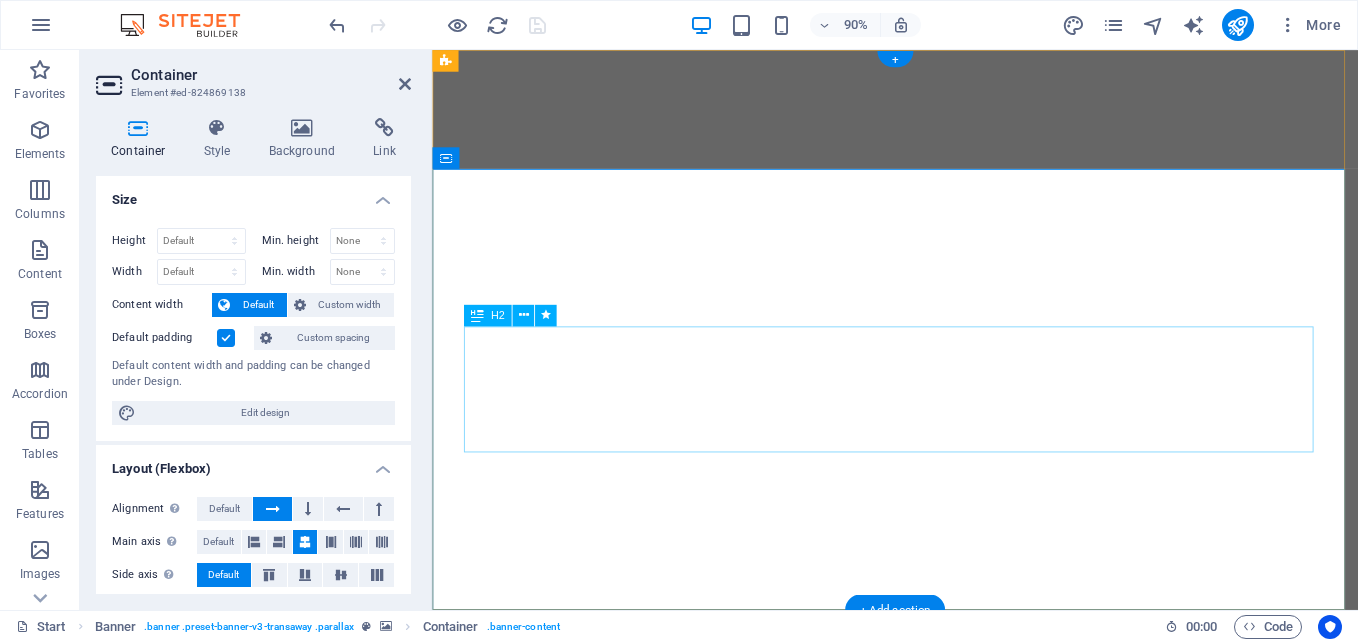 click on "Your world wide transport service" at bounding box center [947, 1150] 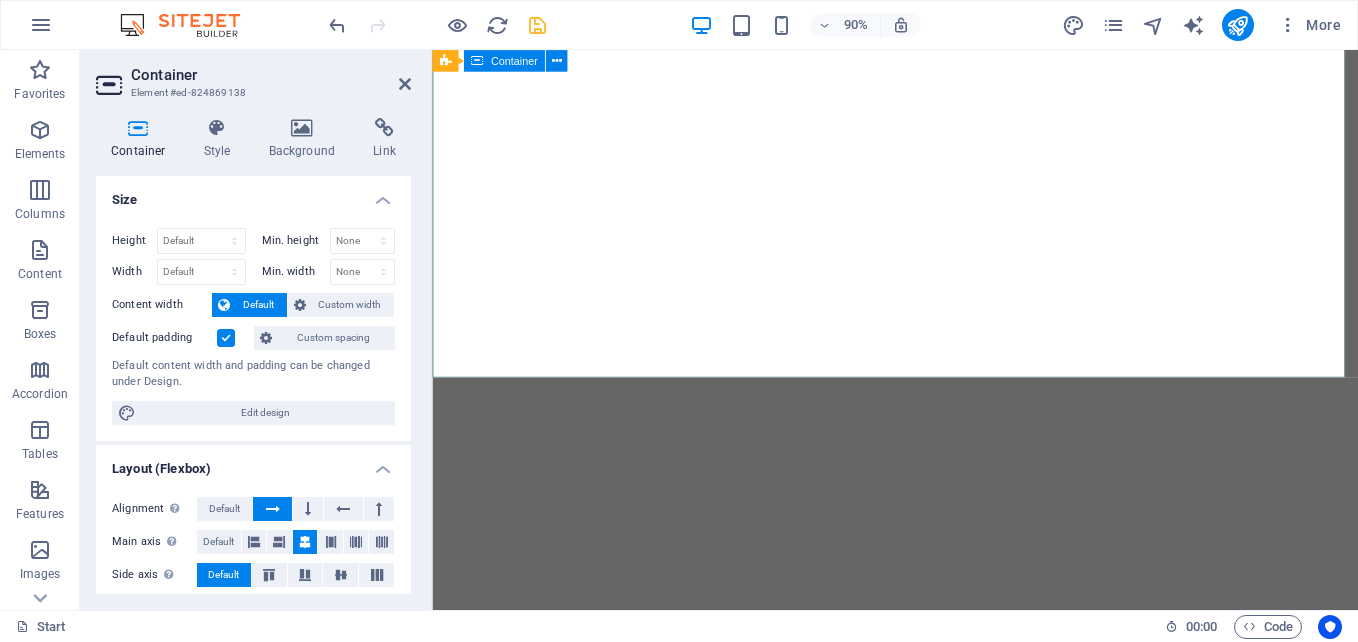 scroll, scrollTop: 0, scrollLeft: 0, axis: both 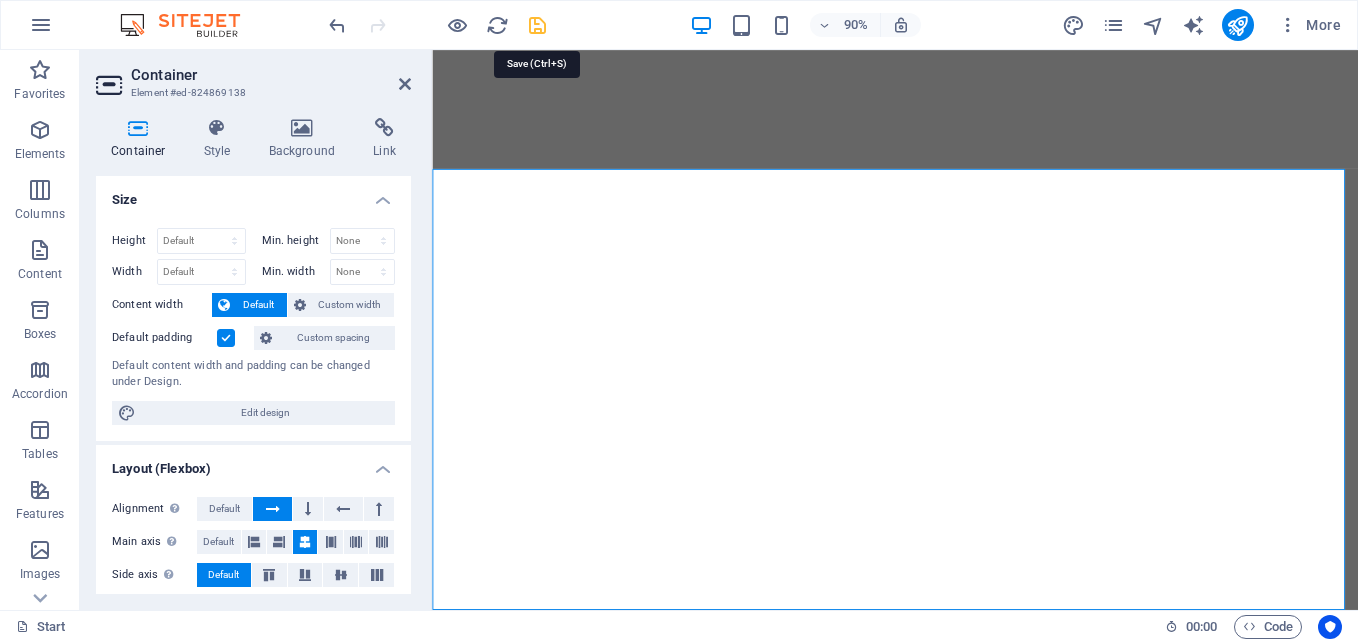click at bounding box center (537, 25) 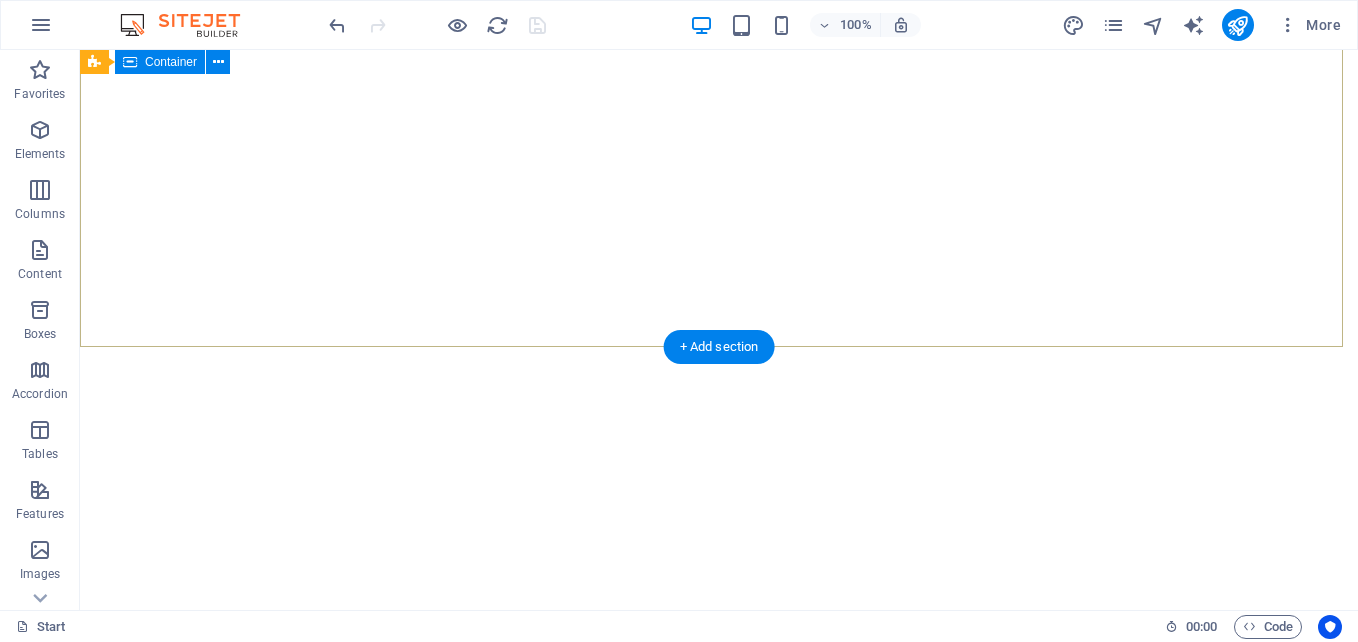 scroll, scrollTop: 0, scrollLeft: 0, axis: both 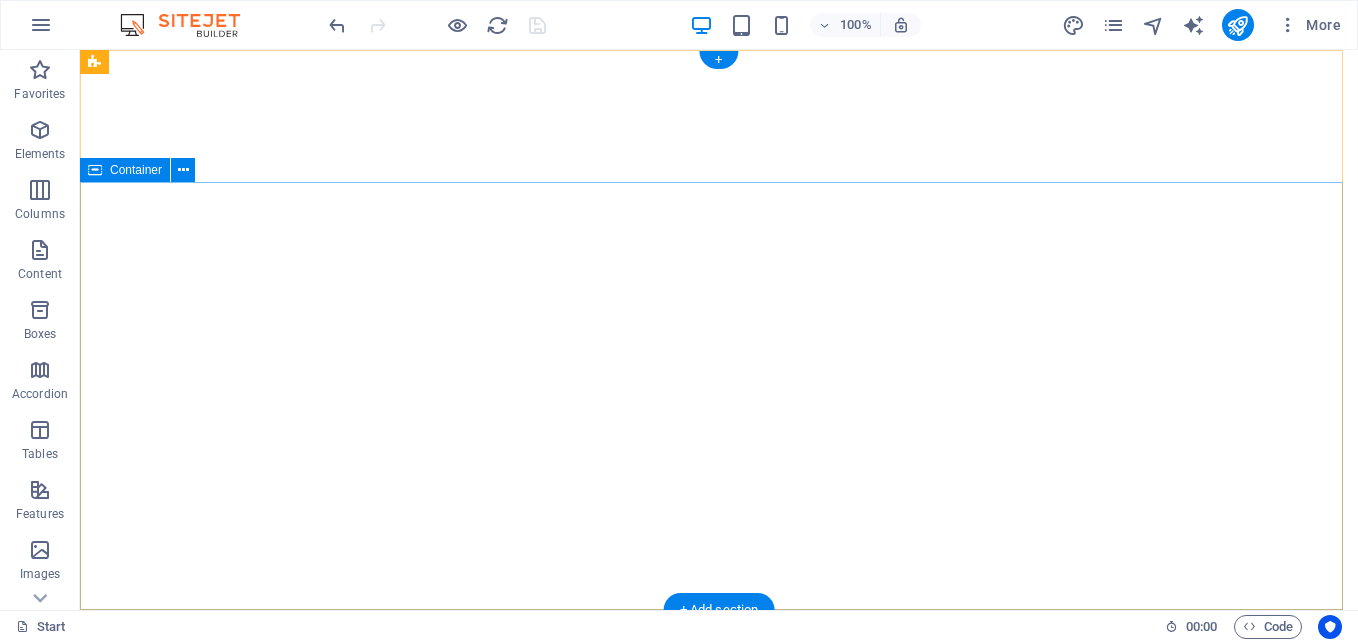 click at bounding box center [719, 1080] 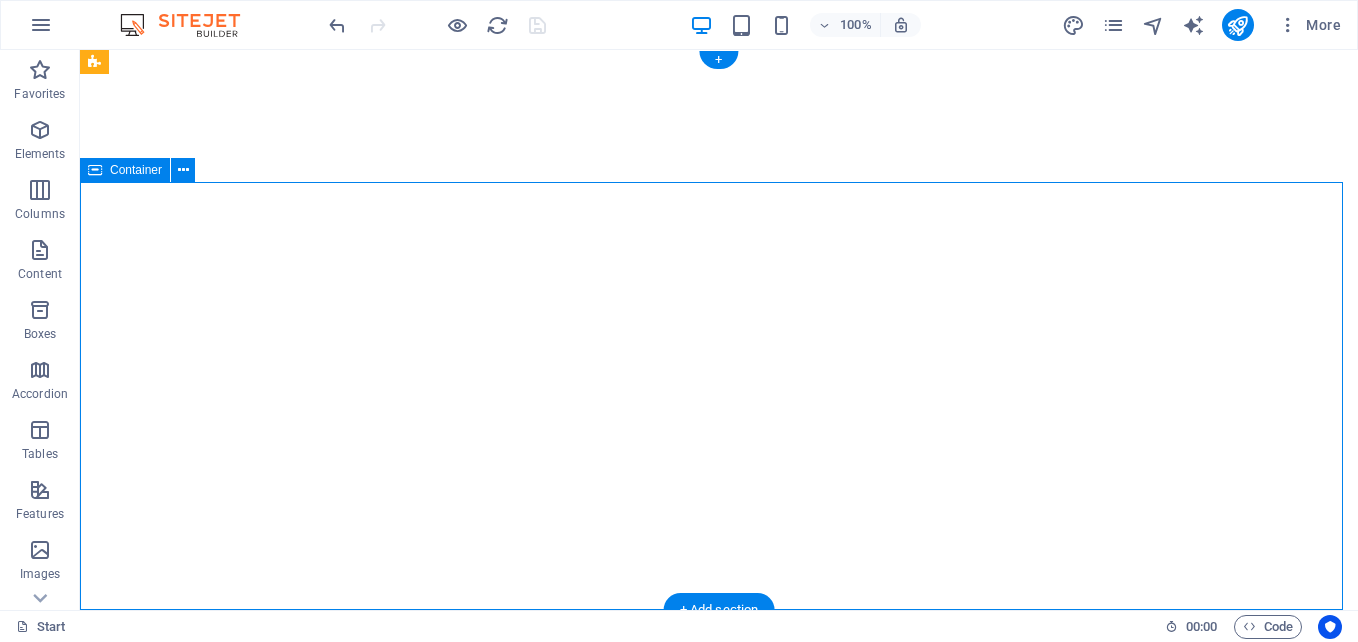 click at bounding box center (719, 1080) 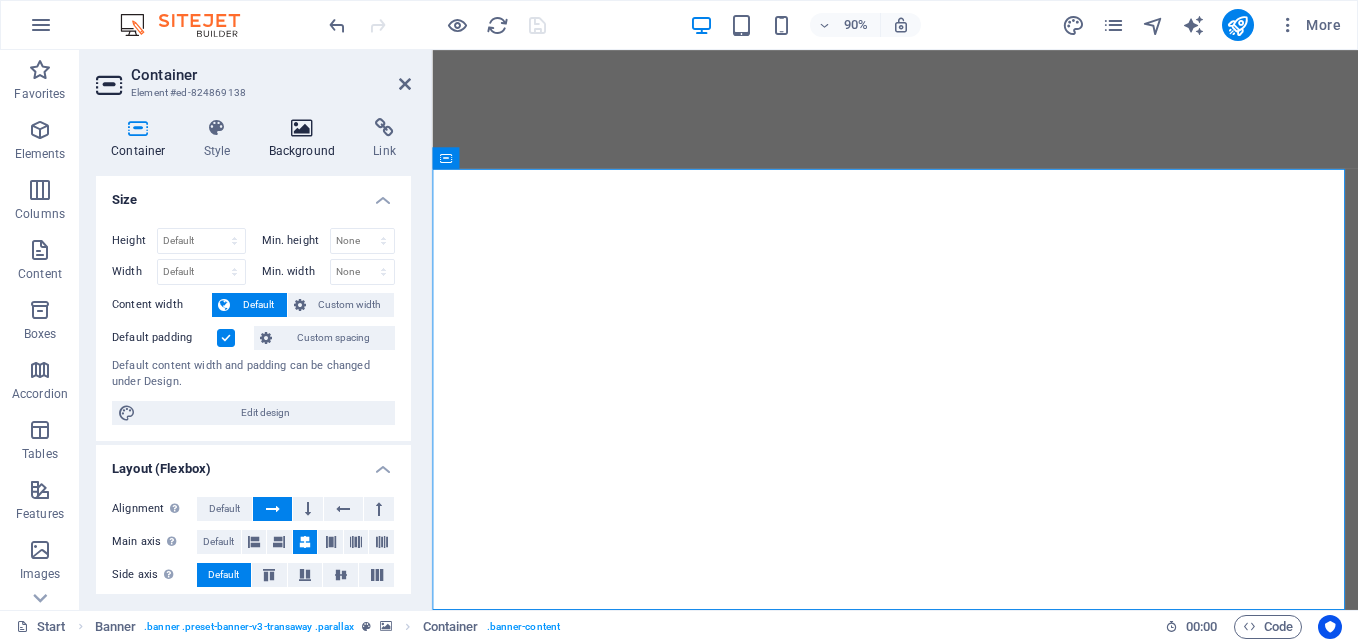 click at bounding box center (302, 128) 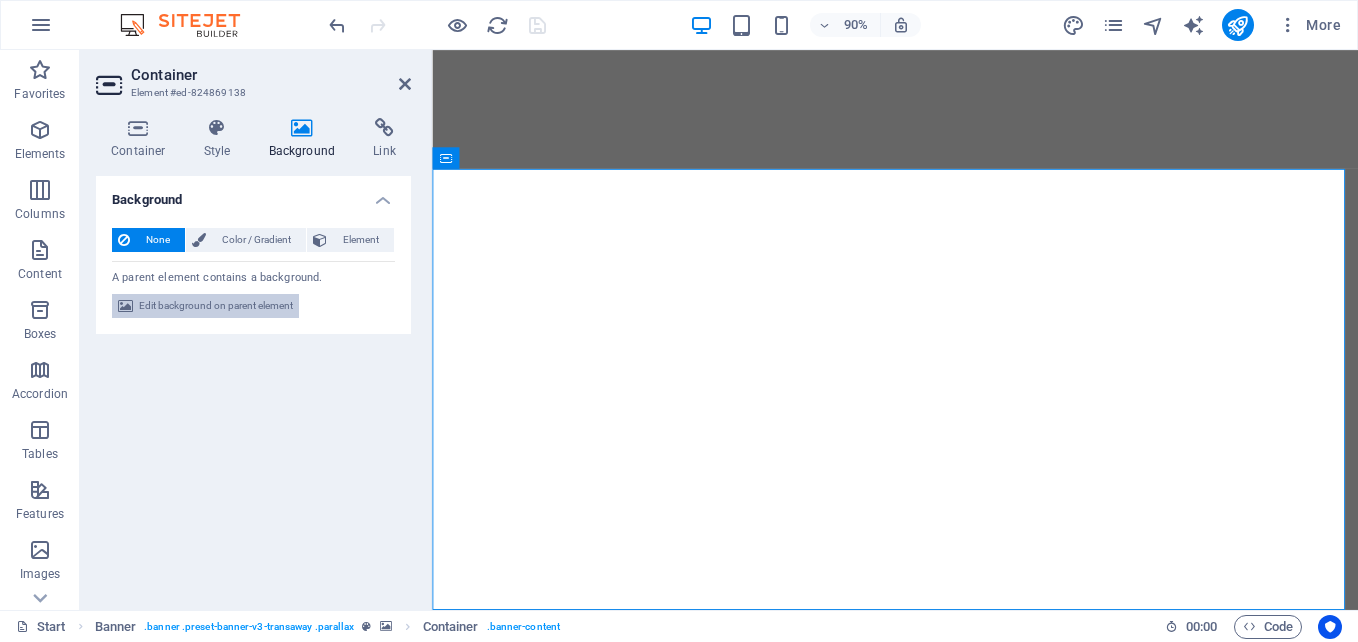 click on "Edit background on parent element" at bounding box center (216, 306) 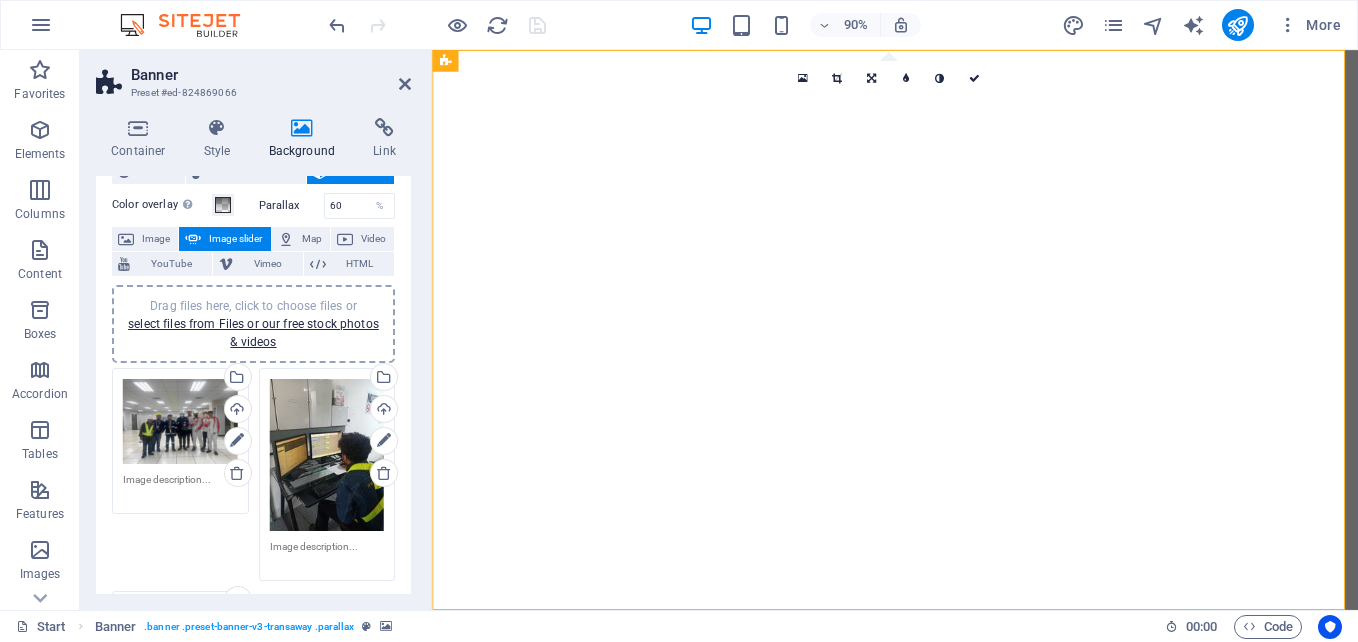 scroll, scrollTop: 100, scrollLeft: 0, axis: vertical 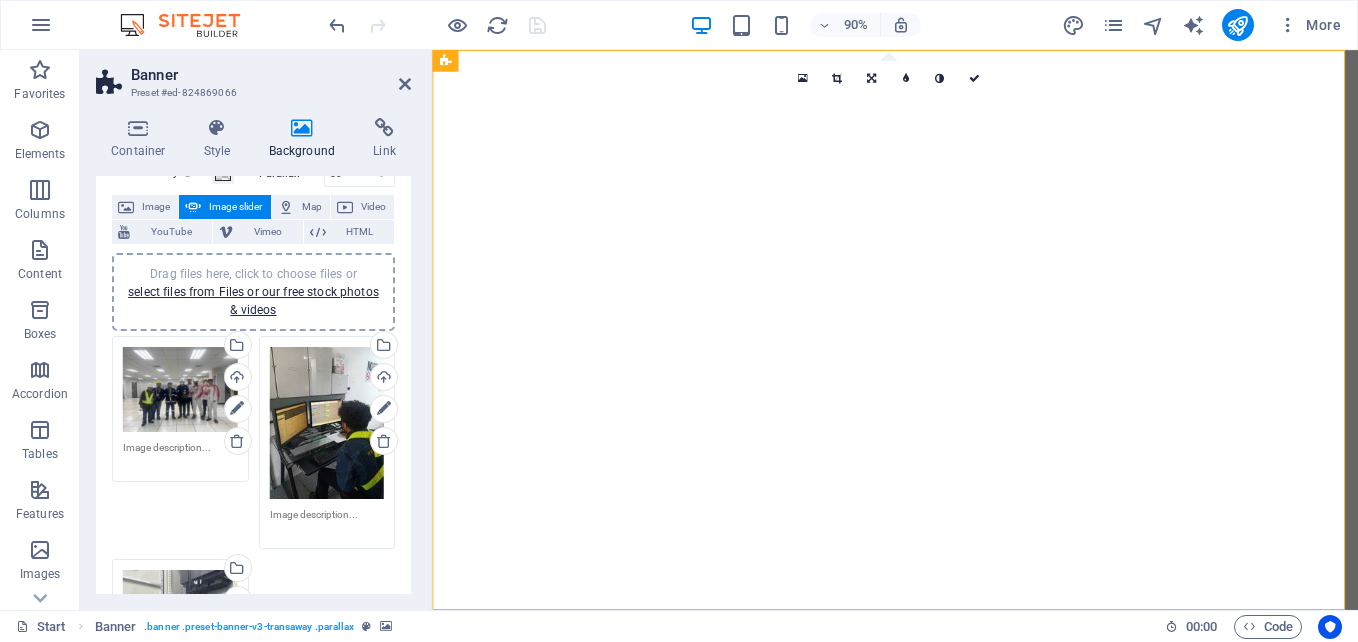 click at bounding box center [180, 455] 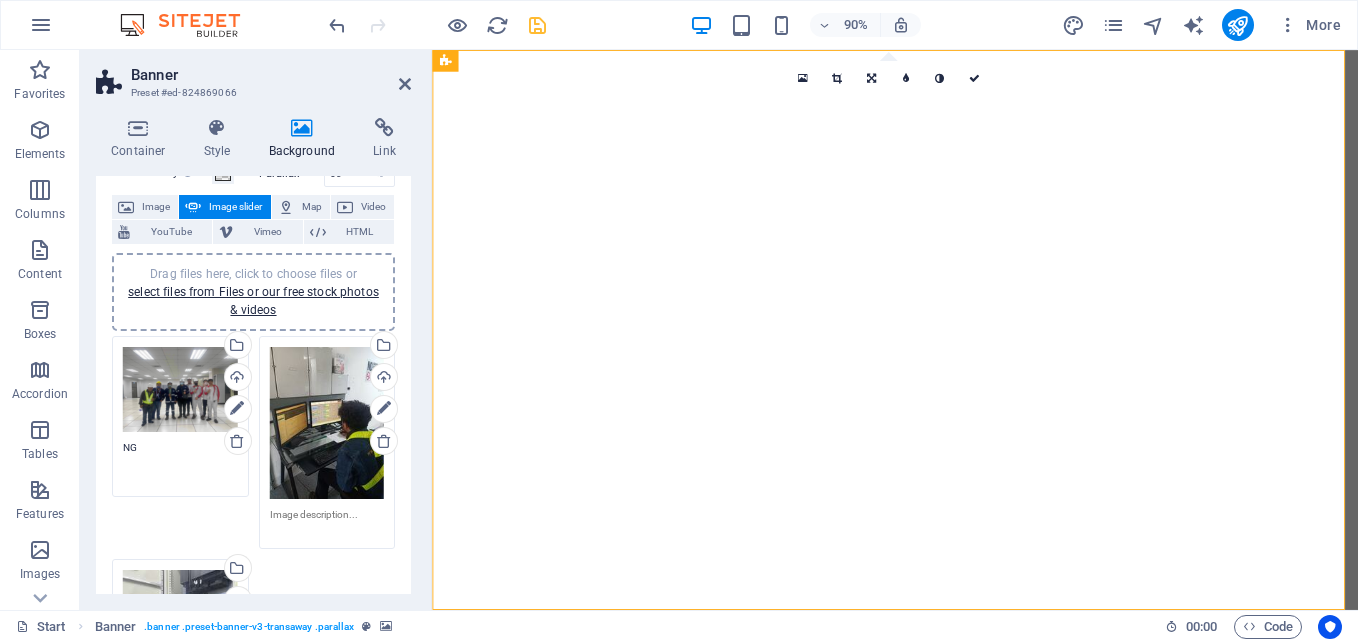 type on "N" 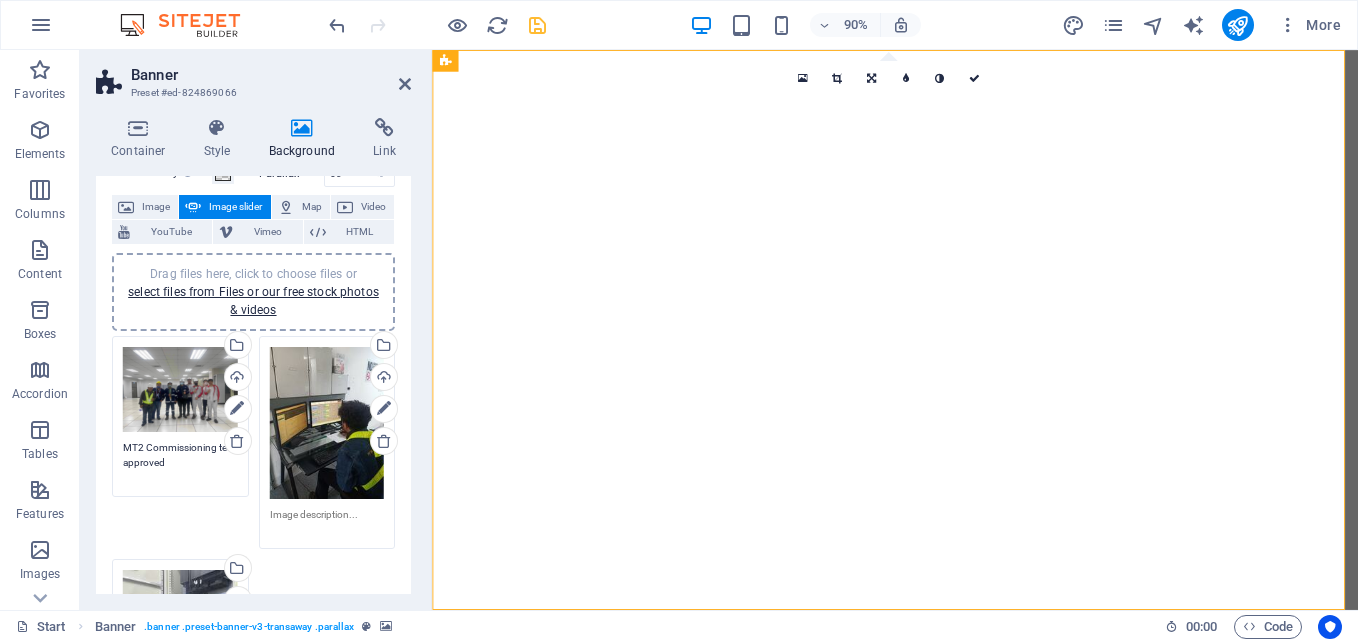type on "MT2 Commissioning test approved" 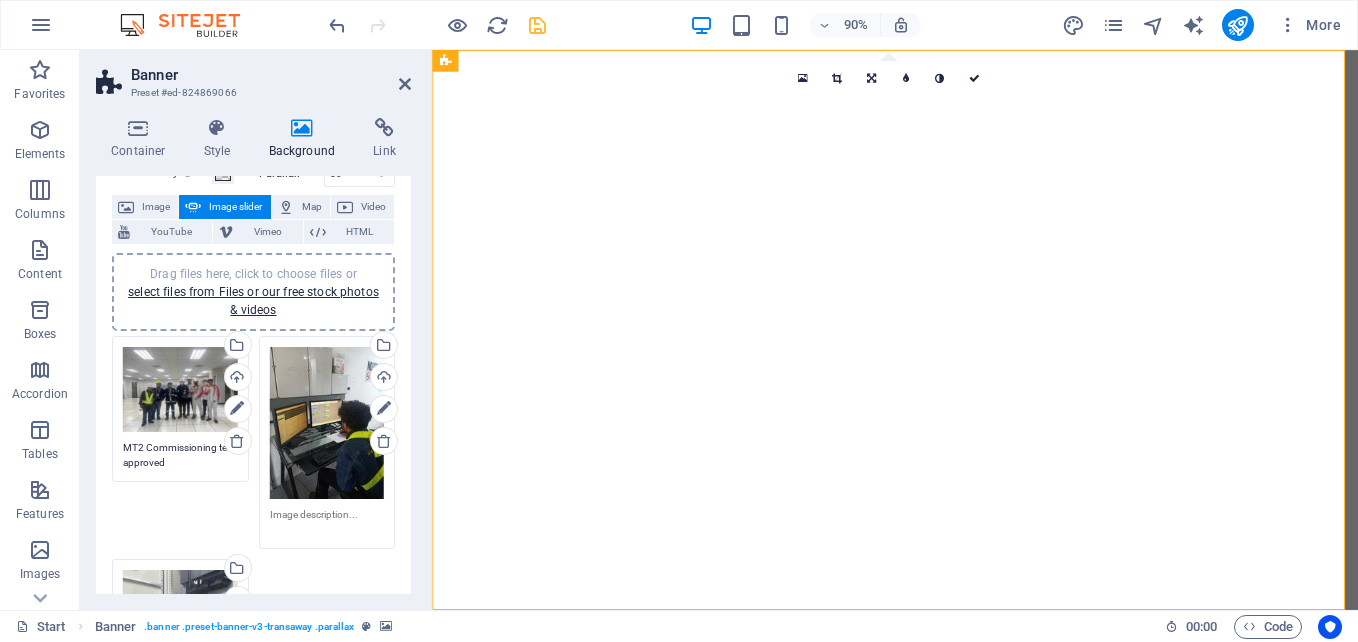 click on "Drag files here, click to choose files or select files from Files or our free stock photos & videos Select files from the file manager, stock photos, or upload file(s) Upload MT2 Commissioning test approved Drag files here, click to choose files or select files from Files or our free stock photos & videos Select files from the file manager, stock photos, or upload file(s) Upload Drag files here, click to choose files or select files from Files or our free stock photos & videos Select files from the file manager, stock photos, or upload file(s) Upload" at bounding box center (253, 554) 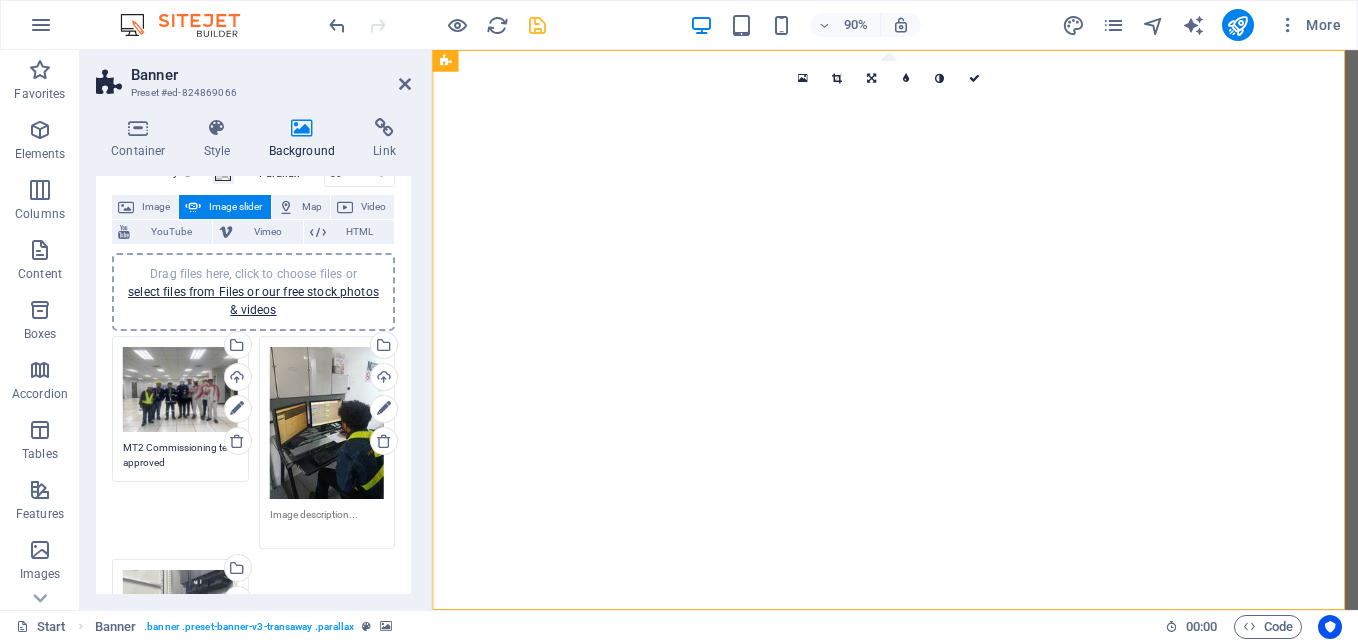 scroll, scrollTop: 300, scrollLeft: 0, axis: vertical 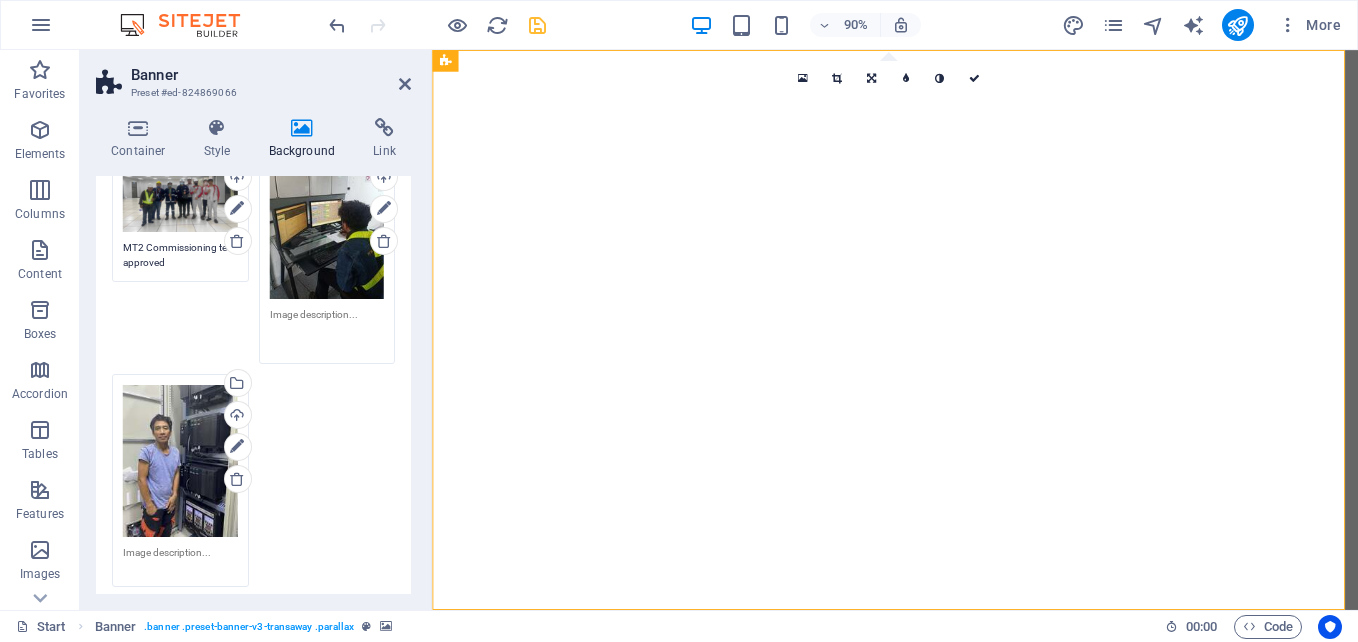 click at bounding box center (327, 329) 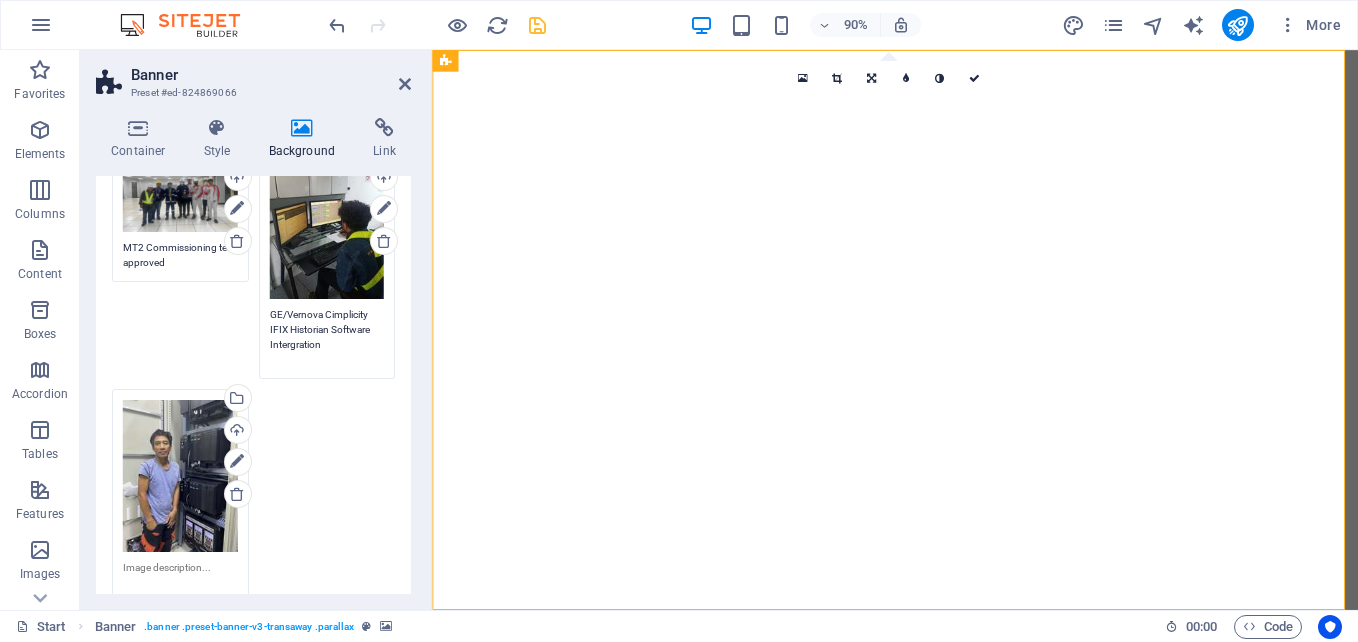 type on "GE/Vernova Cimplicity IFIX Historian Software Intergration" 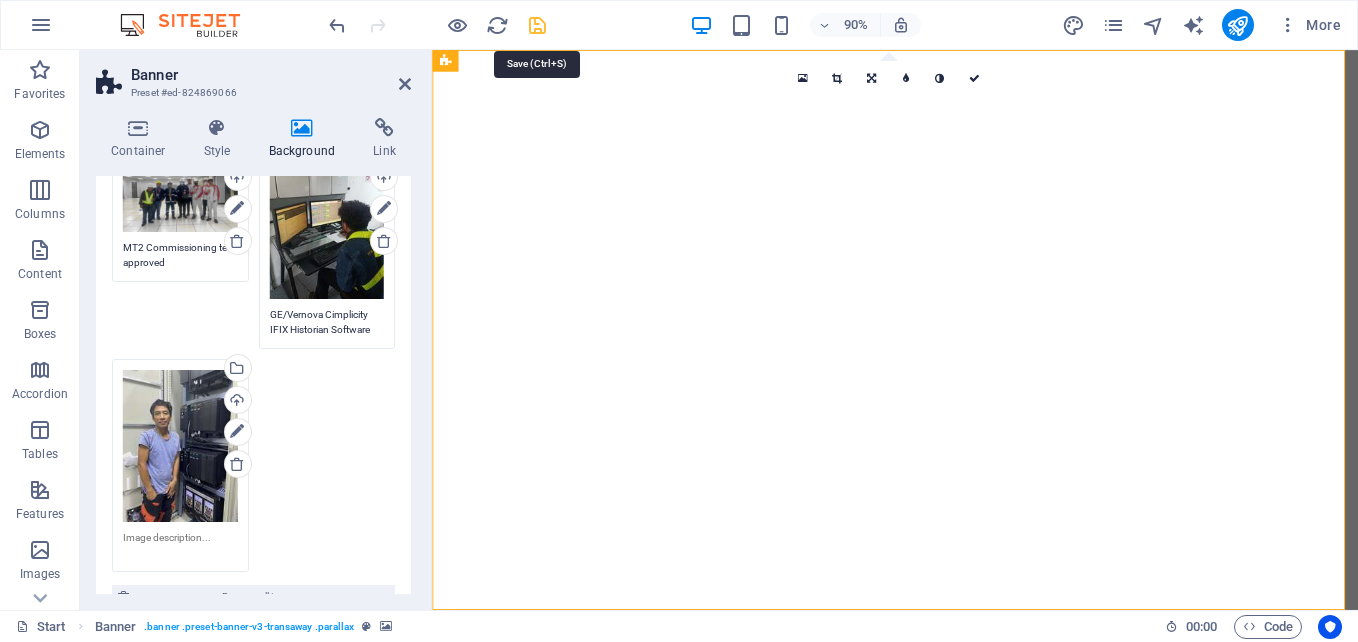 click at bounding box center [537, 25] 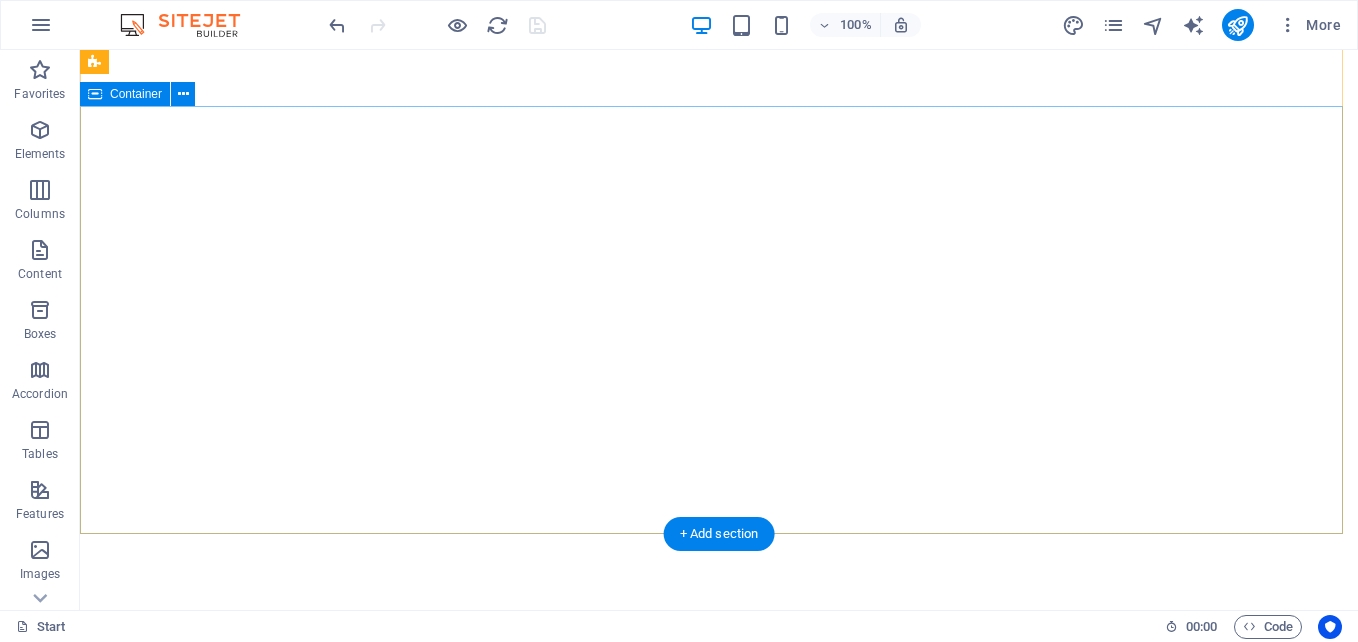 scroll, scrollTop: 0, scrollLeft: 0, axis: both 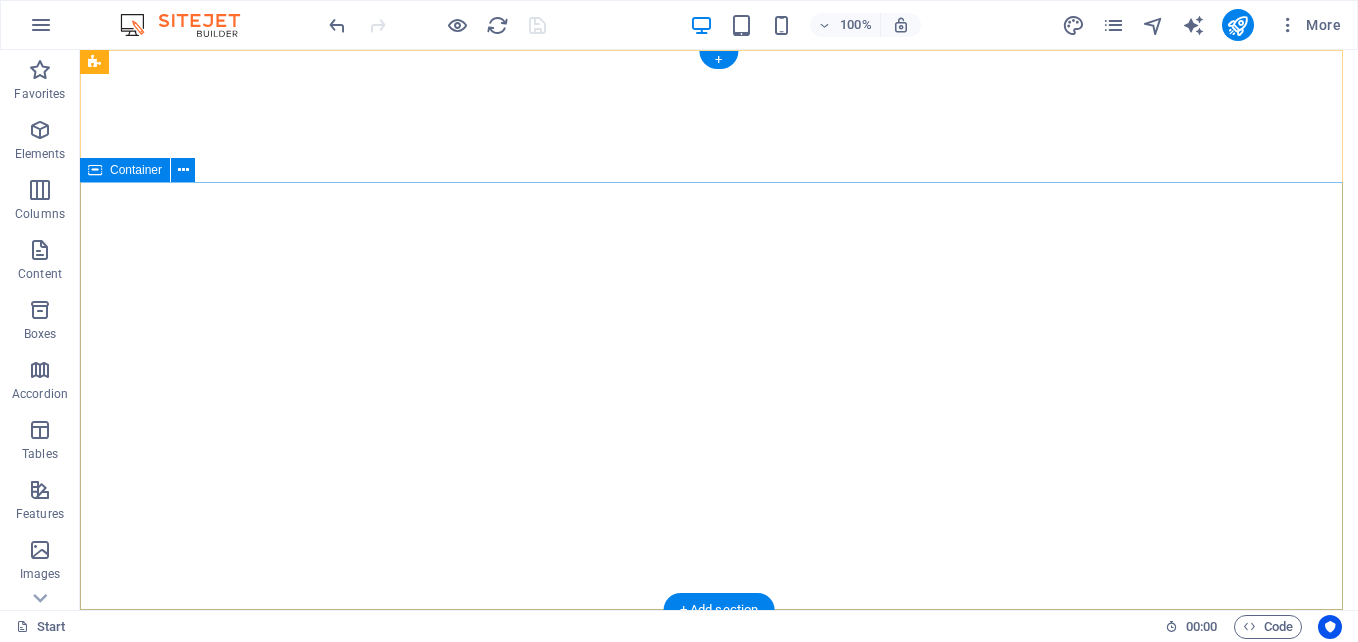 click at bounding box center [719, 1080] 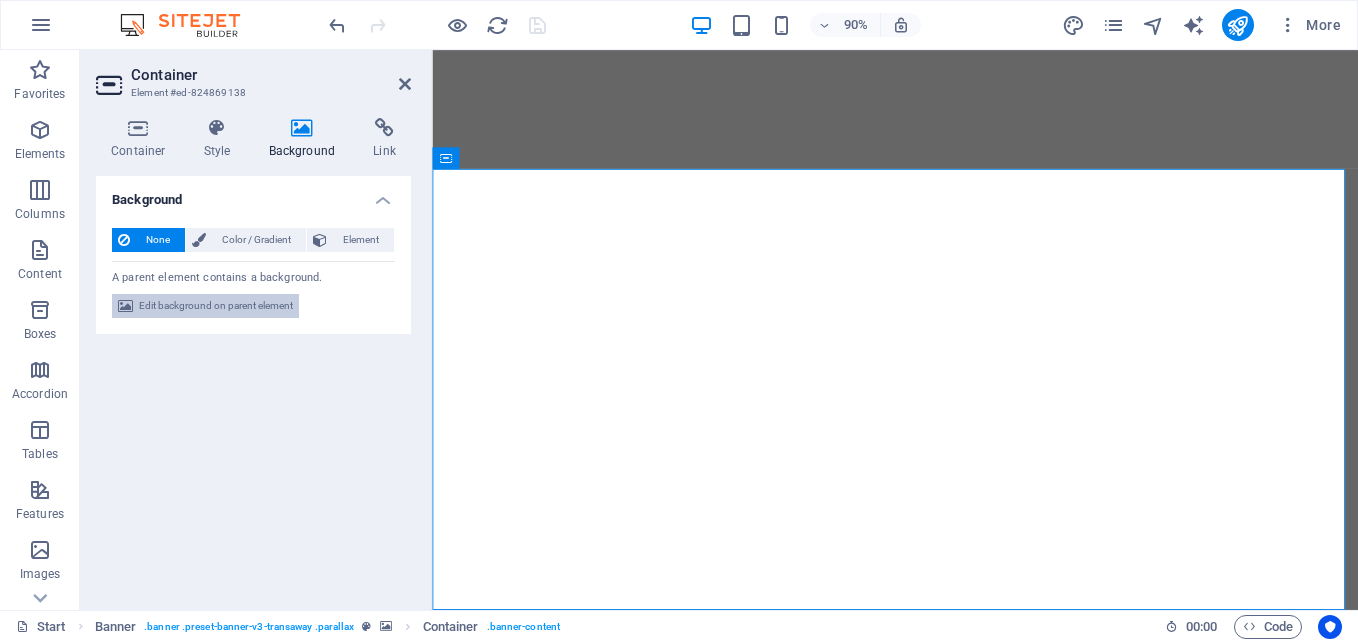 click on "Edit background on parent element" at bounding box center (216, 306) 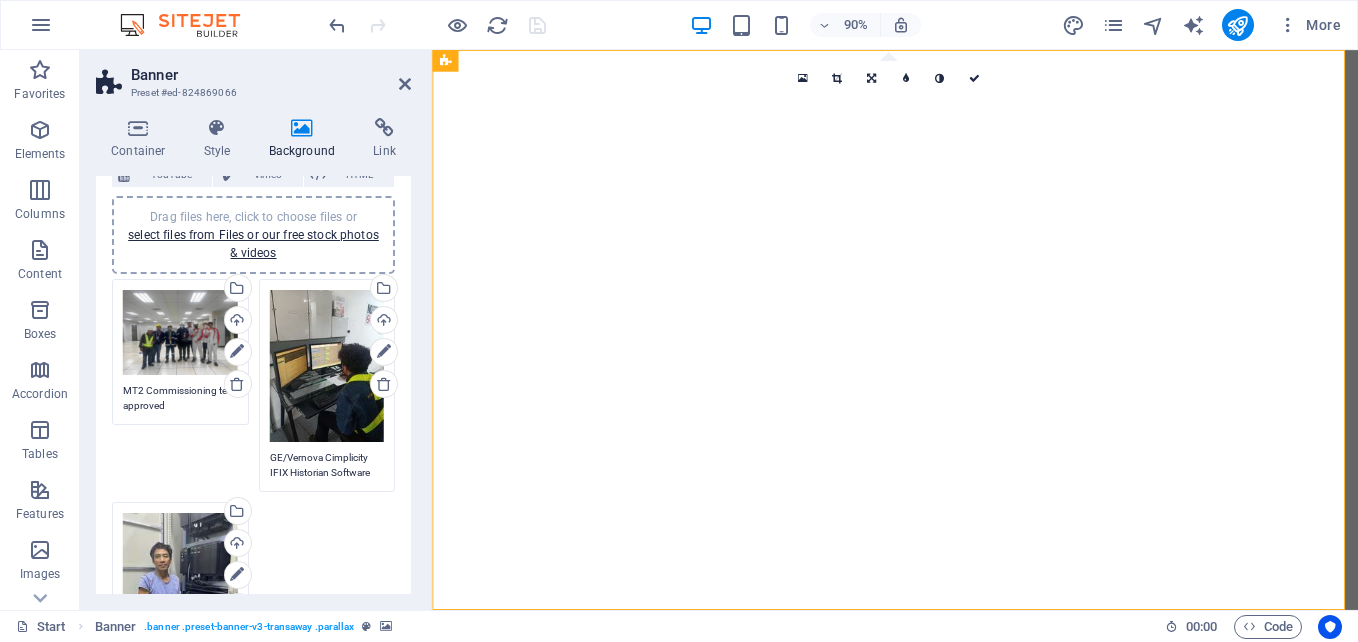 scroll, scrollTop: 400, scrollLeft: 0, axis: vertical 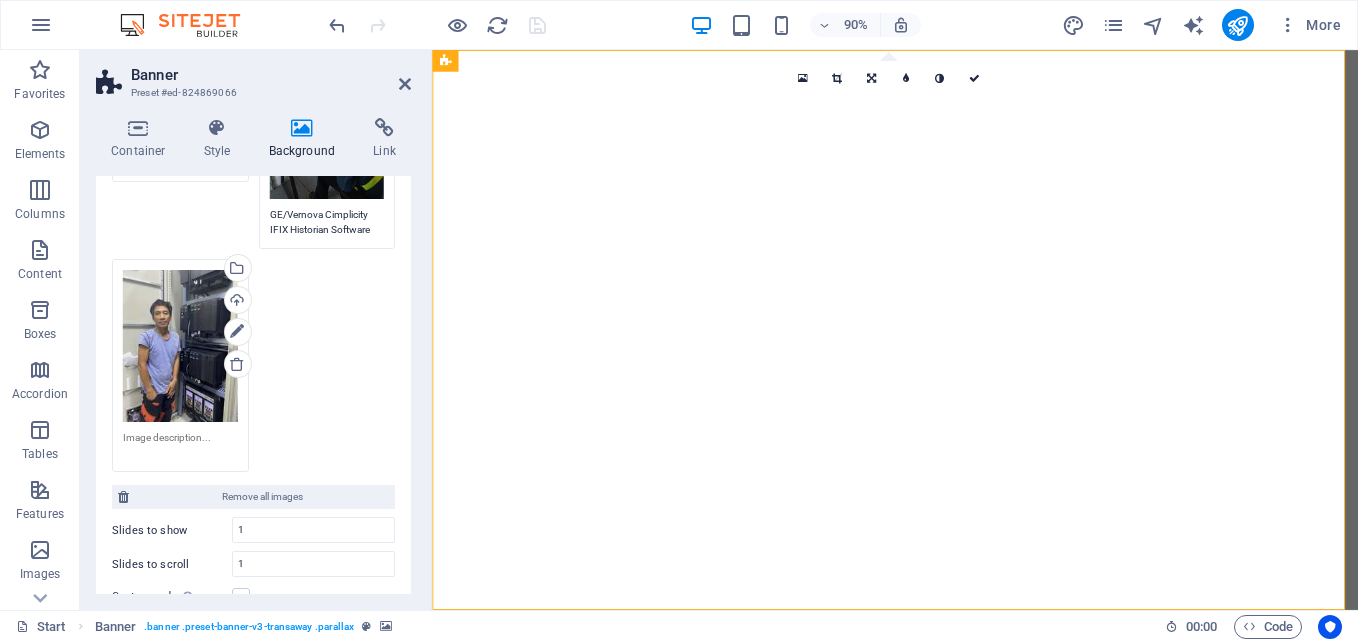 click at bounding box center [180, 445] 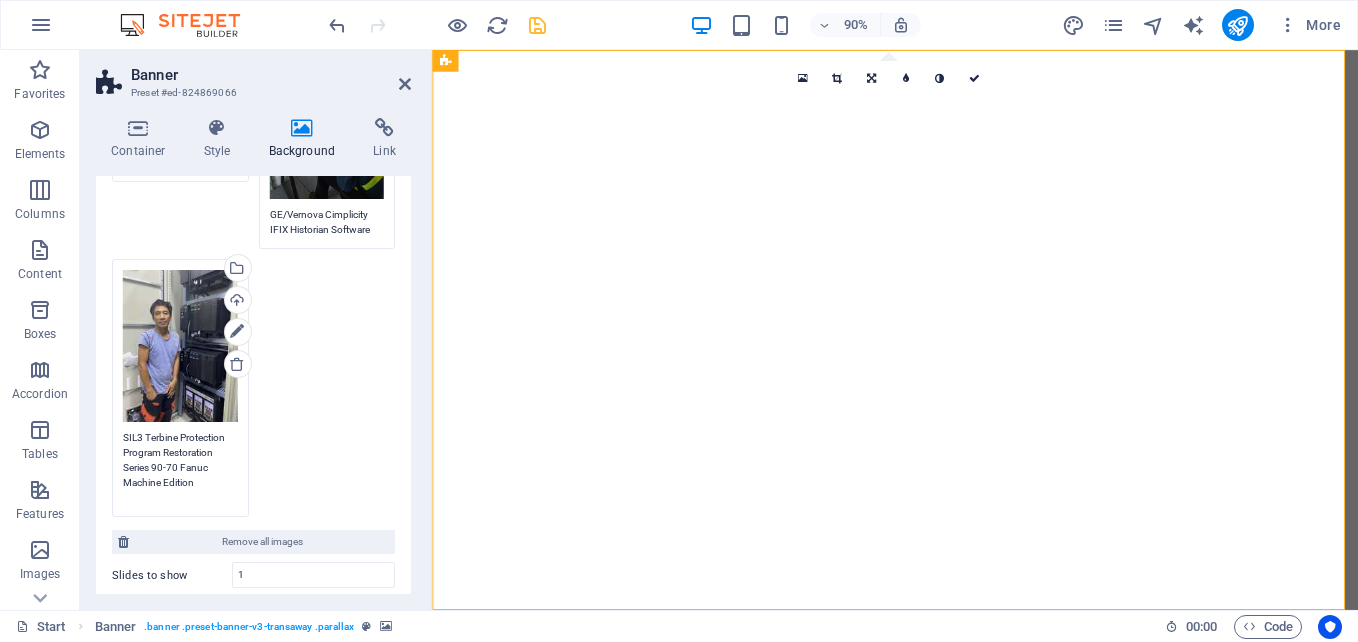 click on "SIL3 Terbine Protection Program Restoration Series 90-70 Fanuc Machine Edition" at bounding box center [180, 467] 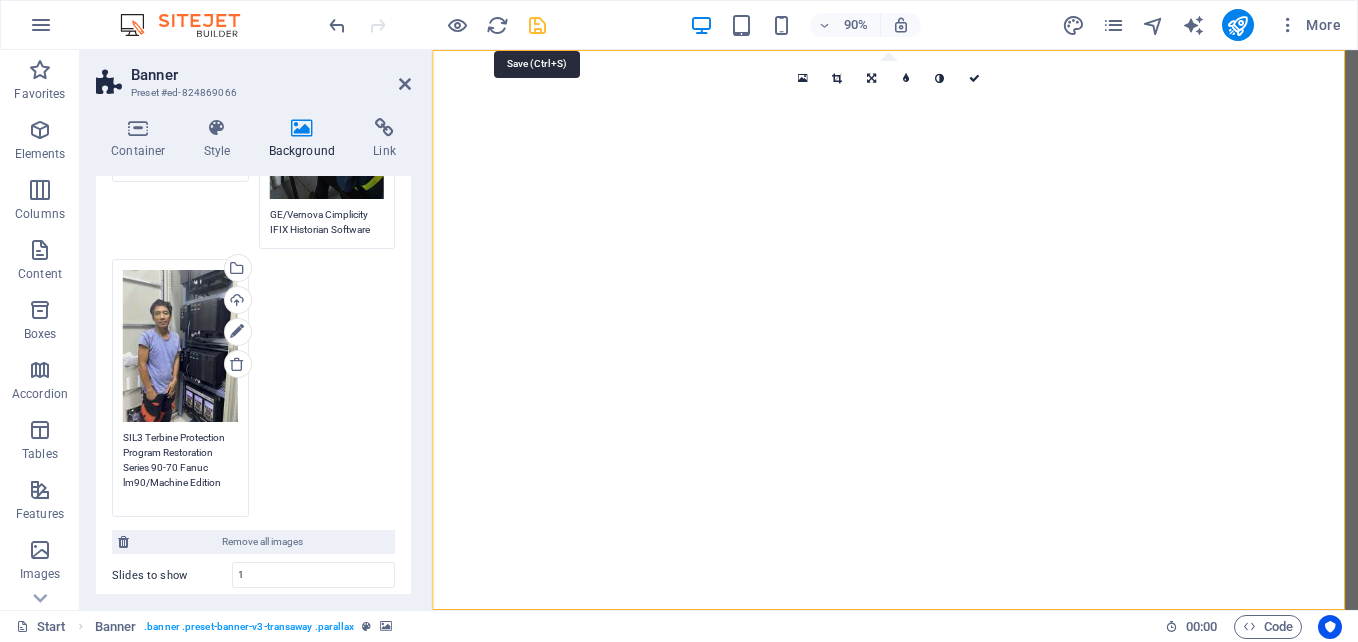 type on "SIL3 Terbine Protection Program Restoration Series 90-70 Fanuc lm90/Machine Edition" 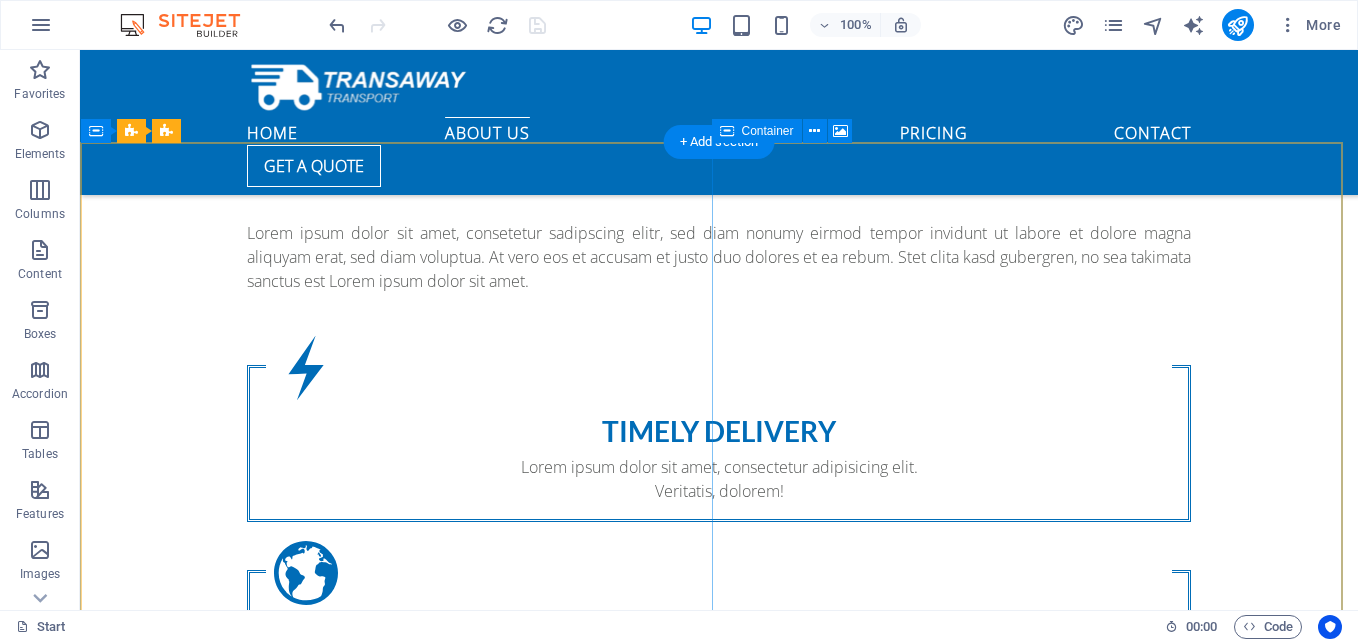 scroll, scrollTop: 1200, scrollLeft: 0, axis: vertical 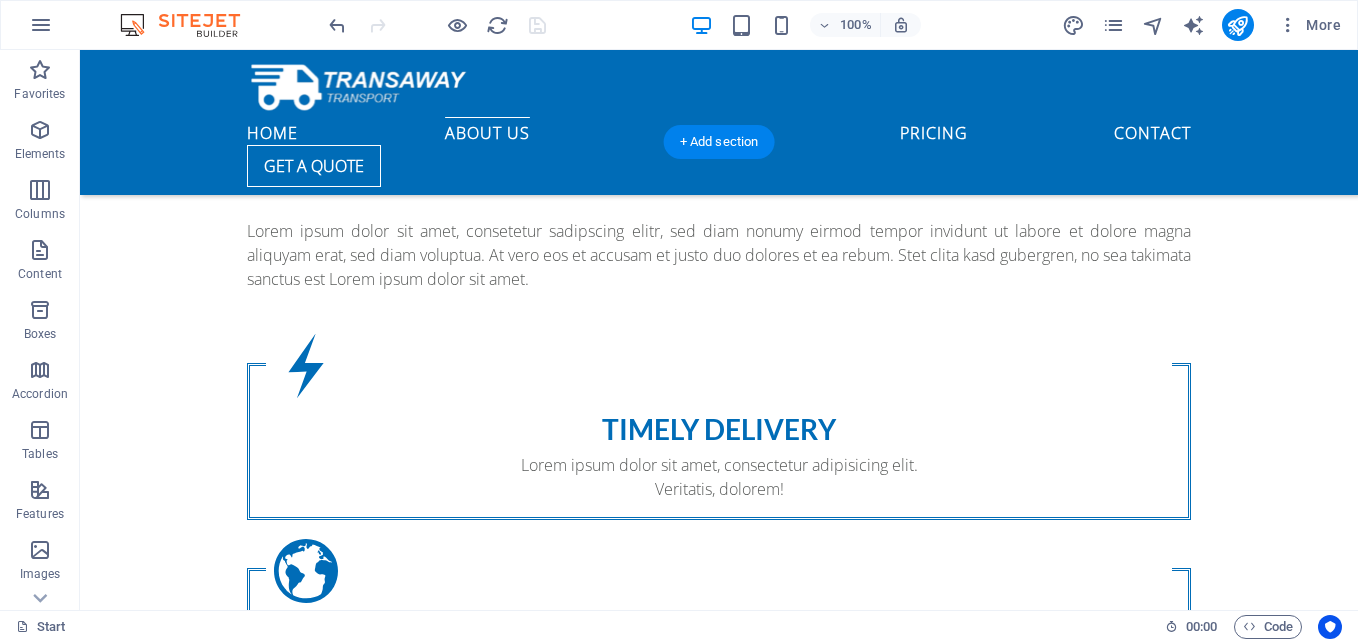 click at bounding box center (719, 1590) 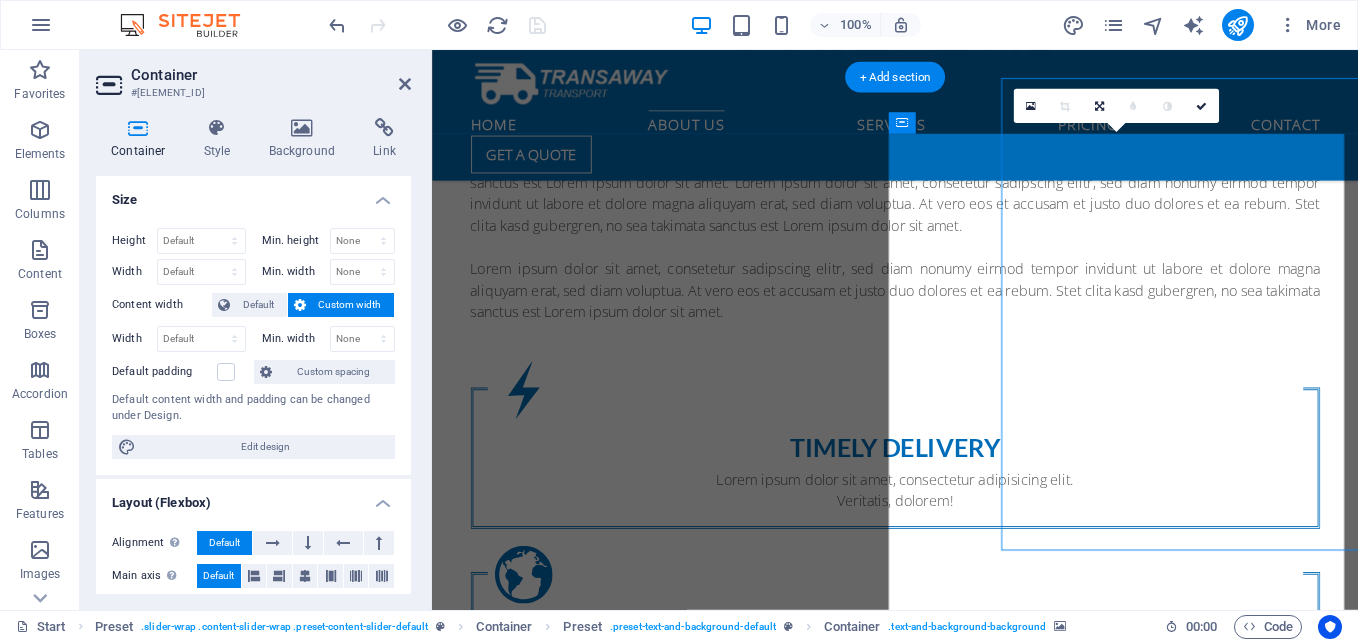 scroll, scrollTop: 1262, scrollLeft: 0, axis: vertical 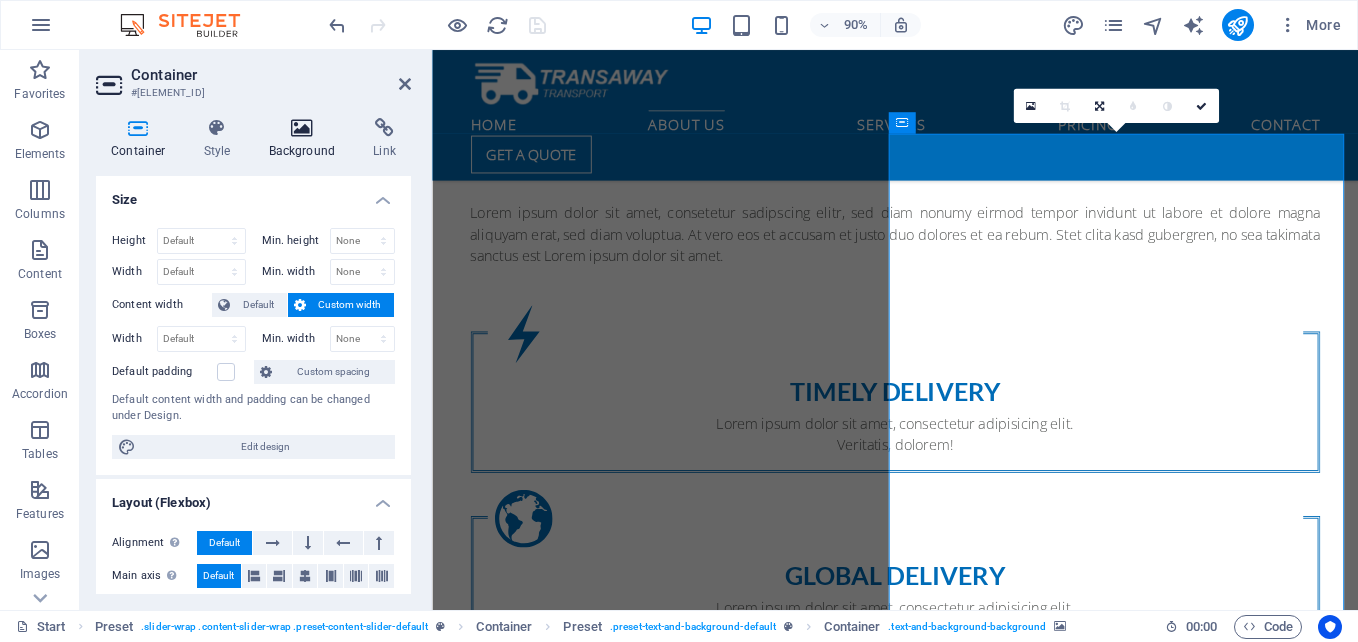 click at bounding box center [302, 128] 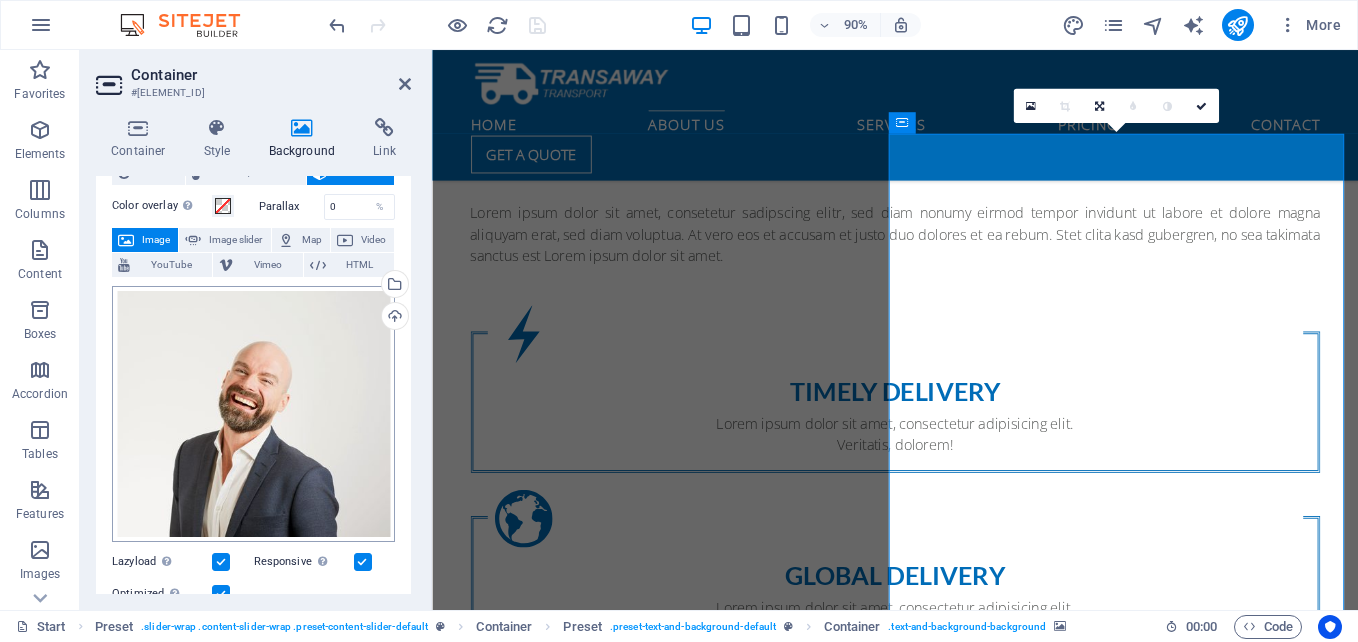 scroll, scrollTop: 100, scrollLeft: 0, axis: vertical 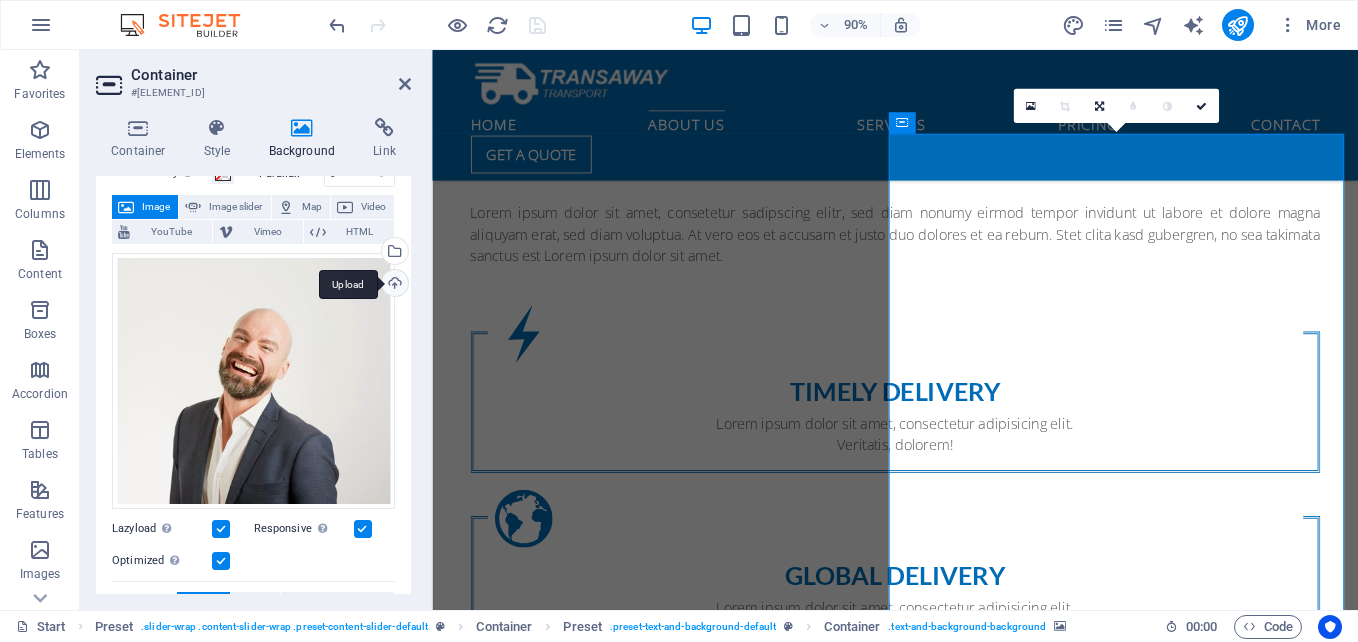 click on "Upload" at bounding box center [393, 285] 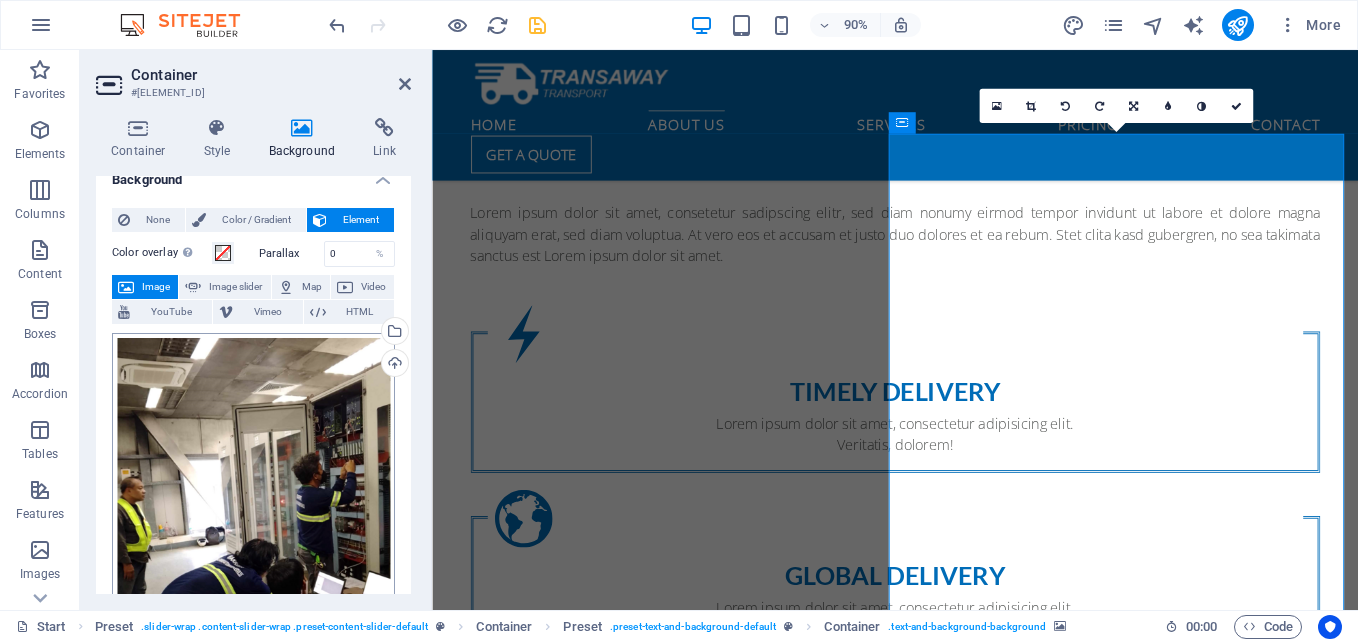 scroll, scrollTop: 0, scrollLeft: 0, axis: both 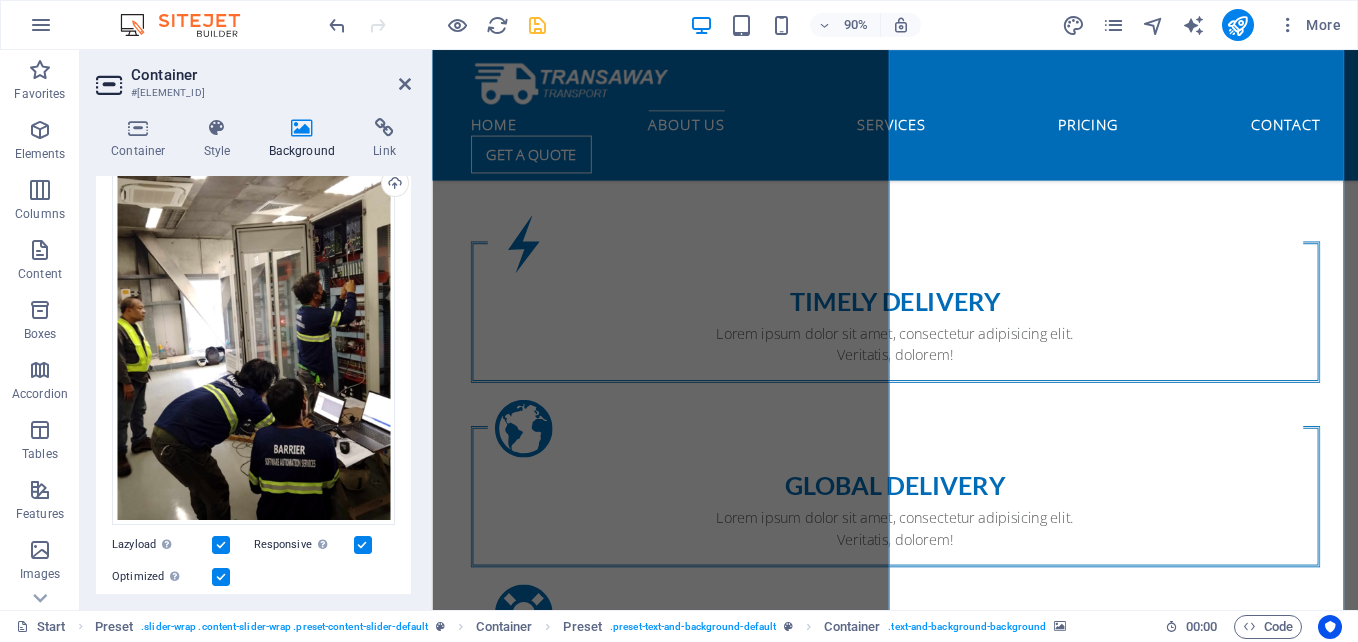 click at bounding box center [221, 577] 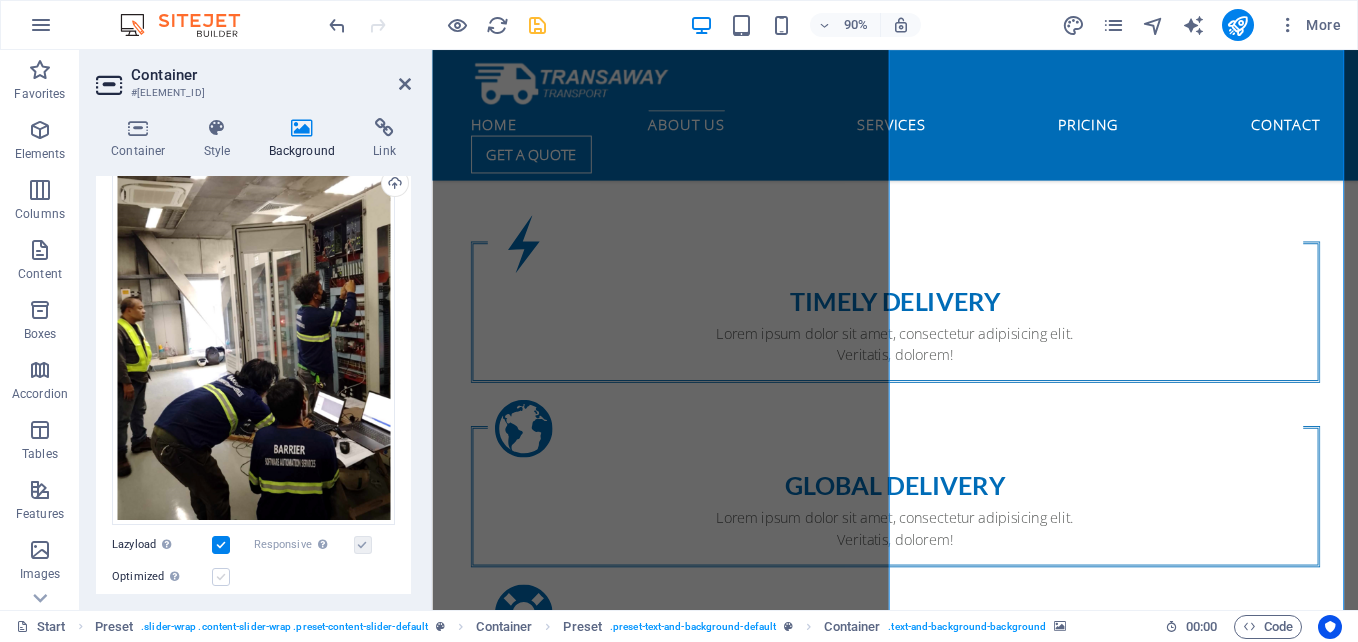 click at bounding box center [221, 577] 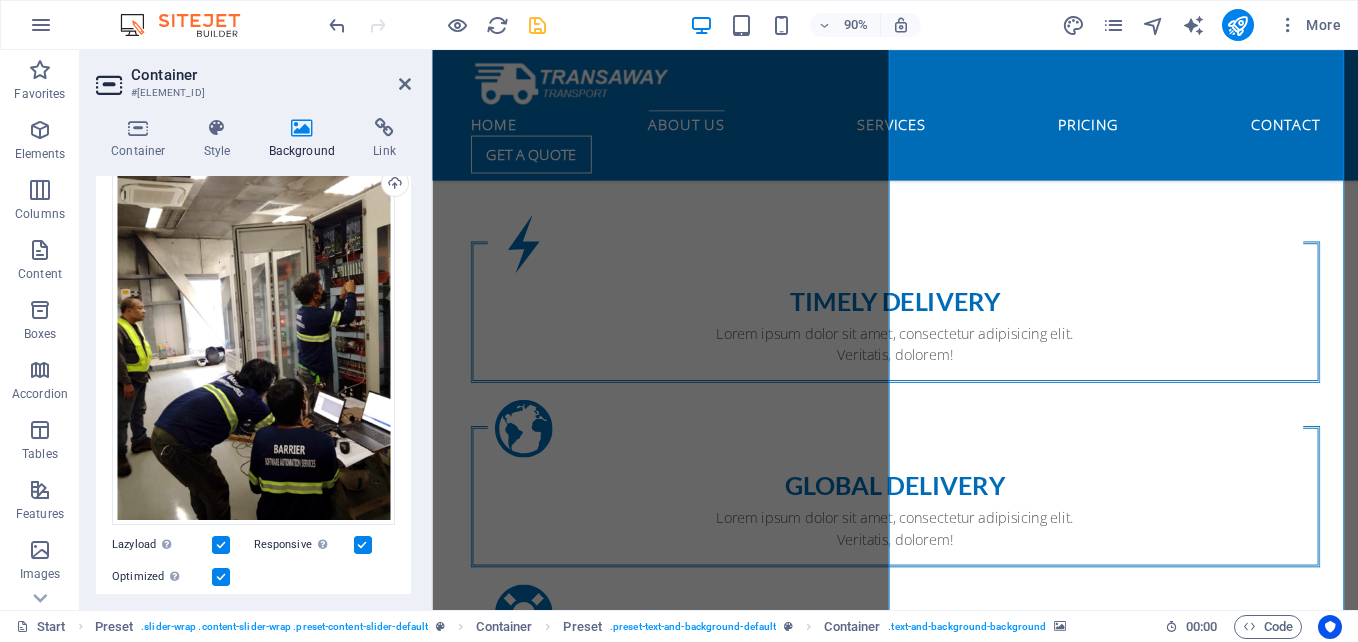 click at bounding box center (221, 545) 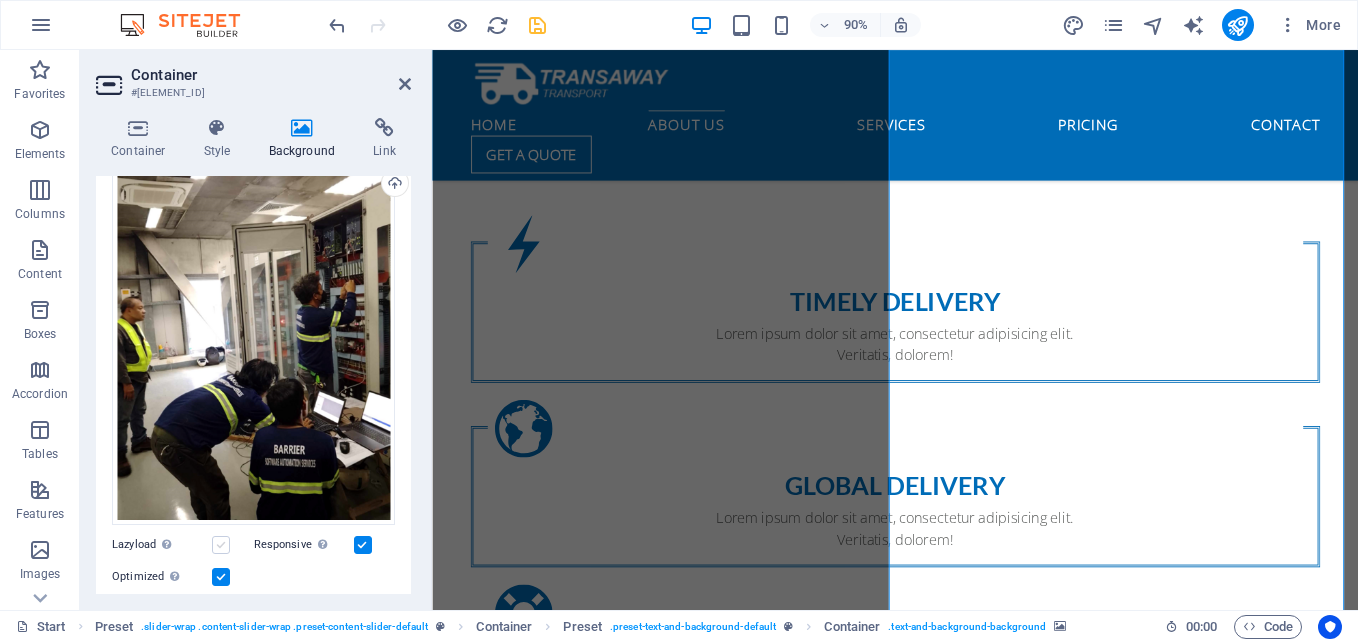 click at bounding box center [221, 545] 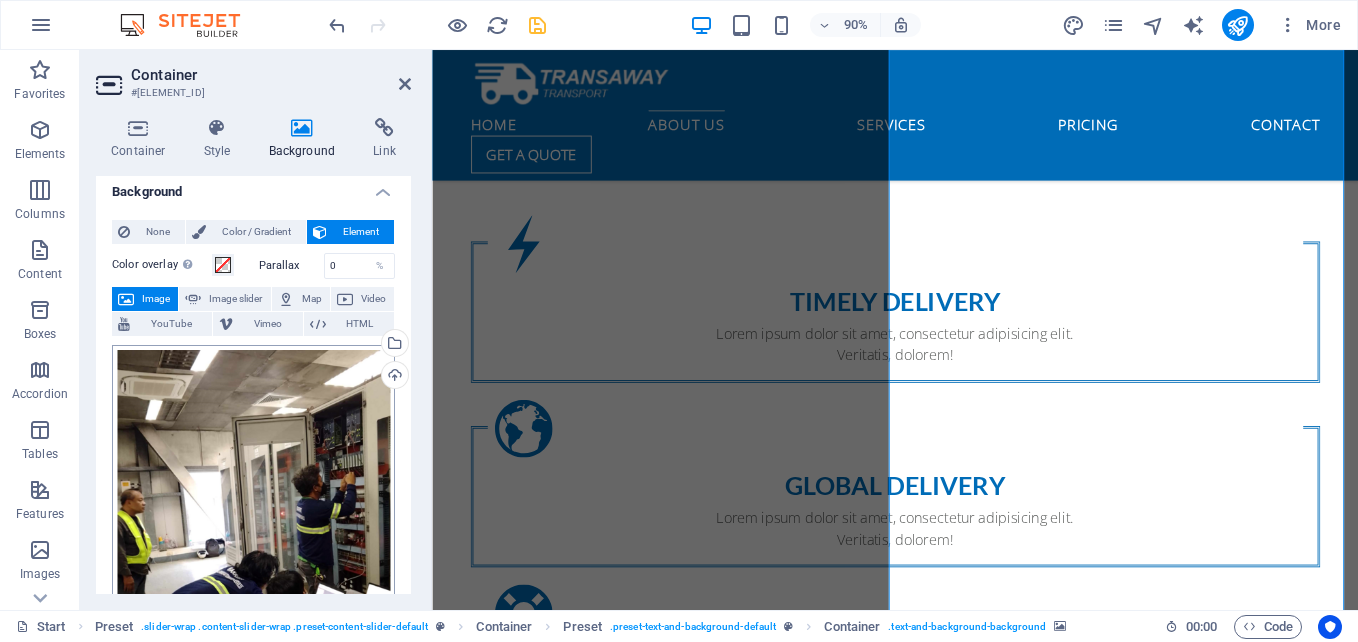 scroll, scrollTop: 0, scrollLeft: 0, axis: both 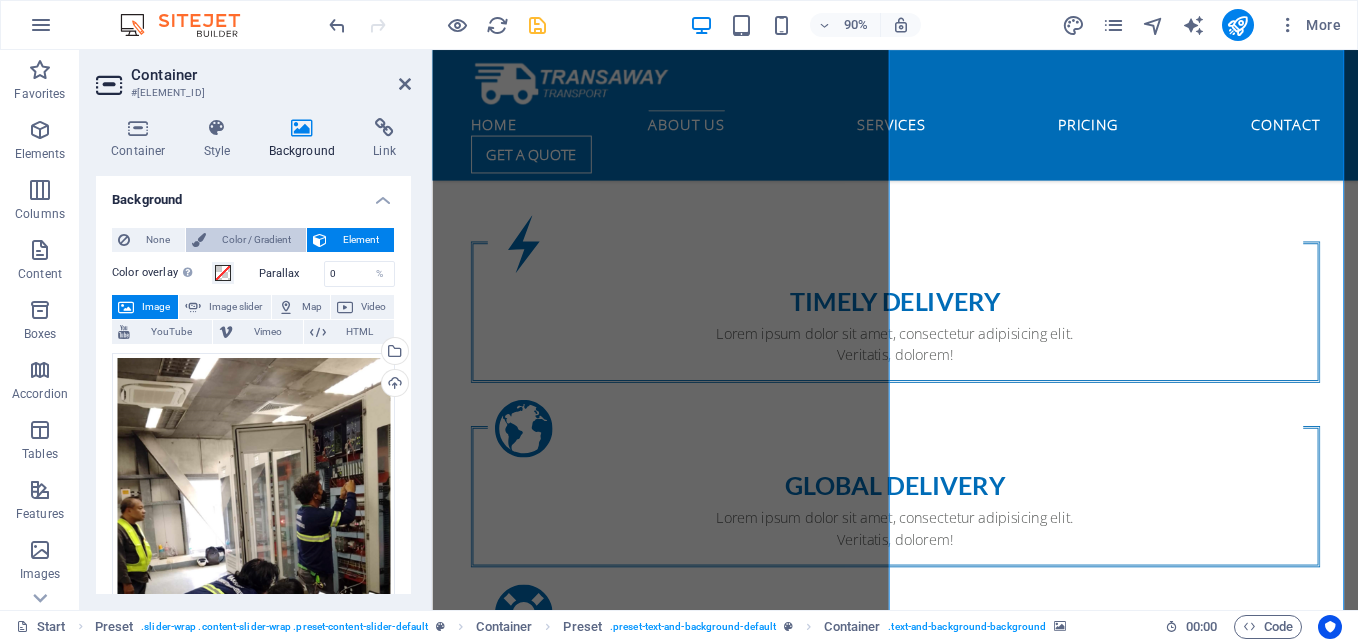 click on "Color / Gradient" at bounding box center (256, 240) 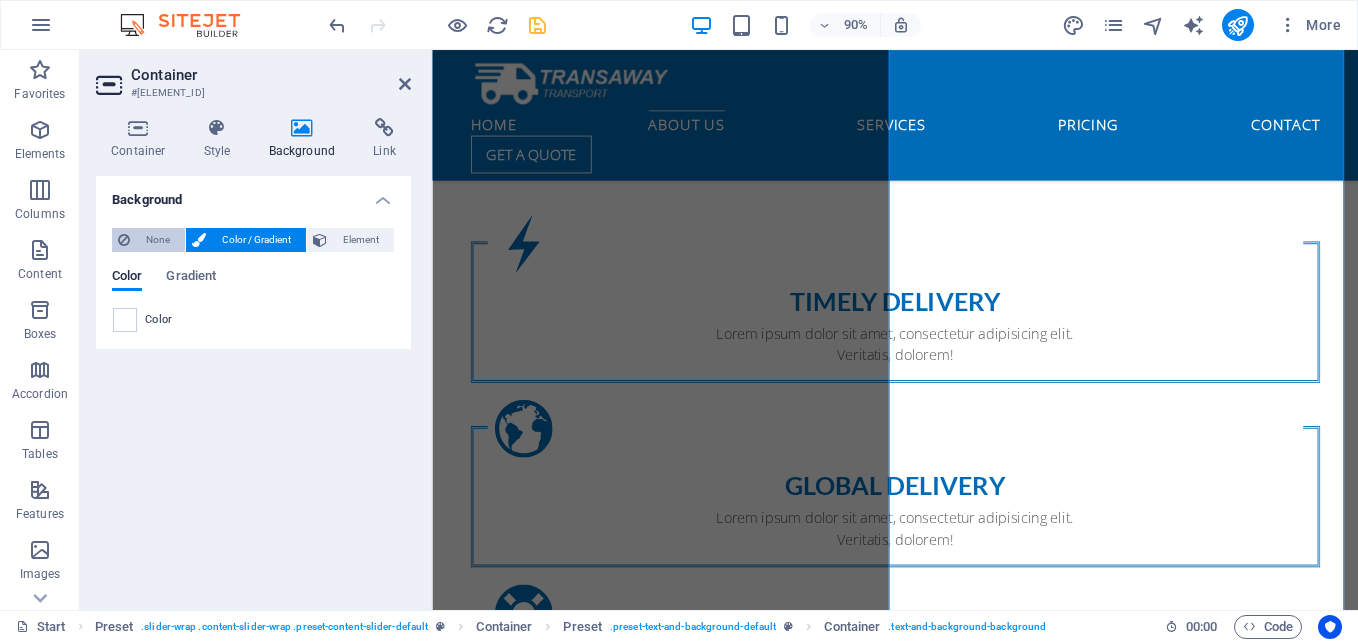 click on "None" at bounding box center [157, 240] 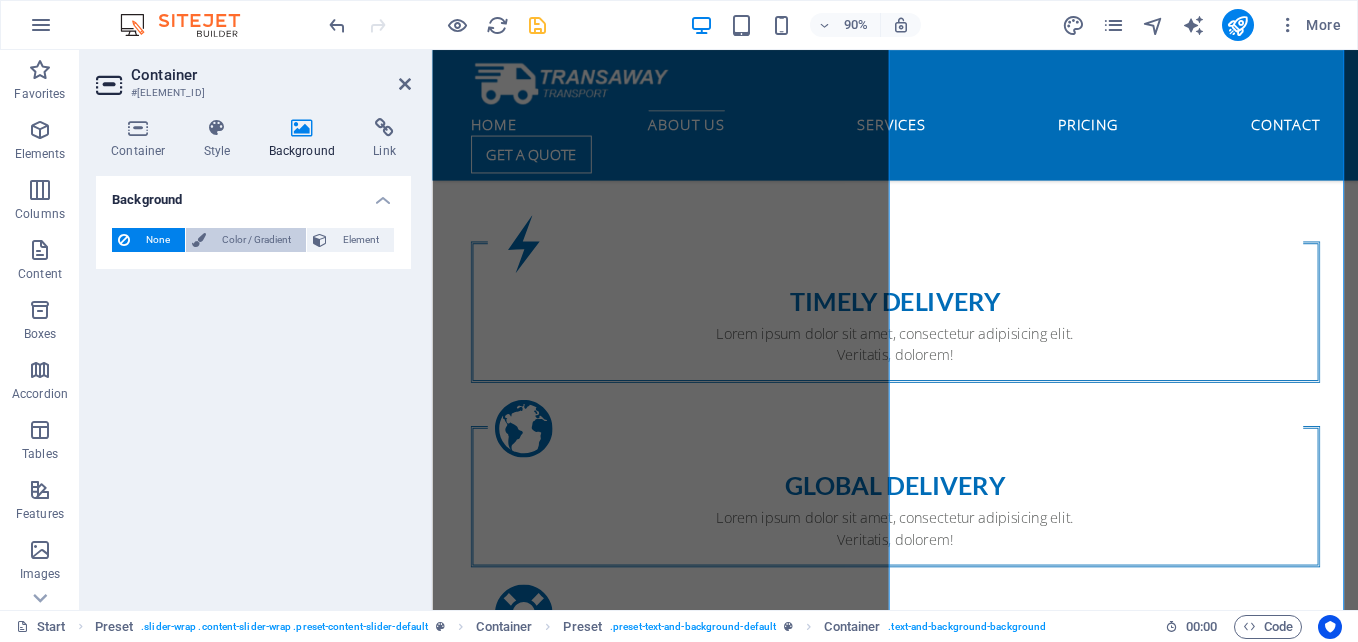 click on "Color / Gradient" at bounding box center (256, 240) 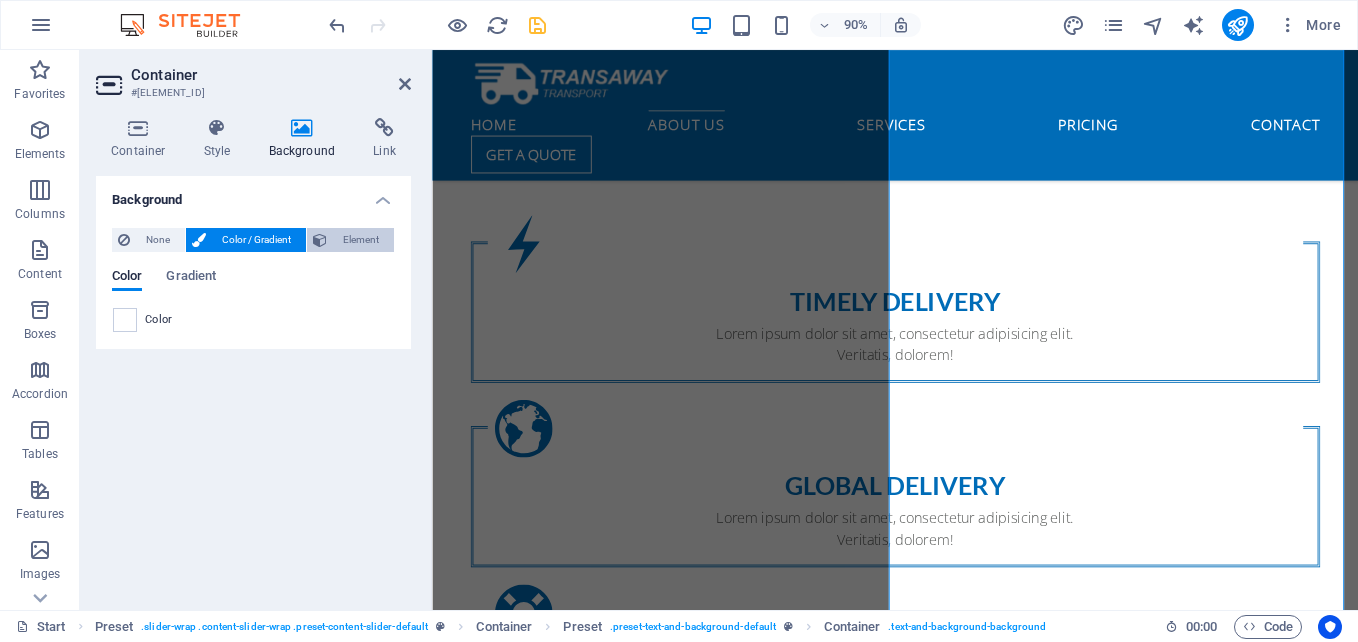 click on "Element" at bounding box center [360, 240] 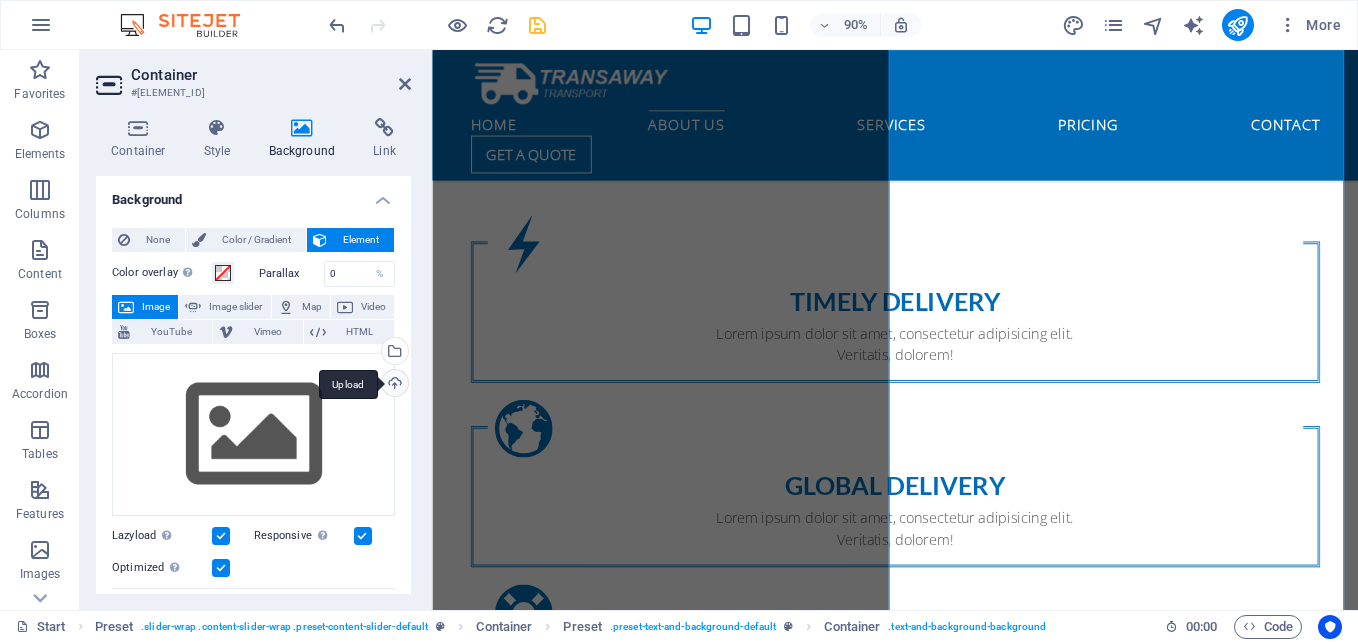 click on "Upload" at bounding box center [393, 385] 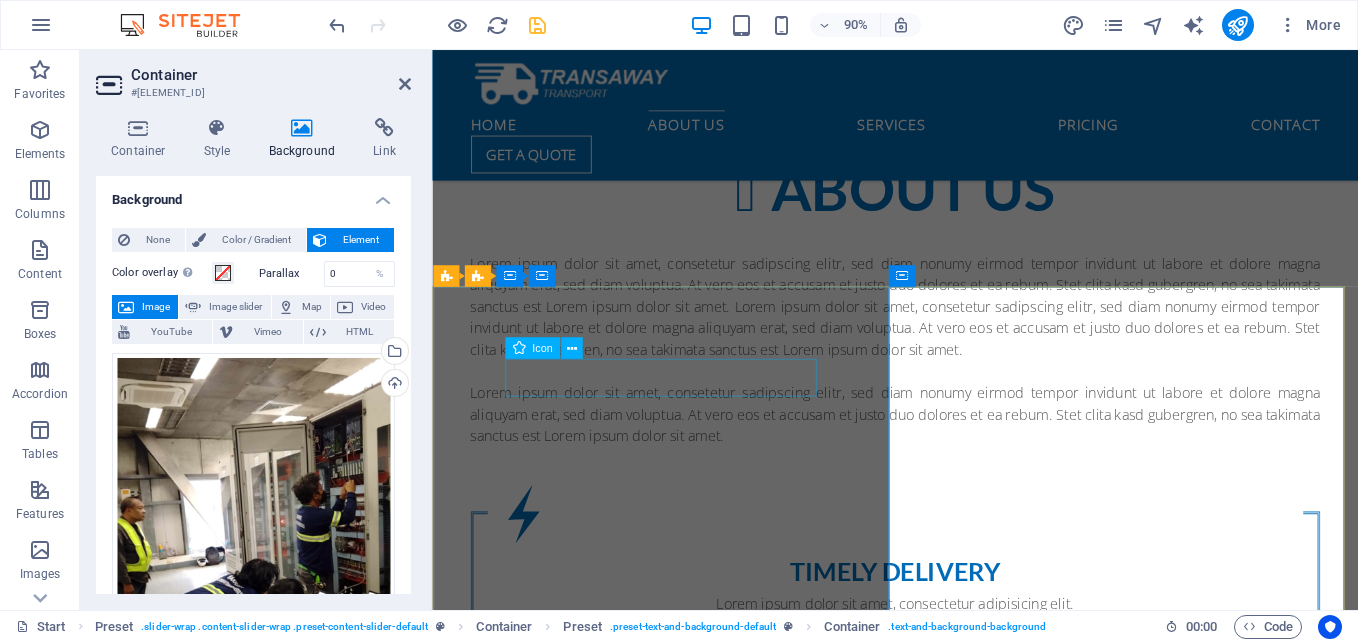 scroll, scrollTop: 1262, scrollLeft: 0, axis: vertical 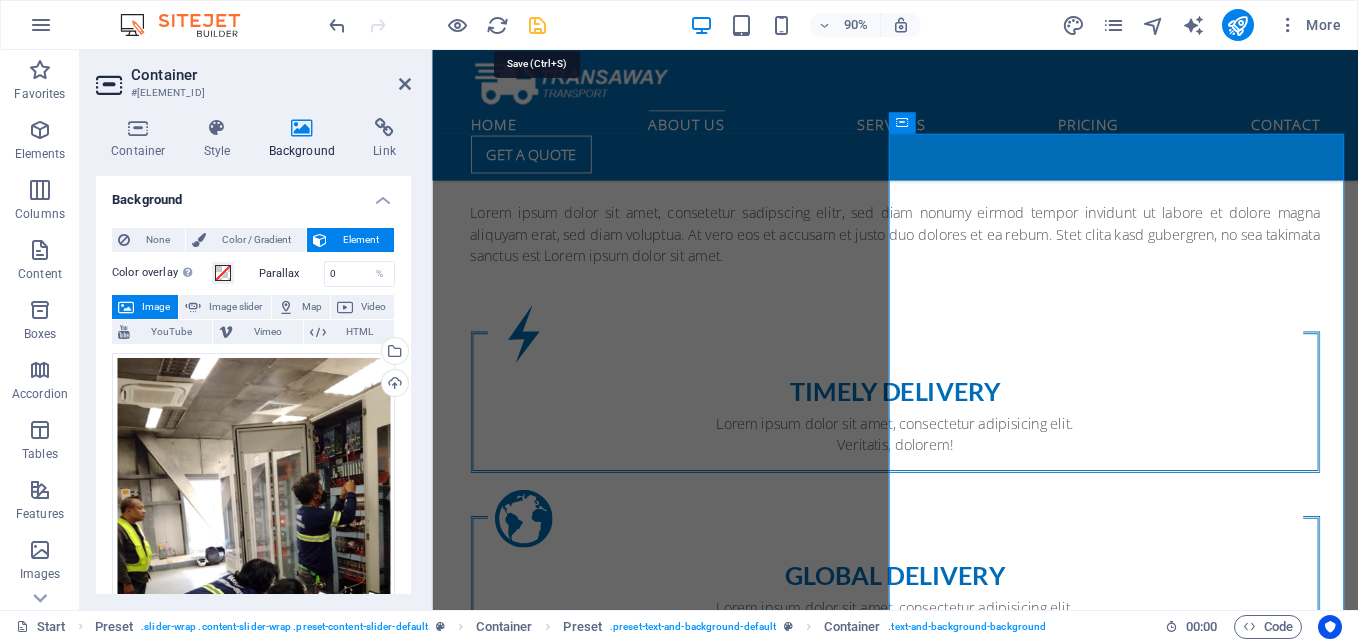 click at bounding box center (537, 25) 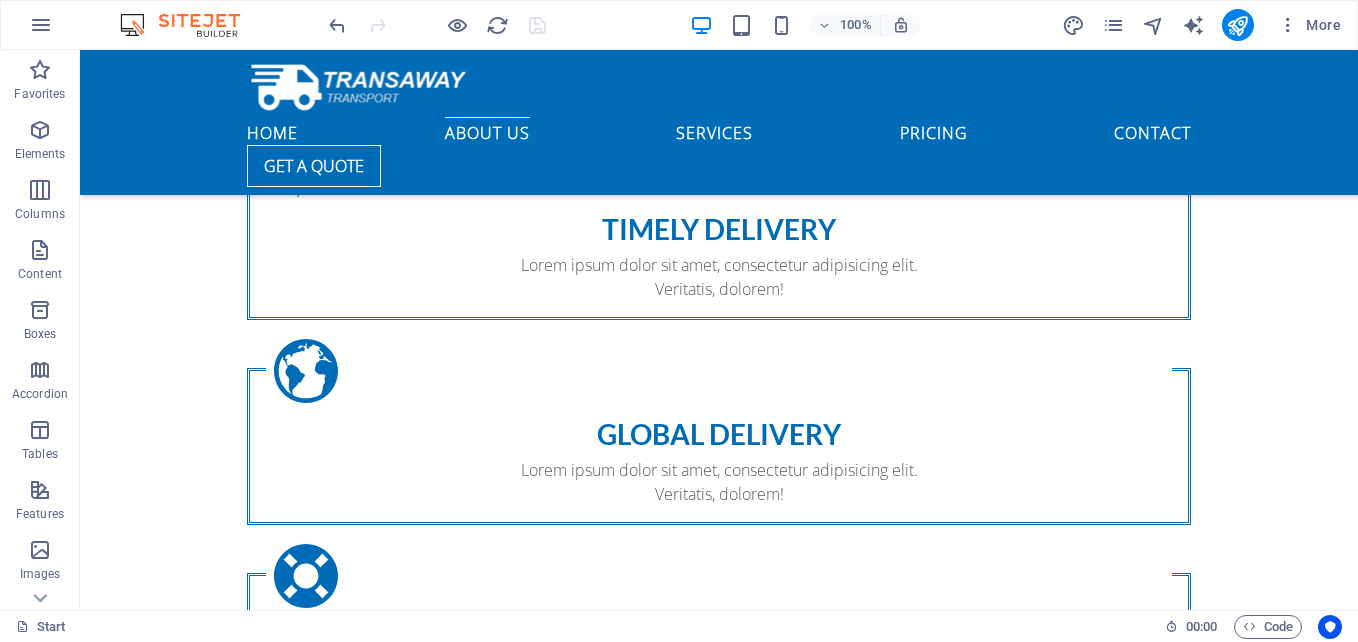 scroll, scrollTop: 1300, scrollLeft: 0, axis: vertical 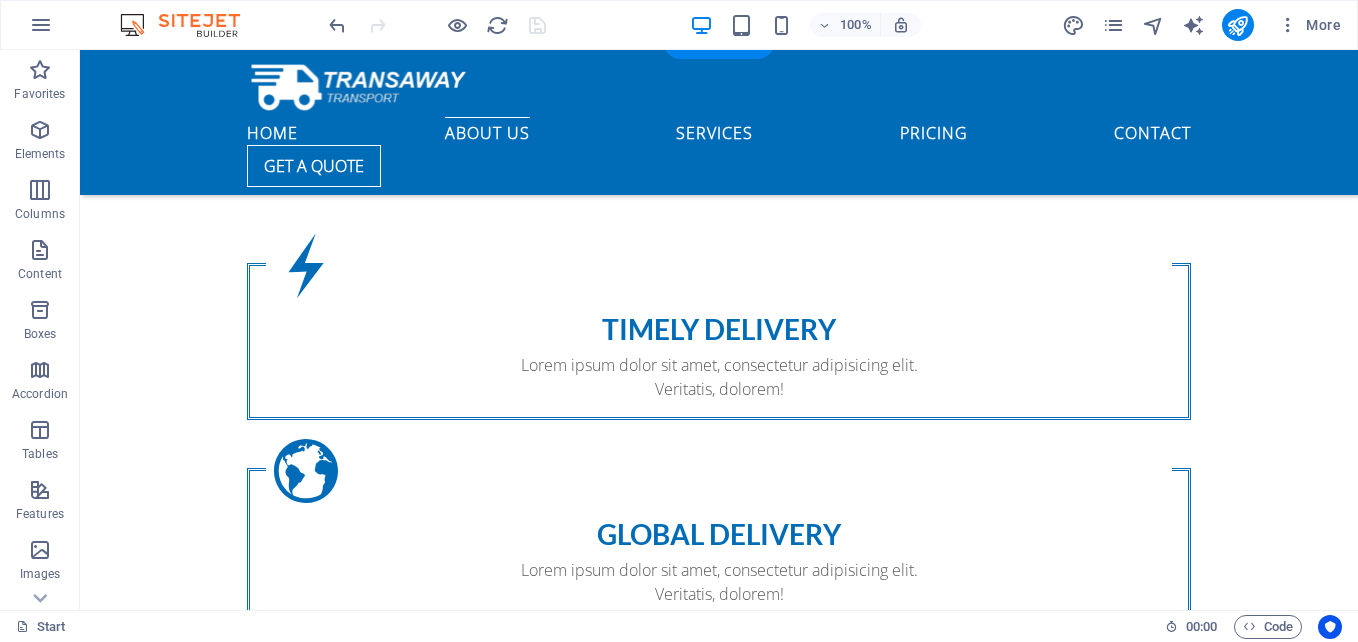 click at bounding box center (719, 1490) 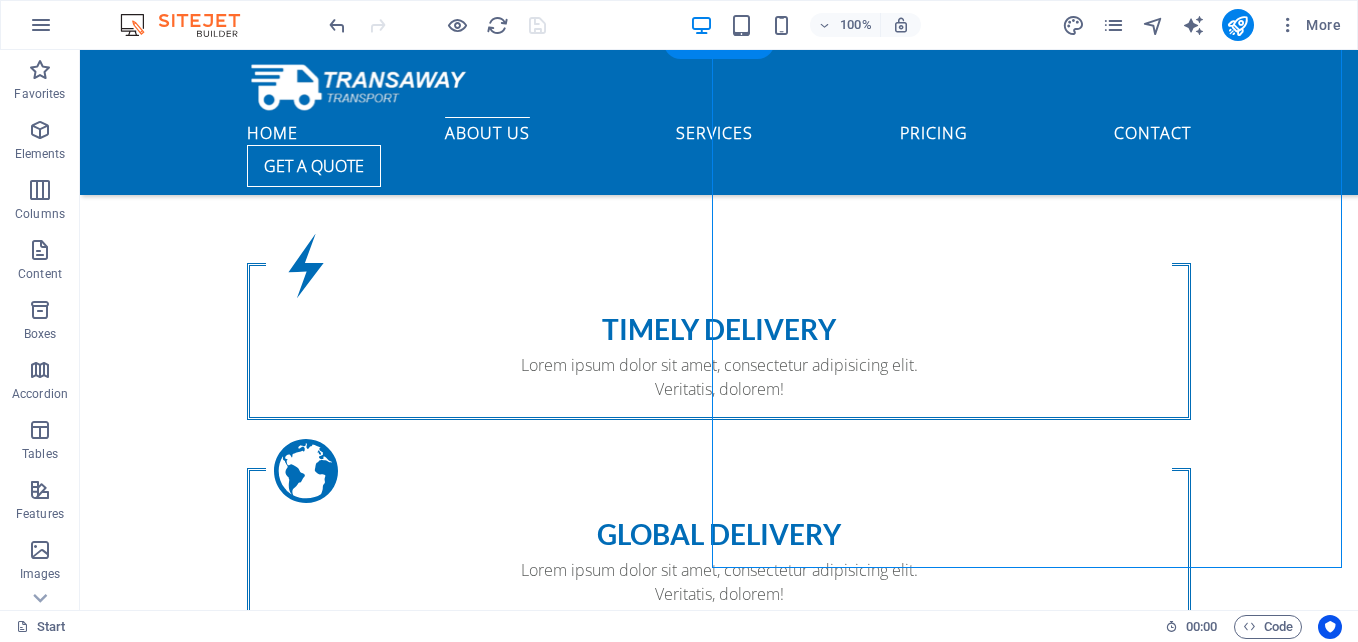 click at bounding box center (719, 1490) 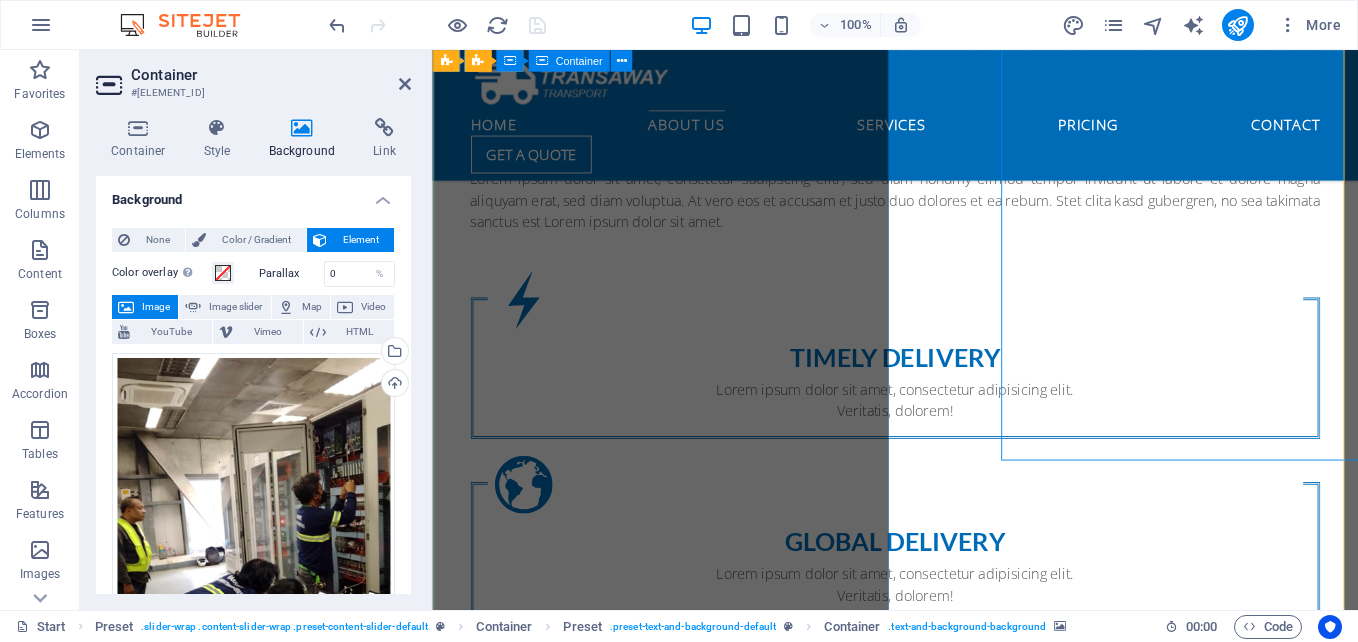 scroll, scrollTop: 1362, scrollLeft: 0, axis: vertical 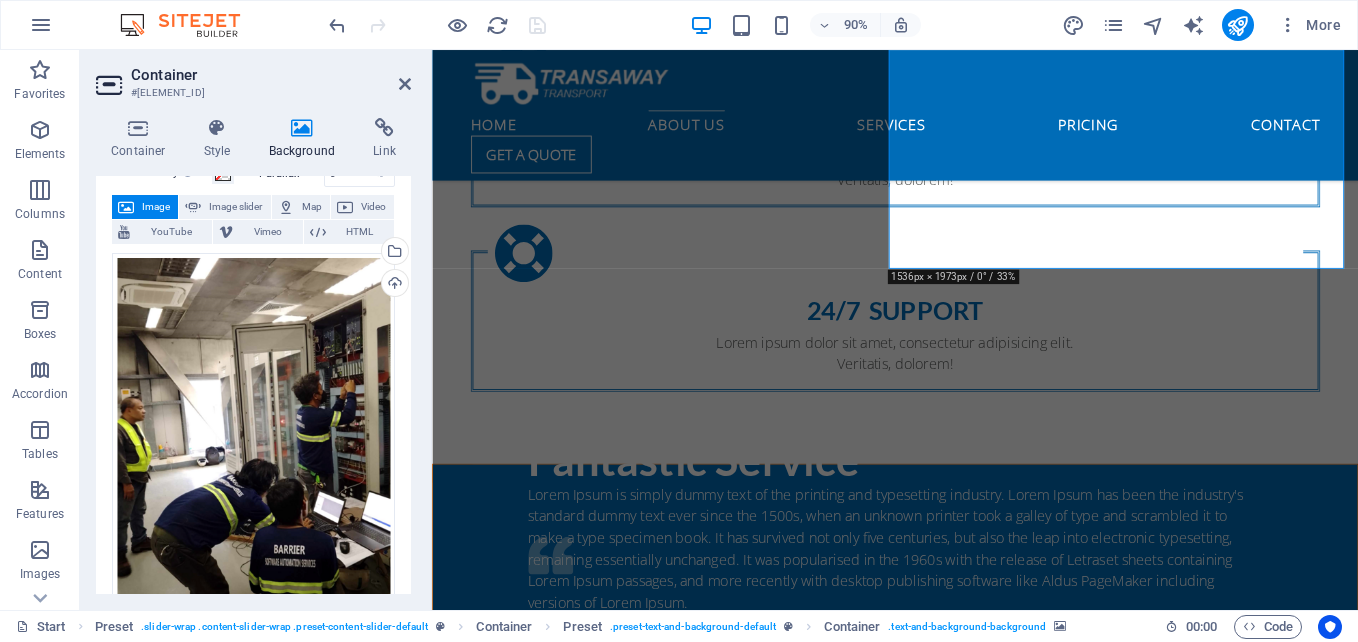 click at bounding box center (946, 2335) 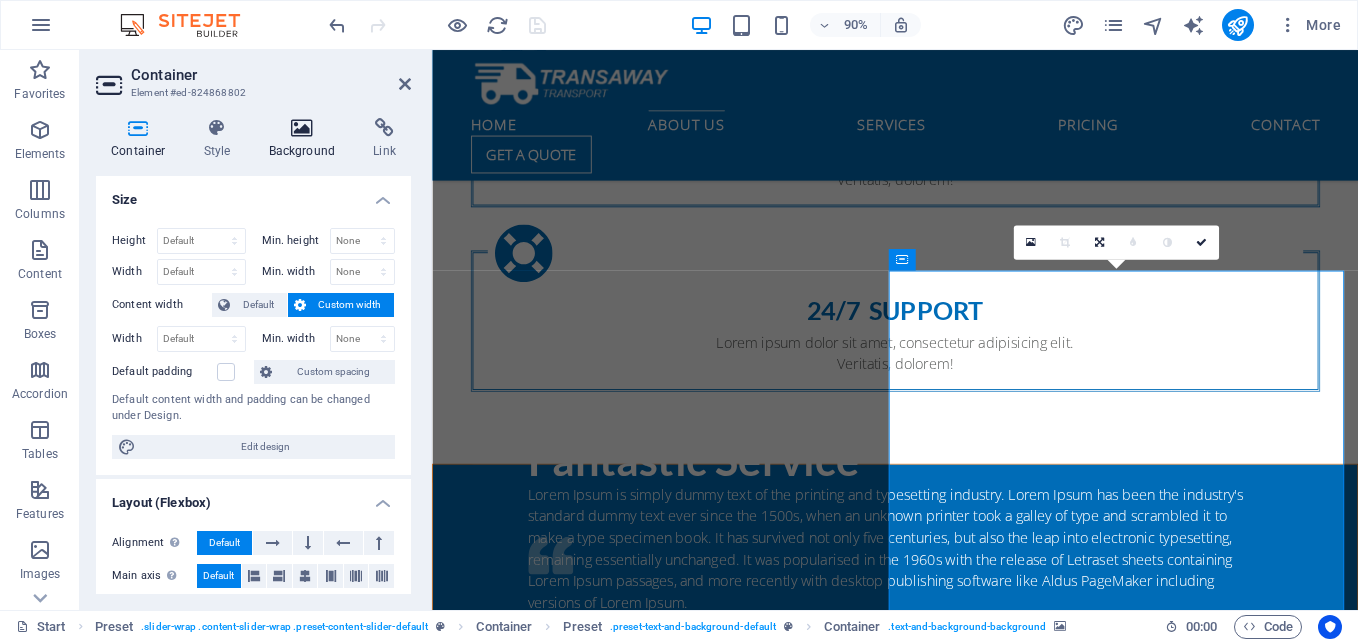 click on "Background" at bounding box center [306, 139] 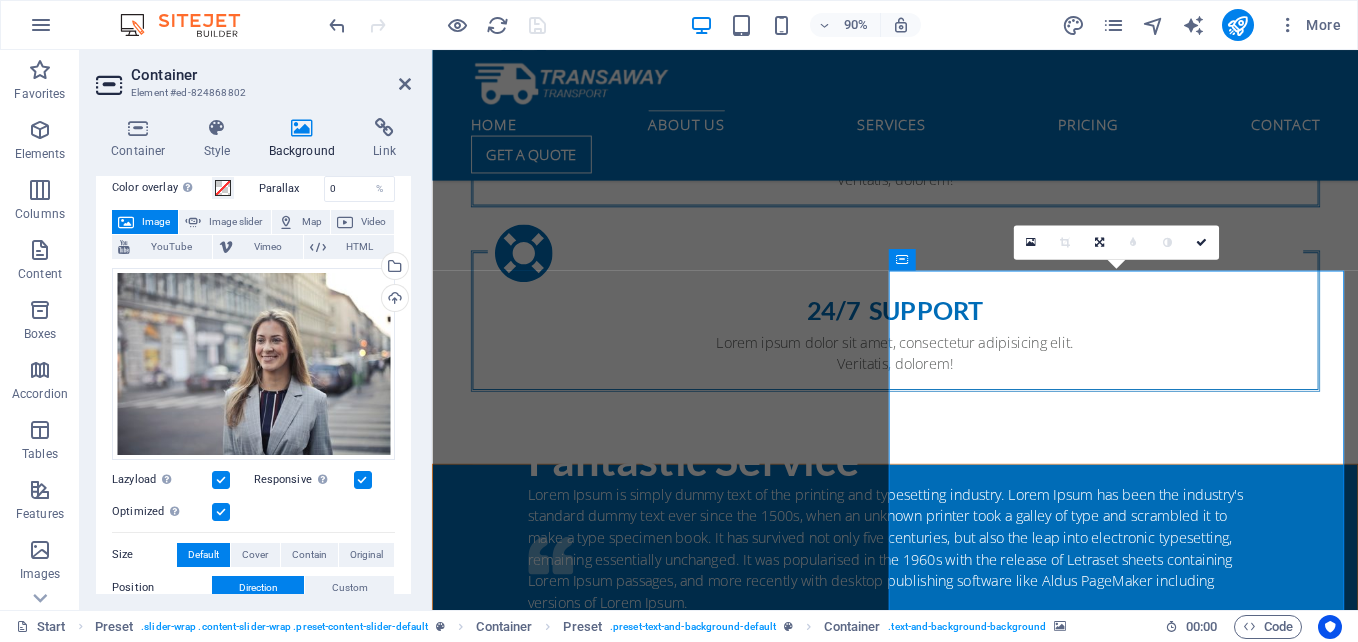 scroll, scrollTop: 200, scrollLeft: 0, axis: vertical 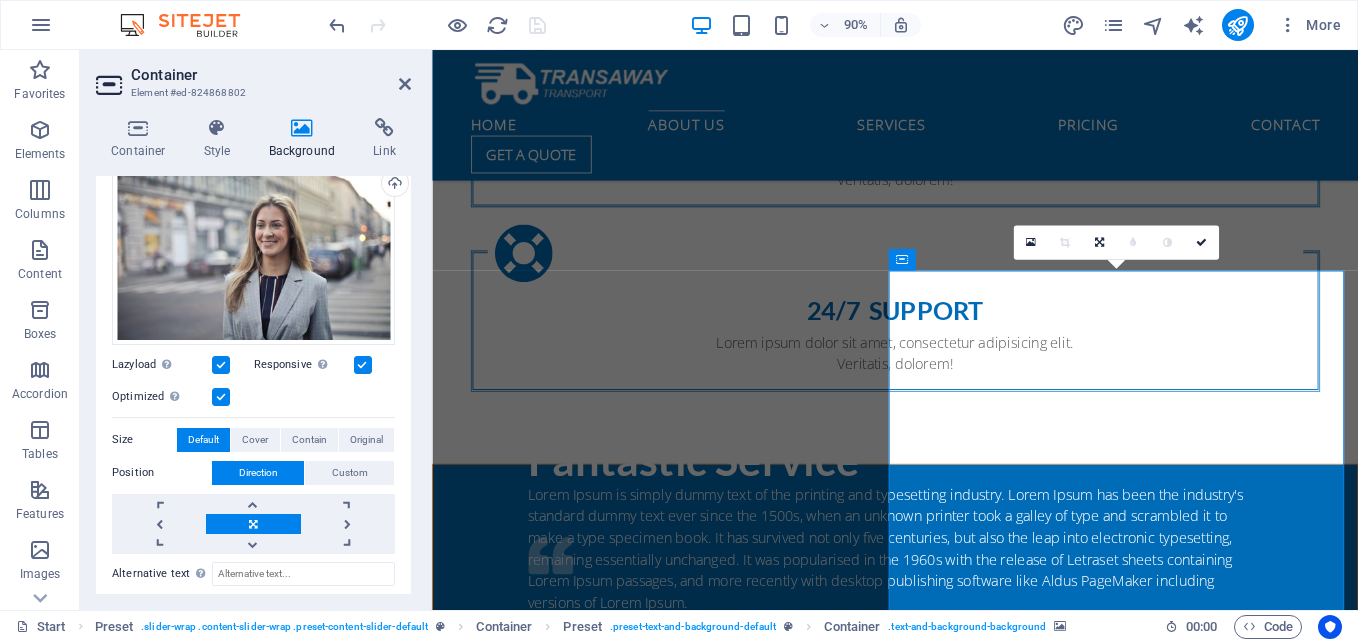 click at bounding box center (946, 1153) 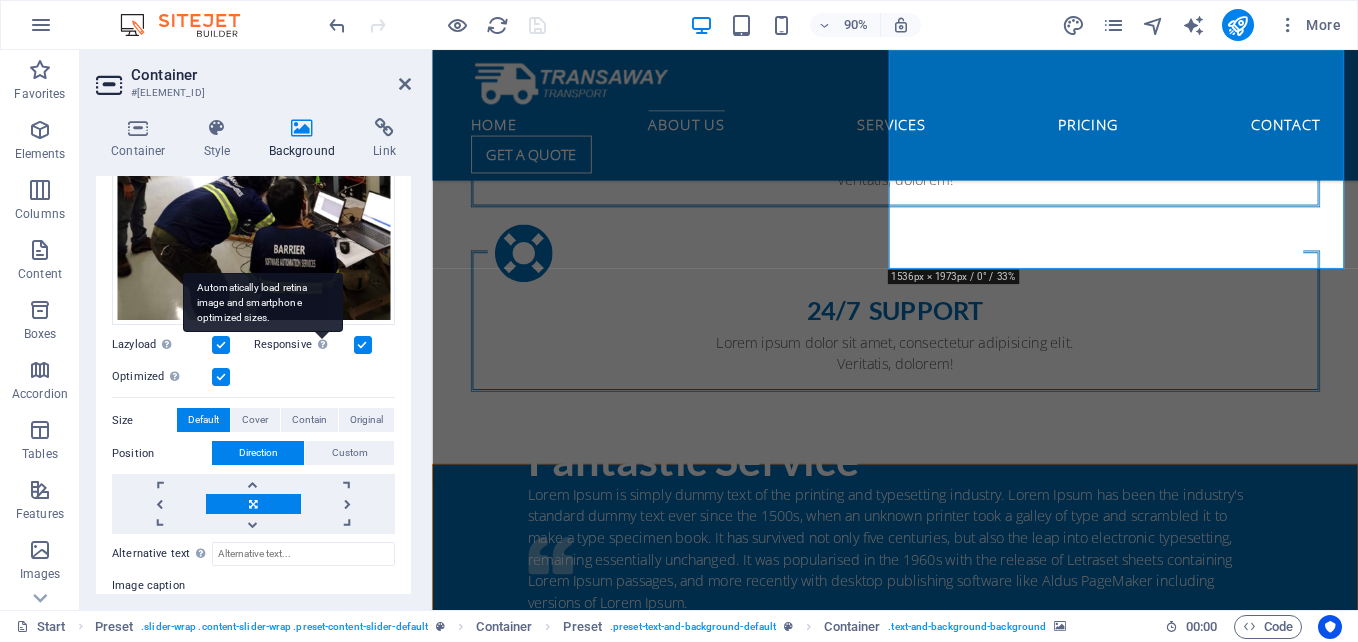 scroll, scrollTop: 527, scrollLeft: 0, axis: vertical 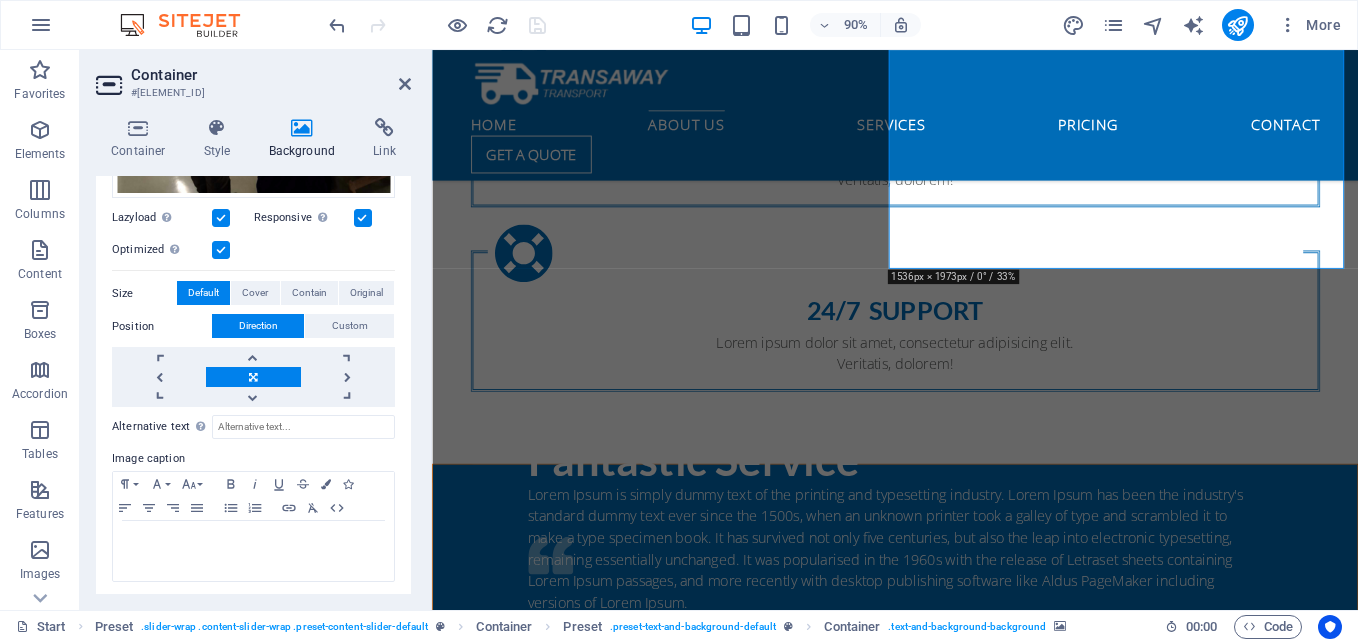 click at bounding box center (946, 2335) 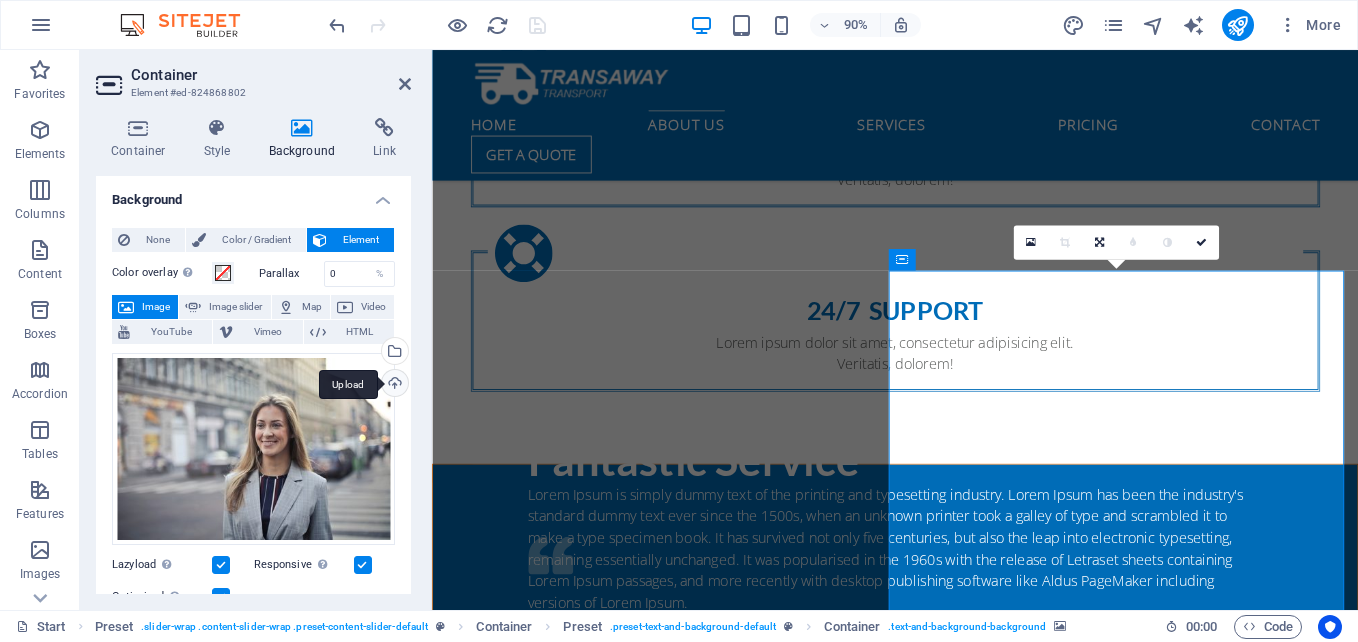 click on "Upload" at bounding box center [393, 385] 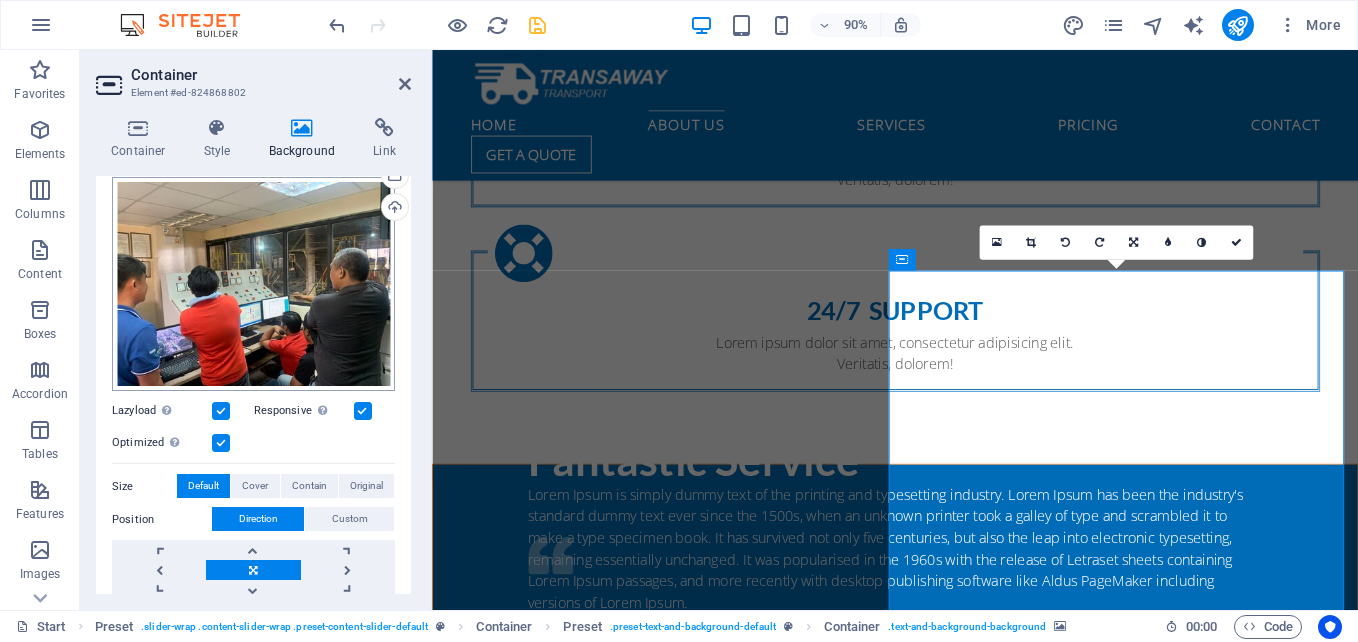 scroll, scrollTop: 200, scrollLeft: 0, axis: vertical 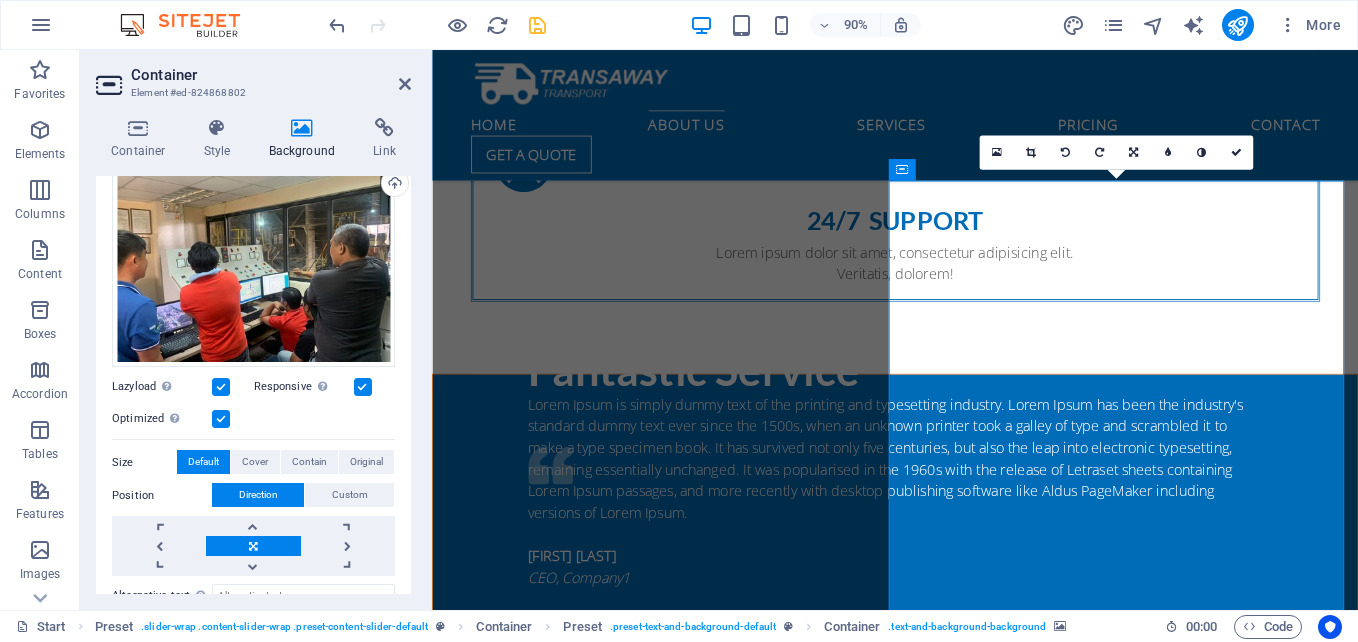 click at bounding box center (363, 387) 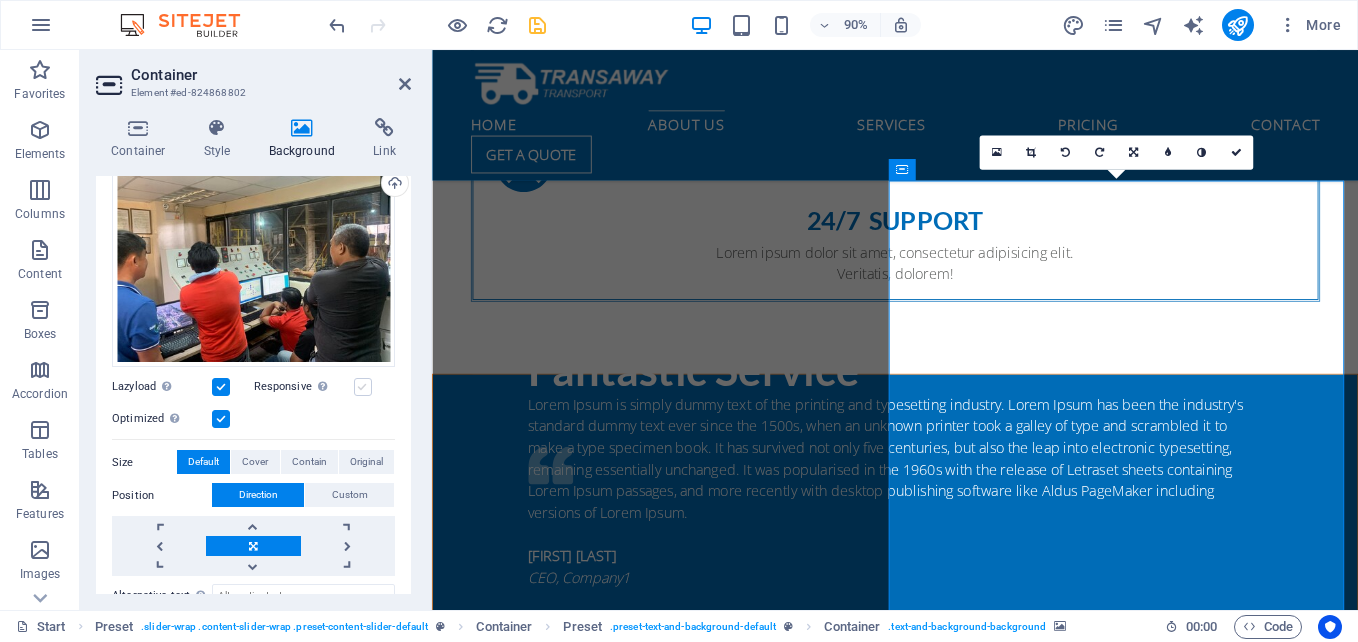 click at bounding box center (363, 387) 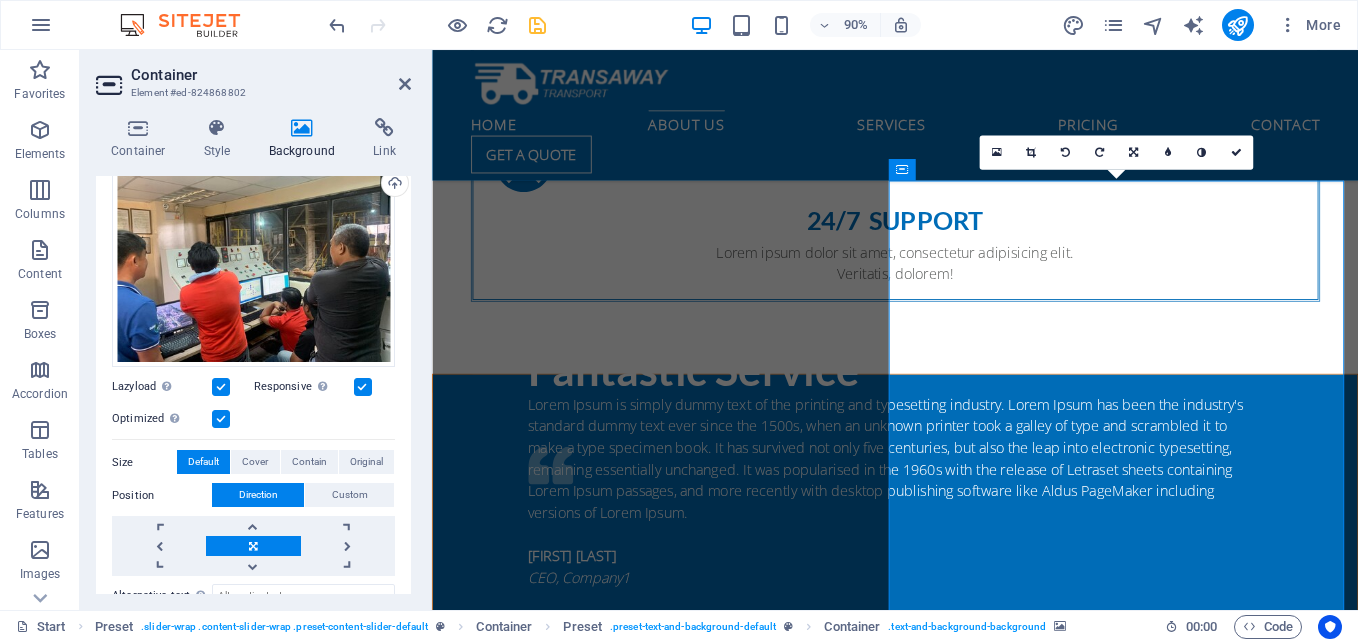 click at bounding box center (221, 419) 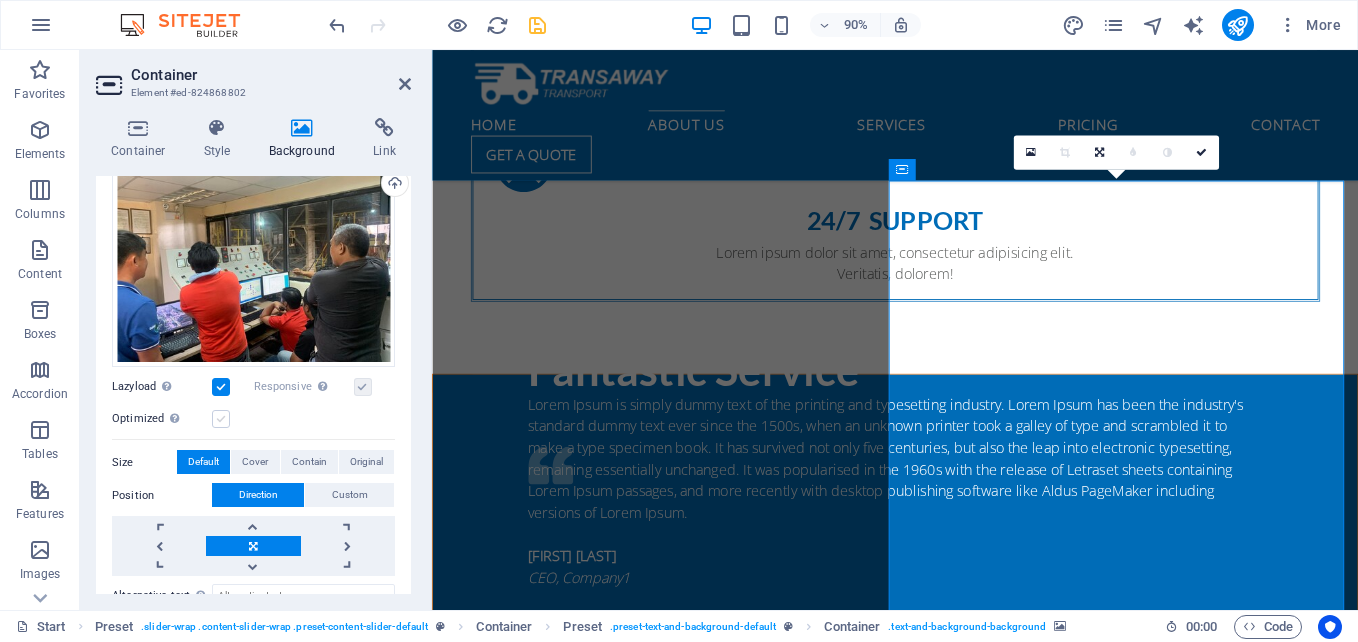click at bounding box center [221, 419] 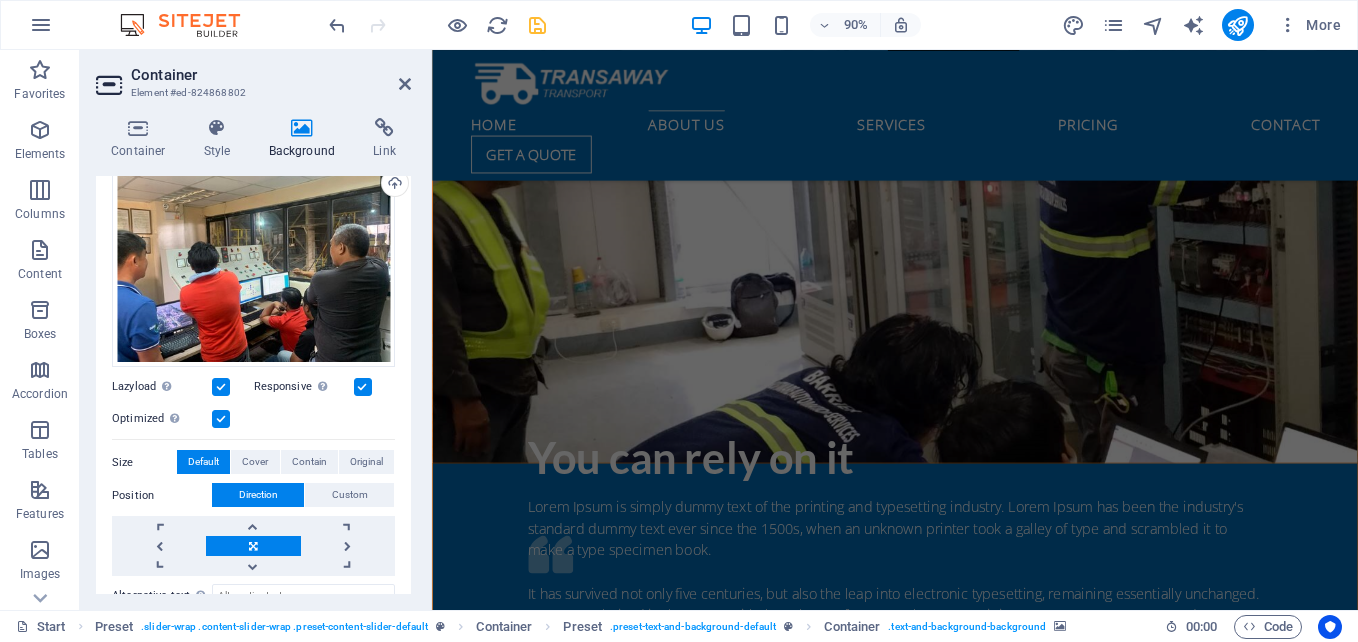 scroll, scrollTop: 2562, scrollLeft: 0, axis: vertical 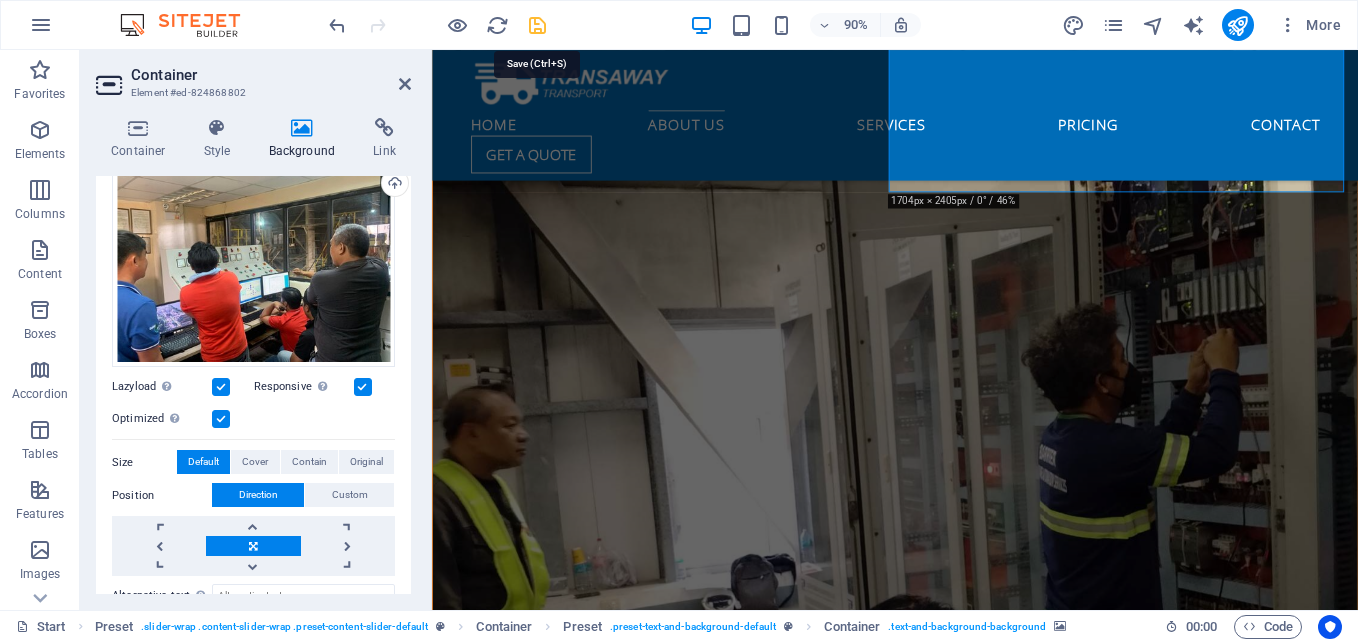 click at bounding box center [537, 25] 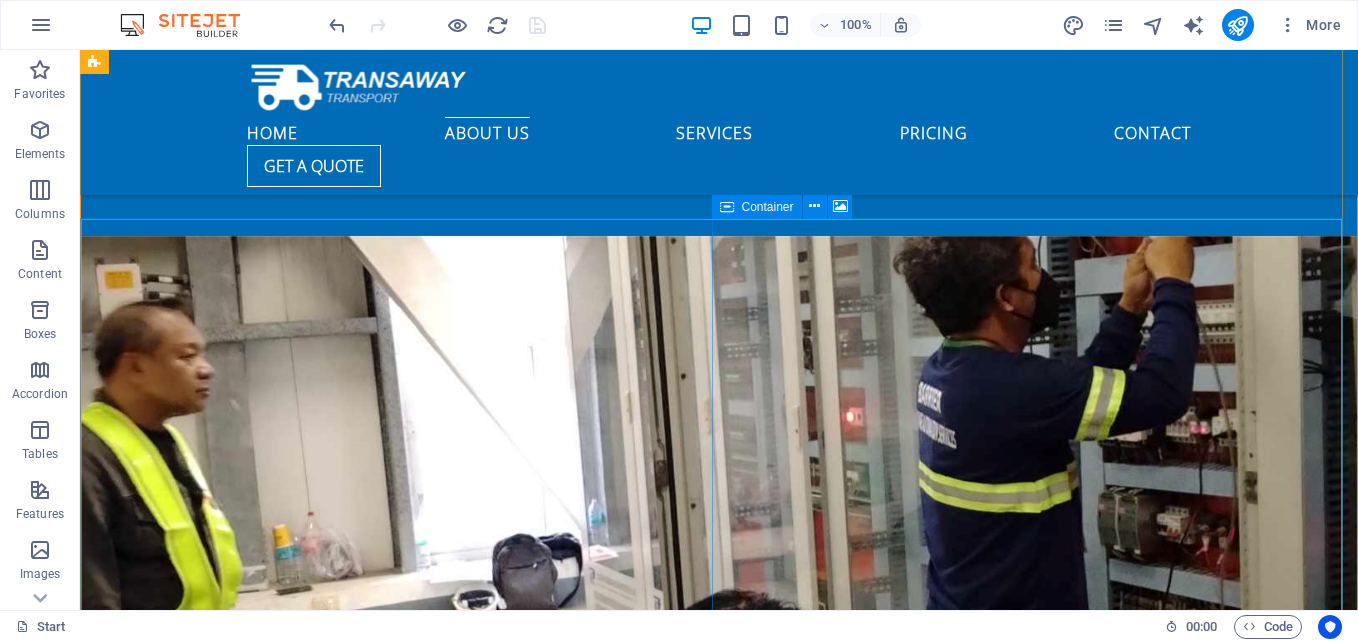 scroll, scrollTop: 2299, scrollLeft: 0, axis: vertical 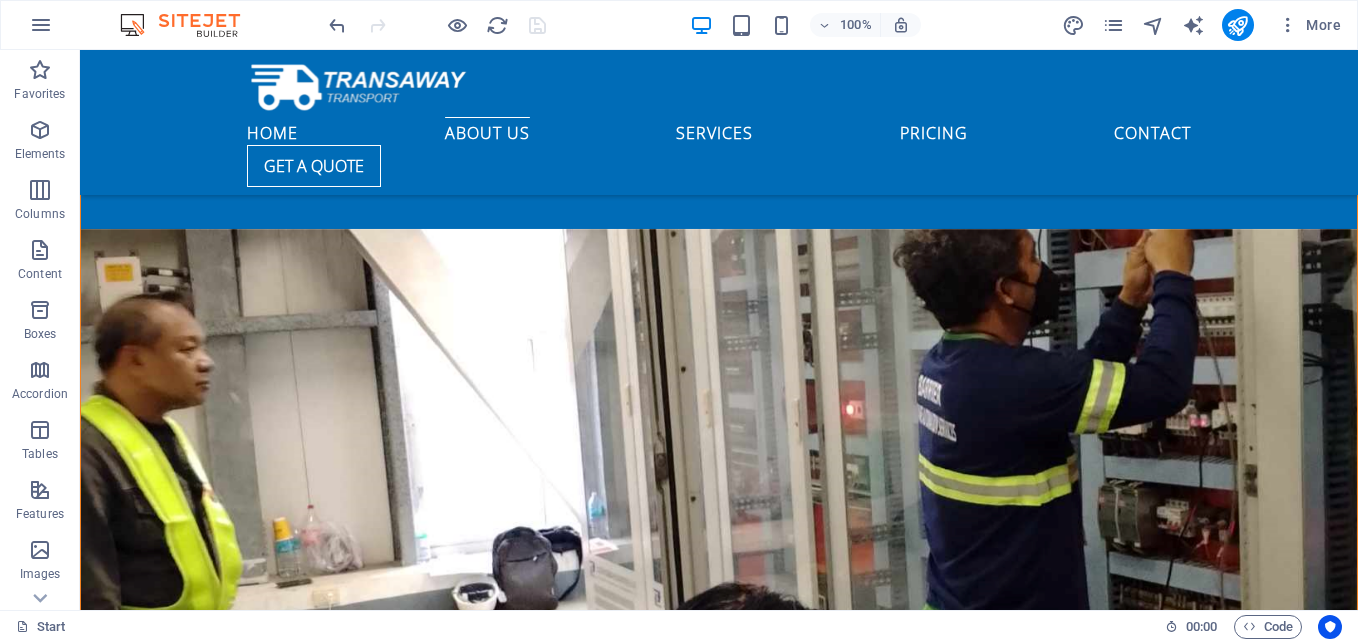 click at bounding box center [719, 2770] 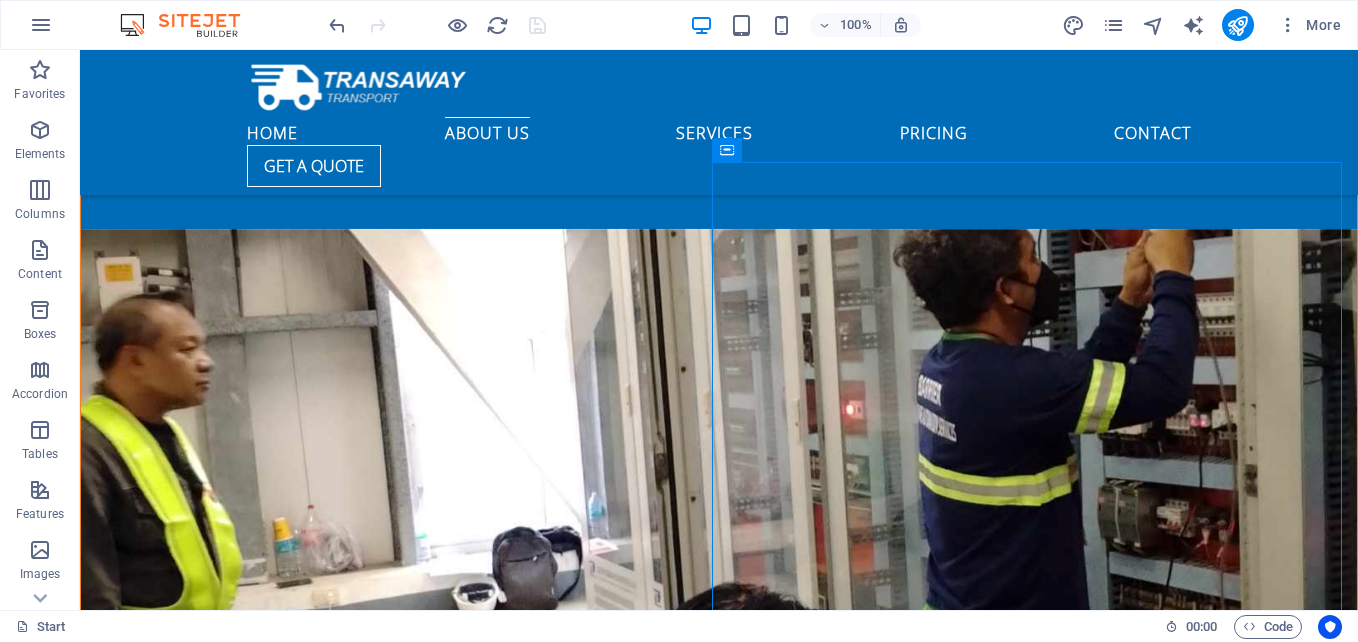 click at bounding box center [719, 2770] 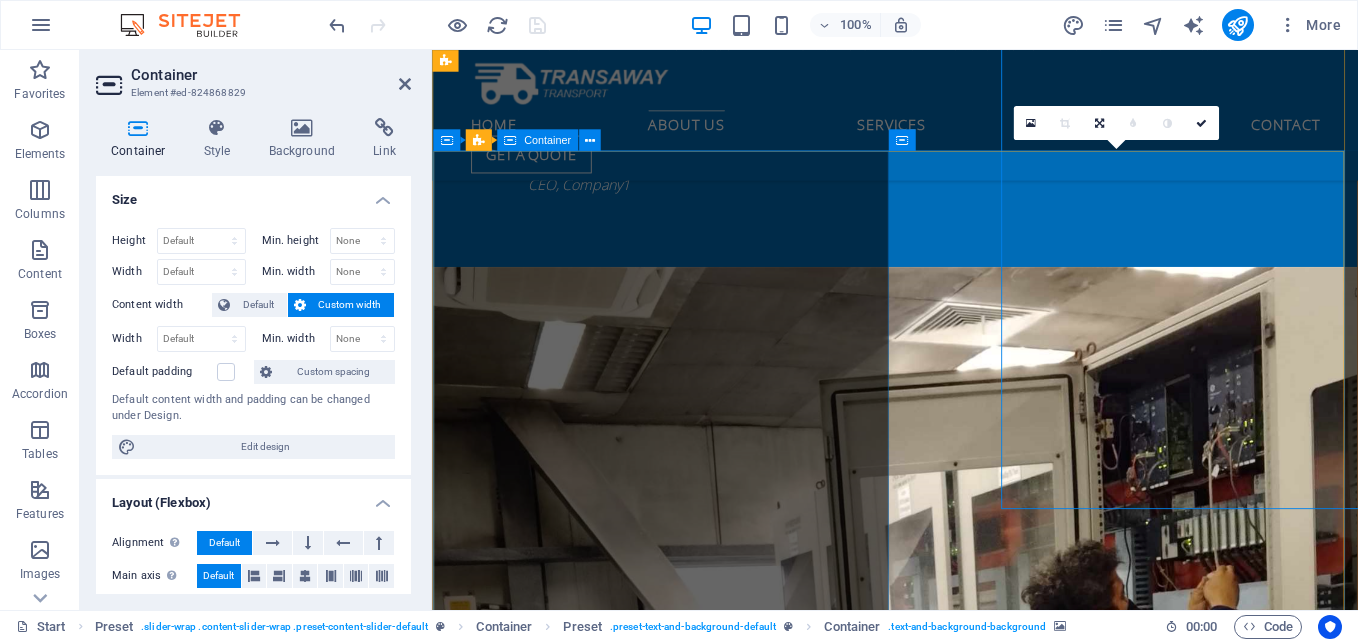scroll, scrollTop: 2610, scrollLeft: 0, axis: vertical 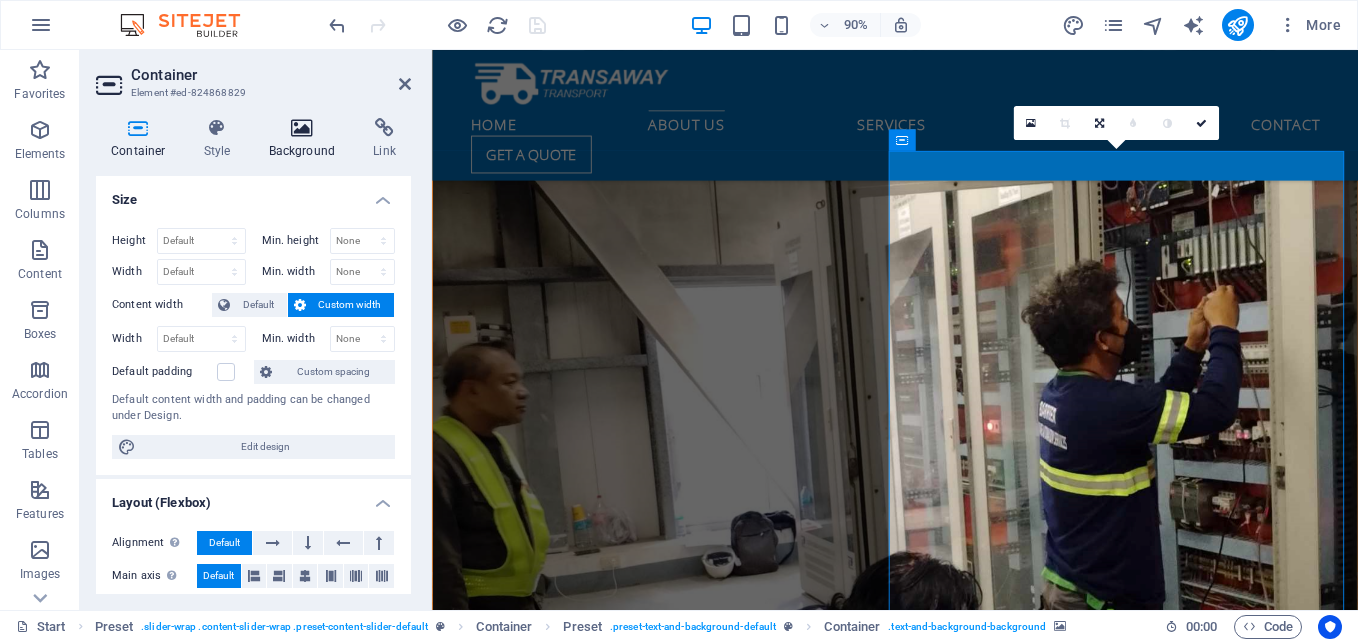 click at bounding box center (302, 128) 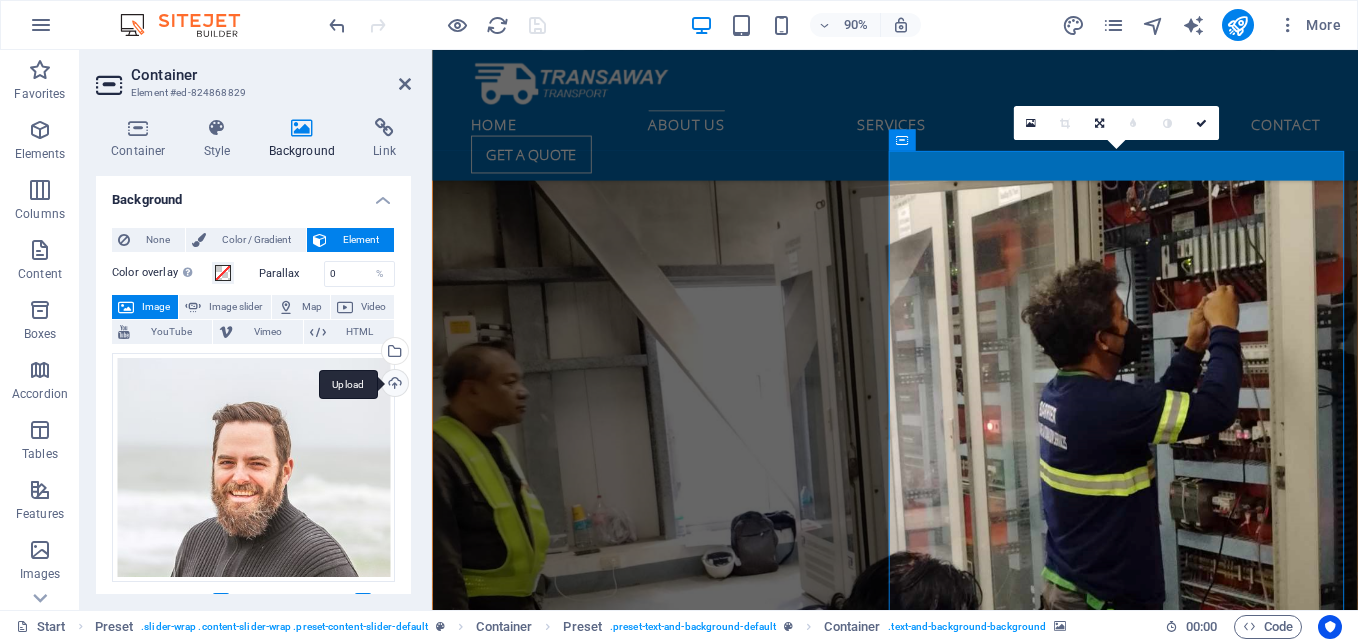click on "Upload" at bounding box center (393, 385) 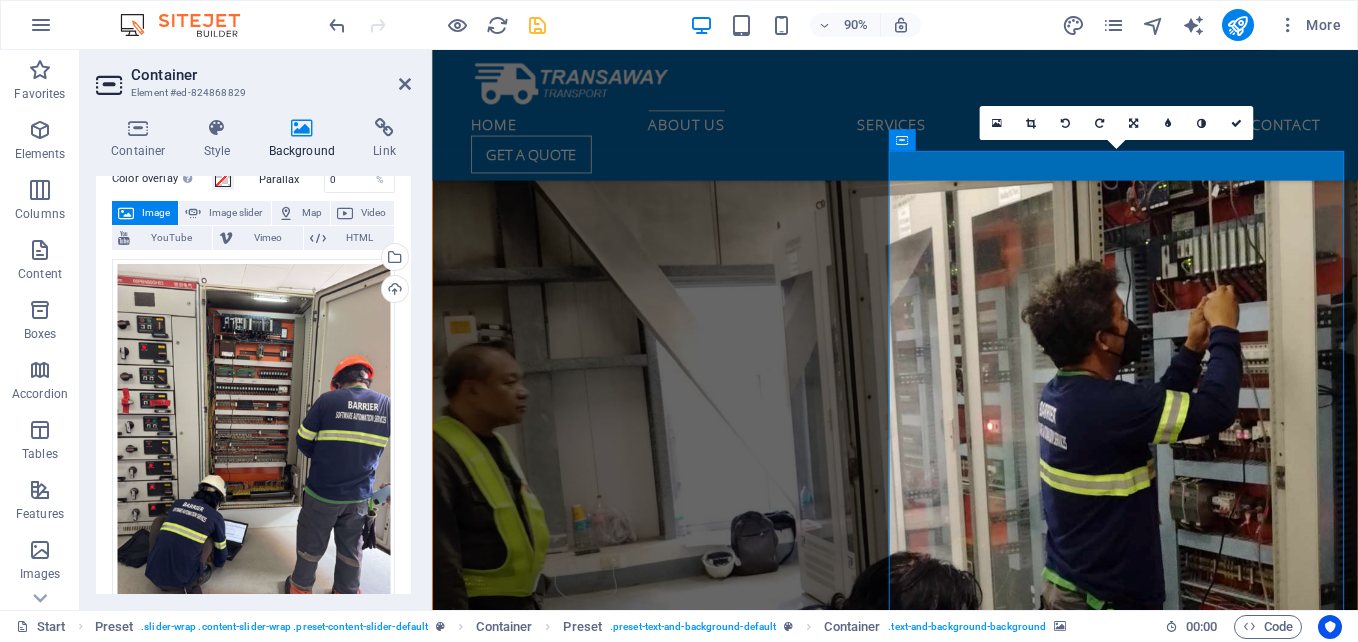 scroll, scrollTop: 200, scrollLeft: 0, axis: vertical 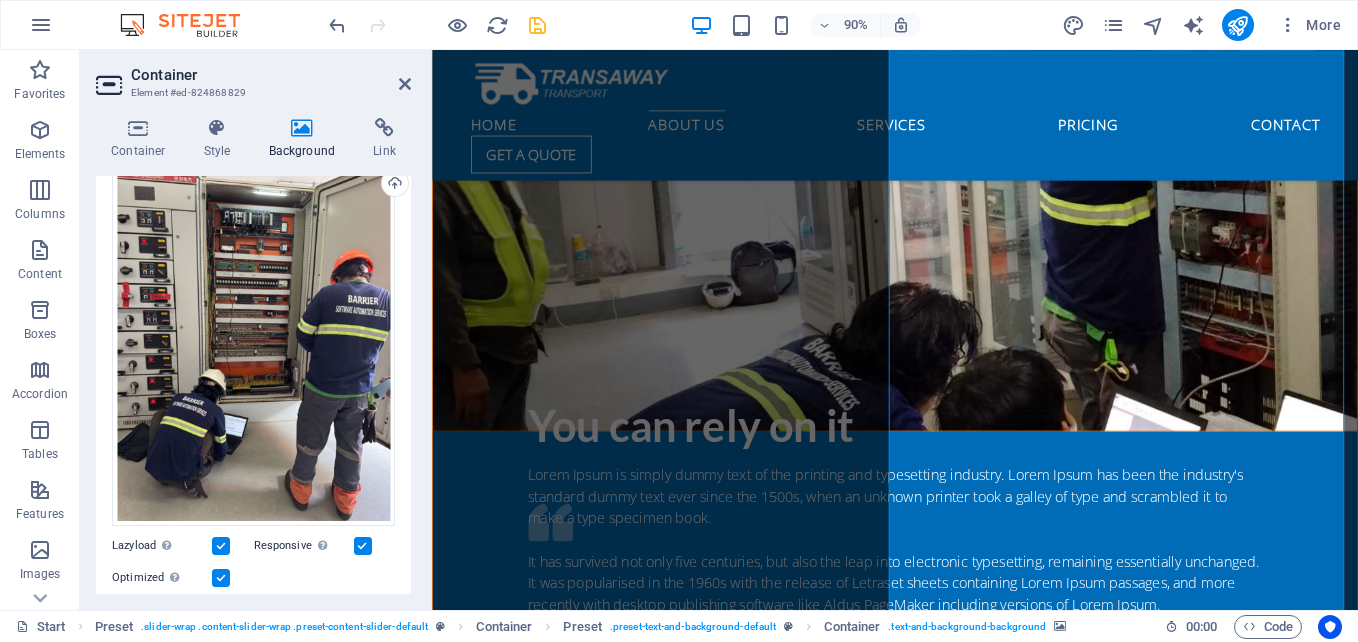click on "Container Style Background Link Size Height Default px rem % vh vw Min. height None px rem % vh vw Width Default px rem % em vh vw Min. width None px rem % vh vw Content width Default Custom width Width Default px rem % em vh vw Min. width None px rem % vh vw Default padding Custom spacing Default content width and padding can be changed under Design. Edit design Layout (Flexbox) Alignment Determines the flex direction. Default Main axis Determine how elements should behave along the main axis inside this container (justify content). Default Side axis Control the vertical direction of the element inside of the container (align items). Default Wrap Default On Off Fill Controls the distances and direction of elements on the y-axis across several lines (align content). Default Accessibility ARIA helps assistive technologies (like screen readers) to understand the role, state, and behavior of web elements Role The ARIA role defines the purpose of an element.  None Alert Article Banner Comment Fan" at bounding box center (253, 356) 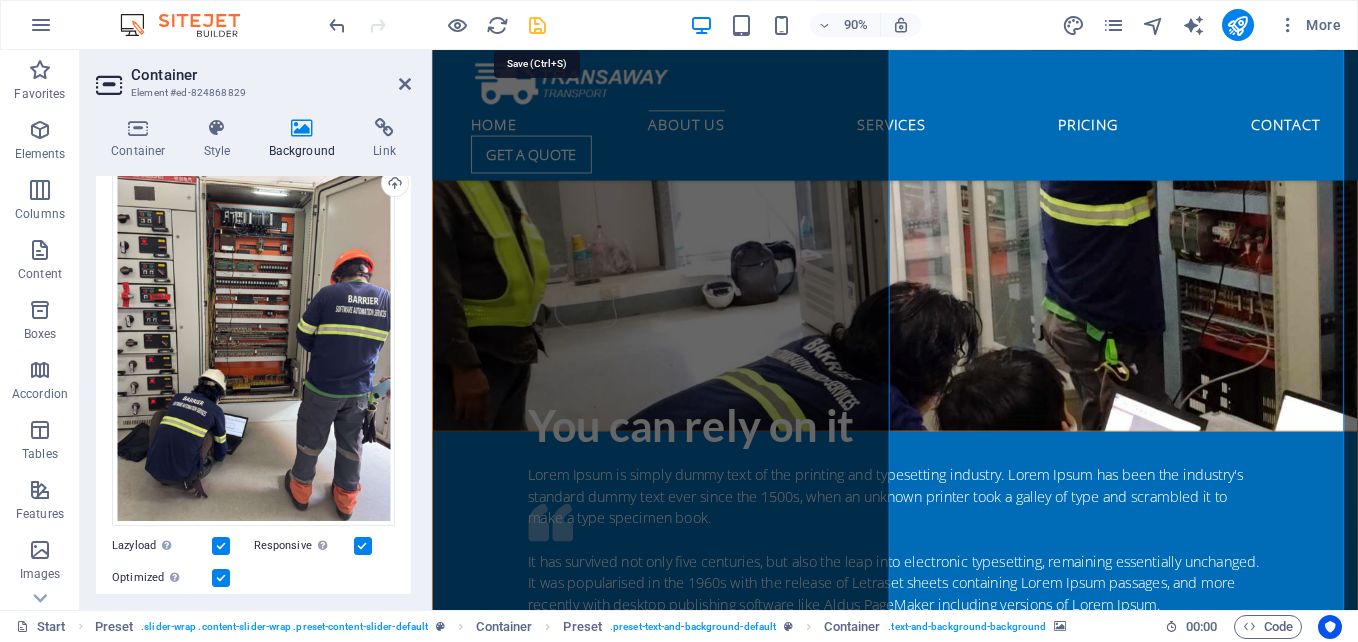 click at bounding box center (537, 25) 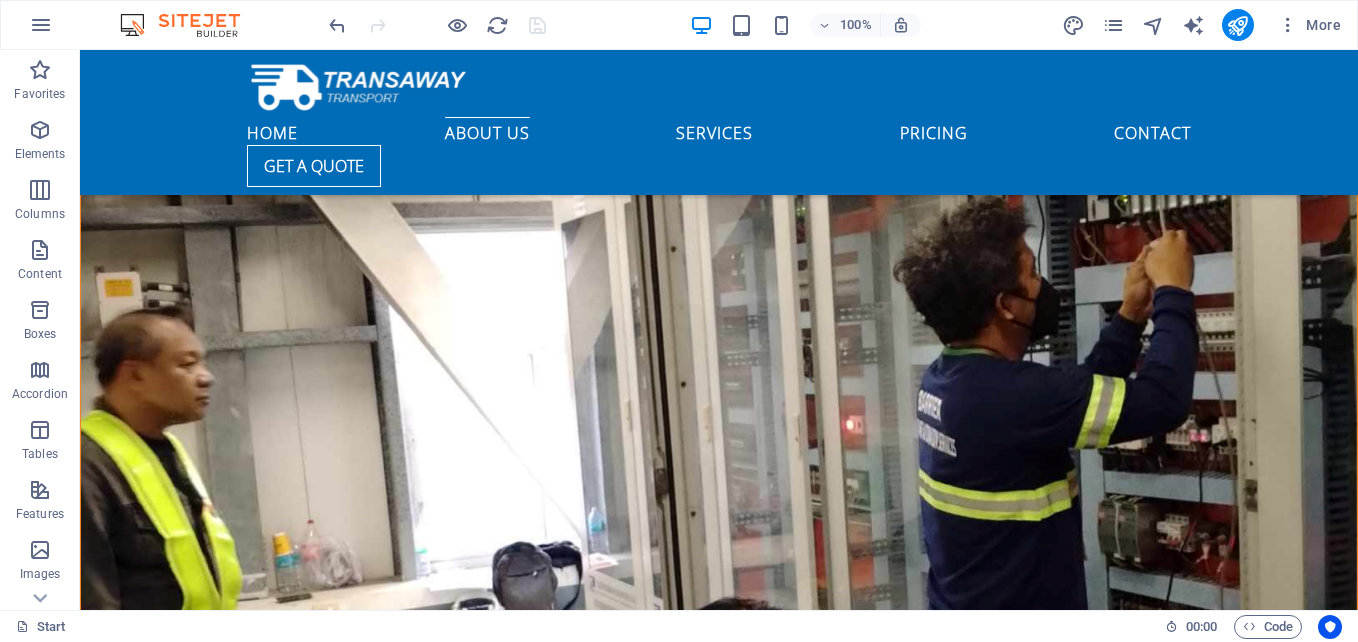 scroll, scrollTop: 2646, scrollLeft: 0, axis: vertical 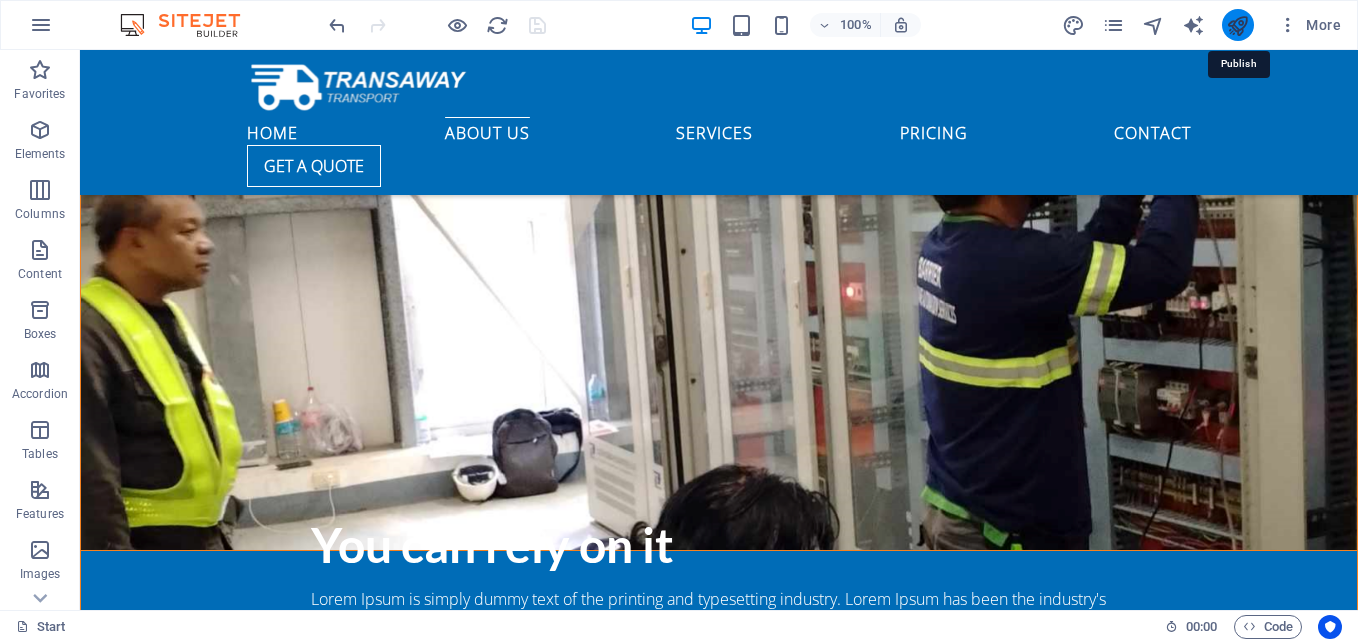click at bounding box center (1237, 25) 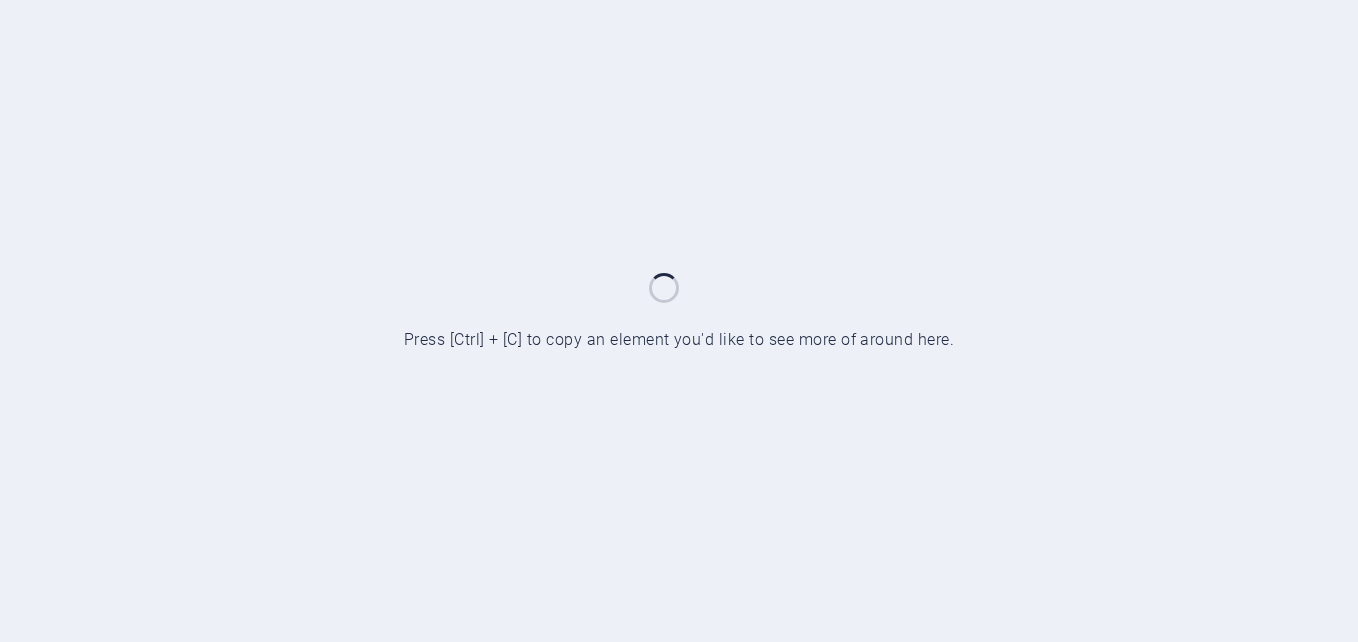 scroll, scrollTop: 0, scrollLeft: 0, axis: both 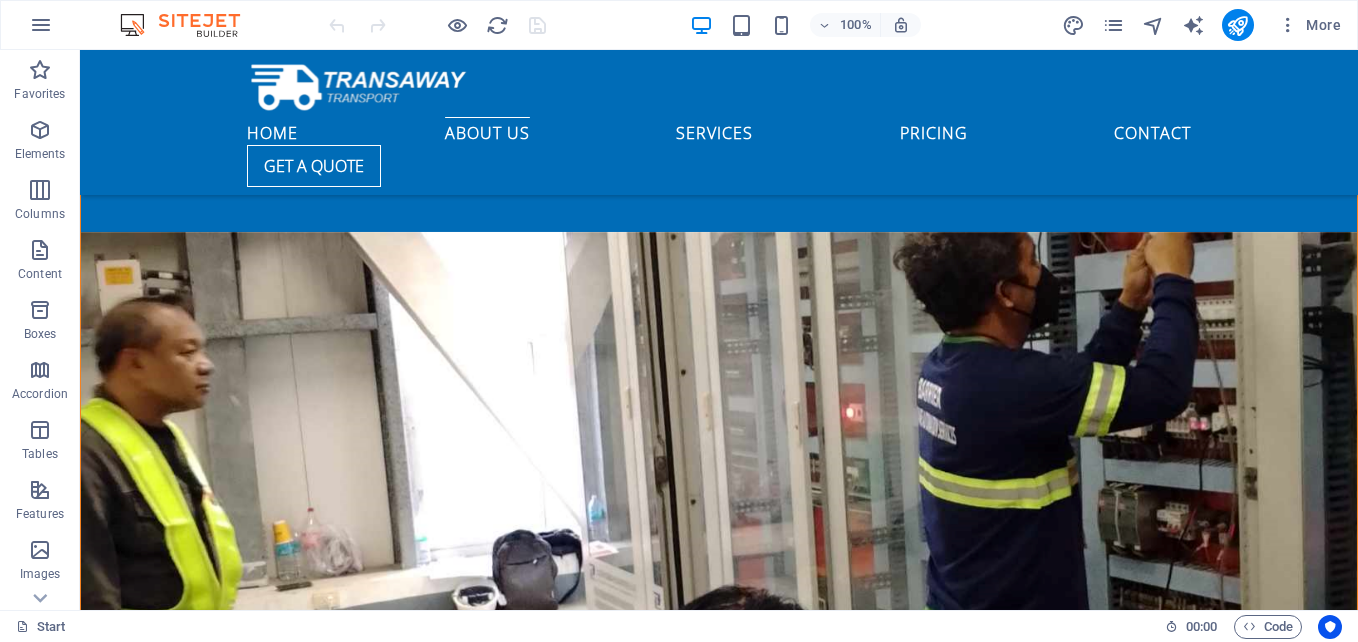 click at bounding box center [719, 2773] 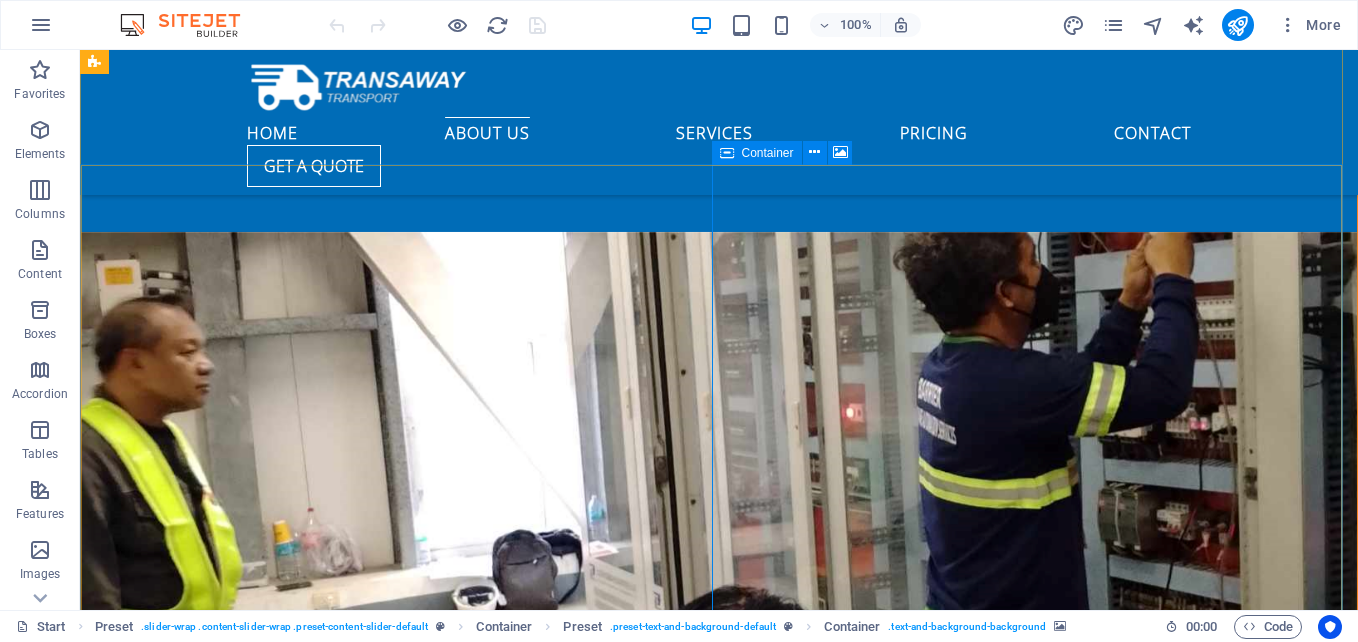 click on "Drop content here or  Add elements  Paste clipboard" at bounding box center [719, 3199] 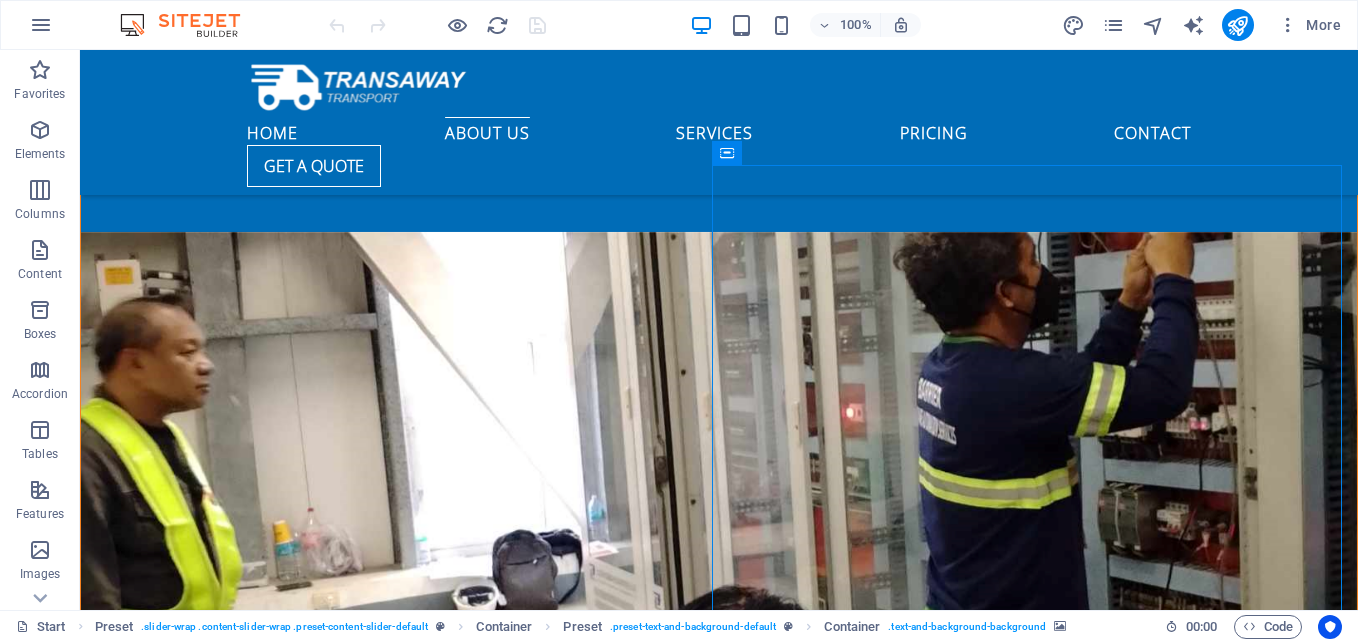 click at bounding box center (719, 2773) 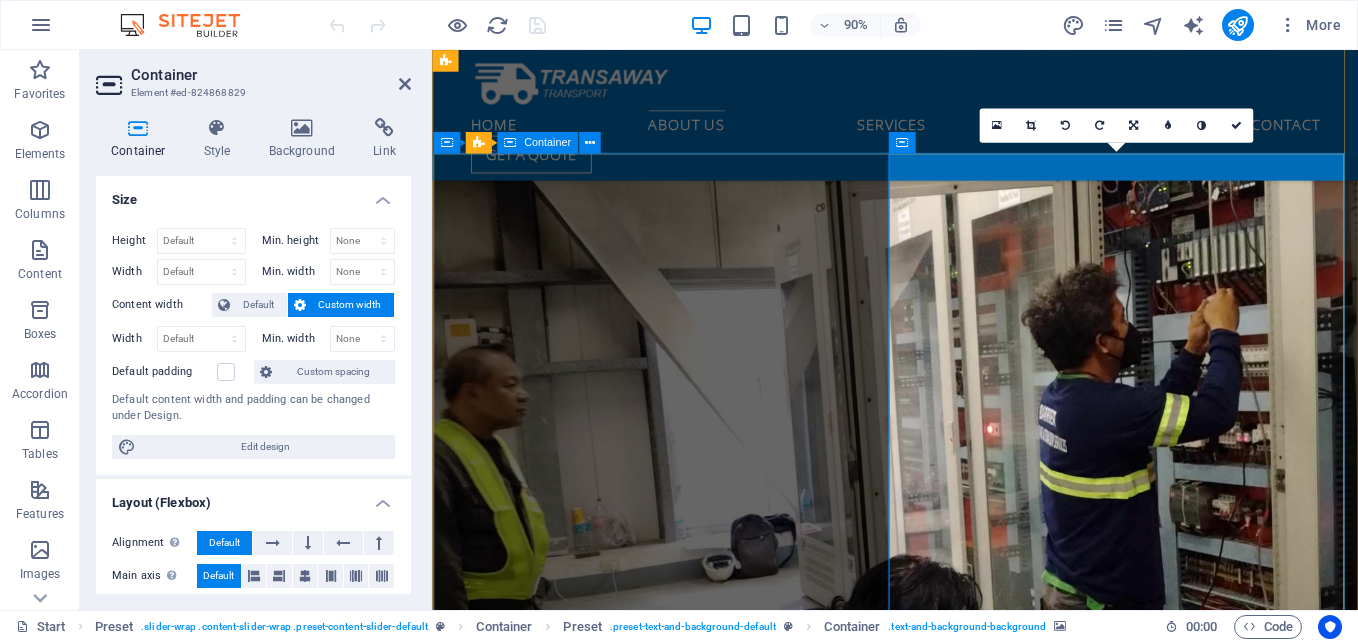 click on "Easy. Fast. Cheap. Lorem ipsum dolor sit amet, consetetur sadipscing elitr, sed diam nonumy eirmod tempor invidunt ut labore et dolore magna aliquyam erat, sed diam voluptua. At vero eos et accusam et justo duo dolores et ea rebum. Stet clita kasd gubergren, no sea takimata sanctus est Lorem ipsum dolor sit amet. Lorem ipsum dolor sit amet, consetetur sadipscing elitr, sed diam nonumy eirmod tempor invidunt ut labore et dolore magna aliquyam erat, sed diam voluptua. At vero eos et accusam et justo duo dolores et ea rebum. Stet clita kasd gubergren, no sea takimata sanctus est Lorem ipsum dolor sit amet. At vero eos et accusam et justo duo dolores et ea rebum. Duis autem vel eum iriure dolor in hendrerit in vulputate velit esse molestie consequat, vel illum dolore eu feugiat nulla facilisis at vero eros et accumsan et iusto odio dignissim qui blandit praesent luptatum zzril delenit augue duis dolore te feugait nulla facilisi.  [FIRST] [LAST], [TITLE], [COMPANY]" at bounding box center [946, 2205] 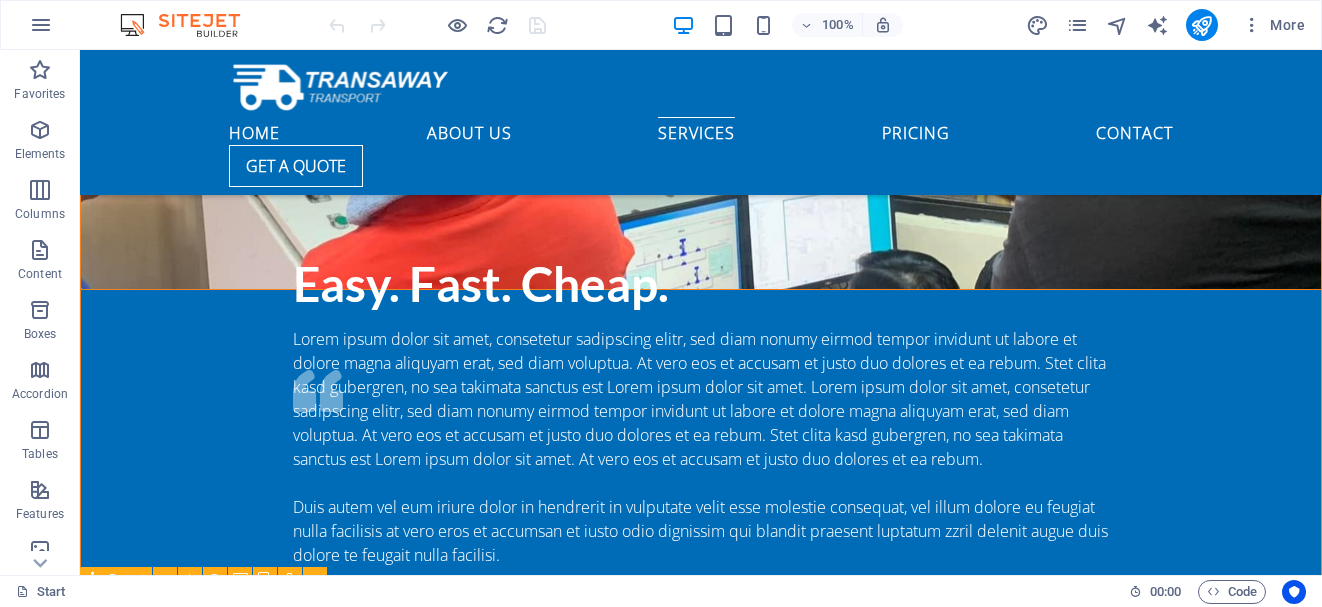 scroll, scrollTop: 3985, scrollLeft: 0, axis: vertical 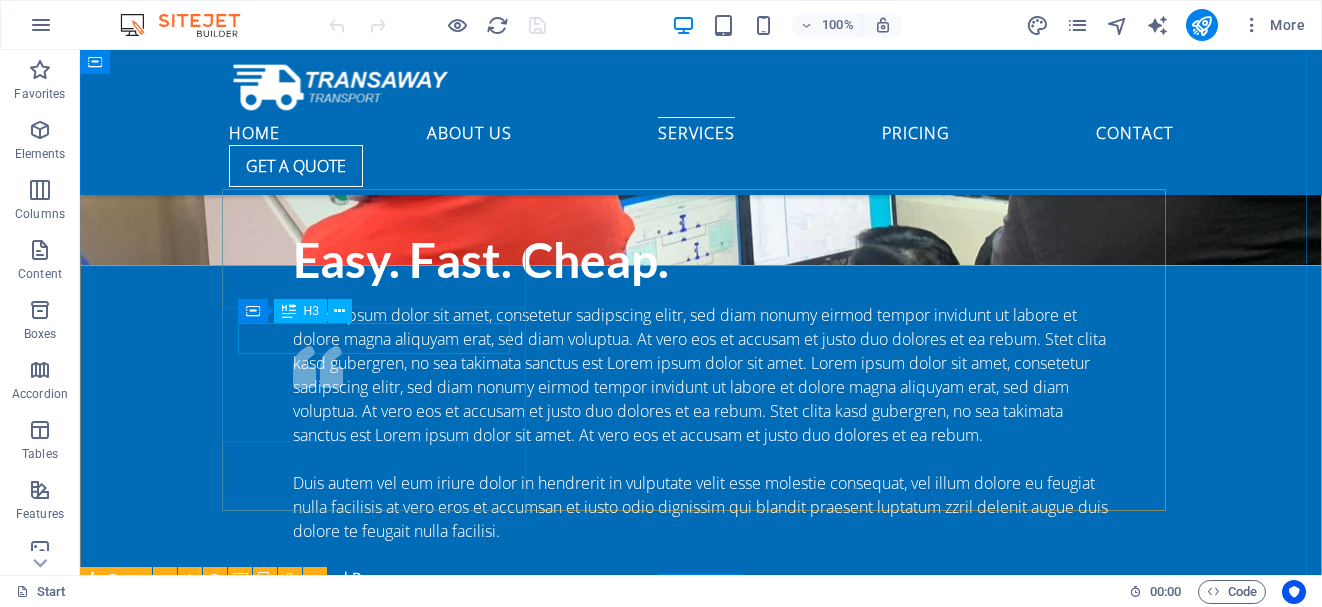 click on "Ground shipping" at bounding box center (701, 3862) 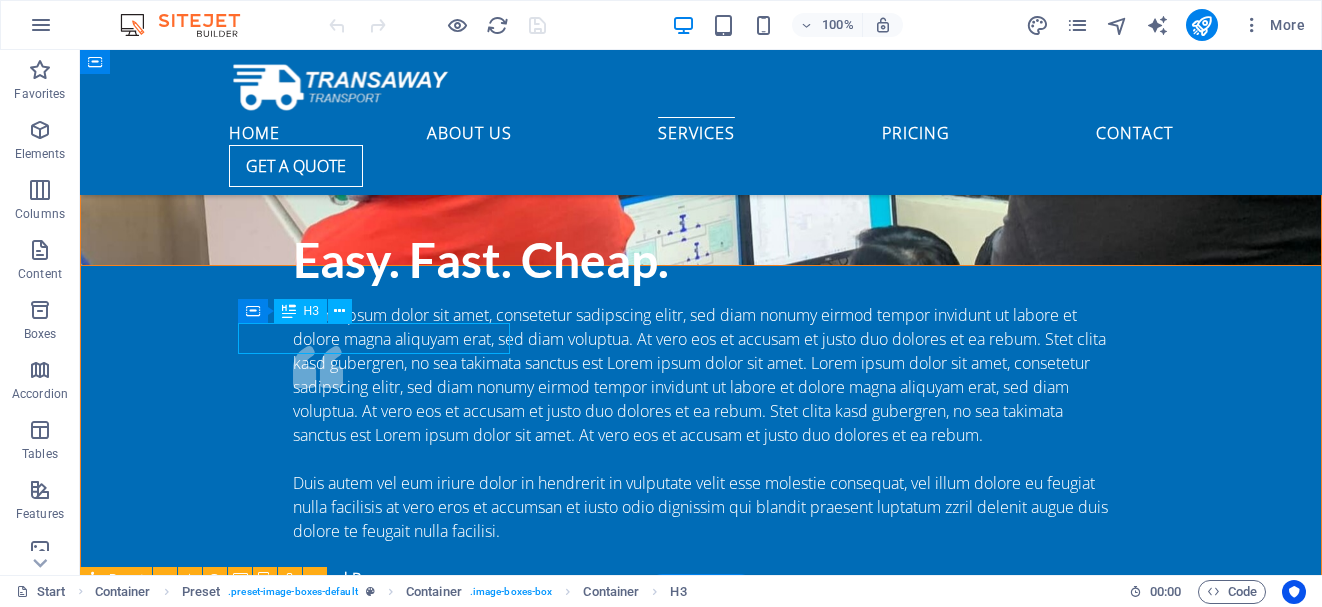 click on "Ground shipping" at bounding box center (701, 3862) 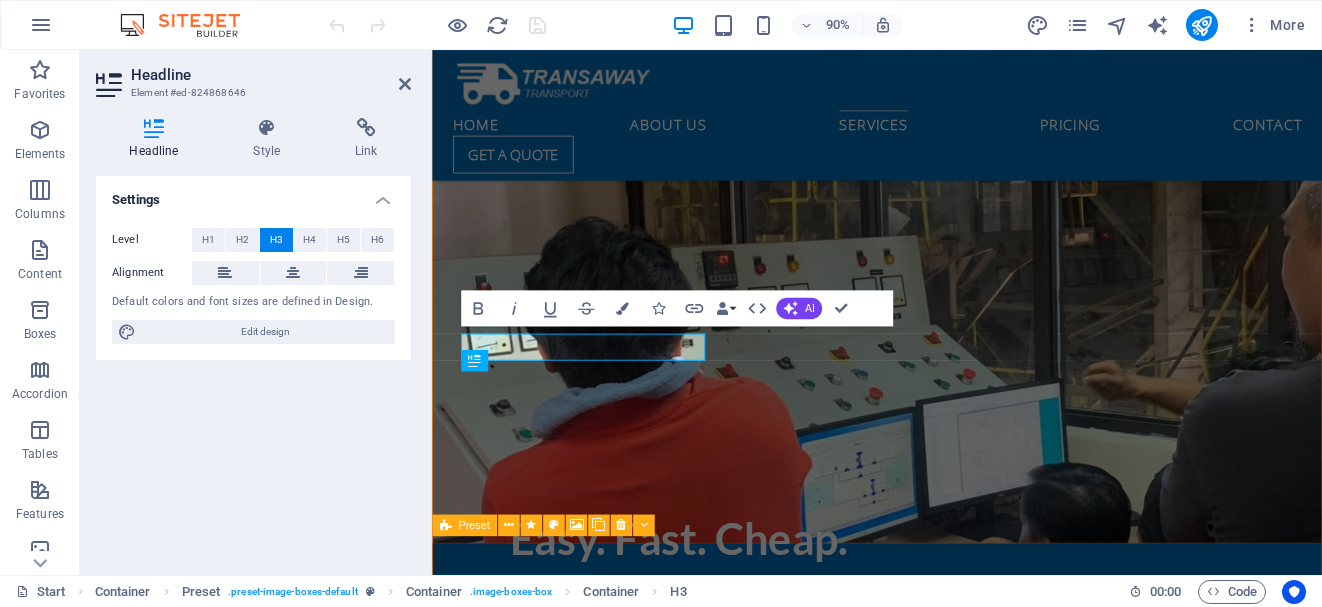 scroll, scrollTop: 4514, scrollLeft: 0, axis: vertical 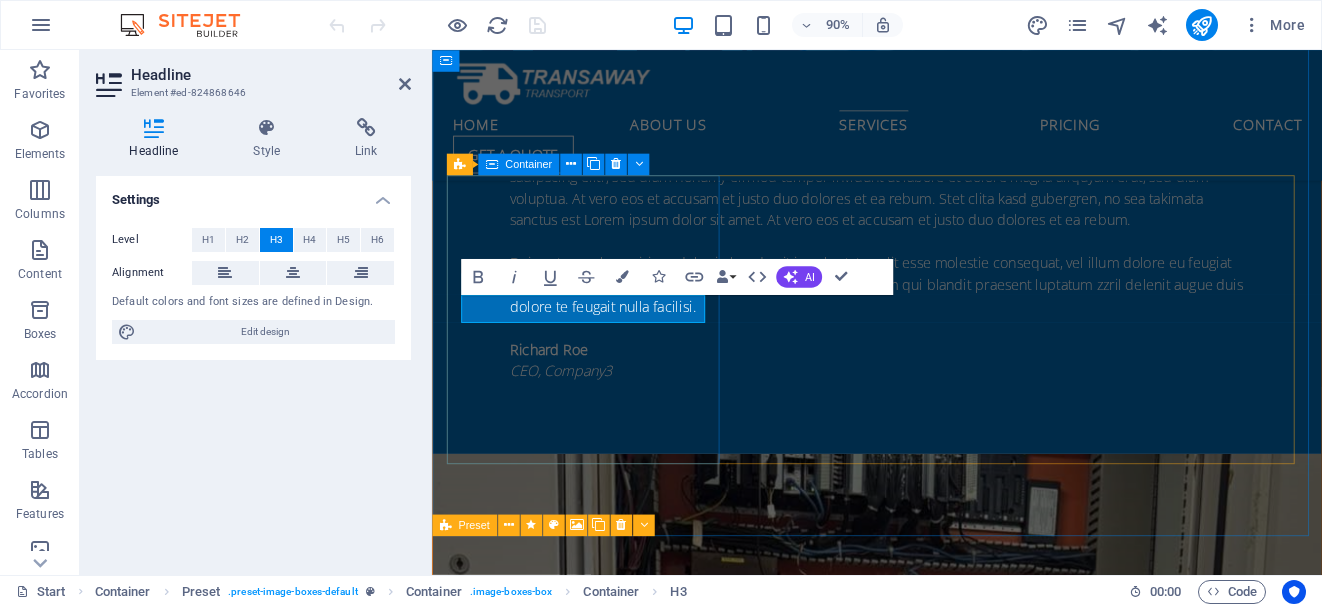 type 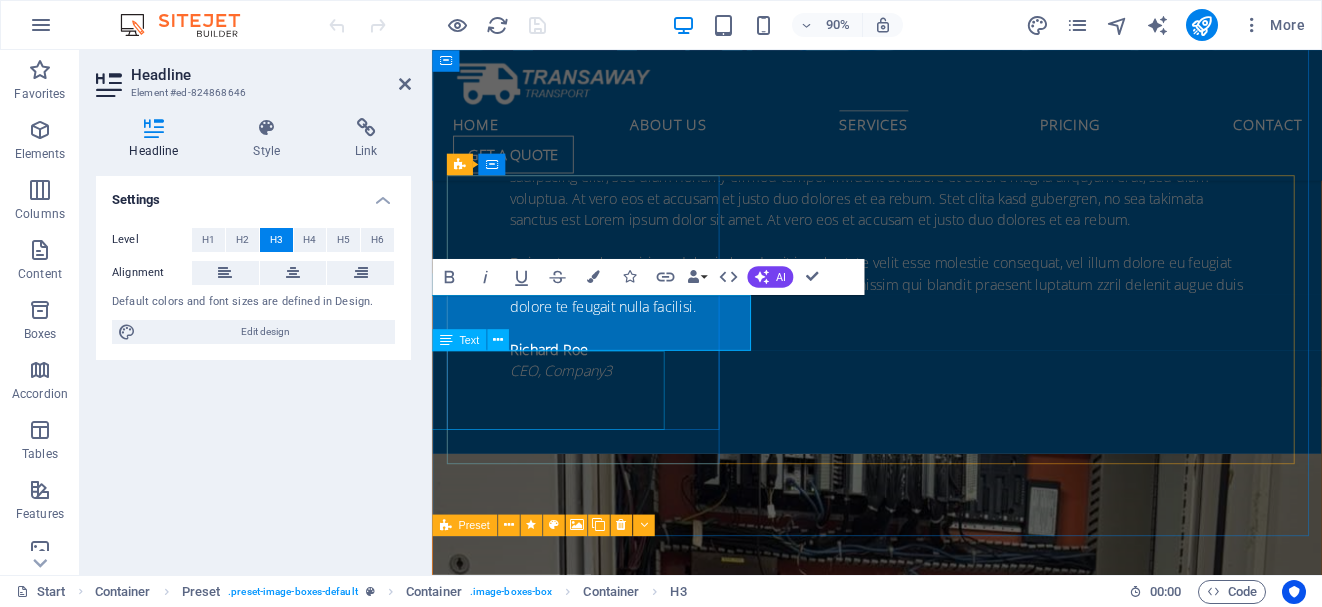 scroll, scrollTop: 0, scrollLeft: 45, axis: horizontal 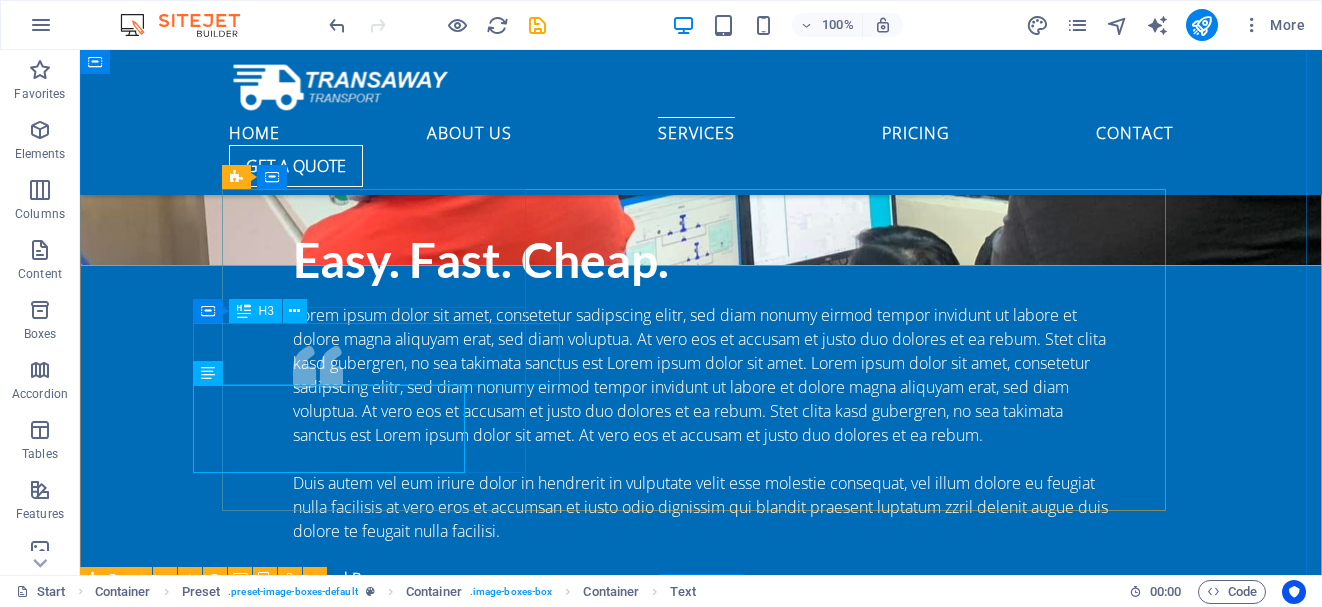 click on "Automation/Instrumentation in and Control Engineering" at bounding box center [701, 3862] 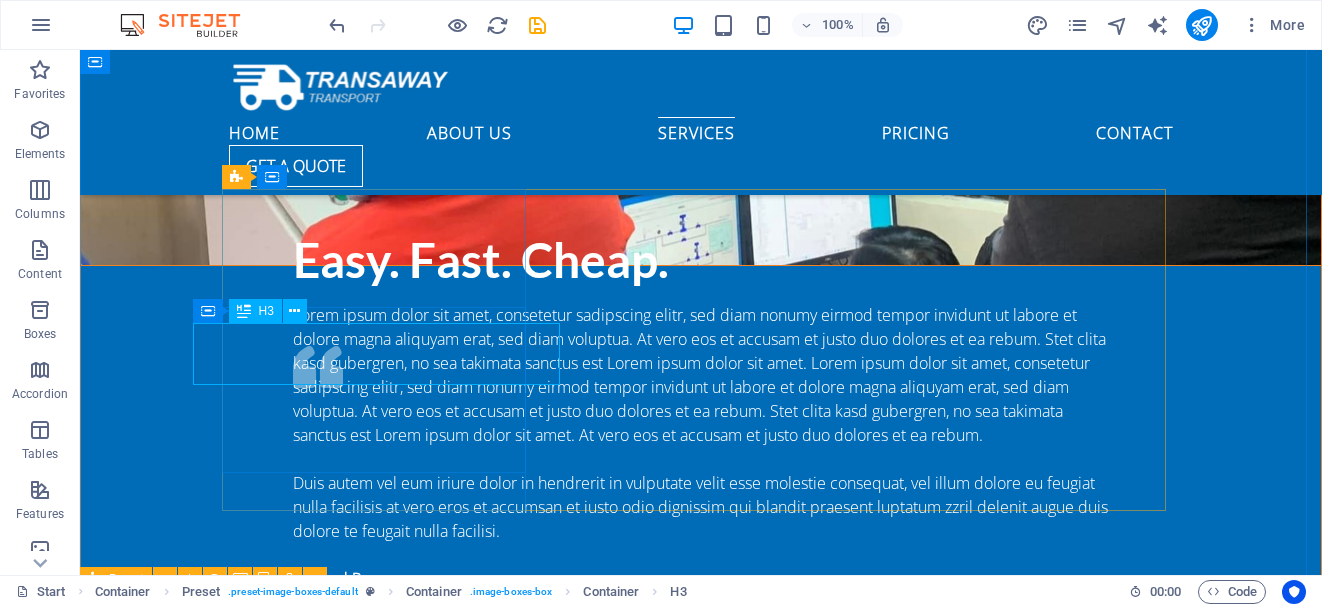 click on "H3" at bounding box center [266, 311] 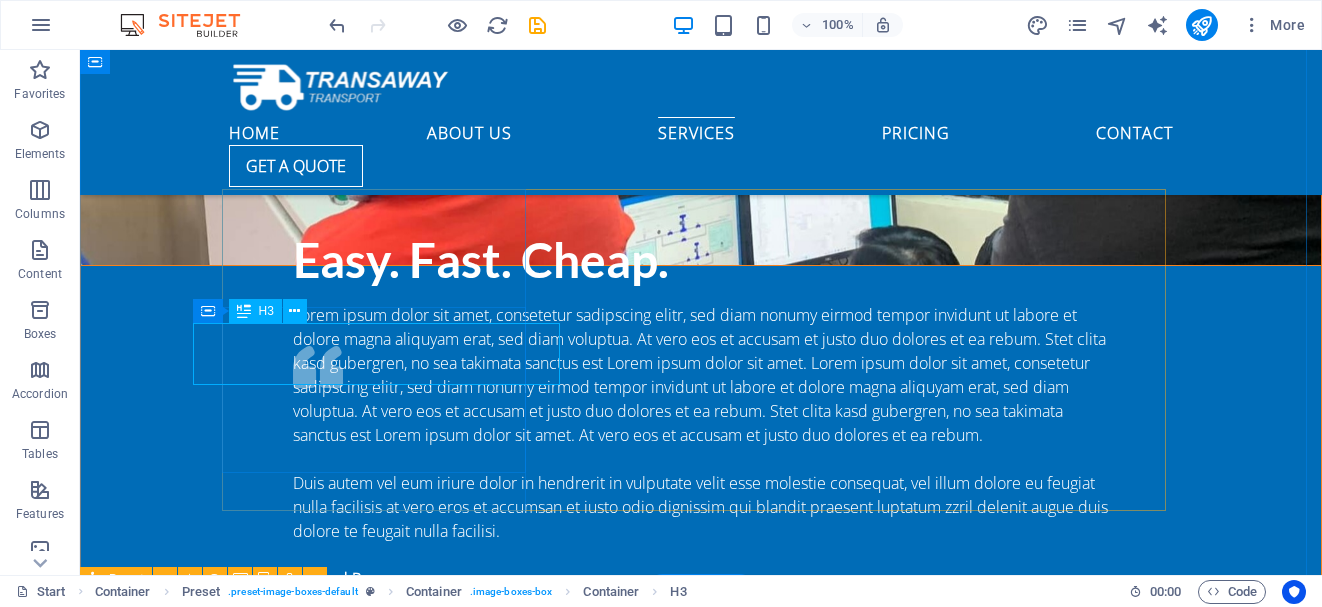 click on "Automation/Instrumentation in and Control Engineering" at bounding box center [701, 3862] 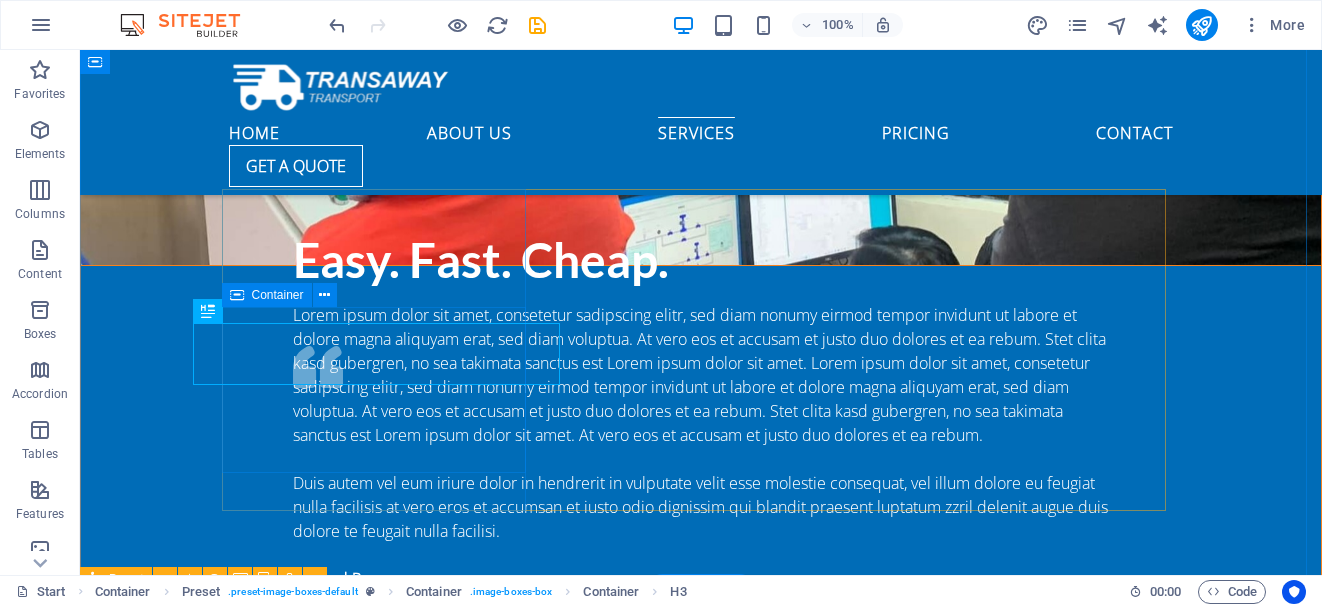 click on "Automation/Instrumentation in and Control Engineering Lorem ipsum dolor sit amet, consectetur adipisicing elit. Veritatis, dolorem!" at bounding box center [701, 3874] 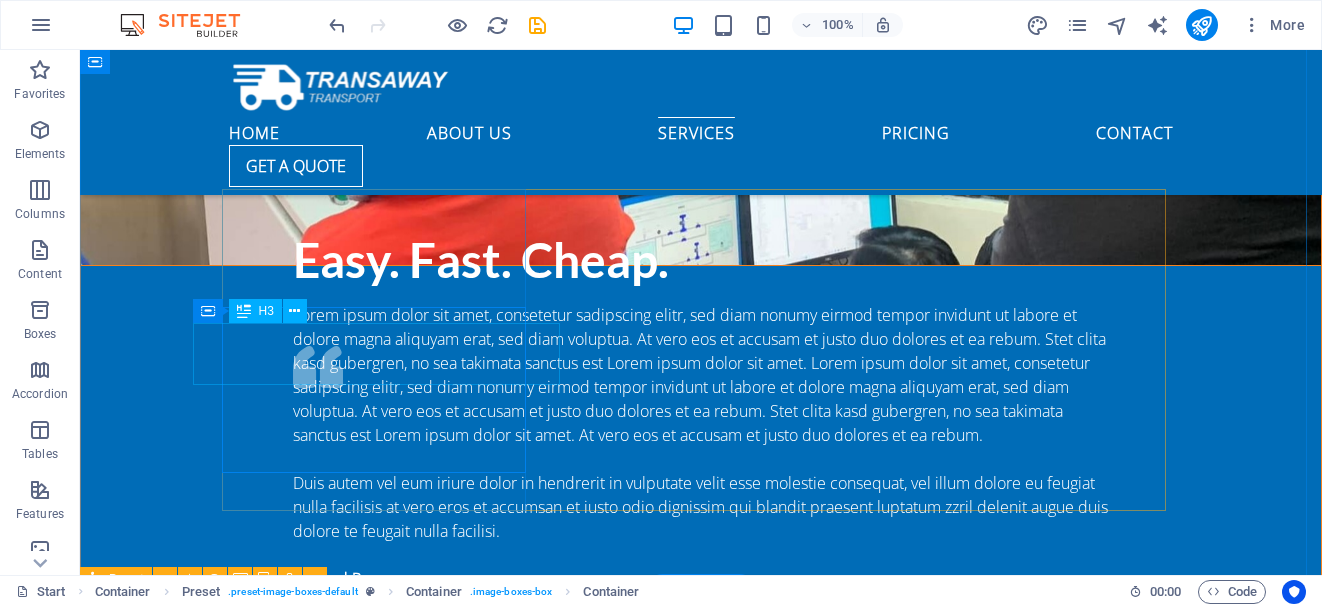 click on "Automation/Instrumentation in and Control Engineering" at bounding box center (701, 3862) 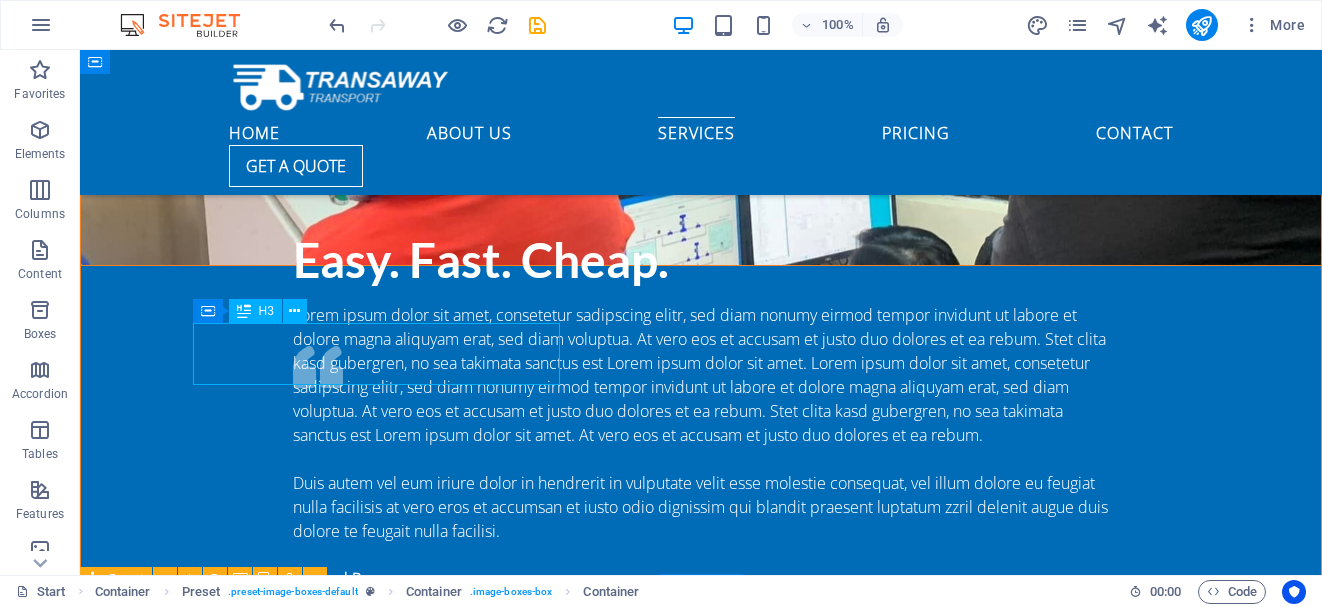 click on "Automation/Instrumentation in and Control Engineering" at bounding box center [701, 3862] 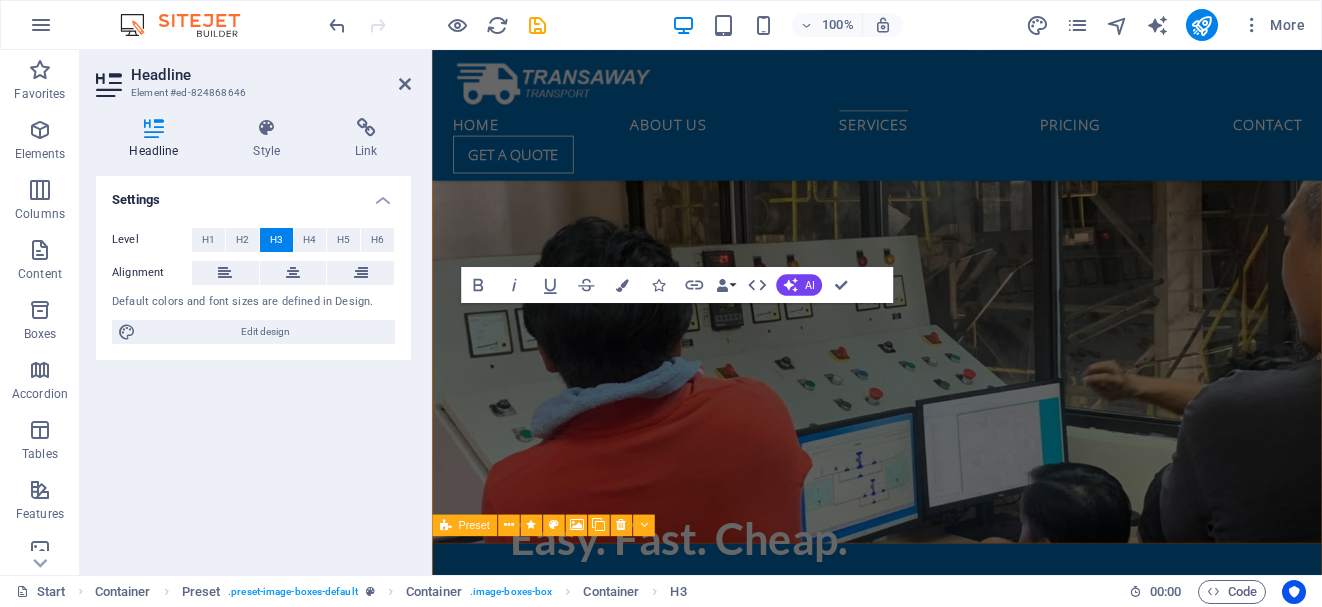 scroll, scrollTop: 4514, scrollLeft: 0, axis: vertical 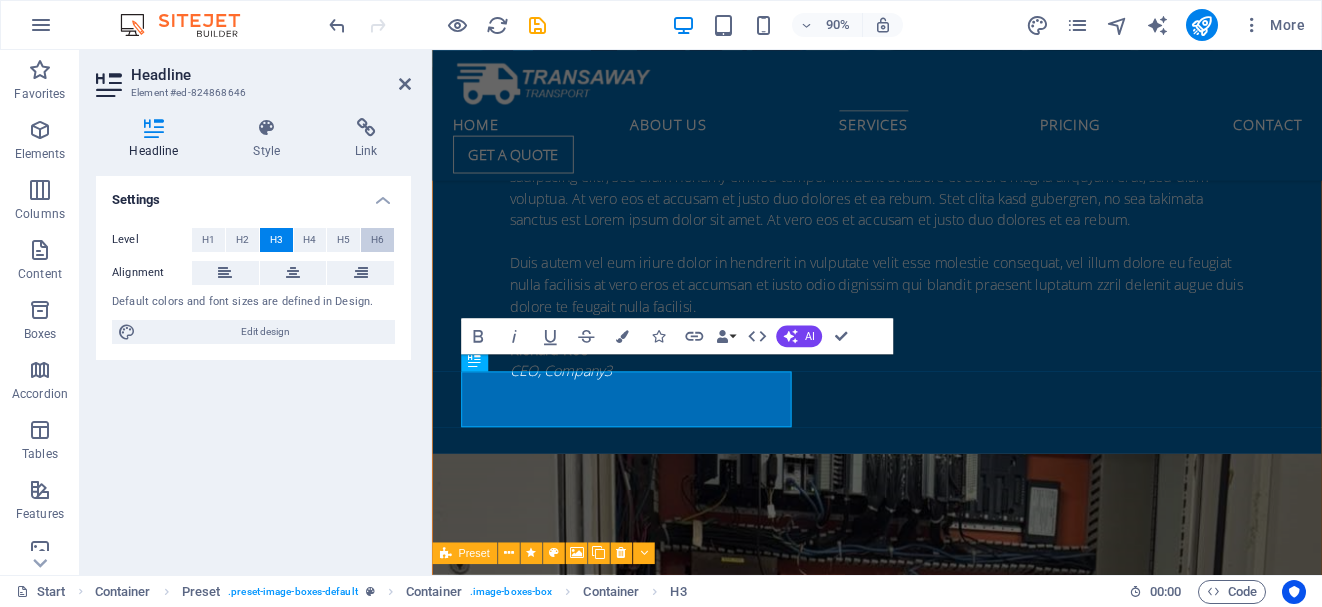 click on "H6" at bounding box center (377, 240) 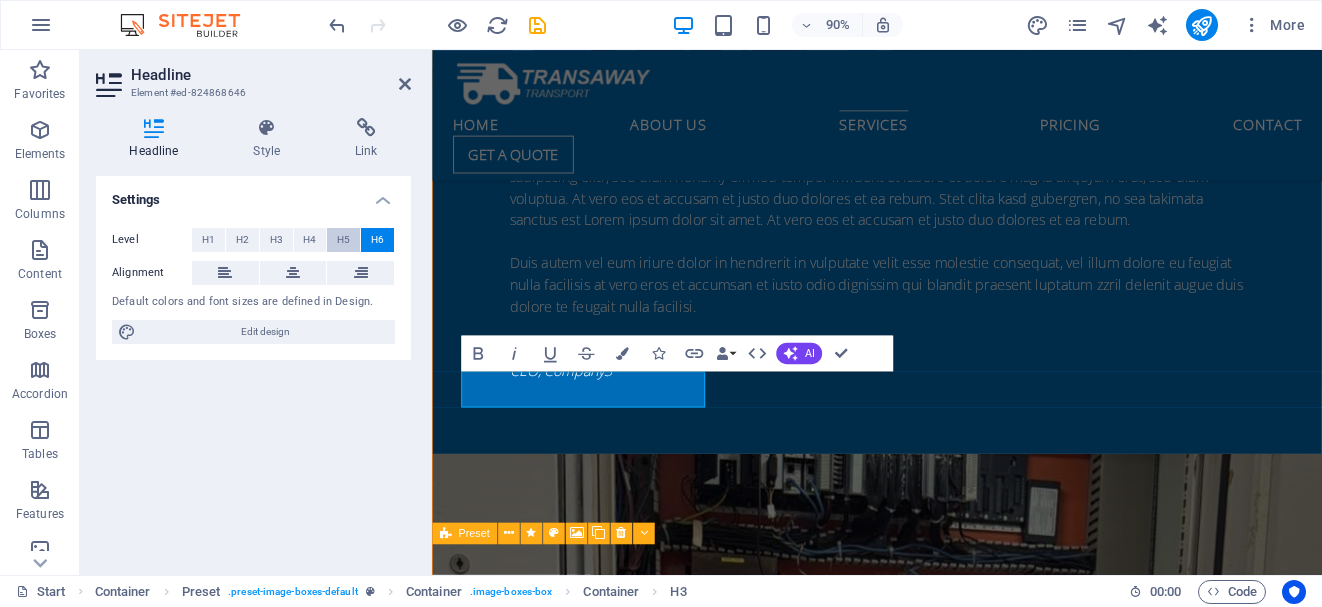 click on "H5" at bounding box center (343, 240) 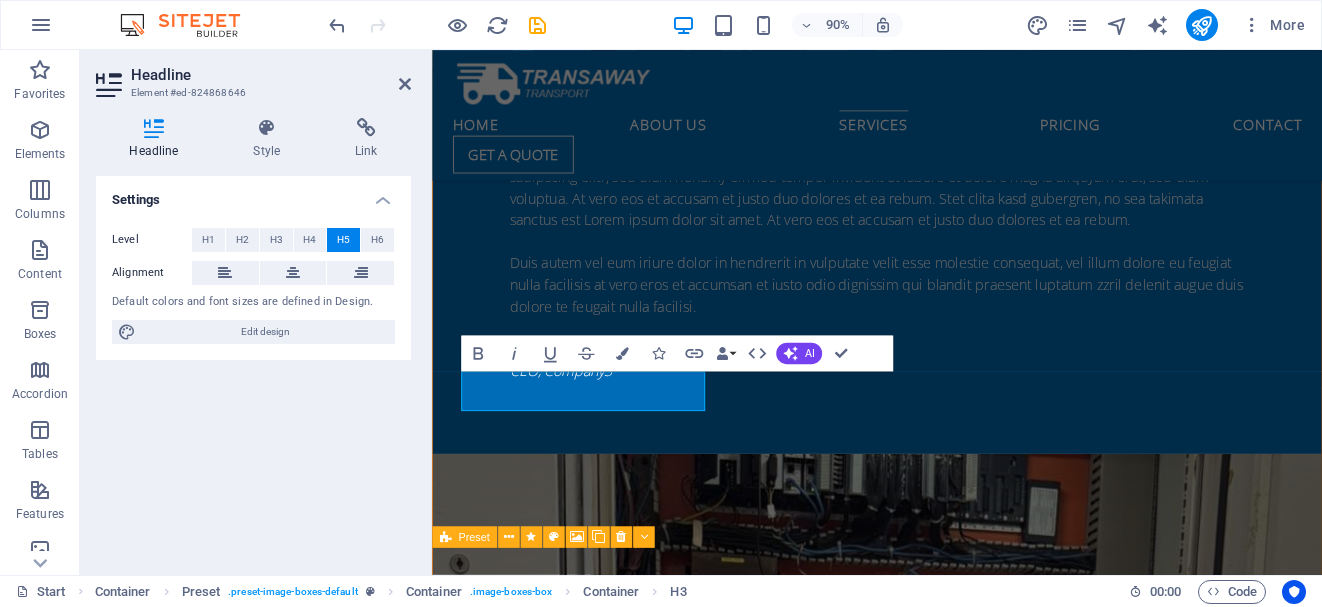 click on "Settings Level H1 H2 H3 H4 H5 H6 Alignment Default colors and font sizes are defined in Design. Edit design" at bounding box center (253, 367) 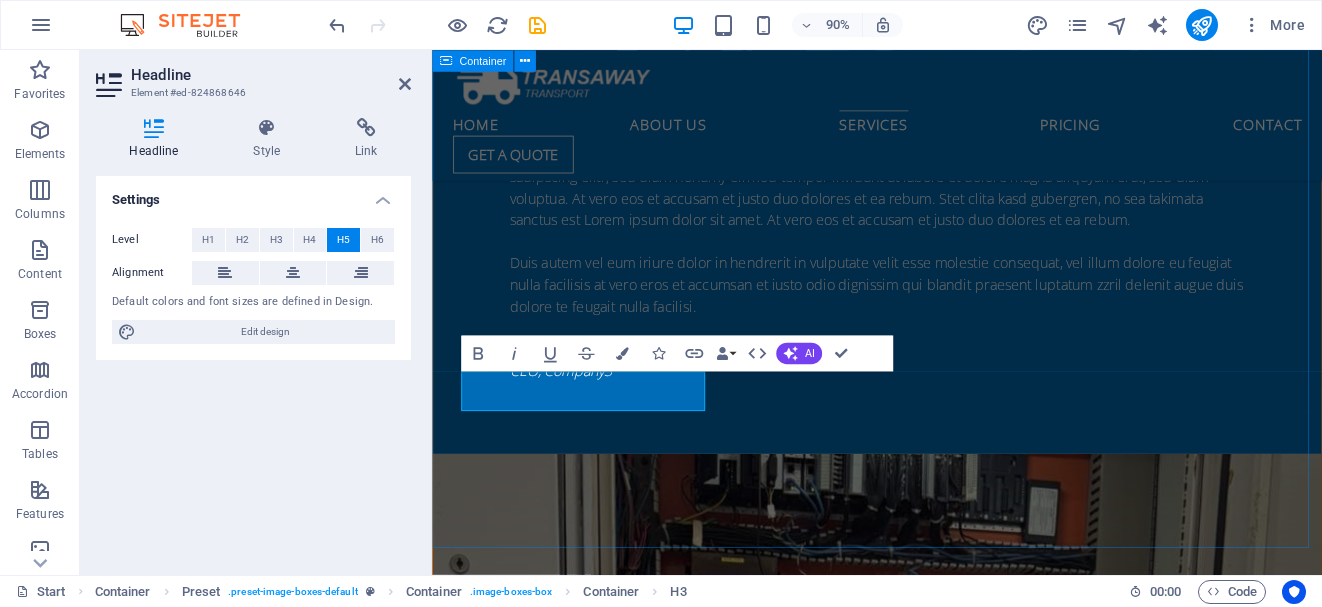 click on "Our Services Lorem ipsum dolor sit amet, consetetur sadipscing elitr, sed diam nonumy eirmod tempor invidunt ut labore et dolore magna aliquyam erat, sed diam voluptua. At vero eos et accusam et justo duo dolores et ea rebum. Stet clita kasd gubergren, no sea takimata sanctus est Lorem ipsum dolor sit amet. Lorem ipsum dolor sit amet, consetetur sadipscing elitr, sed diam nonumy eirmod tempor invidunt ut labore et dolore magna aliquyam erat, sed diam voluptua. At vero eos et accusam et justo duo dolores et ea rebum. Stet clita kasd gubergren, no sea takimata sanctus est Lorem ipsum dolor sit amet.  Lorem ipsum dolor sit amet, consetetur sadipscing elitr, sed diam nonumy eirmod tempor invidunt ut labore et dolore magna aliquyam erat, sed diam voluptua. At vero eos et accusam et justo duo dolores et ea rebum. Stet clita kasd gubergren, no sea takimata sanctus est Lorem ipsum dolor sit amet. Automation/Instrumentation in and Control Engineering   Read more Air shipping   Read more Sea delivery   Read more" at bounding box center (926, 4343) 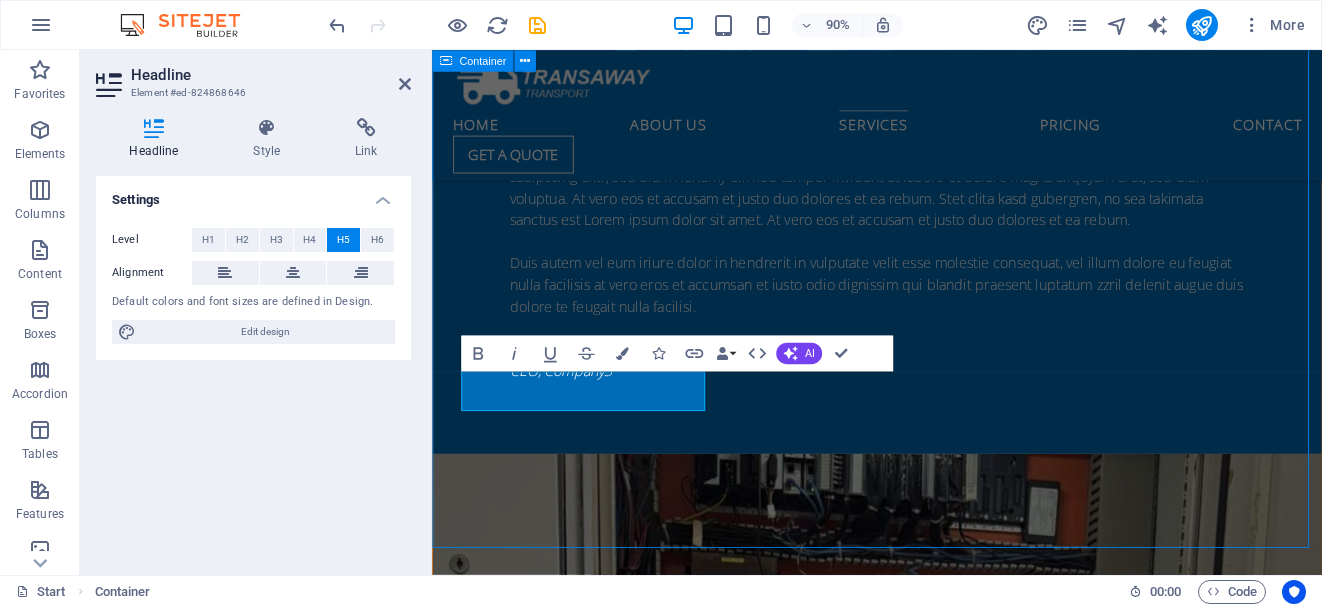 click on "Our Services Lorem ipsum dolor sit amet, consetetur sadipscing elitr, sed diam nonumy eirmod tempor invidunt ut labore et dolore magna aliquyam erat, sed diam voluptua. At vero eos et accusam et justo duo dolores et ea rebum. Stet clita kasd gubergren, no sea takimata sanctus est Lorem ipsum dolor sit amet. Lorem ipsum dolor sit amet, consetetur sadipscing elitr, sed diam nonumy eirmod tempor invidunt ut labore et dolore magna aliquyam erat, sed diam voluptua. At vero eos et accusam et justo duo dolores et ea rebum. Stet clita kasd gubergren, no sea takimata sanctus est Lorem ipsum dolor sit amet.  Lorem ipsum dolor sit amet, consetetur sadipscing elitr, sed diam nonumy eirmod tempor invidunt ut labore et dolore magna aliquyam erat, sed diam voluptua. At vero eos et accusam et justo duo dolores et ea rebum. Stet clita kasd gubergren, no sea takimata sanctus est Lorem ipsum dolor sit amet. Automation/Instrumentation in and Control Engineering   Read more Air shipping   Read more Sea delivery   Read more" at bounding box center (926, 4343) 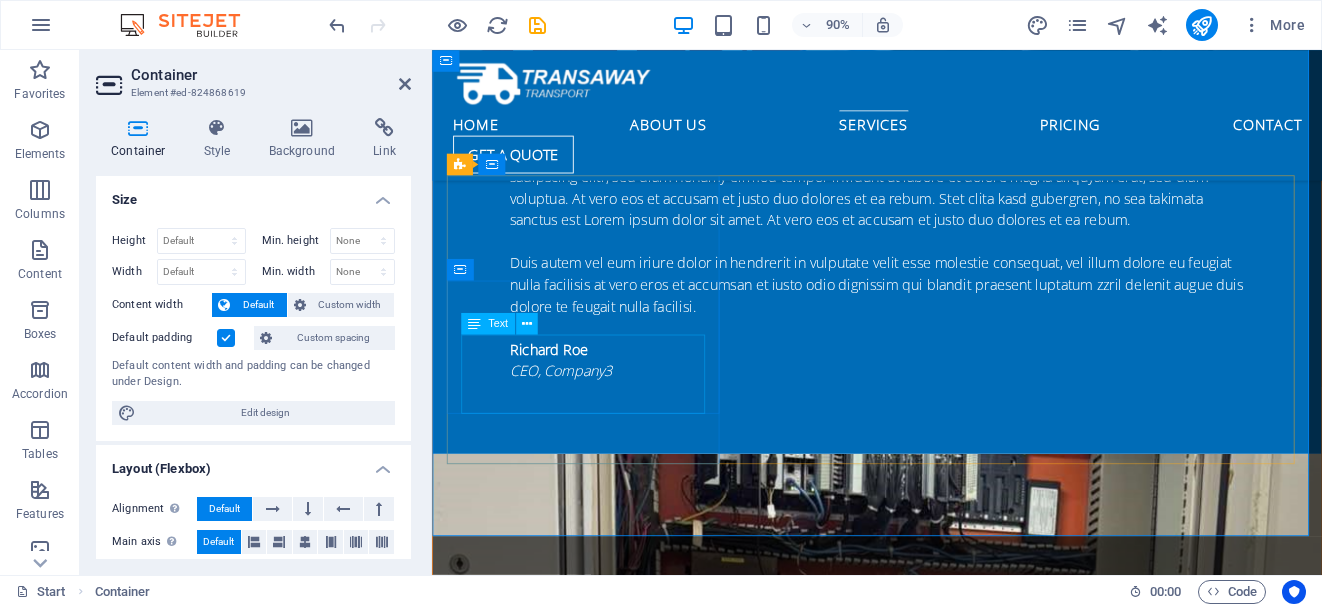 click on "Lorem ipsum dolor sit amet, consectetur adipisicing elit. Veritatis, dolorem!" at bounding box center (927, 3889) 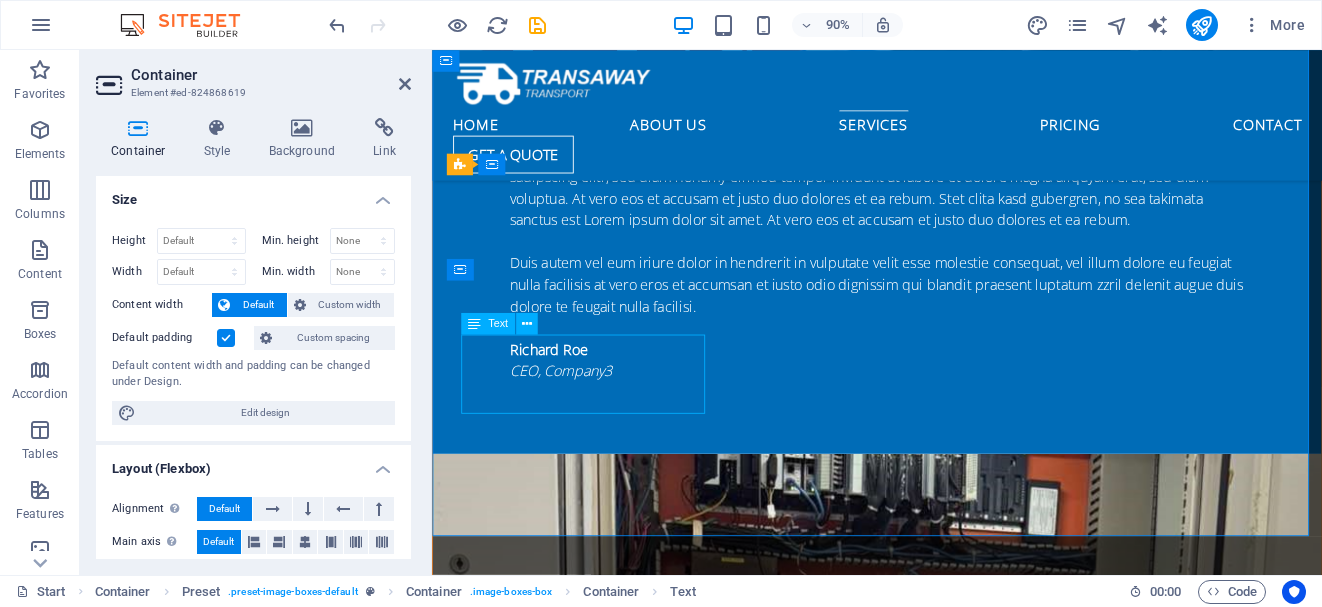 click on "Lorem ipsum dolor sit amet, consectetur adipisicing elit. Veritatis, dolorem!" at bounding box center [927, 3889] 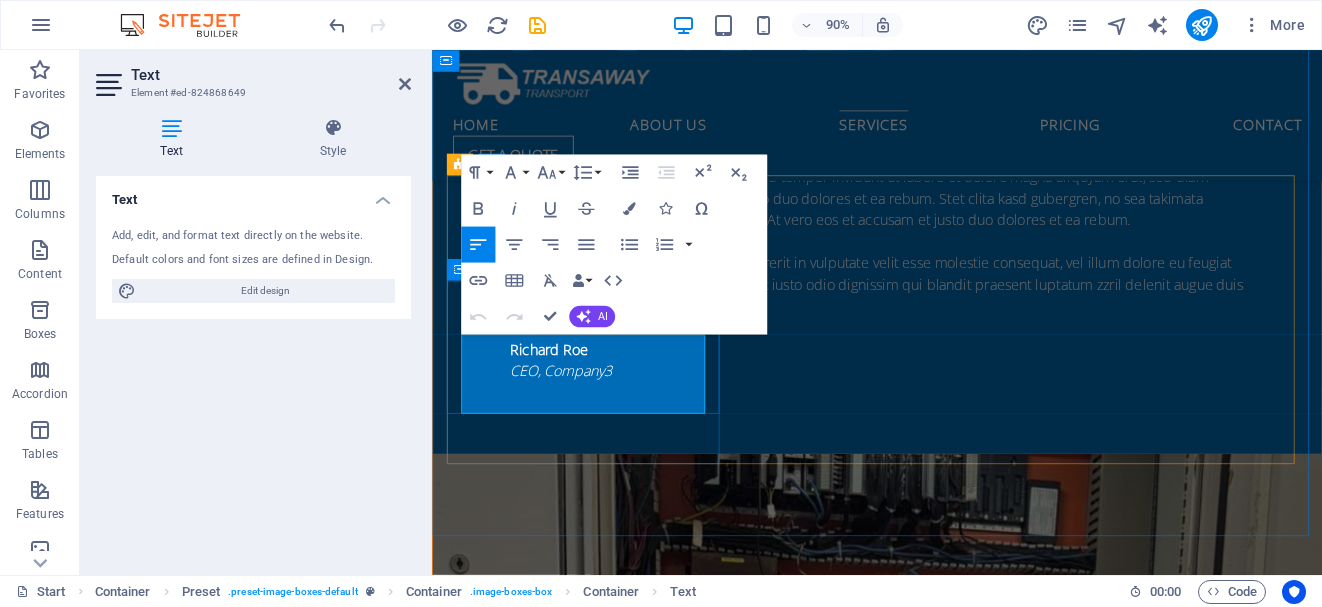 drag, startPoint x: 464, startPoint y: 379, endPoint x: 569, endPoint y: 428, distance: 115.87062 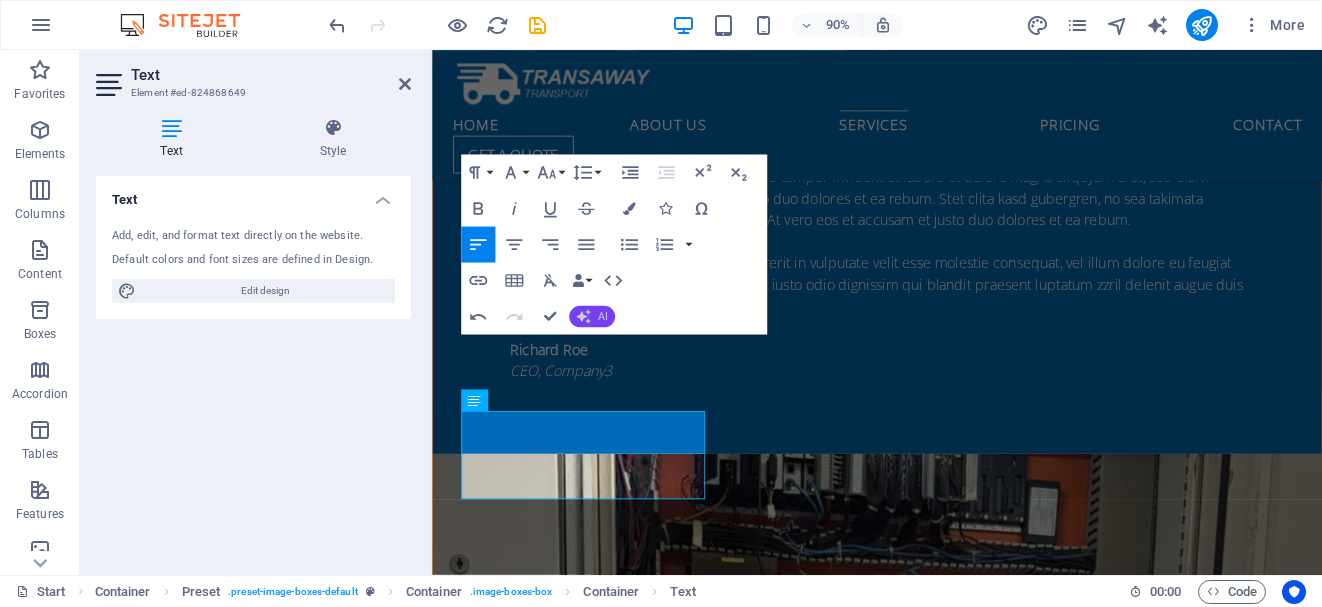 click on "AI" at bounding box center (603, 316) 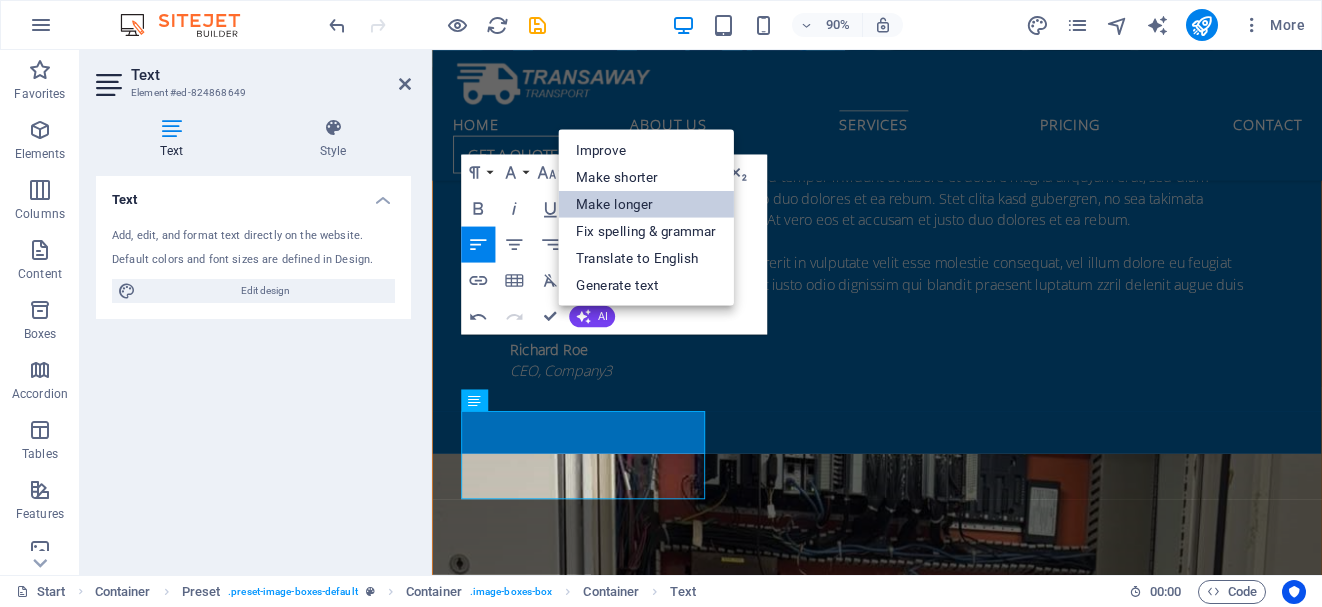 click on "Make longer" at bounding box center [646, 203] 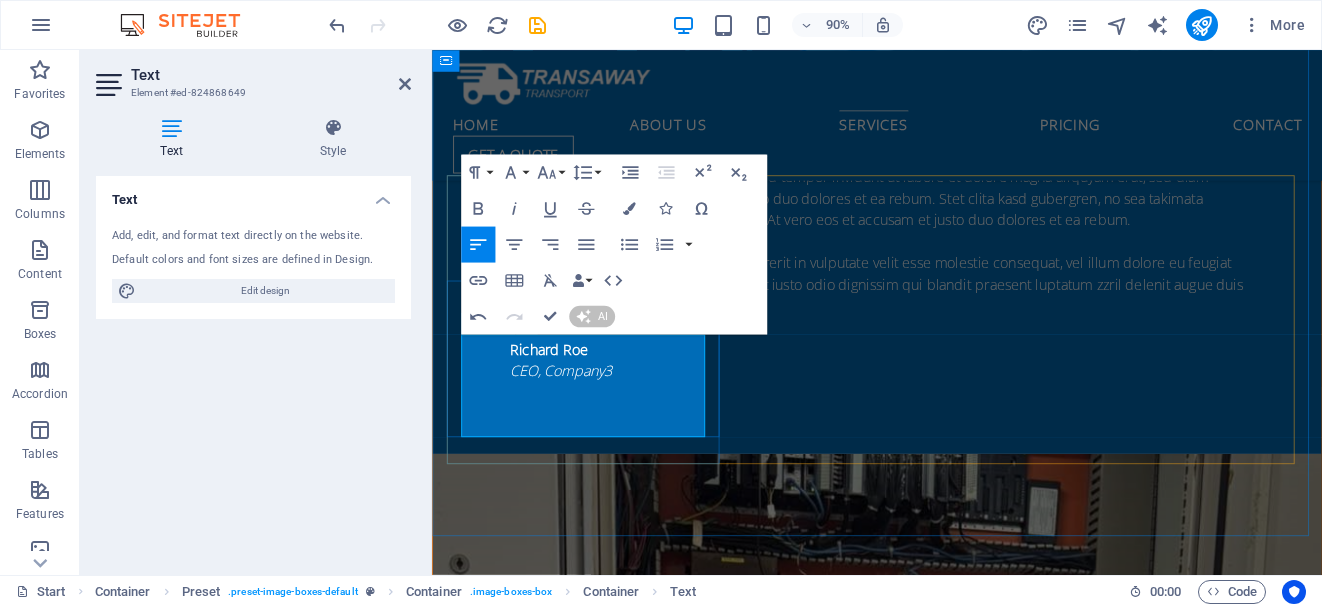 type 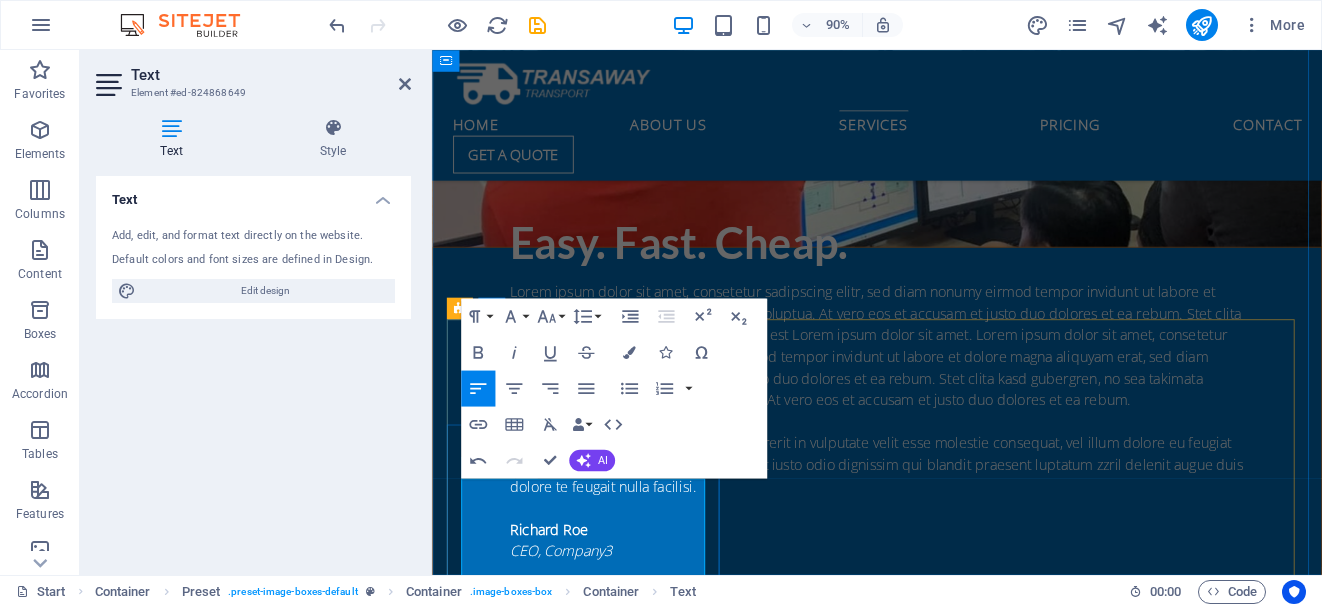 scroll, scrollTop: 4614, scrollLeft: 0, axis: vertical 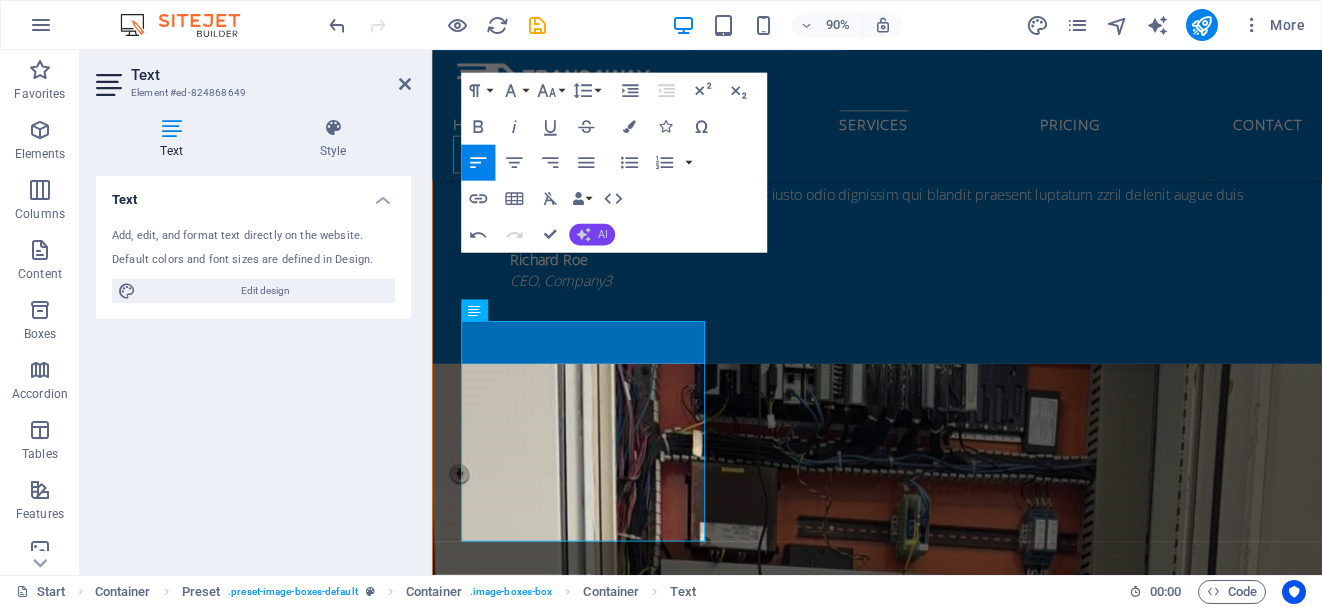 click on "AI" at bounding box center [592, 234] 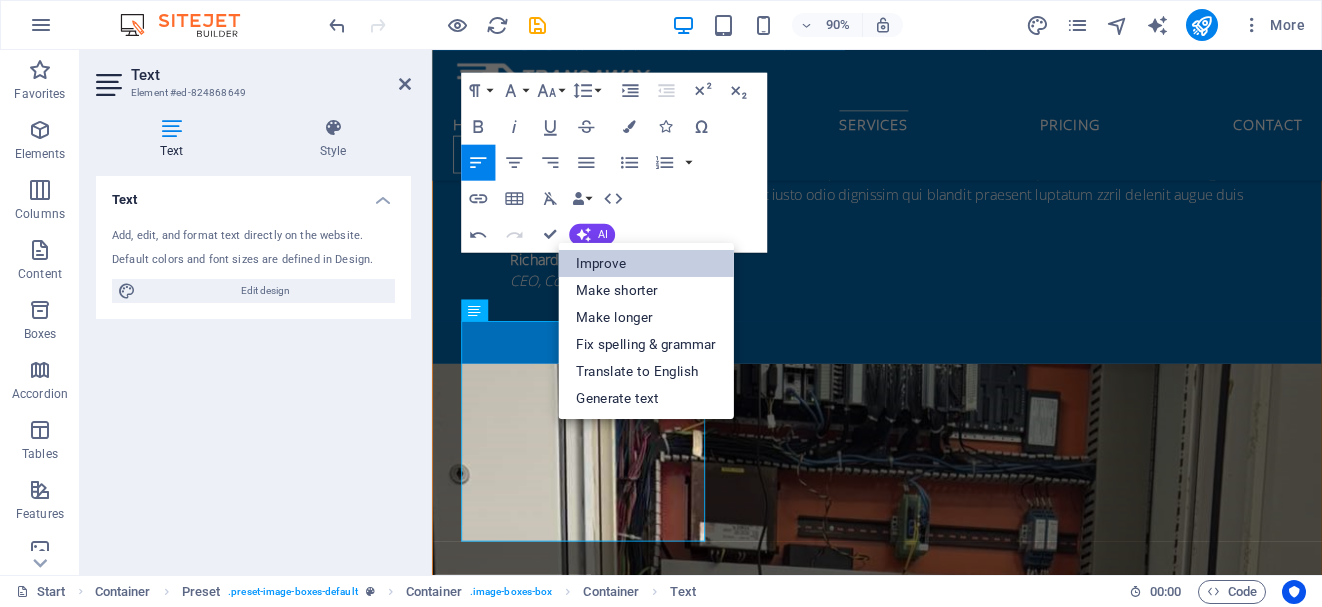 click on "Improve" at bounding box center (646, 263) 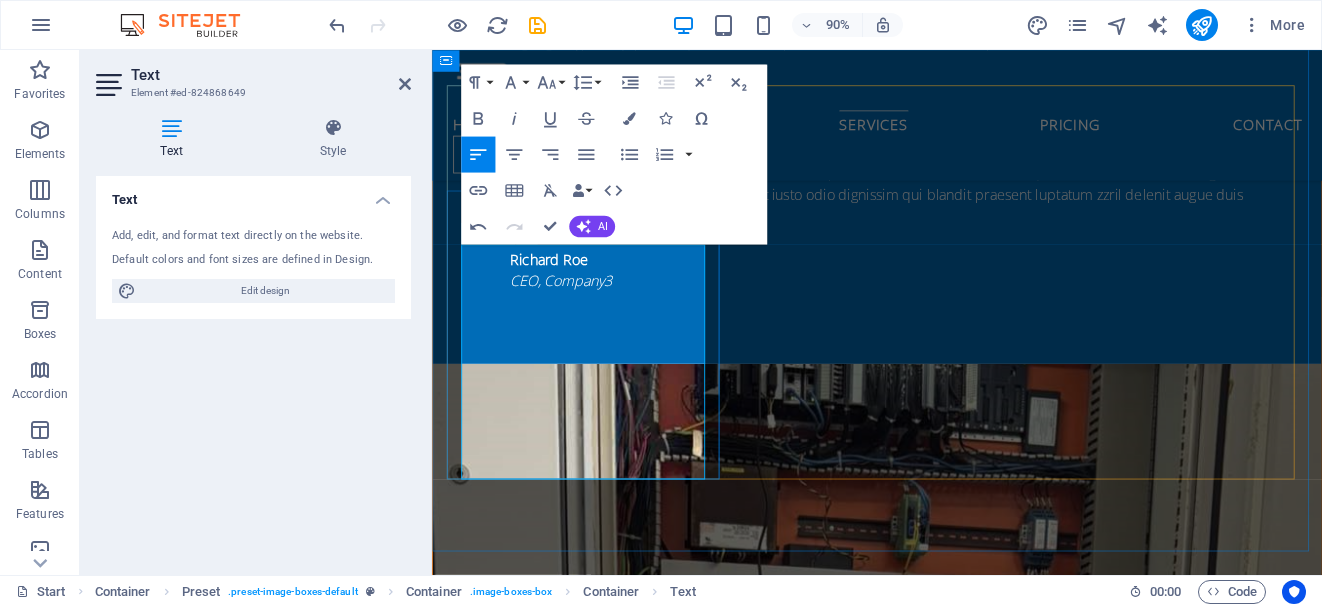 click on "Across various sectors, a substantial challenge persists in enhancing production levels to attain maximum profitability. Additionally, optimizing resources effectively presents significant obstacles. Tackling these issues is essential for businesses aiming to succeed in a competitive market, as they strive to maximize efficiency while minimizing costs." at bounding box center (927, 3814) 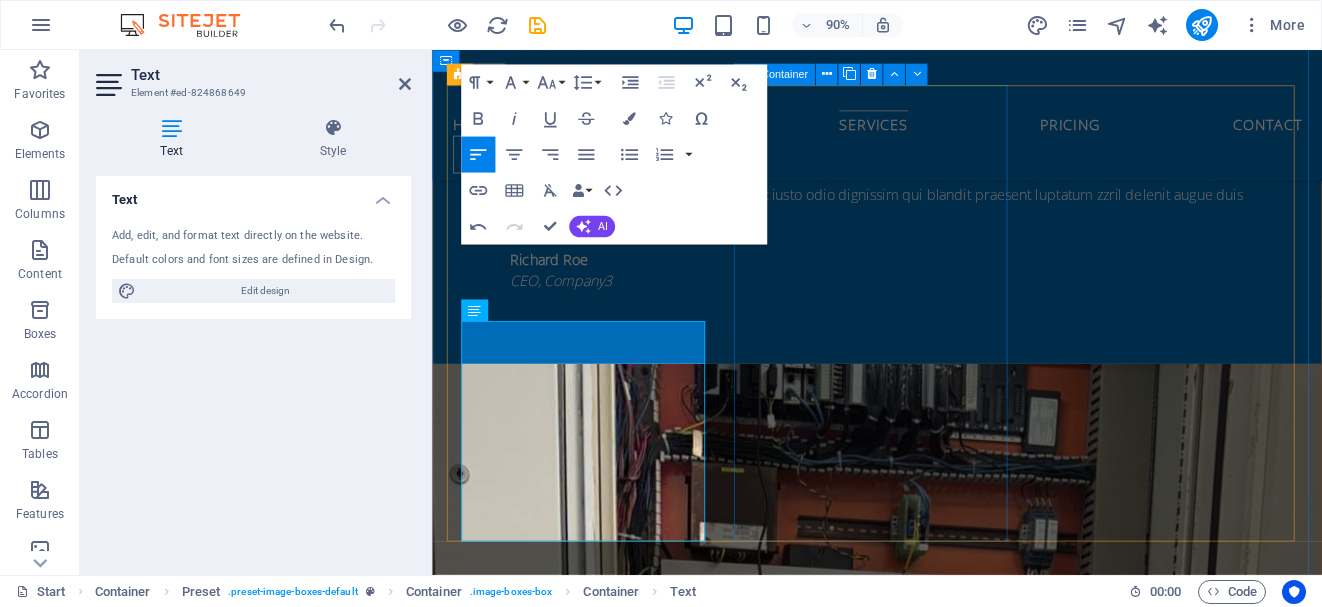 click on "Air shipping Lorem ipsum dolor sit amet, consectetur adipisicing elit. Veritatis, dolorem!   Read more" at bounding box center [927, 4341] 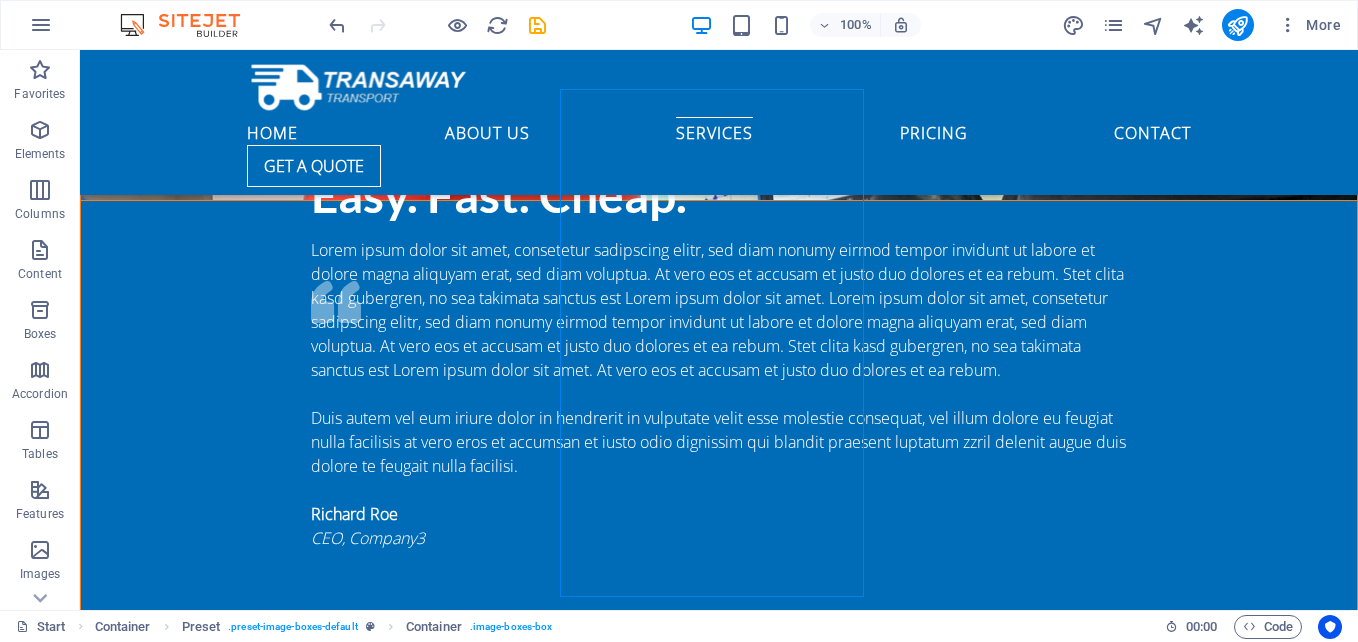 scroll, scrollTop: 4096, scrollLeft: 0, axis: vertical 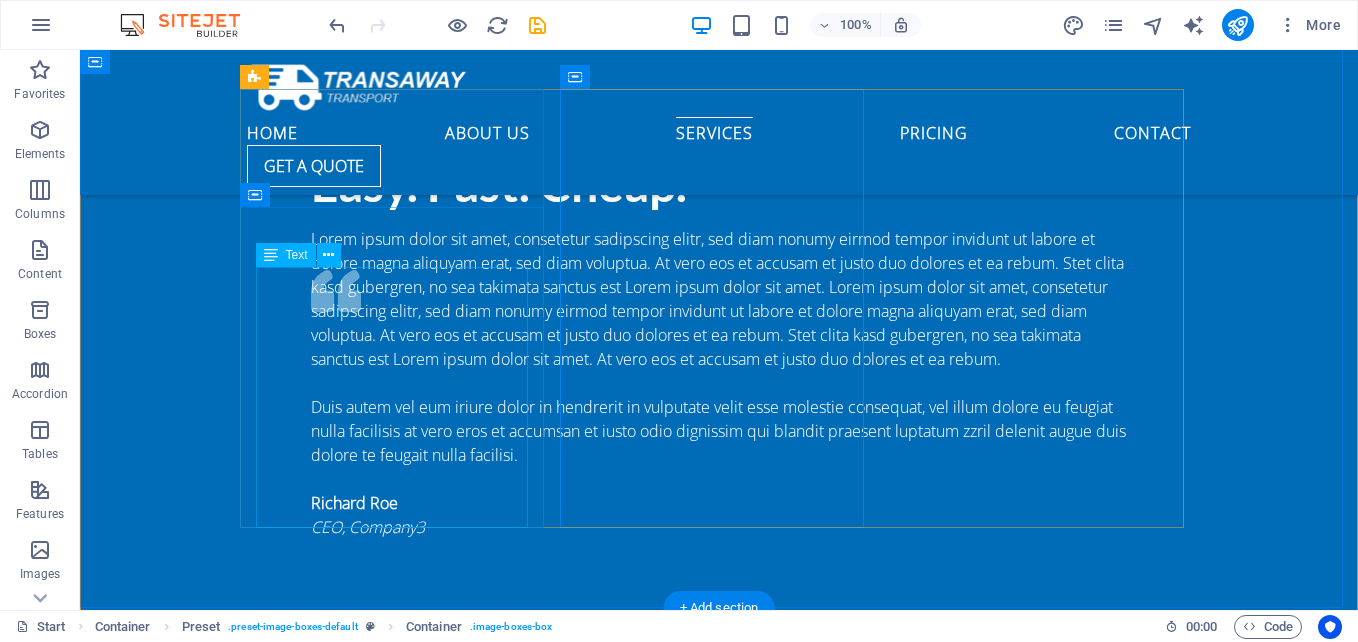 click on "Across various sectors, a substantial challenge persists in enhancing production levels to attain maximum profitability. Additionally, optimizing resources effectively presents significant obstacles. Tackling these issues is essential for businesses aiming to succeed in a competitive market, as they strive to maximize efficiency while minimizing costs." at bounding box center (719, 3814) 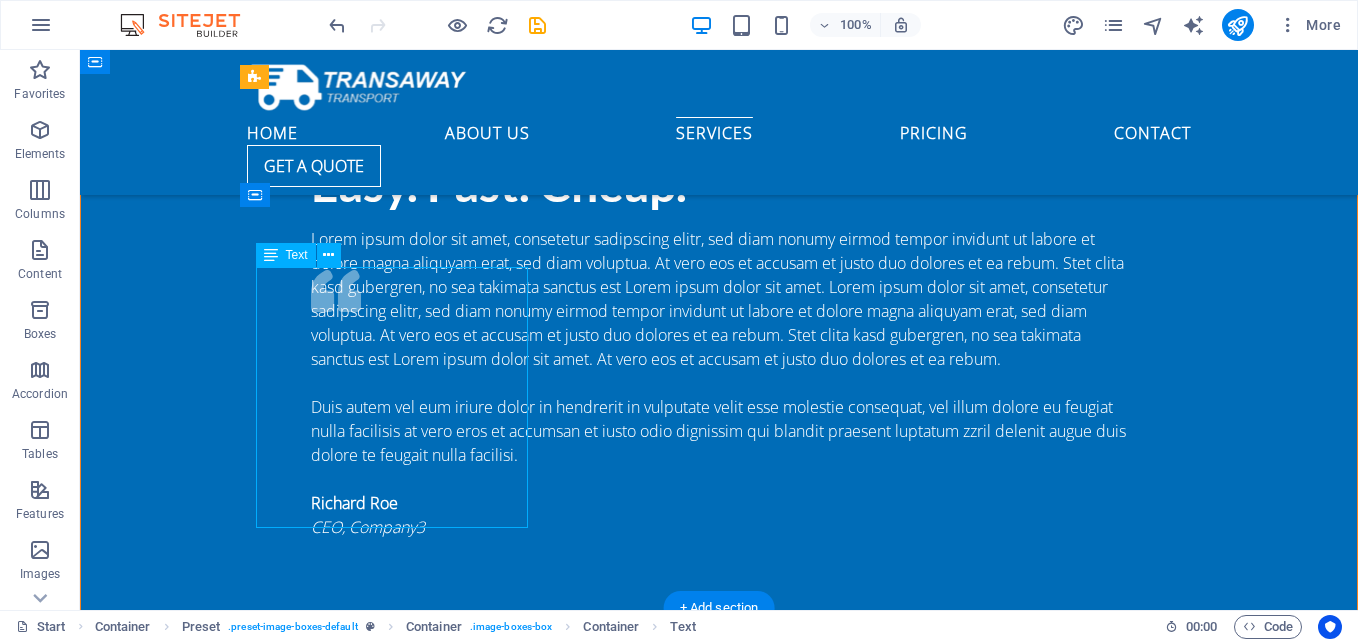 click on "Across various sectors, a substantial challenge persists in enhancing production levels to attain maximum profitability. Additionally, optimizing resources effectively presents significant obstacles. Tackling these issues is essential for businesses aiming to succeed in a competitive market, as they strive to maximize efficiency while minimizing costs." at bounding box center (719, 3814) 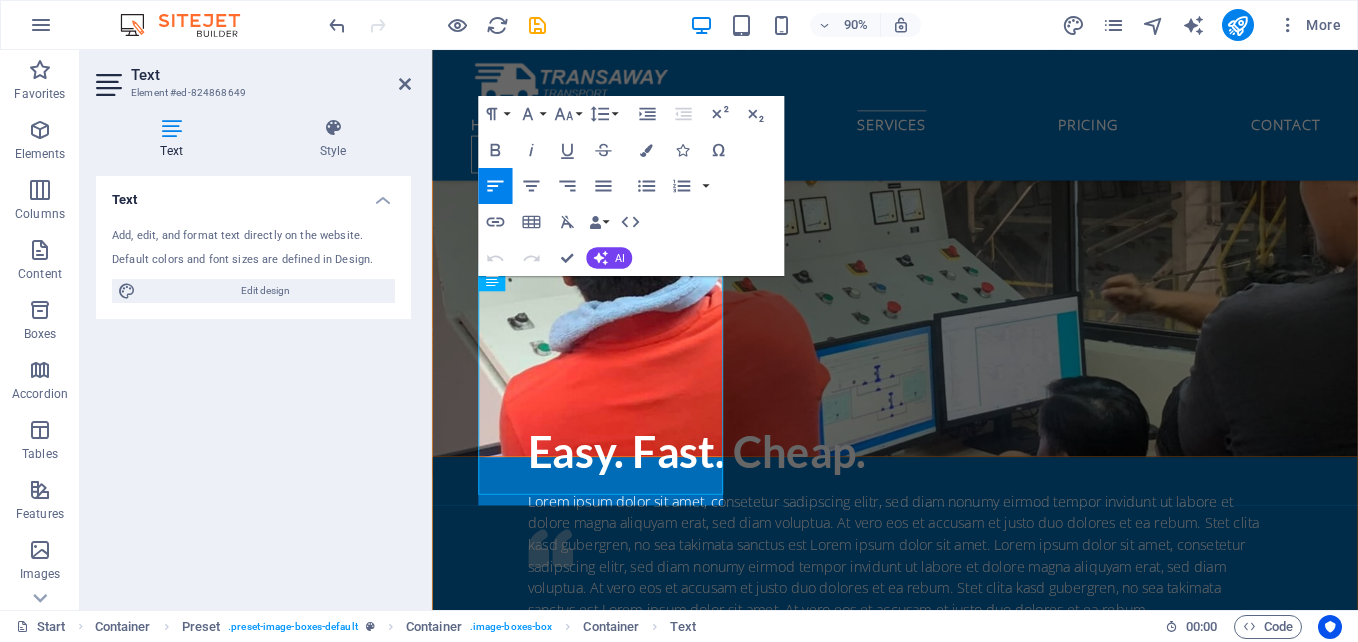 scroll, scrollTop: 4581, scrollLeft: 0, axis: vertical 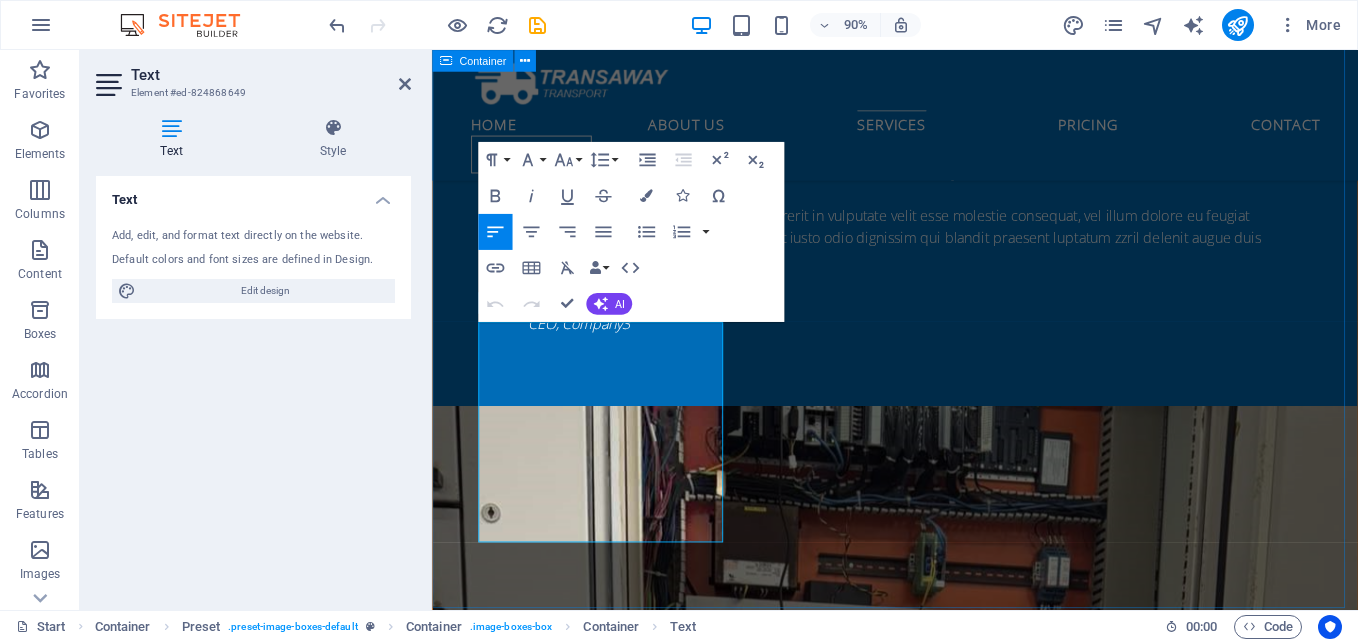 click on "Across various sectors, a substantial challenge persists in enhancing production levels to attain maximum profitability. Additionally, optimizing resources effectively presents significant obstacles. Tackling these issues is essential for businesses aiming to succeed in a competitive market, as they strive to maximize efficiency while minimizing costs." at bounding box center (947, 3806) 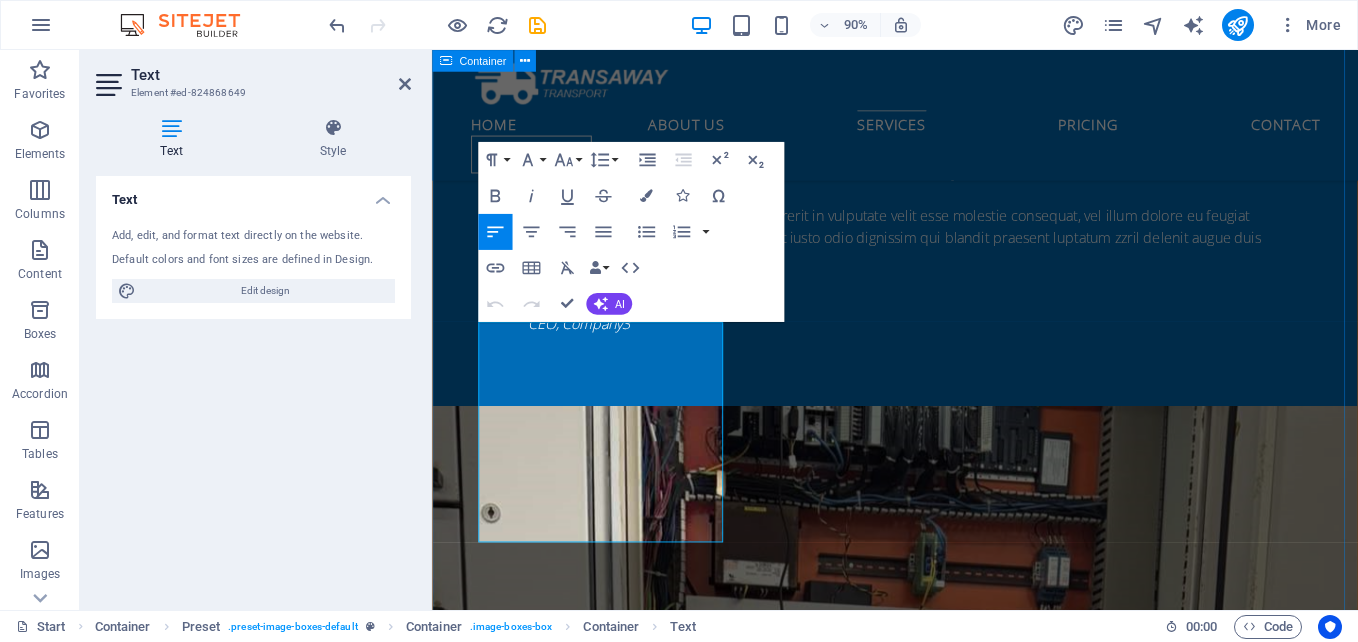 drag, startPoint x: 611, startPoint y: 503, endPoint x: 463, endPoint y: 362, distance: 204.4138 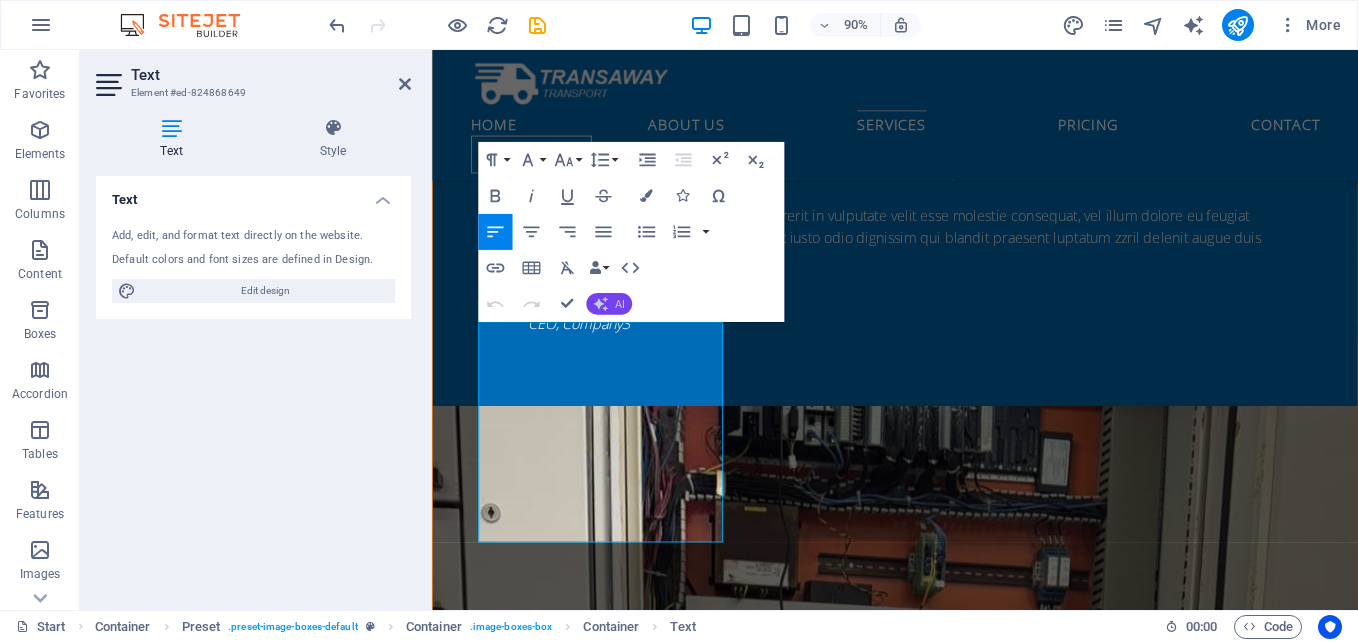 click on "AI" at bounding box center [620, 303] 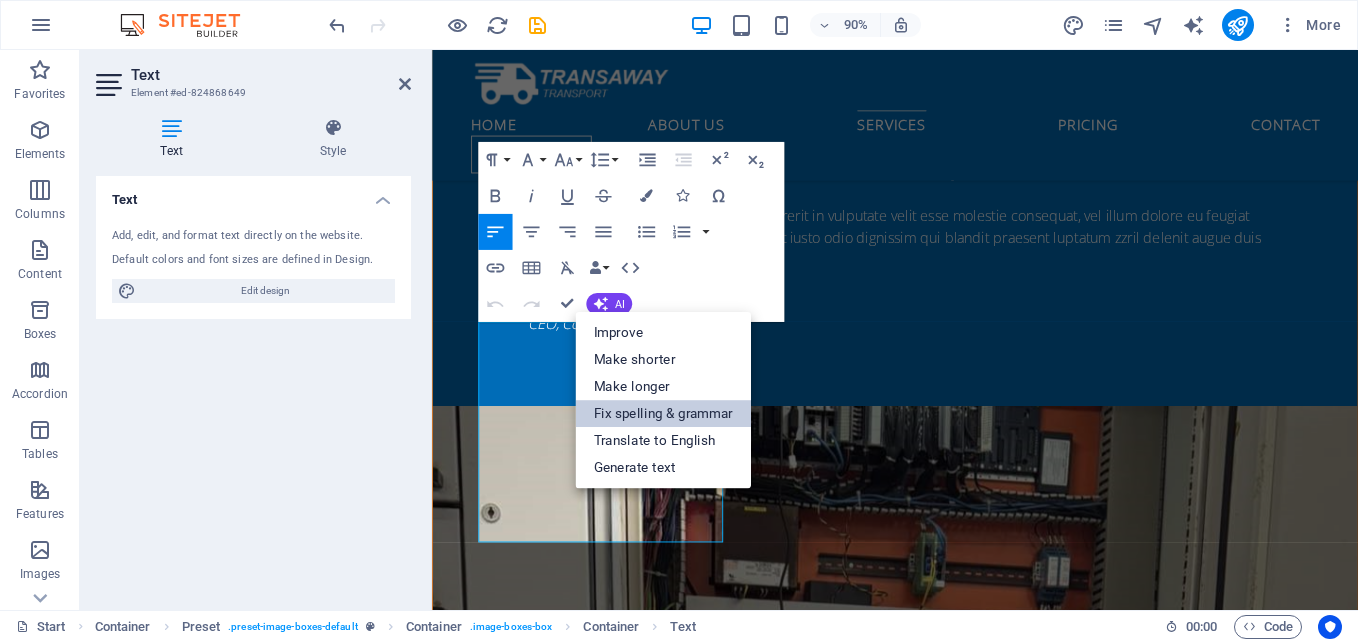 click on "Fix spelling & grammar" at bounding box center [663, 413] 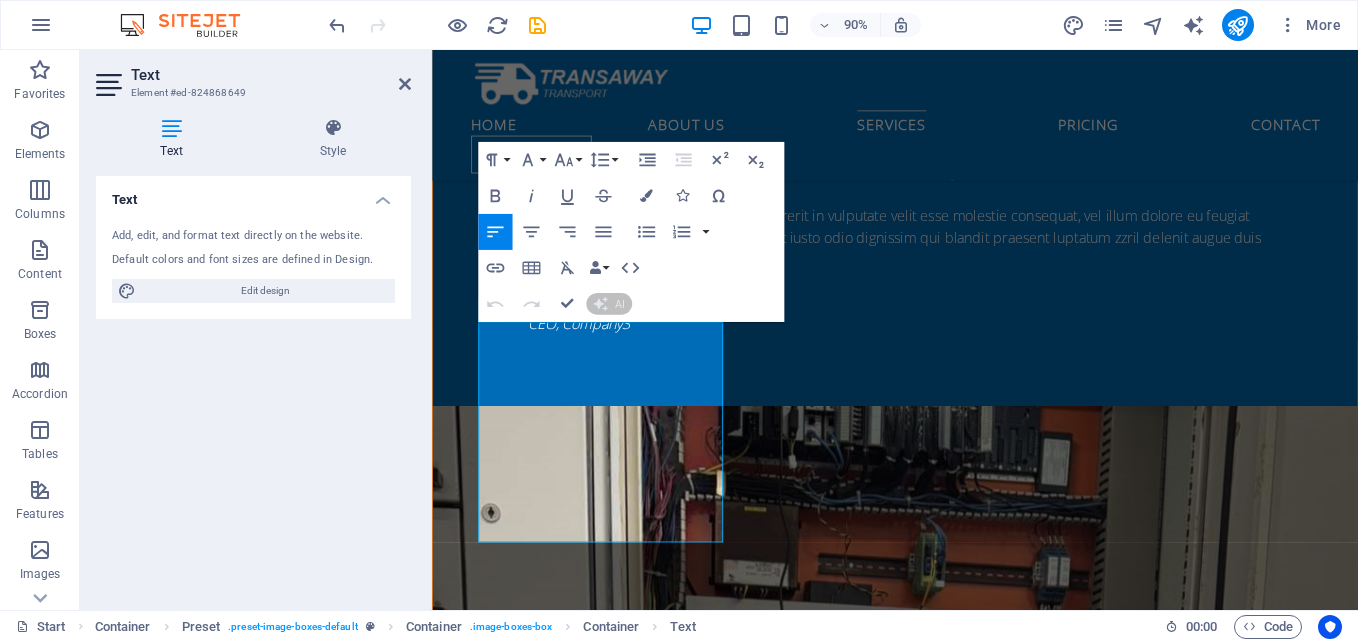 type 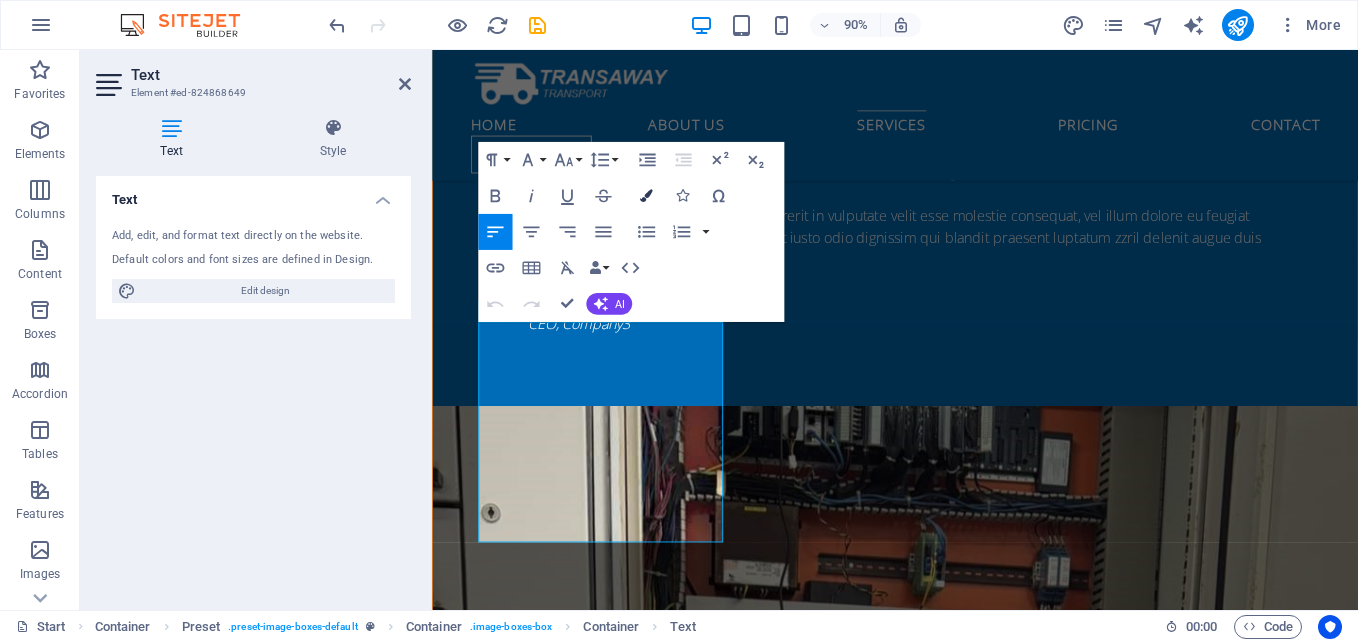 click at bounding box center (646, 195) 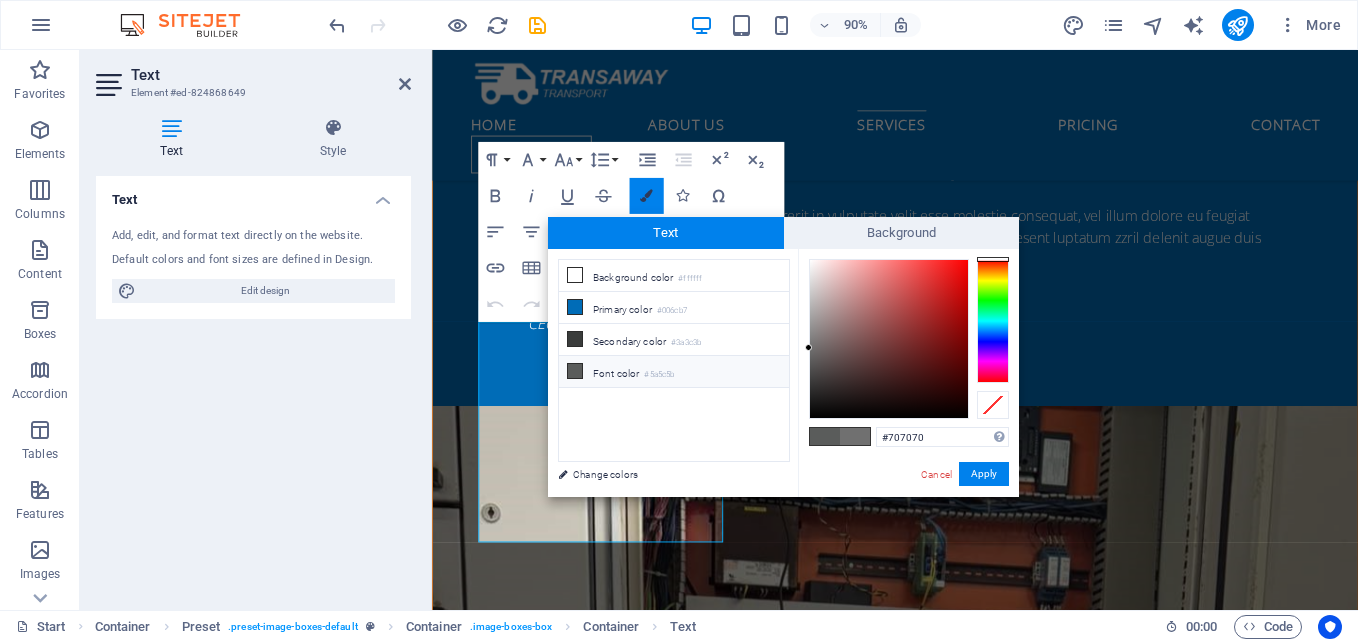 click at bounding box center (646, 195) 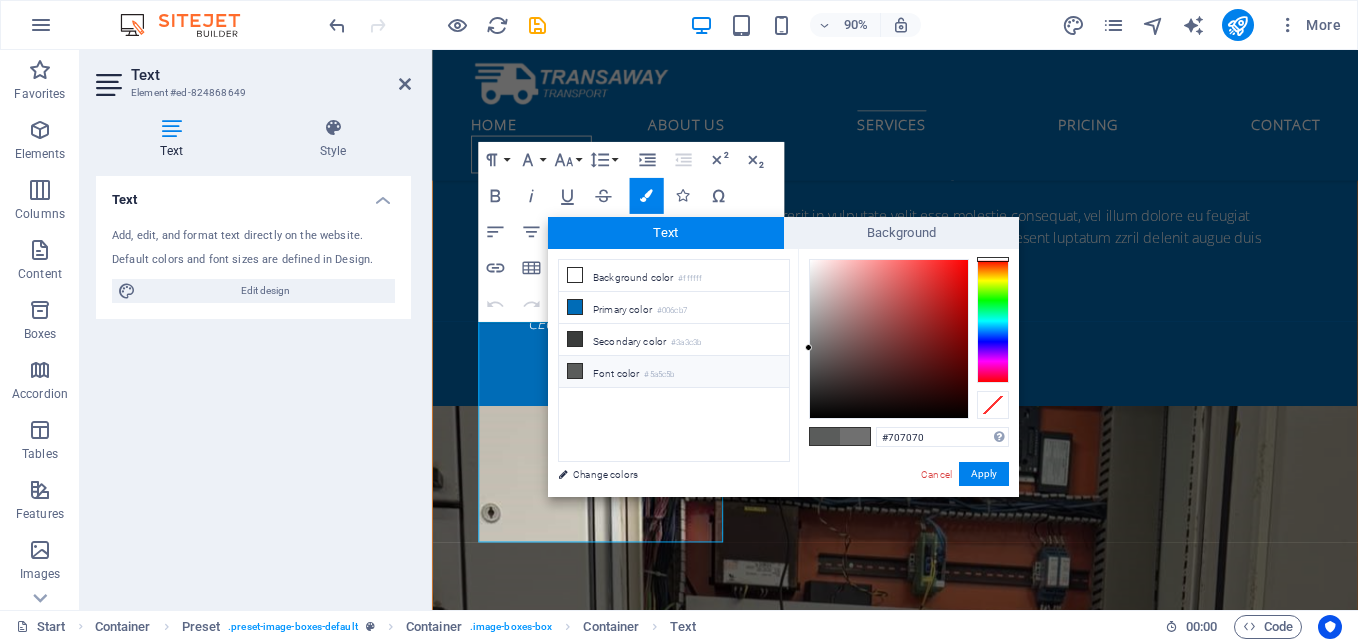 click on "Paragraph Format Normal Heading 1 Heading 2 Heading 3 Heading 4 Heading 5 Heading 6 Code Font Family Arial Georgia Impact Tahoma Times New Roman Verdana Lato Open Sans Font Size 8 9 10 11 12 14 18 24 30 36 48 60 72 96 Line Height Default Single 1.15 1.5 Double Increase Indent Decrease Indent Superscript Subscript Bold Italic Underline Strikethrough Colors Icons Special Characters Align Left Align Center Align Right Align Justify Unordered List   Default Circle Disc Square    Ordered List   Default Lower Alpha Lower Greek Lower Roman Upper Alpha Upper Roman    Insert Link Insert Table Clear Formatting Data Bindings Company First name Last name Street ZIP code City Email Phone Mobile Fax Custom field 1 Custom field 2 Custom field 3 Custom field 4 Custom field 5 Custom field 6 HTML Undo Redo Confirm (Ctrl+⏎) AI Improve Make shorter Make longer Fix spelling & grammar Translate to English Generate text" at bounding box center (631, 231) 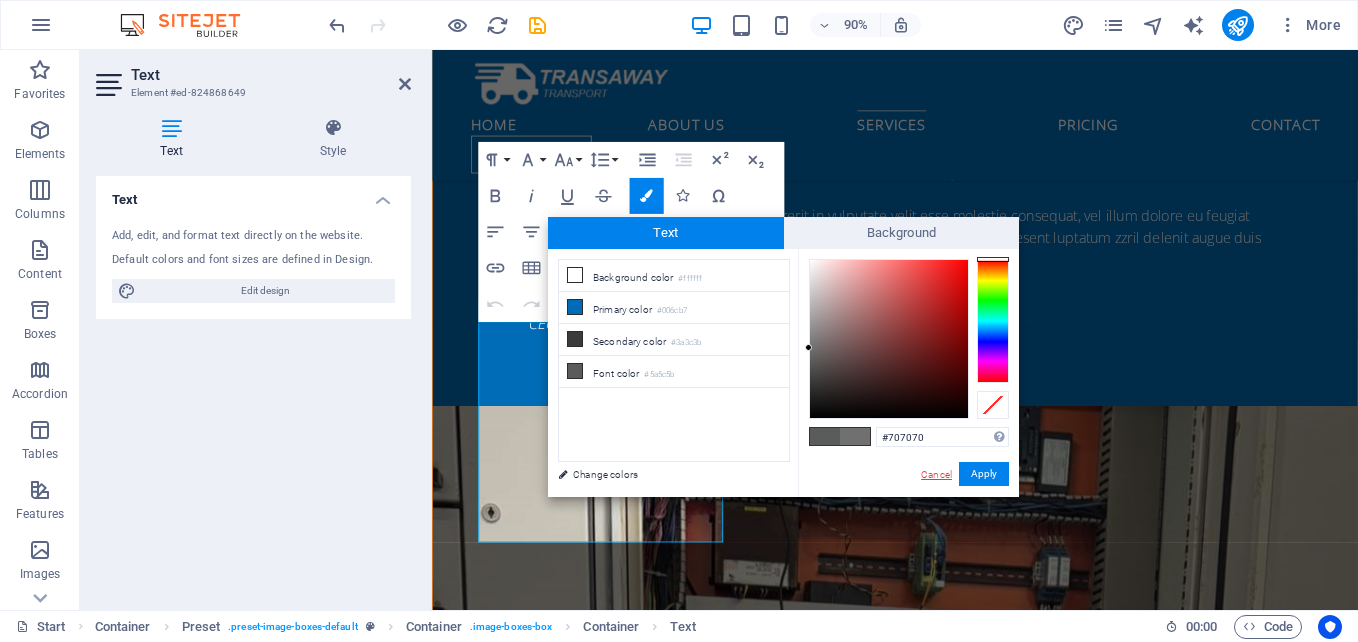 click on "Cancel" at bounding box center [936, 474] 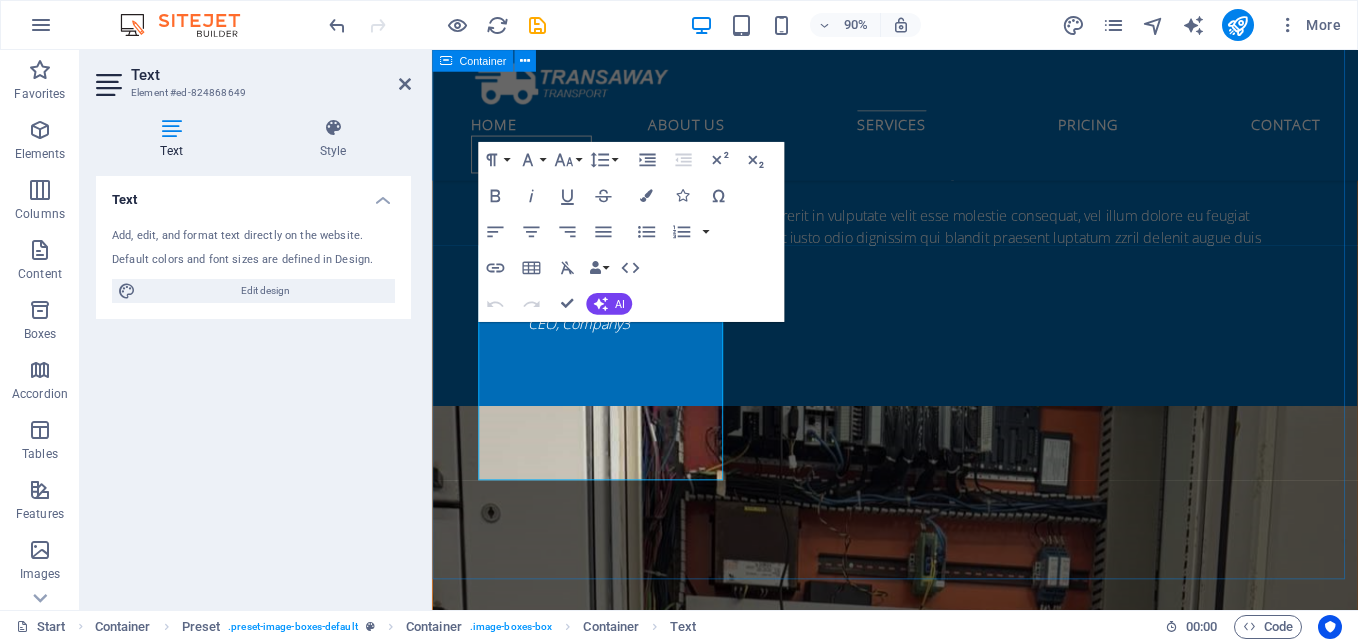 click on "Our Services Lorem ipsum dolor sit amet, consetetur sadipscing elitr, sed diam nonumy eirmod tempor invidunt ut labore et dolore magna aliquyam erat, sed diam voluptua. At vero eos et accusam et justo duo dolores et ea rebum. Stet clita kasd gubergren, no sea takimata sanctus est Lorem ipsum dolor sit amet. Lorem ipsum dolor sit amet, consetetur sadipscing elitr, sed diam nonumy eirmod tempor invidunt ut labore et dolore magna aliquyam erat, sed diam voluptua. At vero eos et accusam et justo duo dolores et ea rebum. Stet clita kasd gubergren, no sea takimata sanctus est Lorem ipsum dolor sit amet.  Lorem ipsum dolor sit amet, consetetur sadipscing elitr, sed diam nonumy eirmod tempor invidunt ut labore et dolore magna aliquyam erat, sed diam voluptua. At vero eos et accusam et justo duo dolores et ea rebum. Stet clita kasd gubergren, no sea takimata sanctus est Lorem ipsum dolor sit amet. Automation/Instrumentation in and Control Engineering   Read more Air shipping   Read more Sea delivery   Read more" at bounding box center (946, 4267) 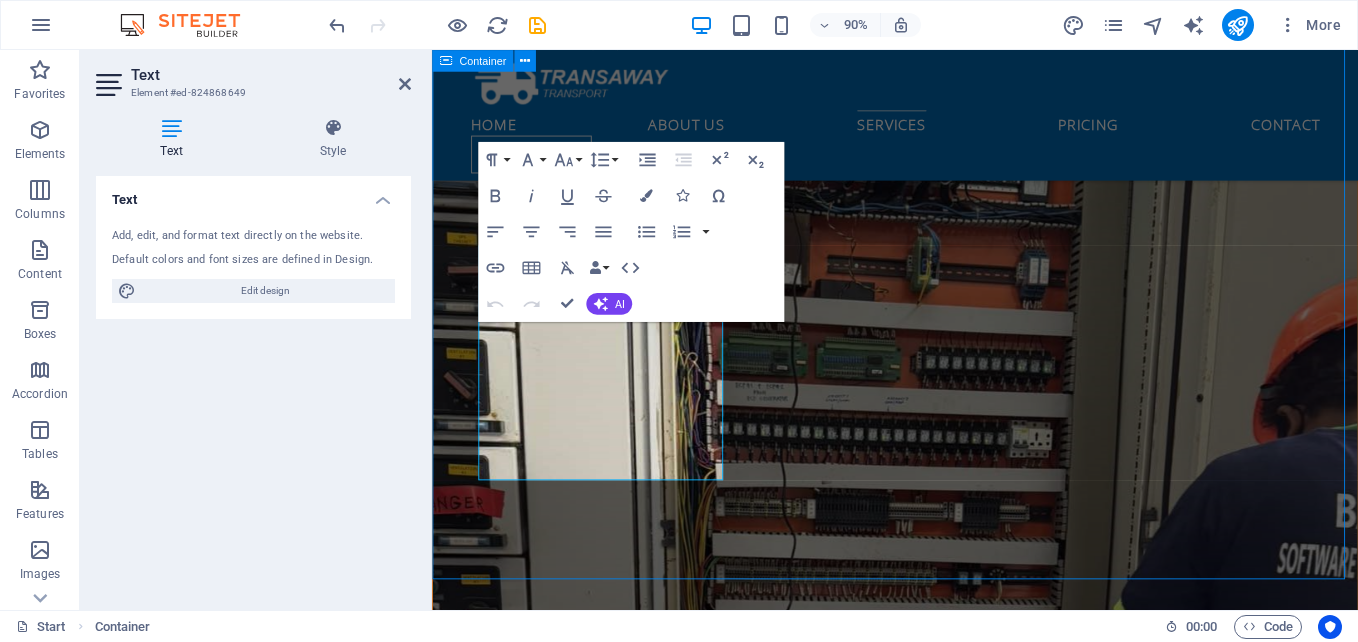 scroll, scrollTop: 4096, scrollLeft: 0, axis: vertical 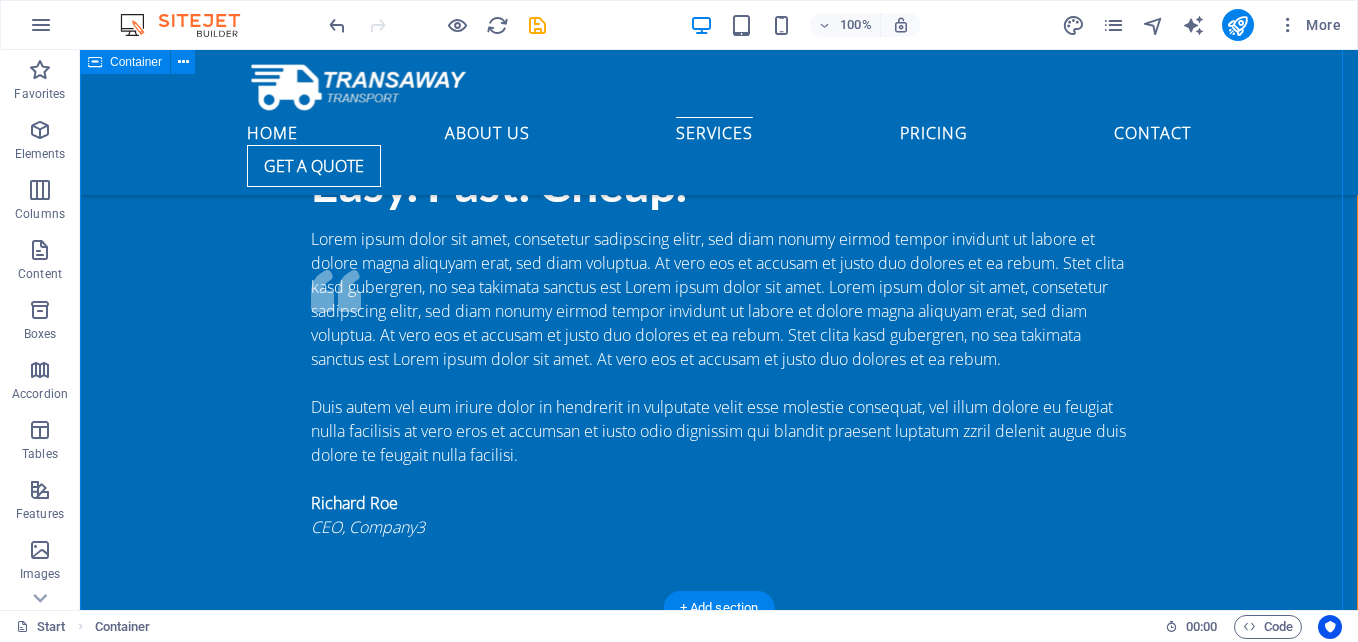 click on "Our Services Lorem ipsum dolor sit amet, consetetur sadipscing elitr, sed diam nonumy eirmod tempor invidunt ut labore et dolore magna aliquyam erat, sed diam voluptua. At vero eos et accusam et justo duo dolores et ea rebum. Stet clita kasd gubergren, no sea takimata sanctus est Lorem ipsum dolor sit amet. Lorem ipsum dolor sit amet, consetetur sadipscing elitr, sed diam nonumy eirmod tempor invidunt ut labore et dolore magna aliquyam erat, sed diam voluptua. At vero eos et accusam et justo duo dolores et ea rebum. Stet clita kasd gubergren, no sea takimata sanctus est Lorem ipsum dolor sit amet.  Lorem ipsum dolor sit amet, consetetur sadipscing elitr, sed diam nonumy eirmod tempor invidunt ut labore et dolore magna aliquyam erat, sed diam voluptua. At vero eos et accusam et justo duo dolores et ea rebum. Stet clita kasd gubergren, no sea takimata sanctus est Lorem ipsum dolor sit amet. Automation/Instrumentation in and Control Engineering   Read more Air shipping   Read more Sea delivery   Read more" at bounding box center (719, 4267) 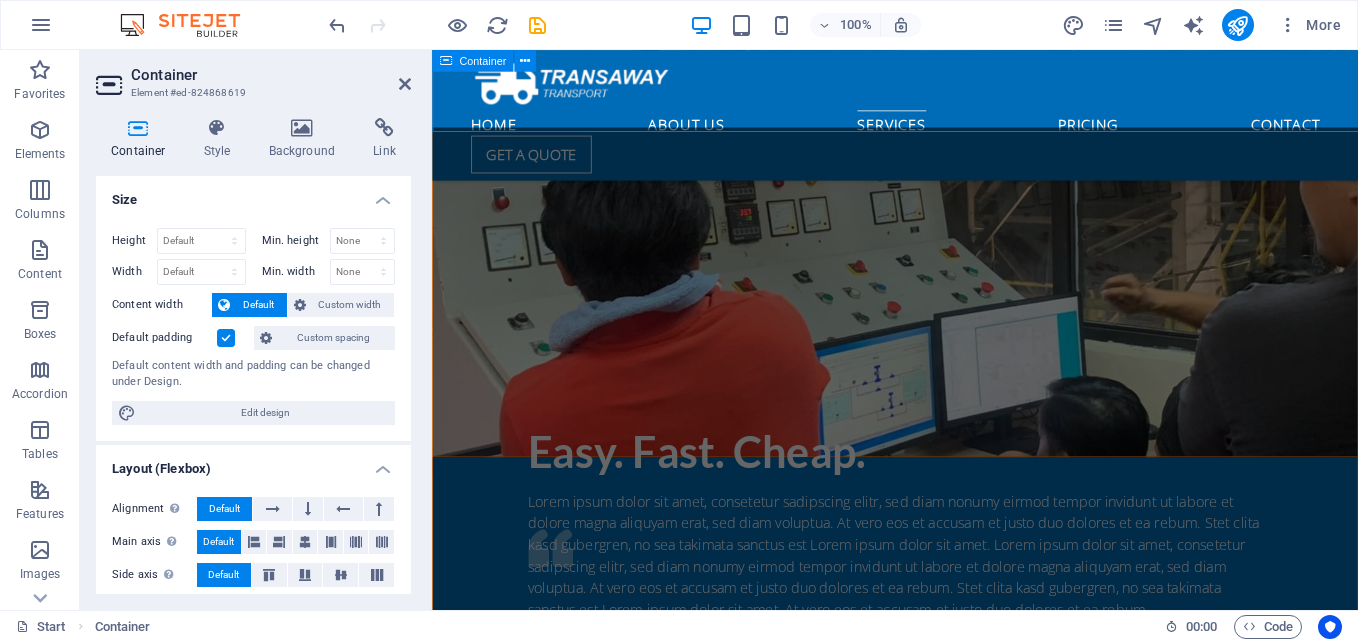 scroll, scrollTop: 4581, scrollLeft: 0, axis: vertical 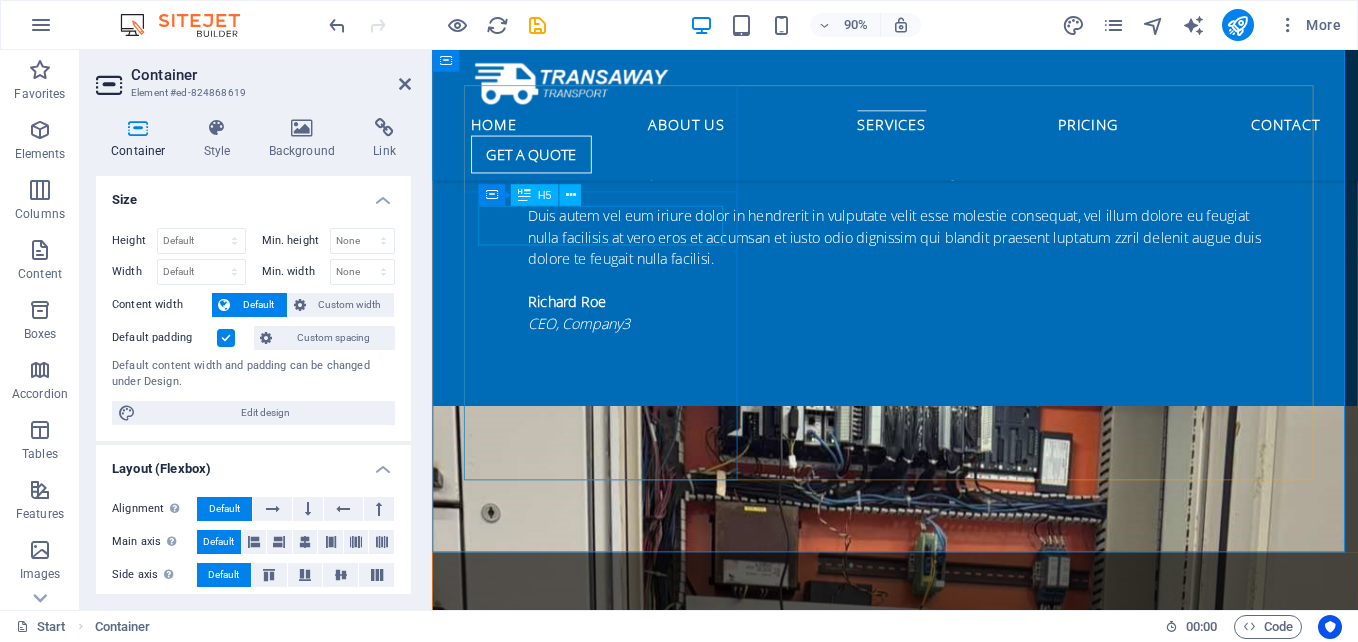 click on "Automation/Instrumentation in and Control Engineering" at bounding box center [947, 3758] 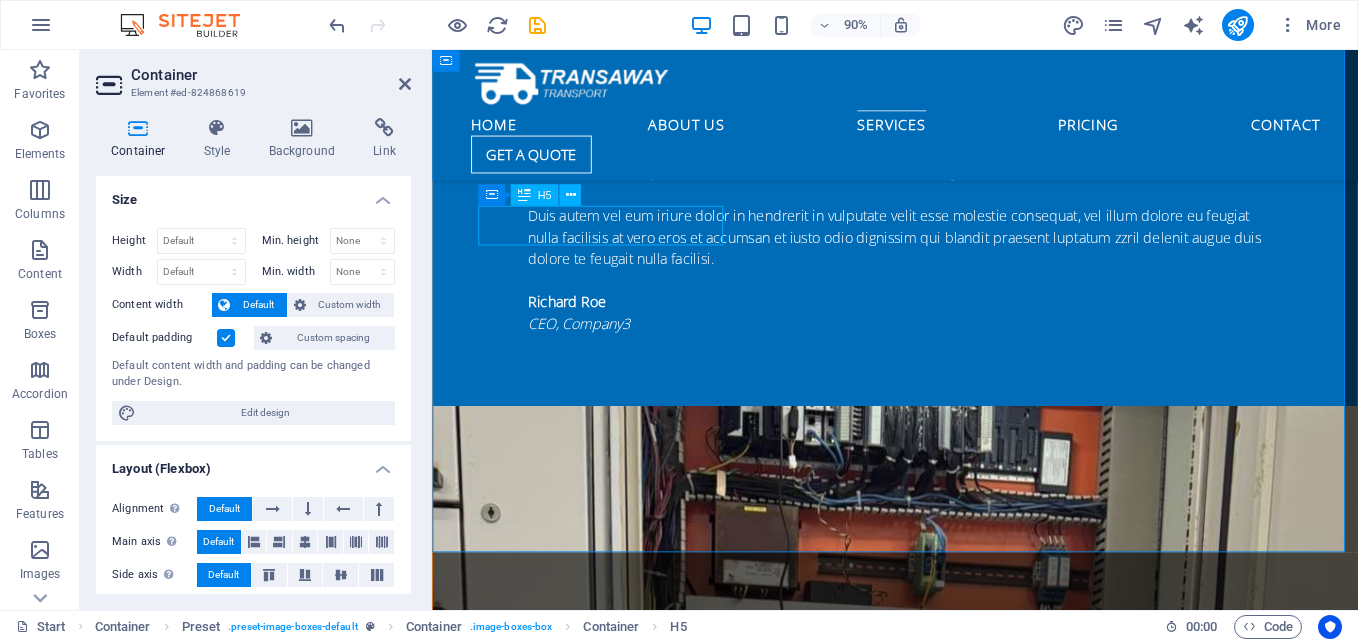 click on "Automation/Instrumentation in and Control Engineering" at bounding box center (947, 3758) 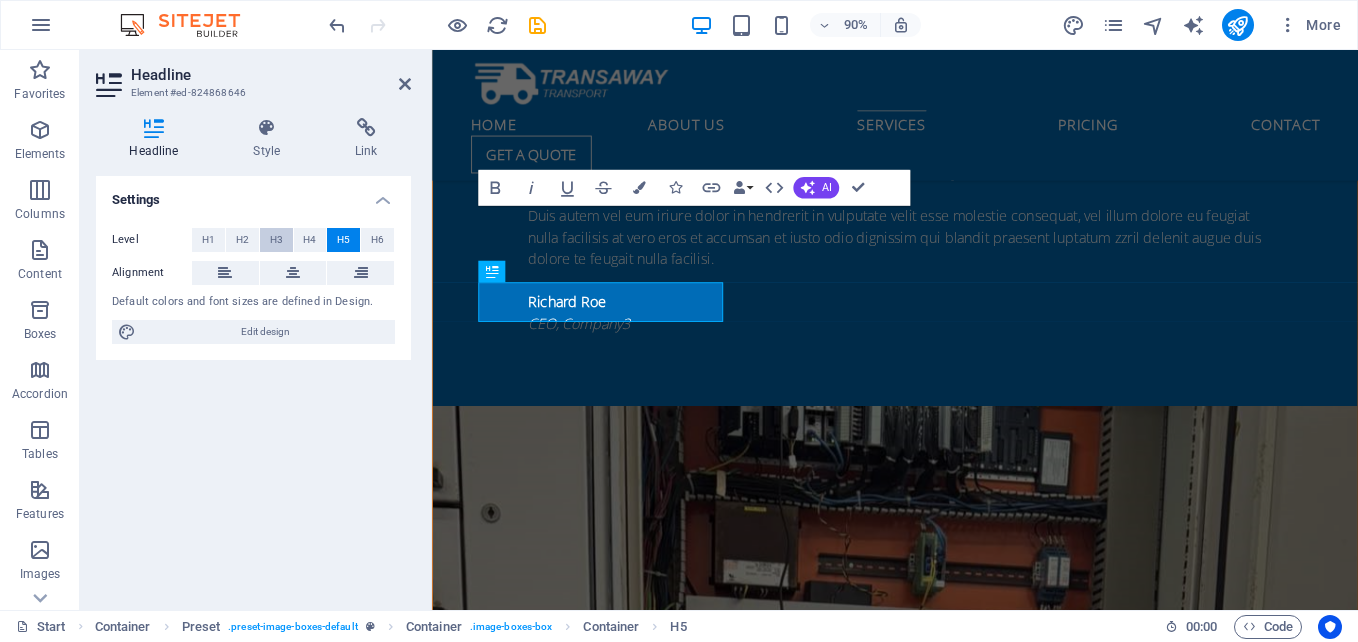 click on "H3" at bounding box center [276, 240] 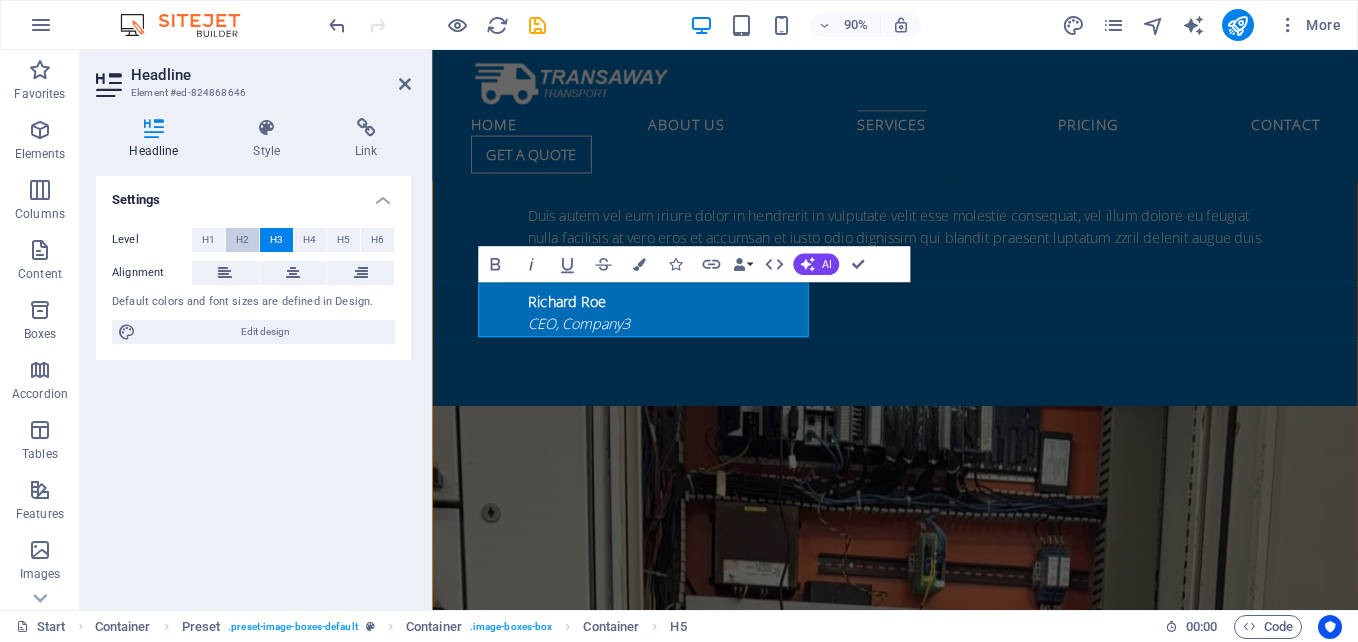 click on "H2" at bounding box center (242, 240) 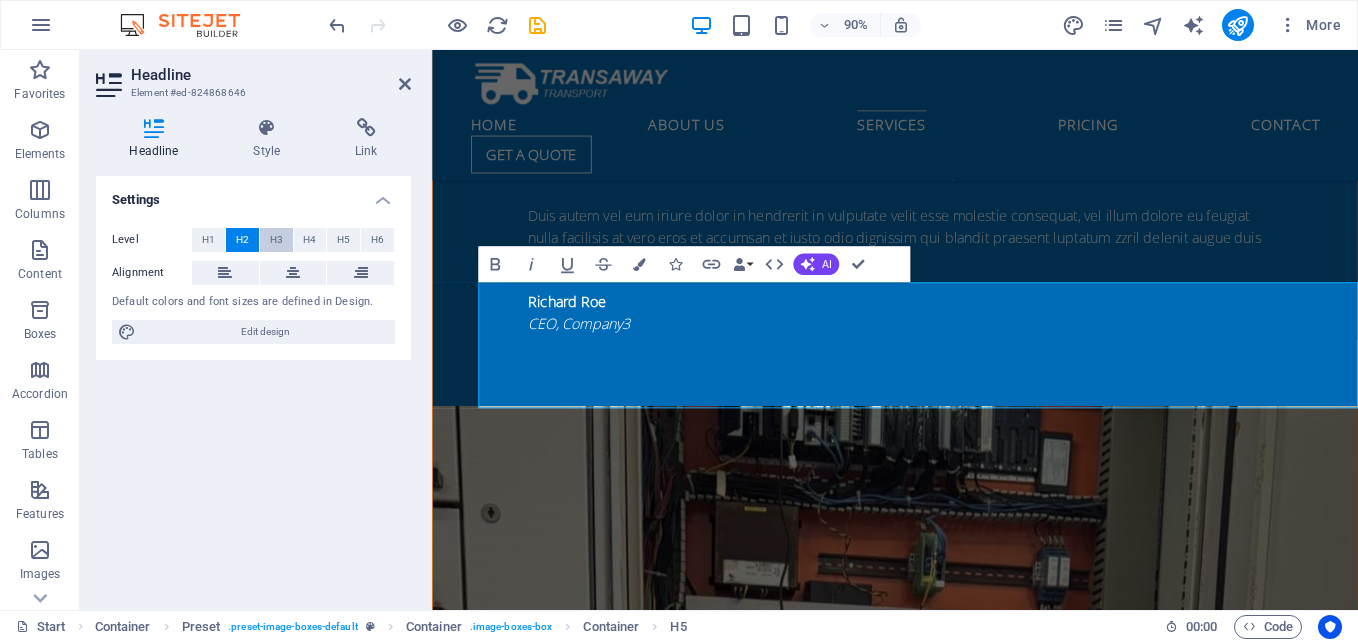 click on "H3" at bounding box center [276, 240] 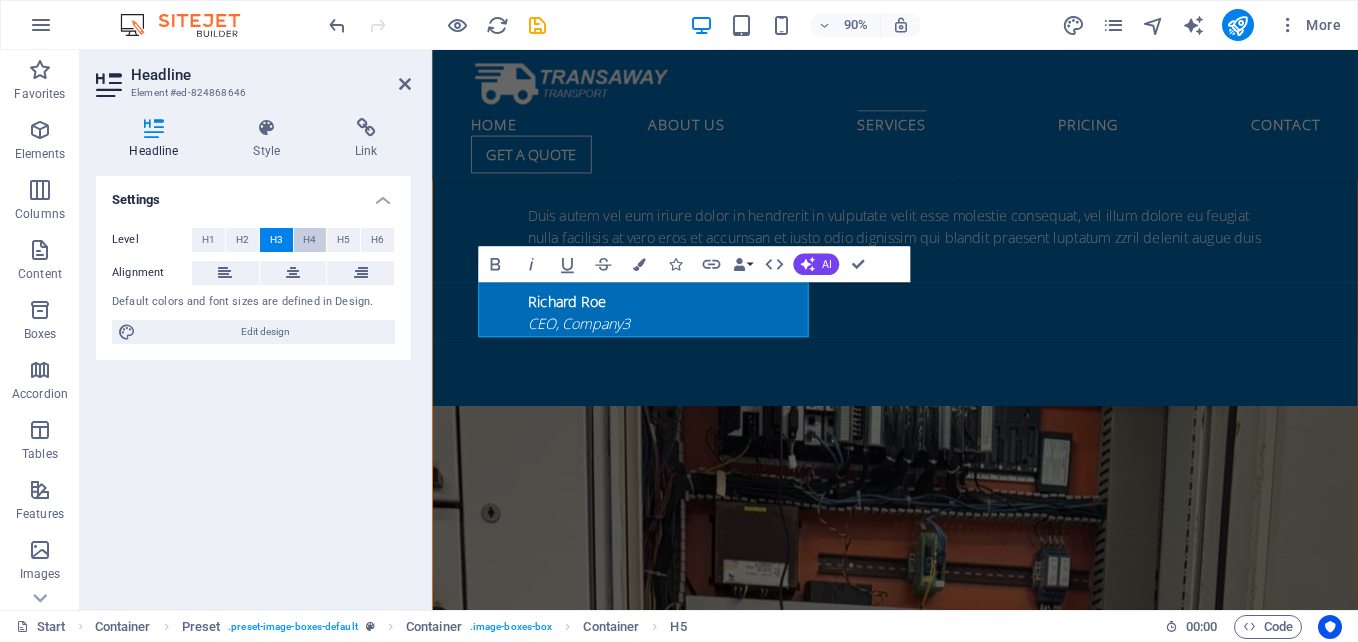 click on "H4" at bounding box center (309, 240) 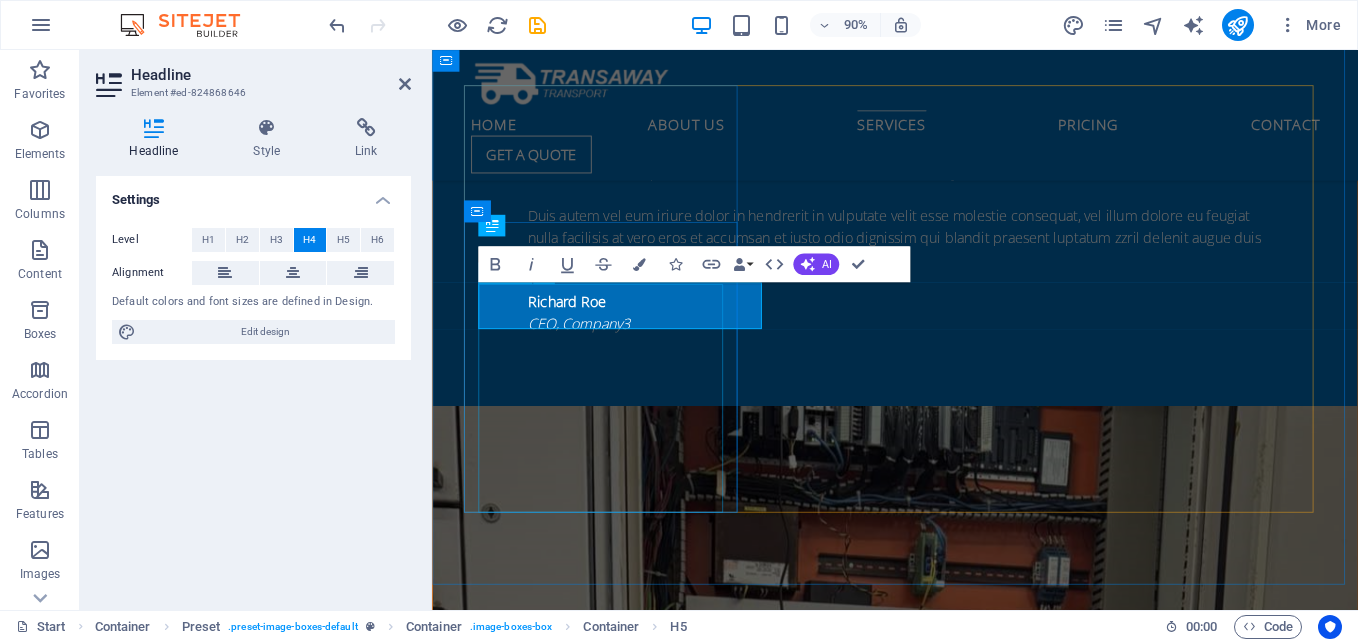 click on "Across various sectors, a substantial challenge persists in enhancing production levels to attain maximum profitability. Additionally, optimizing resources effectively presents significant obstacles. Tackling these issues is essential for businesses aiming to succeed in a competitive market, as they strive to maximize efficiency while minimizing costs." at bounding box center [947, 3818] 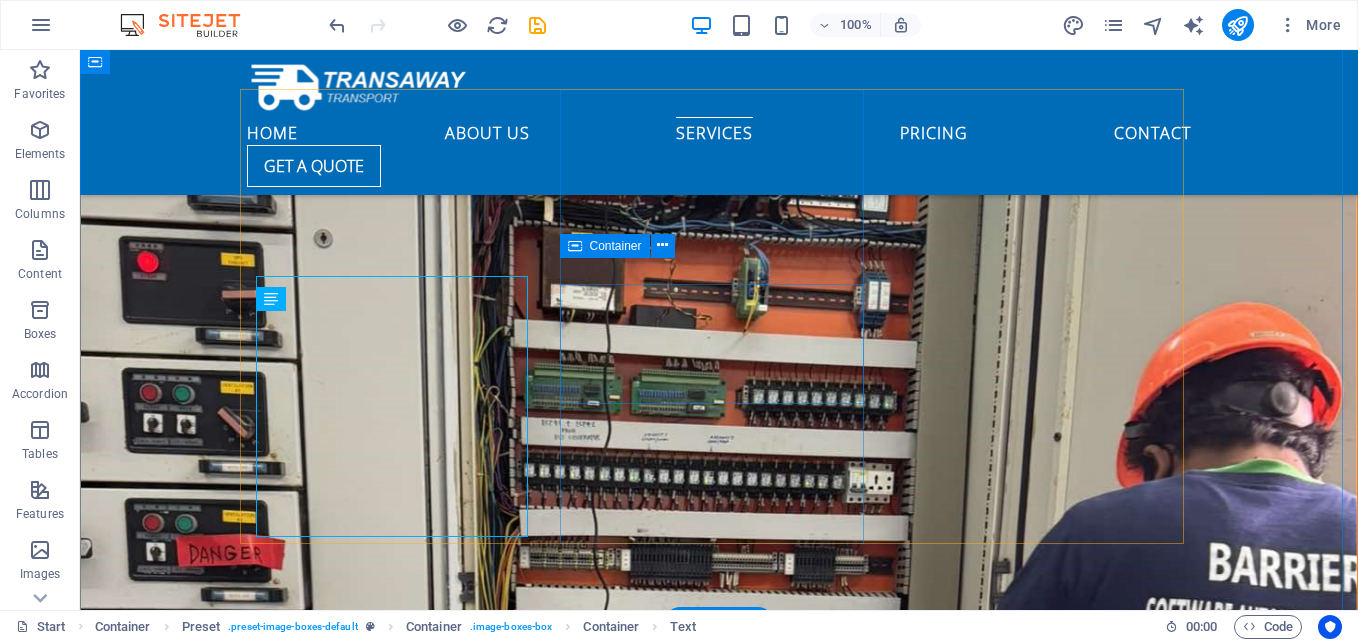 scroll, scrollTop: 4096, scrollLeft: 0, axis: vertical 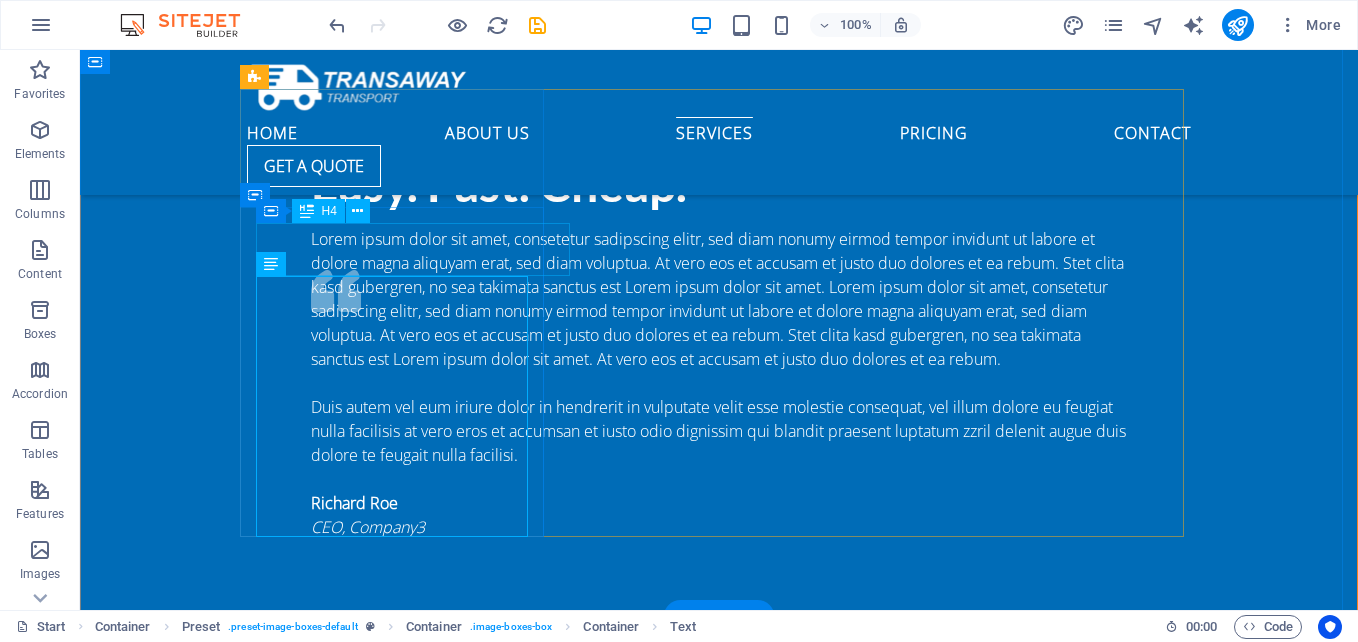 click on "Automation/Instrumentation in and Control Engineering" at bounding box center [719, 3760] 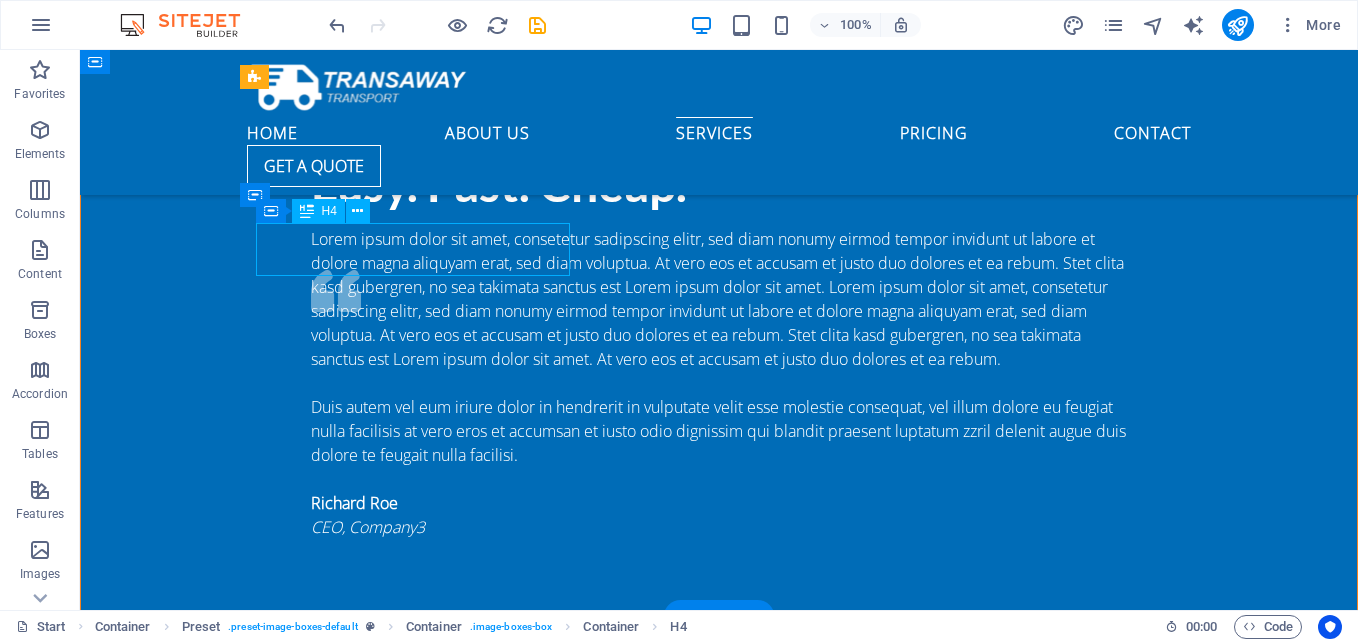 click on "Automation/Instrumentation in and Control Engineering" at bounding box center [719, 3760] 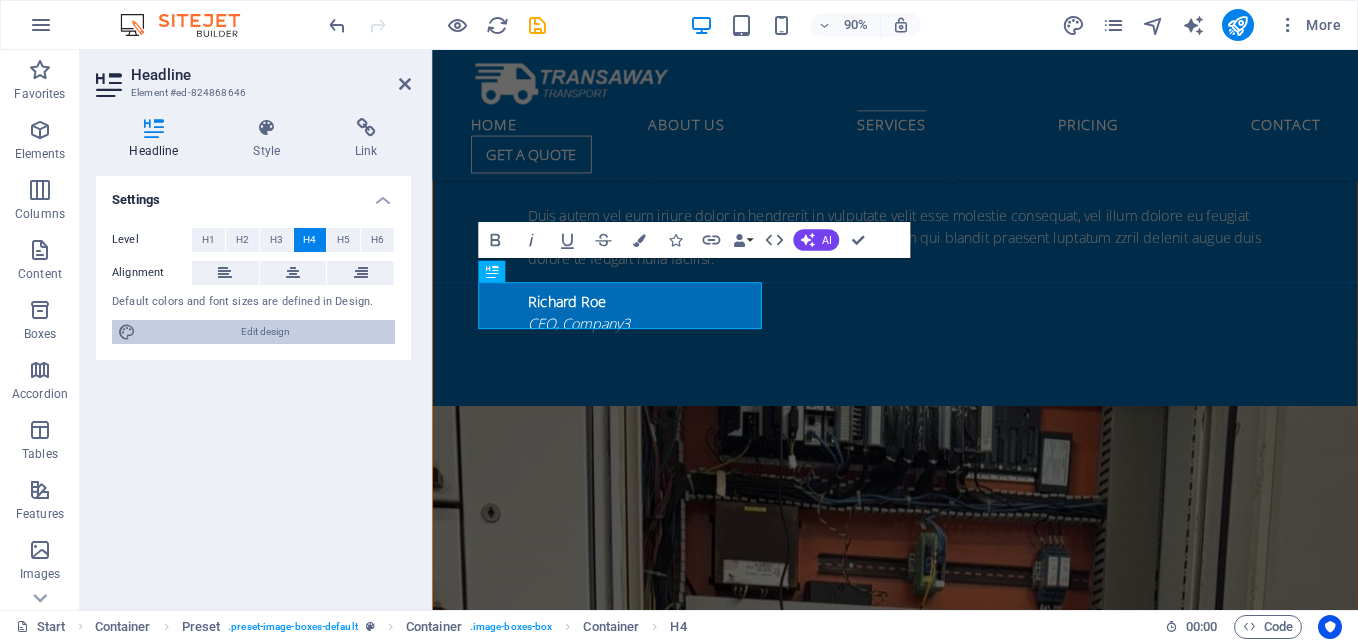 click on "Edit design" at bounding box center (265, 332) 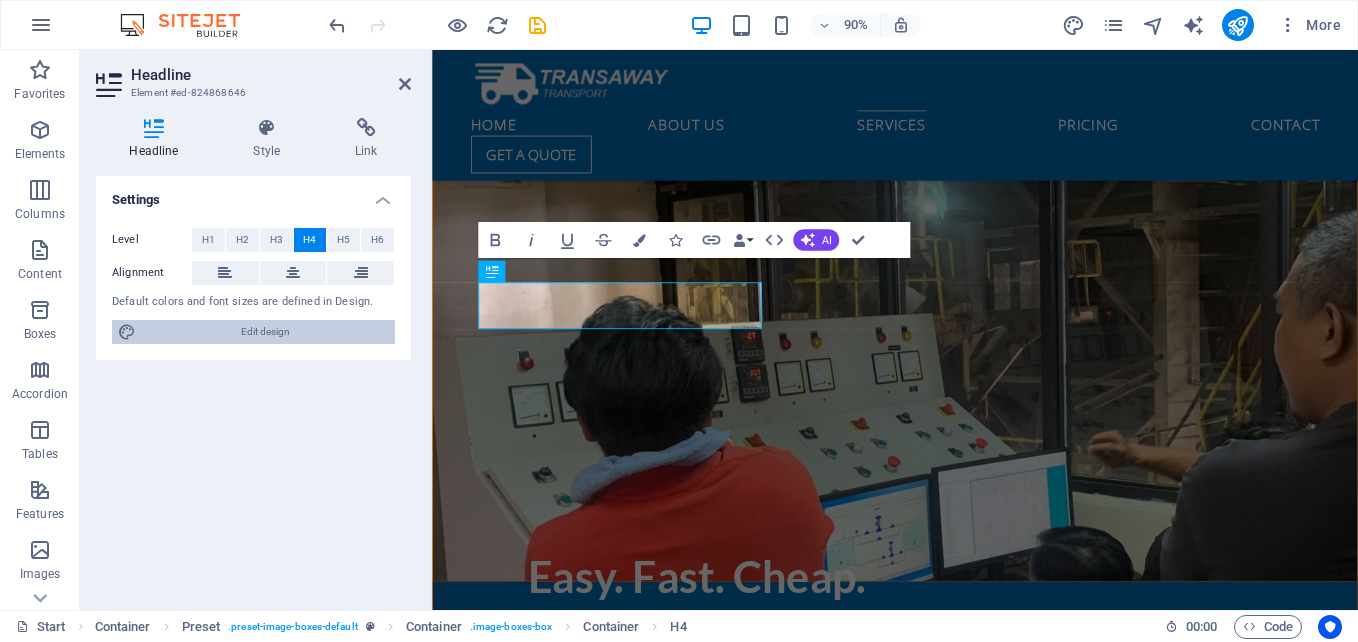 select on "px" 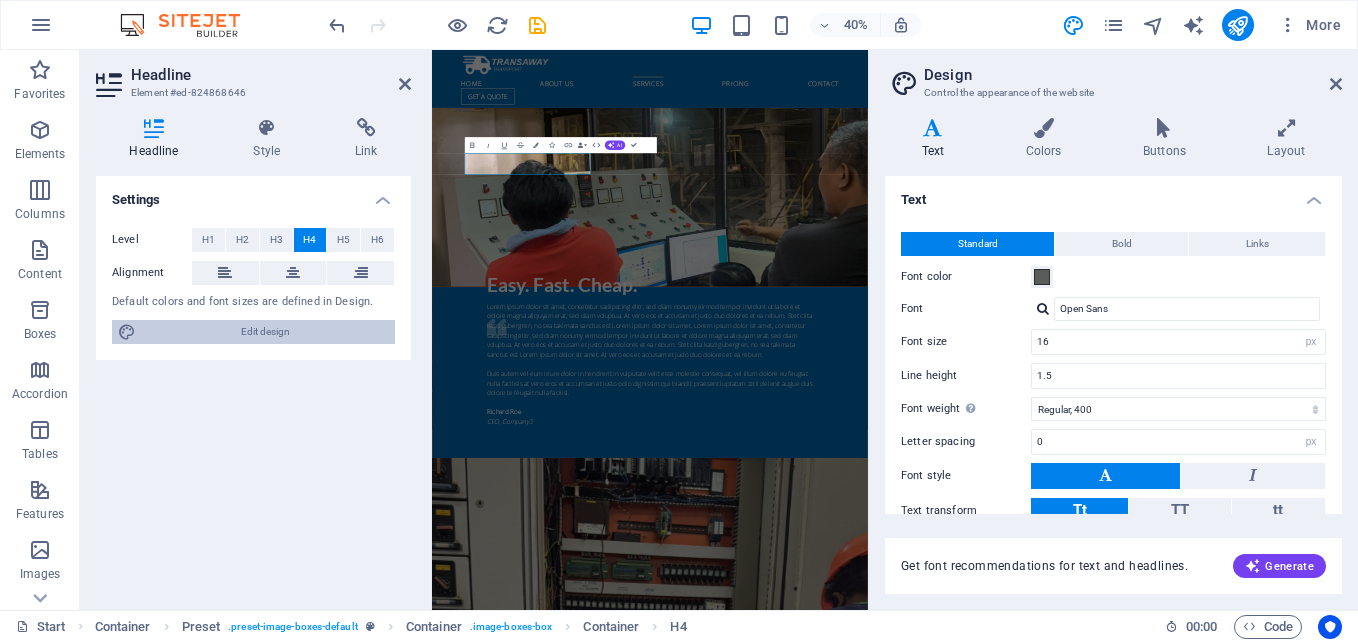 scroll, scrollTop: 5128, scrollLeft: 0, axis: vertical 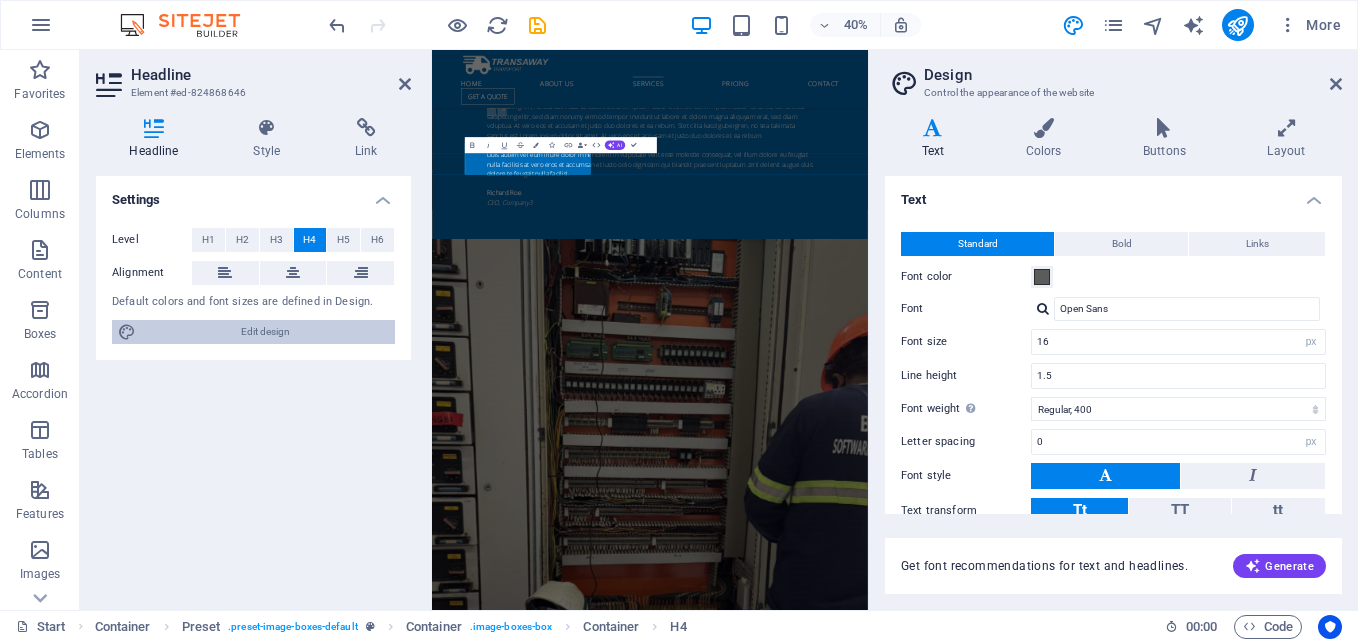click on "Edit design" at bounding box center [265, 332] 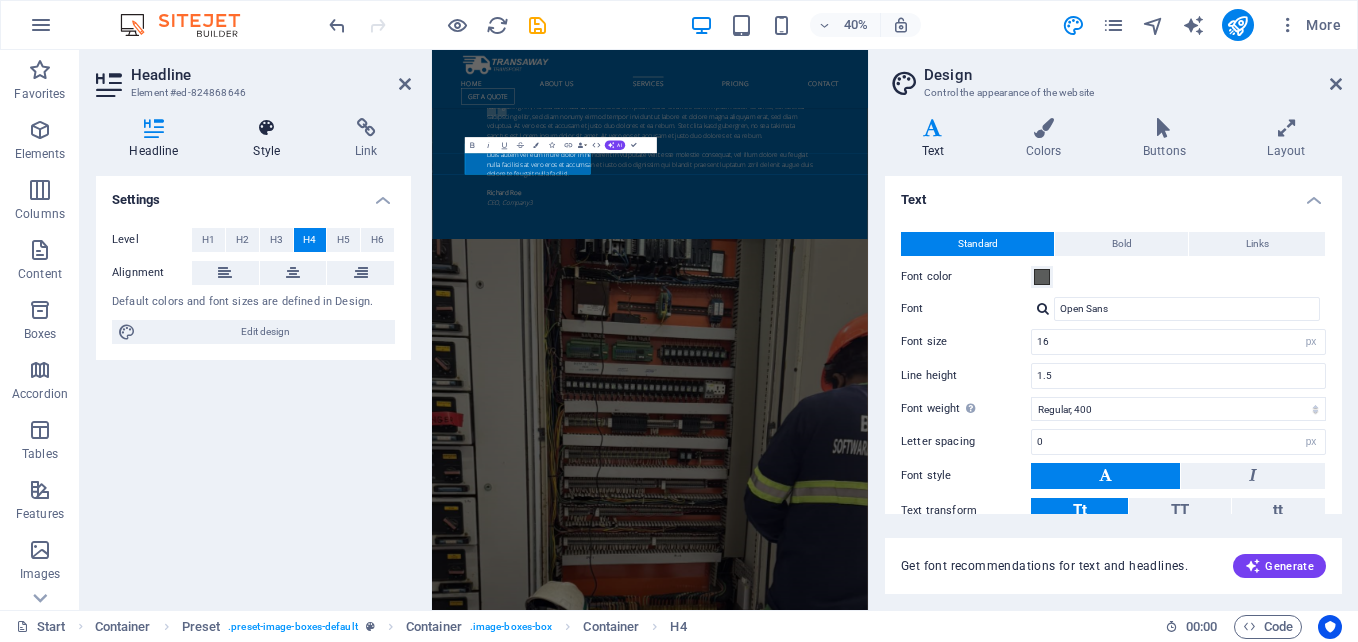 click on "Style" at bounding box center [271, 139] 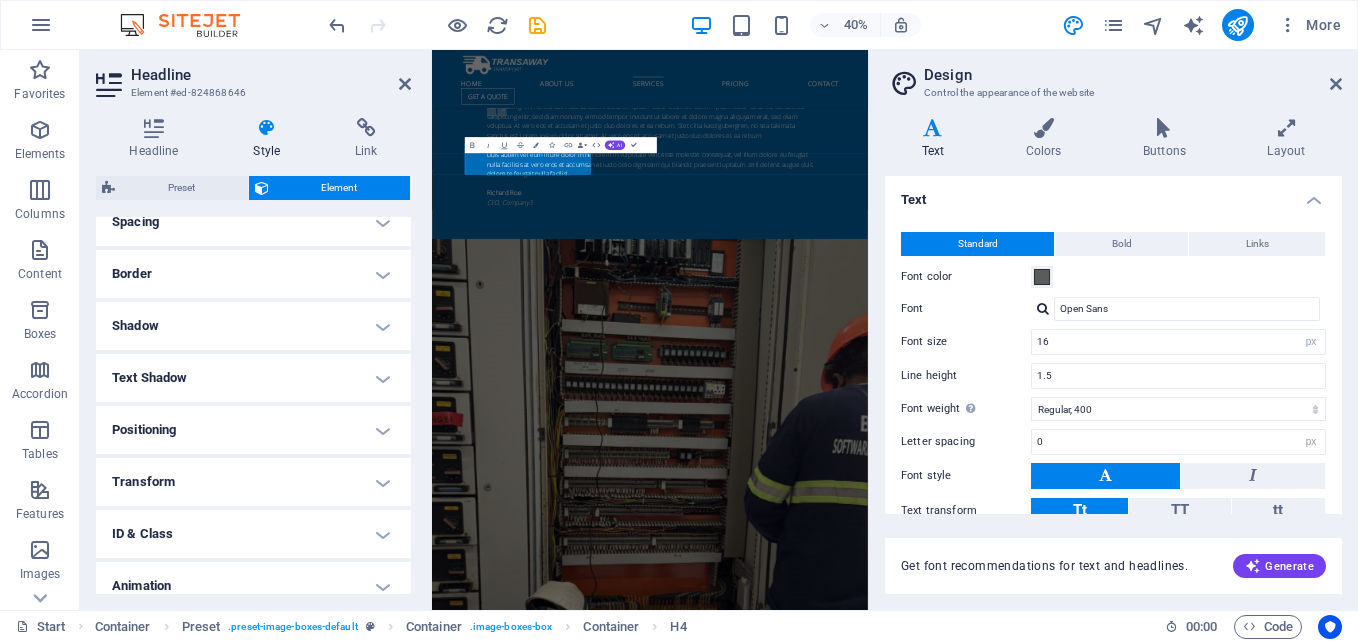 scroll, scrollTop: 0, scrollLeft: 0, axis: both 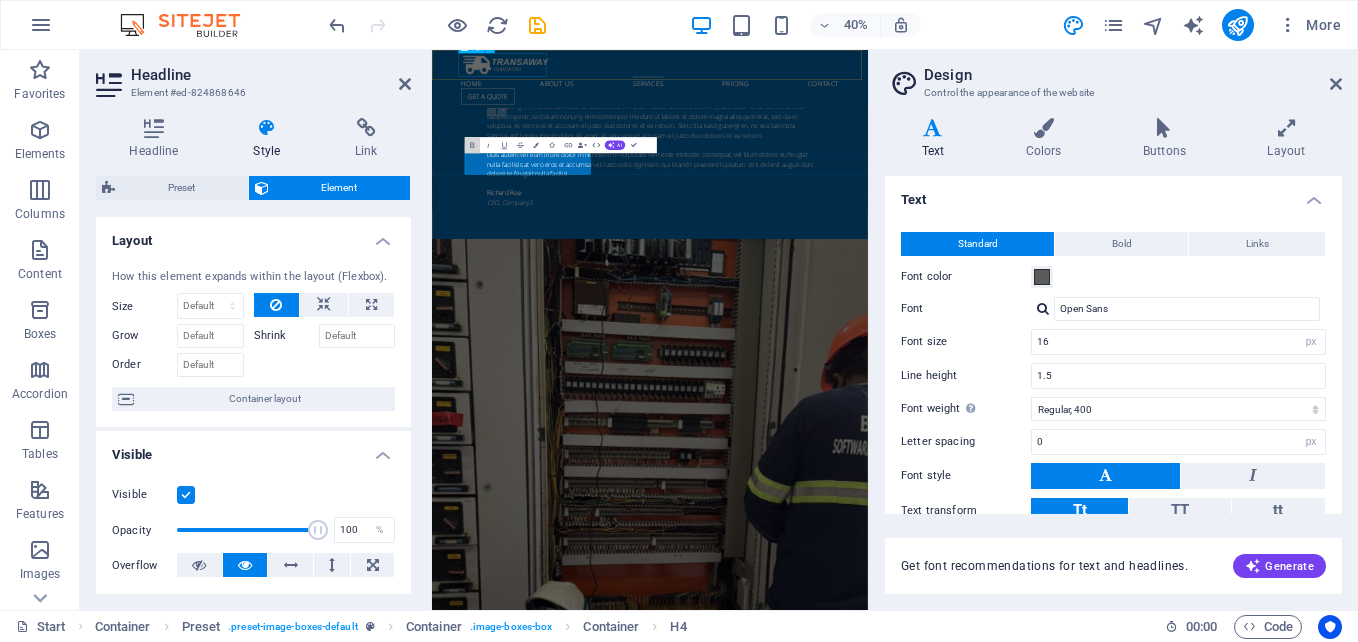 drag, startPoint x: 905, startPoint y: 193, endPoint x: 614, endPoint y: 102, distance: 304.8967 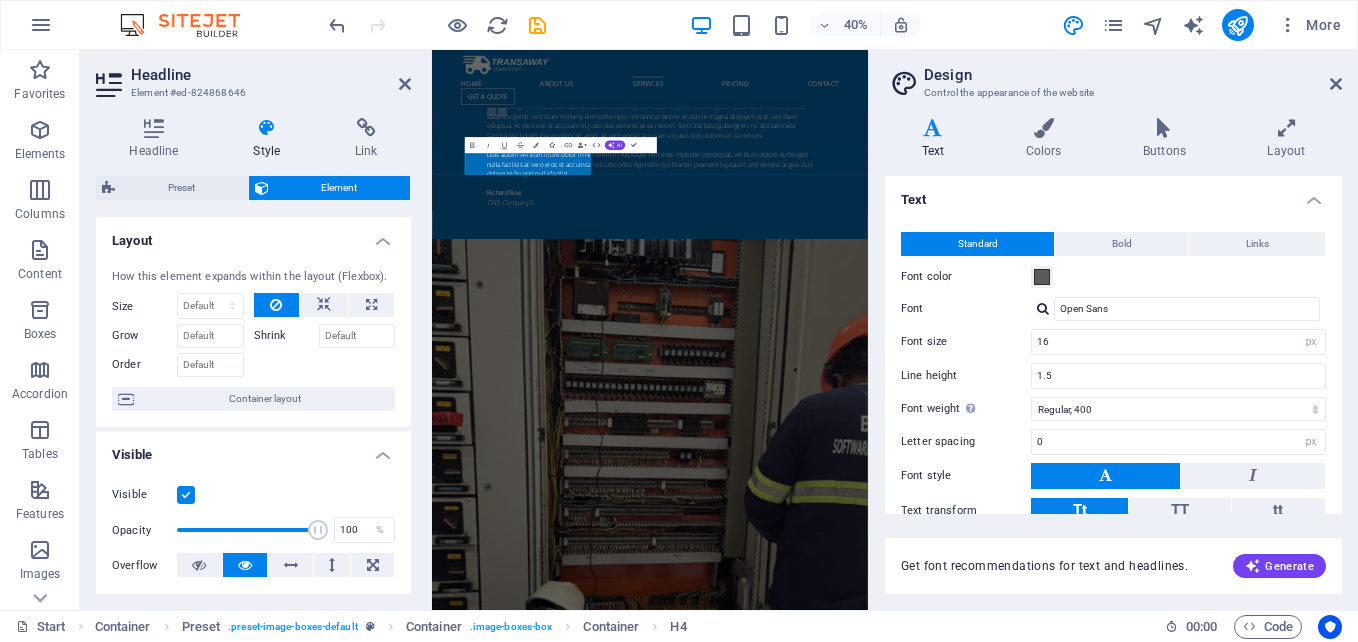 click on "Icons" at bounding box center (552, 145) 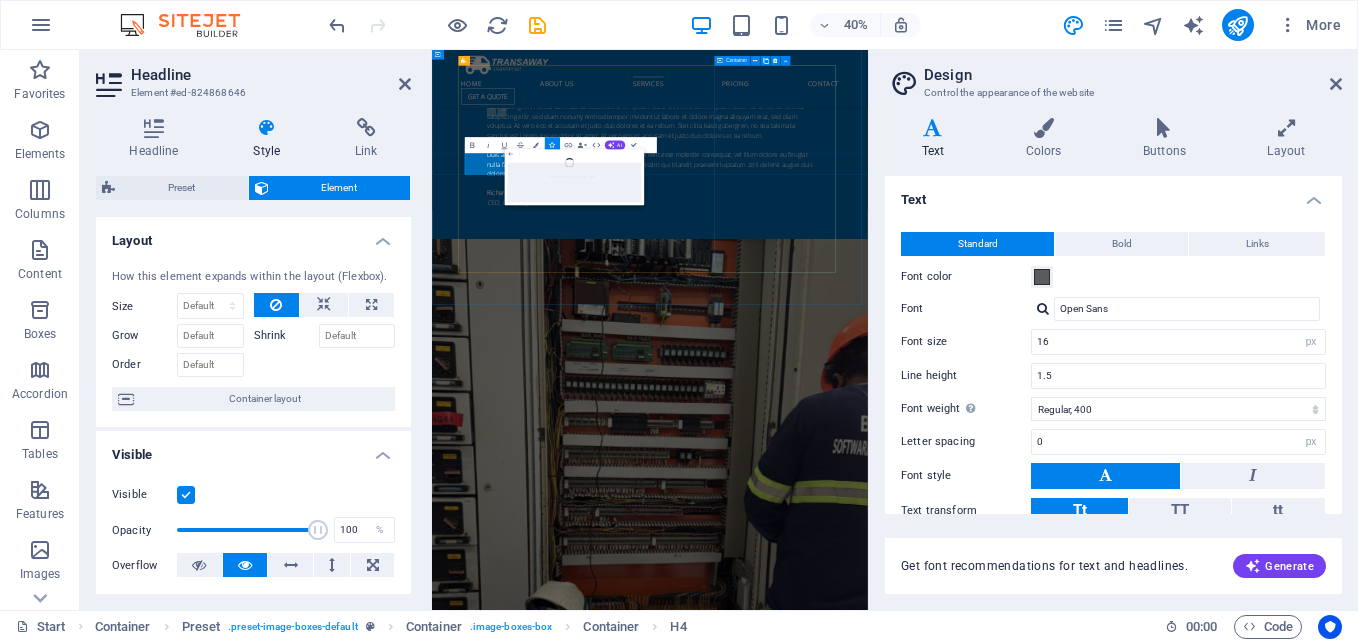 drag, startPoint x: 1174, startPoint y: 452, endPoint x: 1166, endPoint y: 283, distance: 169.18924 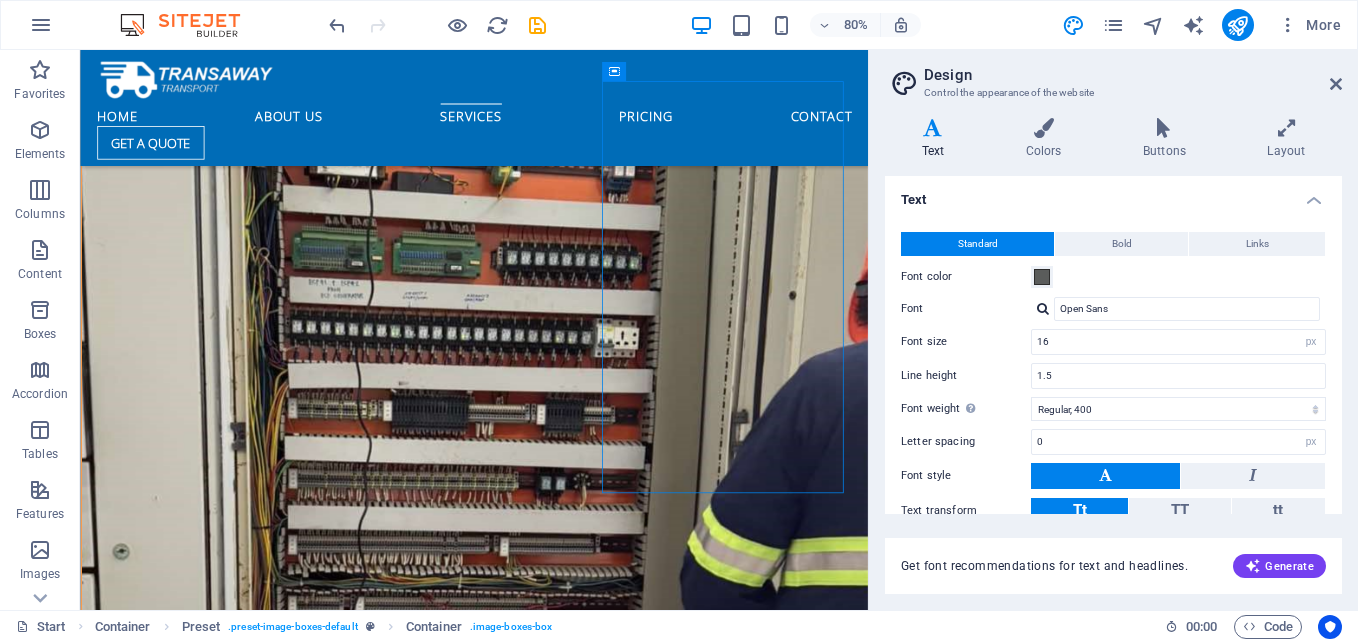 scroll, scrollTop: 4730, scrollLeft: 0, axis: vertical 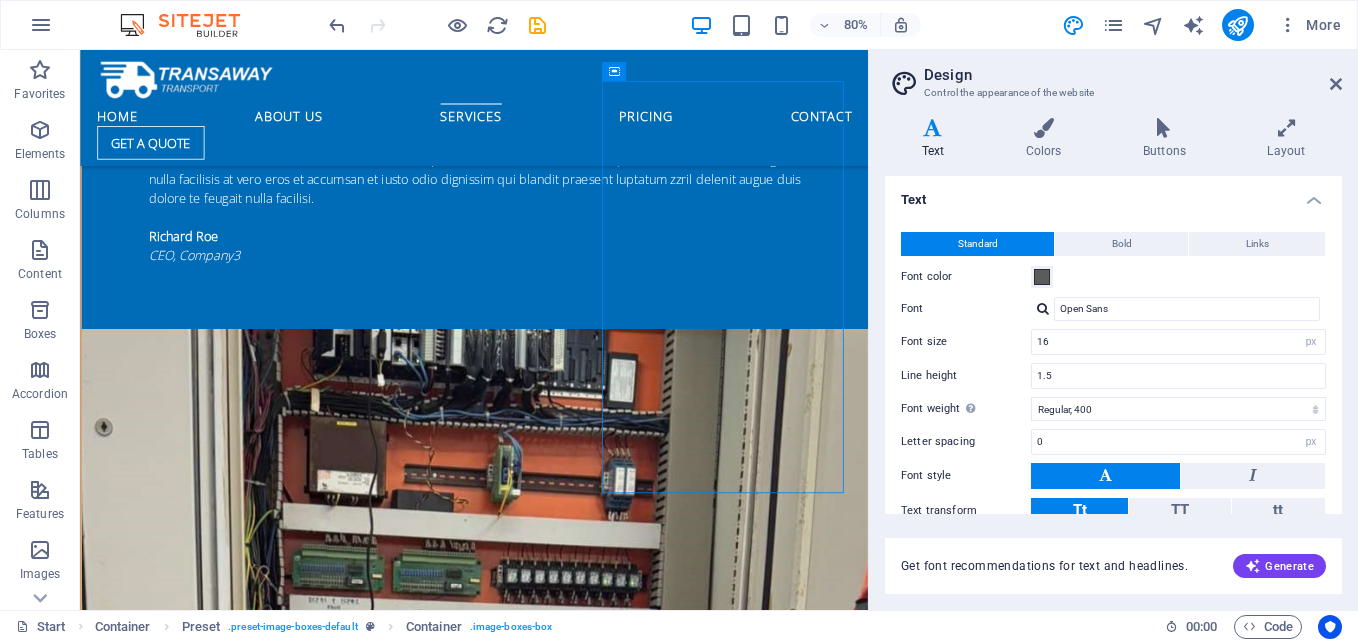 click on "Design Control the appearance of the website Variants  Text  Colors  Buttons  Layout Text Standard Bold Links Font color Font Open Sans Font size 16 rem px Line height 1.5 Font weight To display the font weight correctly, it may need to be enabled.  Manage Fonts Thin, 100 Extra-light, 200 Light, 300 Regular, 400 Medium, 500 Semi-bold, 600 Bold, 700 Extra-bold, 800 Black, 900 Letter spacing 0 rem px Font style Text transform Tt TT tt Text align Font weight To display the font weight correctly, it may need to be enabled.  Manage Fonts Thin, 100 Extra-light, 200 Light, 300 Regular, 400 Medium, 500 Semi-bold, 600 Bold, 700 Extra-bold, 800 Black, 900 Default Hover / Active Font color Font color Decoration Decoration Transition duration 0.3 s Transition function Ease Ease In Ease Out Ease In/Ease Out Linear Headlines All H1 / Textlogo H2 H3 H4 H5 H6 Font color Font Lato Line height 1.1 Font weight To display the font weight correctly, it may need to be enabled.  Manage Fonts Thin, 100 Extra-light, 200 Light, 300 0" at bounding box center (1113, 330) 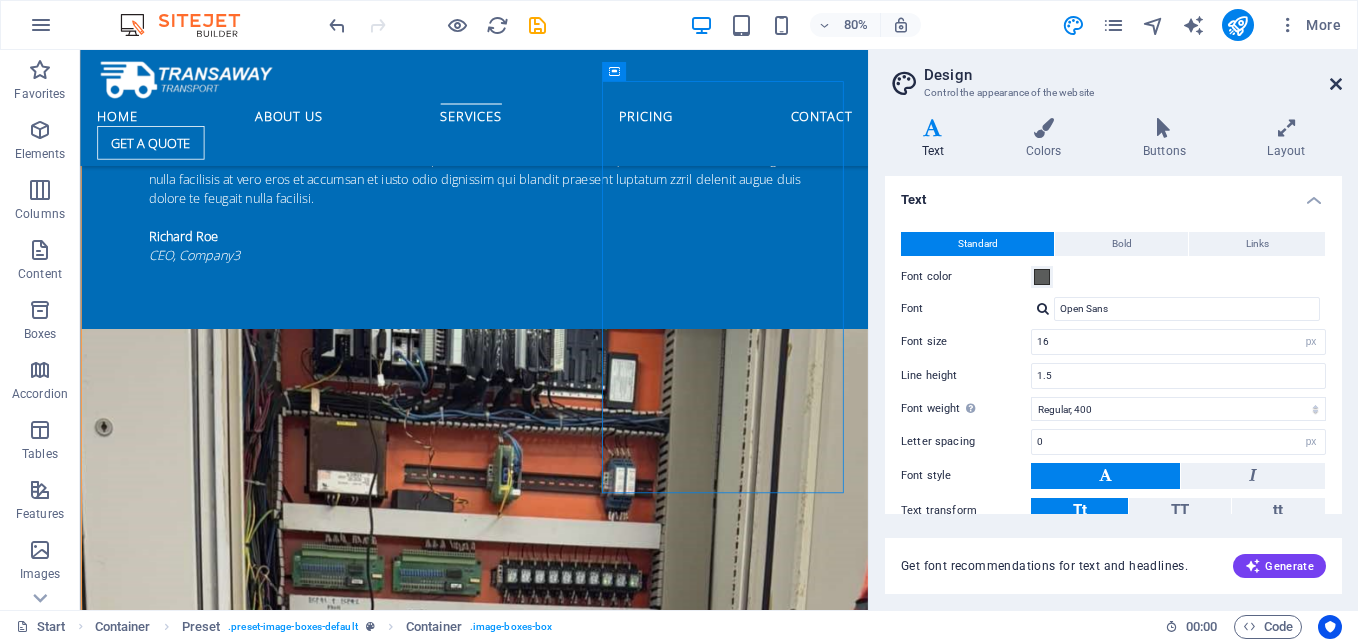click at bounding box center (1336, 84) 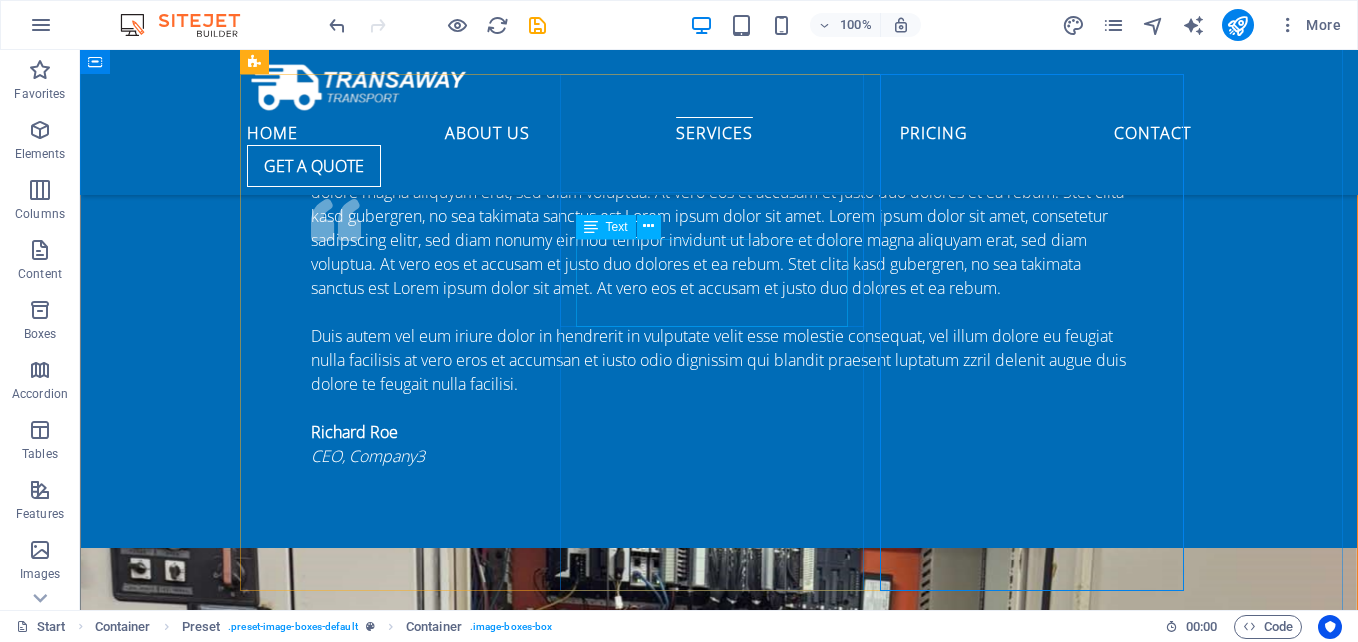 scroll, scrollTop: 4196, scrollLeft: 0, axis: vertical 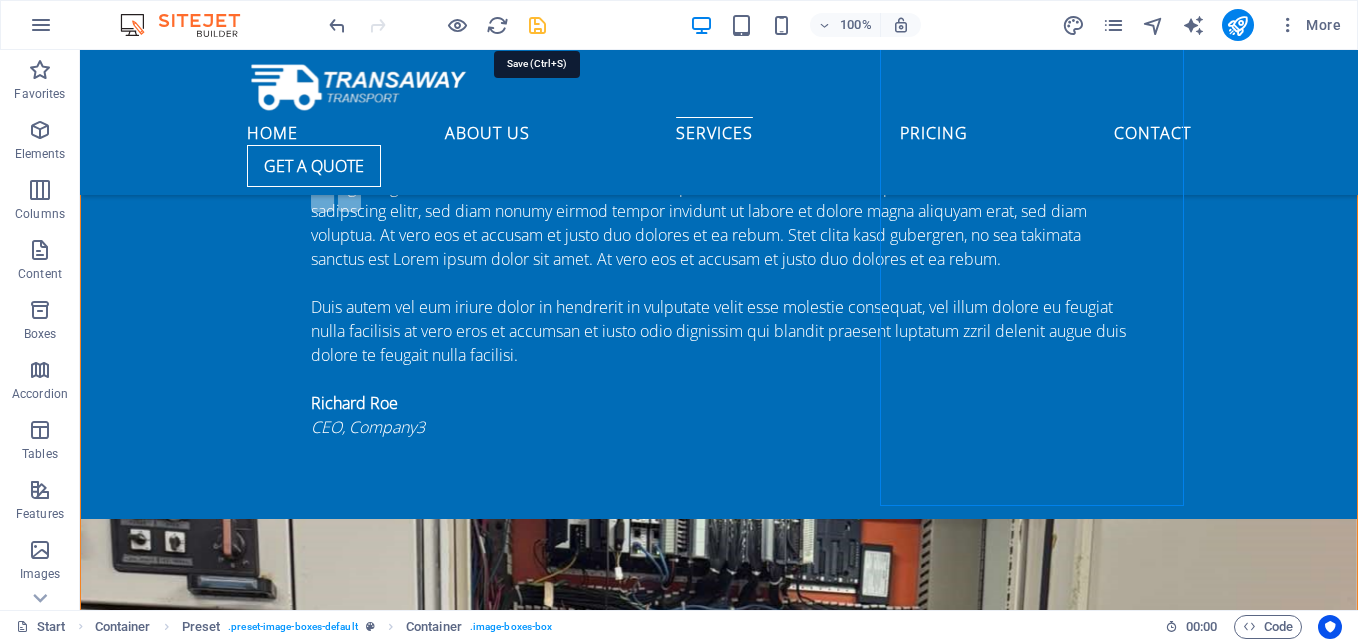 click at bounding box center (537, 25) 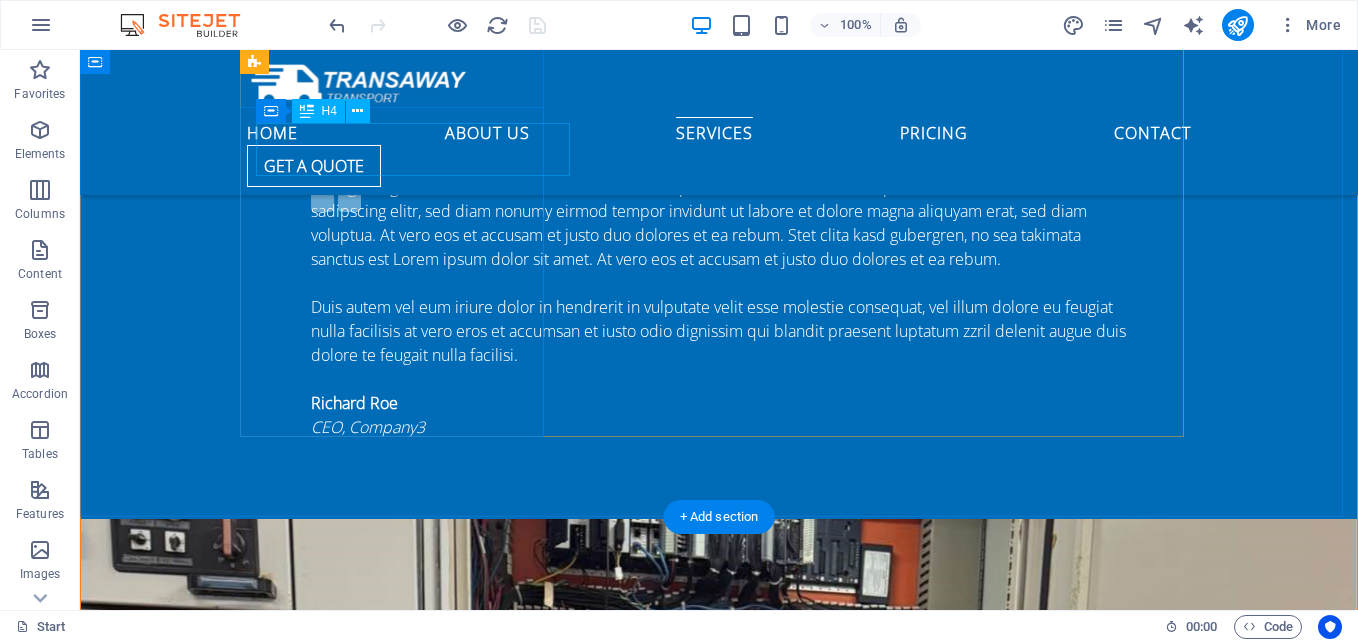 click on "Automation/Instrumentation in and Control Engineering" at bounding box center (719, 3660) 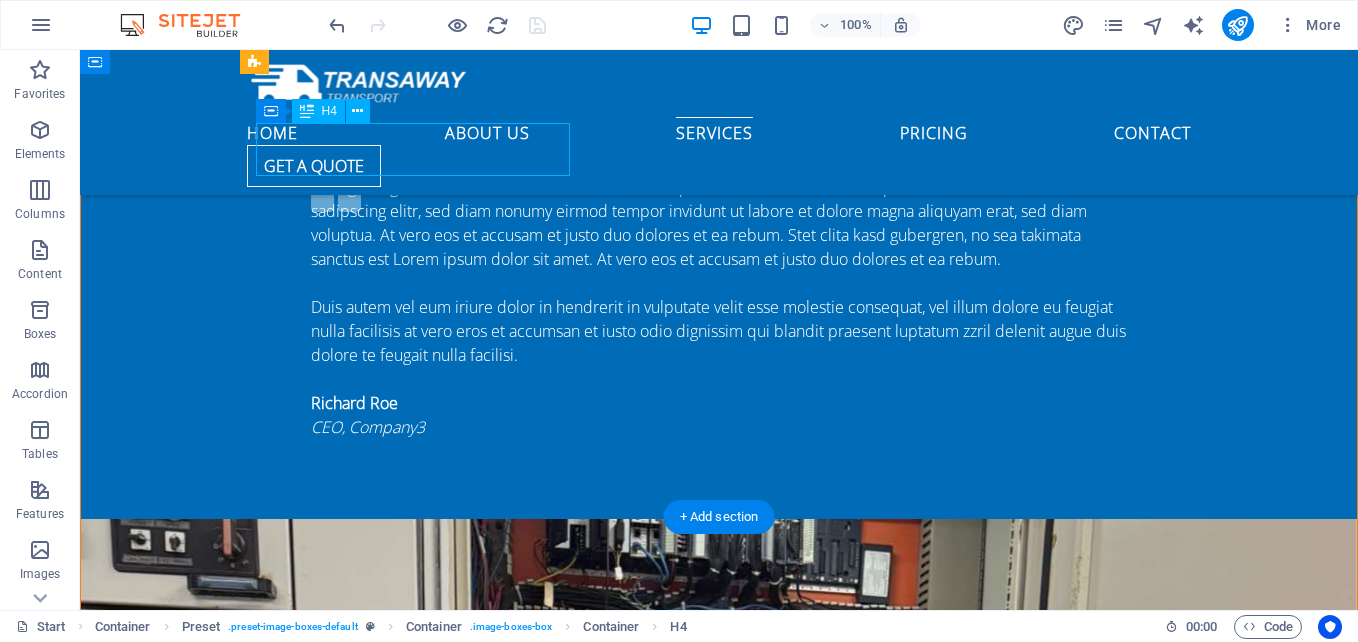 click on "Automation/Instrumentation in and Control Engineering" at bounding box center [719, 3660] 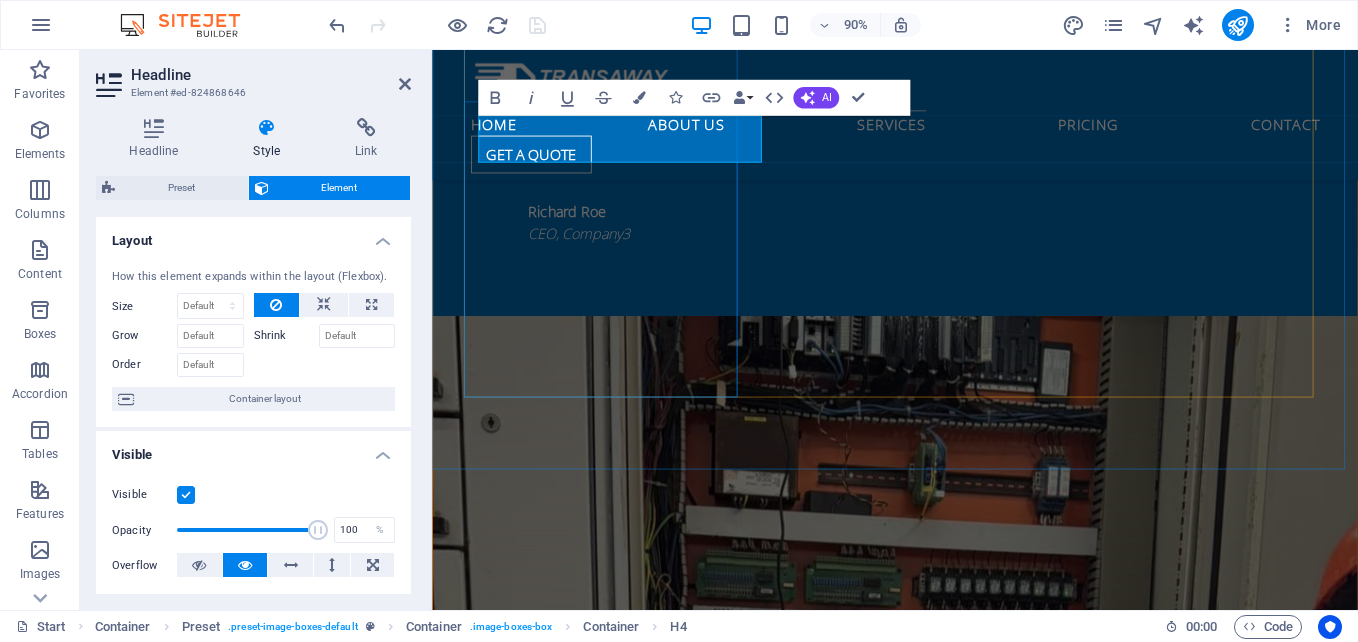 click on "Automation/Instrumentation in and Control Engineering" at bounding box center (947, 3660) 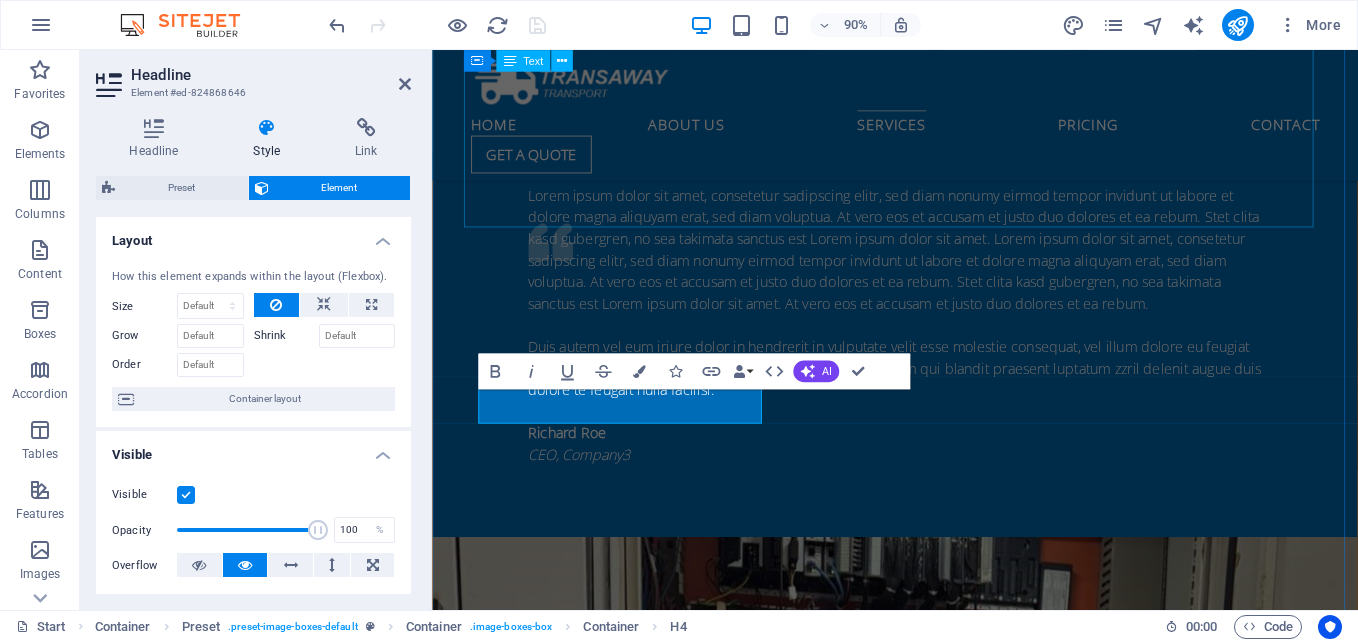 scroll, scrollTop: 4381, scrollLeft: 0, axis: vertical 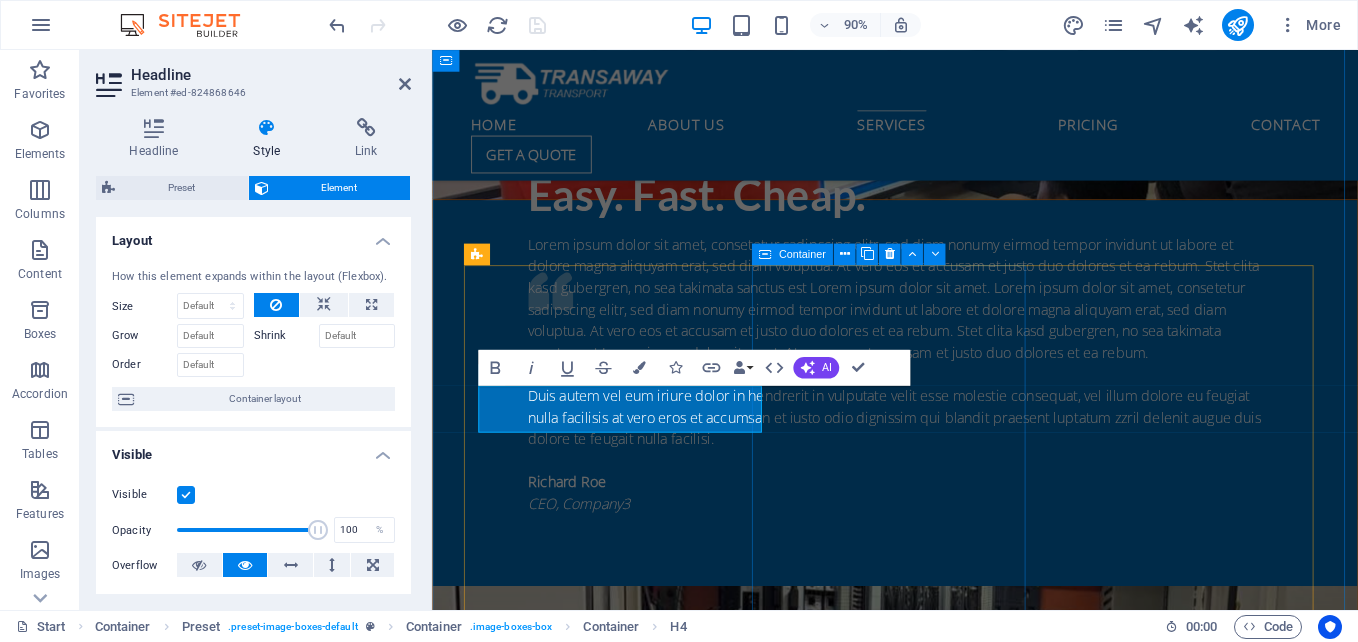 drag, startPoint x: 851, startPoint y: 635, endPoint x: 1163, endPoint y: 576, distance: 317.52954 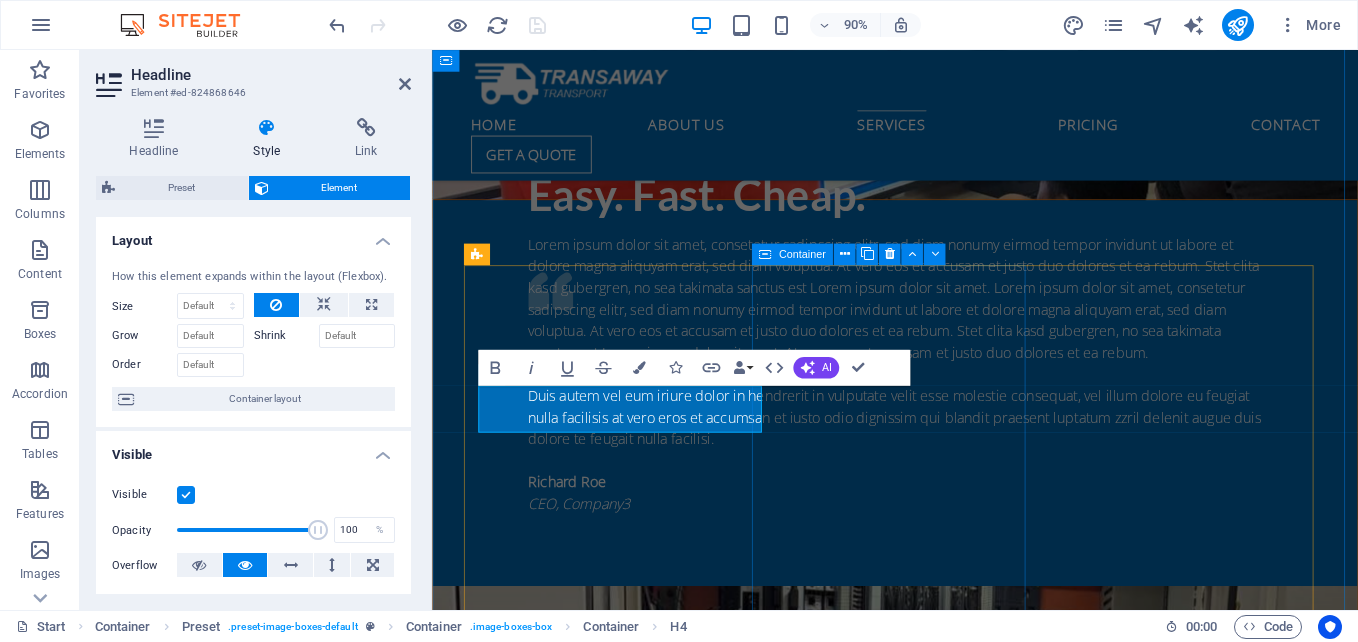 click on "Air shipping Lorem ipsum dolor sit amet, consectetur adipisicing elit. Veritatis, dolorem!   Read more" at bounding box center (947, 4545) 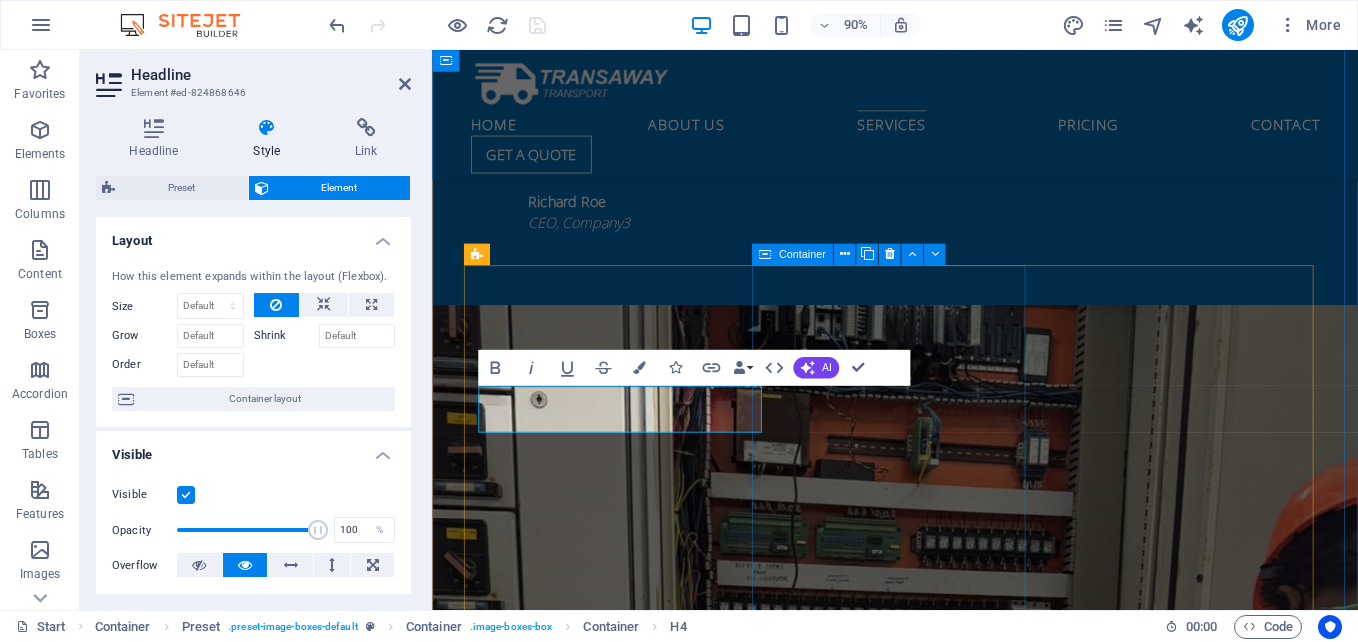 scroll, scrollTop: 3896, scrollLeft: 0, axis: vertical 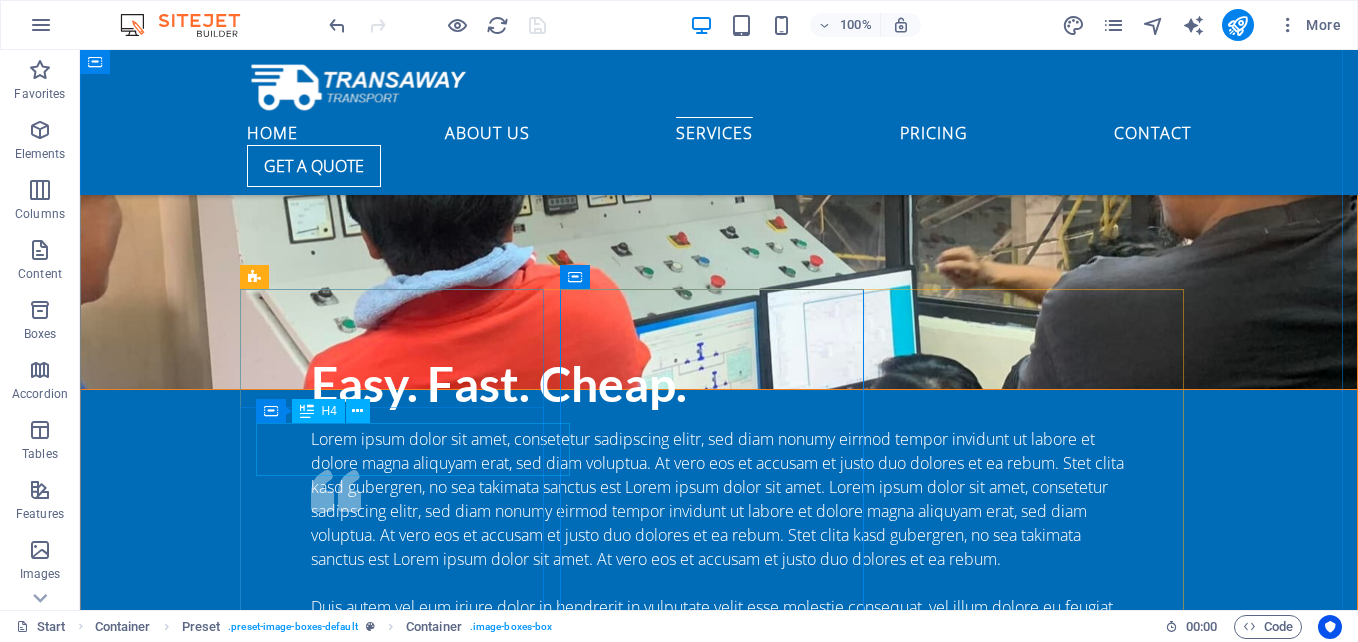 click on "Automation/Instrumentation in and Control Engineering" at bounding box center (719, 3960) 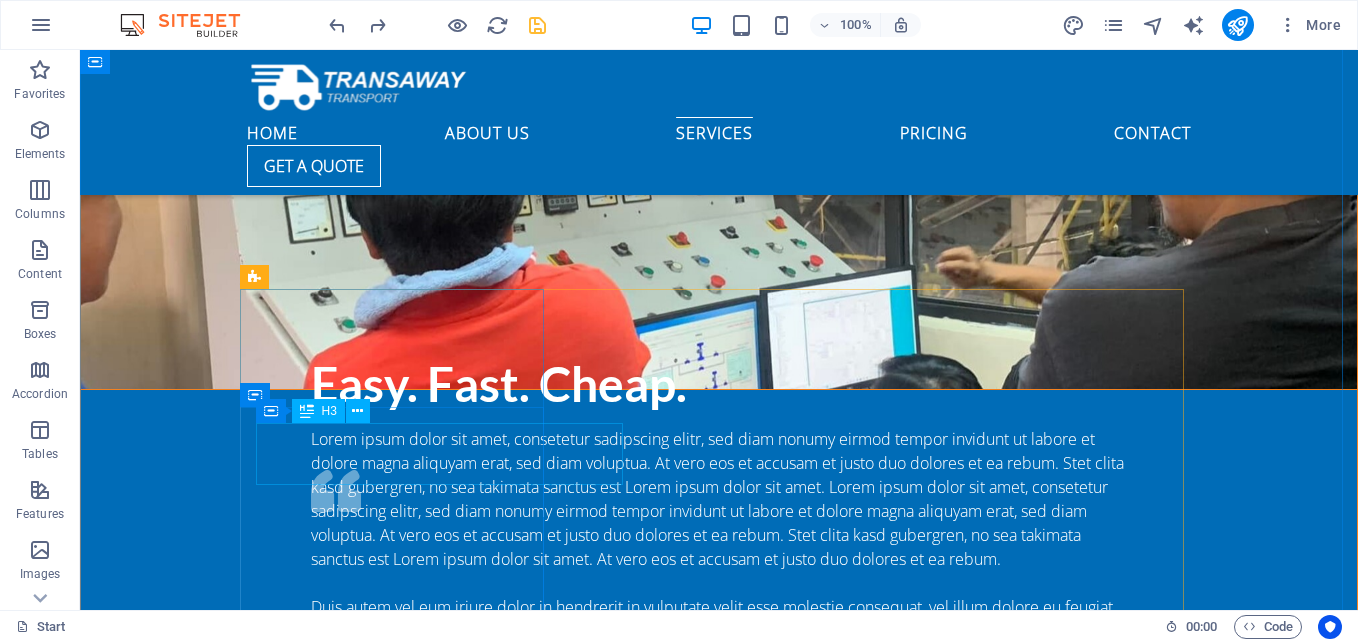 click on "Automation/Instrumentation in and Control Engineering" at bounding box center [719, 3962] 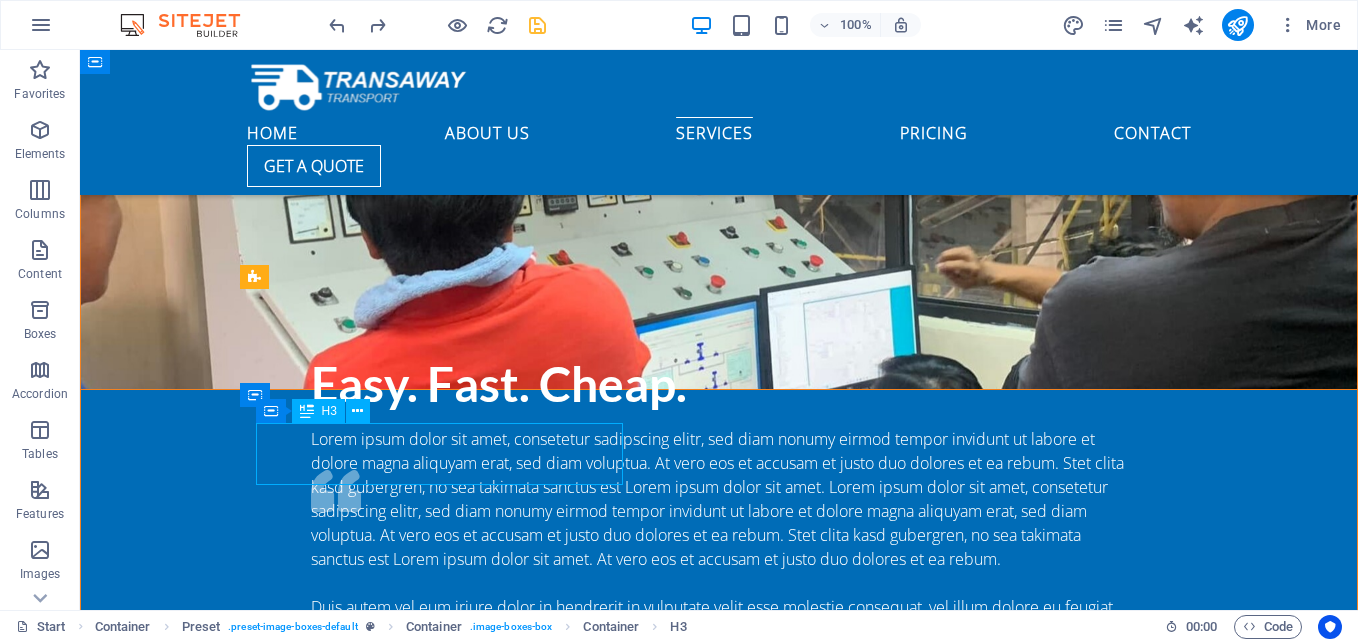 click on "Automation/Instrumentation in and Control Engineering" at bounding box center (719, 3962) 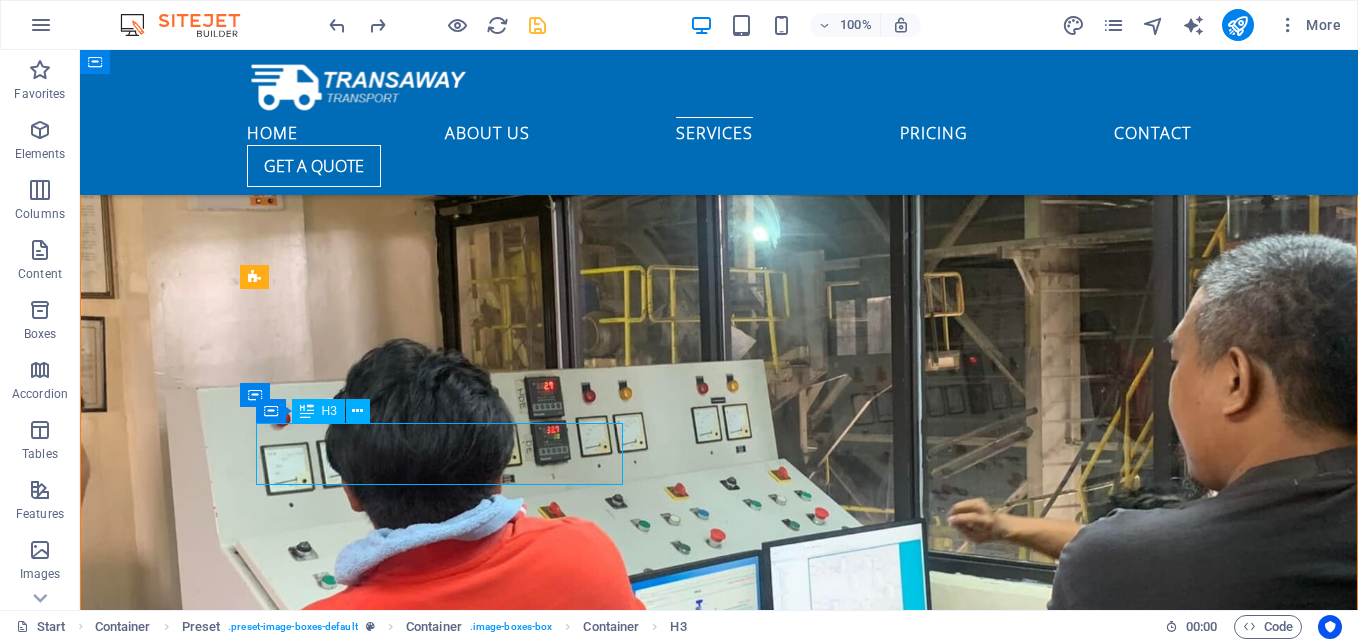 scroll, scrollTop: 4381, scrollLeft: 0, axis: vertical 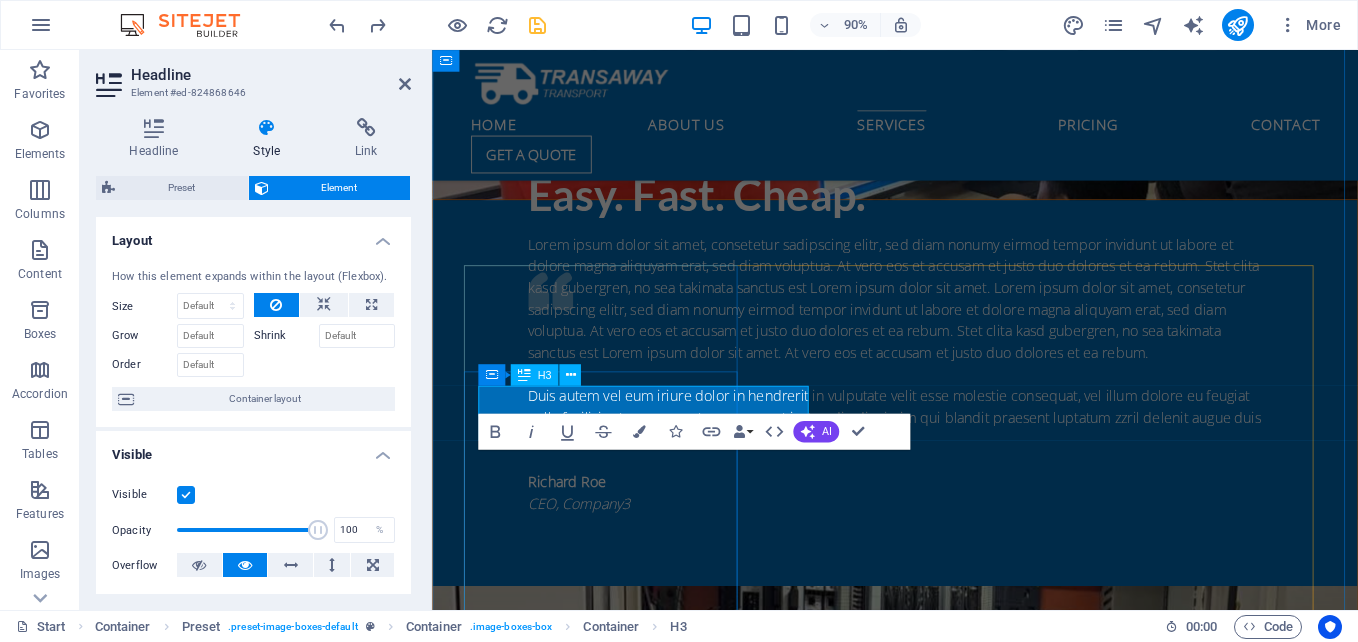 click on "Automation/Instrumentation in and Control Engineering" at bounding box center (947, 3962) 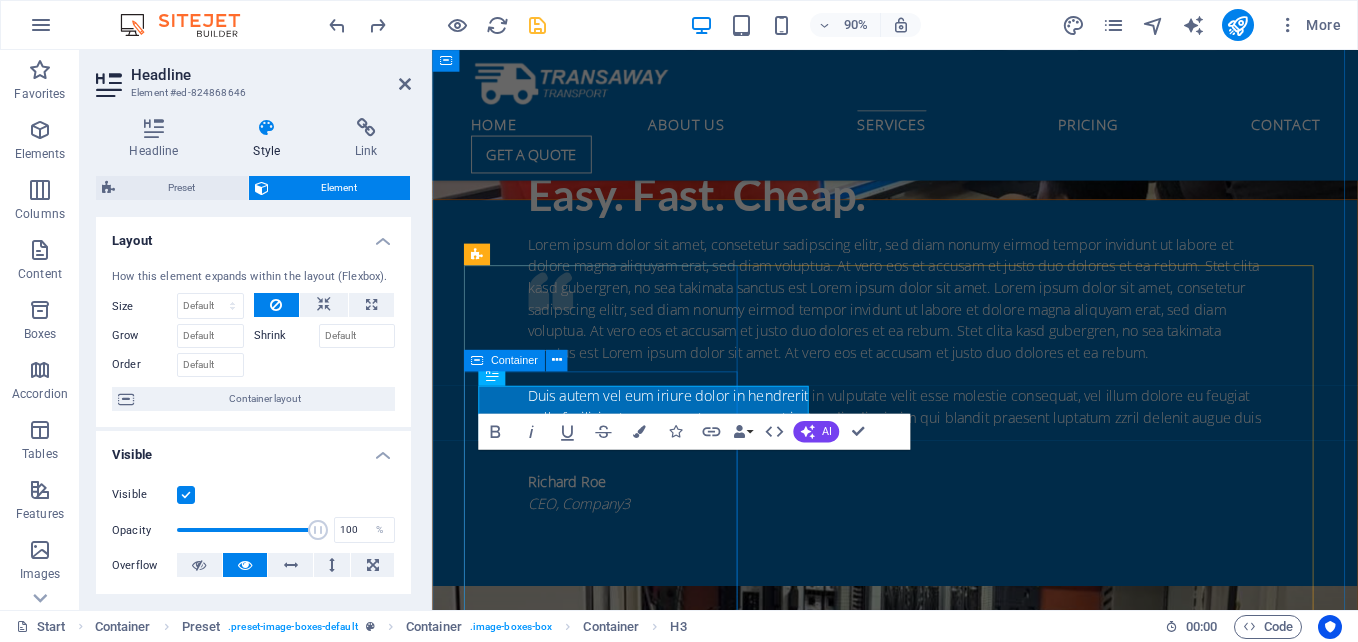 drag, startPoint x: 483, startPoint y: 438, endPoint x: 765, endPoint y: 557, distance: 306.08005 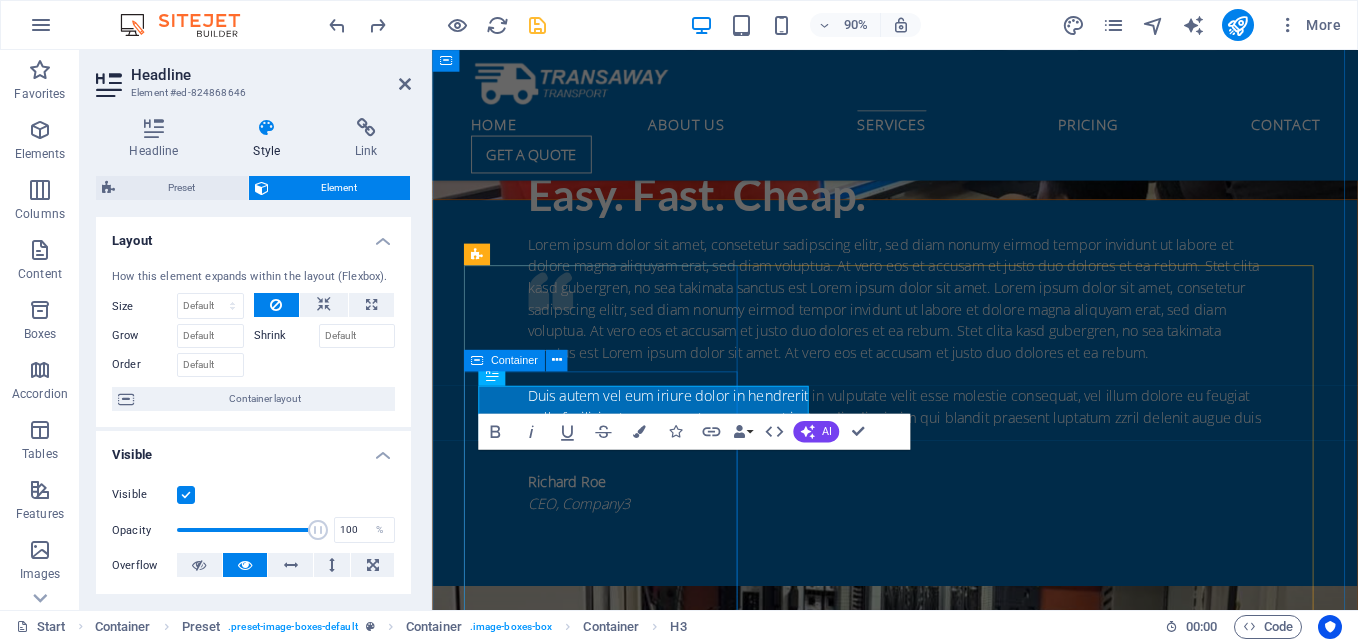 click on "Automation/Instrumentation in and Control Engineering Across various sectors, a substantial challenge persists in enhancing production levels to attain maximum profitability. Additionally, optimizing resources effectively presents significant obstacles. Tackling these issues is essential for businesses aiming to succeed in a competitive market, as they strive to maximize efficiency while minimizing costs." at bounding box center [947, 3999] 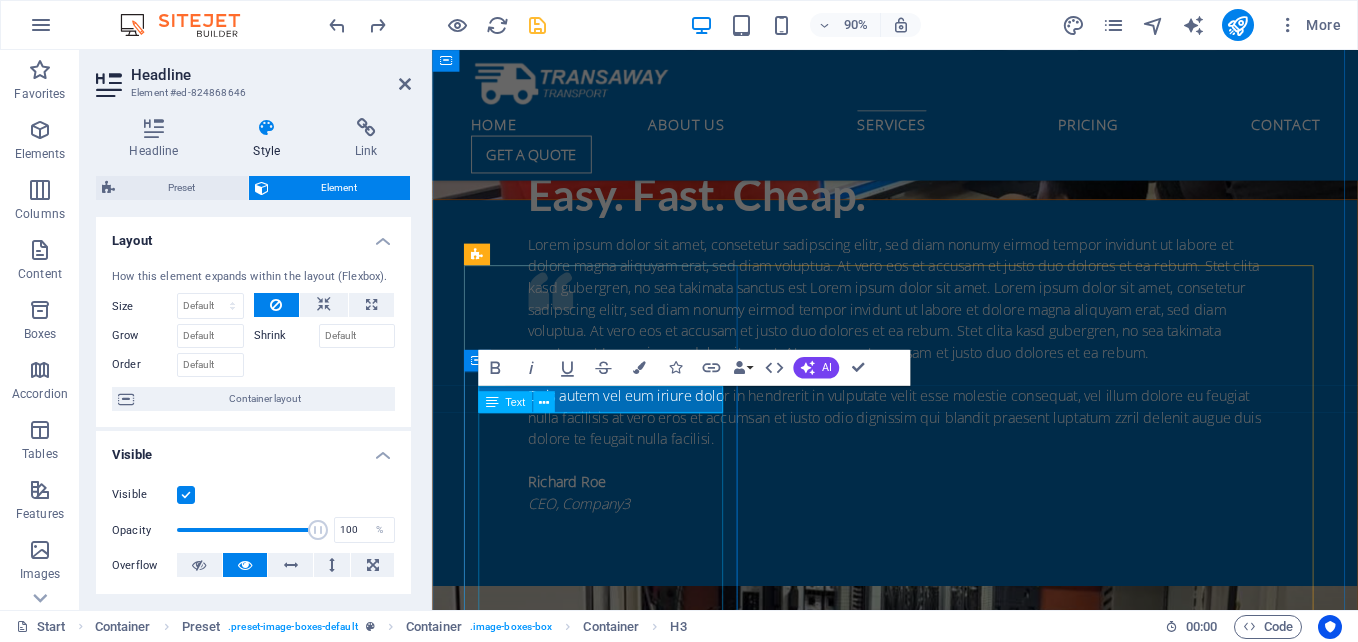 type 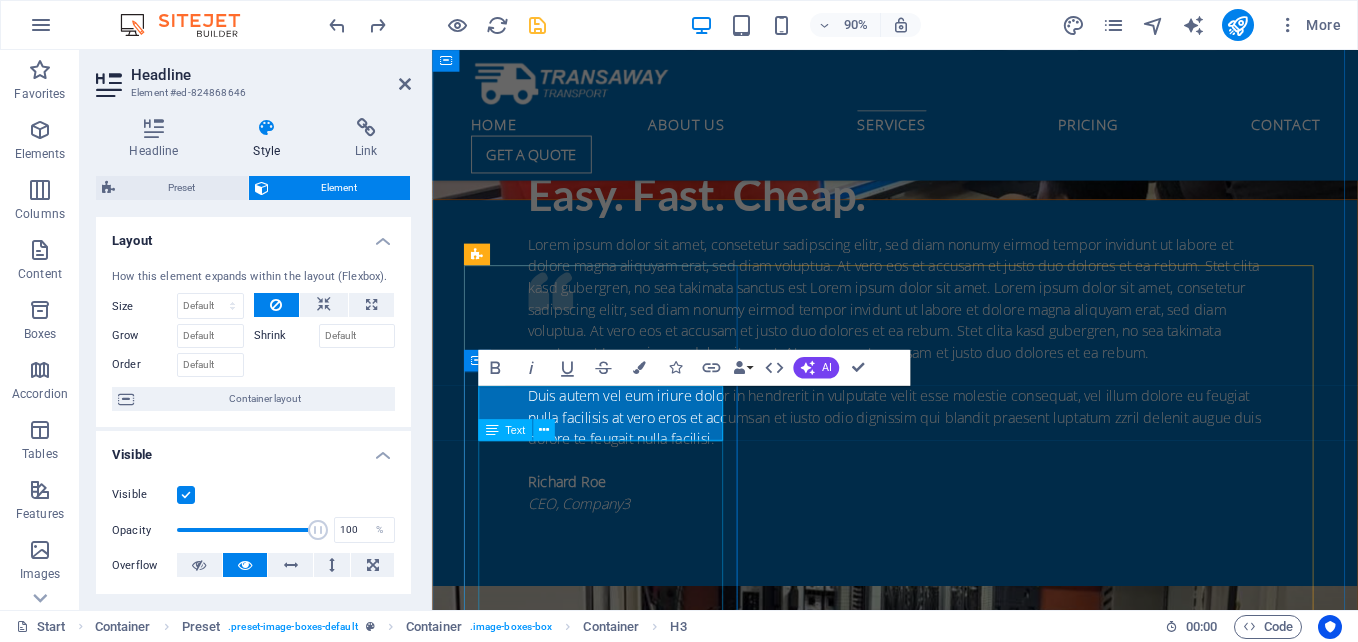 click on "Across various sectors, a substantial challenge persists in enhancing production levels to attain maximum profitability. Additionally, optimizing resources effectively presents significant obstacles. Tackling these issues is essential for businesses aiming to succeed in a competitive market, as they strive to maximize efficiency while minimizing costs." at bounding box center [947, 4023] 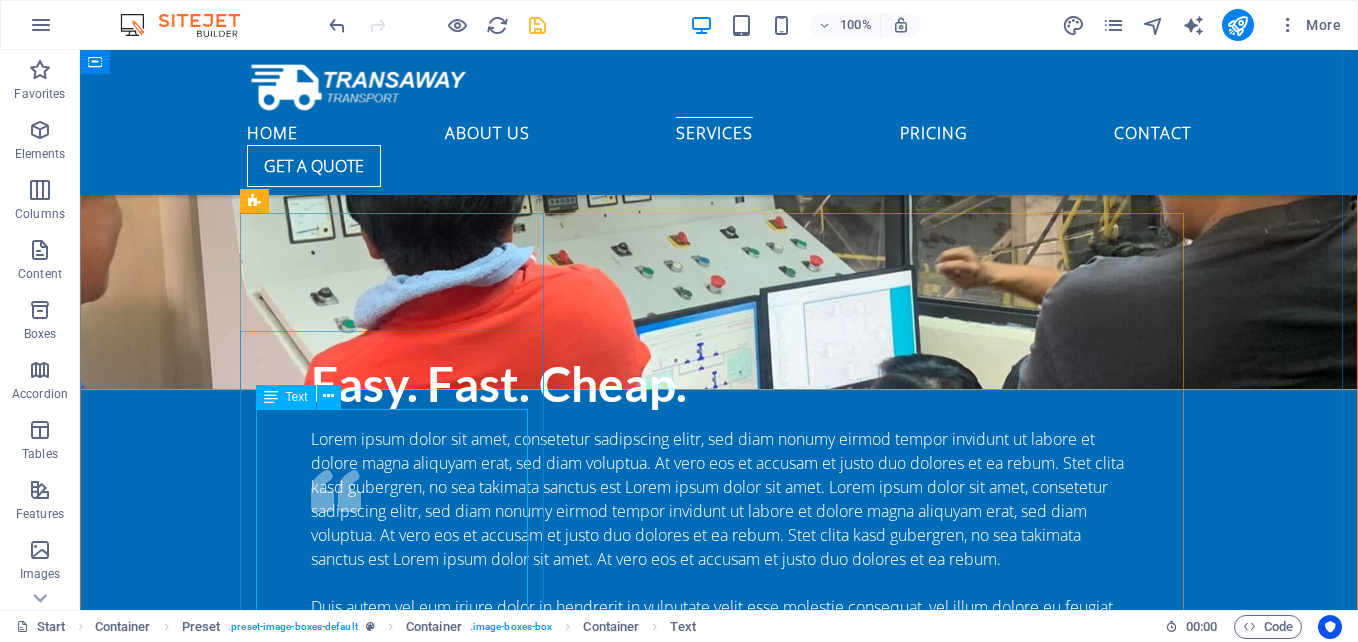 scroll, scrollTop: 4096, scrollLeft: 0, axis: vertical 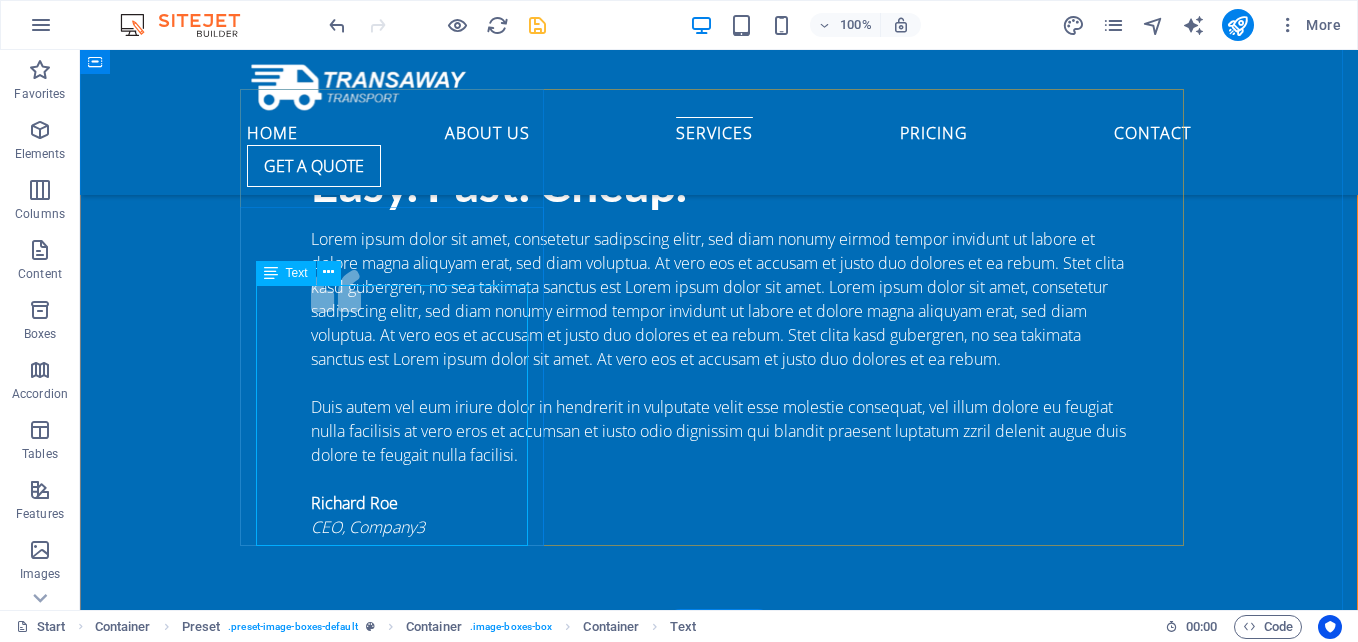 click on "Across various sectors, a substantial challenge persists in enhancing production levels to attain maximum profitability. Additionally, optimizing resources effectively presents significant obstacles. Tackling these issues is essential for businesses aiming to succeed in a competitive market, as they strive to maximize efficiency while minimizing costs." at bounding box center (719, 3823) 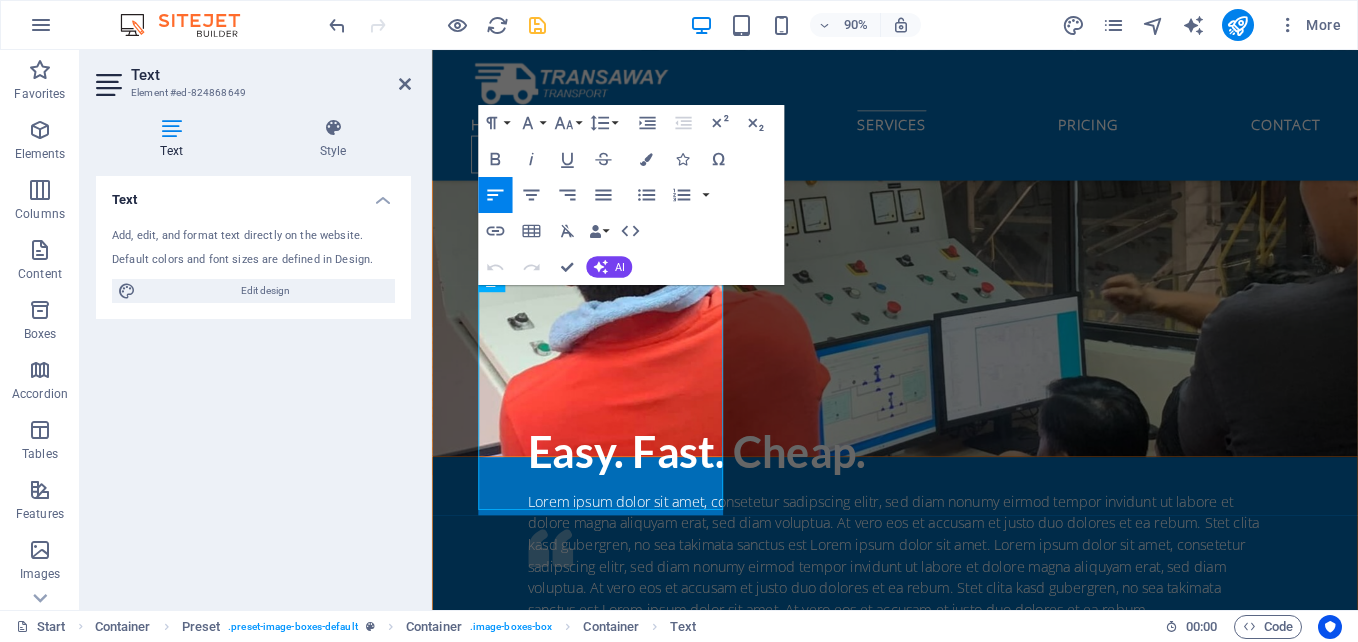 scroll, scrollTop: 4581, scrollLeft: 0, axis: vertical 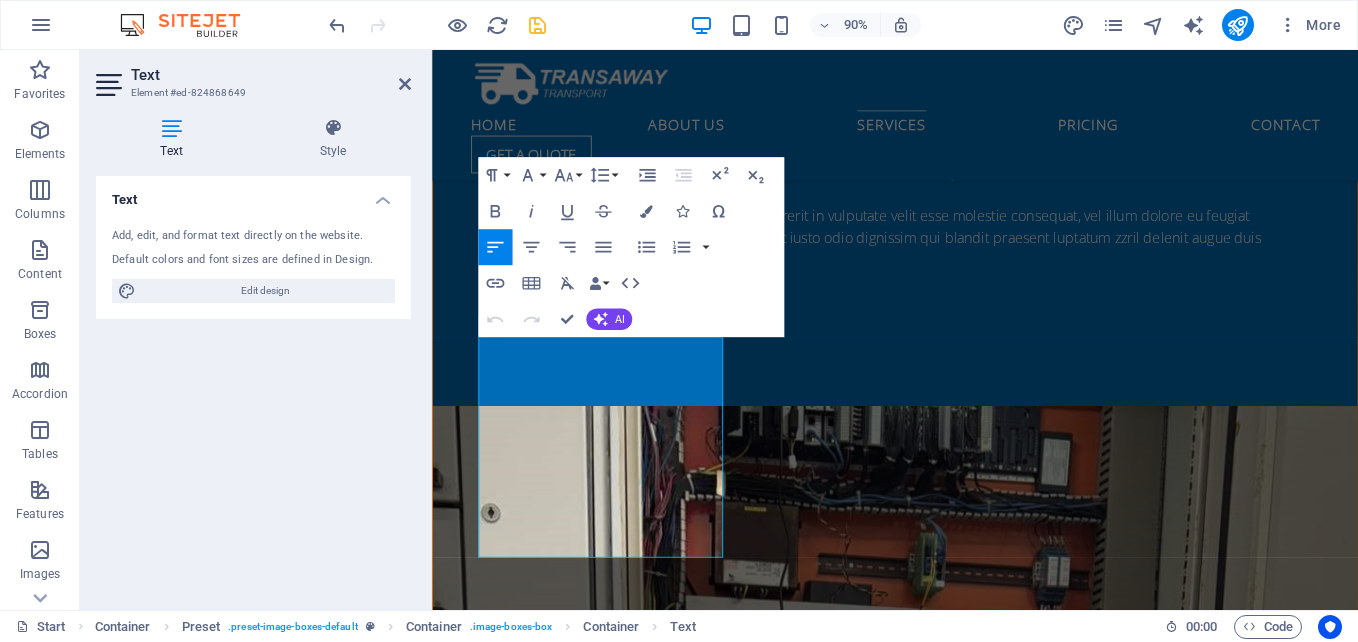 click 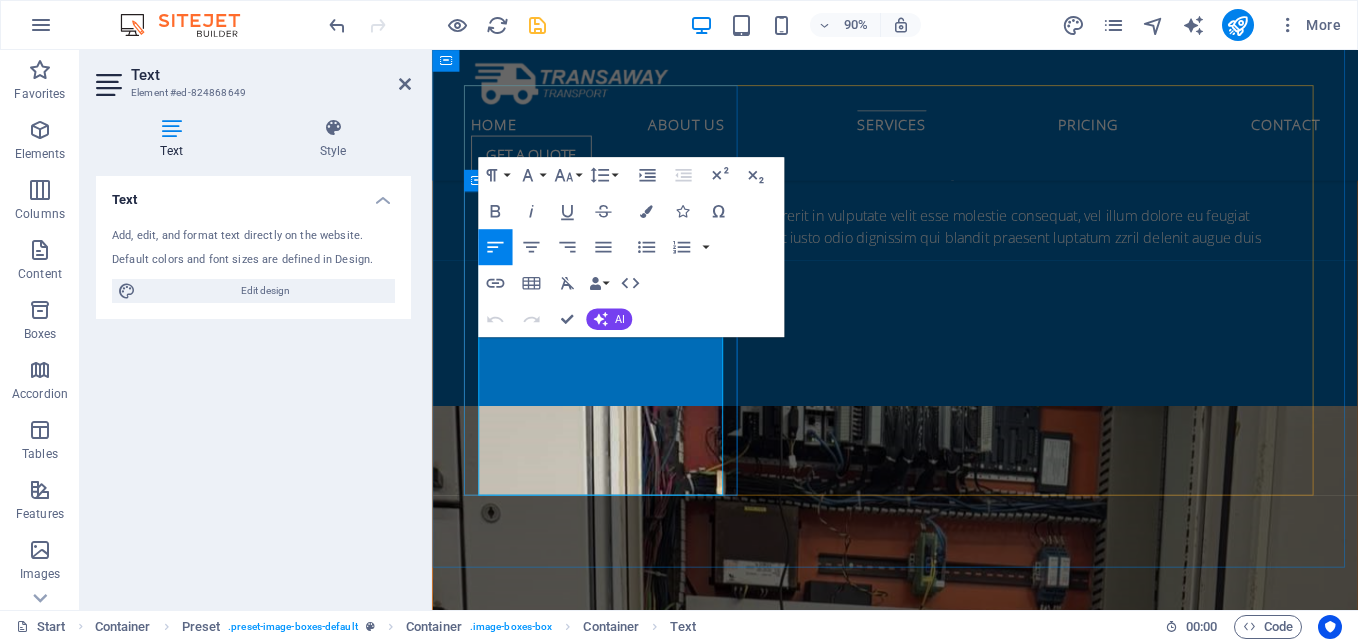 click on "Across various sectors, a substantial challenge persists in enhancing production levels to attain maximum profitability. Additionally, optimizing resources effectively presents significant obstacles. Tackling these issues is essential for businesses aiming to succeed in a competitive market, as they strive to maximize efficiency while minimizing costs." at bounding box center [947, 3815] 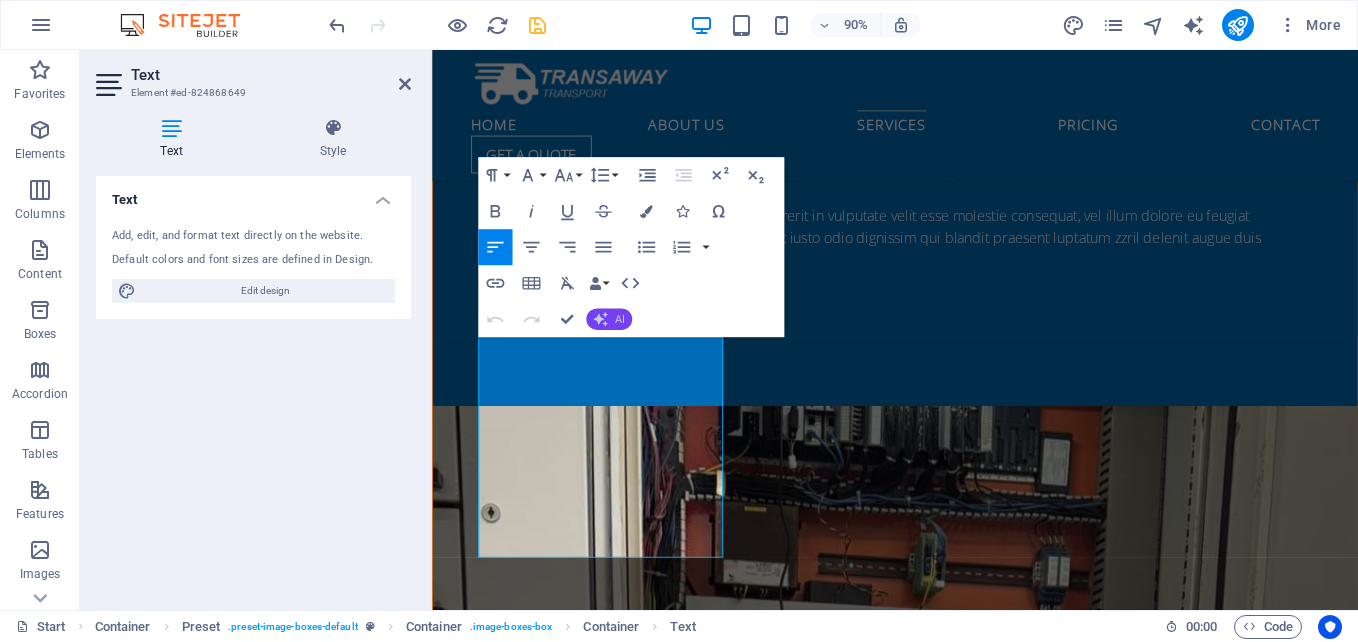 click on "AI" at bounding box center [609, 319] 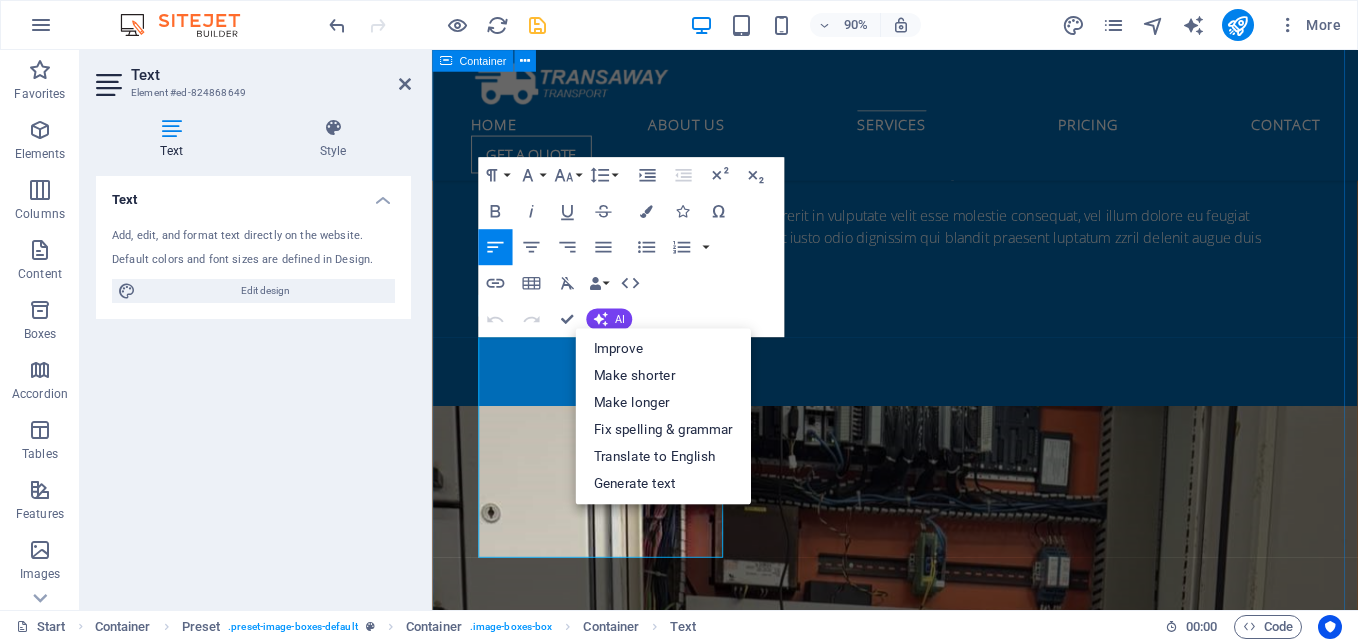 click on "Across various sectors, a substantial challenge persists in enhancing production levels to attain maximum profitability. Additionally, optimizing resources effectively presents significant obstacles. Tackling these issues is essential for businesses aiming to succeed in a competitive market, as they strive to maximize efficiency while minimizing costs." at bounding box center [947, 4079] 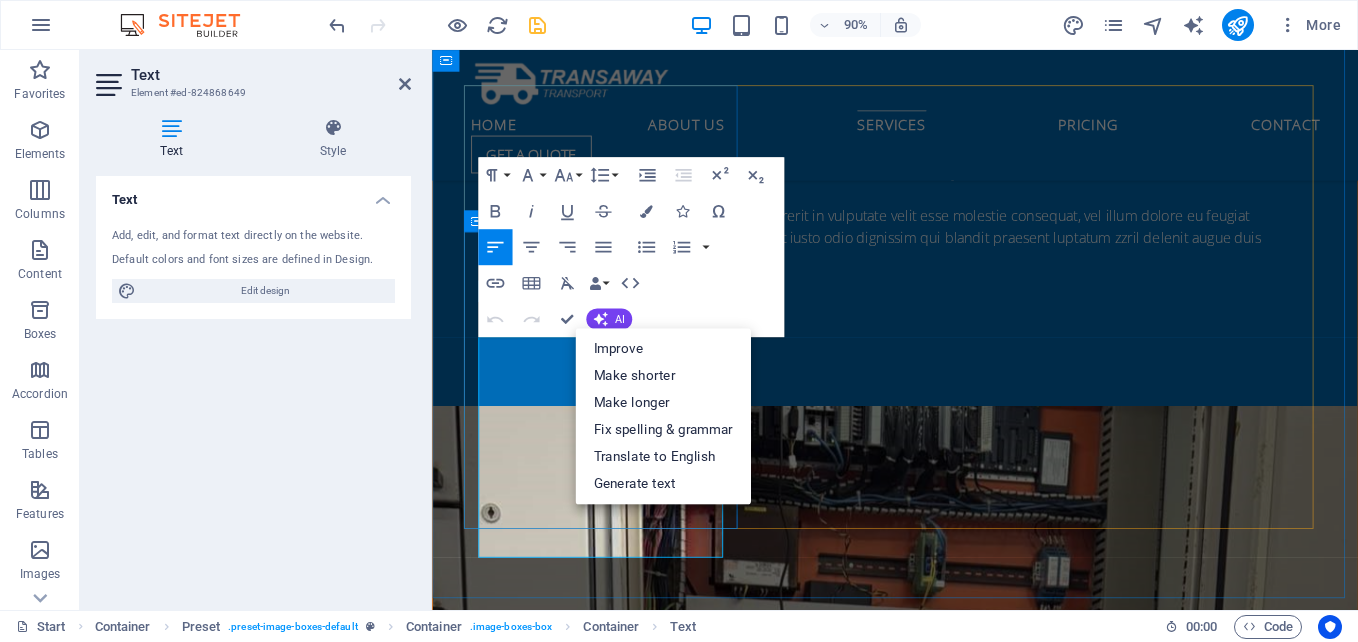 click on "Our Services Lorem ipsum dolor sit amet, consetetur sadipscing elitr, sed diam nonumy eirmod tempor invidunt ut labore et dolore magna aliquyam erat, sed diam voluptua. At vero eos et accusam et justo duo dolores et ea rebum. Stet clita kasd gubergren, no sea takimata sanctus est Lorem ipsum dolor sit amet. Lorem ipsum dolor sit amet, consetetur sadipscing elitr, sed diam nonumy eirmod tempor invidunt ut labore et dolore magna aliquyam erat, sed diam voluptua. At vero eos et accusam et justo duo dolores et ea rebum. Stet clita kasd gubergren, no sea takimata sanctus est Lorem ipsum dolor sit amet.  Lorem ipsum dolor sit amet, consetetur sadipscing elitr, sed diam nonumy eirmod tempor invidunt ut labore et dolore magna aliquyam erat, sed diam voluptua. At vero eos et accusam et justo duo dolores et ea rebum. Stet clita kasd gubergren, no sea takimata sanctus est Lorem ipsum dolor sit amet. Automation And Instrumentation   Read more Air shipping   Read more Sea delivery   Read more" at bounding box center [946, 4272] 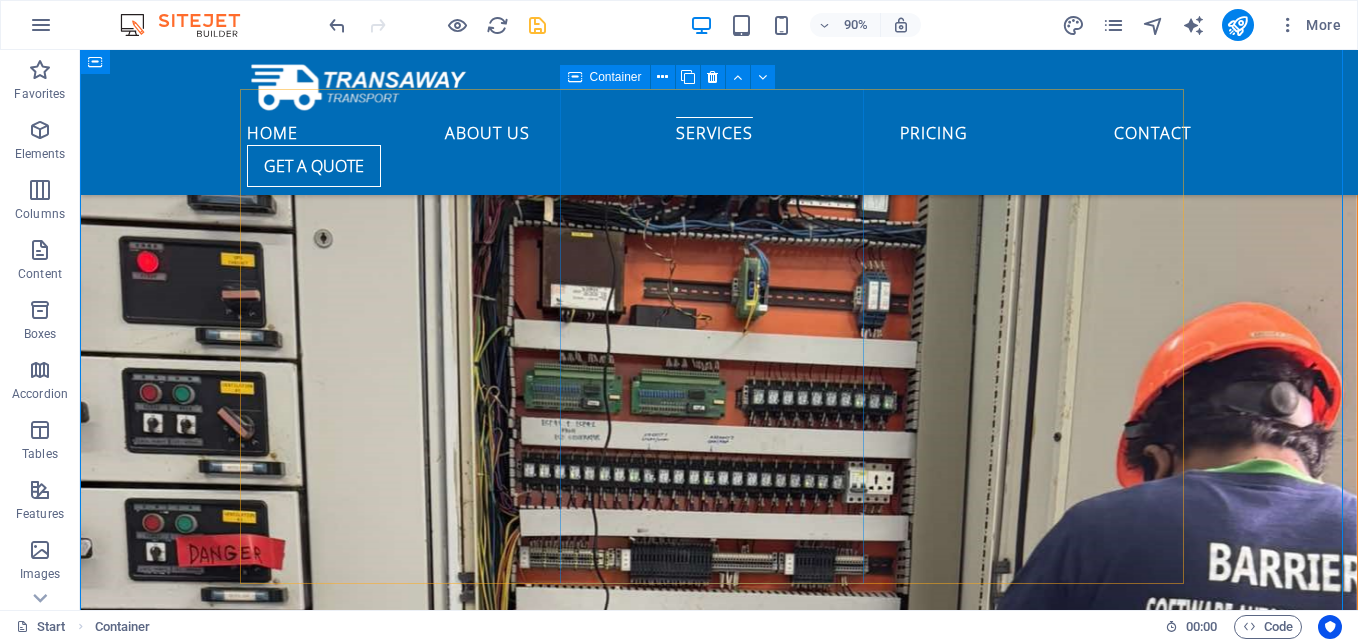 scroll, scrollTop: 4096, scrollLeft: 0, axis: vertical 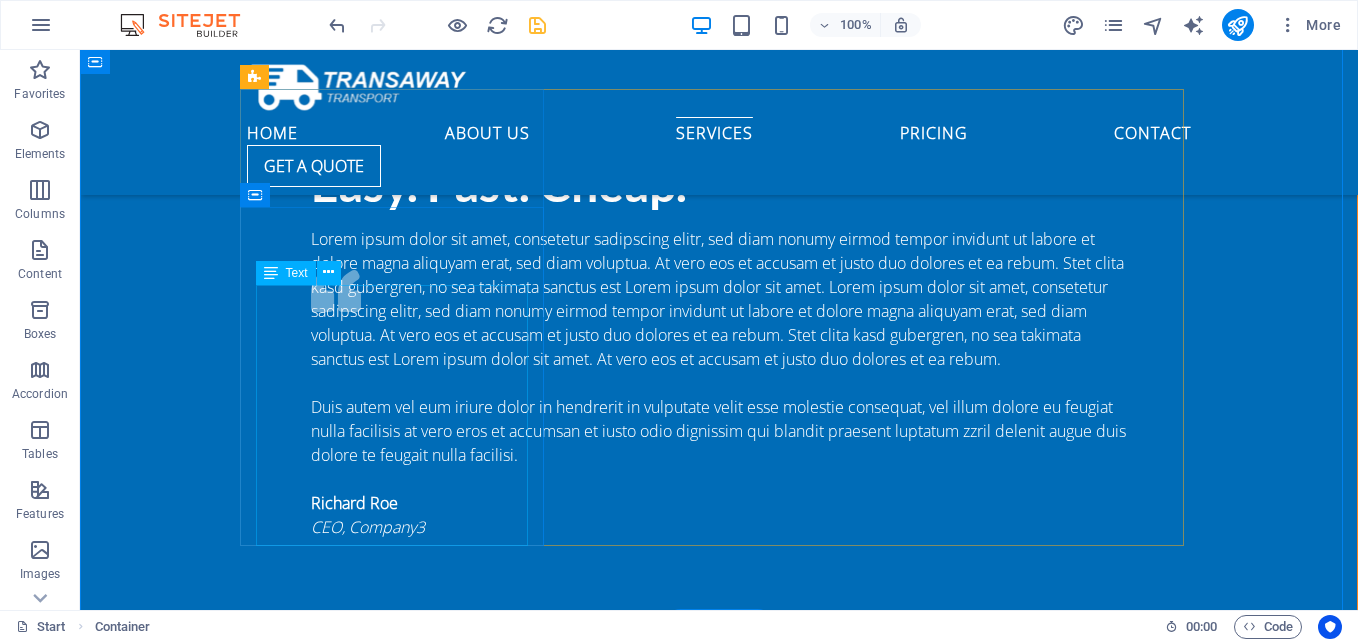 click on "Across various sectors, a substantial challenge persists in enhancing production levels to attain maximum profitability. Additionally, optimizing resources effectively presents significant obstacles. Tackling these issues is essential for businesses aiming to succeed in a competitive market, as they strive to maximize efficiency while minimizing costs." at bounding box center (719, 3823) 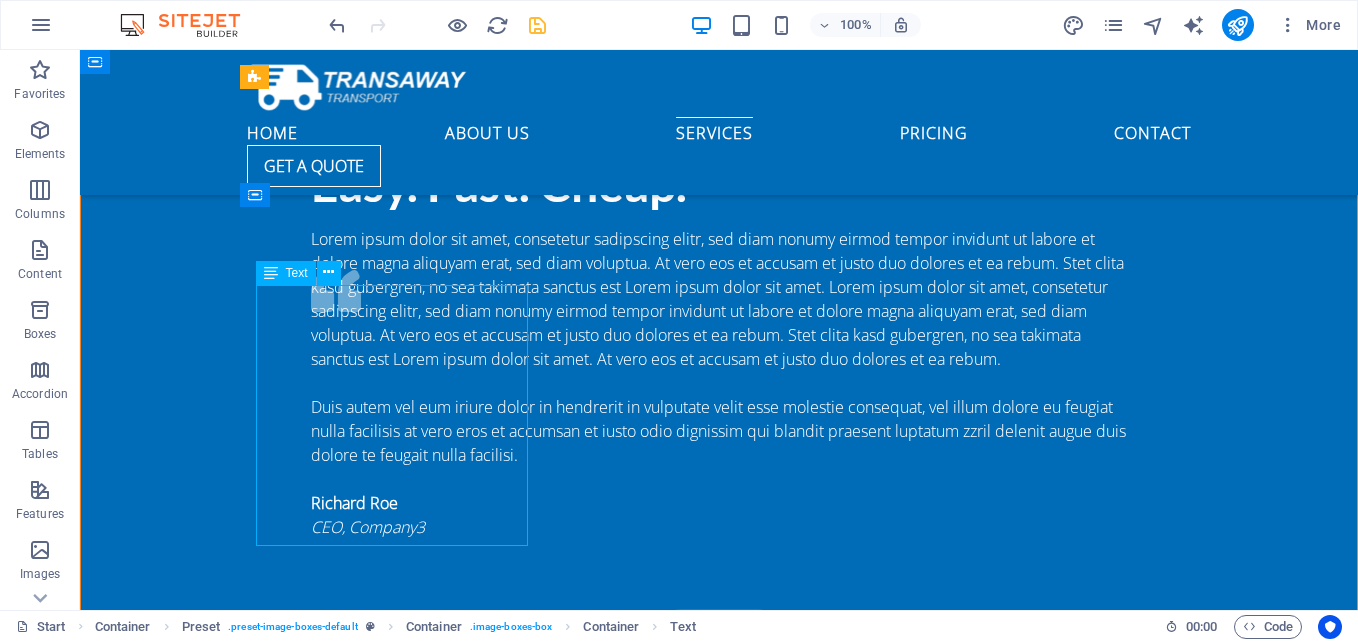 click on "Across various sectors, a substantial challenge persists in enhancing production levels to attain maximum profitability. Additionally, optimizing resources effectively presents significant obstacles. Tackling these issues is essential for businesses aiming to succeed in a competitive market, as they strive to maximize efficiency while minimizing costs." at bounding box center [719, 3823] 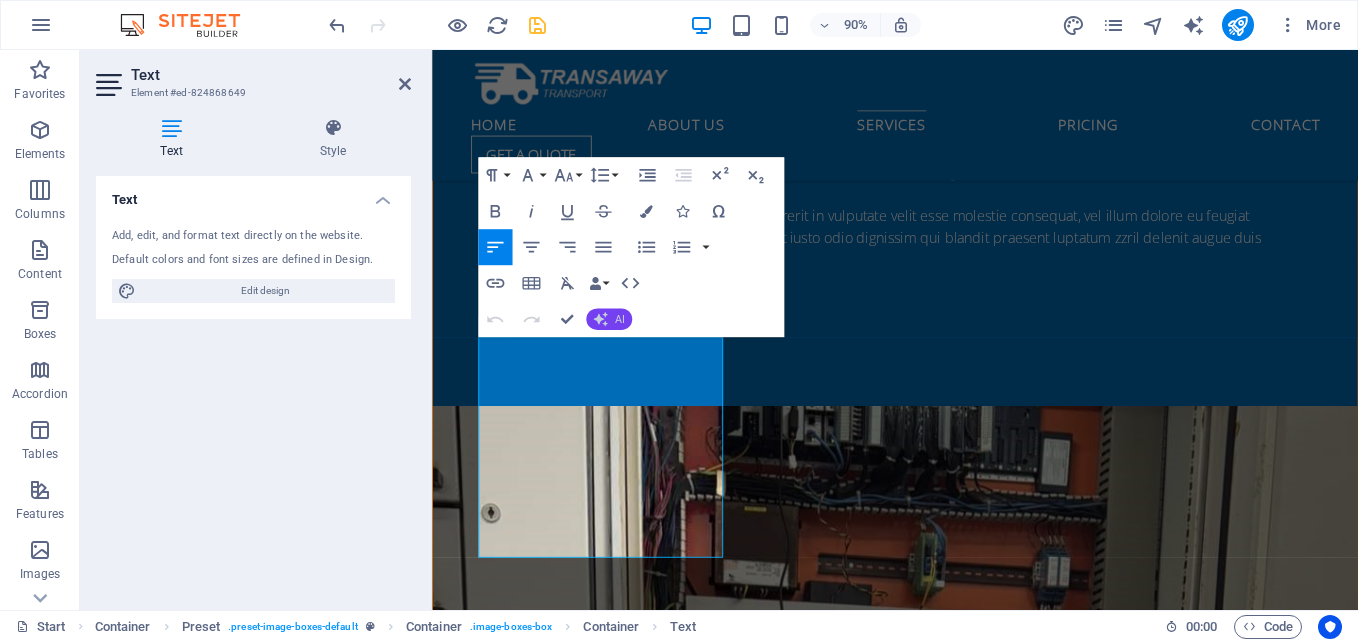 click on "AI" at bounding box center (609, 319) 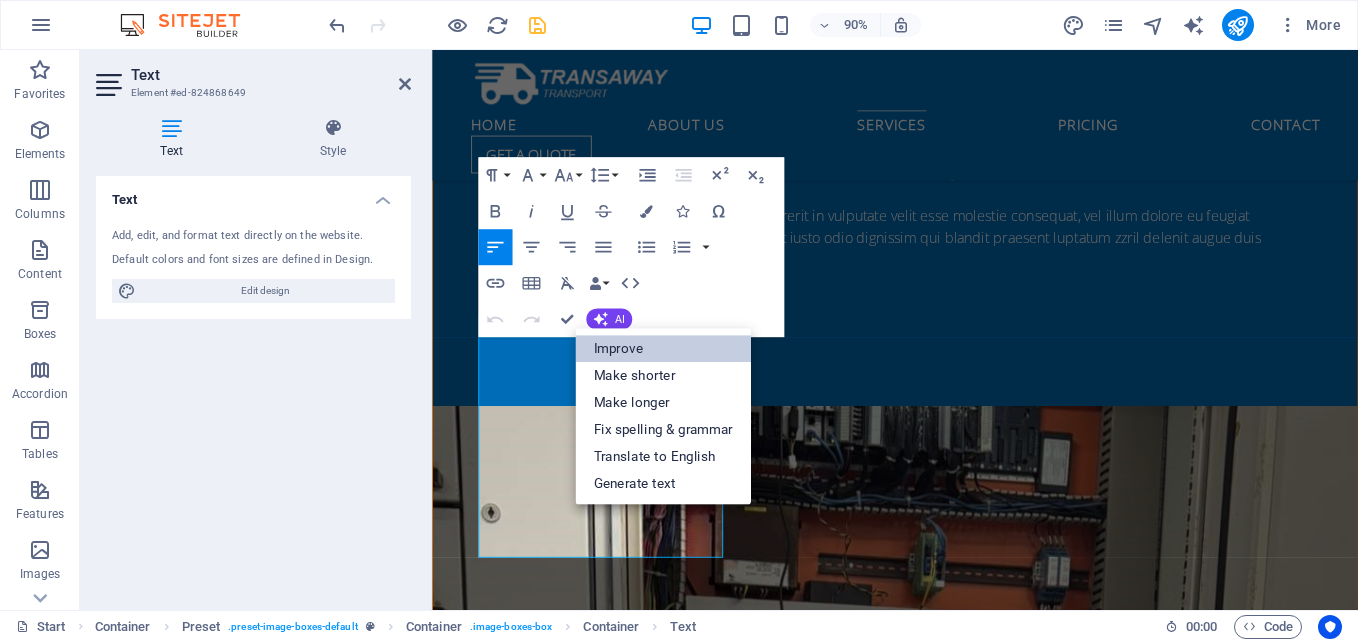 click on "Improve" at bounding box center [663, 348] 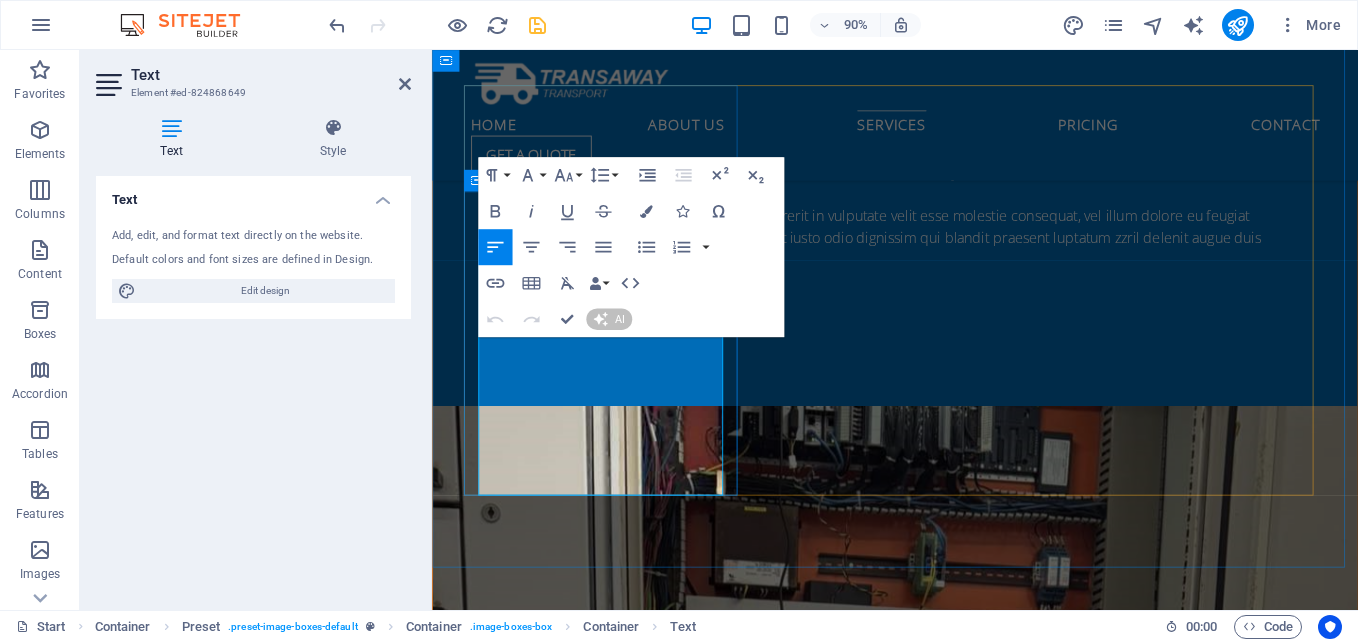 type 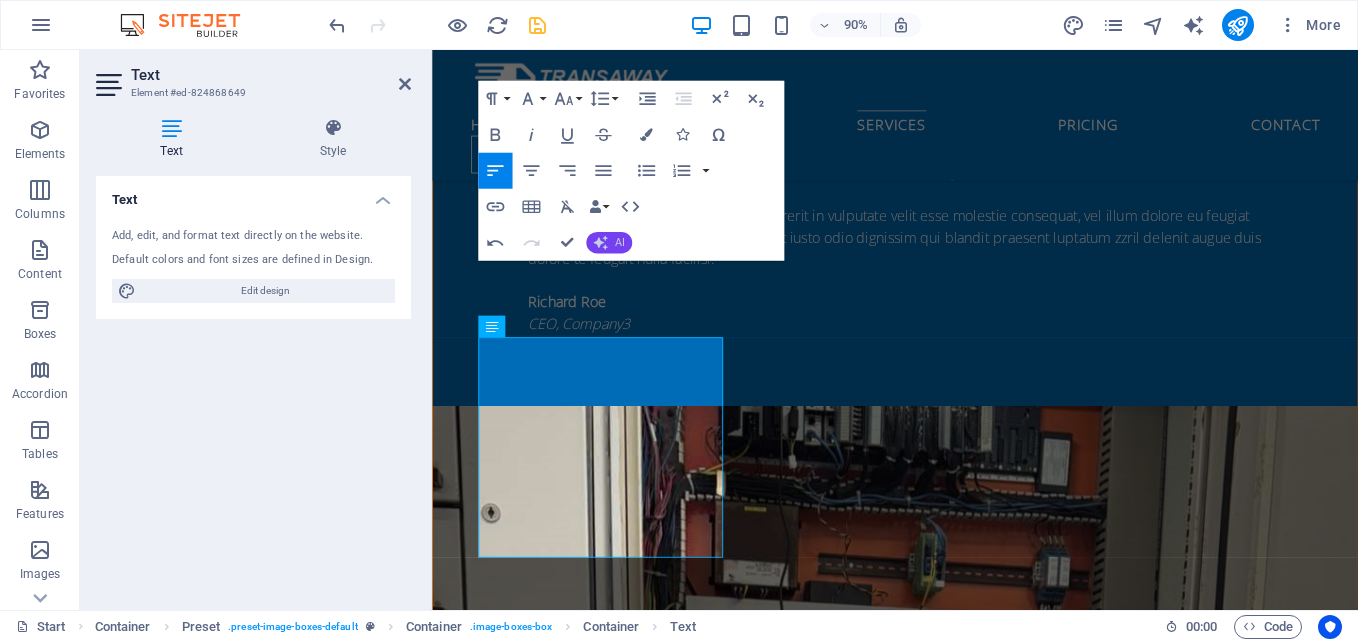 click on "AI" at bounding box center [609, 243] 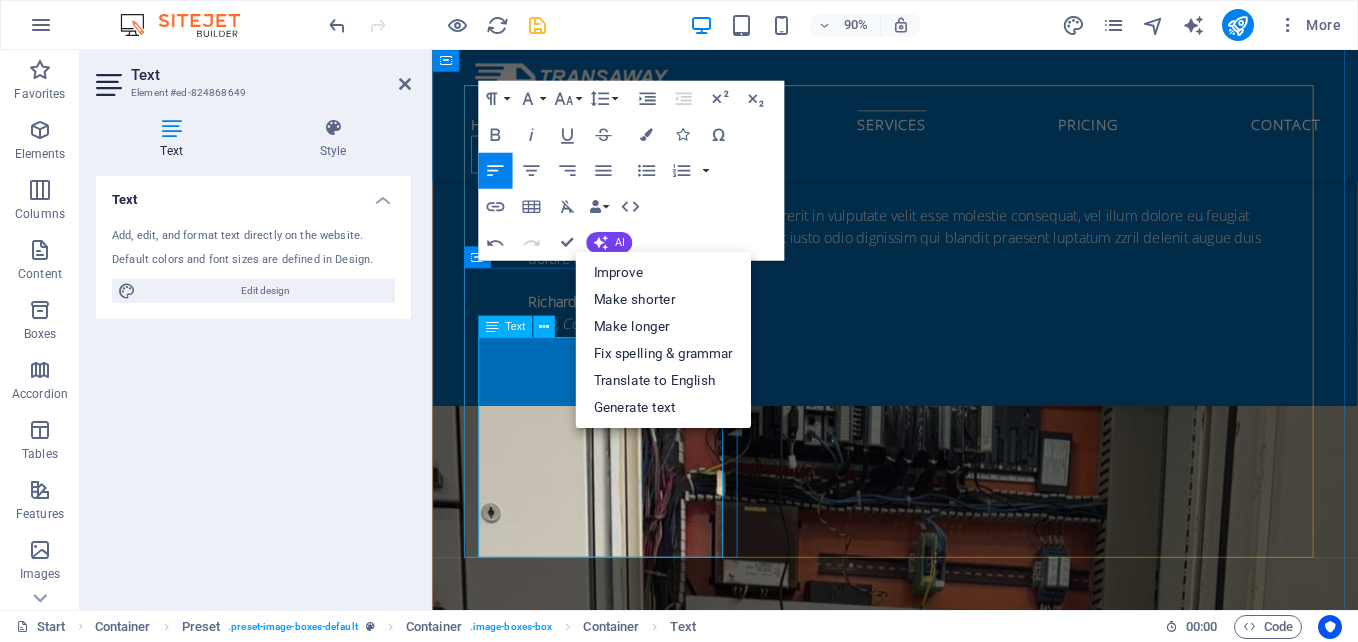 click on "Across various sectors, a major challenge remains in improving production levels to achieve maximum profitability. Furthermore, optimizing resources effectively poses significant hurdles. Addressing these issues is crucial for businesses seeking to thrive in a competitive market, as they endeavor to enhance efficiency while reducing costs." at bounding box center (947, 4079) 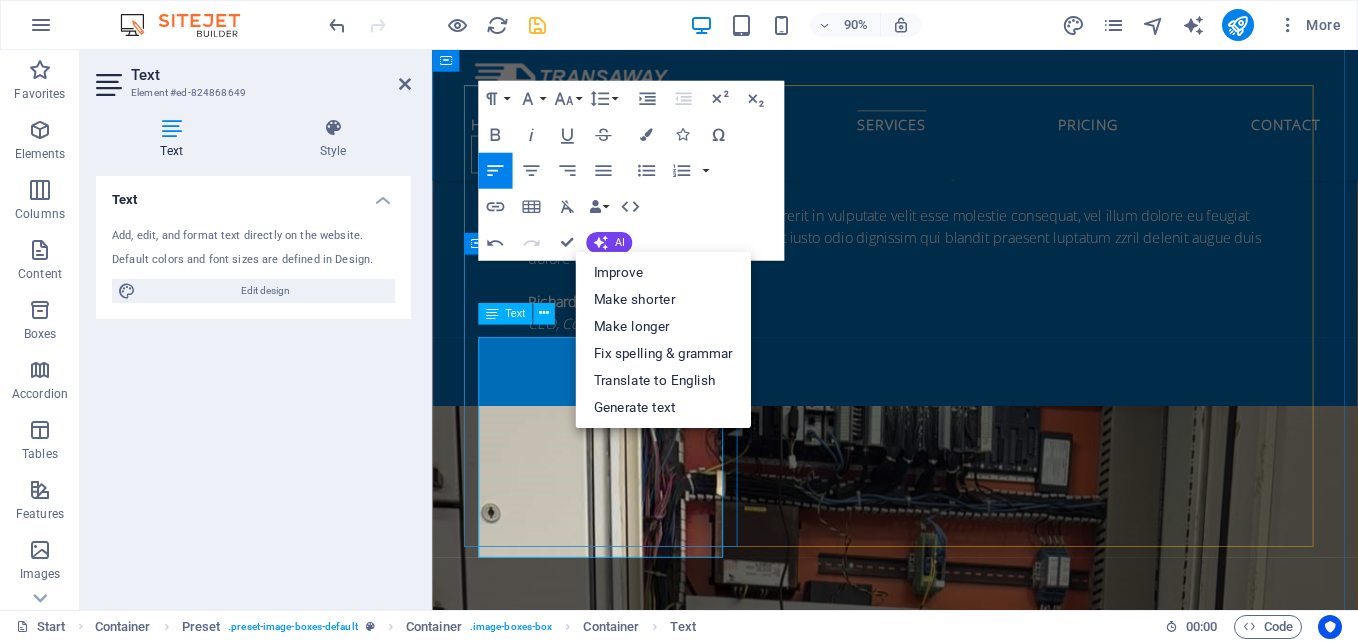 click on "Our Services Lorem ipsum dolor sit amet, consetetur sadipscing elitr, sed diam nonumy eirmod tempor invidunt ut labore et dolore magna aliquyam erat, sed diam voluptua. At vero eos et accusam et justo duo dolores et ea rebum. Stet clita kasd gubergren, no sea takimata sanctus est Lorem ipsum dolor sit amet. Lorem ipsum dolor sit amet, consetetur sadipscing elitr, sed diam nonumy eirmod tempor invidunt ut labore et dolore magna aliquyam erat, sed diam voluptua. At vero eos et accusam et justo duo dolores et ea rebum. Stet clita kasd gubergren, no sea takimata sanctus est Lorem ipsum dolor sit amet.  Lorem ipsum dolor sit amet, consetetur sadipscing elitr, sed diam nonumy eirmod tempor invidunt ut labore et dolore magna aliquyam erat, sed diam voluptua. At vero eos et accusam et justo duo dolores et ea rebum. Stet clita kasd gubergren, no sea takimata sanctus est Lorem ipsum dolor sit amet. Automation And Instrumentation   Read more Air shipping   Read more Sea delivery   Read more" at bounding box center [946, 4148] 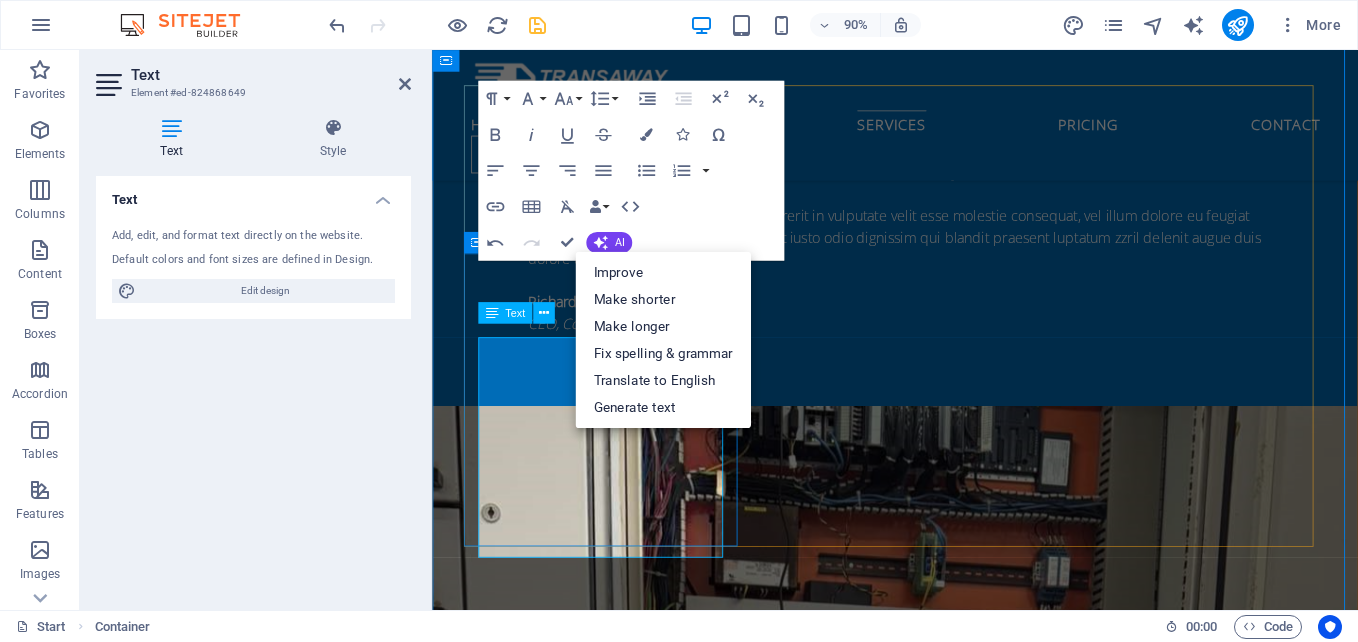 click on "Across various sectors, a major challenge remains in improving production levels to achieve maximum profitability. Furthermore, optimizing resources effectively poses significant hurdles. Addressing these issues is crucial for businesses seeking to thrive in a competitive market, as they endeavor to enhance efficiency while reducing costs." at bounding box center (947, 4079) 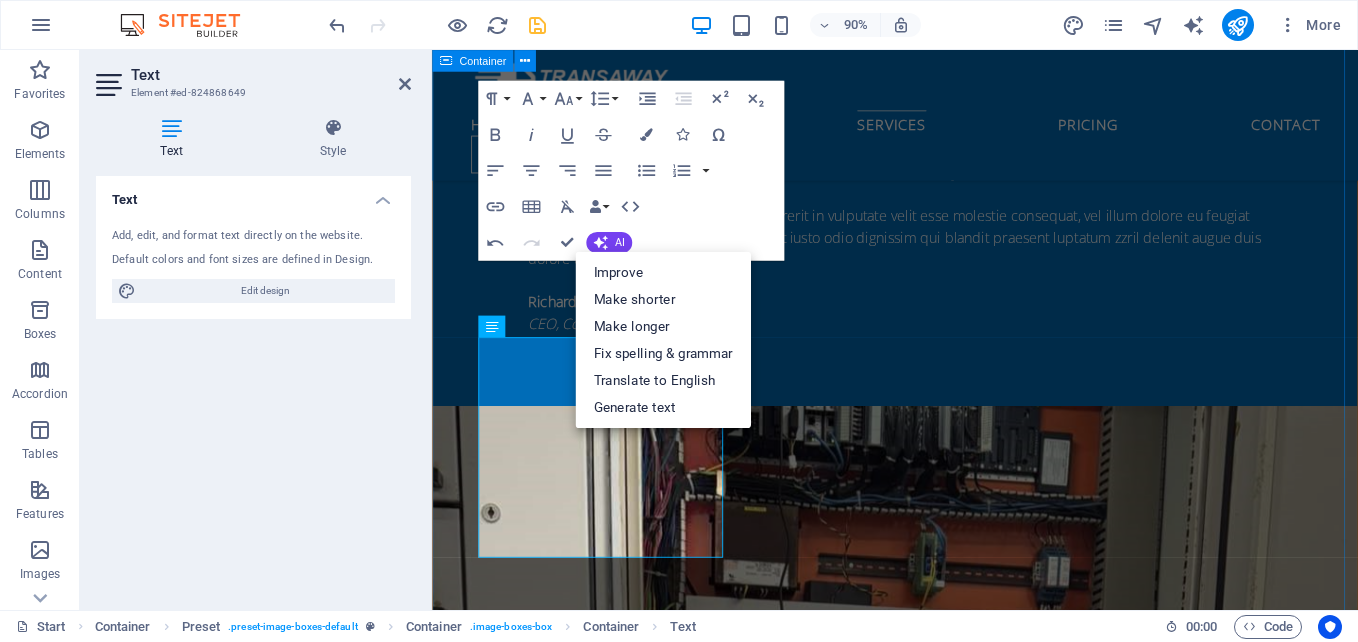 click on "Our Services Lorem ipsum dolor sit amet, consetetur sadipscing elitr, sed diam nonumy eirmod tempor invidunt ut labore et dolore magna aliquyam erat, sed diam voluptua. At vero eos et accusam et justo duo dolores et ea rebum. Stet clita kasd gubergren, no sea takimata sanctus est Lorem ipsum dolor sit amet. Lorem ipsum dolor sit amet, consetetur sadipscing elitr, sed diam nonumy eirmod tempor invidunt ut labore et dolore magna aliquyam erat, sed diam voluptua. At vero eos et accusam et justo duo dolores et ea rebum. Stet clita kasd gubergren, no sea takimata sanctus est Lorem ipsum dolor sit amet.  Lorem ipsum dolor sit amet, consetetur sadipscing elitr, sed diam nonumy eirmod tempor invidunt ut labore et dolore magna aliquyam erat, sed diam voluptua. At vero eos et accusam et justo duo dolores et ea rebum. Stet clita kasd gubergren, no sea takimata sanctus est Lorem ipsum dolor sit amet. Automation And Instrumentation   Read more Air shipping   Read more Sea delivery   Read more" at bounding box center (946, 4272) 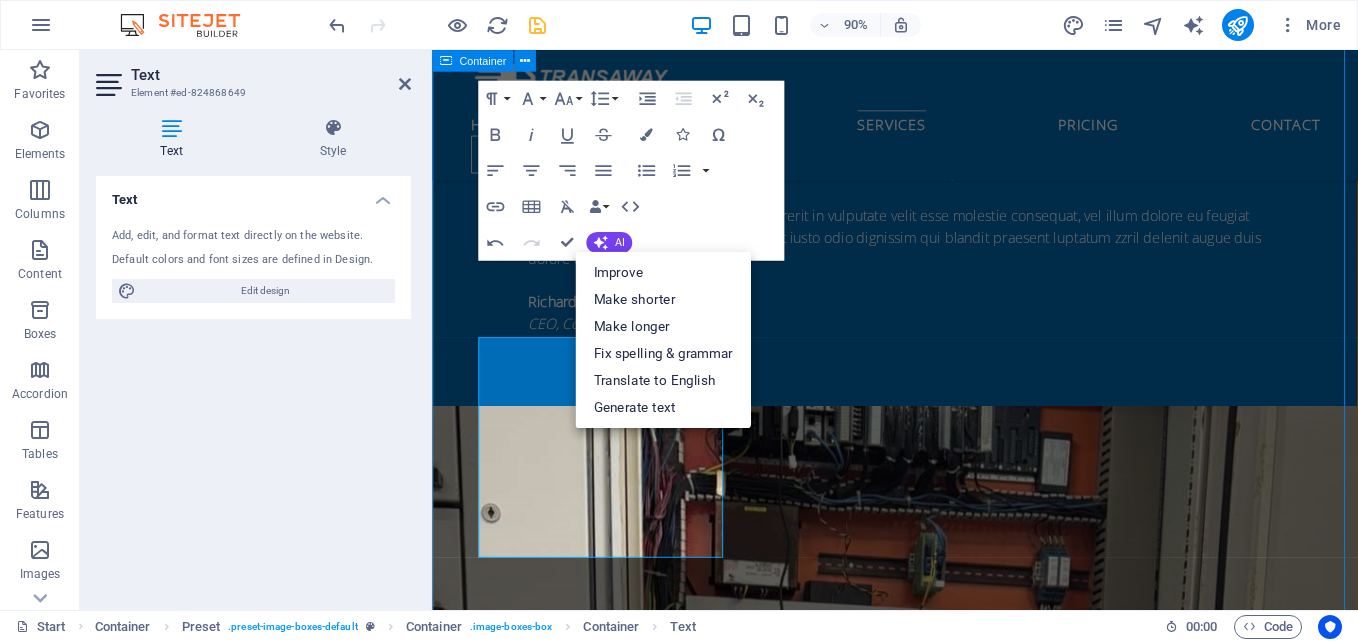 click on "Our Services Lorem ipsum dolor sit amet, consetetur sadipscing elitr, sed diam nonumy eirmod tempor invidunt ut labore et dolore magna aliquyam erat, sed diam voluptua. At vero eos et accusam et justo duo dolores et ea rebum. Stet clita kasd gubergren, no sea takimata sanctus est Lorem ipsum dolor sit amet. Lorem ipsum dolor sit amet, consetetur sadipscing elitr, sed diam nonumy eirmod tempor invidunt ut labore et dolore magna aliquyam erat, sed diam voluptua. At vero eos et accusam et justo duo dolores et ea rebum. Stet clita kasd gubergren, no sea takimata sanctus est Lorem ipsum dolor sit amet.  Lorem ipsum dolor sit amet, consetetur sadipscing elitr, sed diam nonumy eirmod tempor invidunt ut labore et dolore magna aliquyam erat, sed diam voluptua. At vero eos et accusam et justo duo dolores et ea rebum. Stet clita kasd gubergren, no sea takimata sanctus est Lorem ipsum dolor sit amet. Automation And Instrumentation   Read more Air shipping   Read more Sea delivery   Read more" at bounding box center [946, 4272] 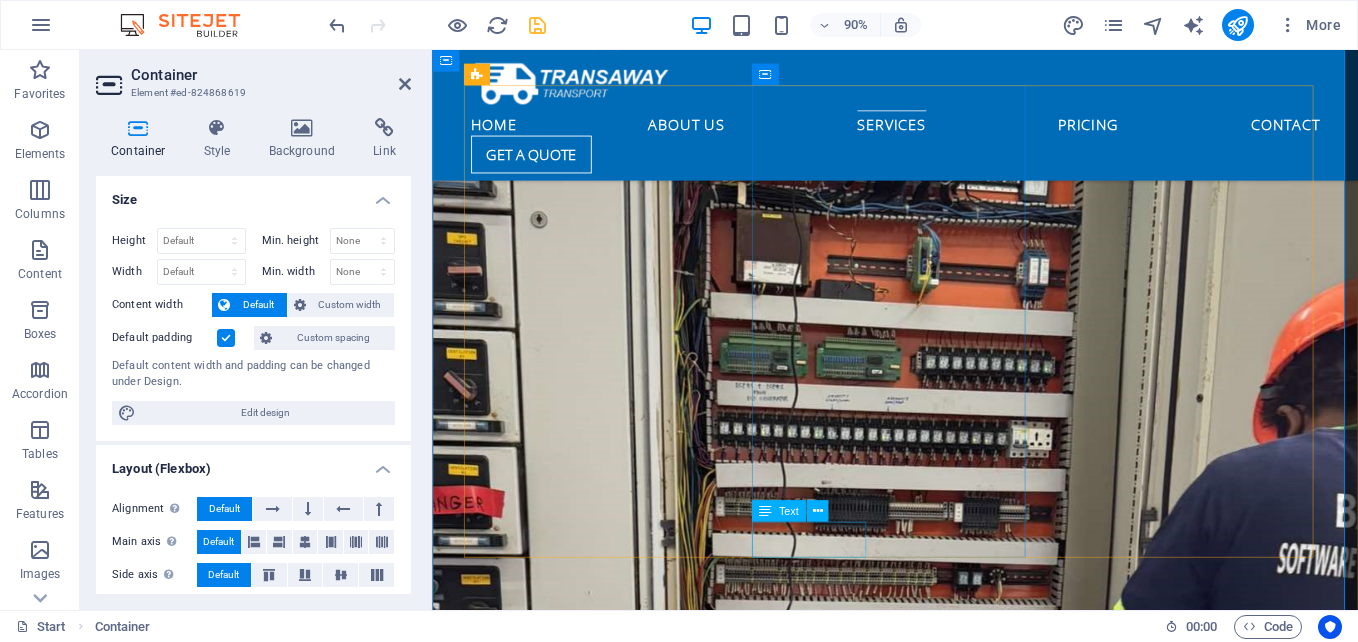 click on "Read more" at bounding box center (530, -3929) 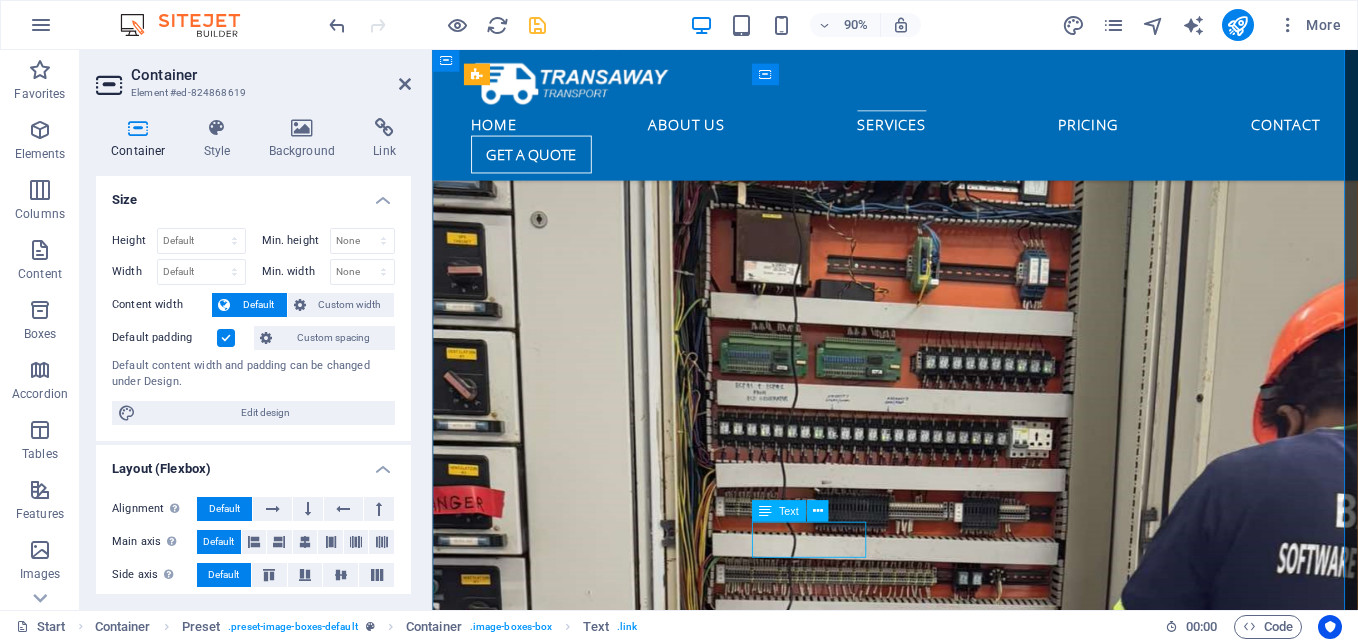 click on "Read more" at bounding box center (530, -3929) 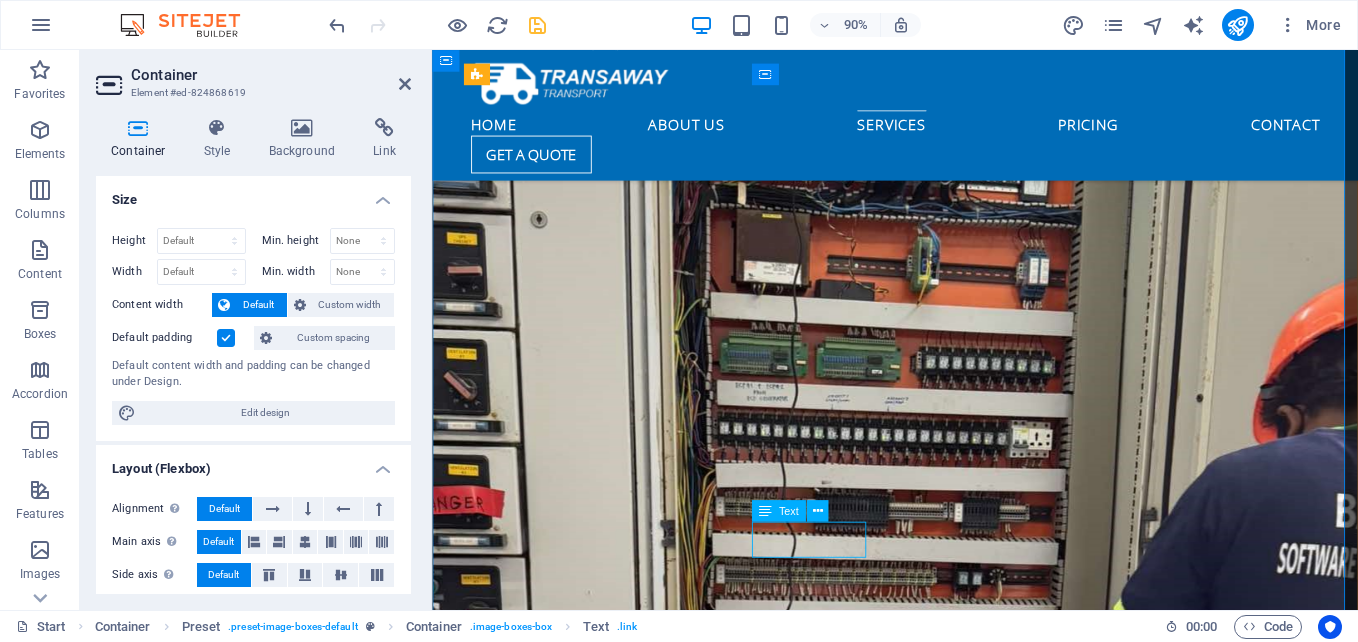 click on "Read more" at bounding box center (530, -3929) 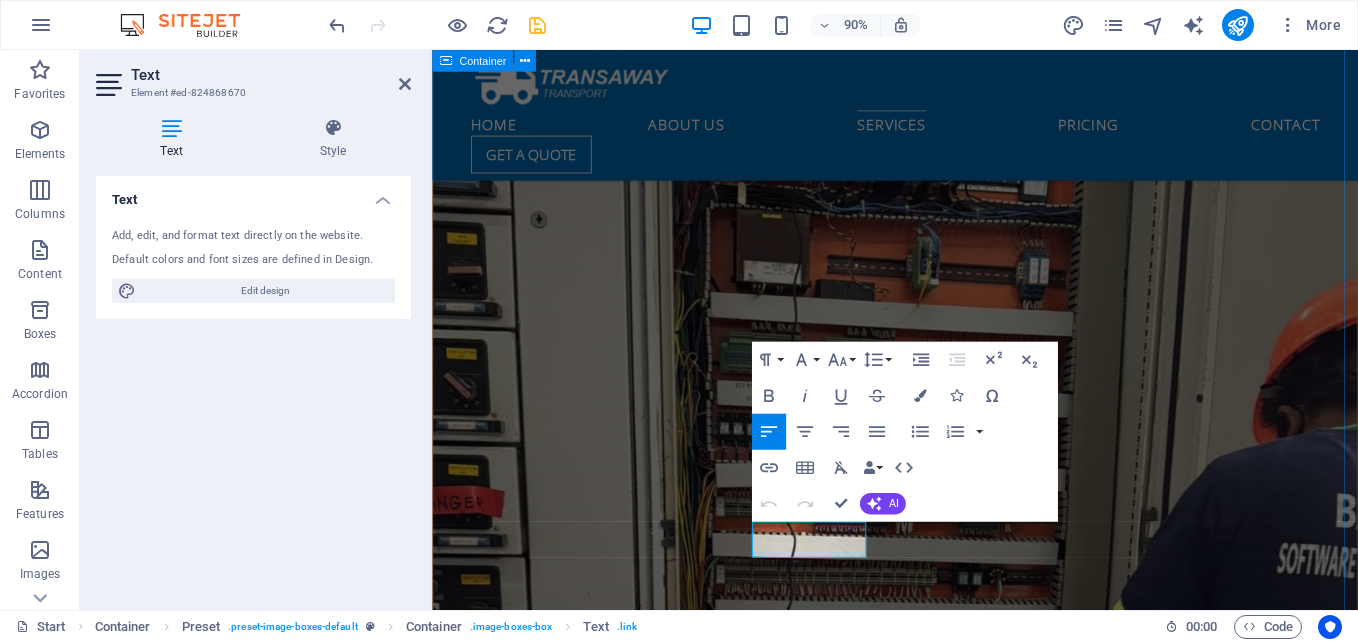 click on "Our Services Lorem ipsum dolor sit amet, consetetur sadipscing elitr, sed diam nonumy eirmod tempor invidunt ut labore et dolore magna aliquyam erat, sed diam voluptua. At vero eos et accusam et justo duo dolores et ea rebum. Stet clita kasd gubergren, no sea takimata sanctus est Lorem ipsum dolor sit amet. Lorem ipsum dolor sit amet, consetetur sadipscing elitr, sed diam nonumy eirmod tempor invidunt ut labore et dolore magna aliquyam erat, sed diam voluptua. At vero eos et accusam et justo duo dolores et ea rebum. Stet clita kasd gubergren, no sea takimata sanctus est Lorem ipsum dolor sit amet.  Lorem ipsum dolor sit amet, consetetur sadipscing elitr, sed diam nonumy eirmod tempor invidunt ut labore et dolore magna aliquyam erat, sed diam voluptua. At vero eos et accusam et justo duo dolores et ea rebum. Stet clita kasd gubergren, no sea takimata sanctus est Lorem ipsum dolor sit amet. Automation And Instrumentation   Read more Air shipping   Read more Sea delivery   Read more" at bounding box center [946, 3663] 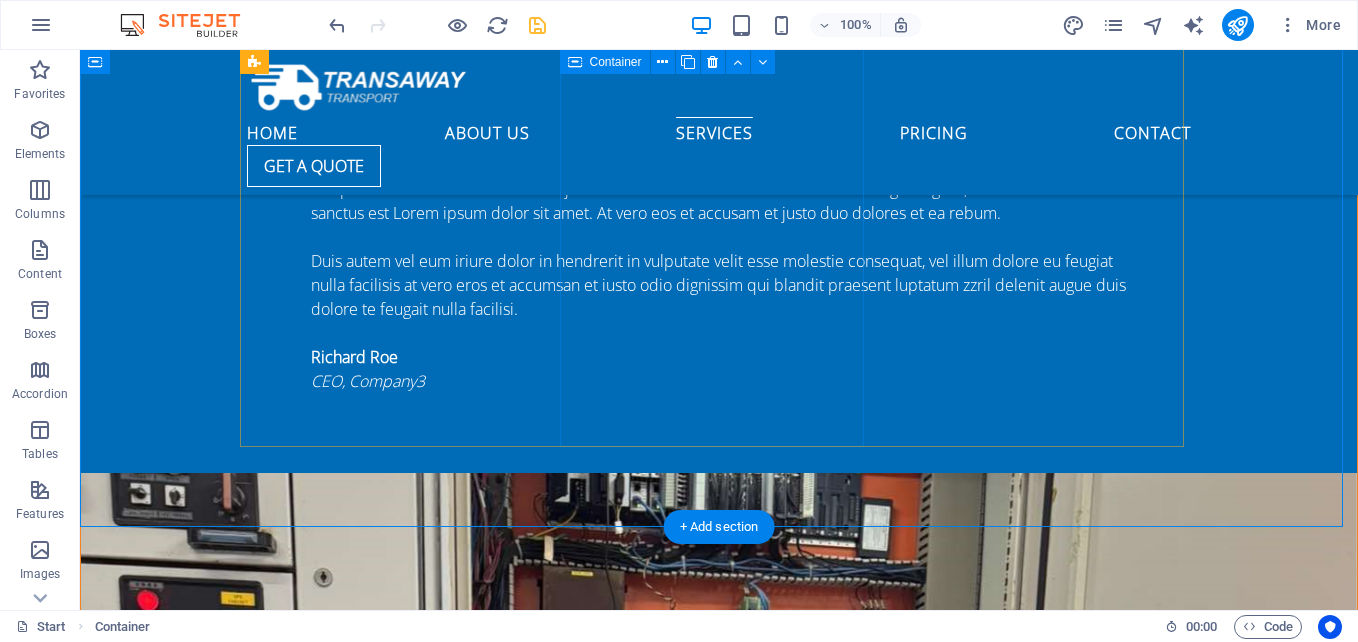 scroll, scrollTop: 4097, scrollLeft: 0, axis: vertical 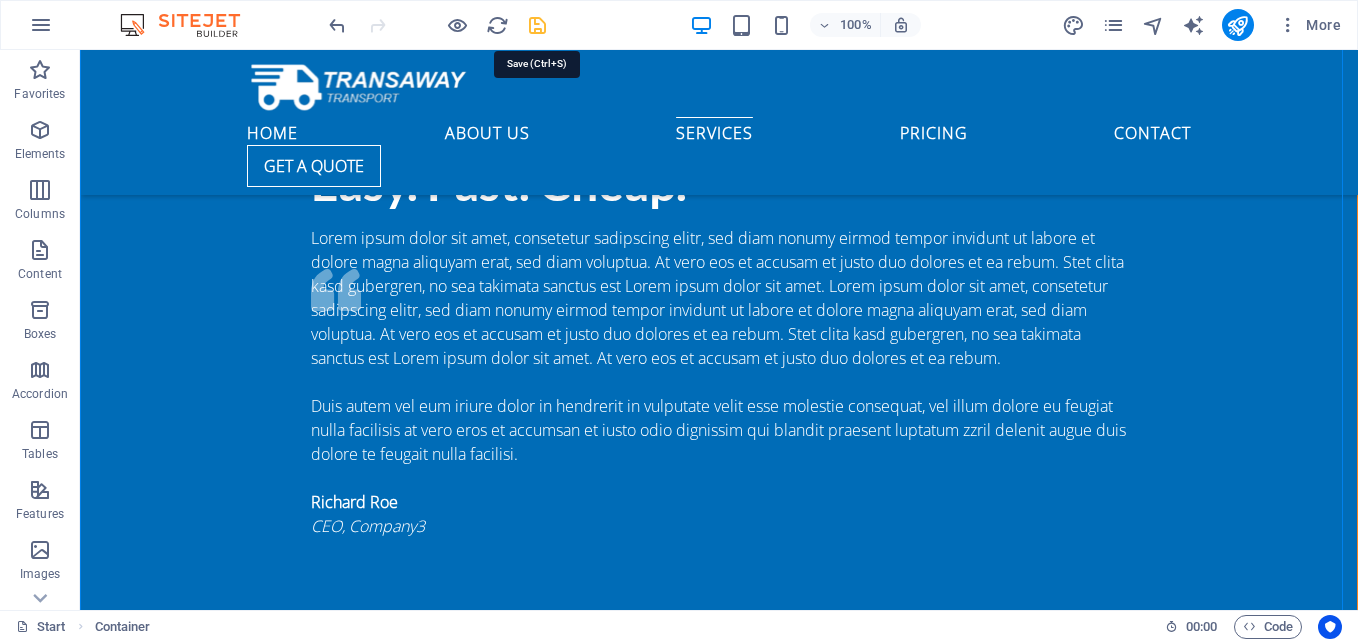 click at bounding box center [537, 25] 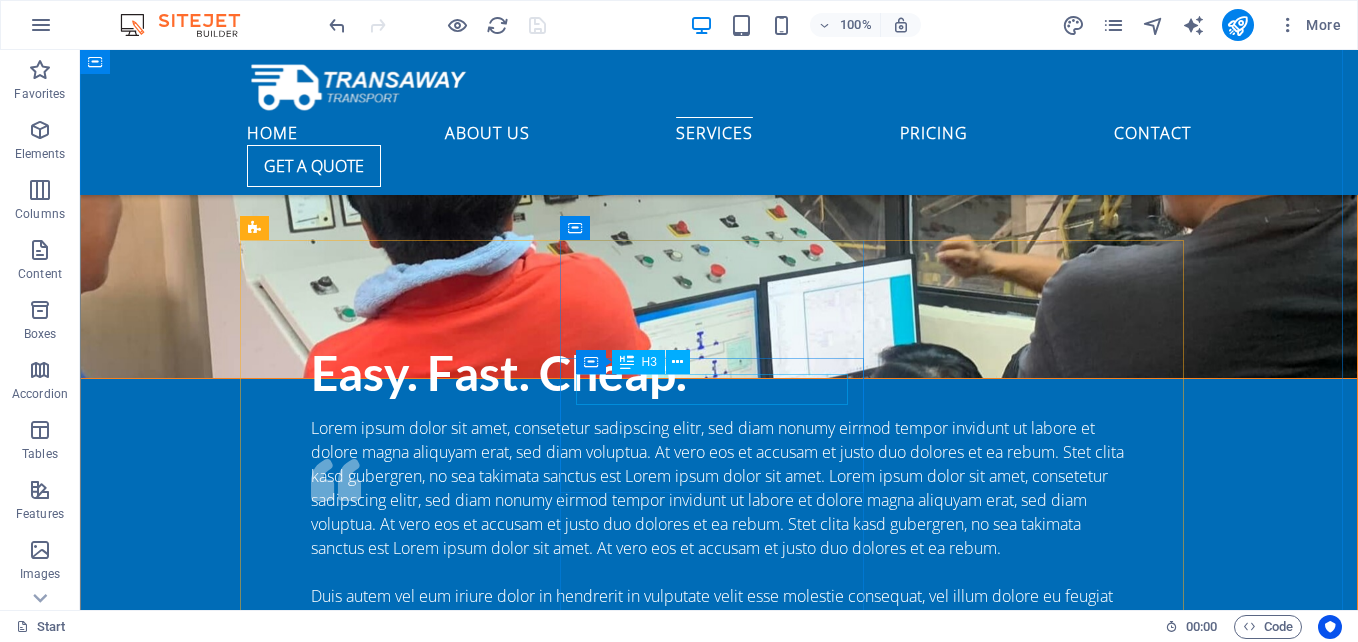 scroll, scrollTop: 3897, scrollLeft: 0, axis: vertical 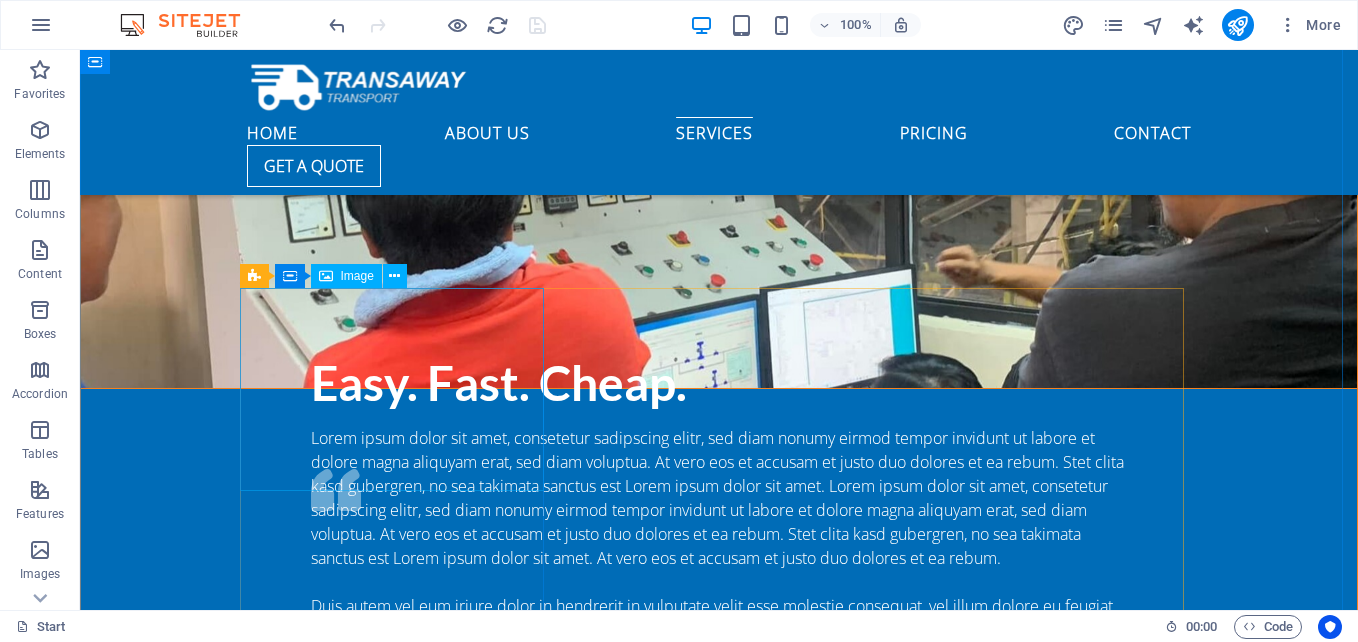 click at bounding box center (719, 3880) 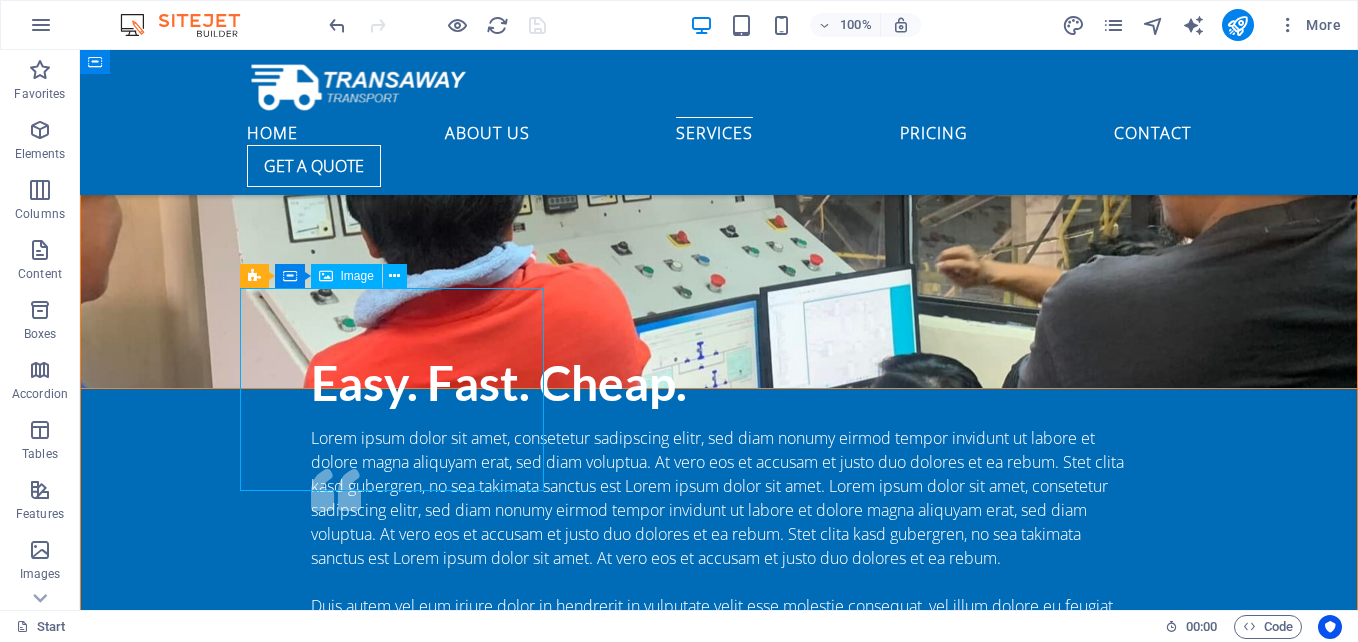 click at bounding box center (719, 3880) 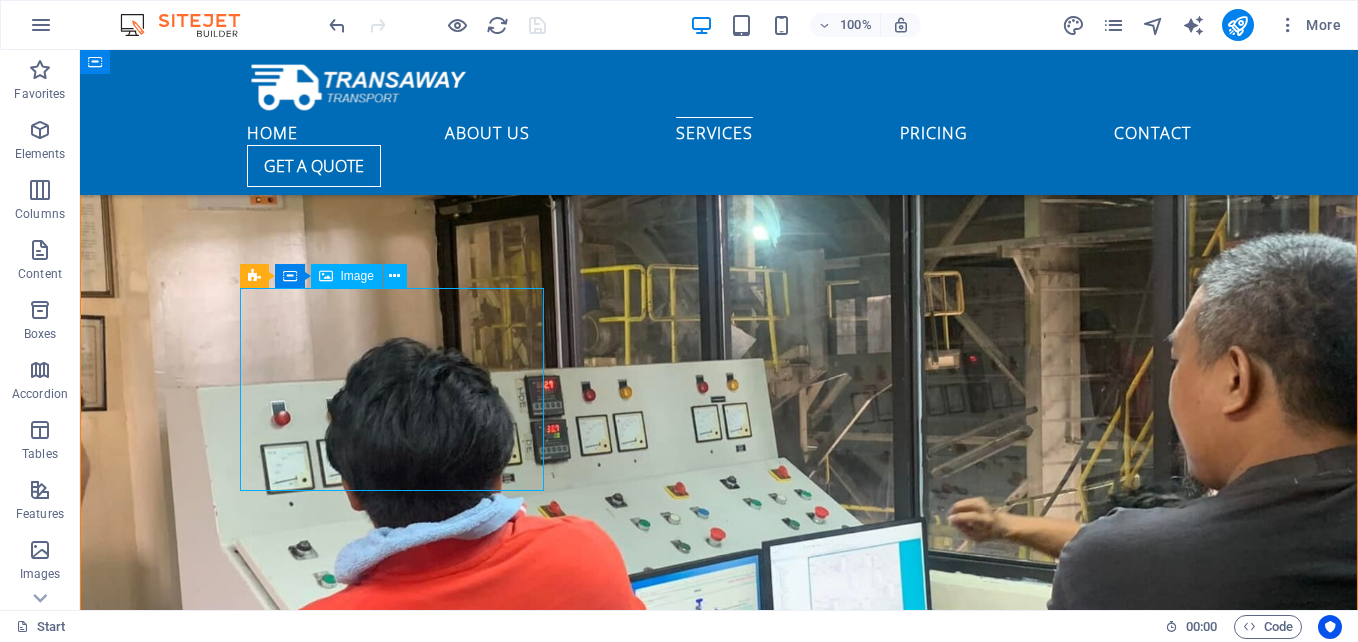 select on "%" 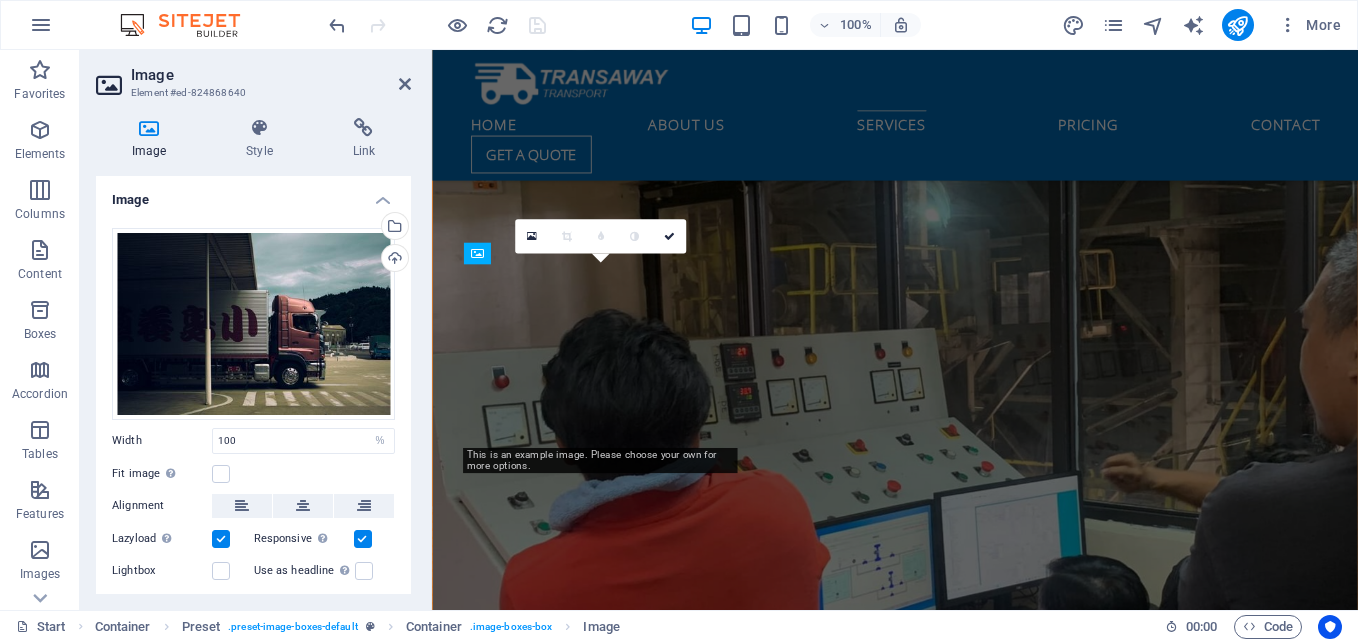 scroll, scrollTop: 4382, scrollLeft: 0, axis: vertical 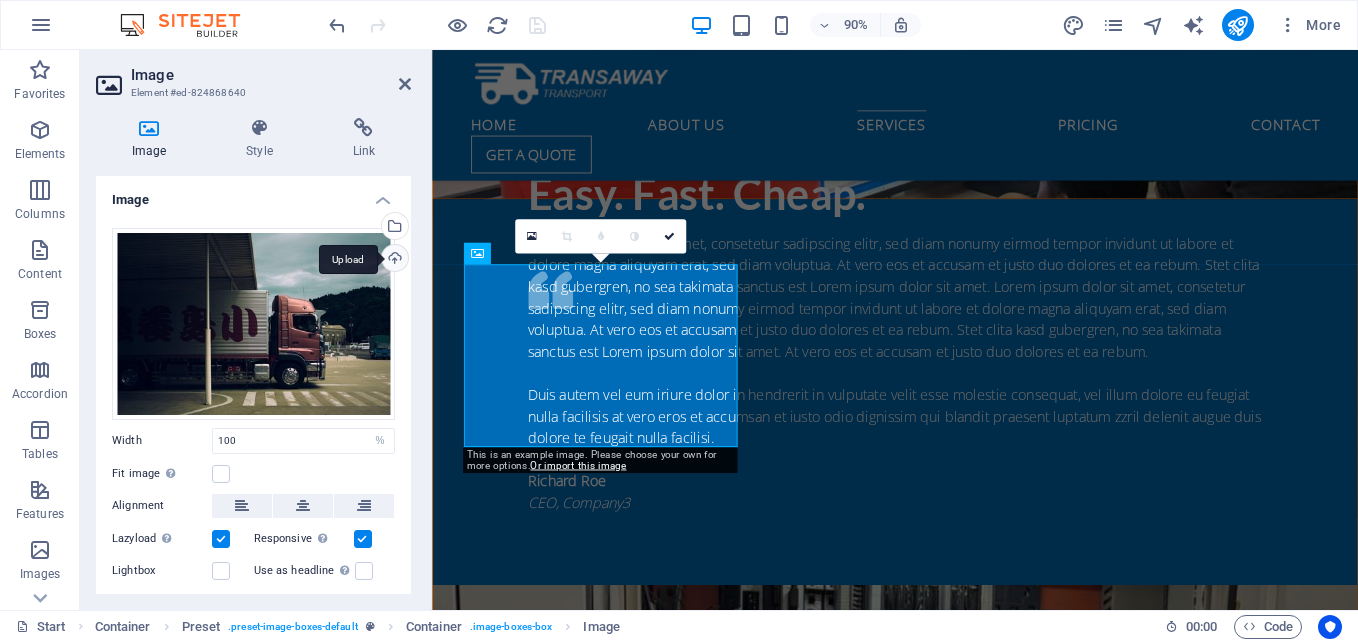 click on "Upload" at bounding box center (393, 260) 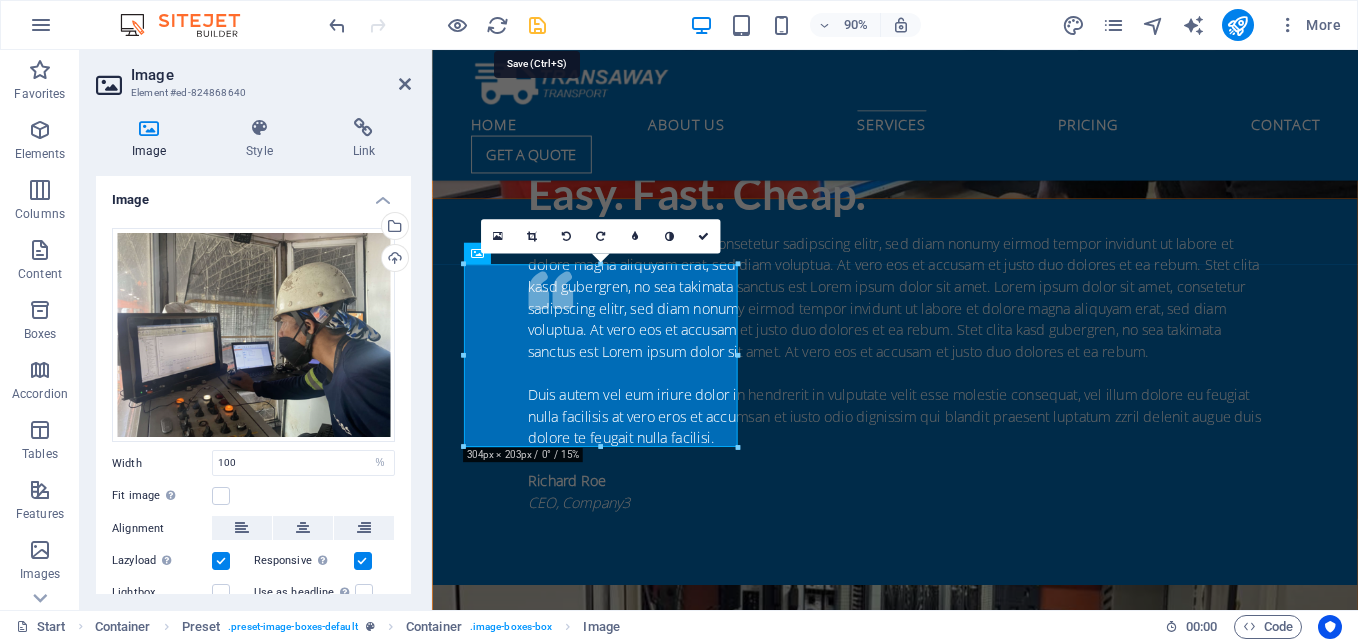 click at bounding box center [537, 25] 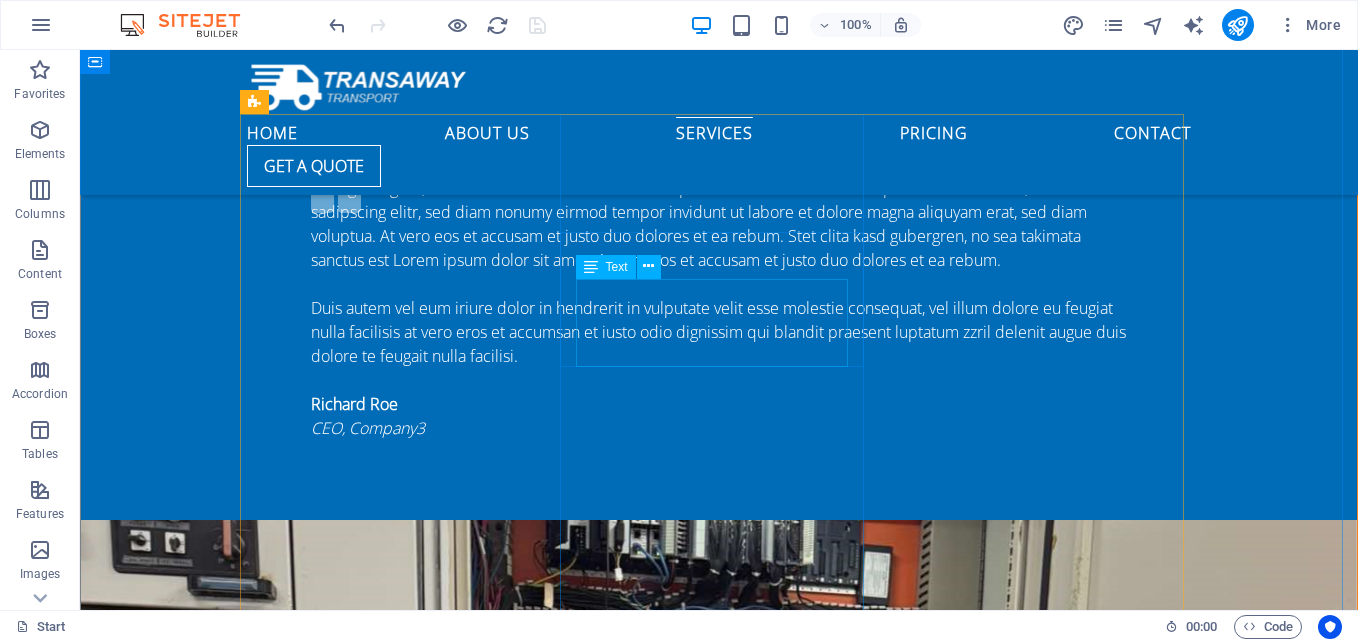 scroll, scrollTop: 4197, scrollLeft: 0, axis: vertical 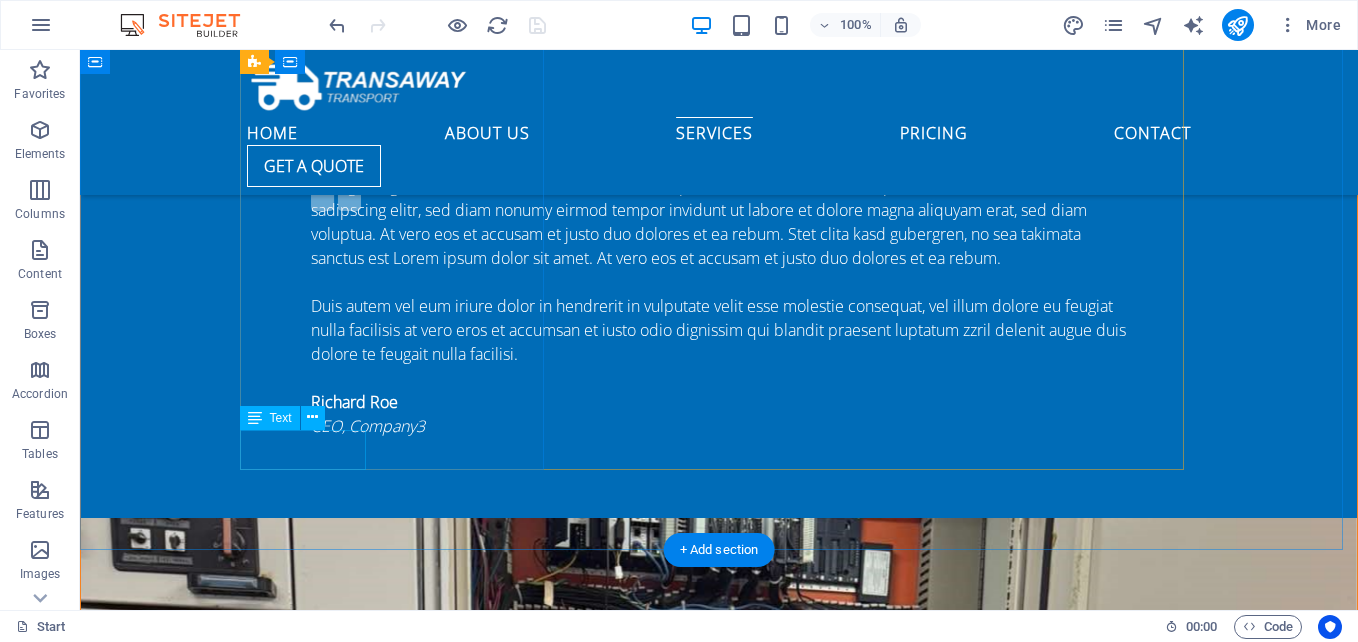 click on "Read more" at bounding box center (302, -3607) 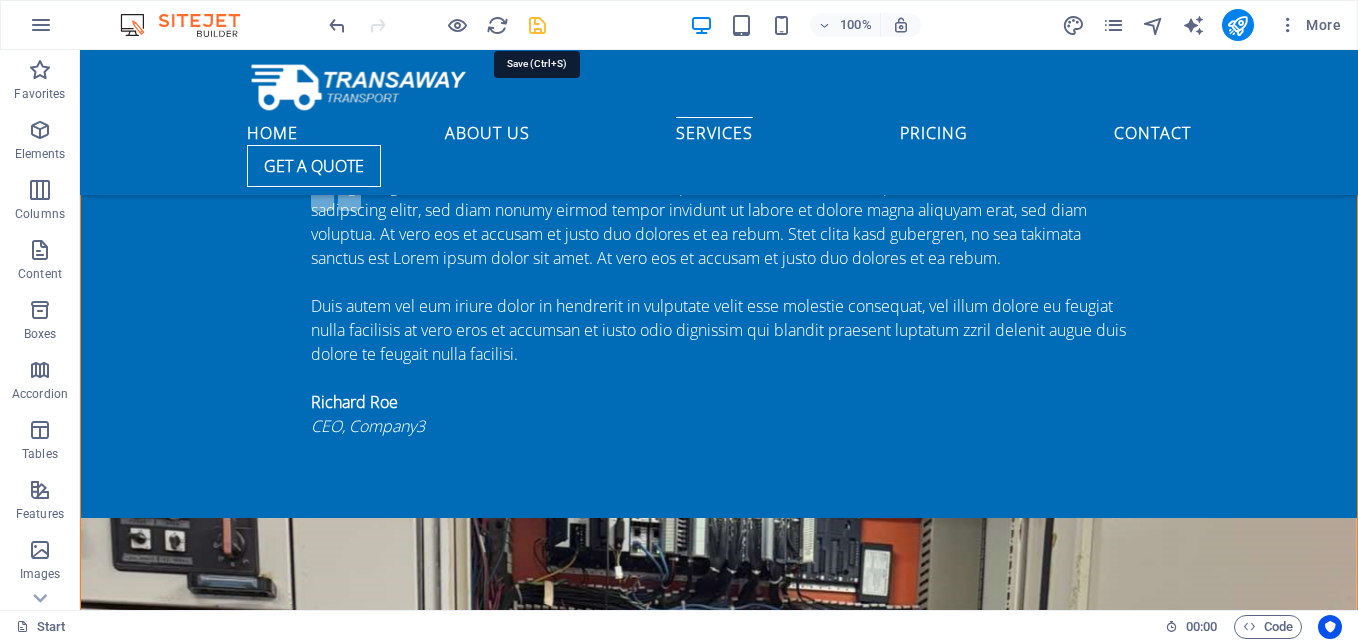 click at bounding box center (537, 25) 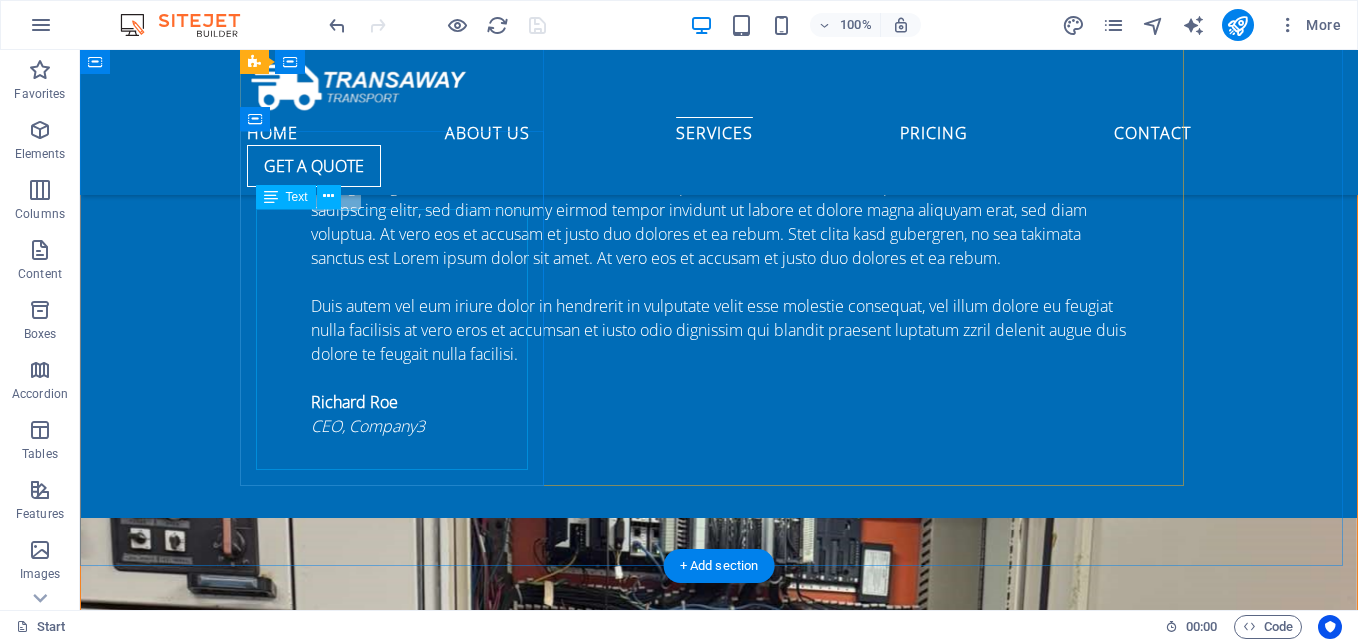 scroll, scrollTop: 3997, scrollLeft: 0, axis: vertical 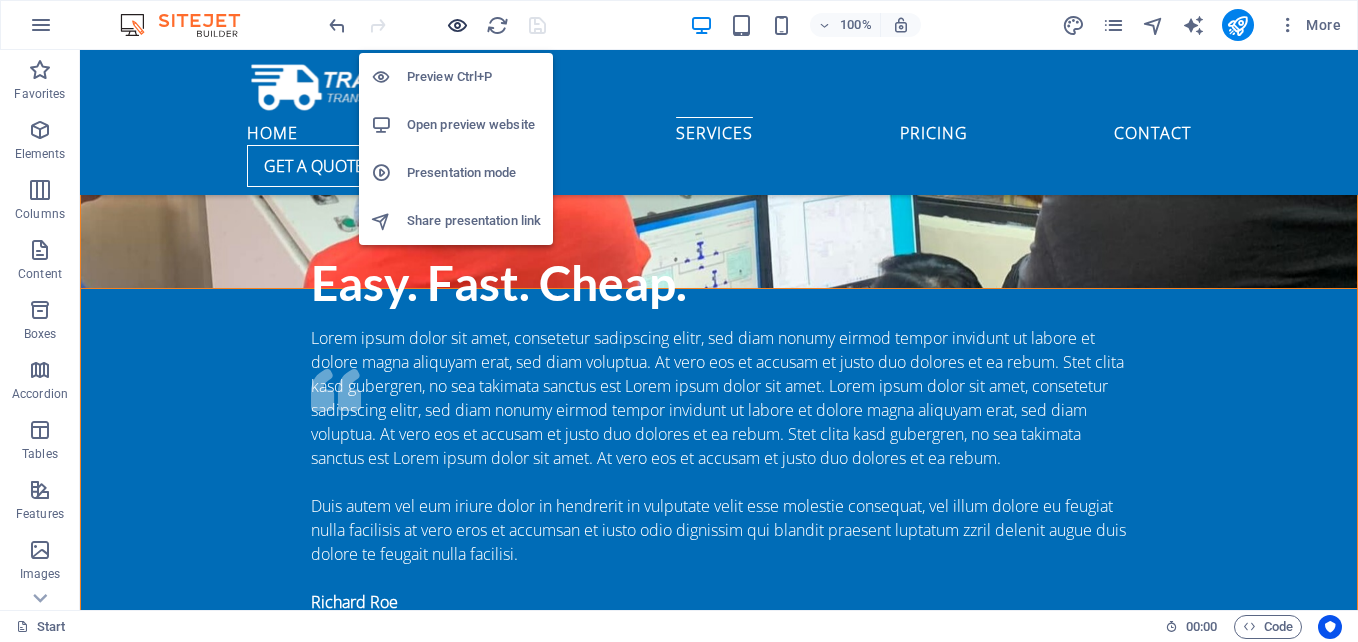 click at bounding box center (457, 25) 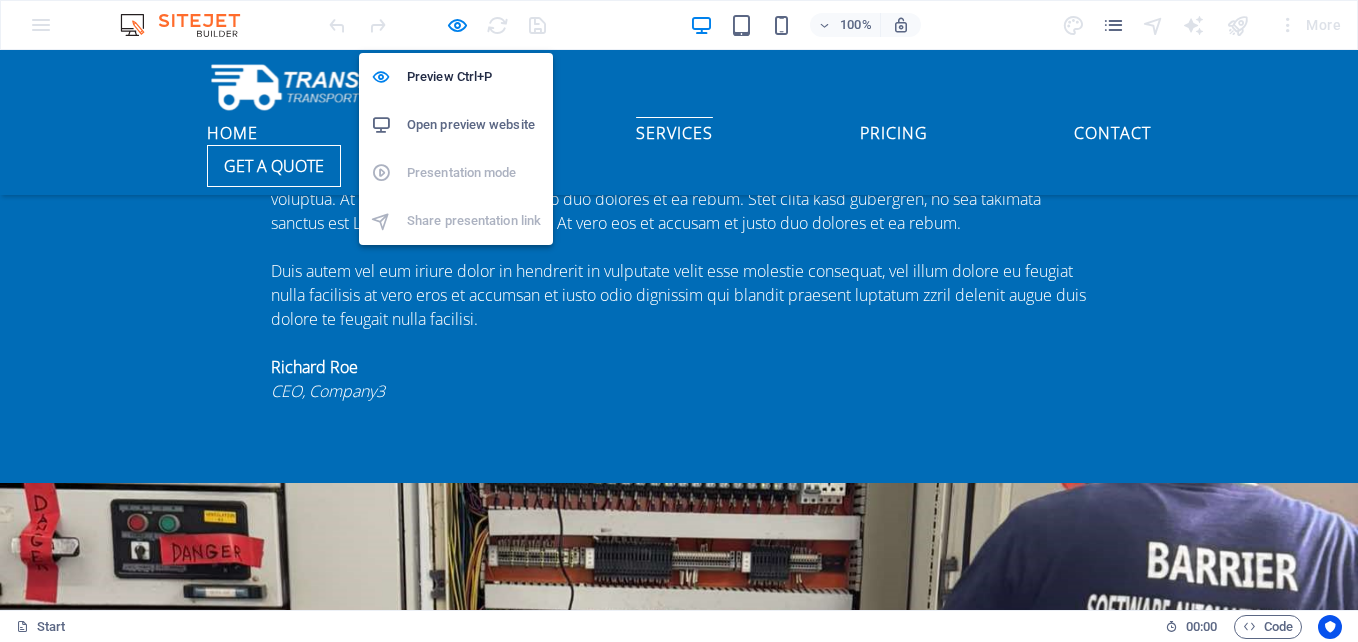 click on "Open preview website" at bounding box center (474, 125) 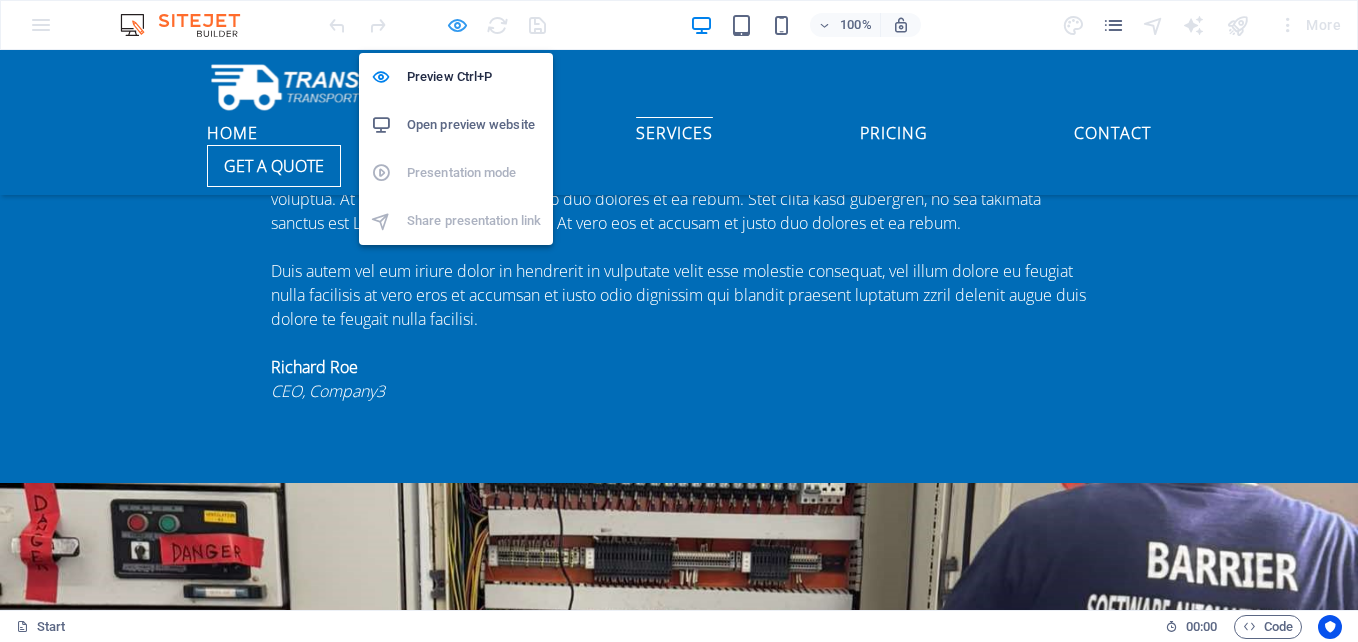 click at bounding box center (457, 25) 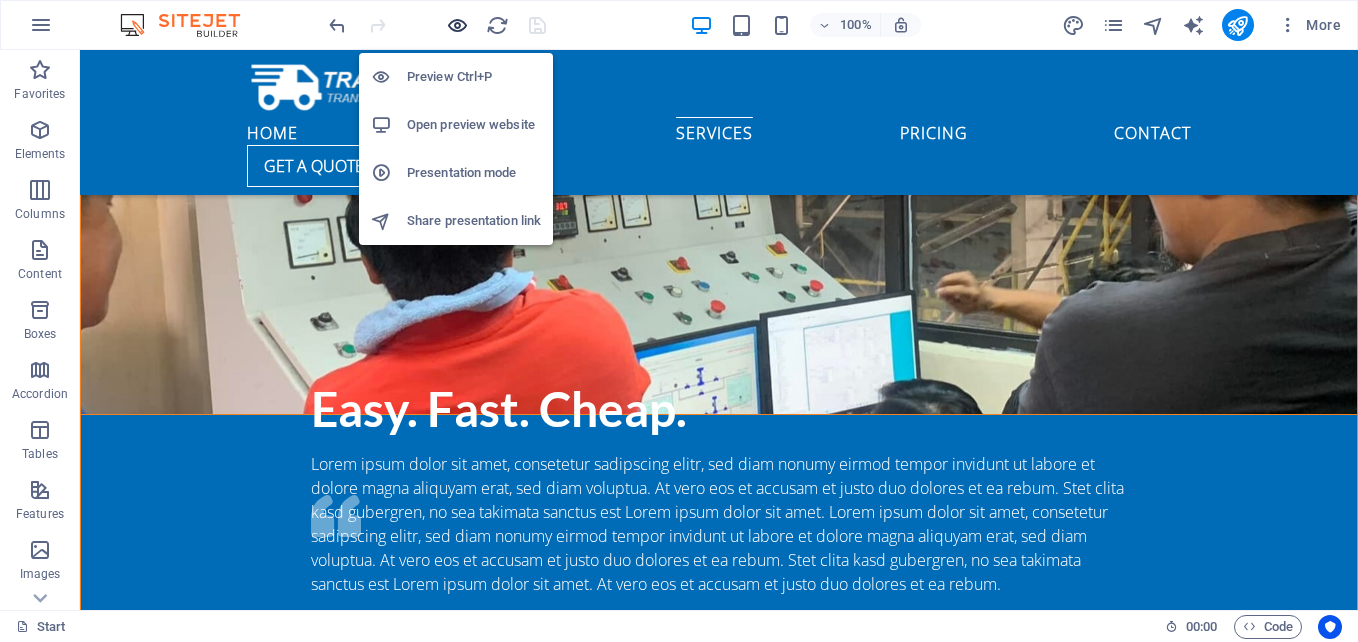 scroll, scrollTop: 3997, scrollLeft: 0, axis: vertical 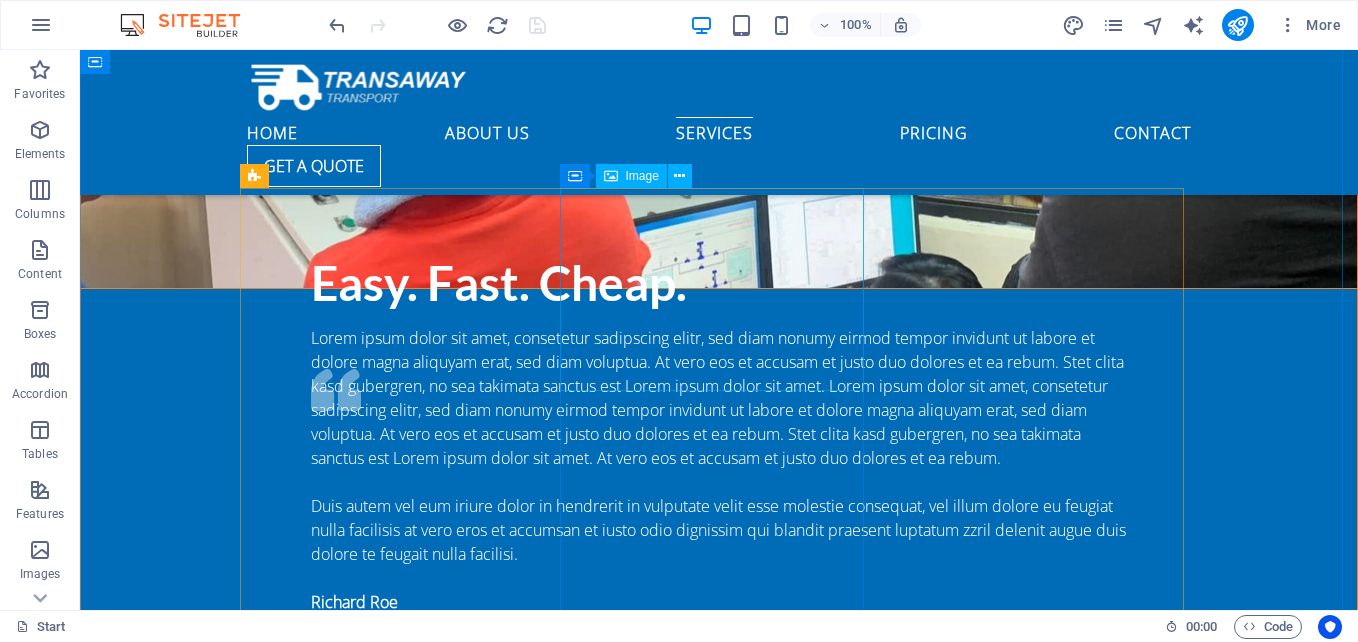 click at bounding box center [719, 4632] 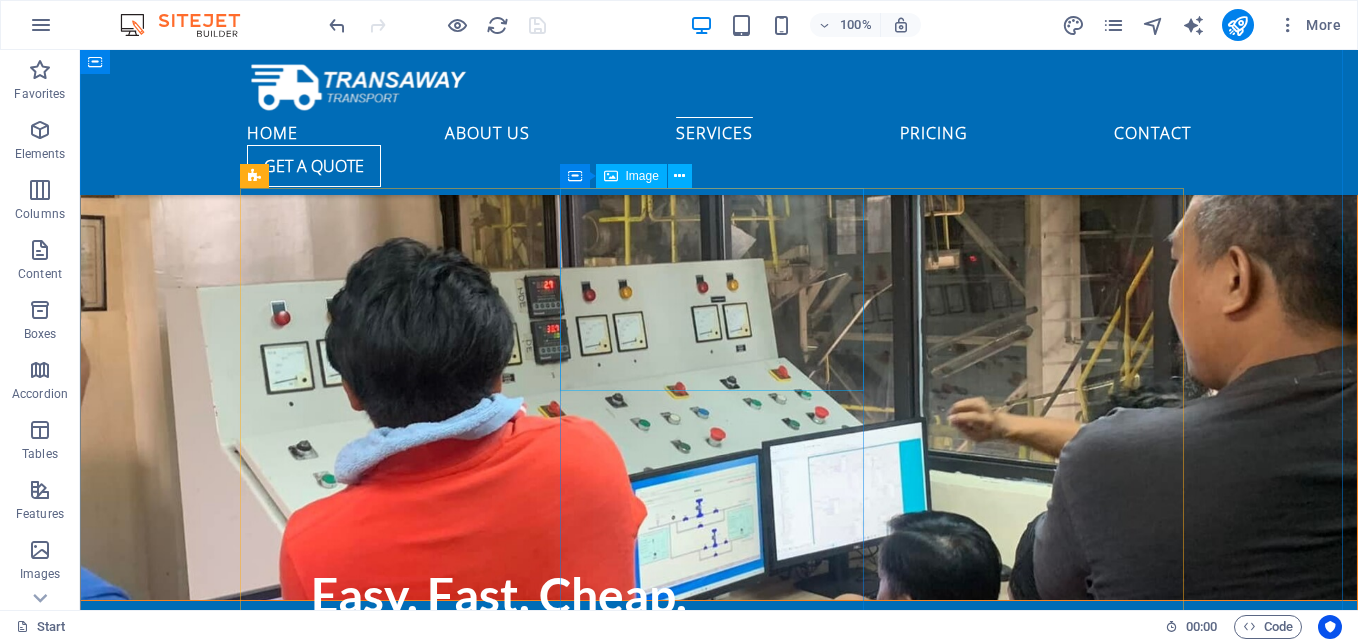 select on "%" 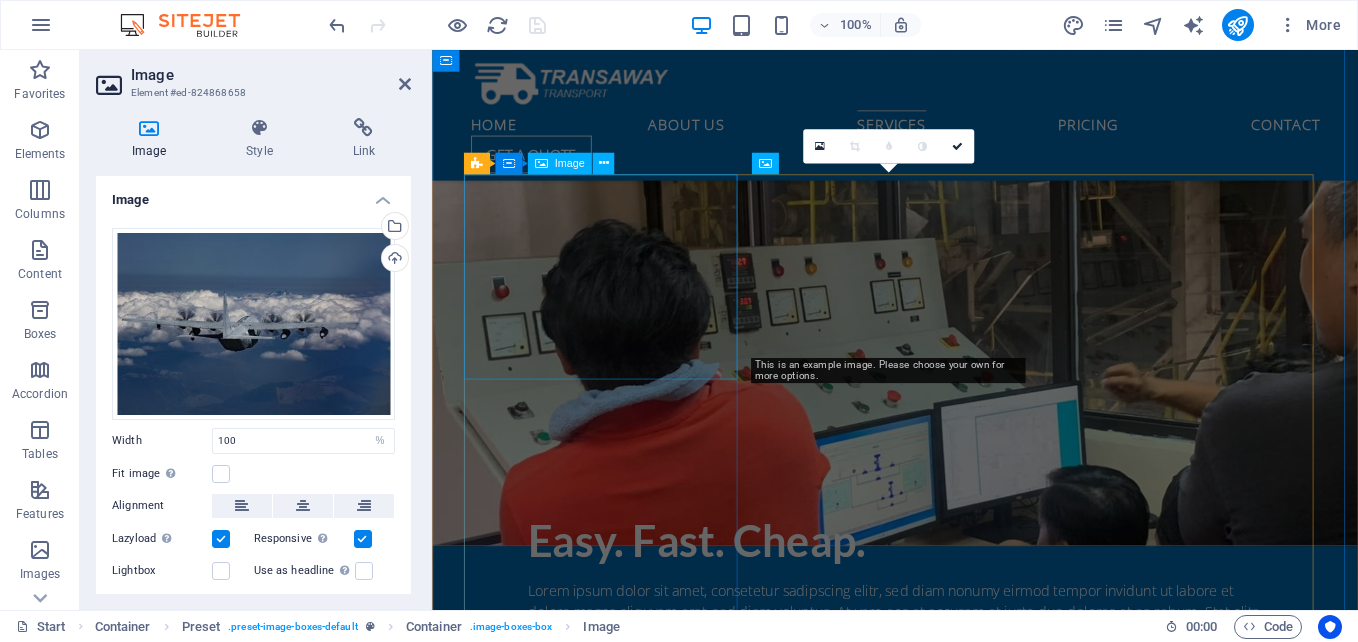 scroll, scrollTop: 4482, scrollLeft: 0, axis: vertical 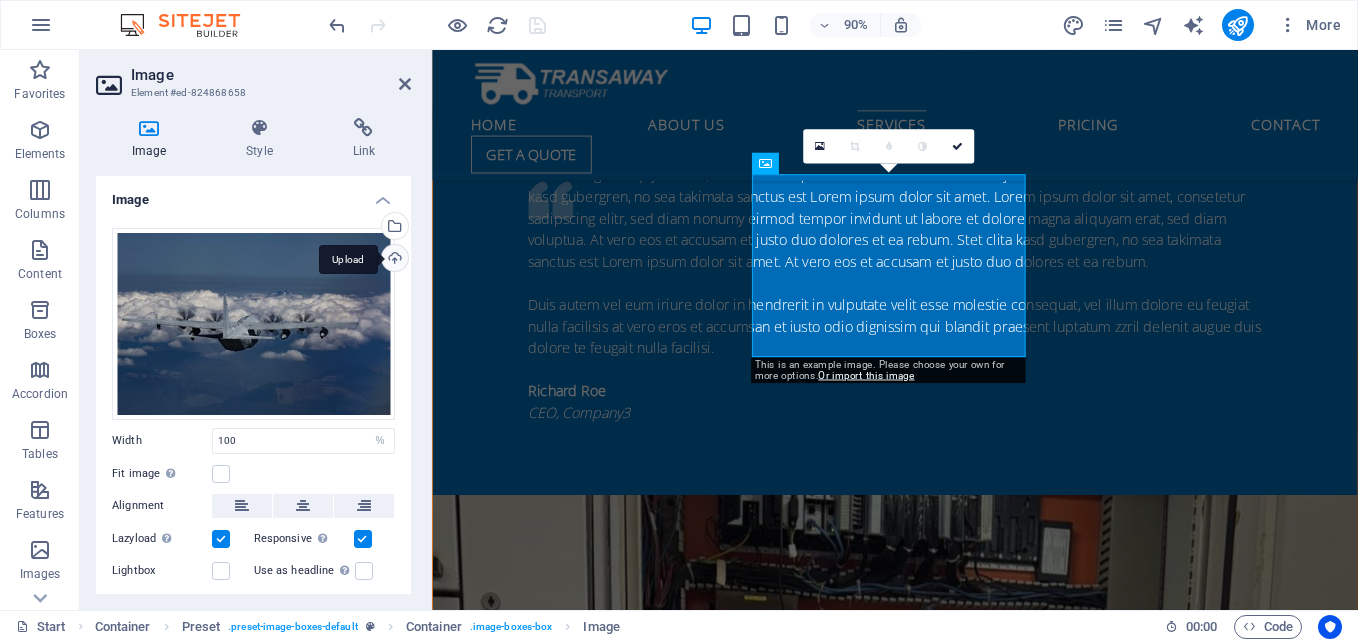 click on "Upload" at bounding box center [393, 260] 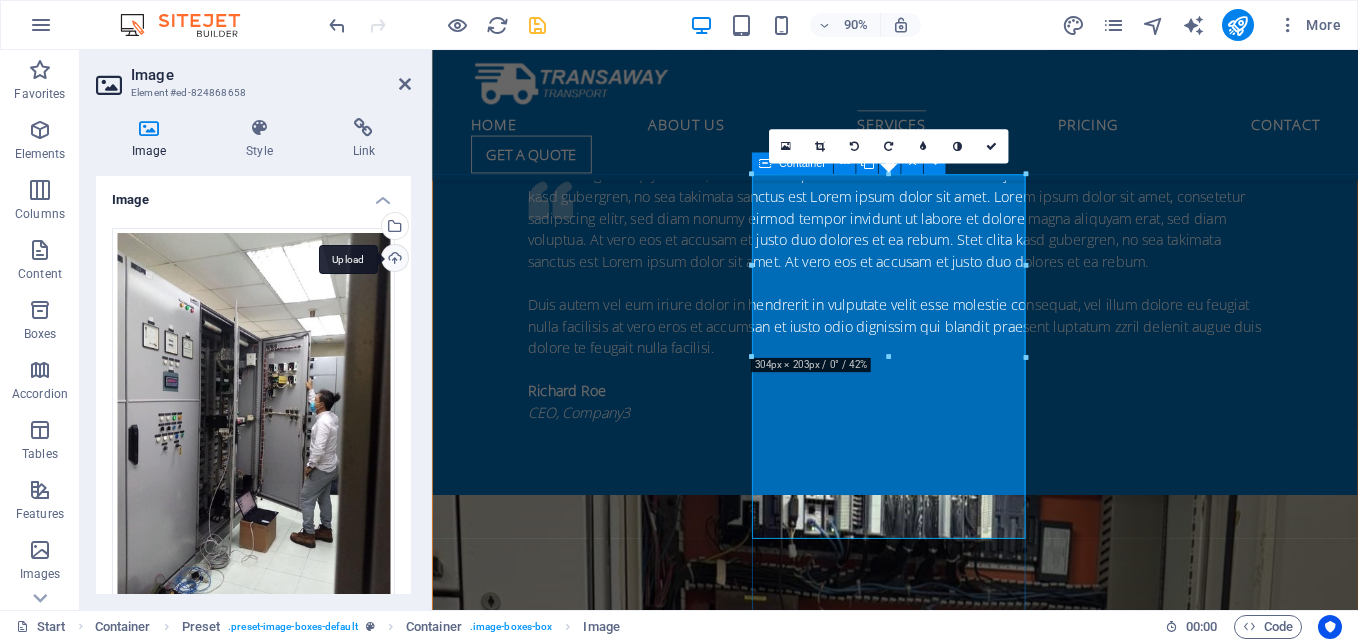 click on "Upload" at bounding box center (393, 260) 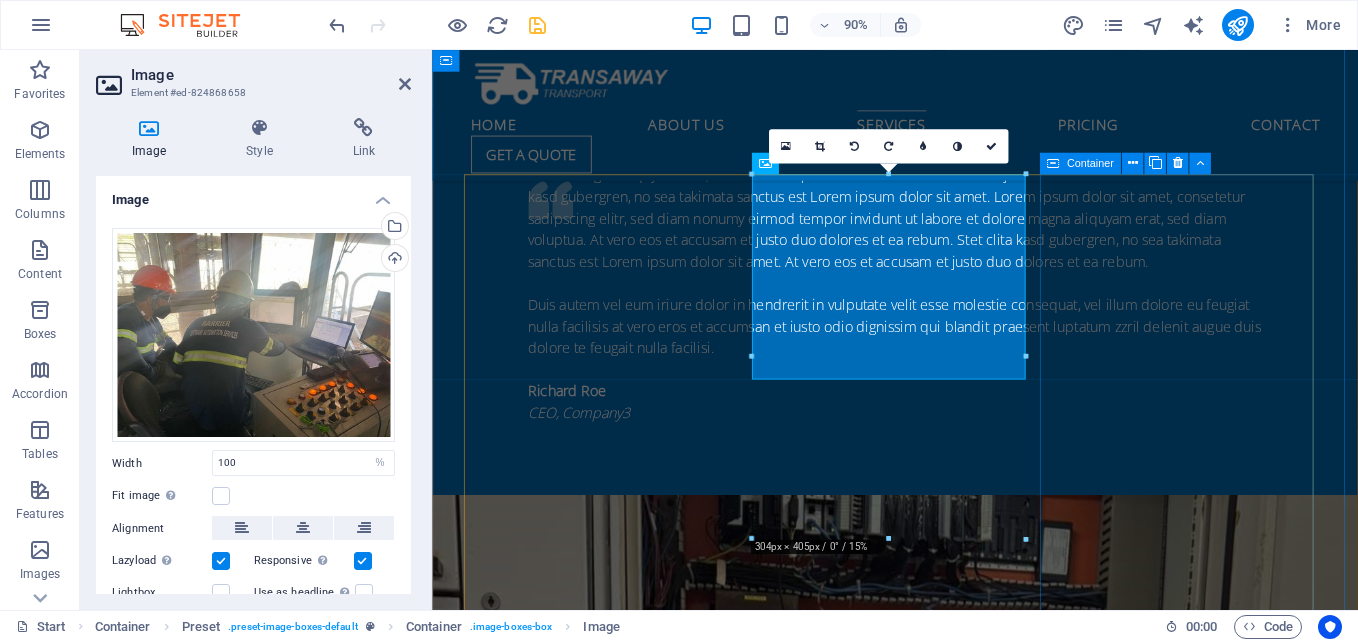 click on "Sea delivery Lorem ipsum dolor sit amet, consectetur adipisicing elit. Veritatis, dolorem!   Read more" at bounding box center [947, 5330] 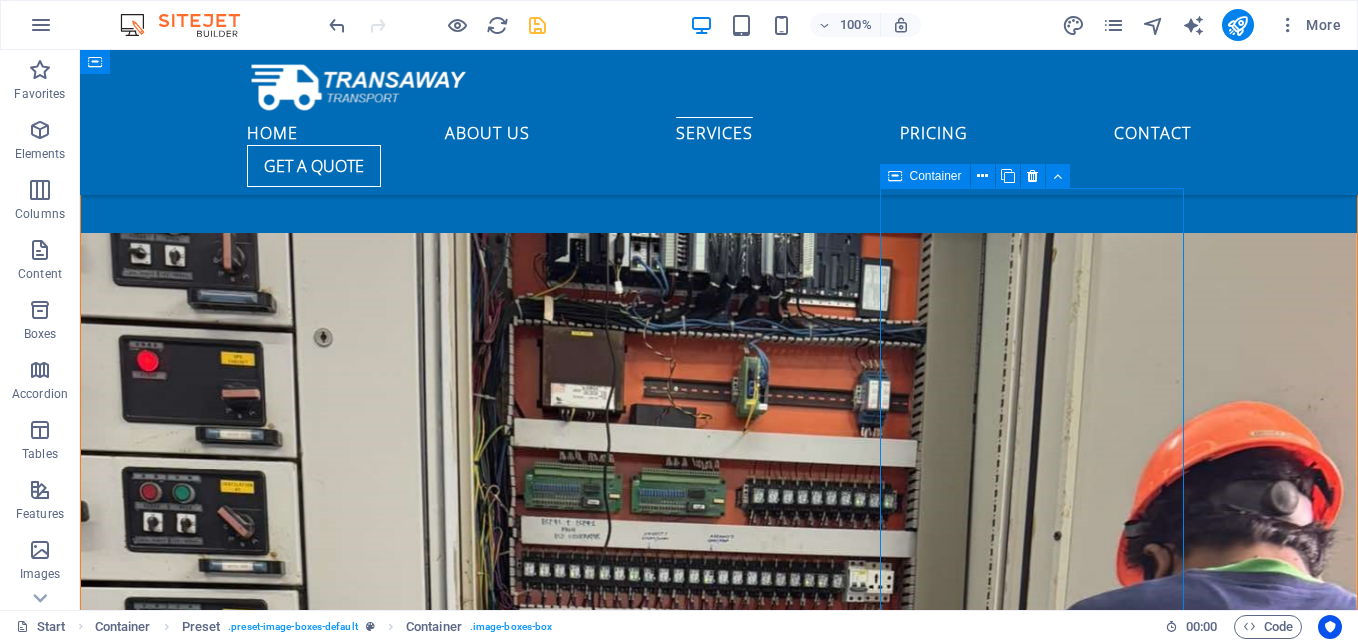 scroll, scrollTop: 3997, scrollLeft: 0, axis: vertical 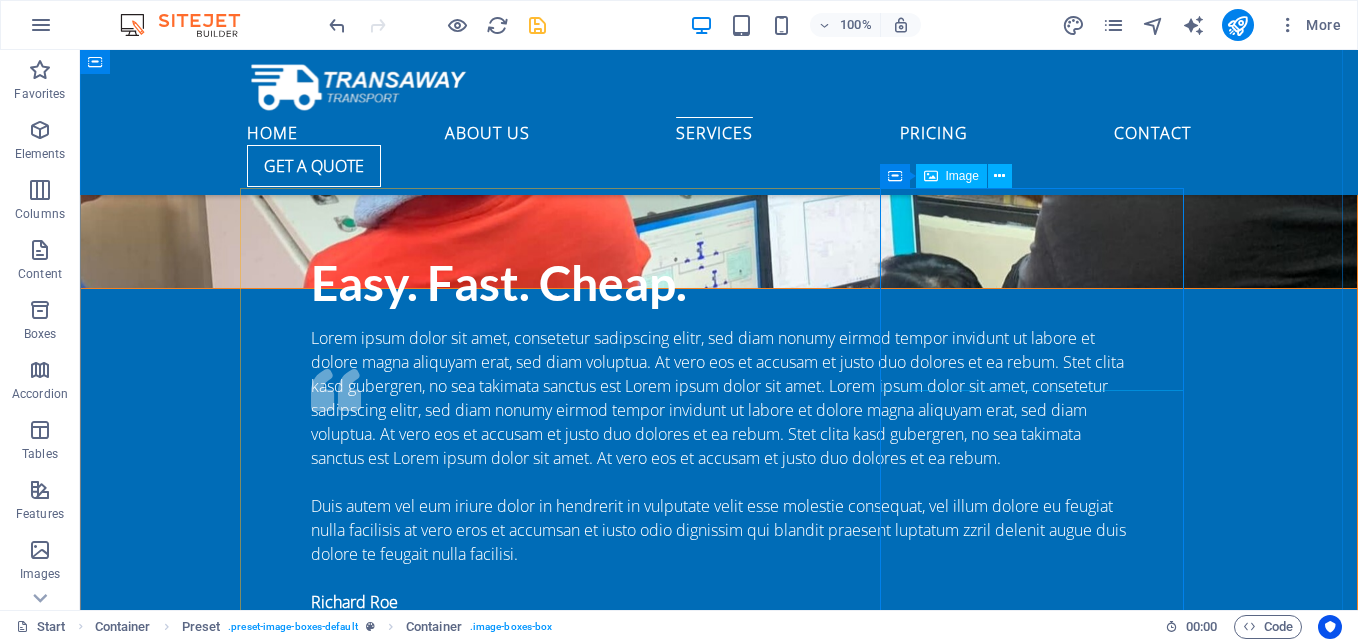 click at bounding box center [719, 5418] 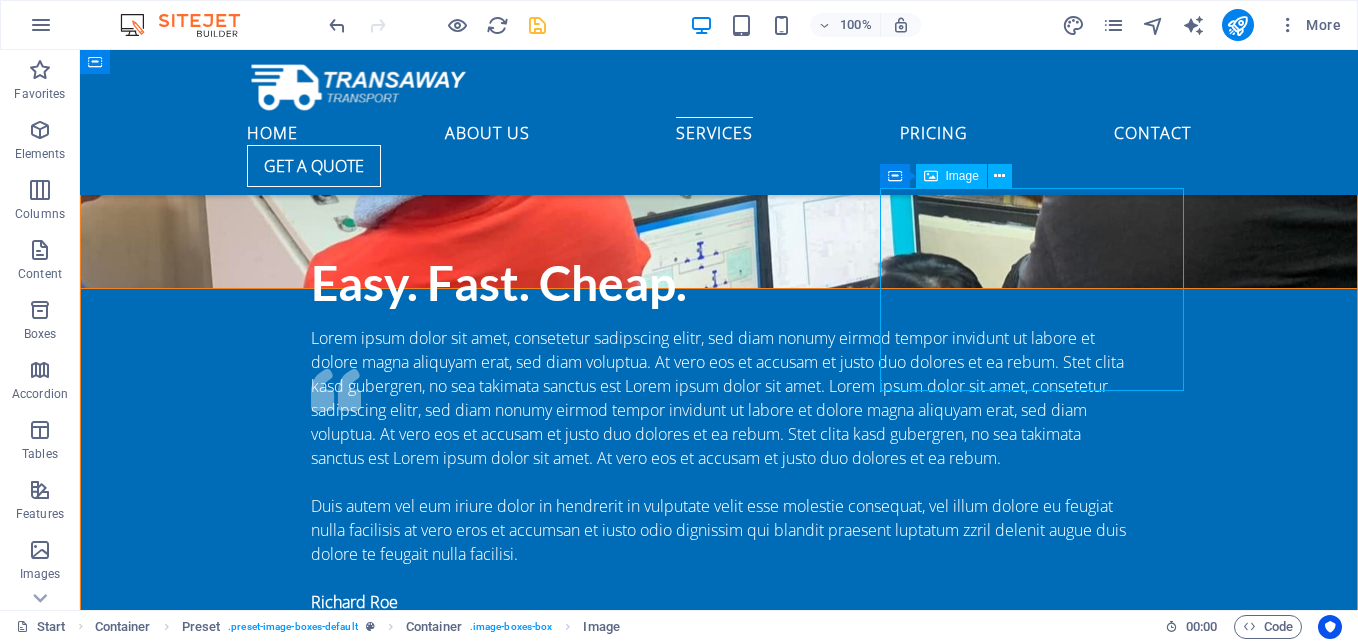 click at bounding box center [719, 5418] 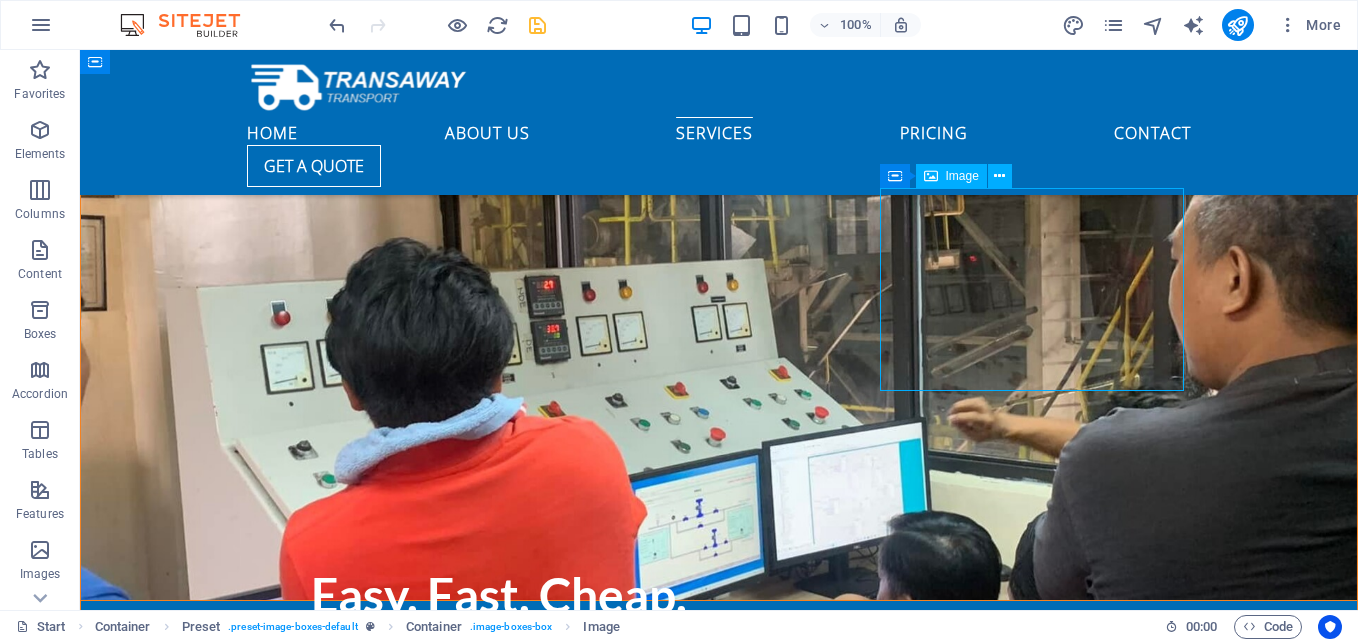 select on "%" 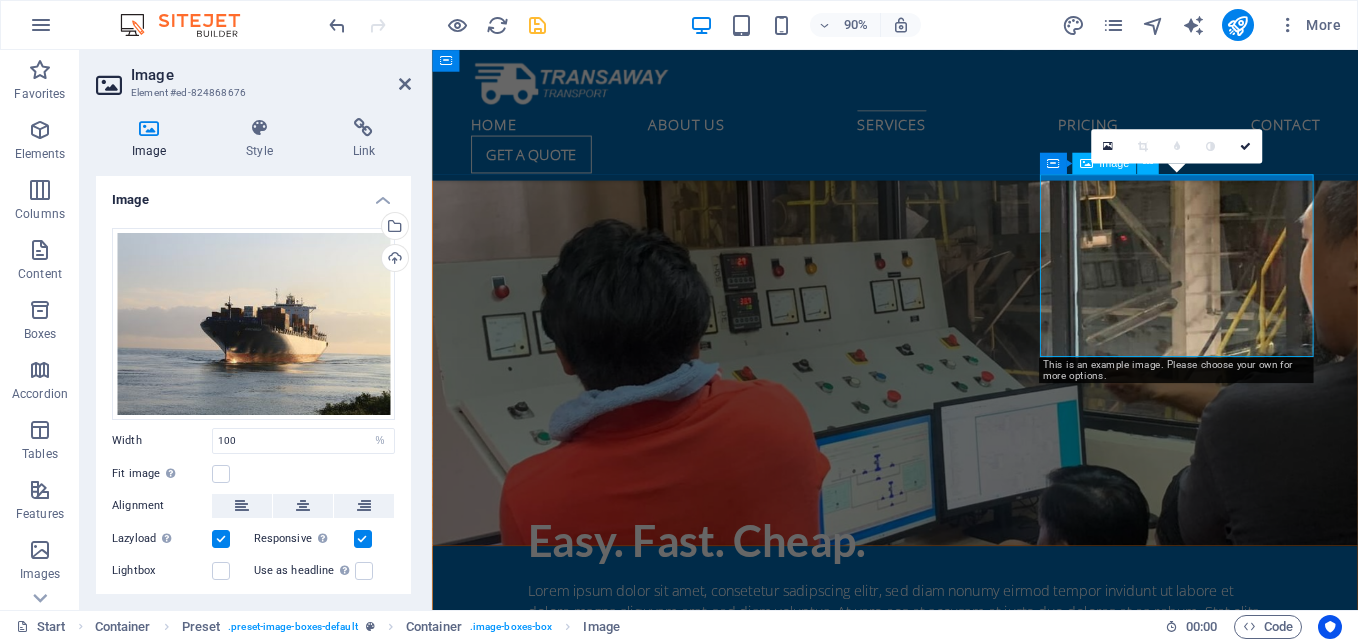 scroll, scrollTop: 4482, scrollLeft: 0, axis: vertical 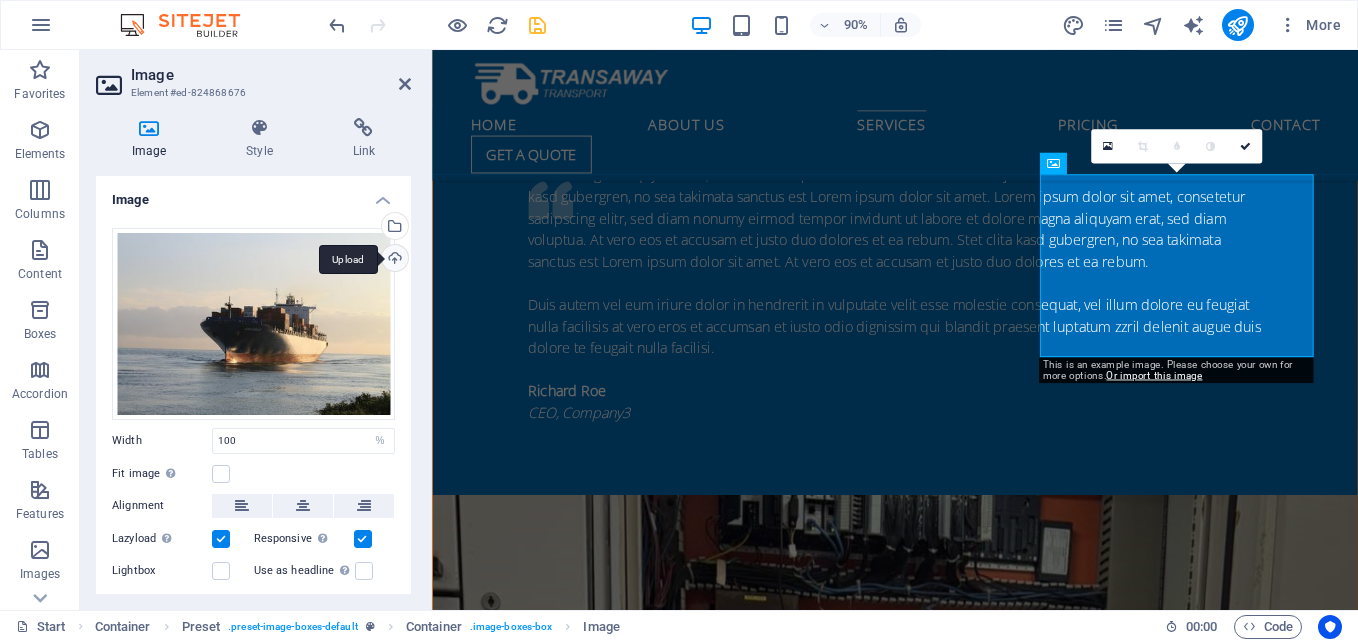 click on "Upload" at bounding box center [393, 260] 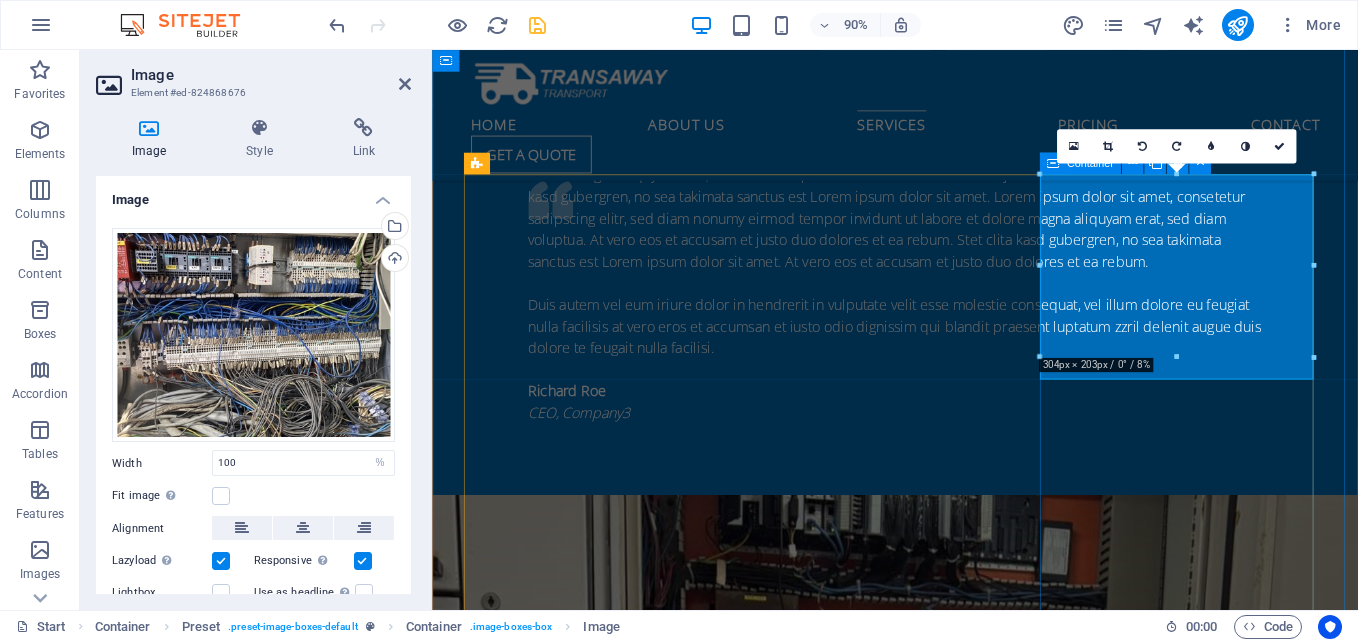 click on "Sea delivery Lorem ipsum dolor sit amet, consectetur adipisicing elit. Veritatis, dolorem!   Read more" at bounding box center [947, 5369] 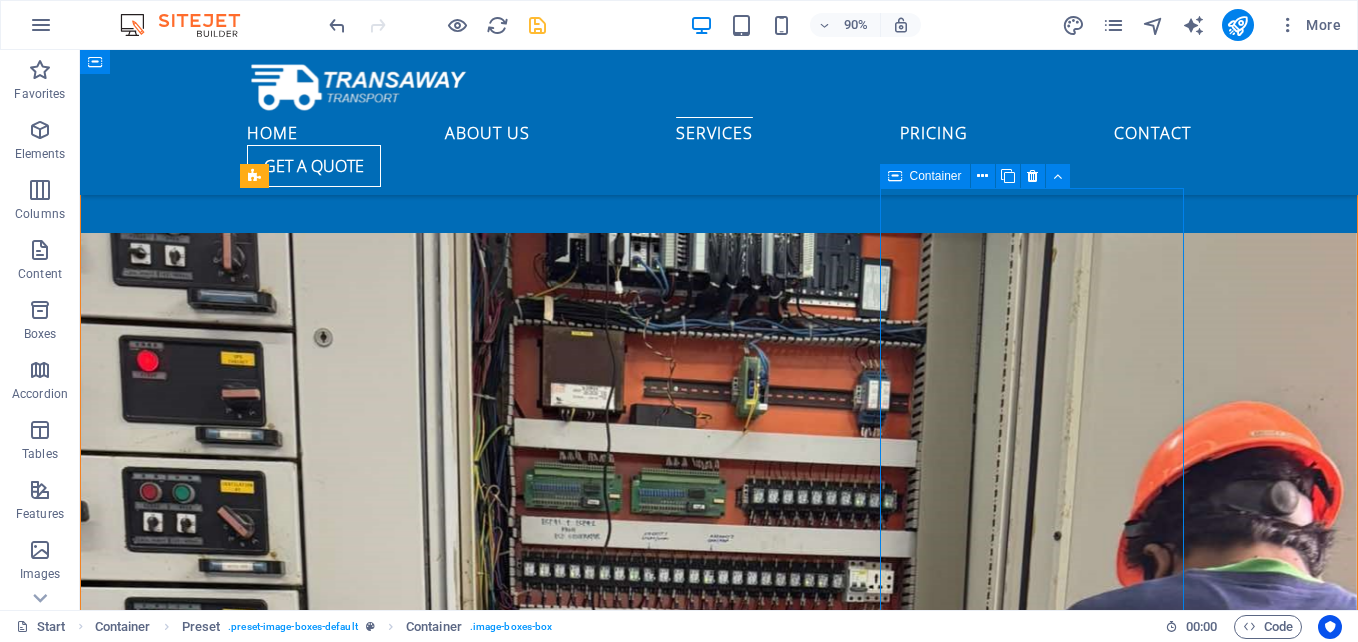 scroll, scrollTop: 3997, scrollLeft: 0, axis: vertical 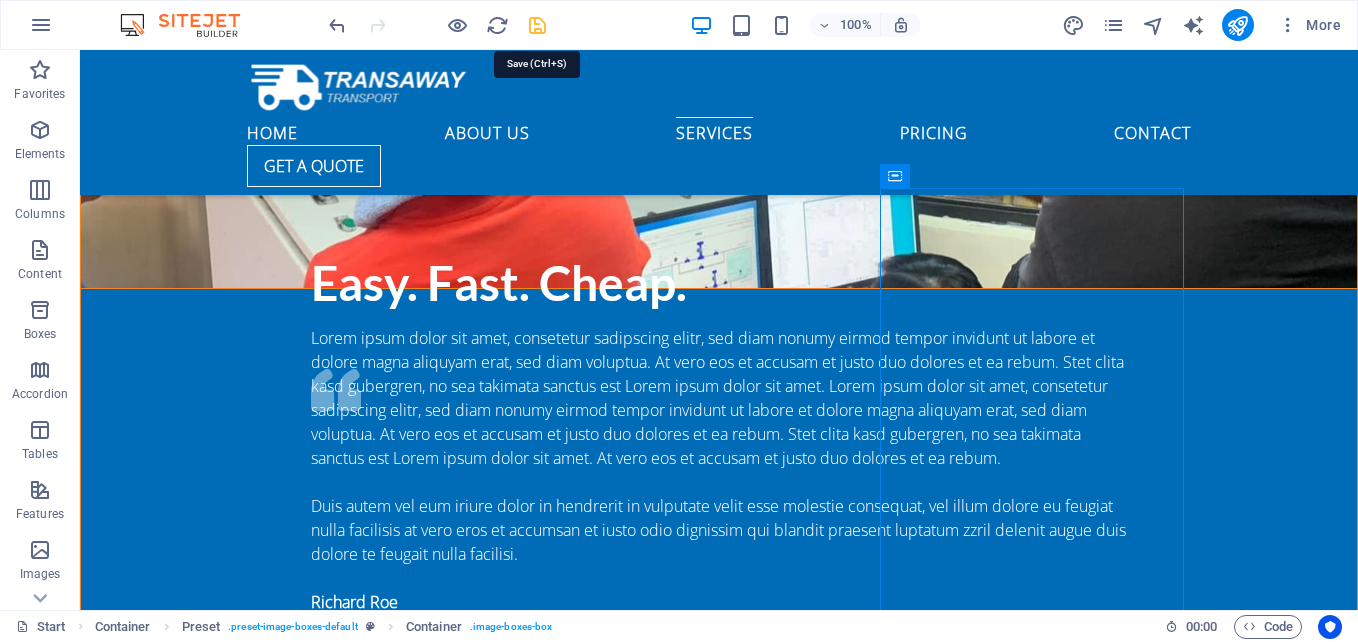 click at bounding box center [537, 25] 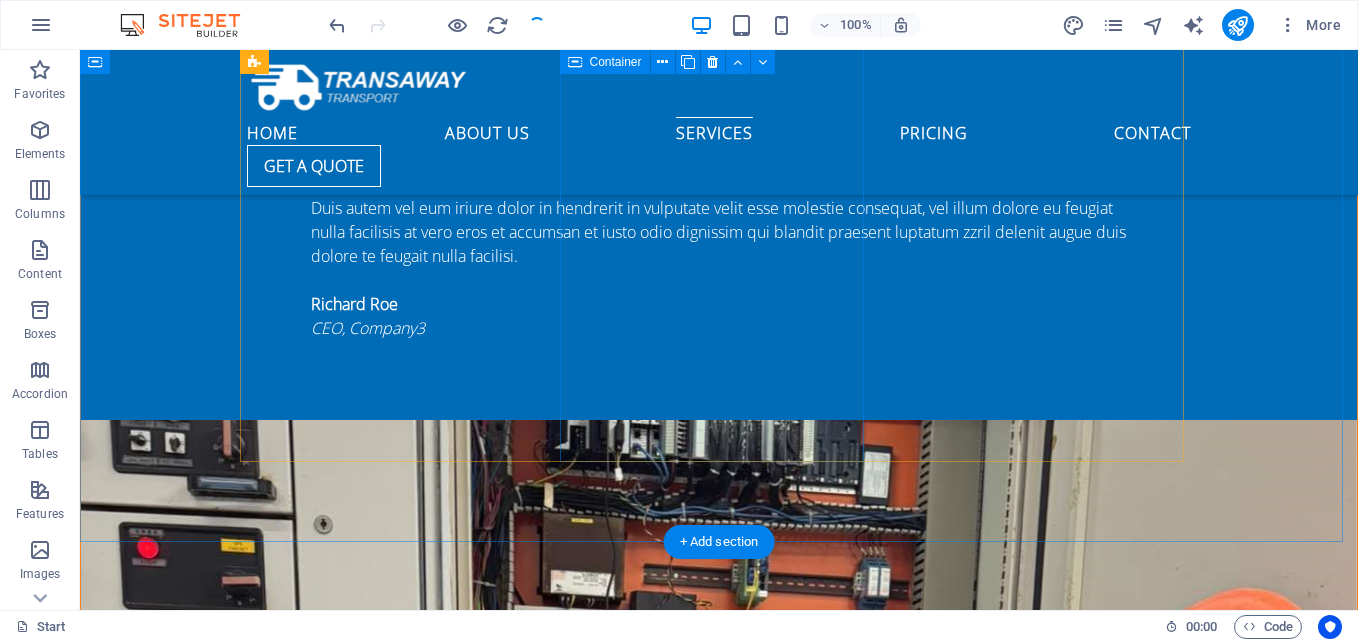 scroll, scrollTop: 4297, scrollLeft: 0, axis: vertical 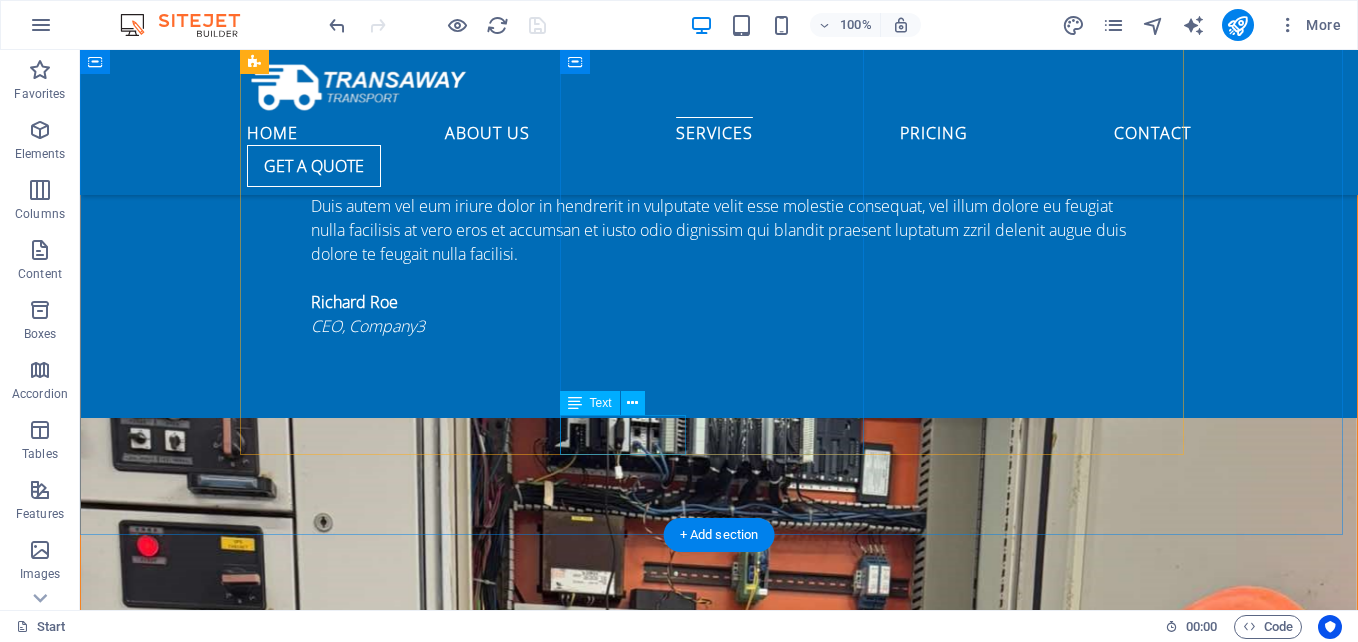 click on "Read more" at bounding box center [302, -3707] 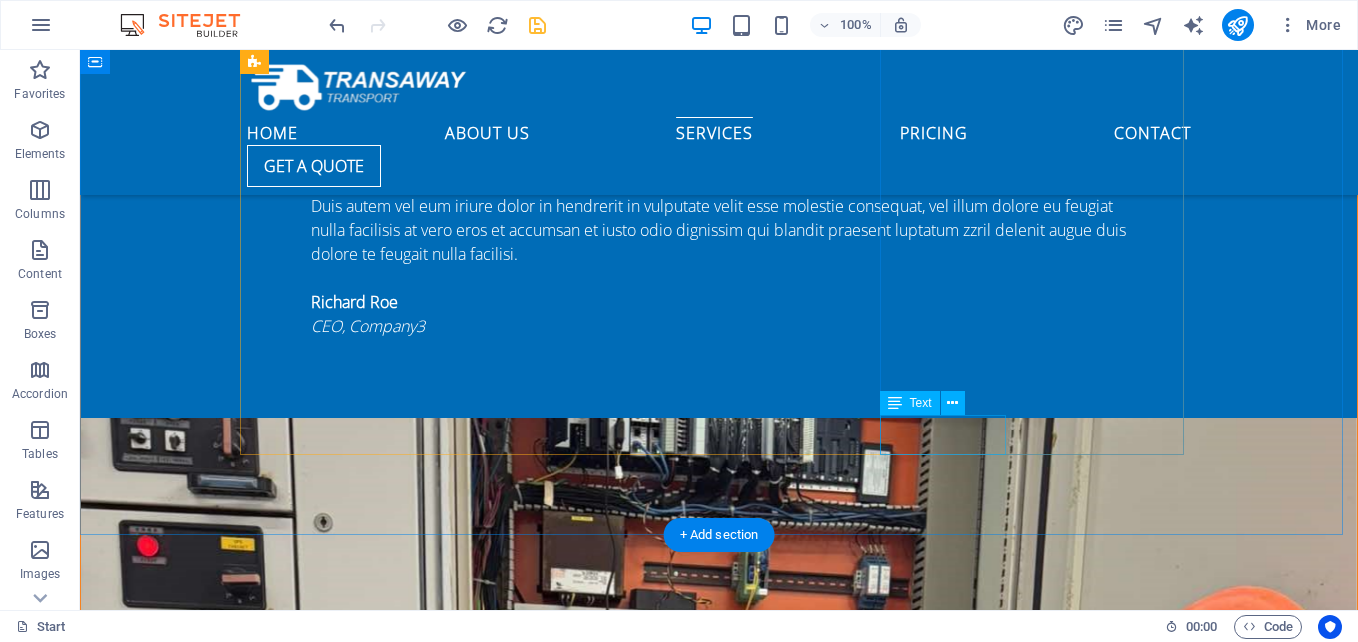click on "Read more" at bounding box center (302, -3707) 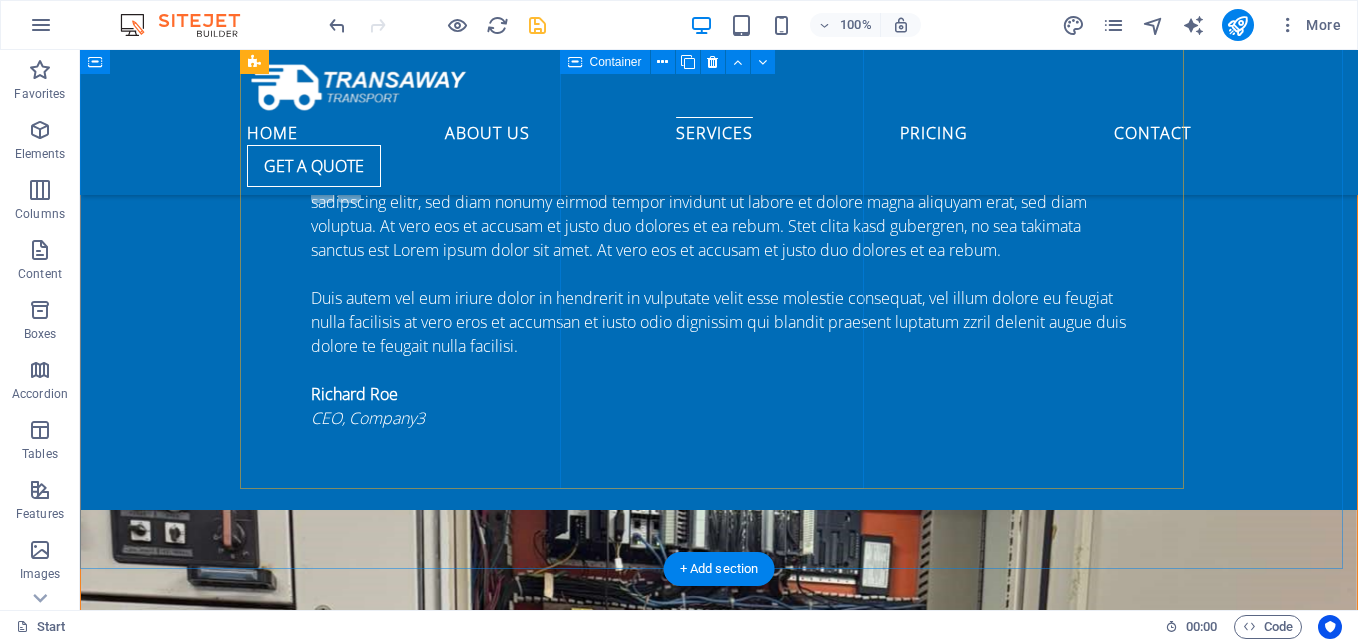 scroll, scrollTop: 4097, scrollLeft: 0, axis: vertical 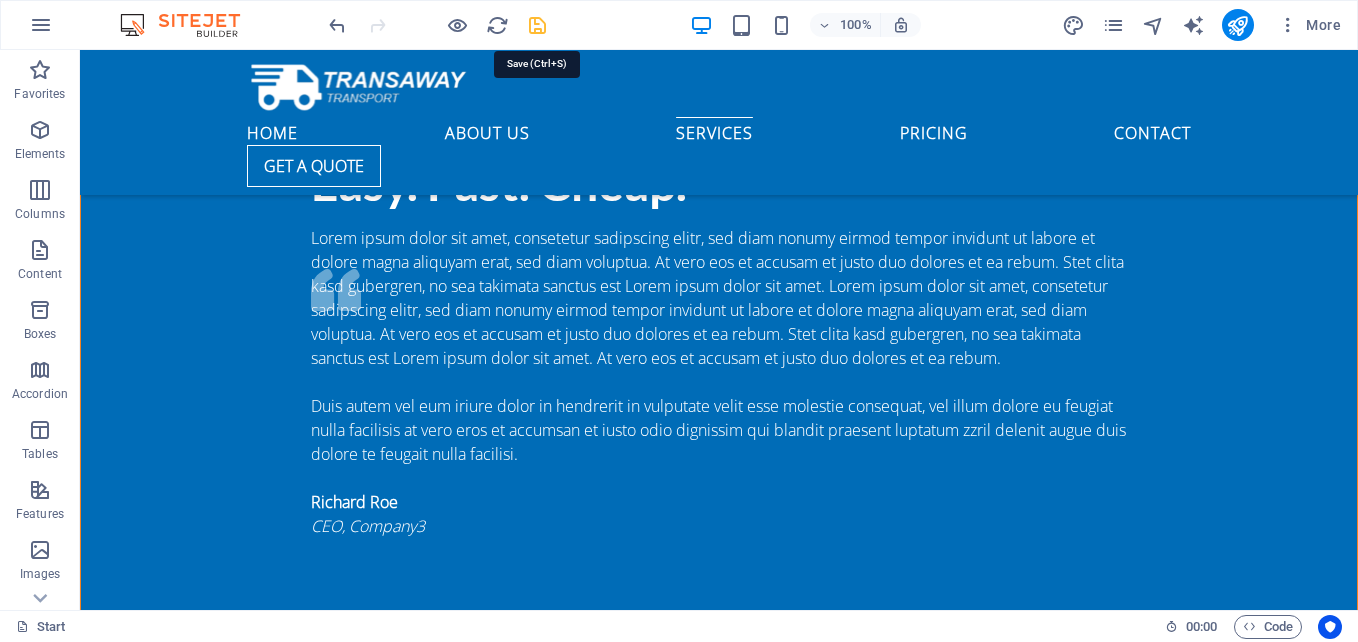 click at bounding box center (537, 25) 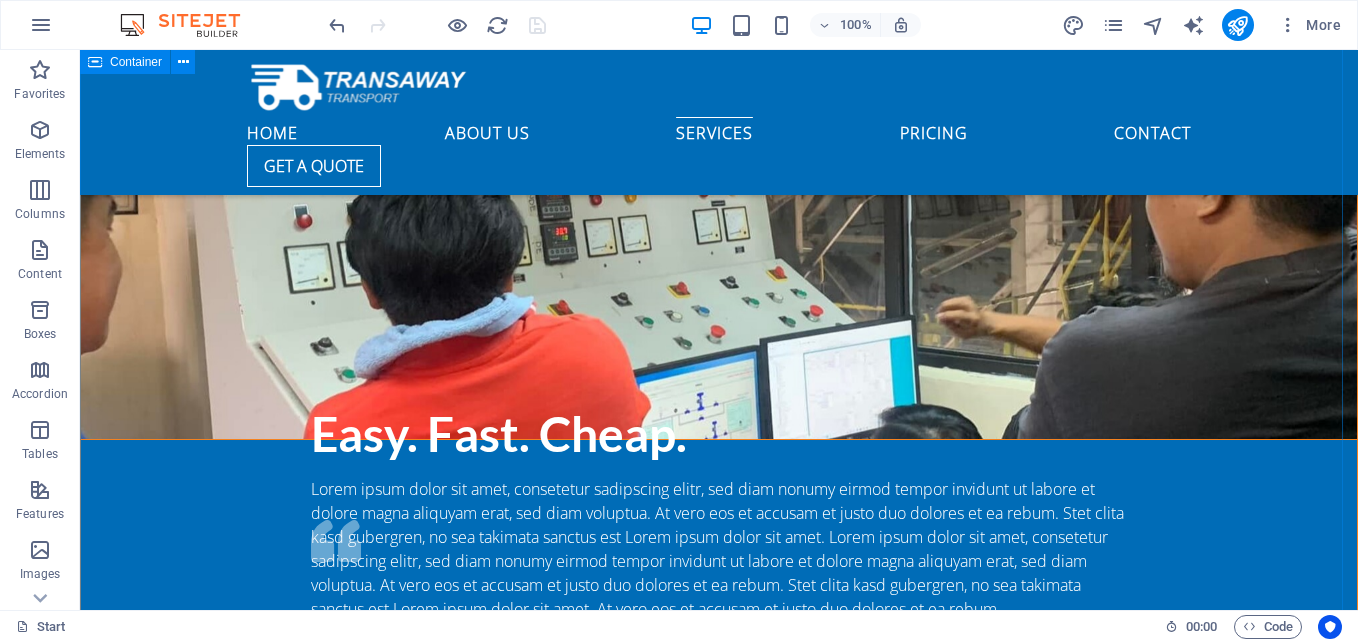 scroll, scrollTop: 3997, scrollLeft: 0, axis: vertical 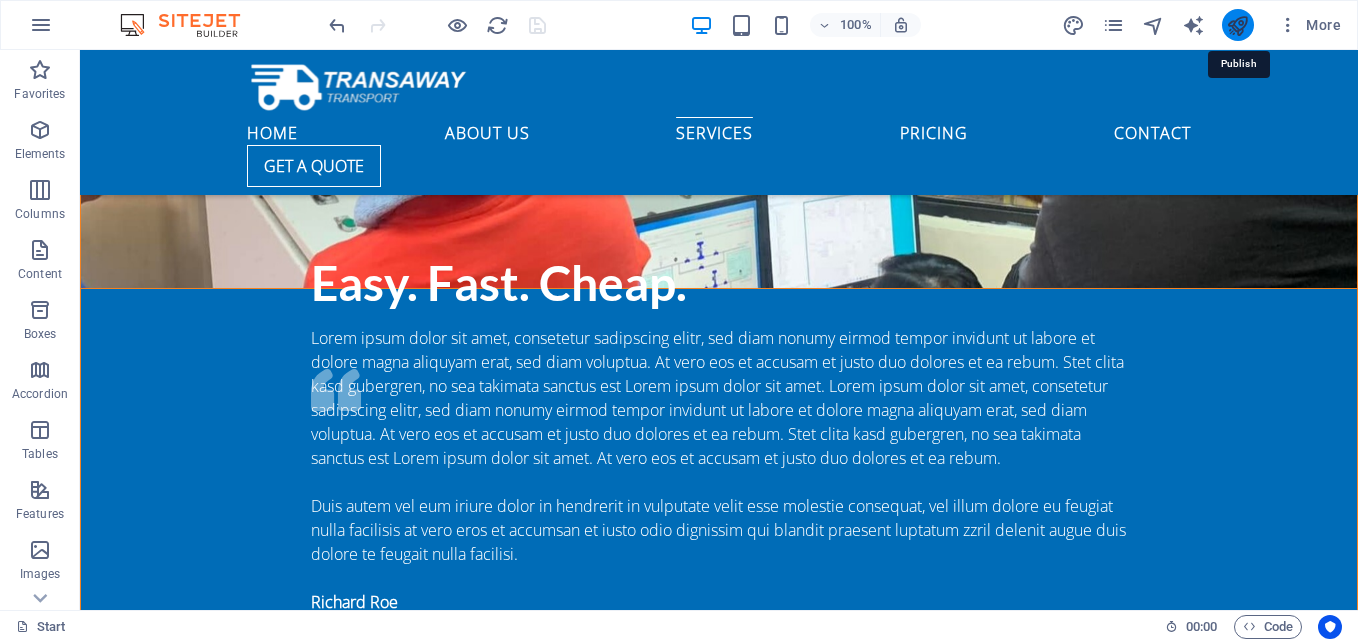 click at bounding box center [1237, 25] 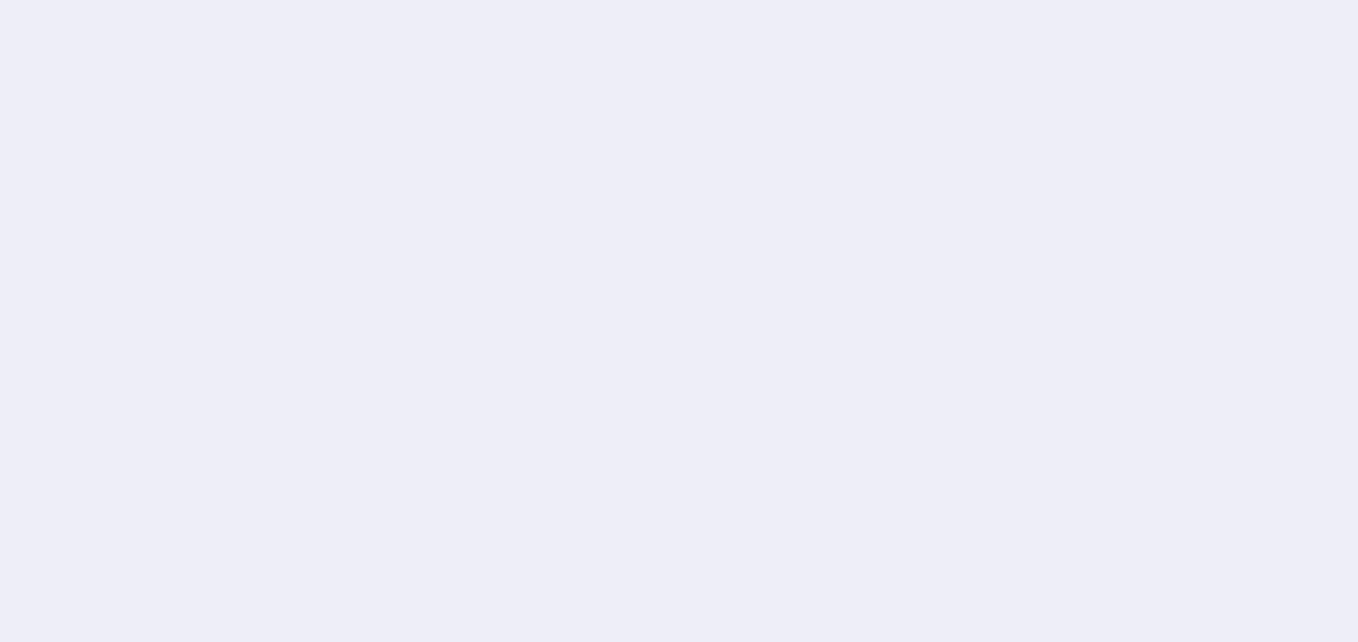 scroll, scrollTop: 0, scrollLeft: 0, axis: both 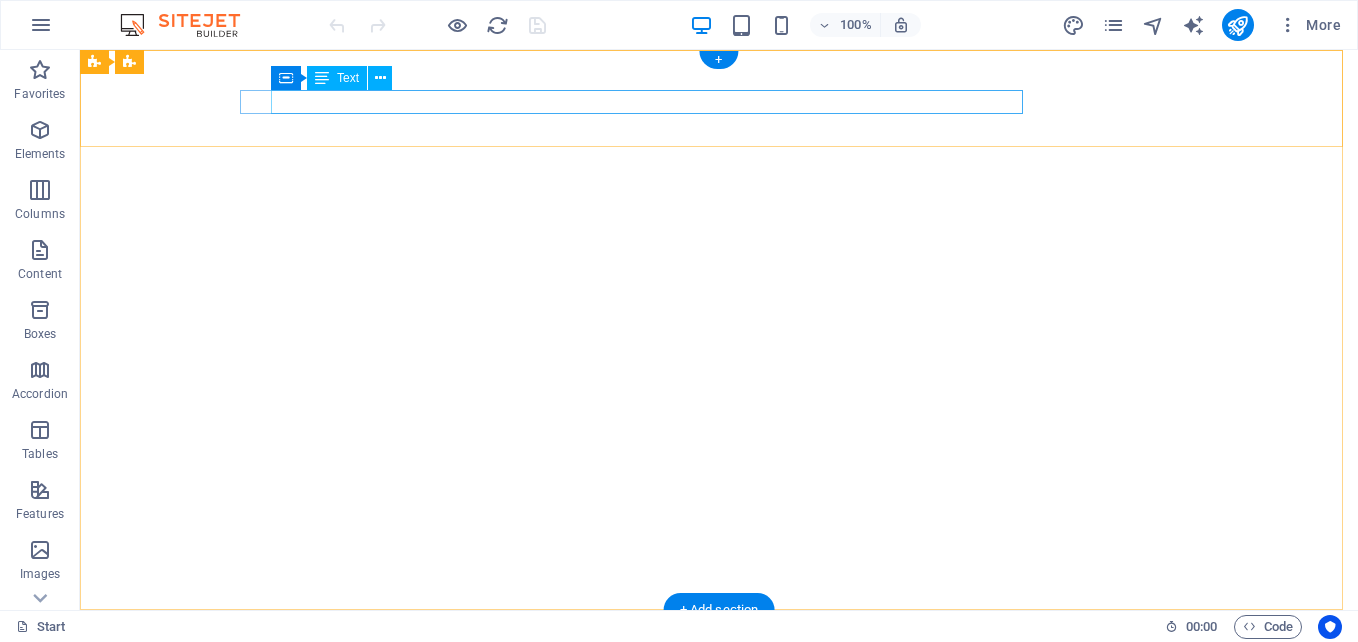 click on "Email us at: [EMAIL] or [EMAIL] [EMAIL]" at bounding box center [714, 690] 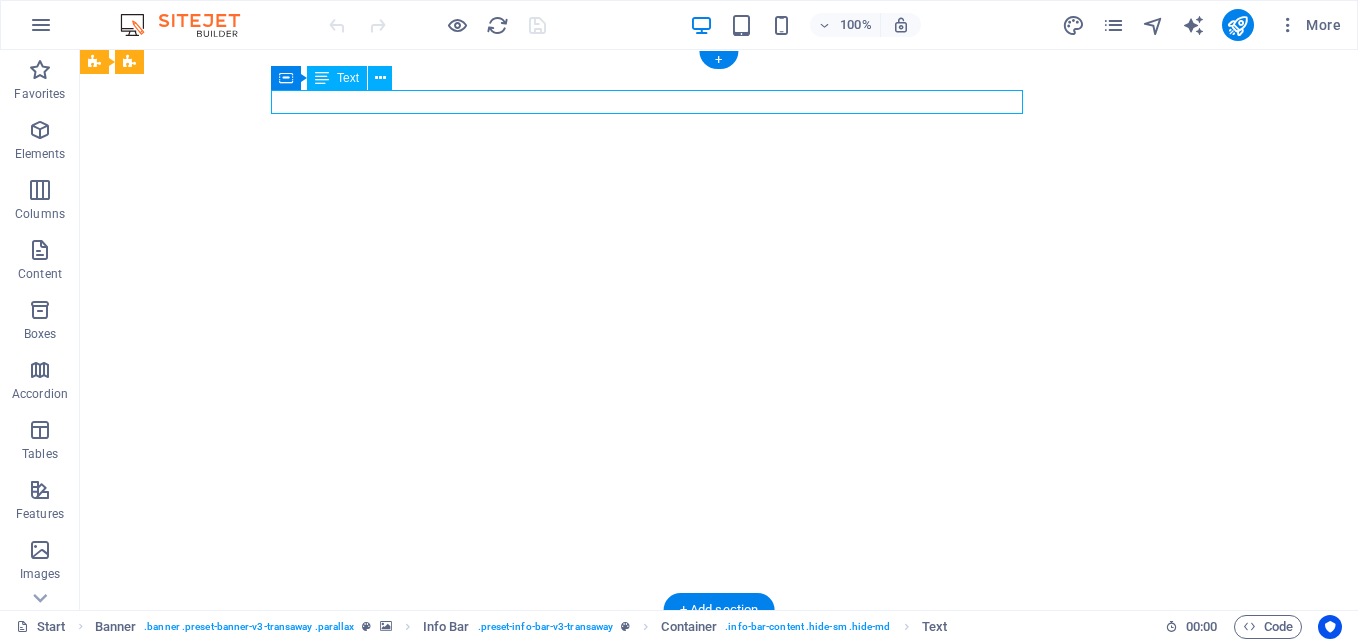 click on "Email us at: [EMAIL] or [EMAIL] [EMAIL]" at bounding box center (714, 690) 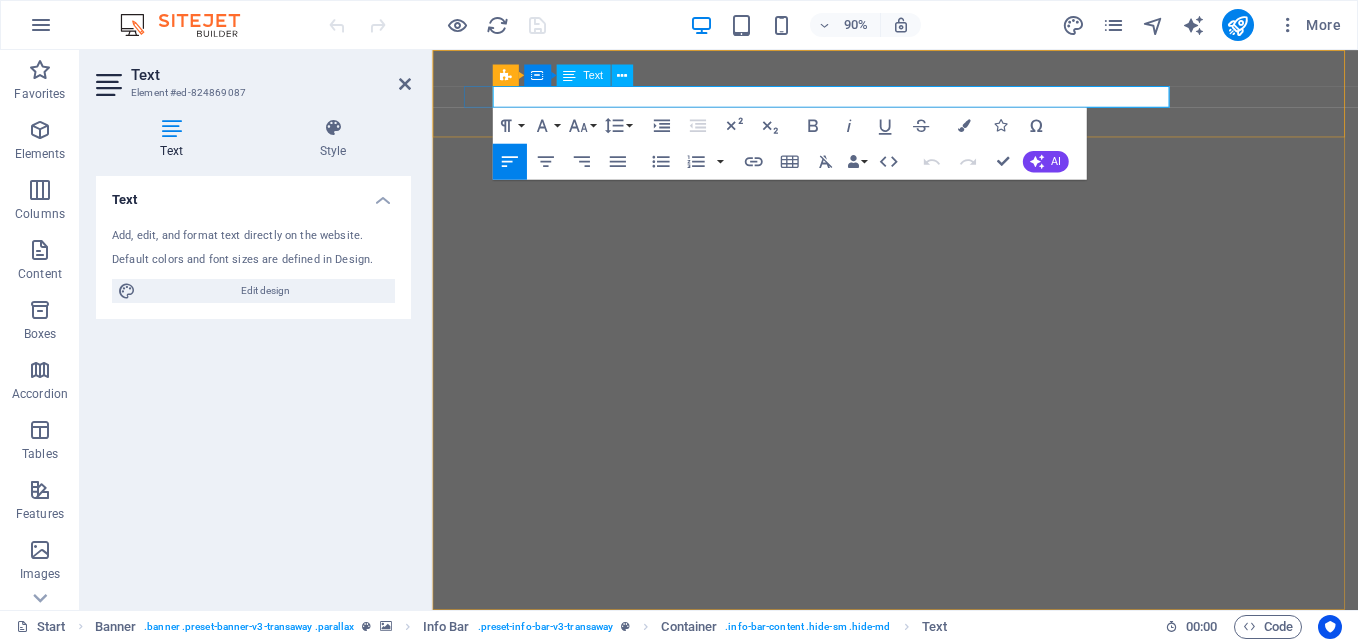 drag, startPoint x: 900, startPoint y: 103, endPoint x: 1464, endPoint y: 126, distance: 564.46875 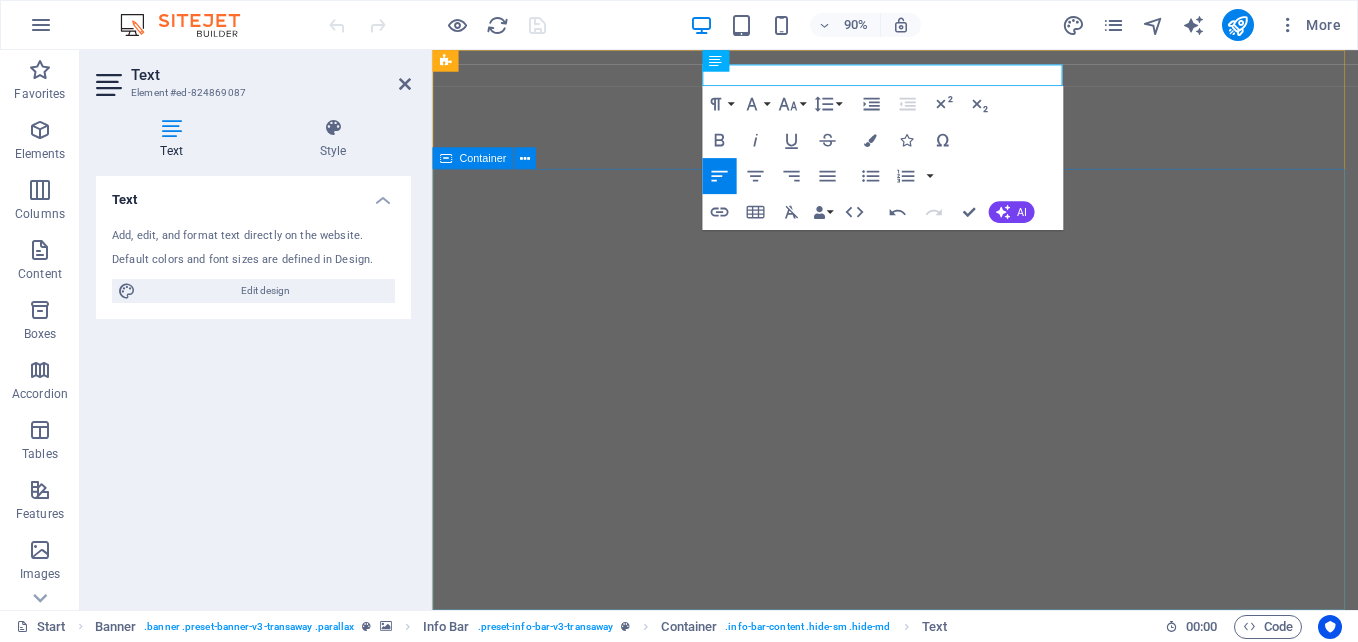 click at bounding box center [946, 1142] 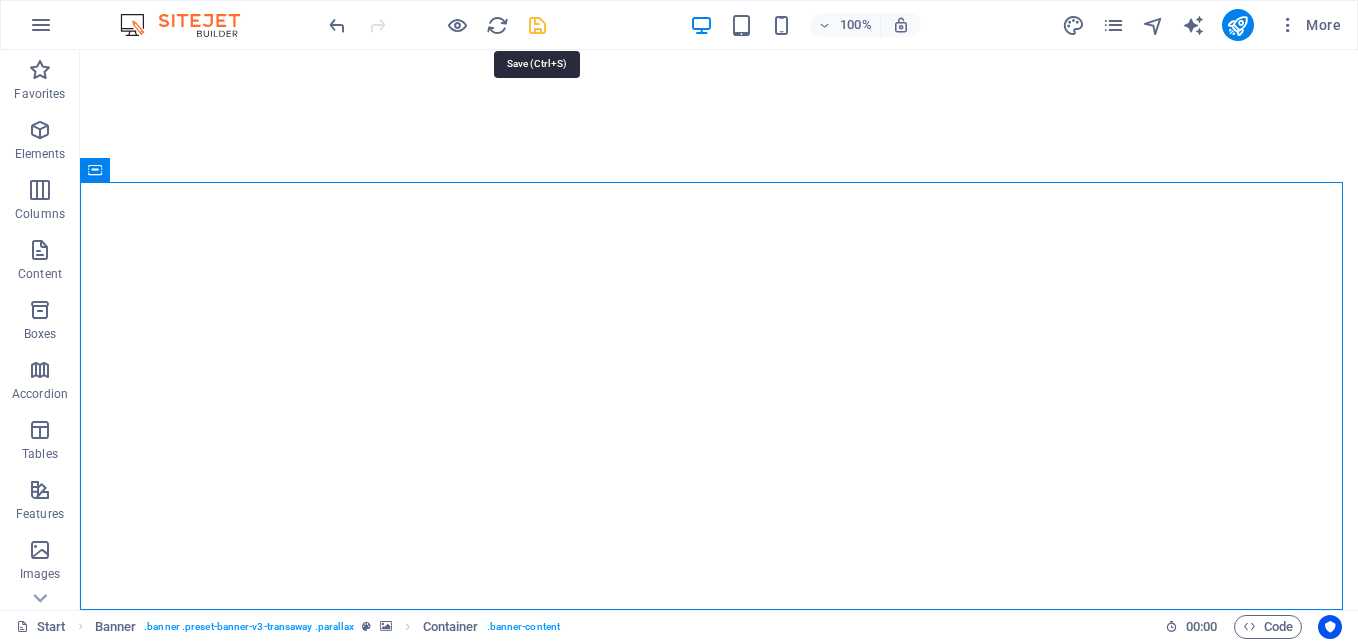 click at bounding box center (537, 25) 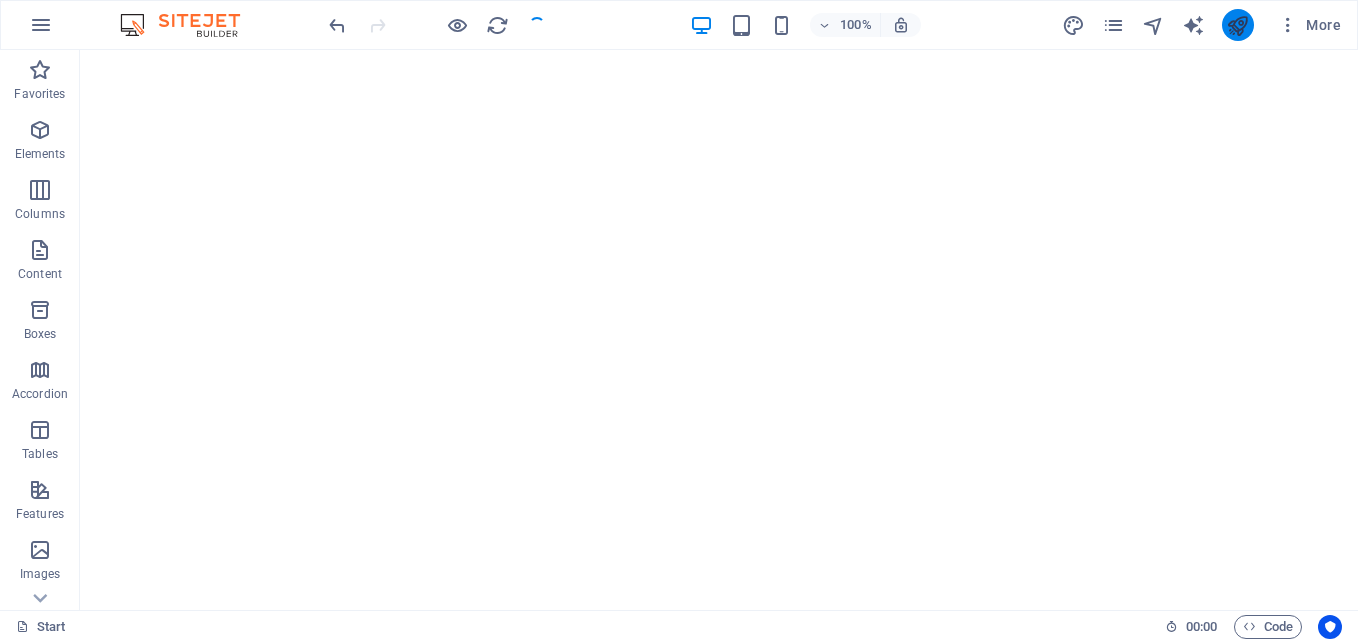 click at bounding box center (1238, 25) 